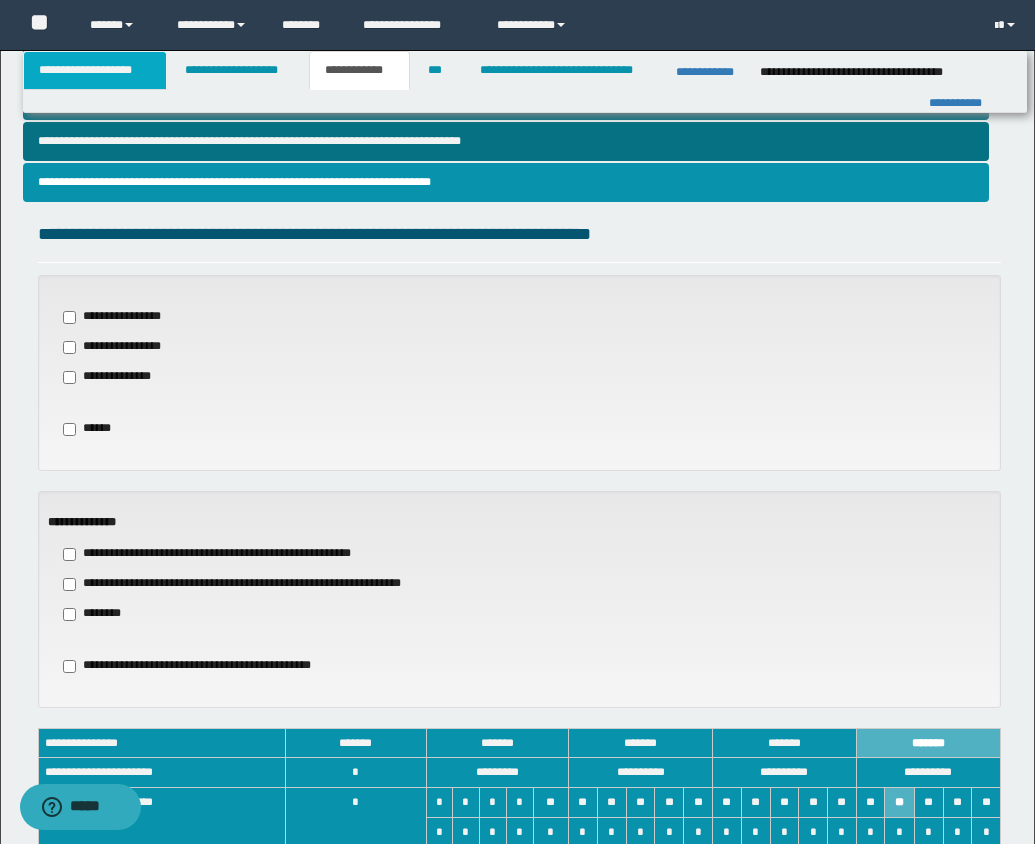 scroll, scrollTop: 0, scrollLeft: 0, axis: both 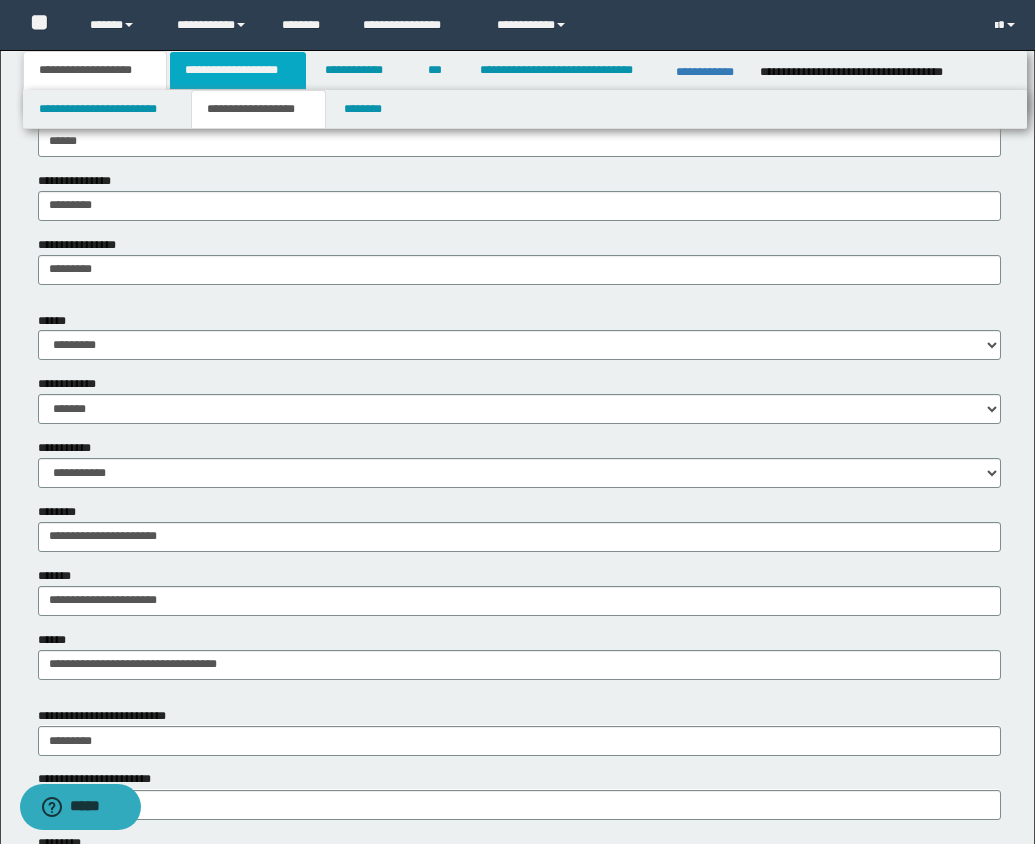 click on "**********" at bounding box center [238, 70] 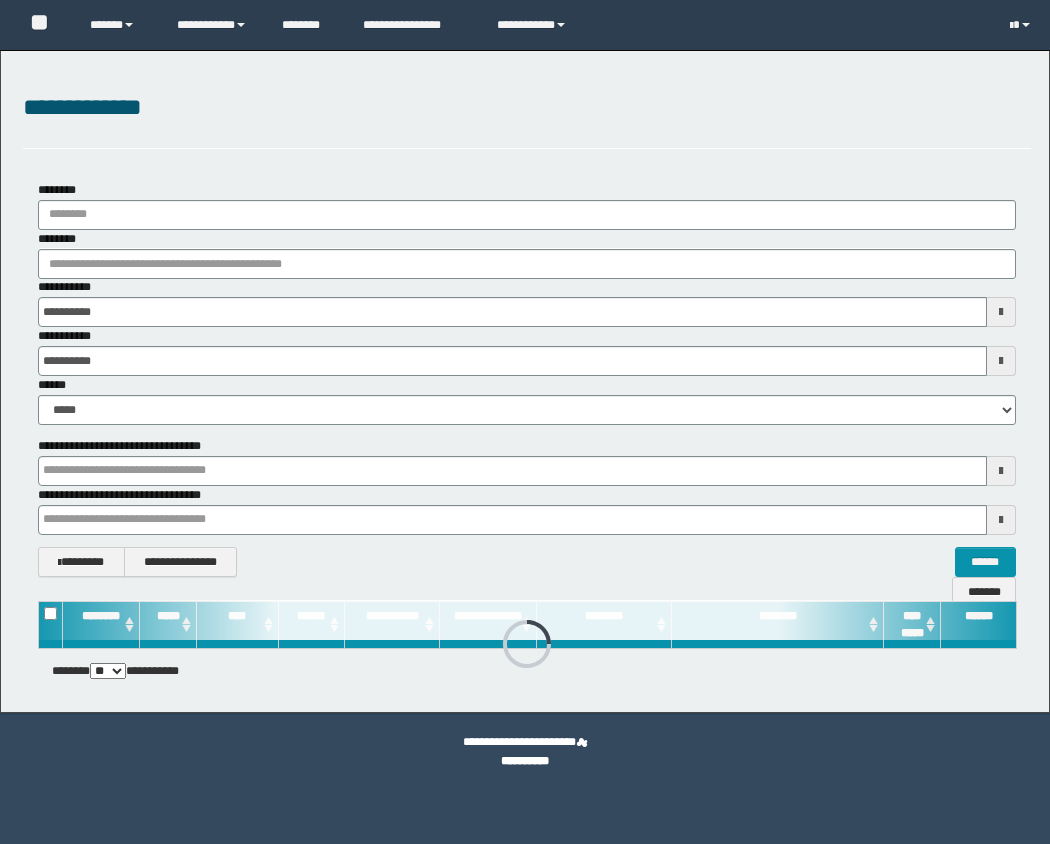 scroll, scrollTop: 0, scrollLeft: 0, axis: both 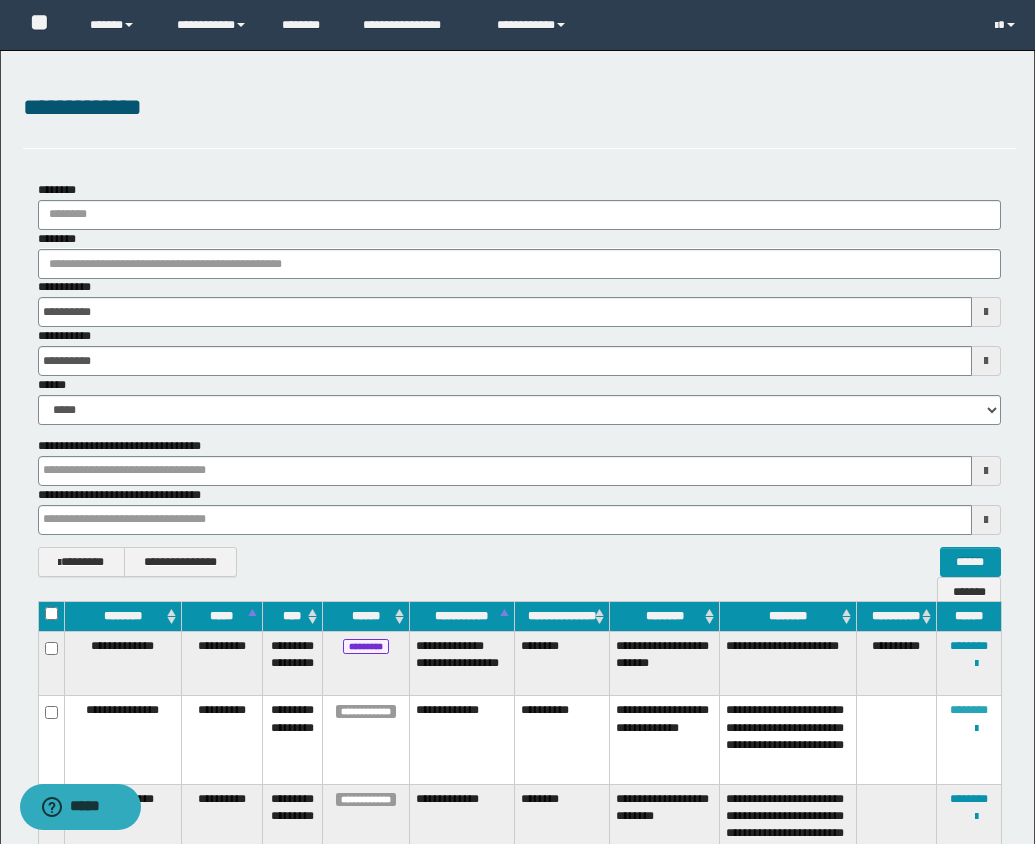 click on "********" at bounding box center [969, 710] 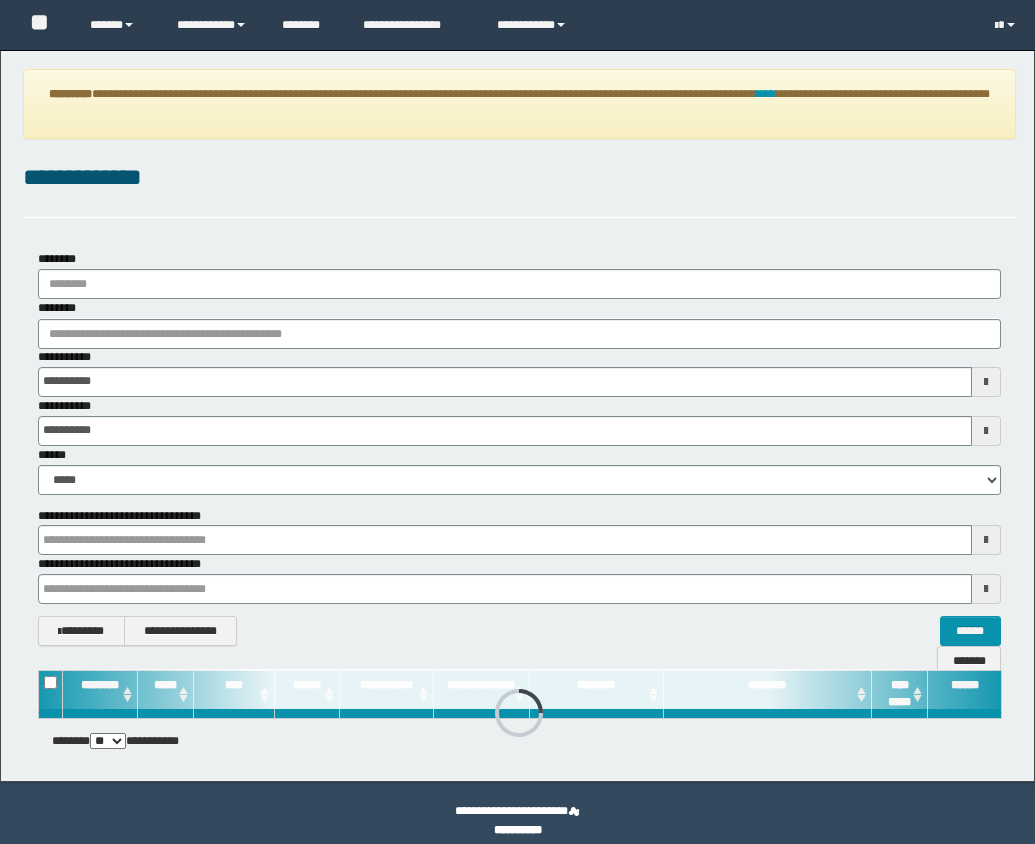 scroll, scrollTop: 0, scrollLeft: 0, axis: both 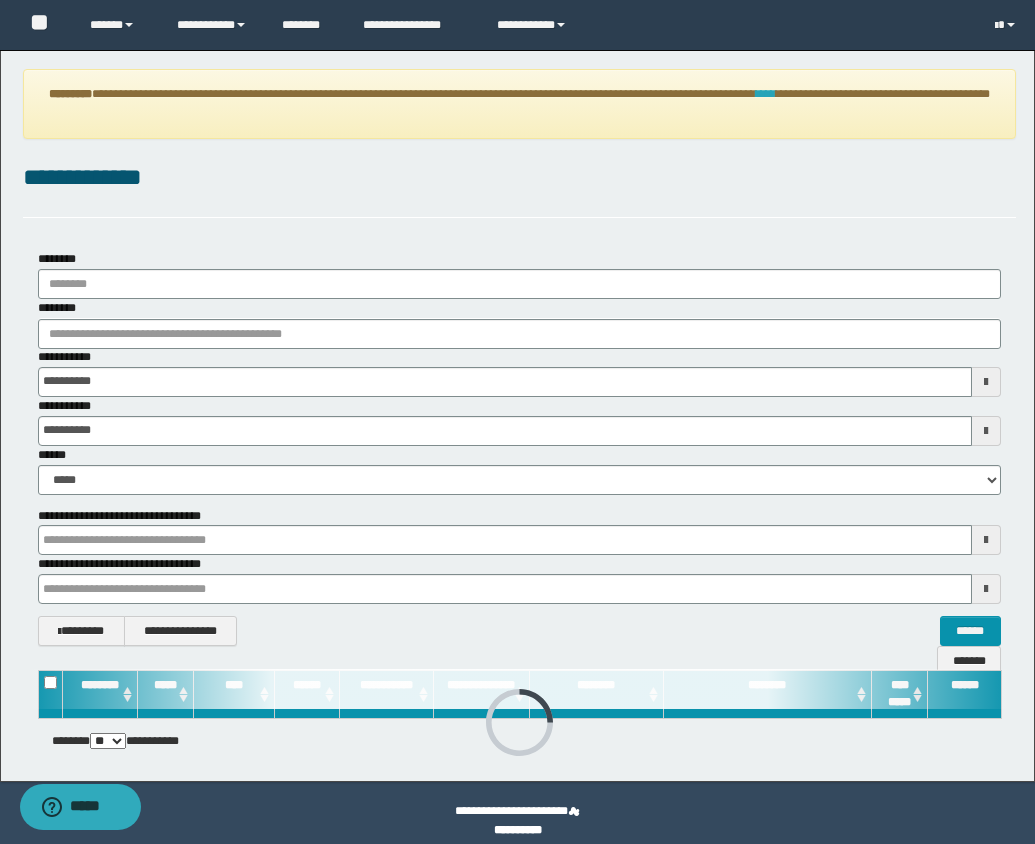 click on "****" at bounding box center (766, 94) 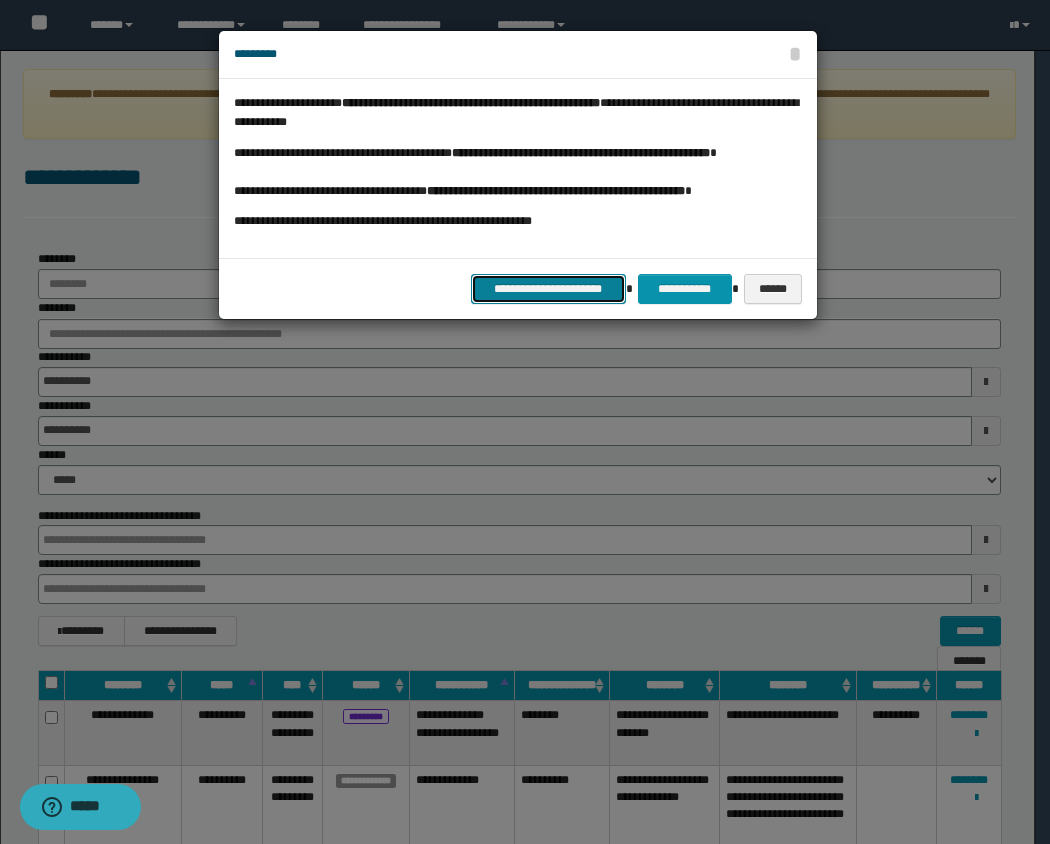 click on "**********" at bounding box center (548, 289) 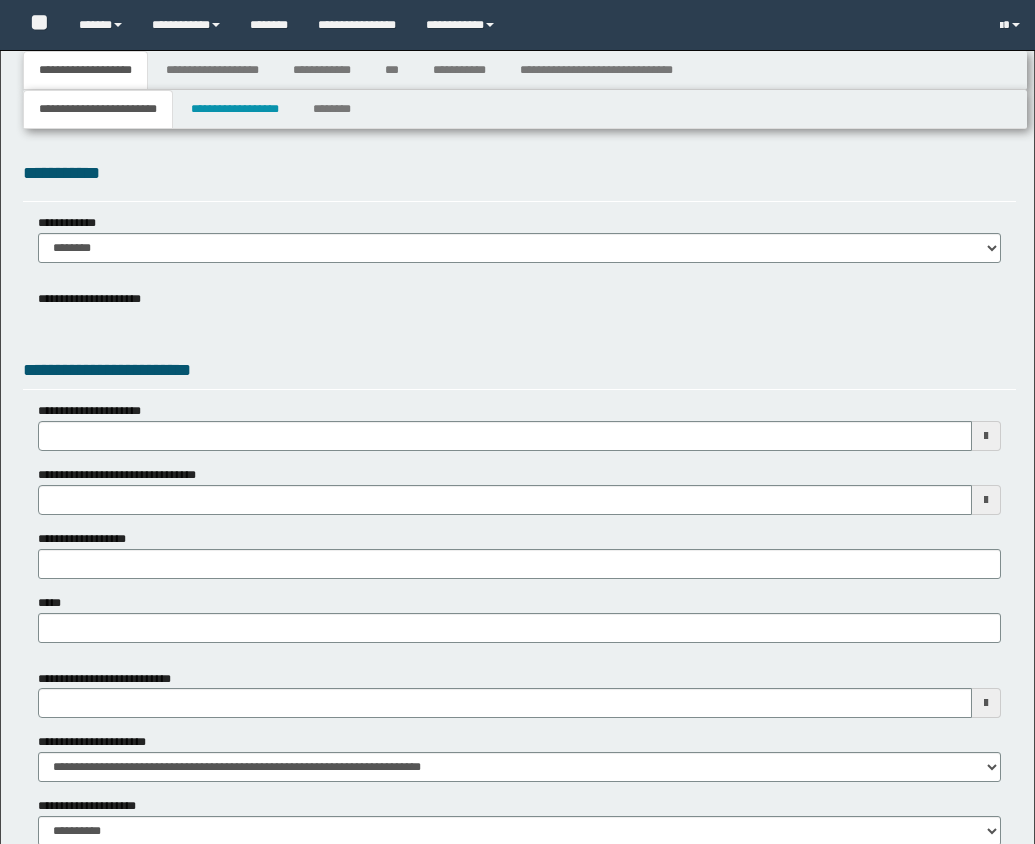 type 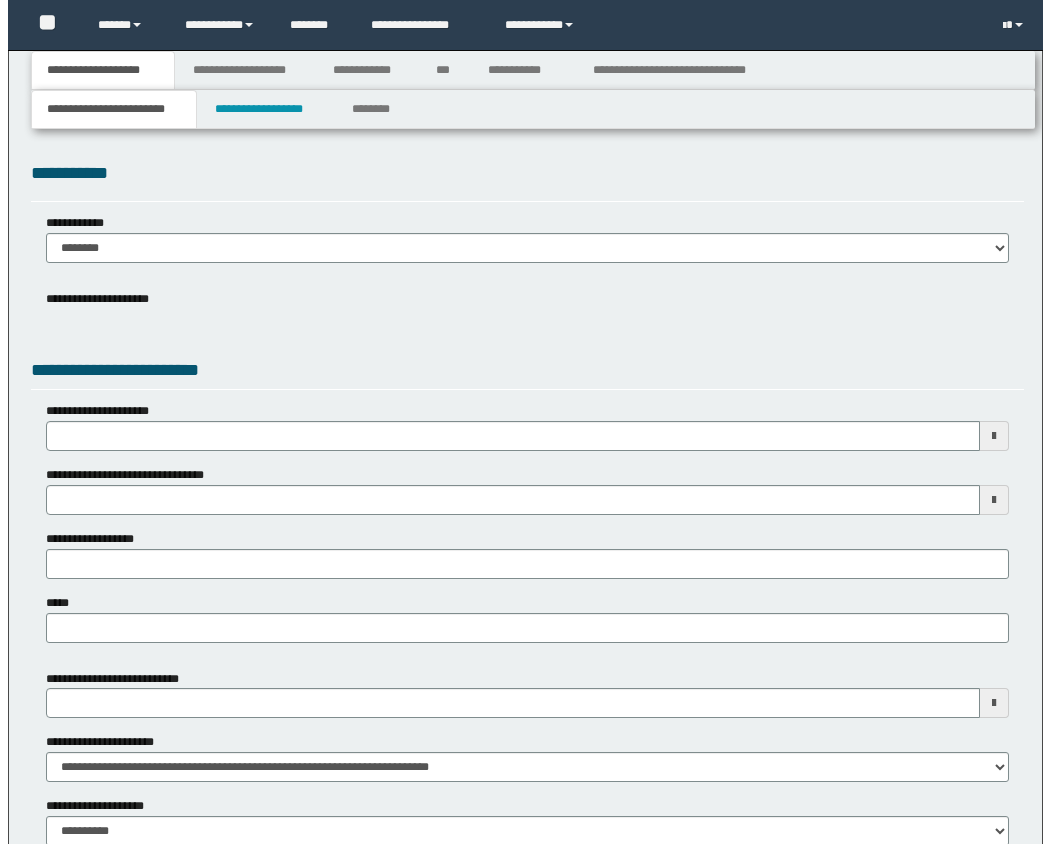 scroll, scrollTop: 0, scrollLeft: 0, axis: both 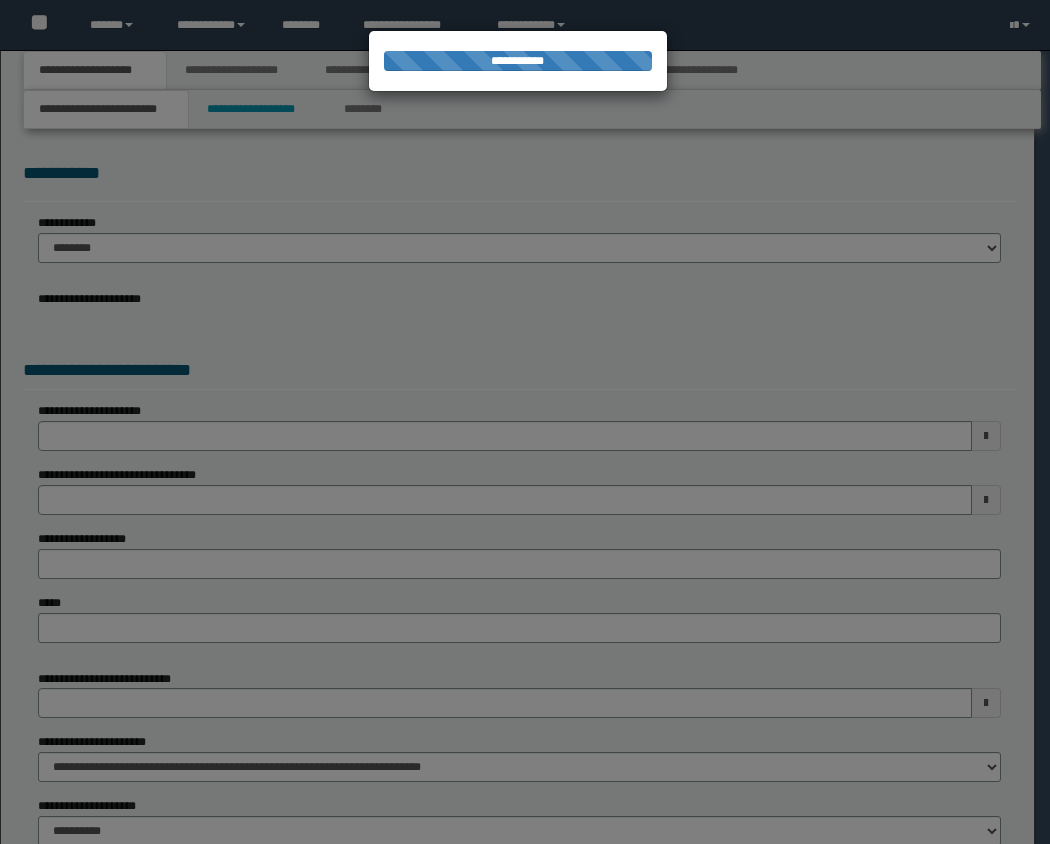 type on "**********" 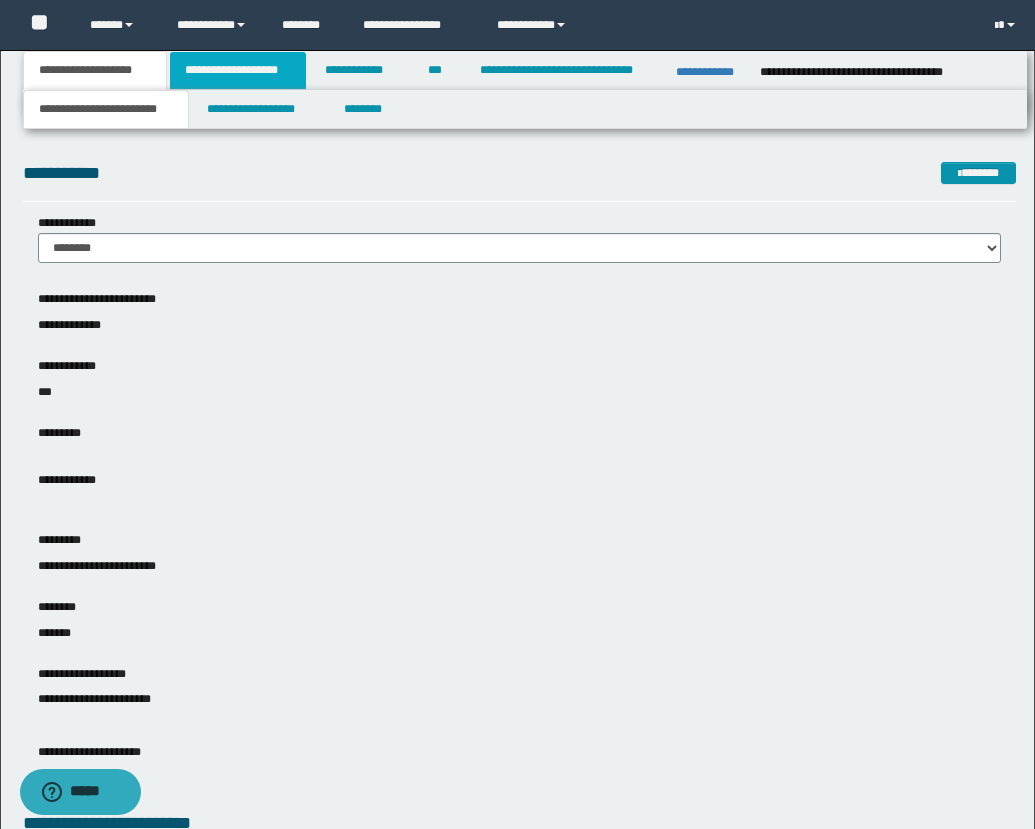 click on "**********" at bounding box center [238, 70] 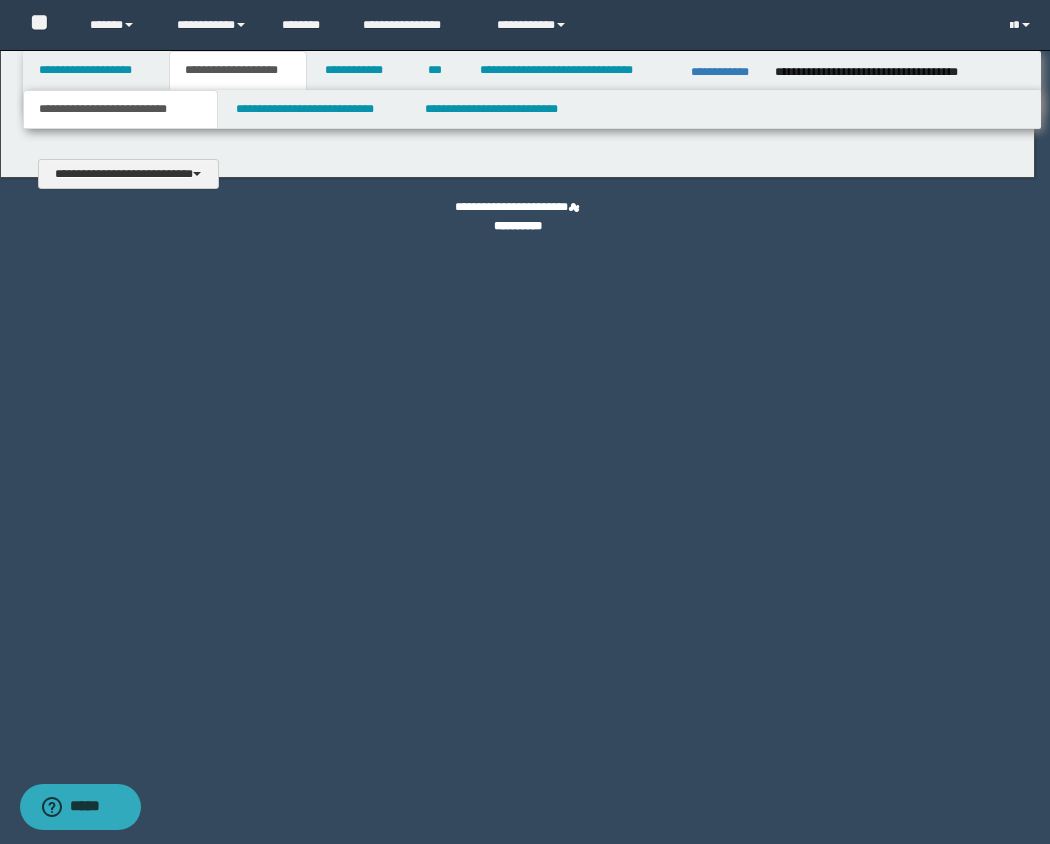 type 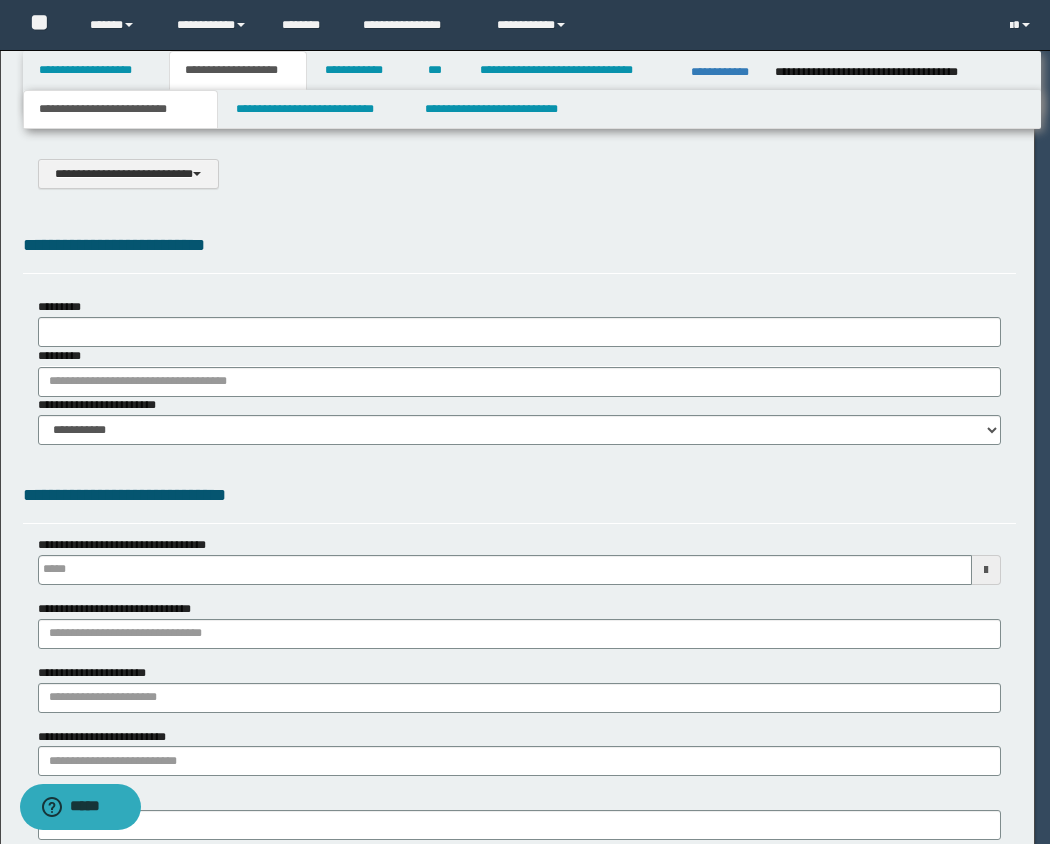 type on "**********" 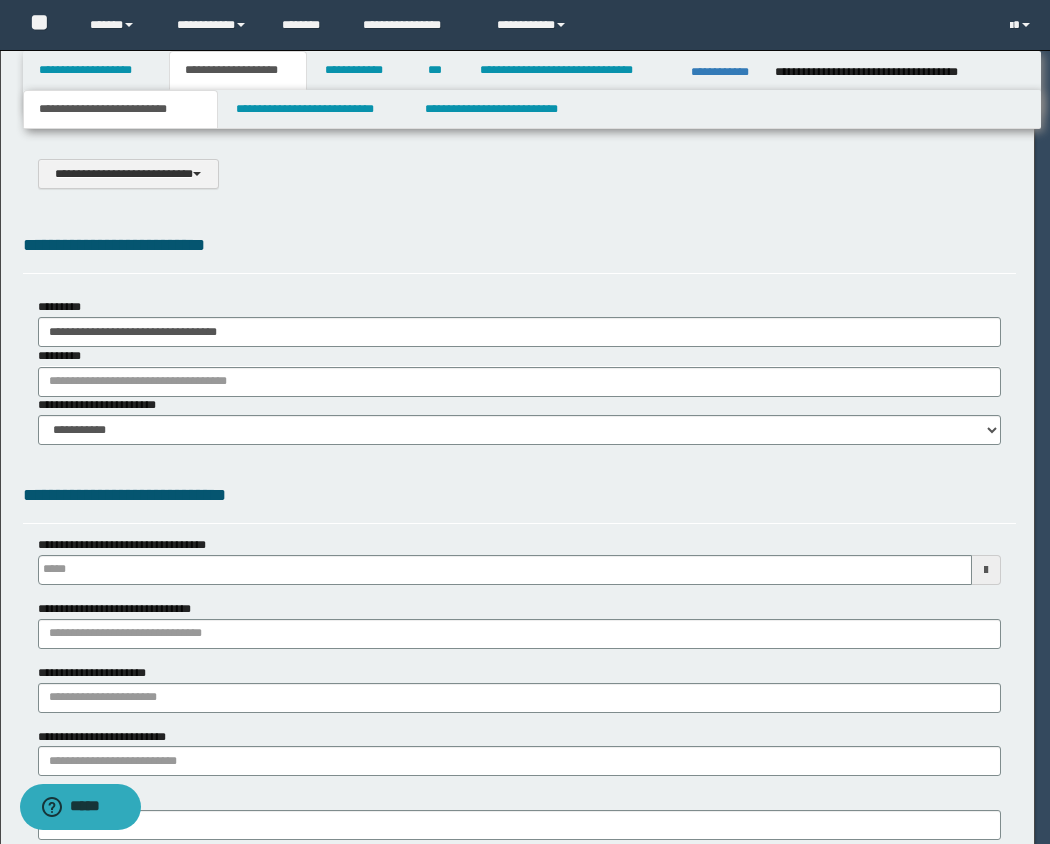 scroll, scrollTop: 0, scrollLeft: 0, axis: both 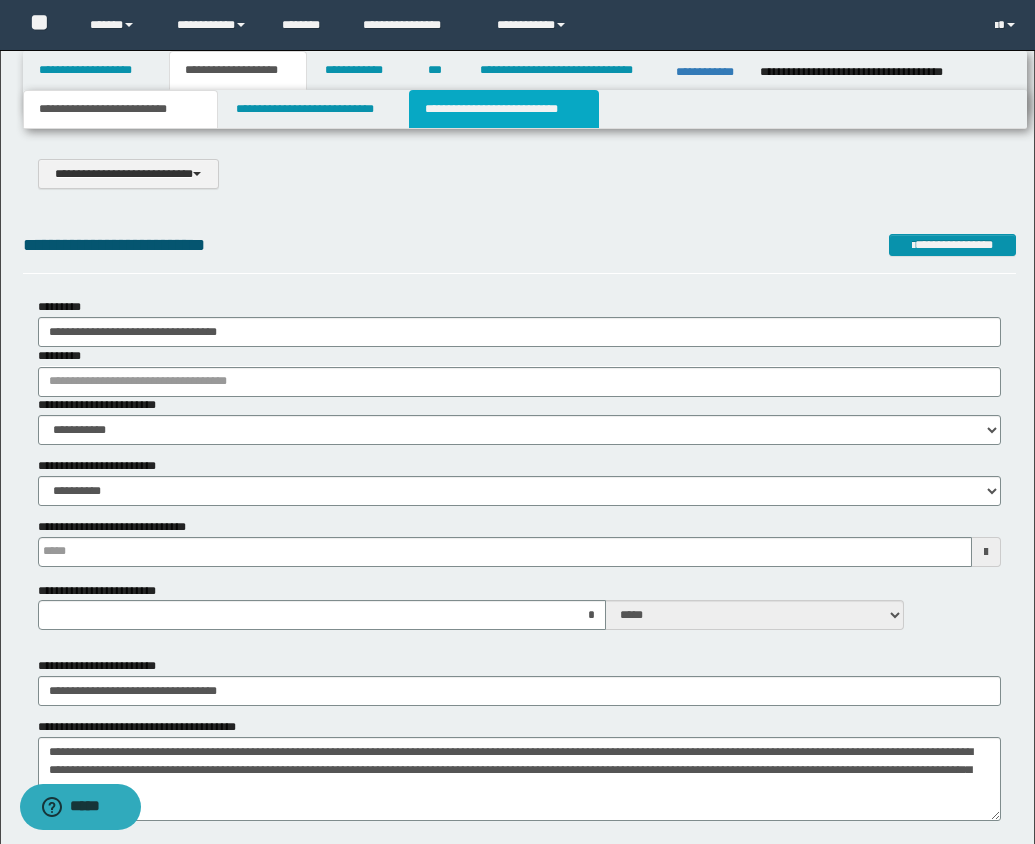 click on "**********" at bounding box center (504, 109) 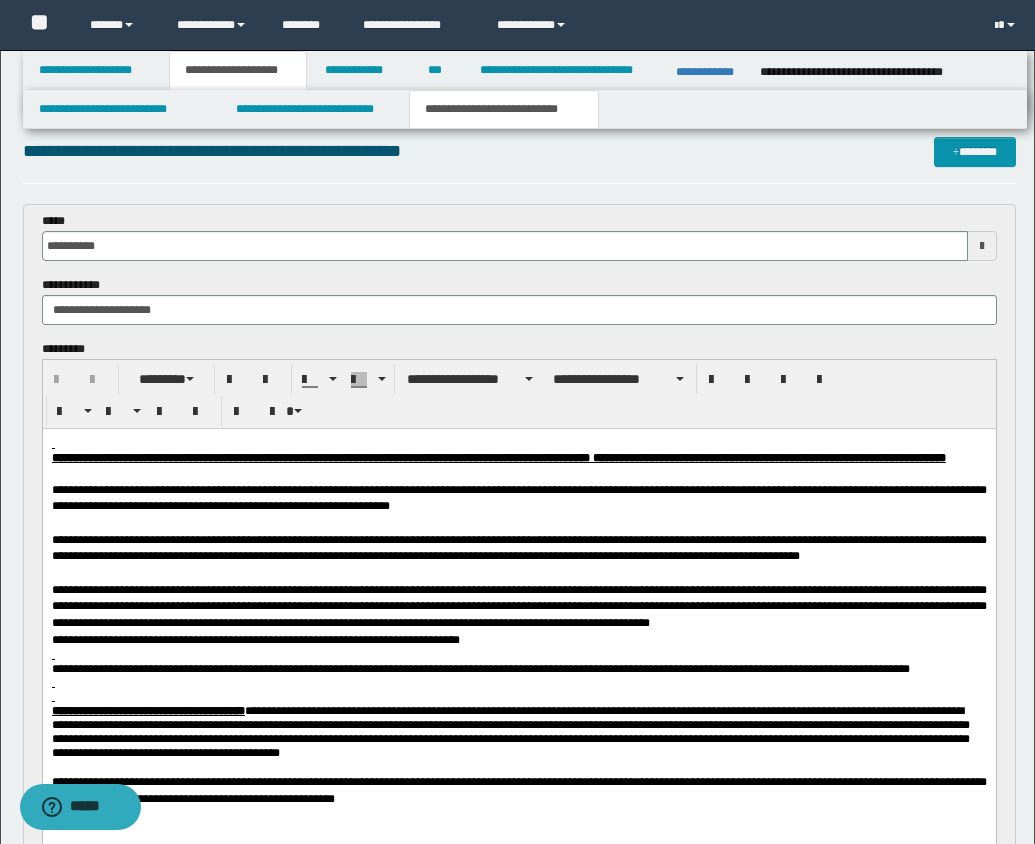 scroll, scrollTop: 49, scrollLeft: 0, axis: vertical 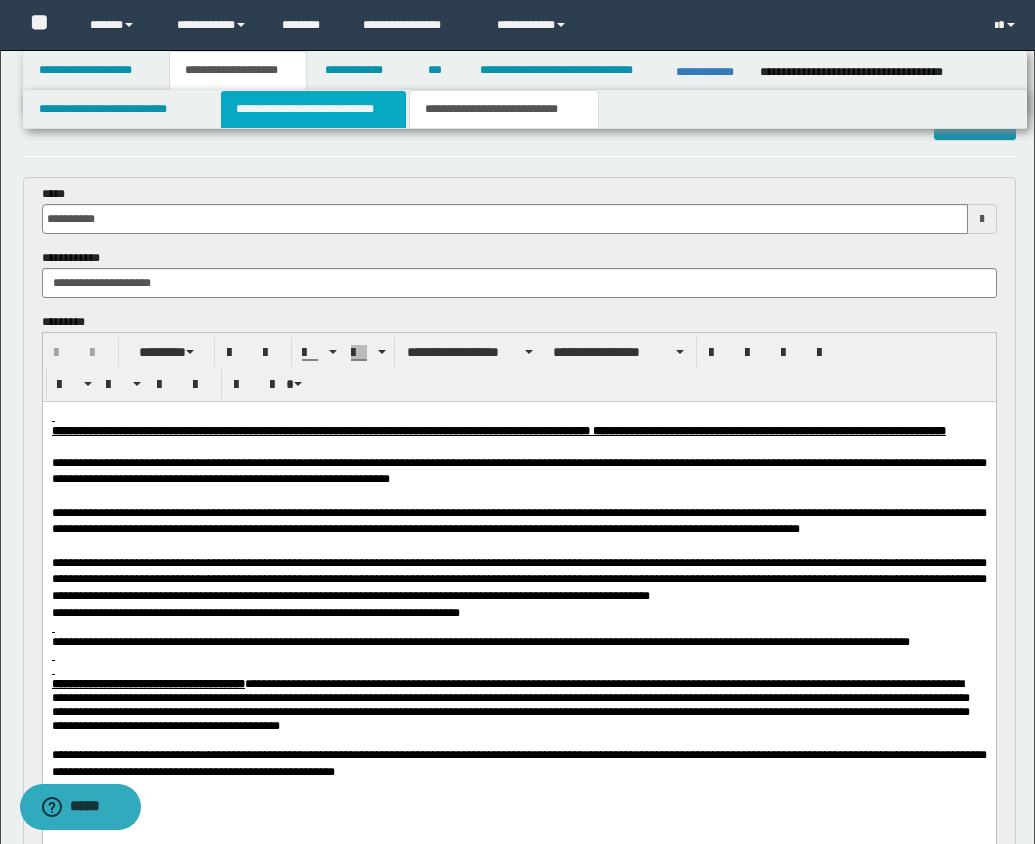 click on "**********" at bounding box center [314, 109] 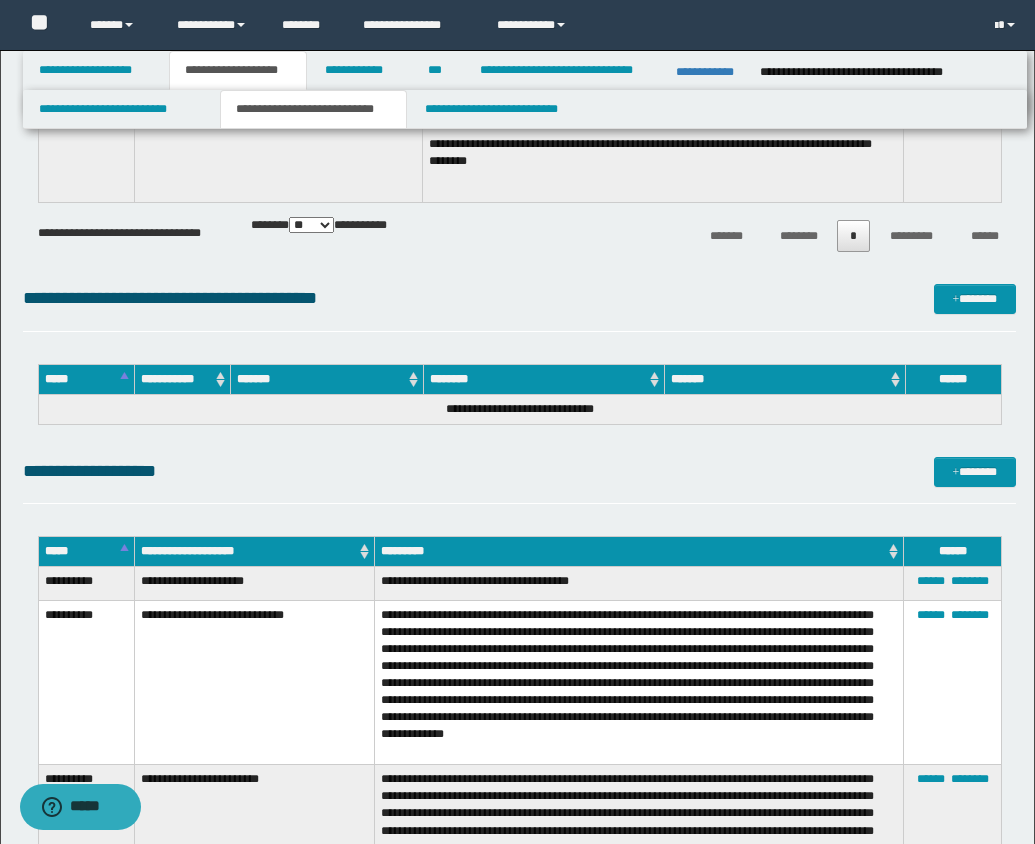 scroll, scrollTop: 4028, scrollLeft: 0, axis: vertical 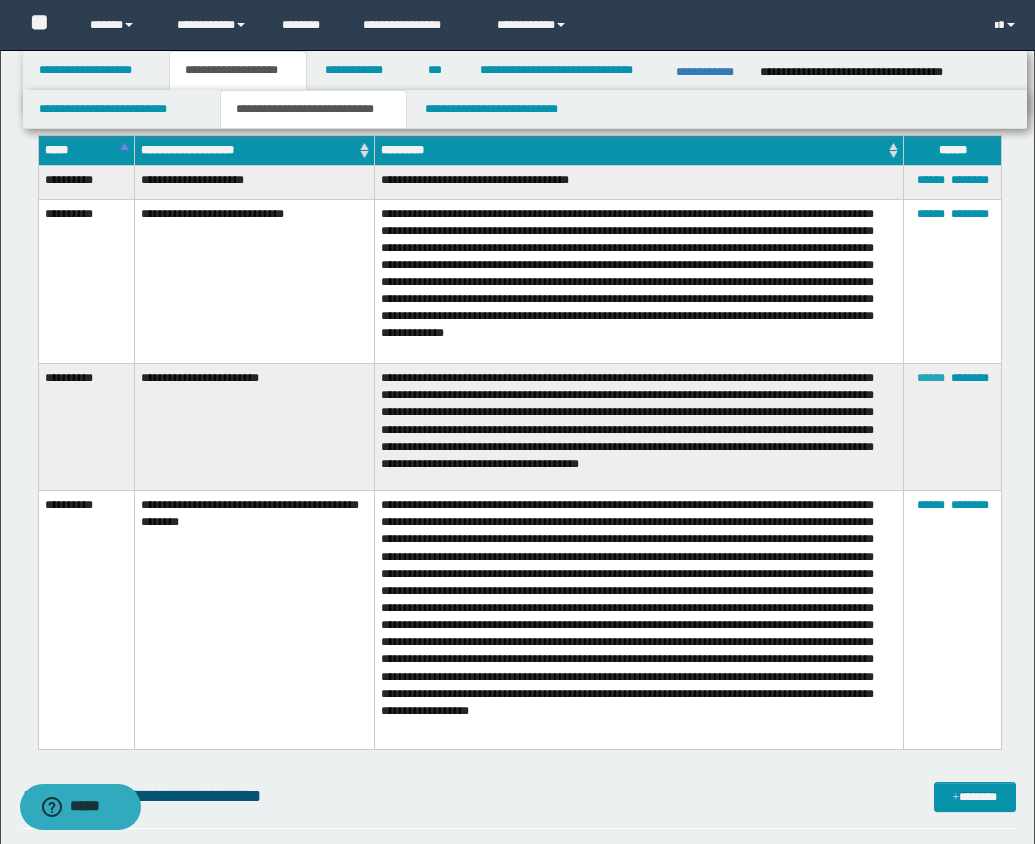 click on "******" at bounding box center (931, 378) 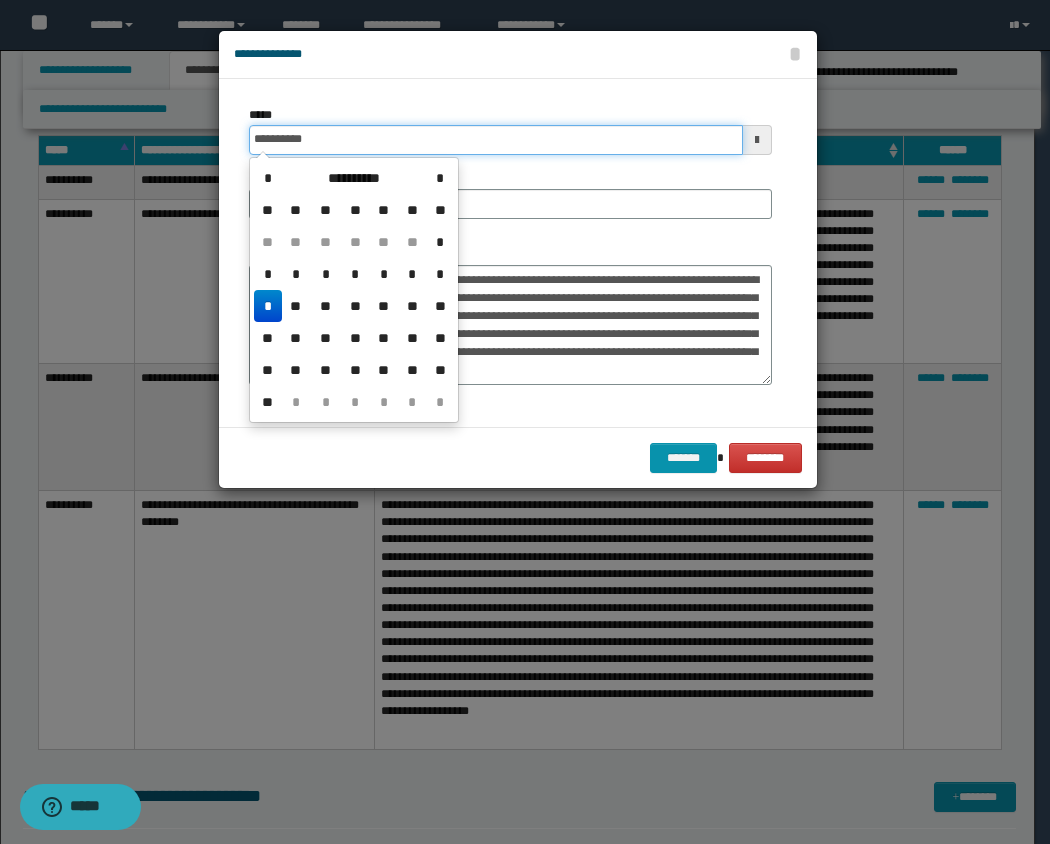 click on "**********" at bounding box center (496, 140) 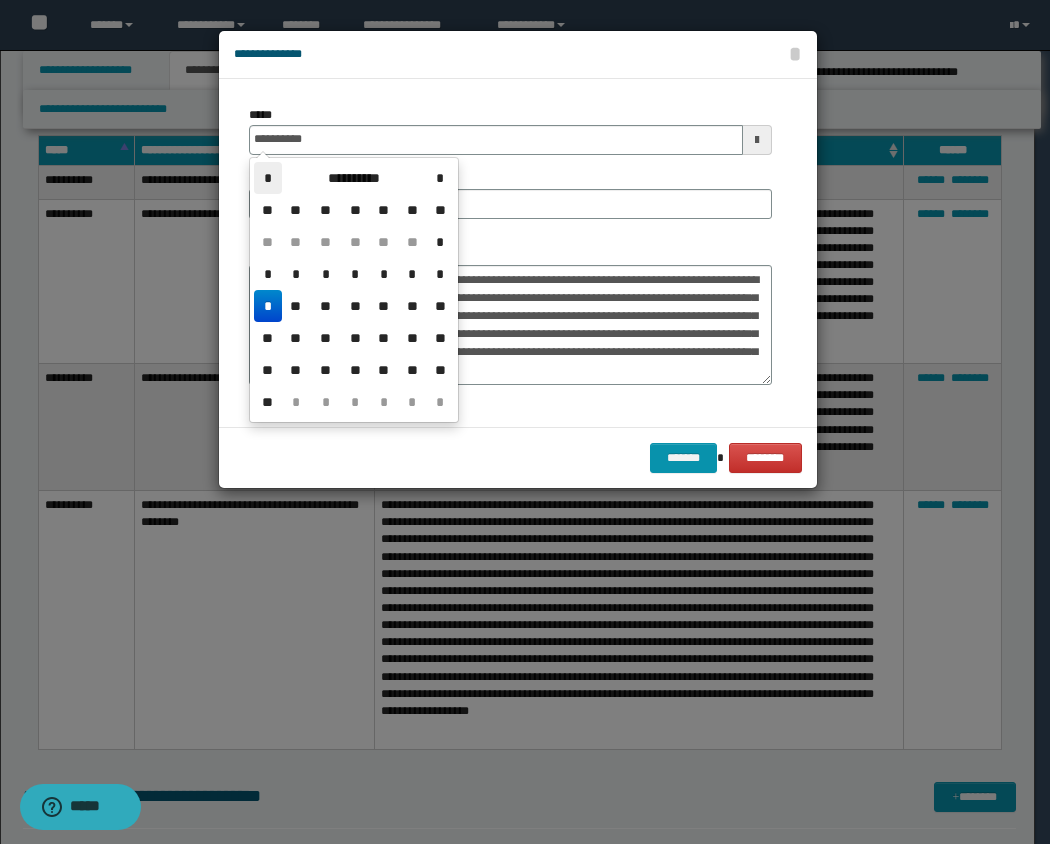 click on "*" at bounding box center [268, 178] 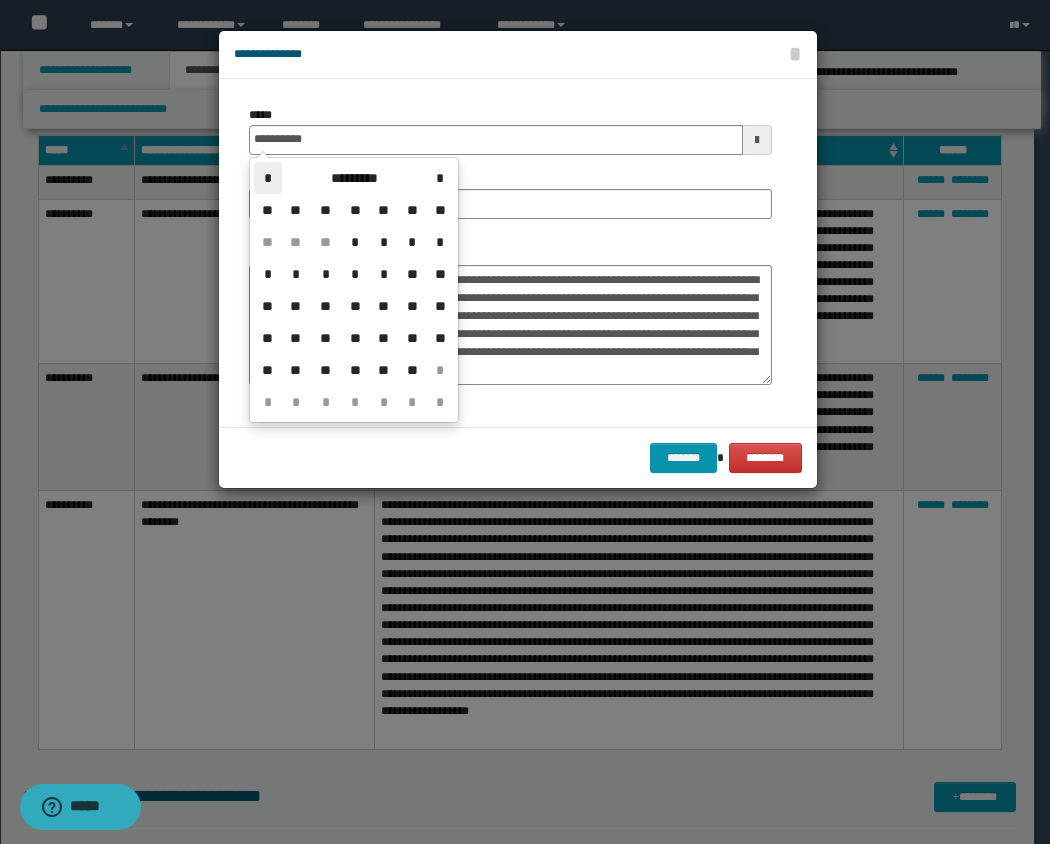 click on "*" at bounding box center (268, 178) 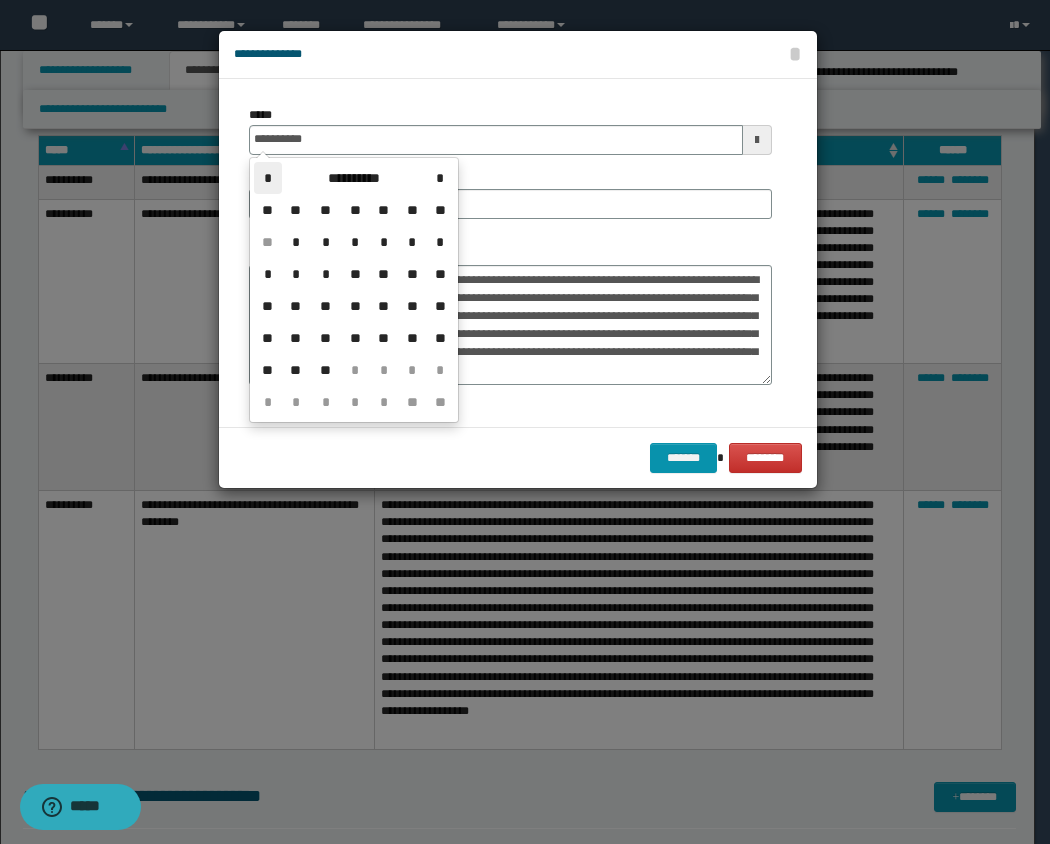 click on "*" at bounding box center [268, 178] 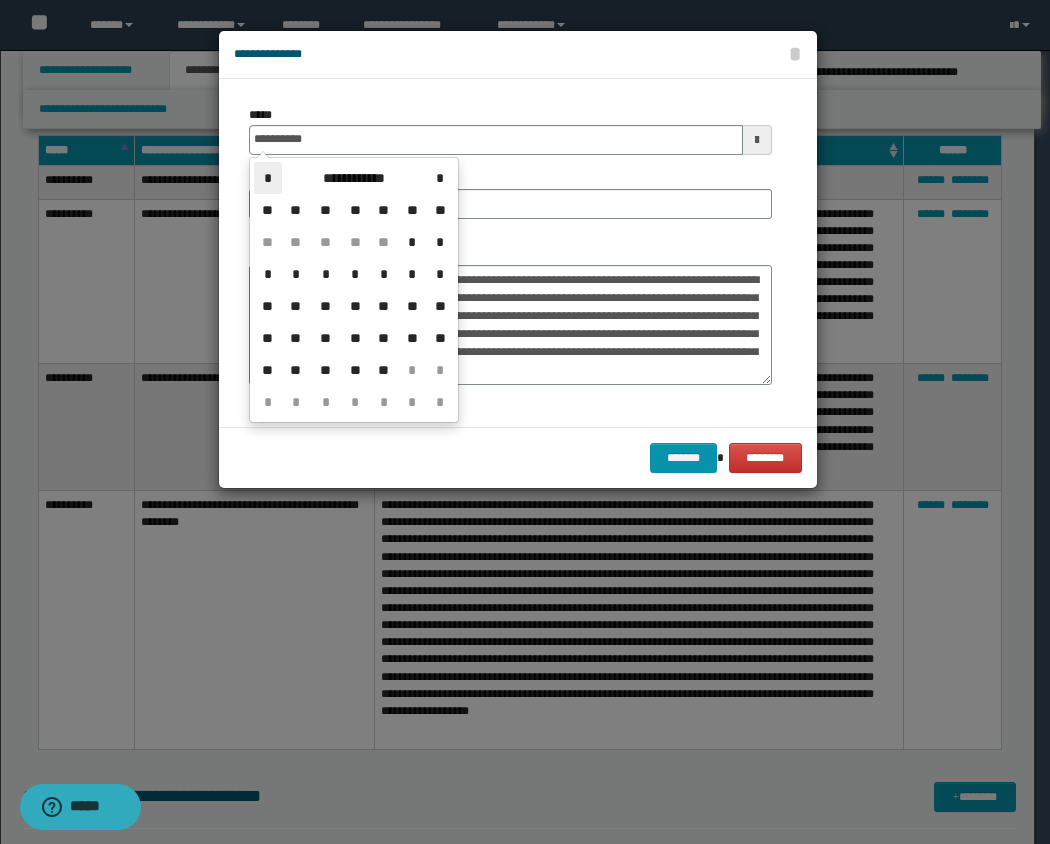 click on "*" at bounding box center (268, 178) 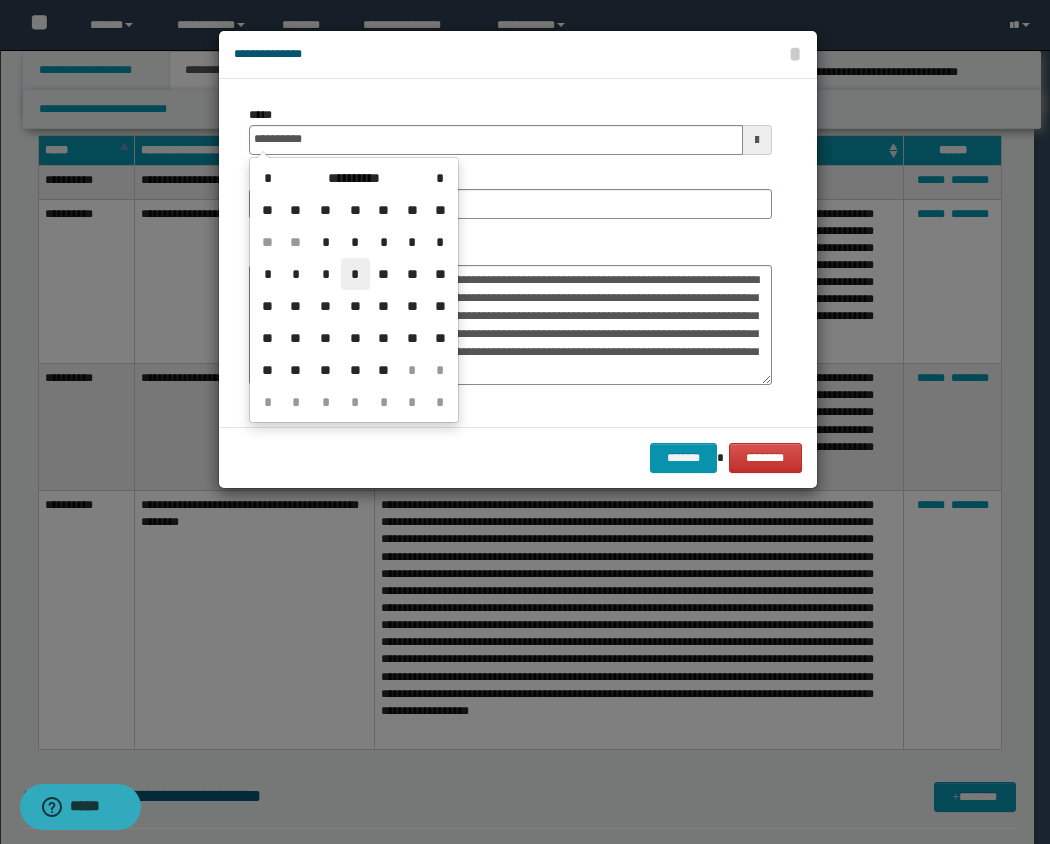 click on "*" at bounding box center [355, 274] 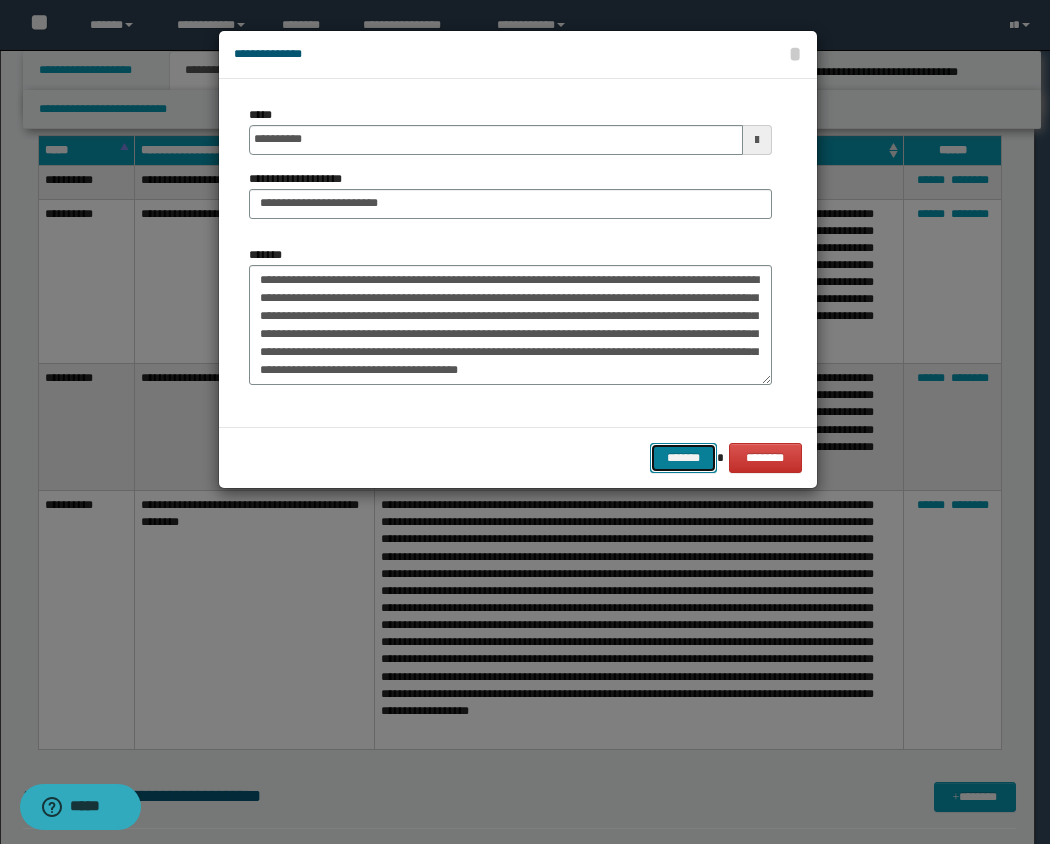 click on "*******" at bounding box center [684, 458] 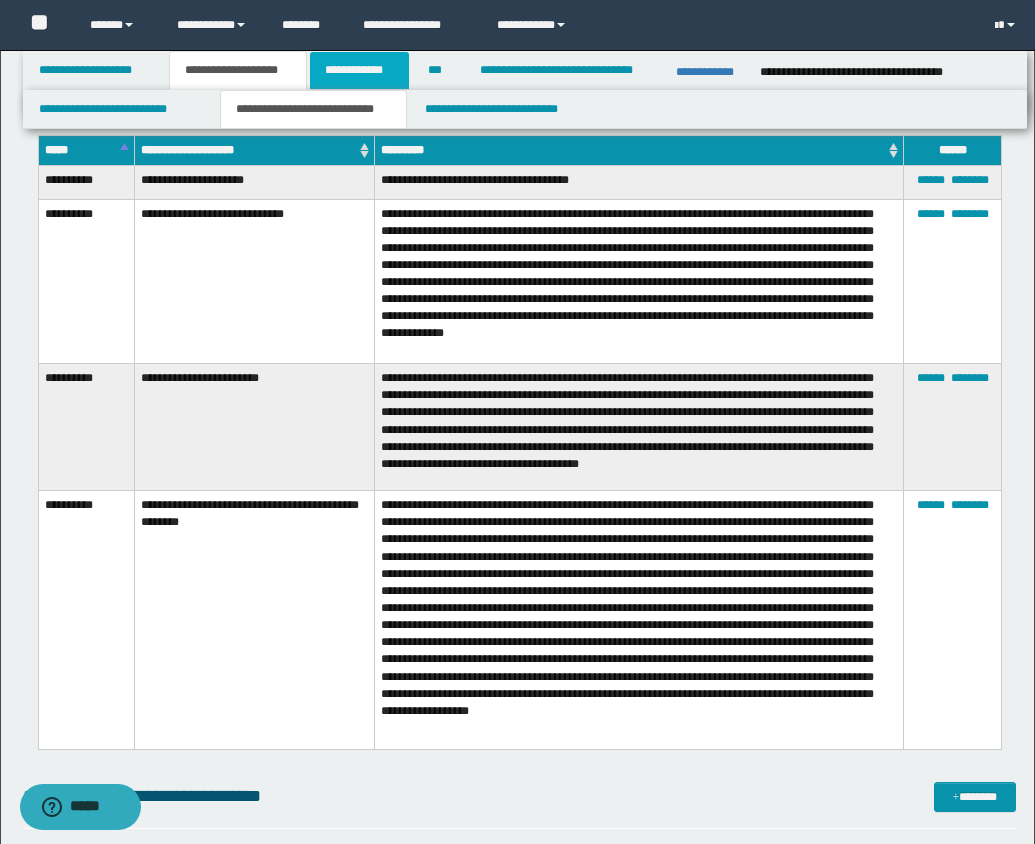 click on "**********" at bounding box center [359, 70] 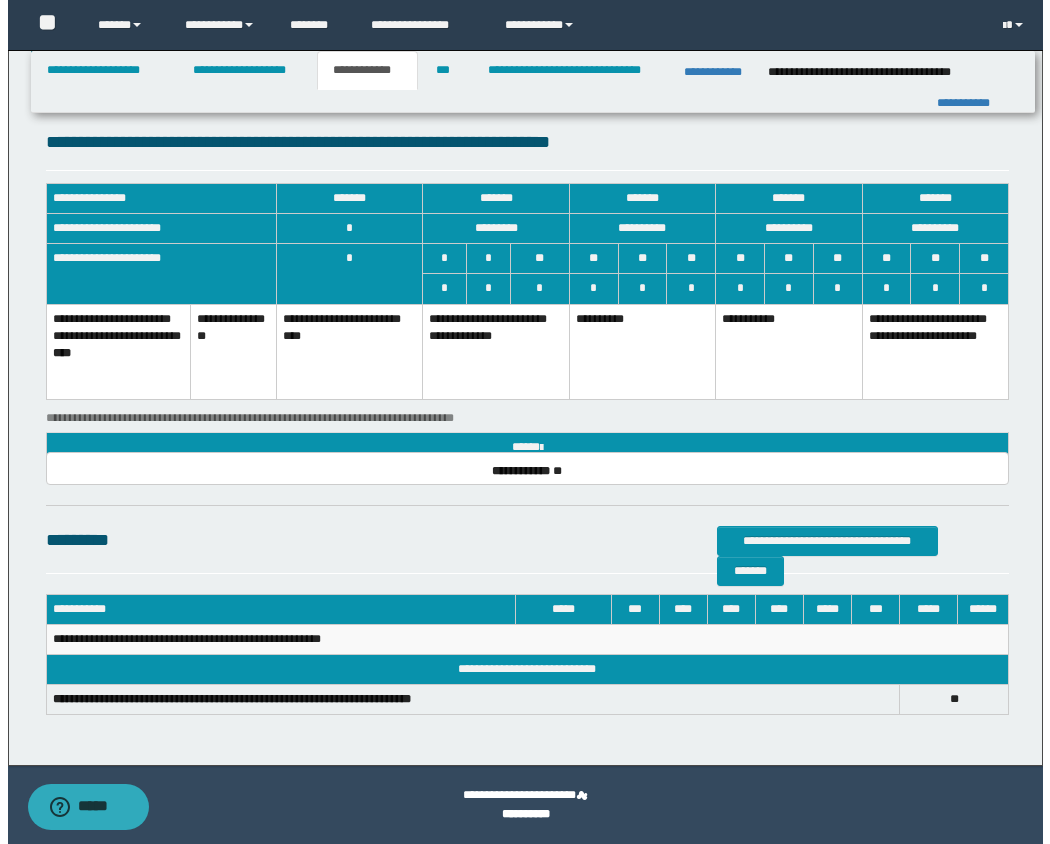 scroll, scrollTop: 0, scrollLeft: 0, axis: both 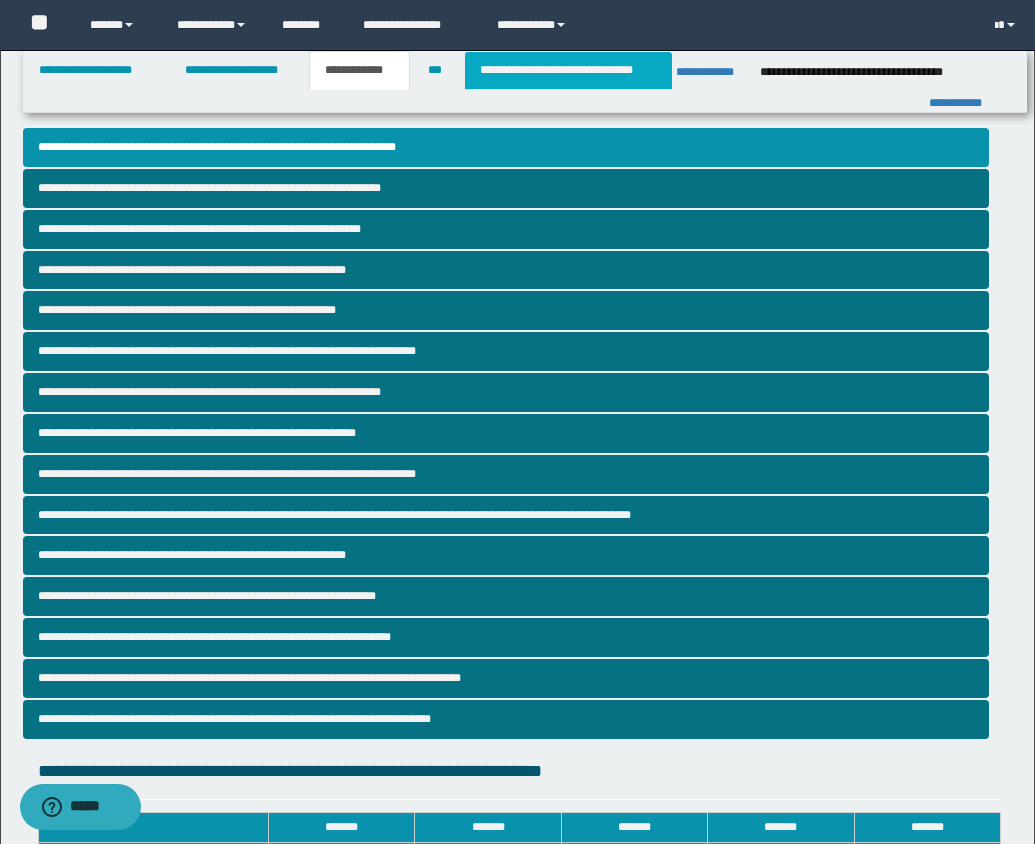 click on "**********" at bounding box center (568, 70) 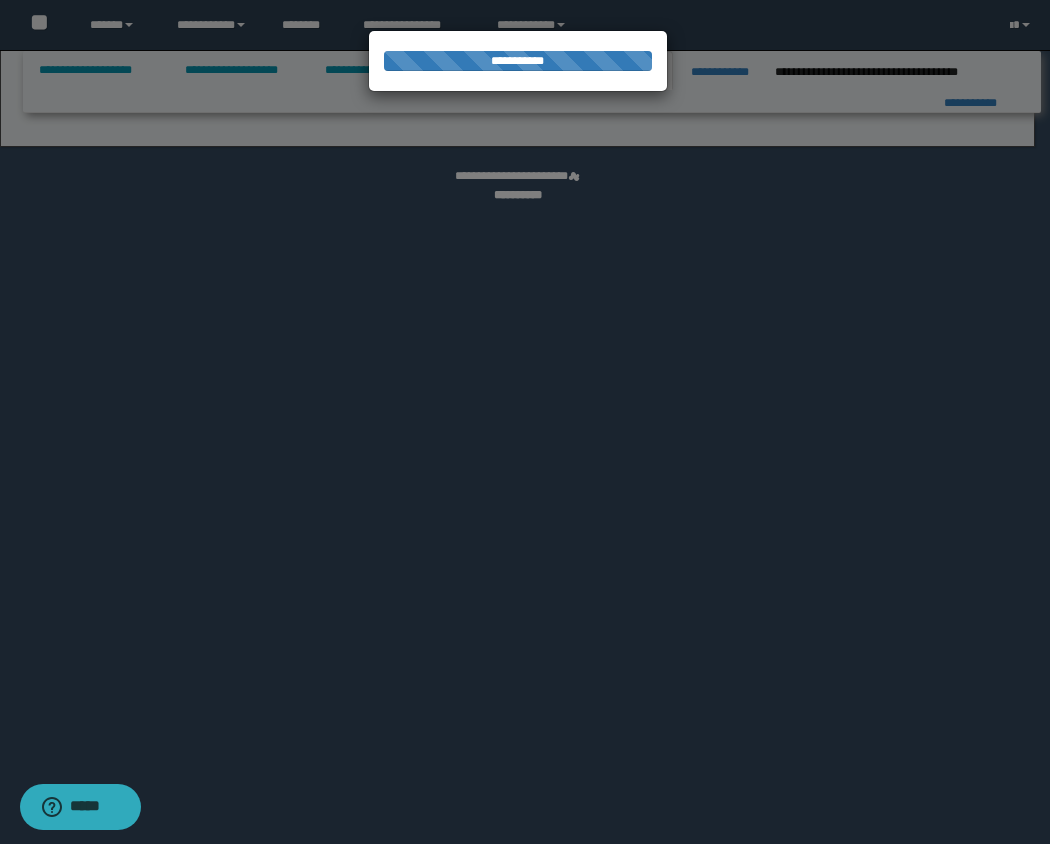 select on "*" 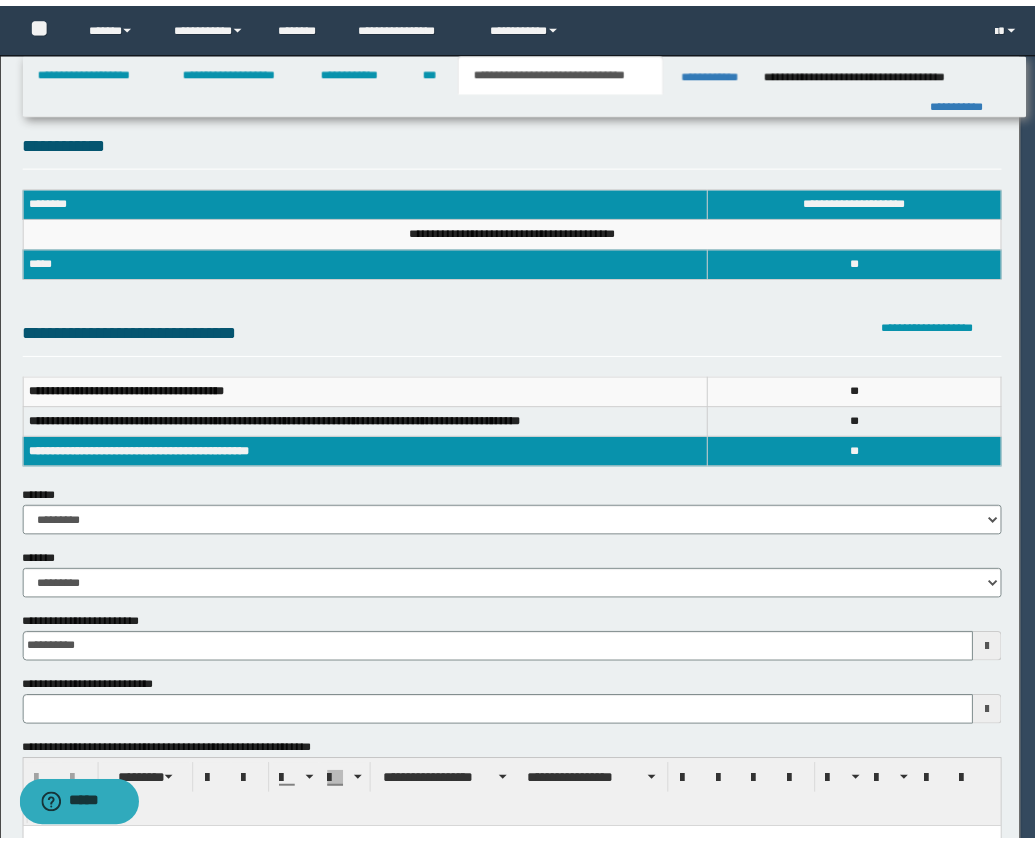 scroll, scrollTop: 0, scrollLeft: 0, axis: both 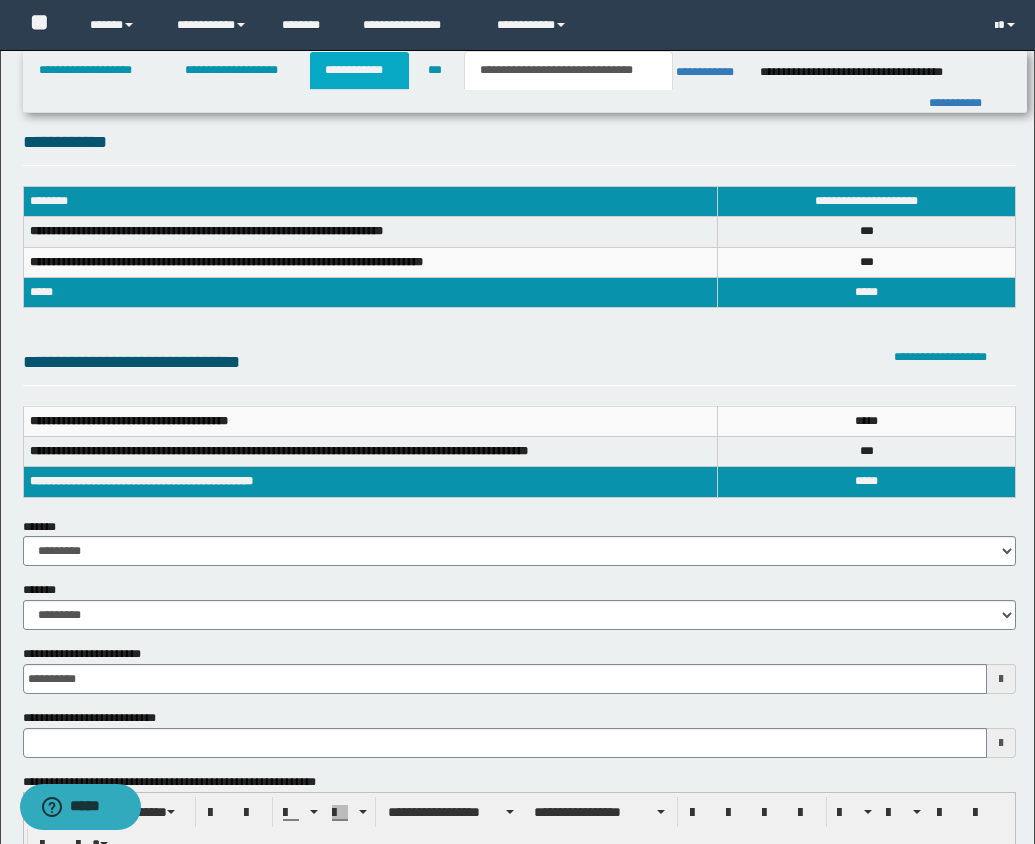 click on "**********" at bounding box center (359, 70) 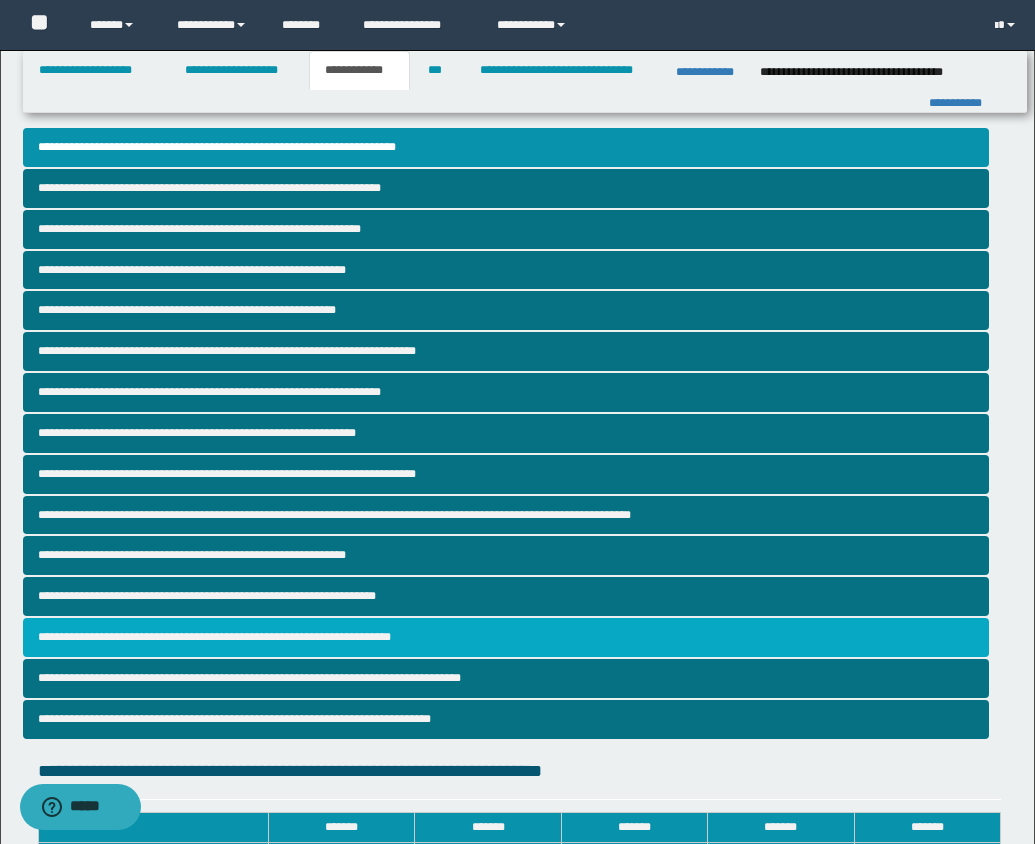 click on "**********" at bounding box center (506, 637) 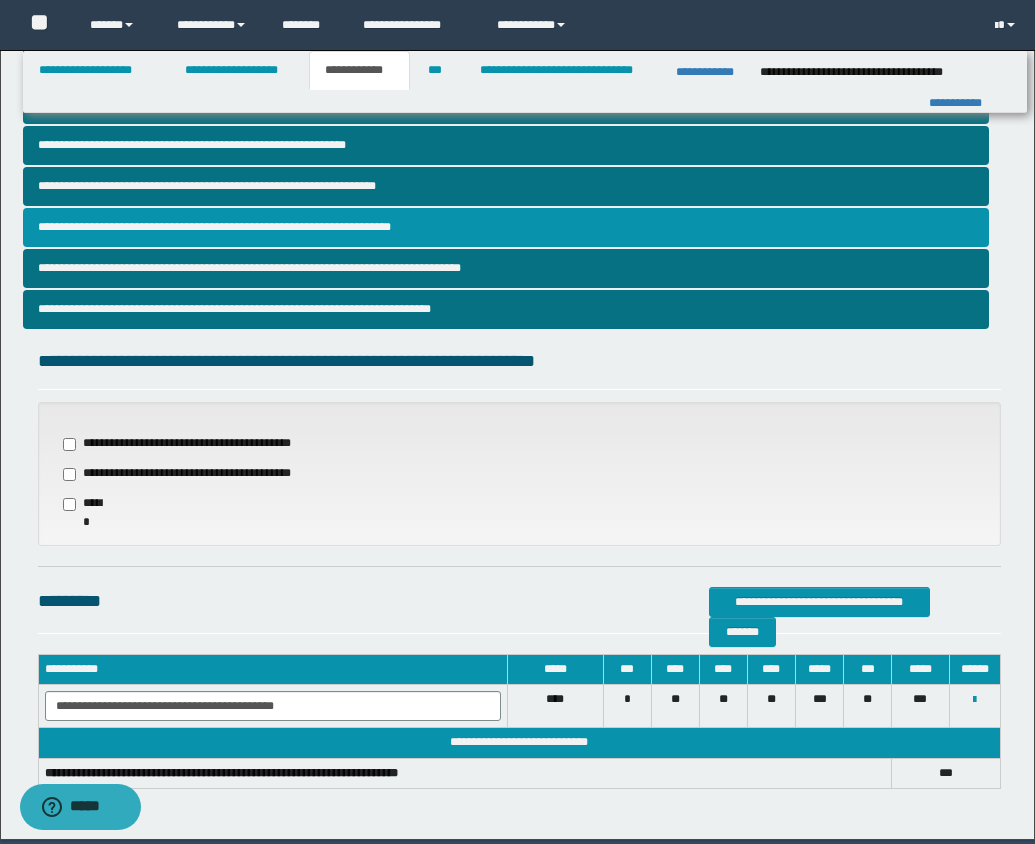scroll, scrollTop: 445, scrollLeft: 0, axis: vertical 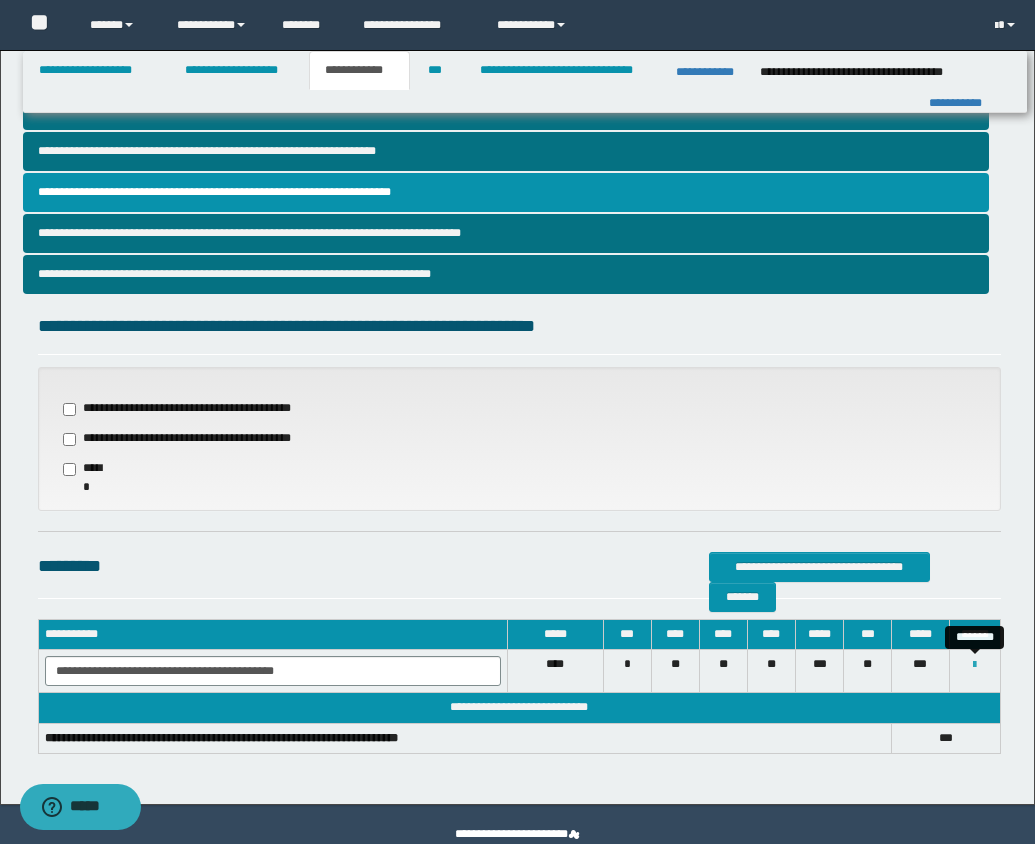 click at bounding box center [974, 665] 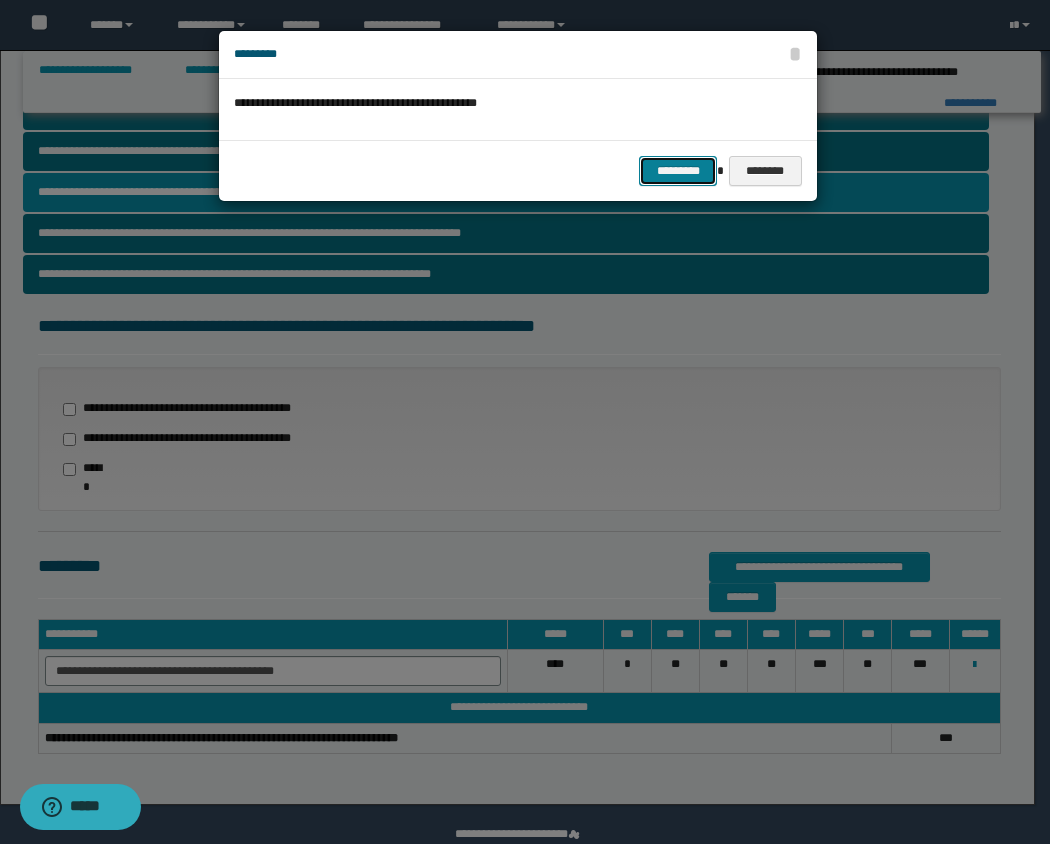 click on "*********" at bounding box center (678, 171) 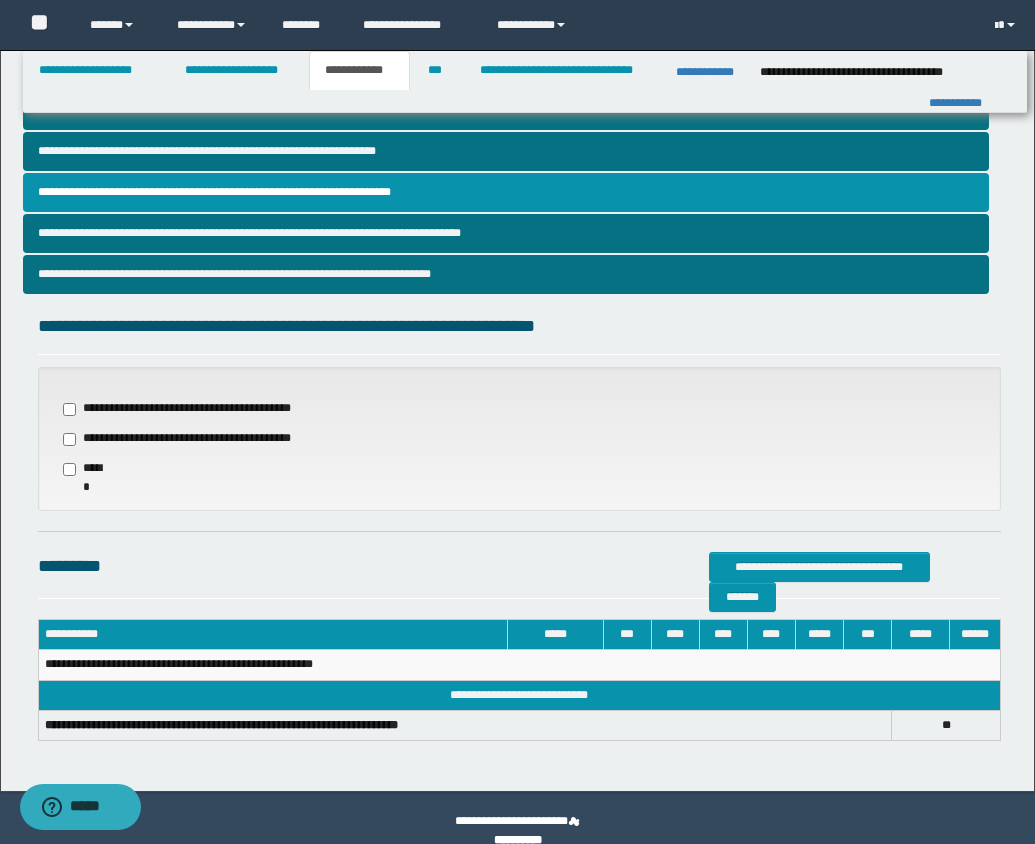 click on "**********" at bounding box center [185, 439] 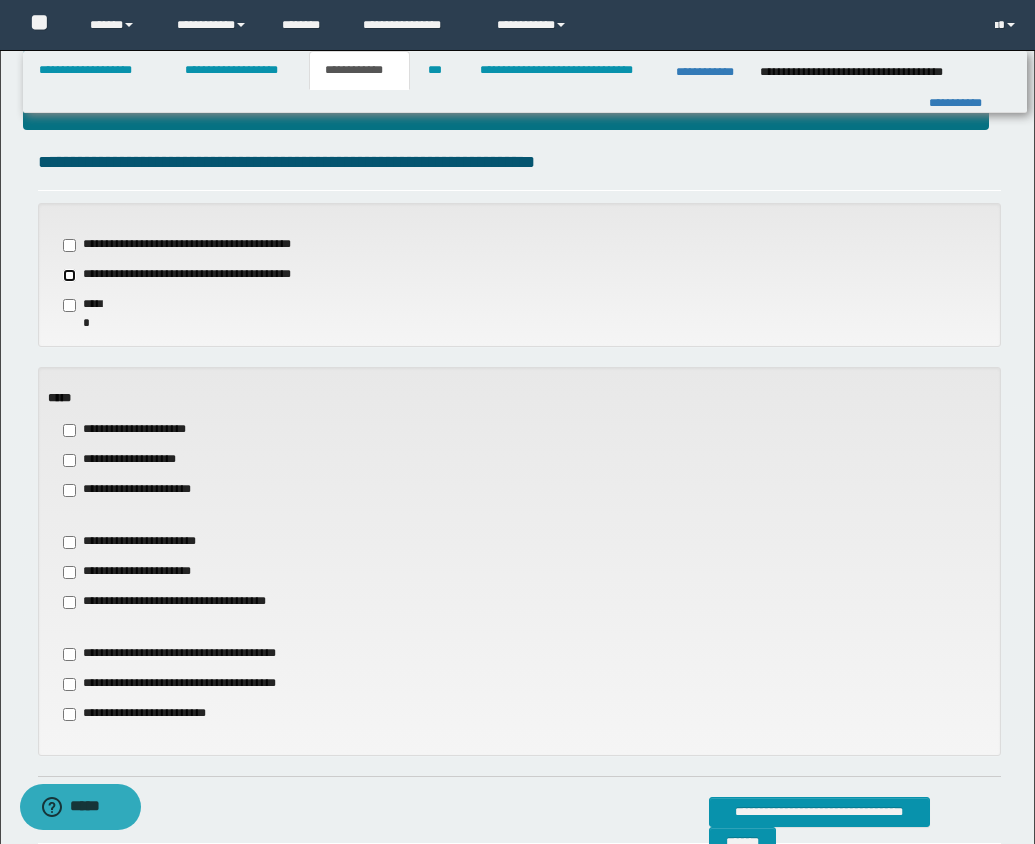 scroll, scrollTop: 631, scrollLeft: 0, axis: vertical 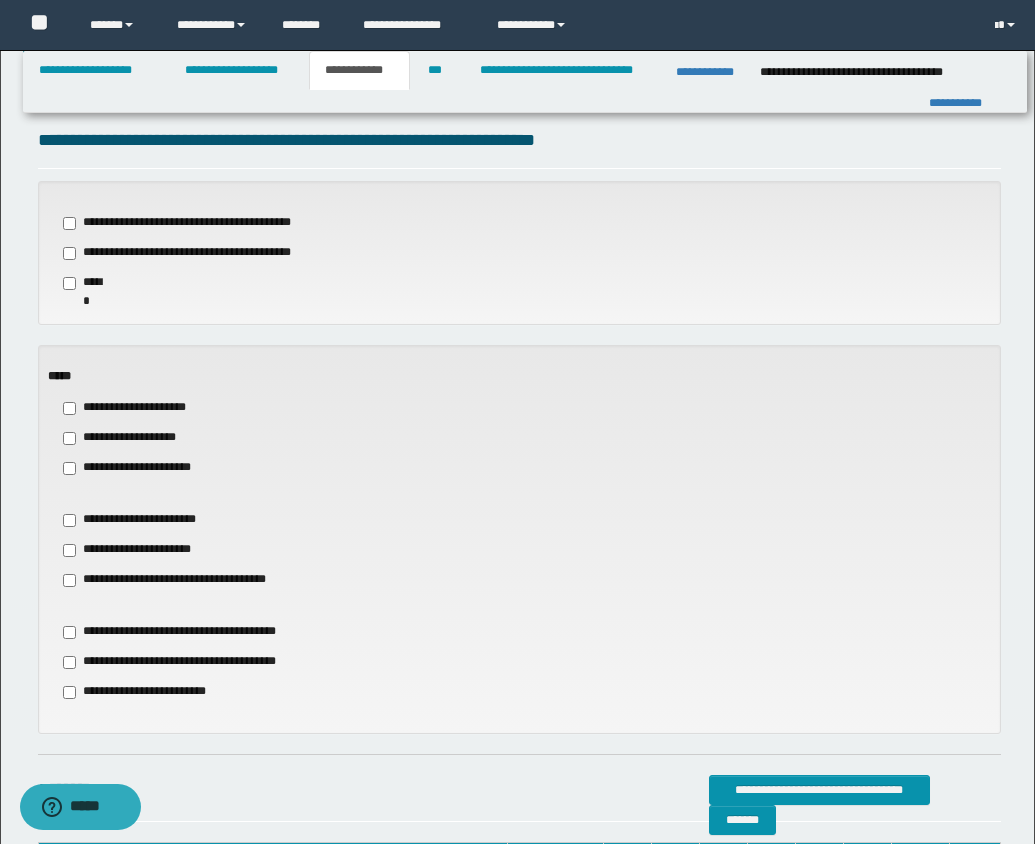 click on "**********" at bounding box center (138, 550) 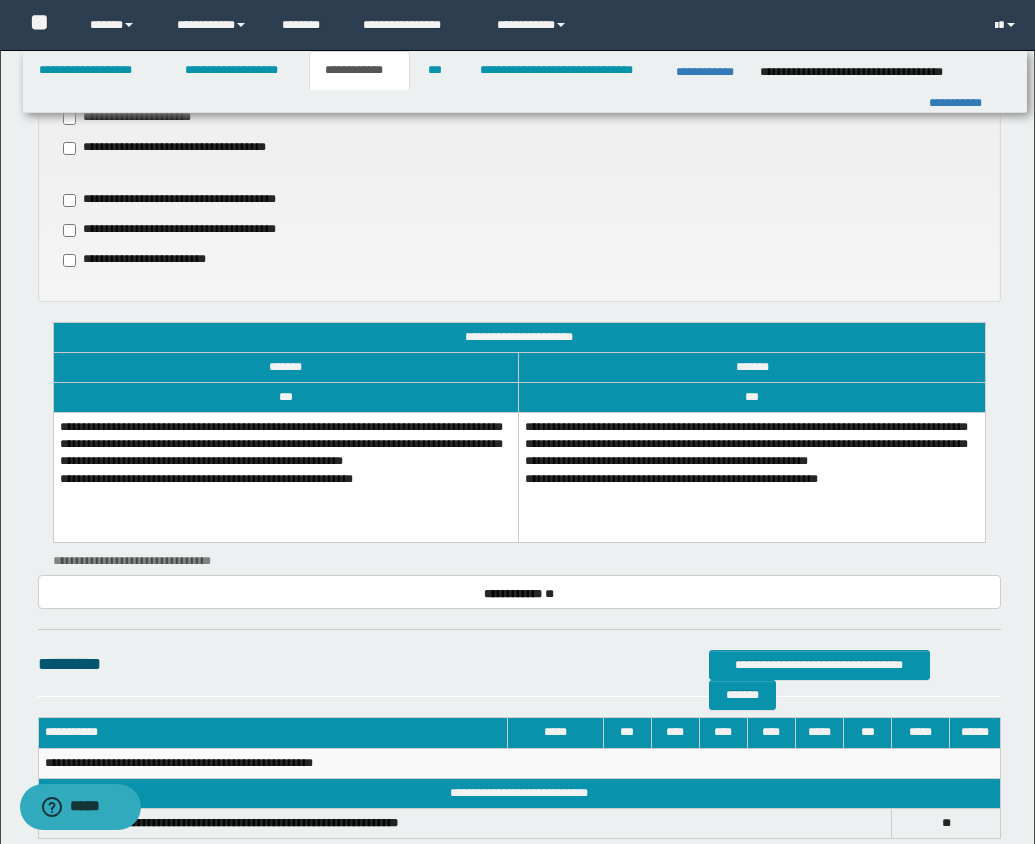 click on "**********" at bounding box center (286, 478) 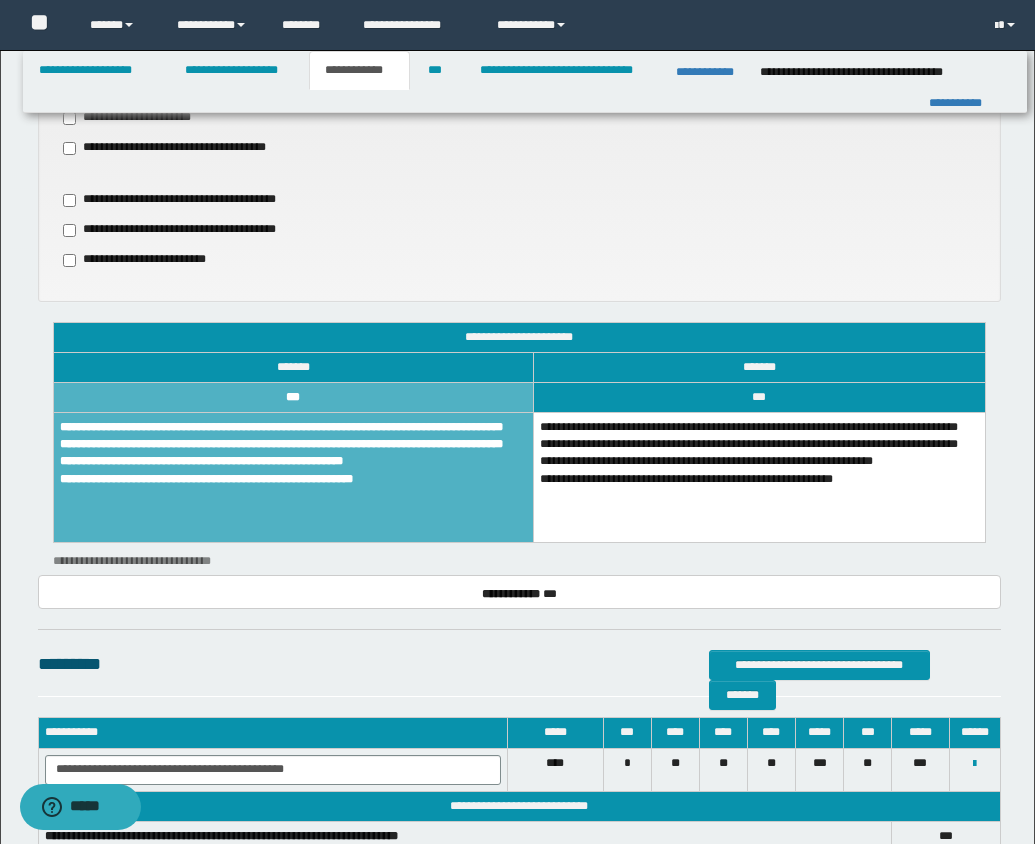 scroll, scrollTop: 1200, scrollLeft: 0, axis: vertical 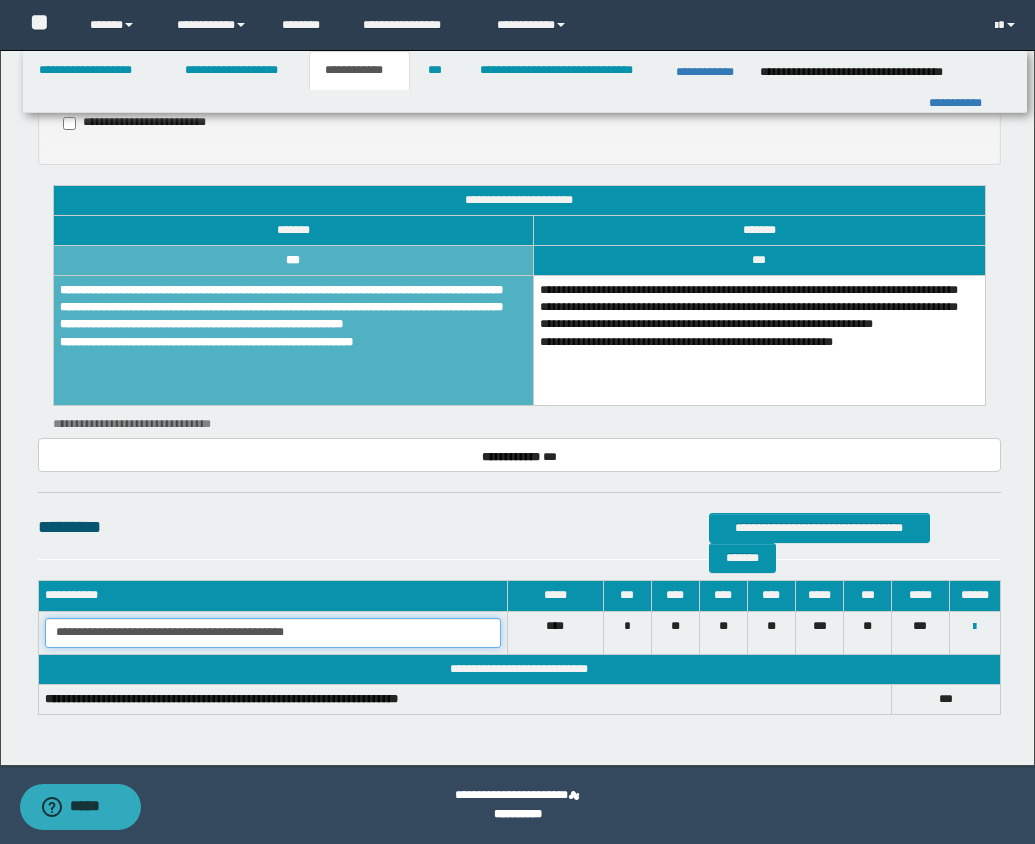 drag, startPoint x: 52, startPoint y: 637, endPoint x: 387, endPoint y: 636, distance: 335.0015 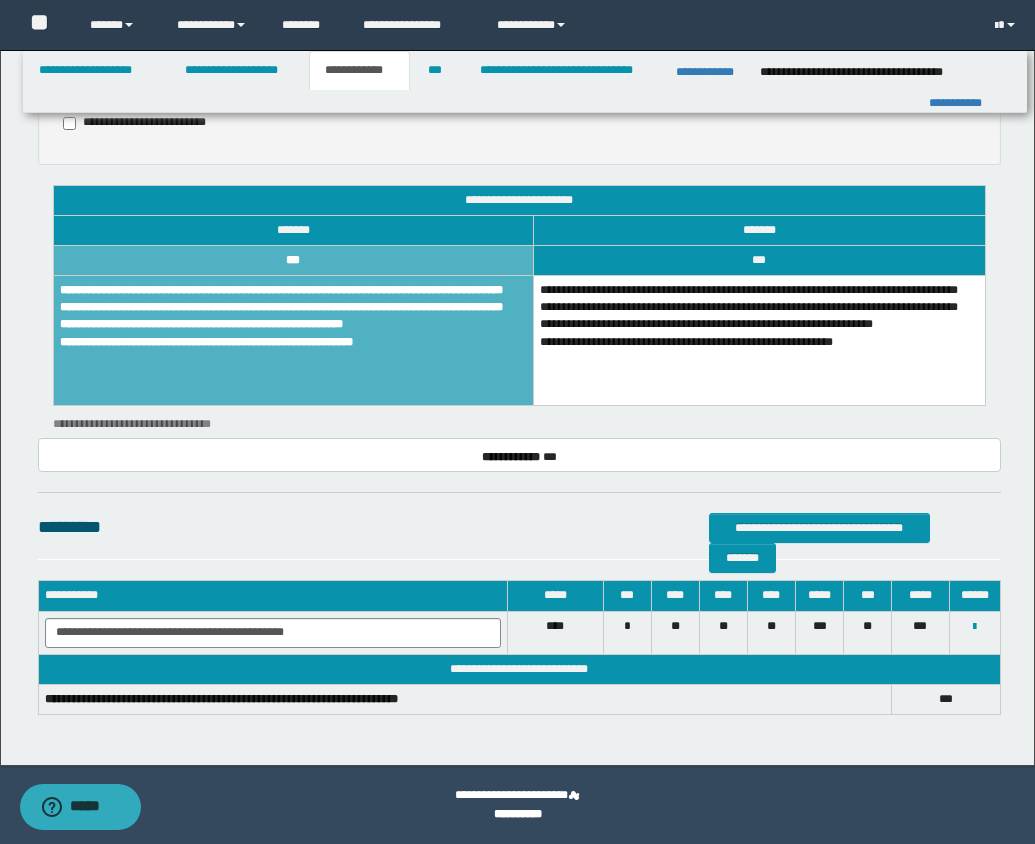 scroll, scrollTop: 0, scrollLeft: 0, axis: both 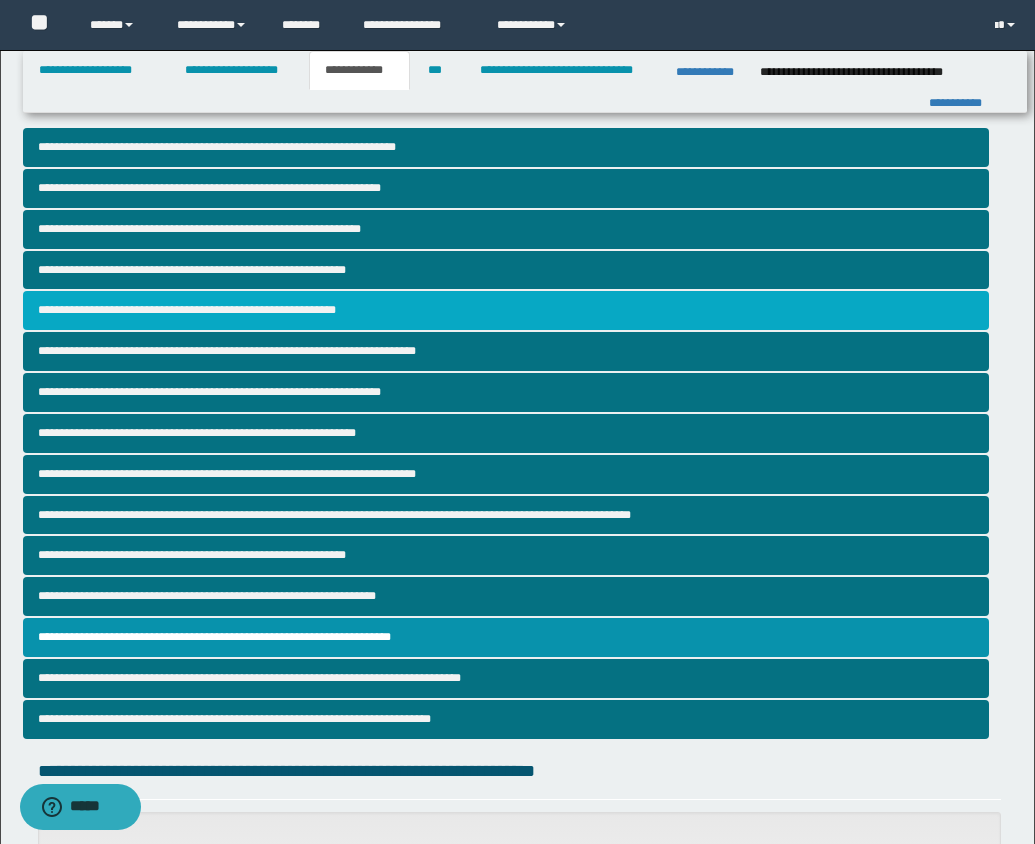 click on "**********" at bounding box center [506, 310] 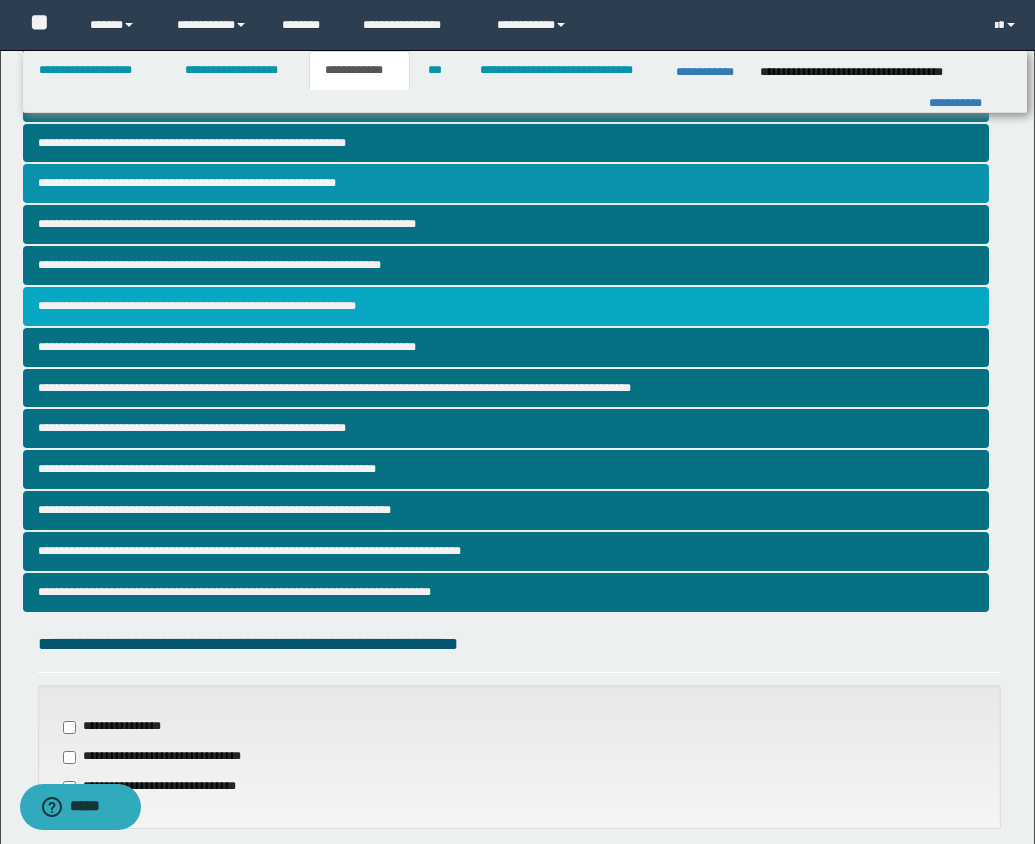 scroll, scrollTop: 470, scrollLeft: 0, axis: vertical 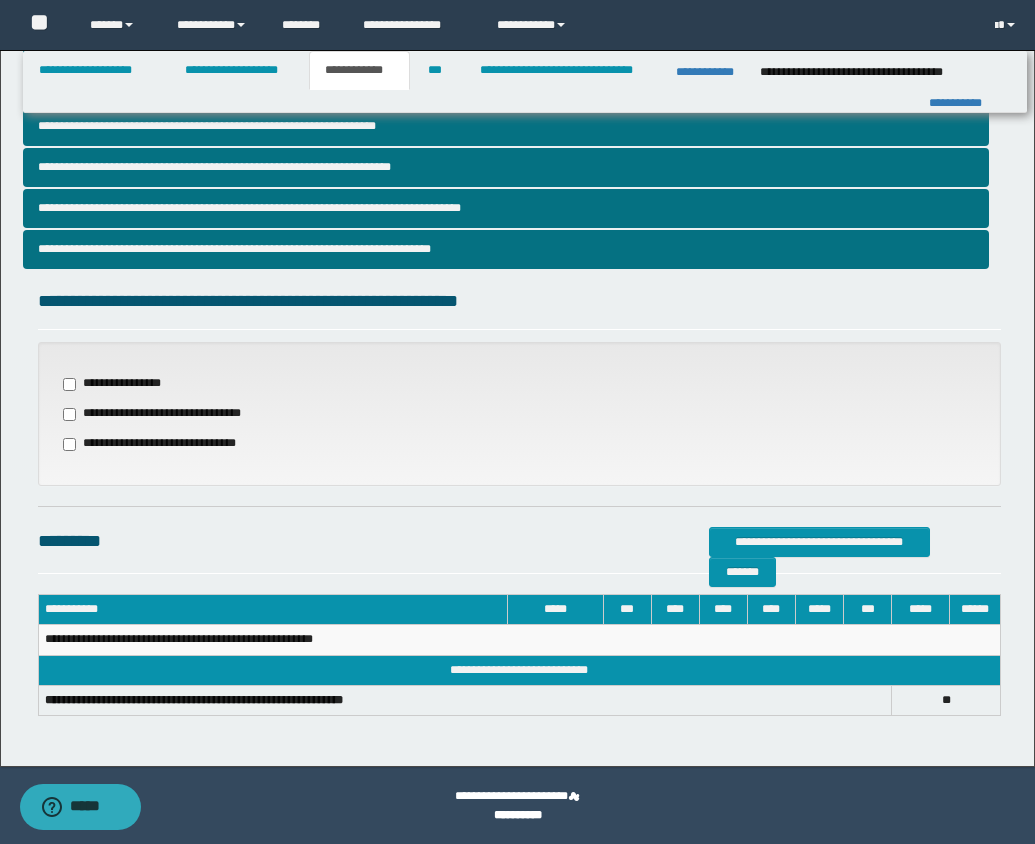 click on "**********" at bounding box center [171, 414] 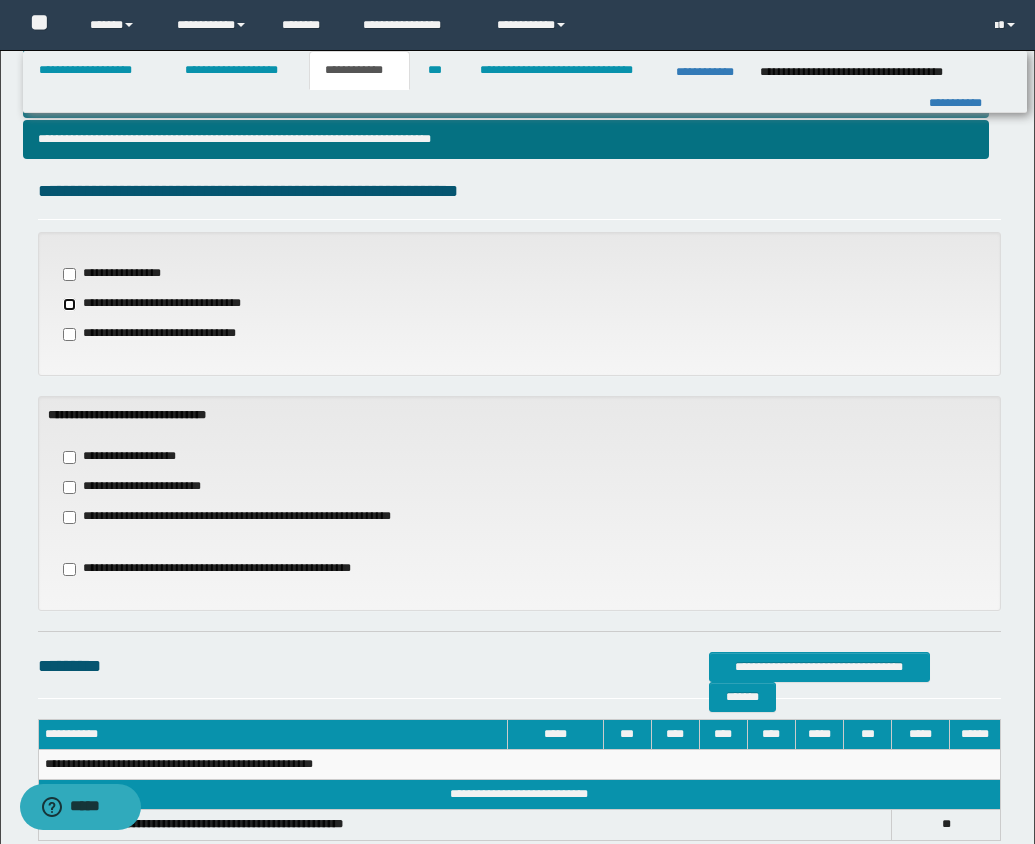 scroll, scrollTop: 700, scrollLeft: 0, axis: vertical 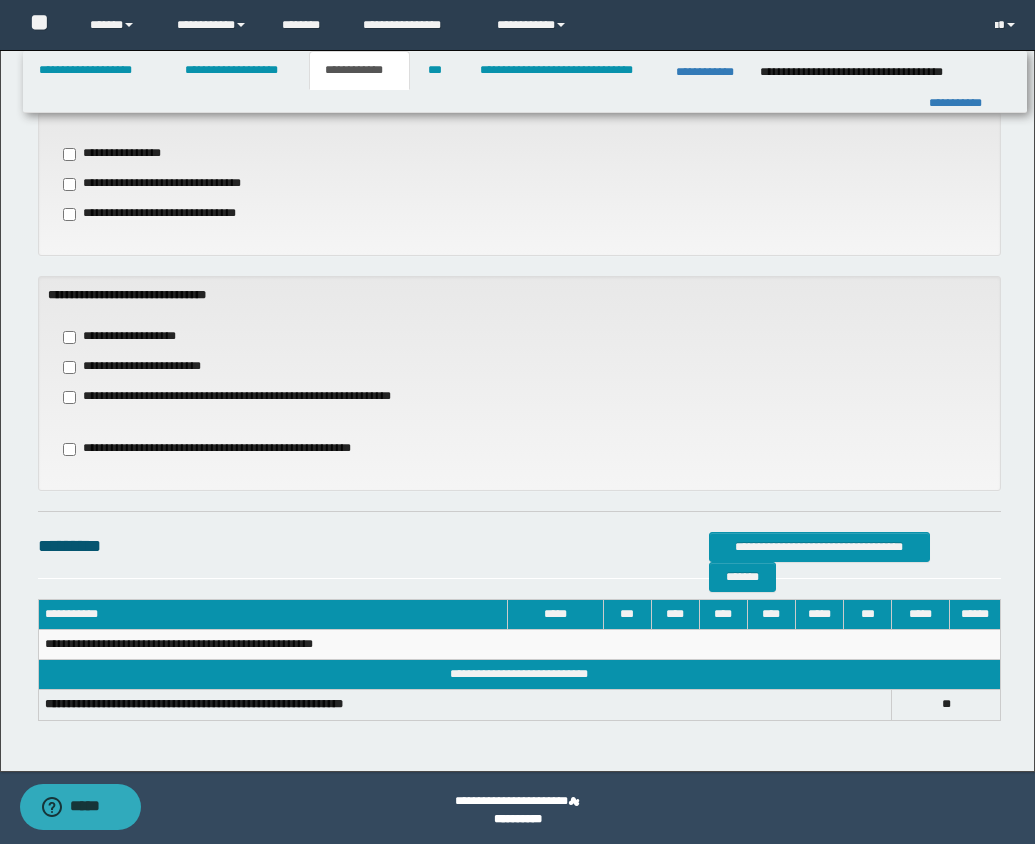 click on "**********" at bounding box center [133, 337] 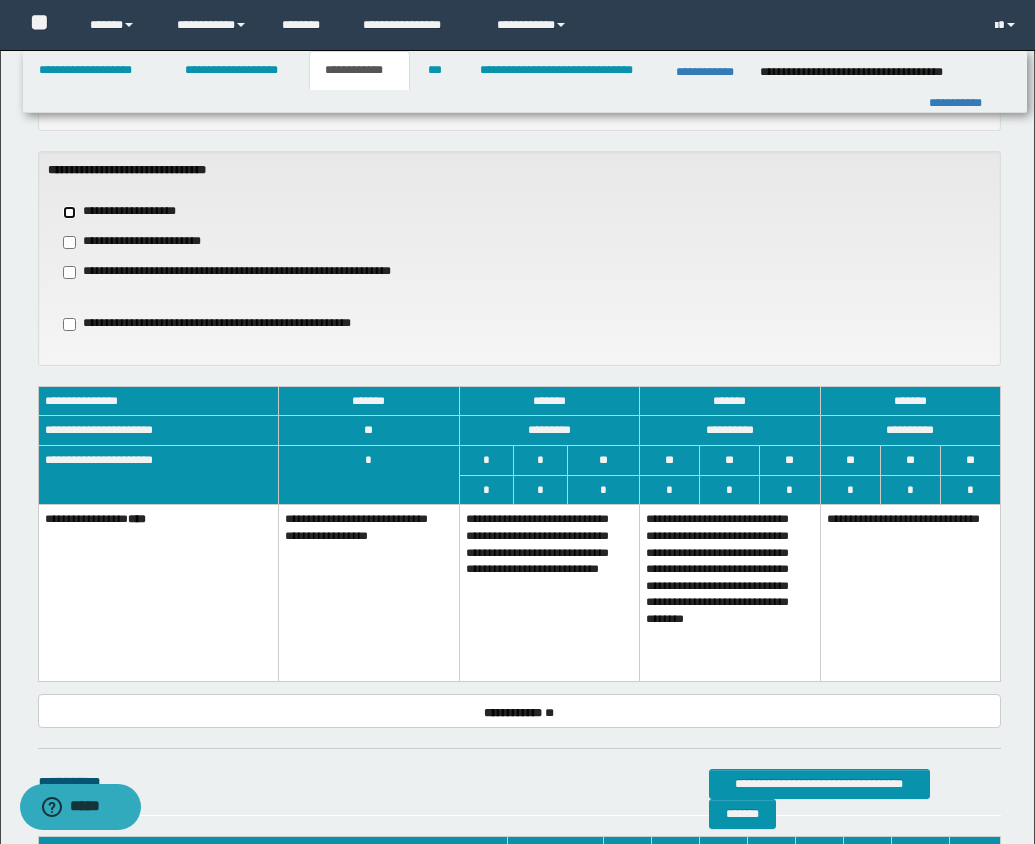 scroll, scrollTop: 920, scrollLeft: 0, axis: vertical 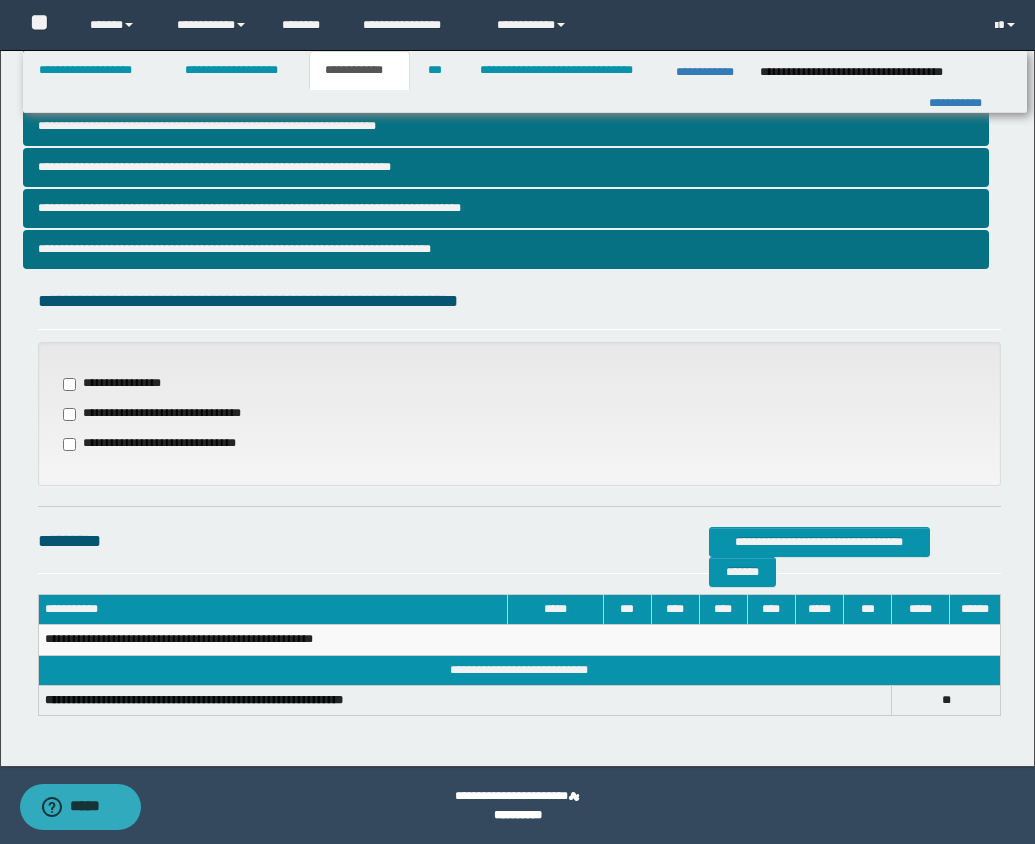 click on "**********" at bounding box center (171, 414) 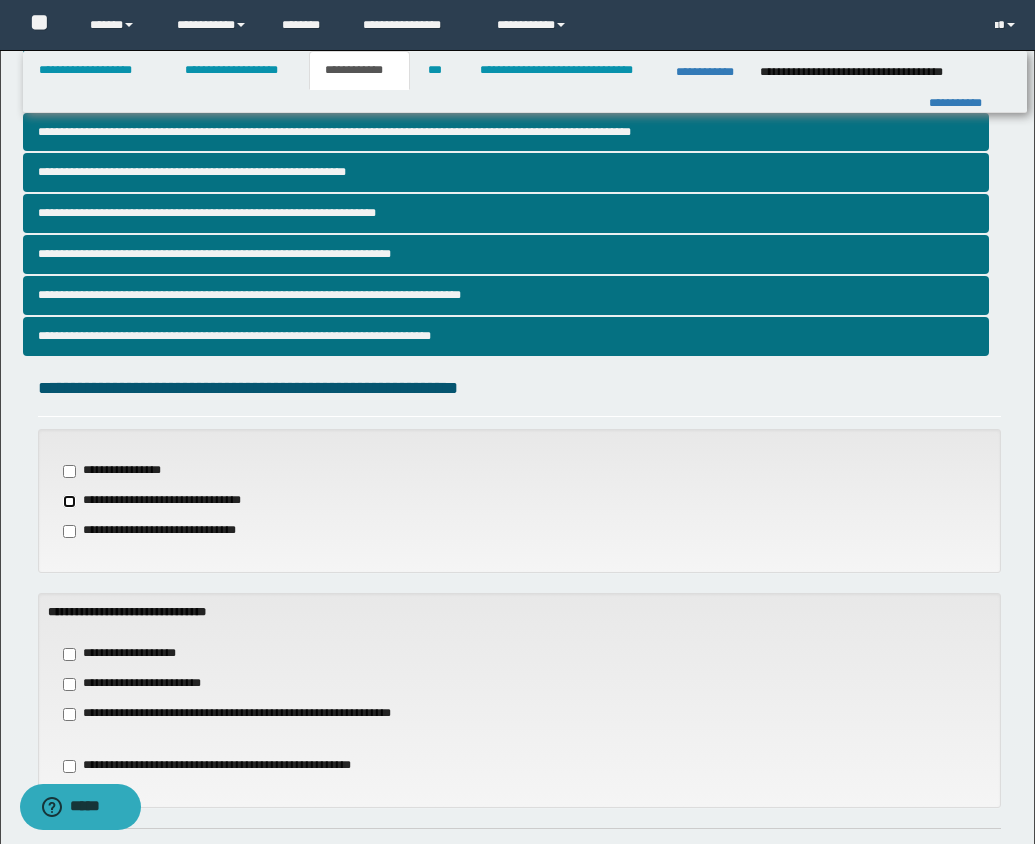 scroll, scrollTop: 371, scrollLeft: 0, axis: vertical 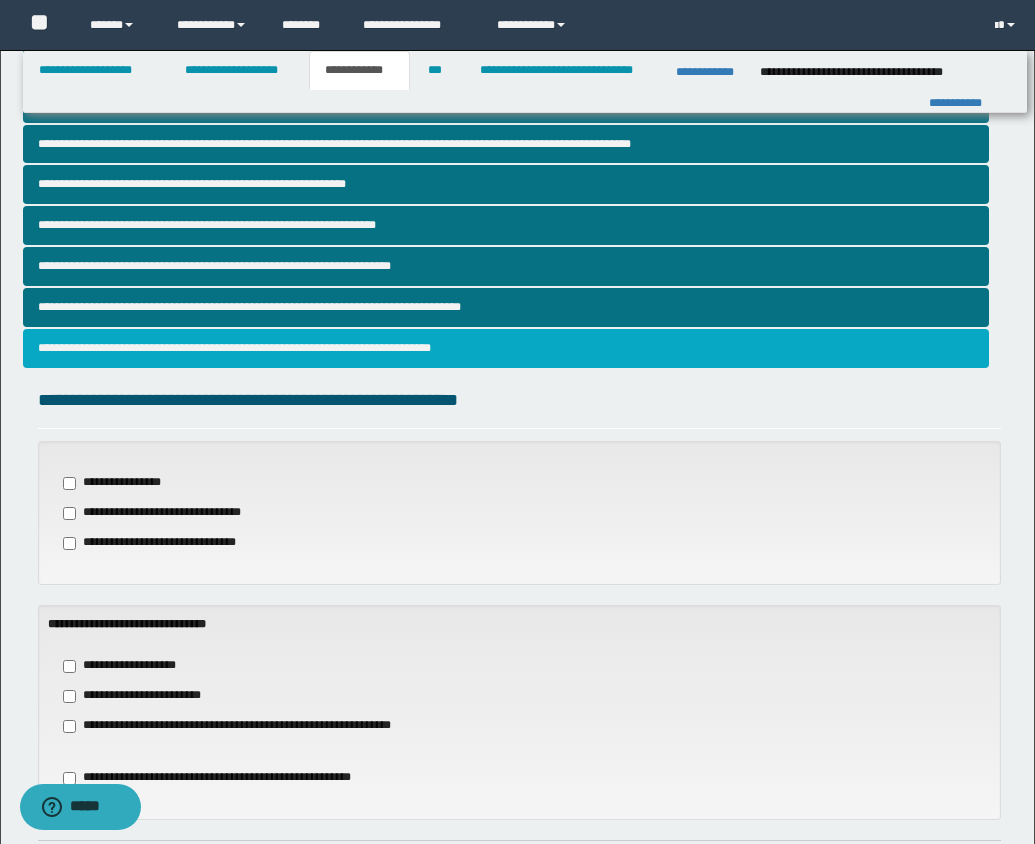 click on "**********" at bounding box center (506, 348) 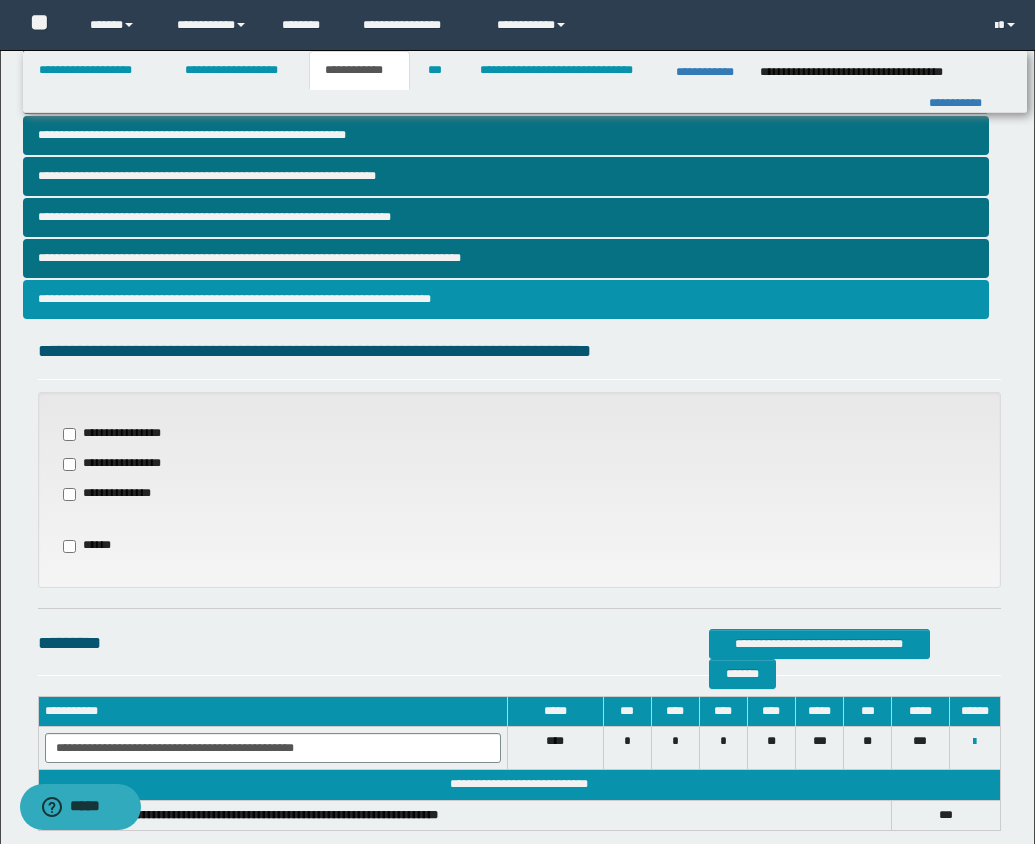 scroll, scrollTop: 535, scrollLeft: 0, axis: vertical 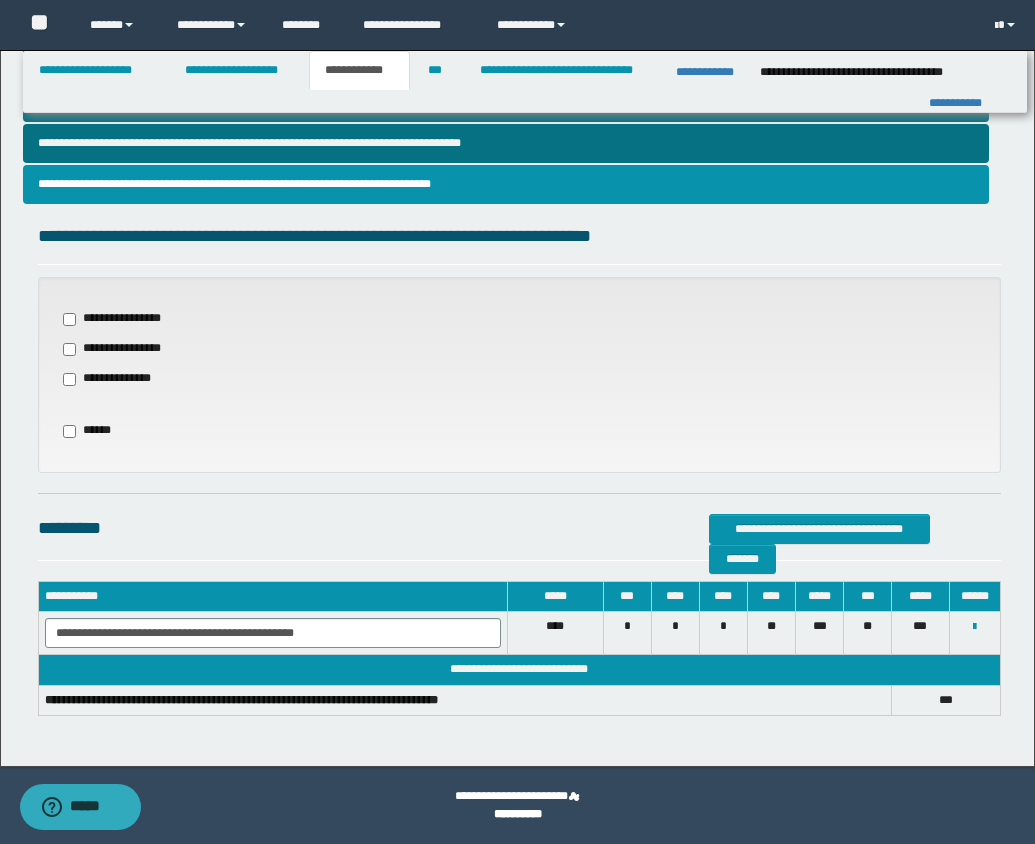 click on "**********" at bounding box center [119, 379] 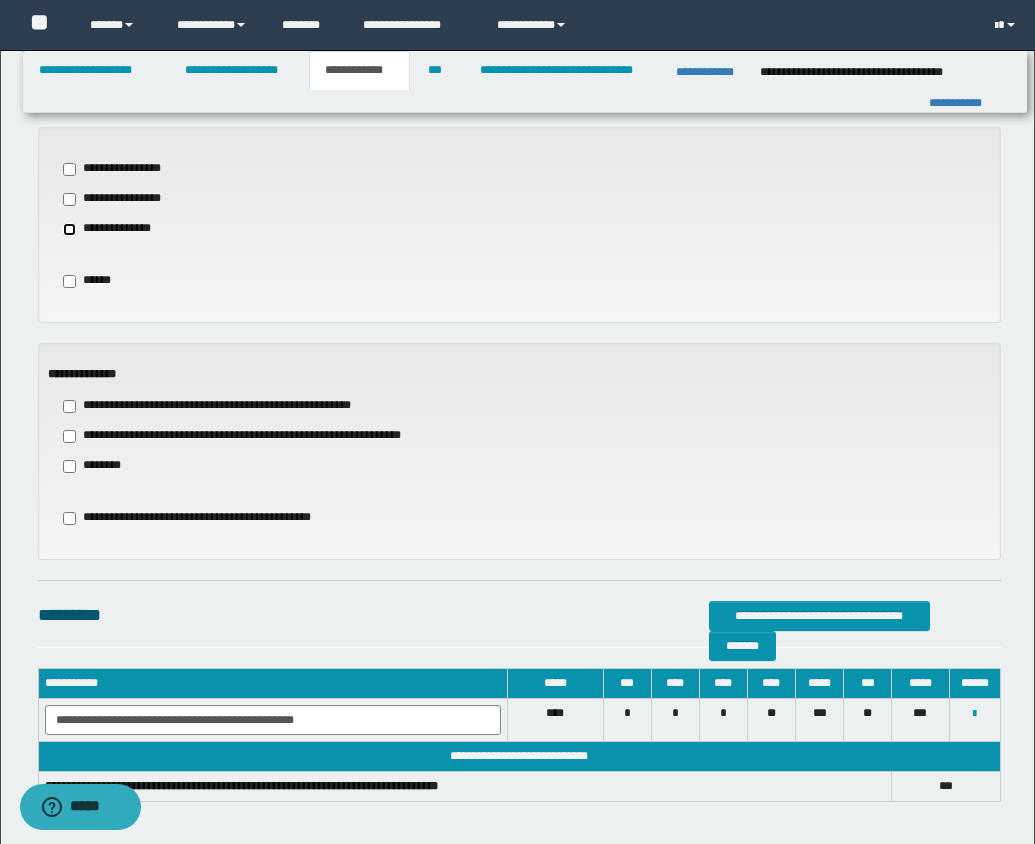 scroll, scrollTop: 715, scrollLeft: 0, axis: vertical 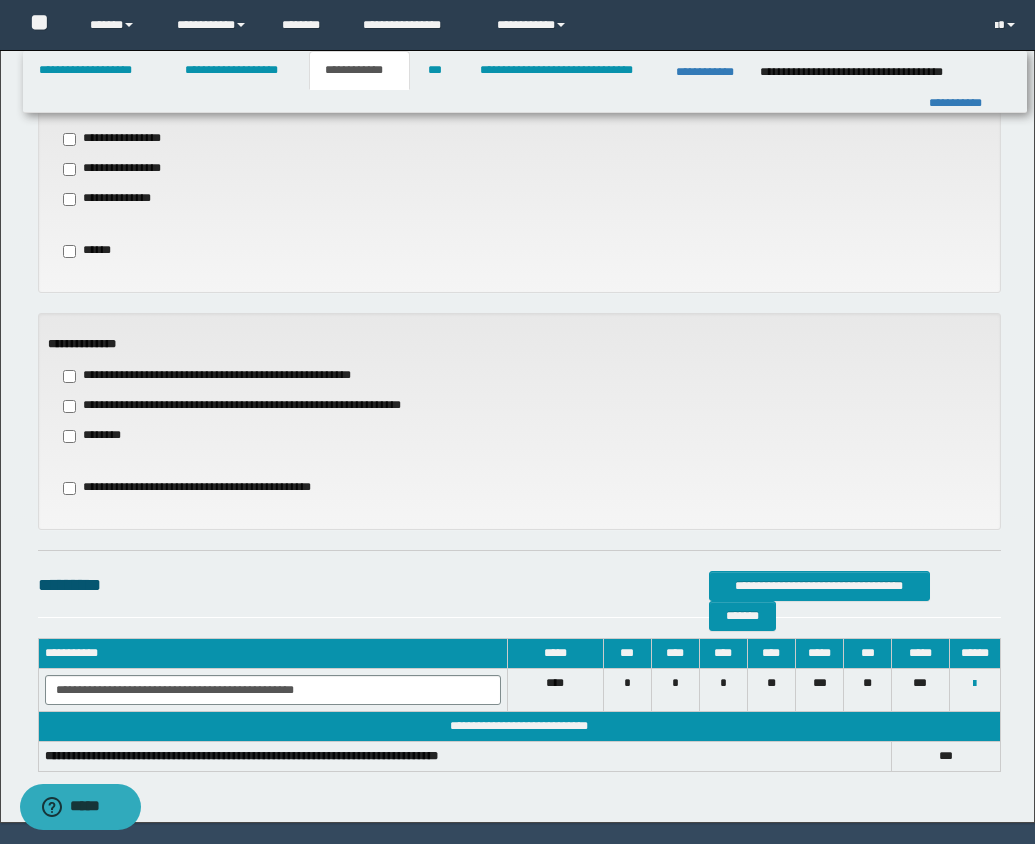 click on "**********" at bounding box center (257, 406) 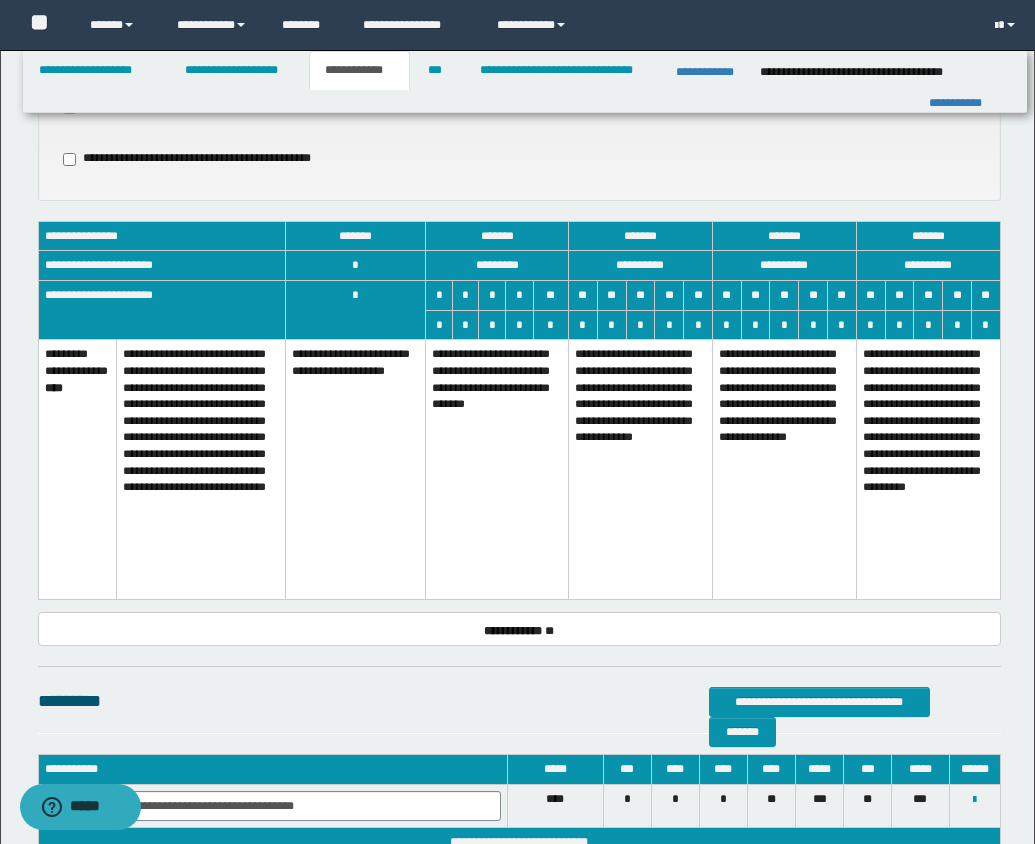 scroll, scrollTop: 1046, scrollLeft: 0, axis: vertical 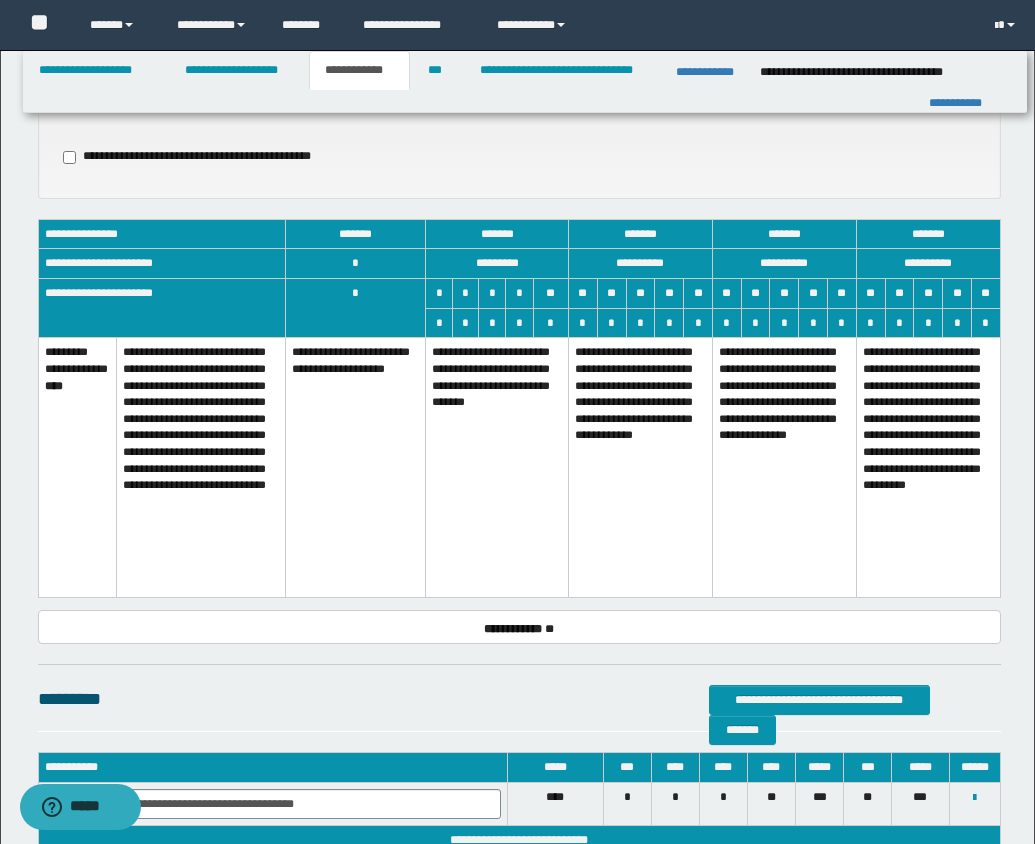 click on "**********" at bounding box center (928, 468) 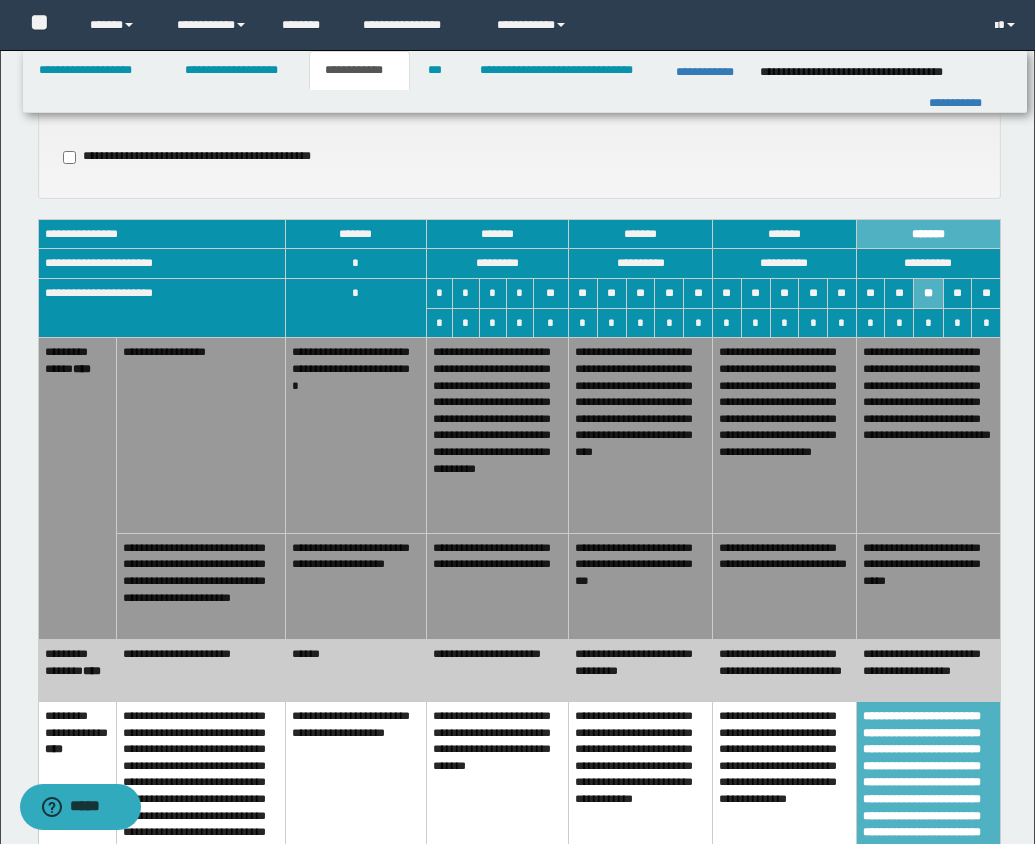 click on "**********" at bounding box center [784, 586] 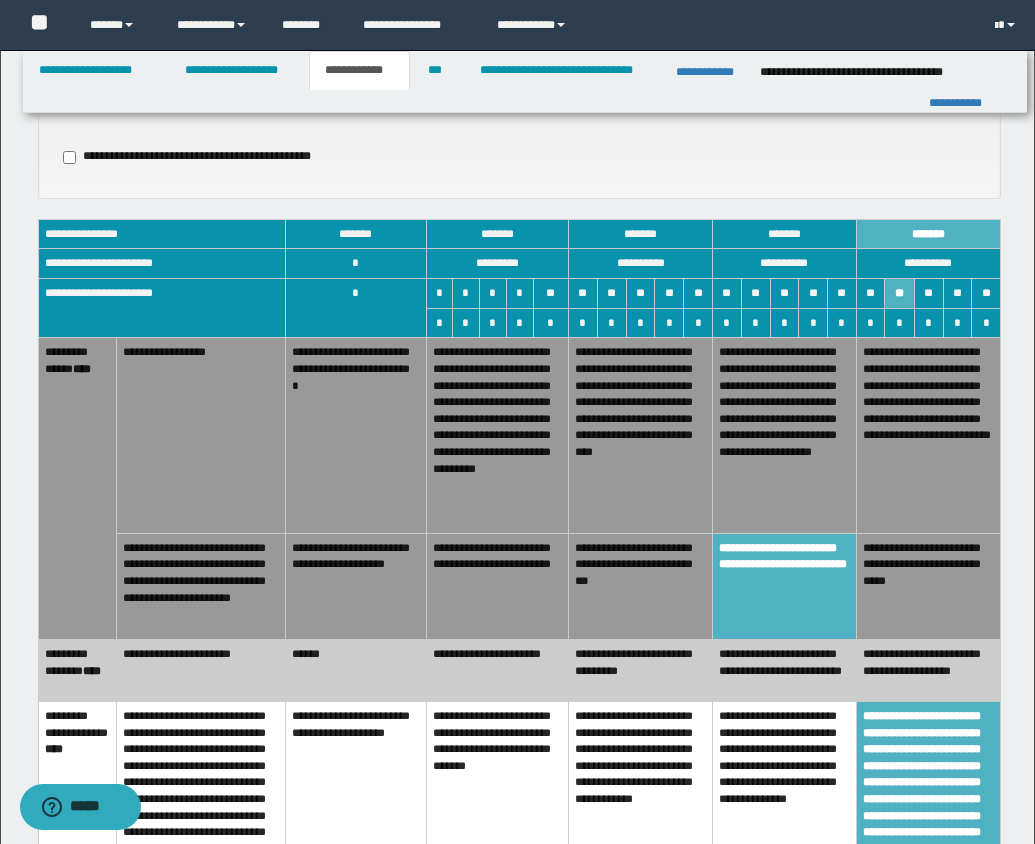 click on "**********" at bounding box center (641, 671) 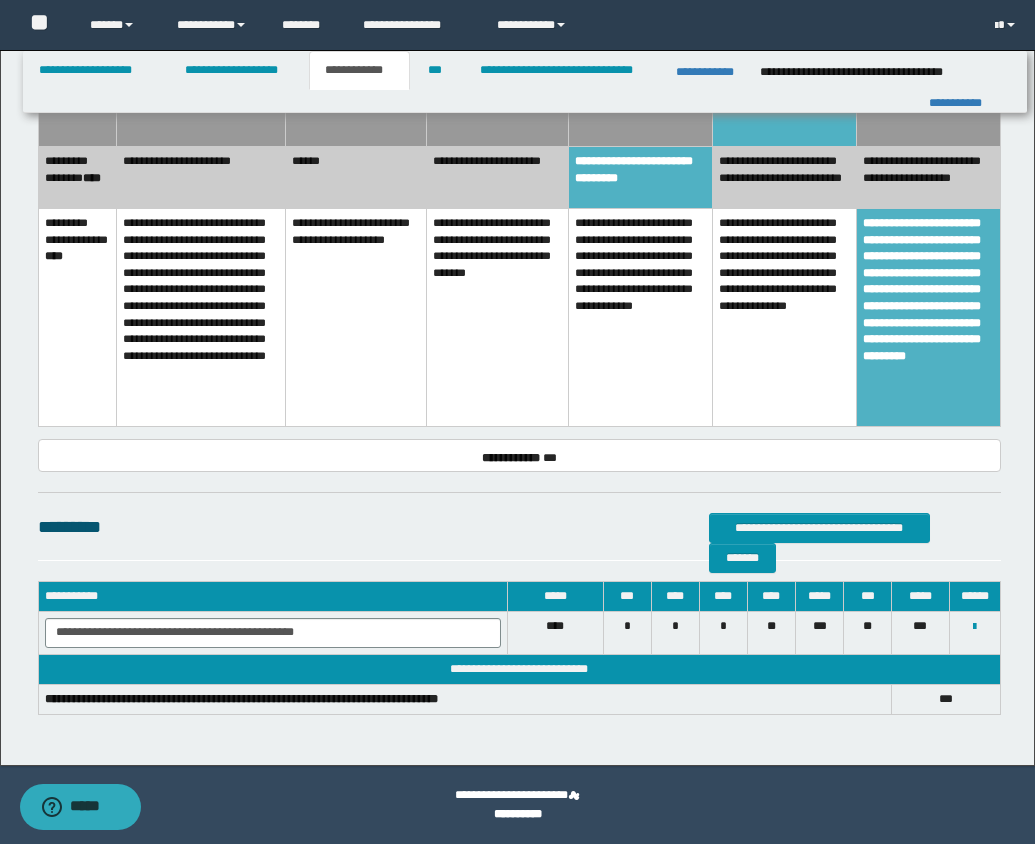 scroll, scrollTop: 1286, scrollLeft: 0, axis: vertical 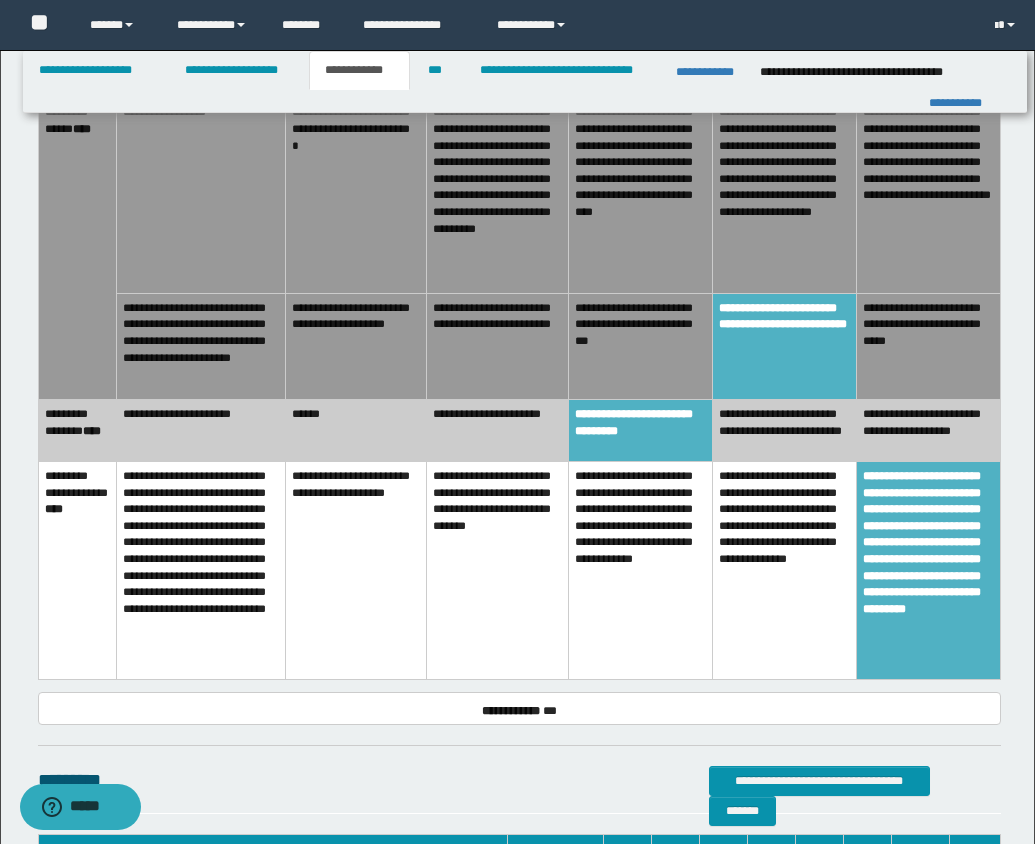 click on "**********" at bounding box center [641, 431] 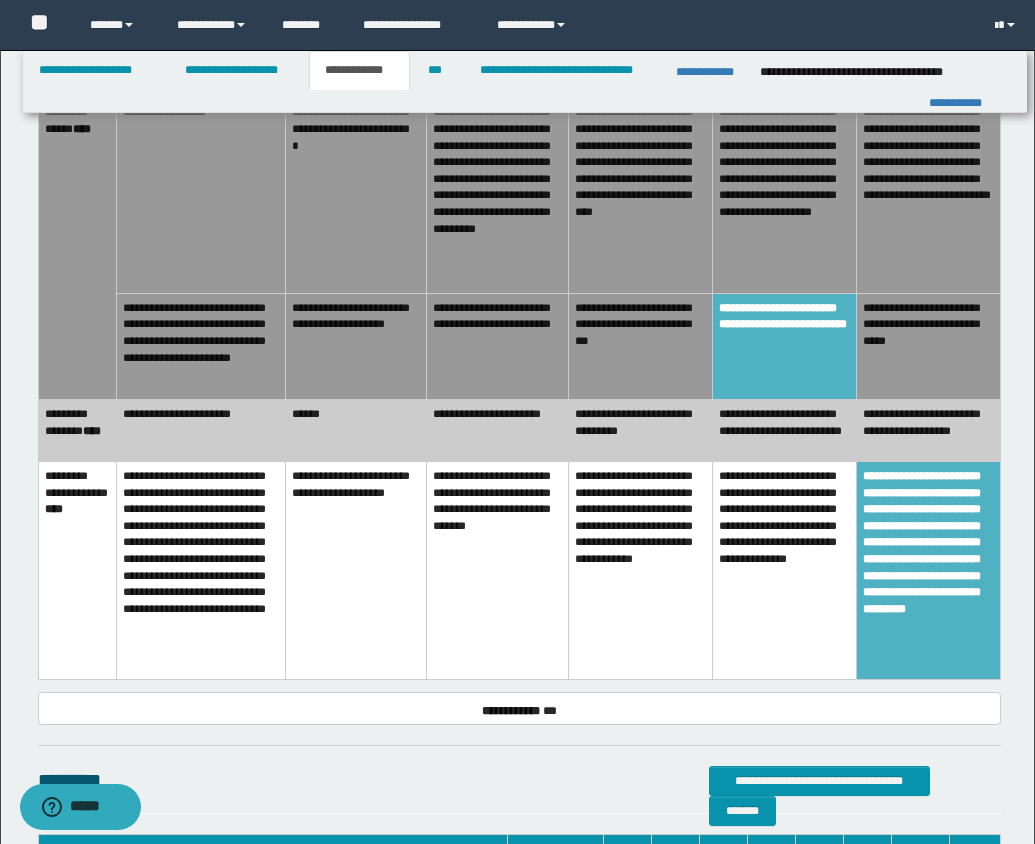 click on "**********" at bounding box center [784, 346] 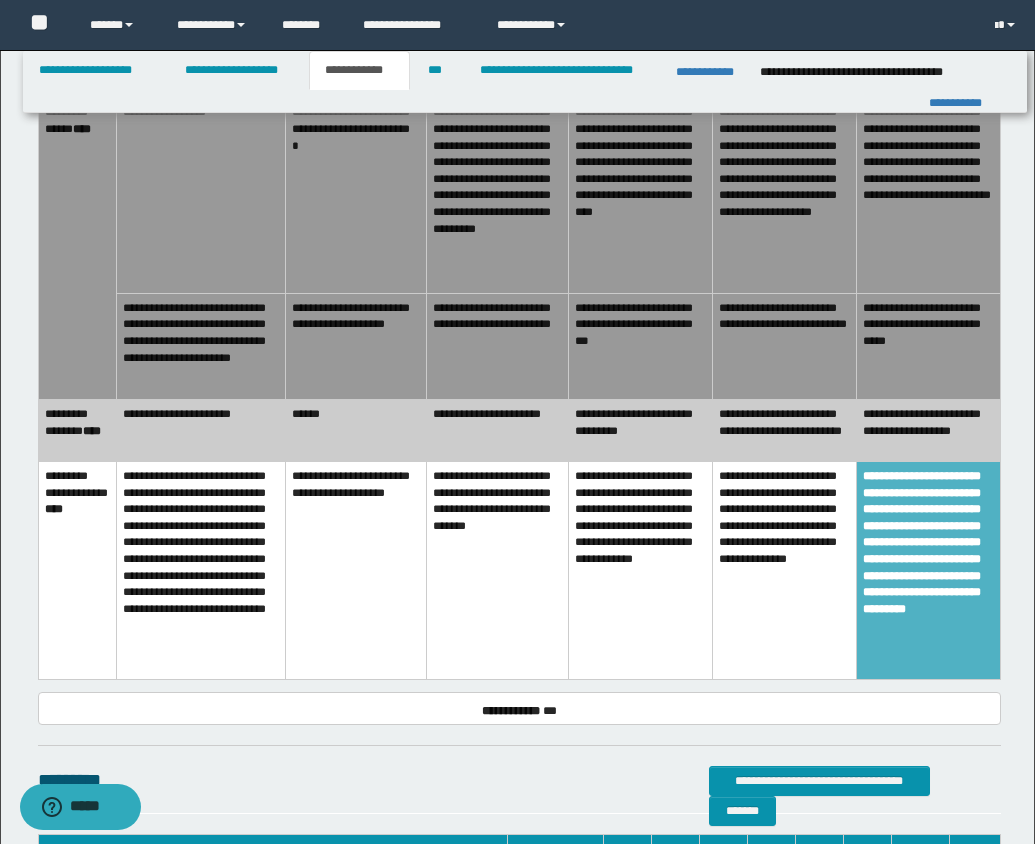 click on "**********" at bounding box center [928, 346] 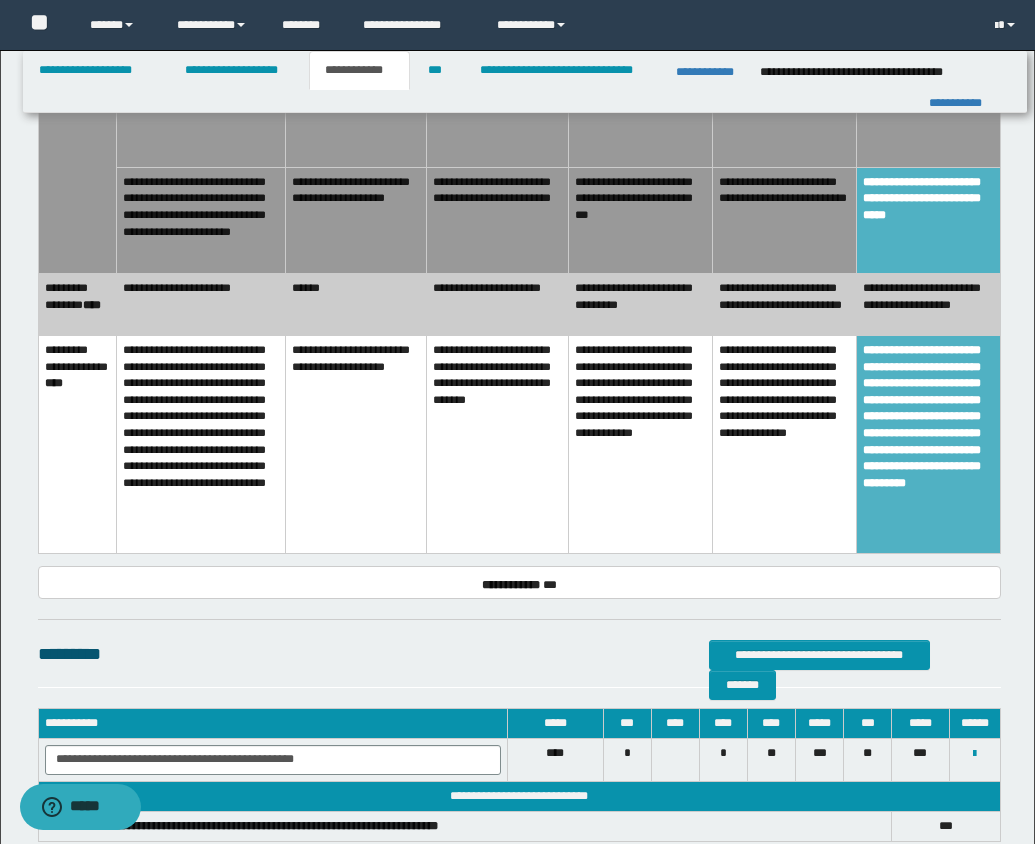 scroll, scrollTop: 1539, scrollLeft: 0, axis: vertical 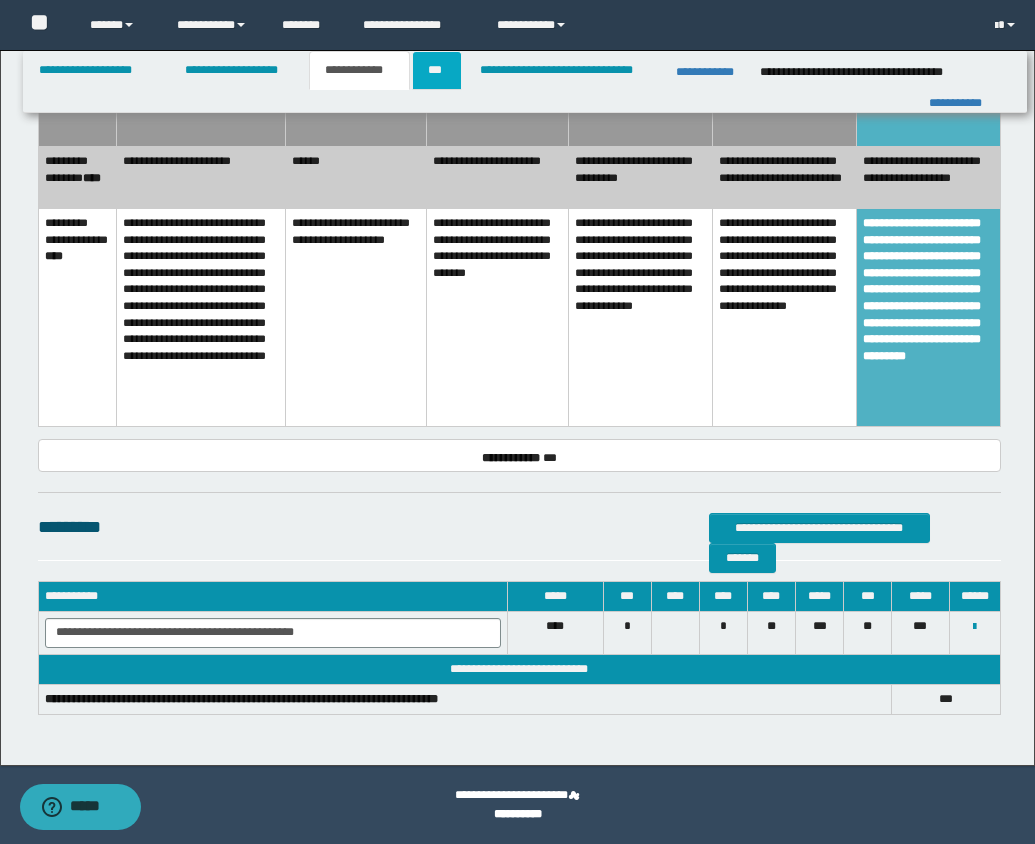 click on "***" at bounding box center [437, 70] 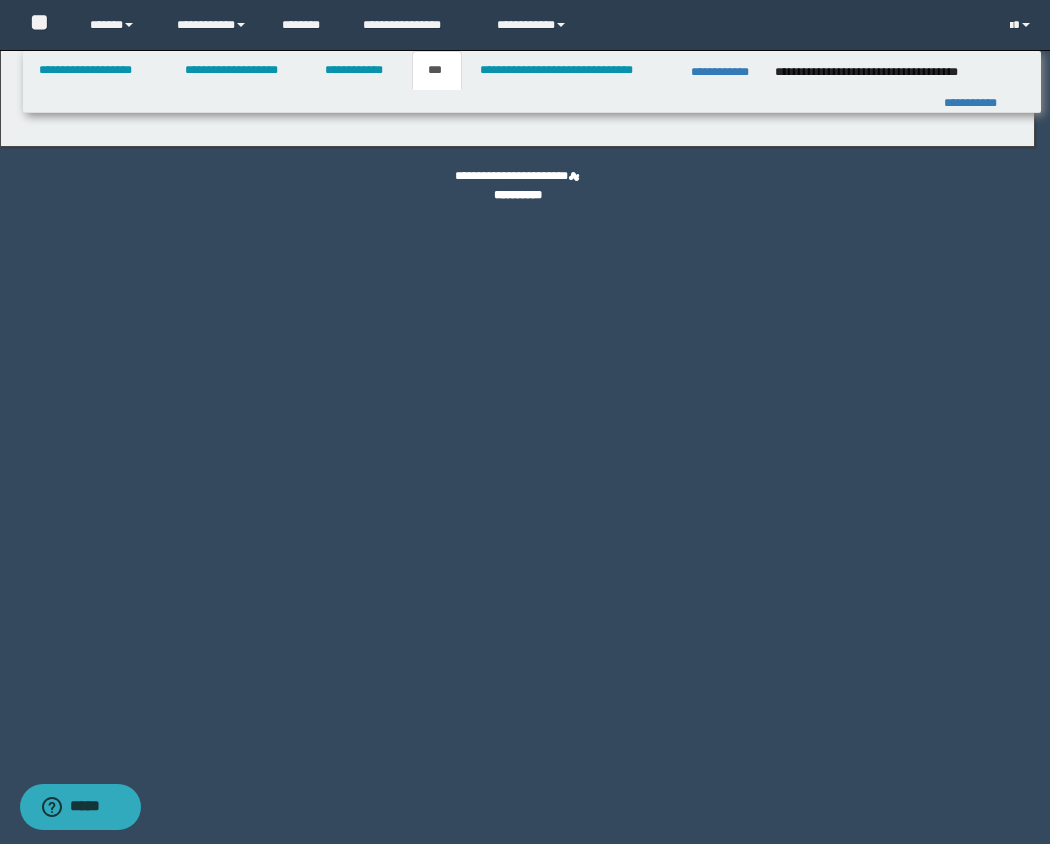 select on "**" 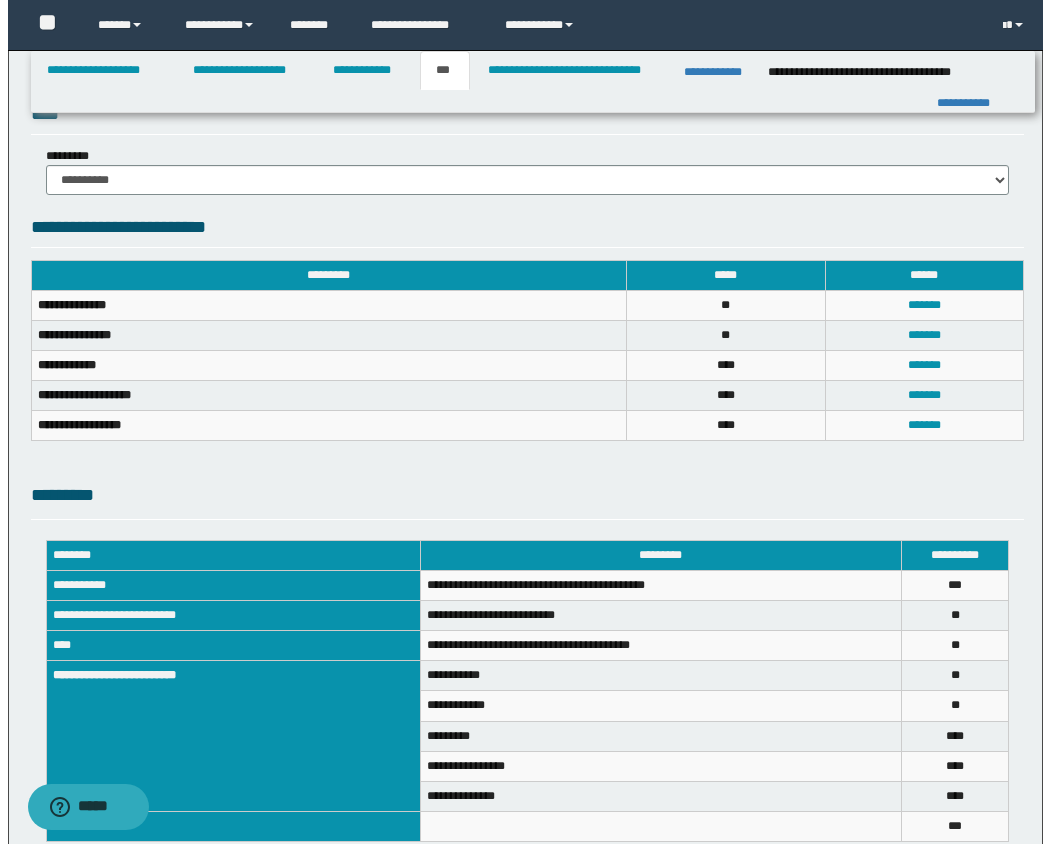 scroll, scrollTop: 635, scrollLeft: 0, axis: vertical 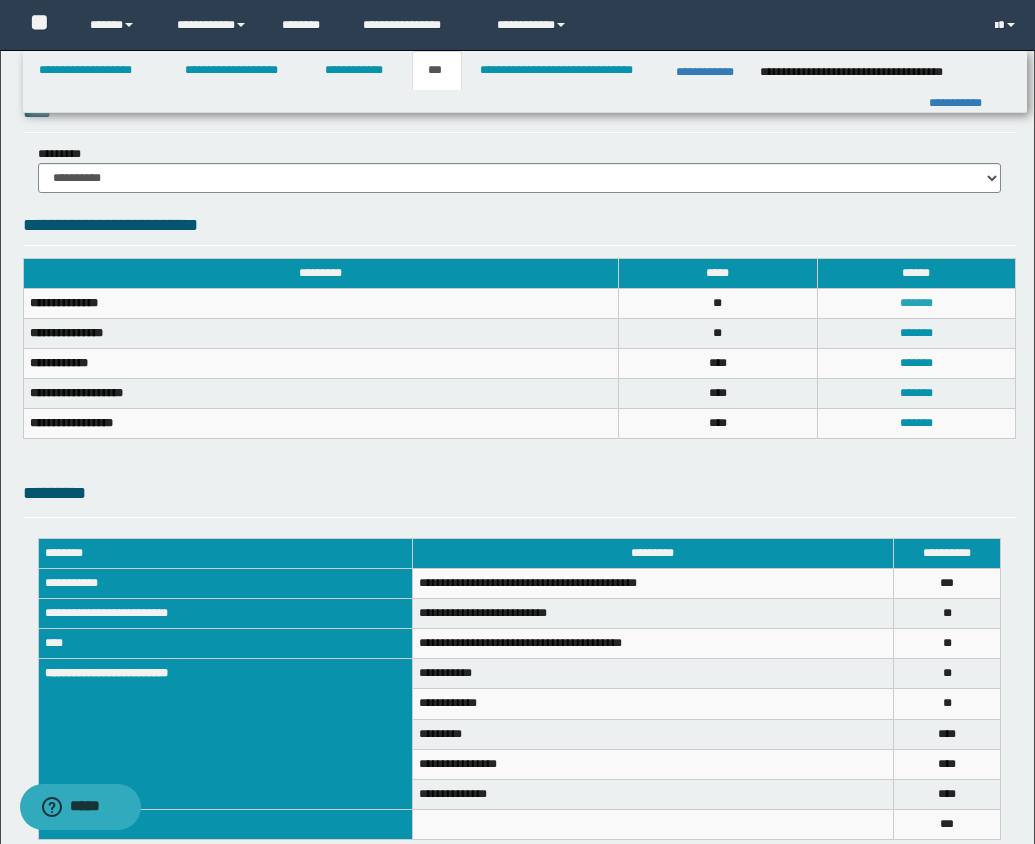 click on "*******" at bounding box center (916, 303) 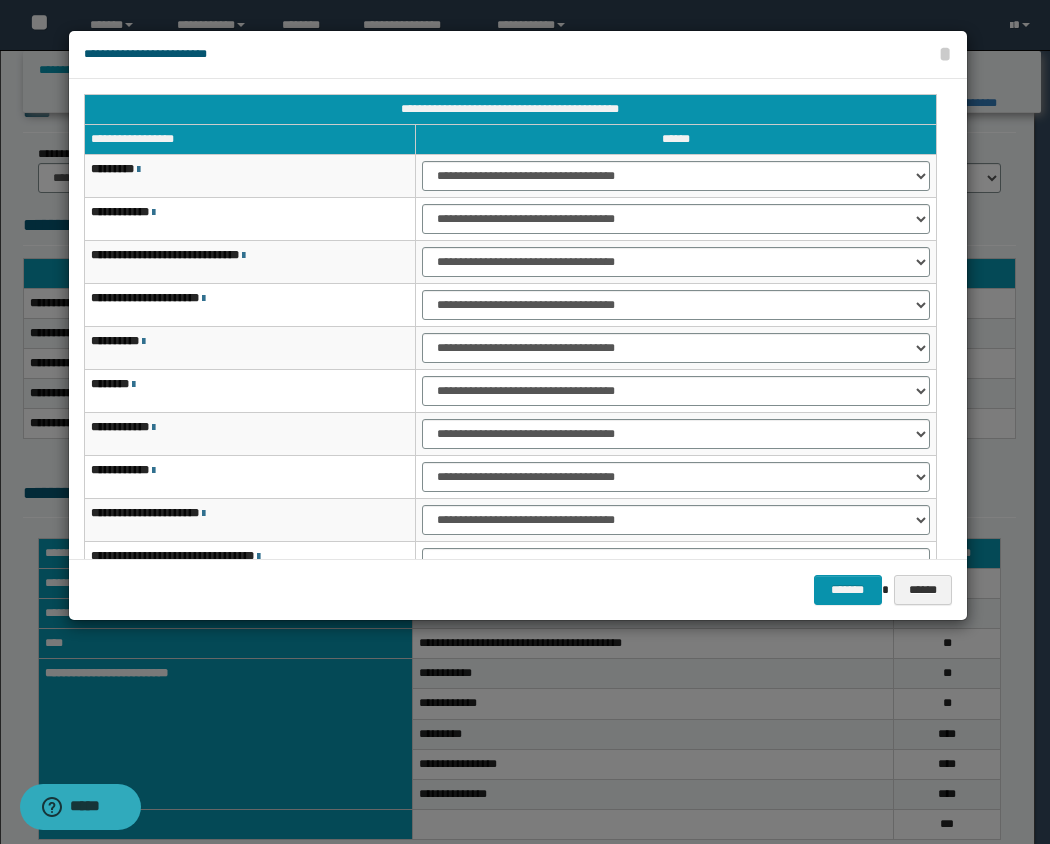 scroll, scrollTop: 87, scrollLeft: 0, axis: vertical 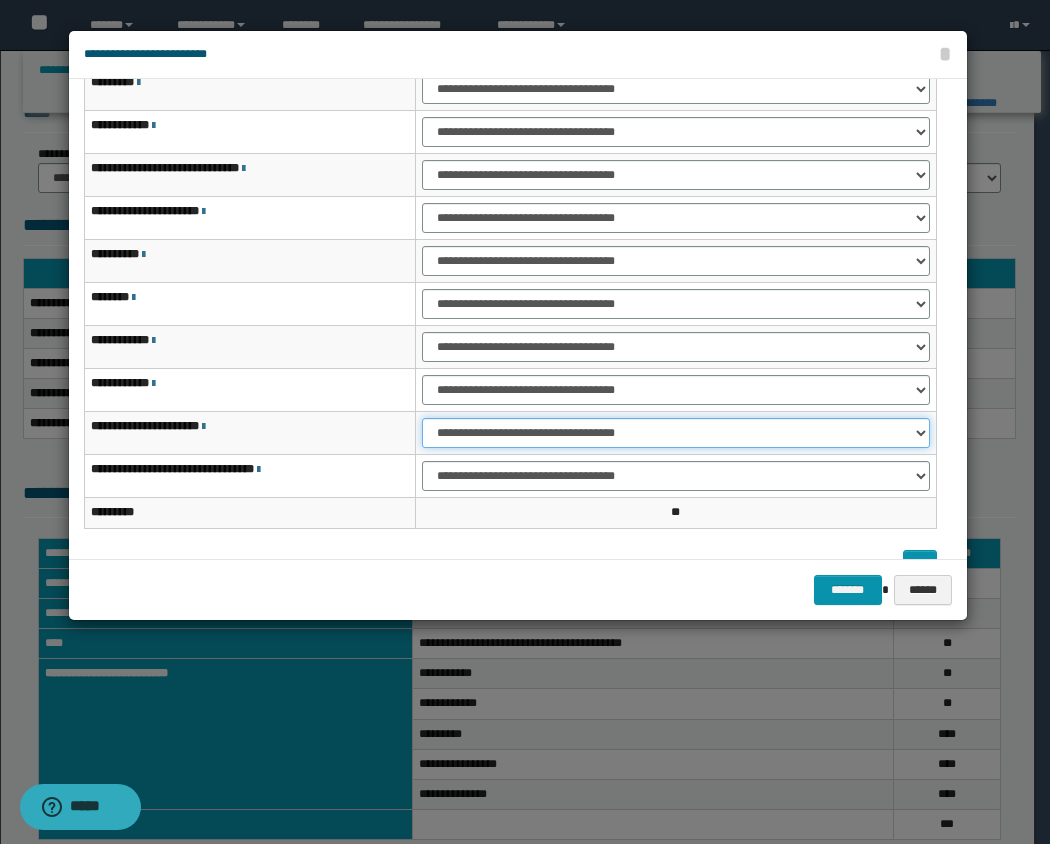 click on "**********" at bounding box center (676, 433) 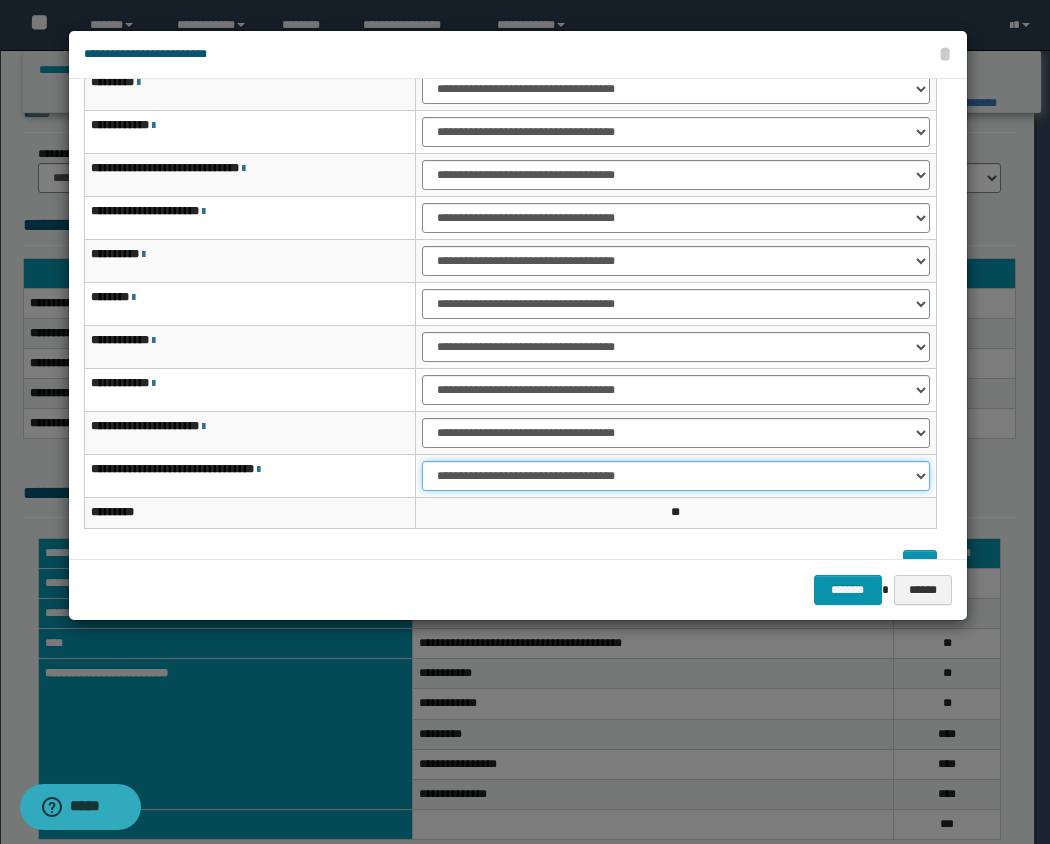 click on "**********" at bounding box center (676, 476) 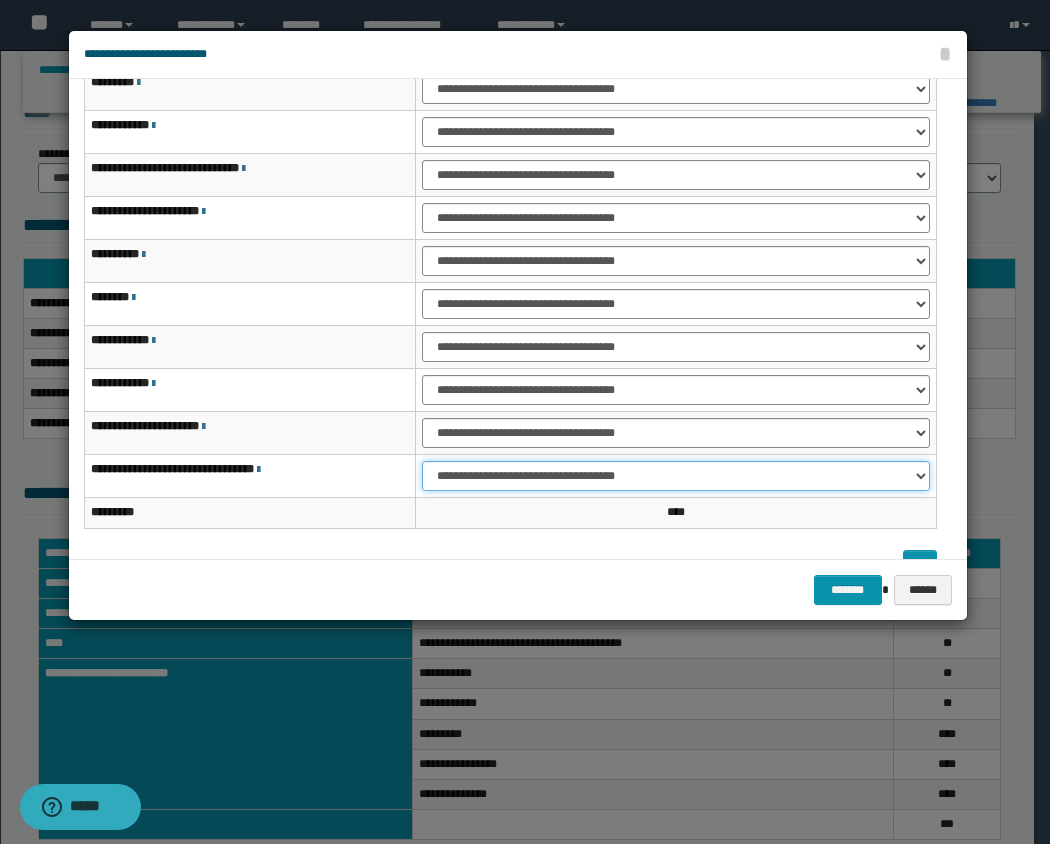 select on "***" 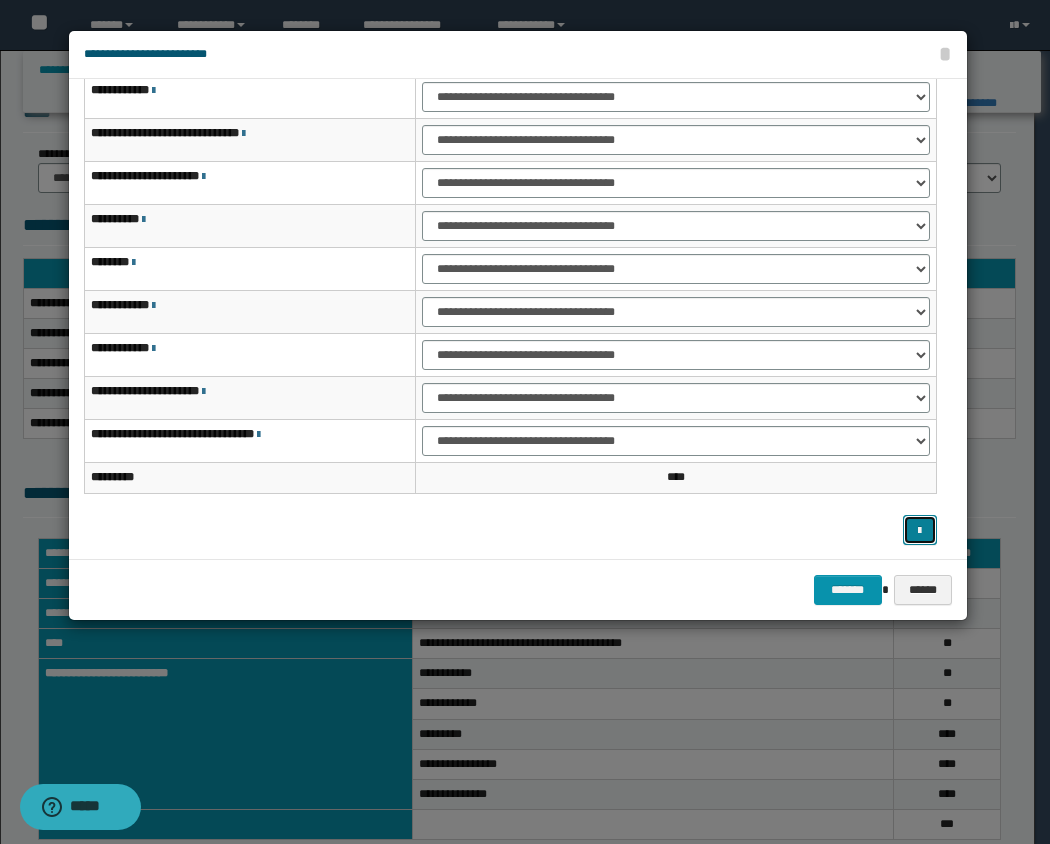 click at bounding box center (920, 530) 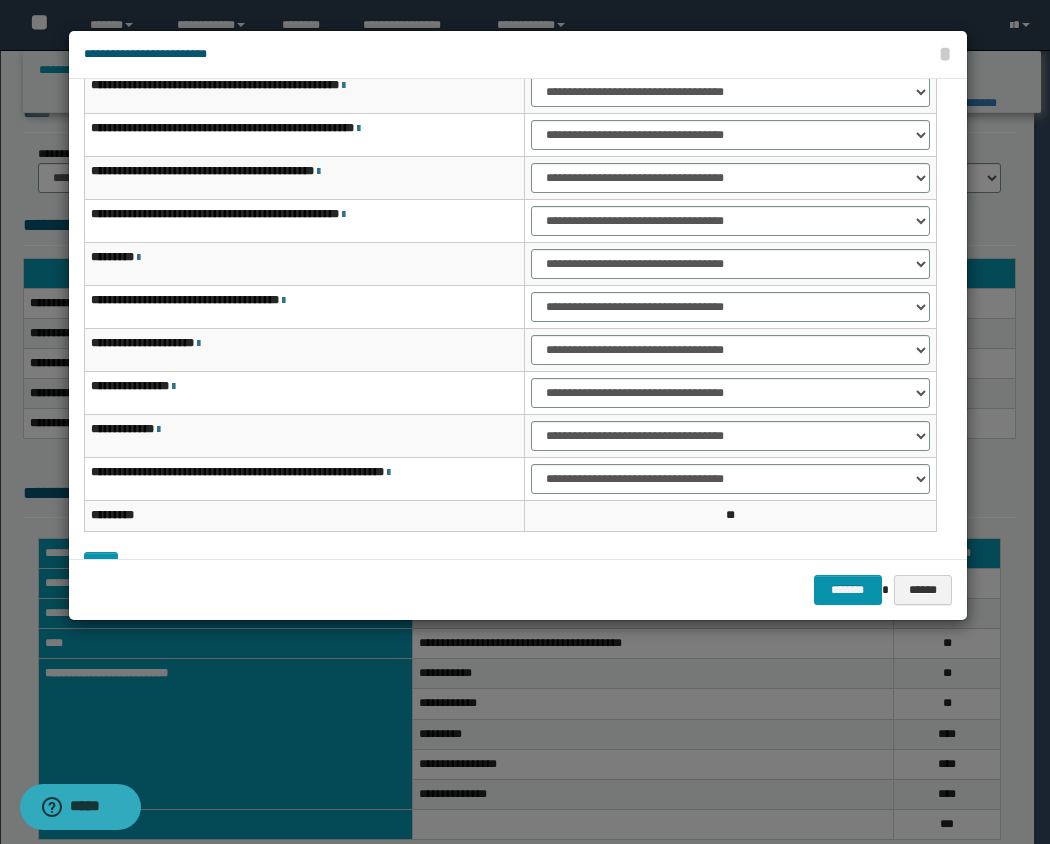 scroll, scrollTop: 82, scrollLeft: 0, axis: vertical 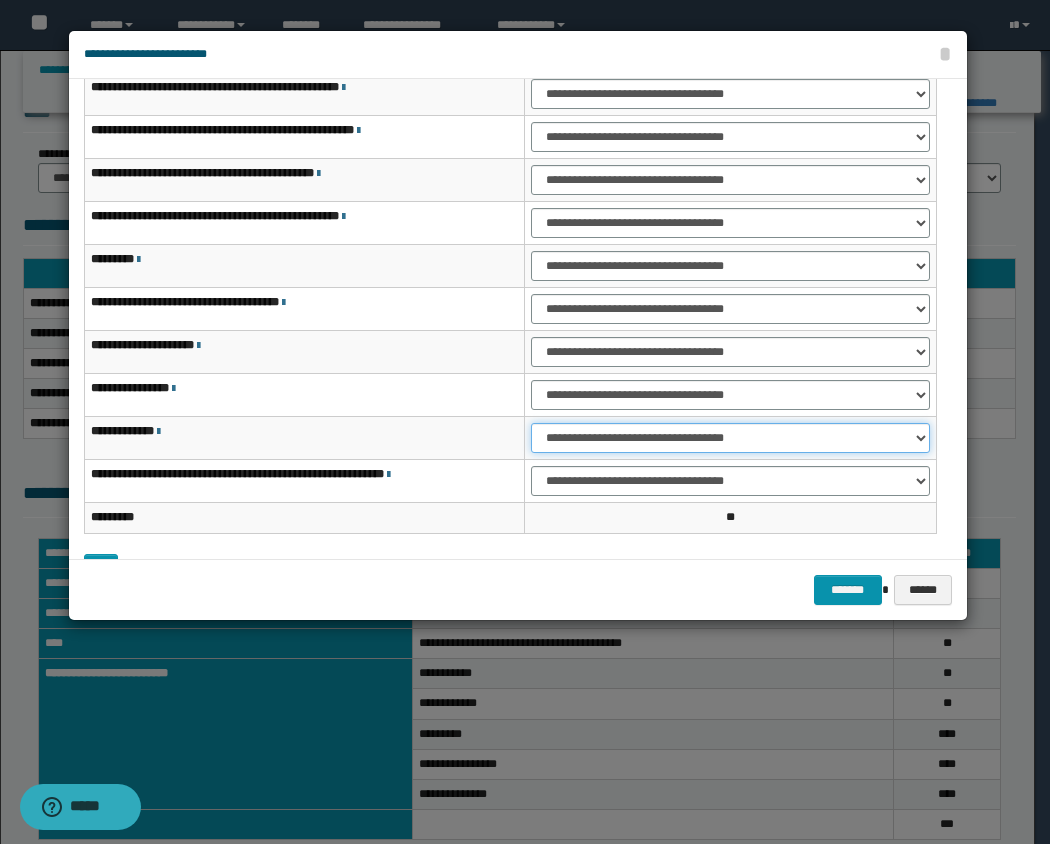 click on "**********" at bounding box center [730, 438] 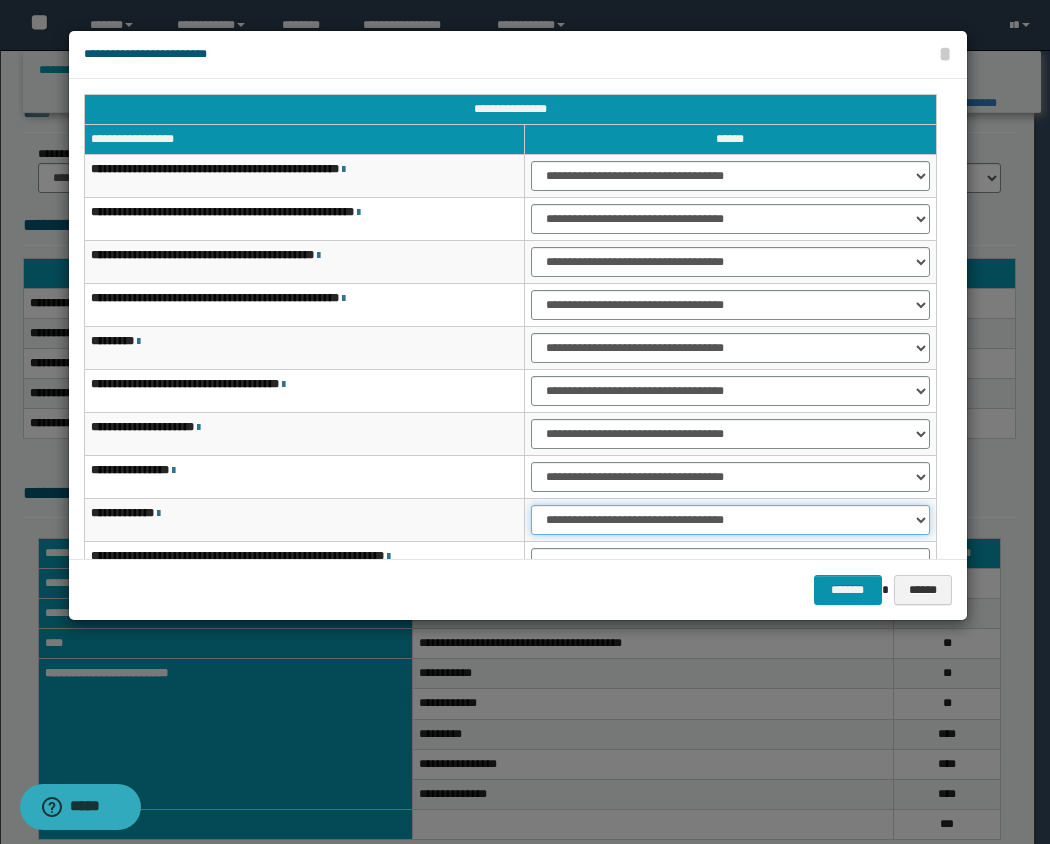 scroll, scrollTop: 151, scrollLeft: 0, axis: vertical 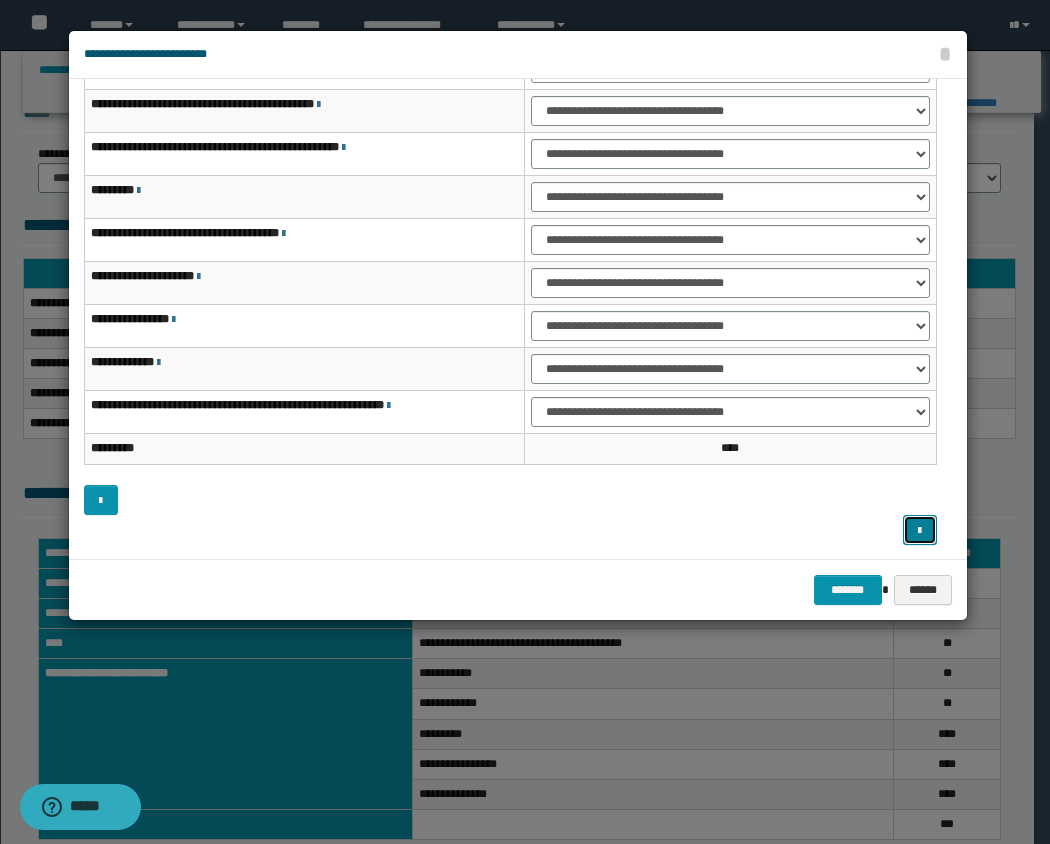 click at bounding box center [920, 530] 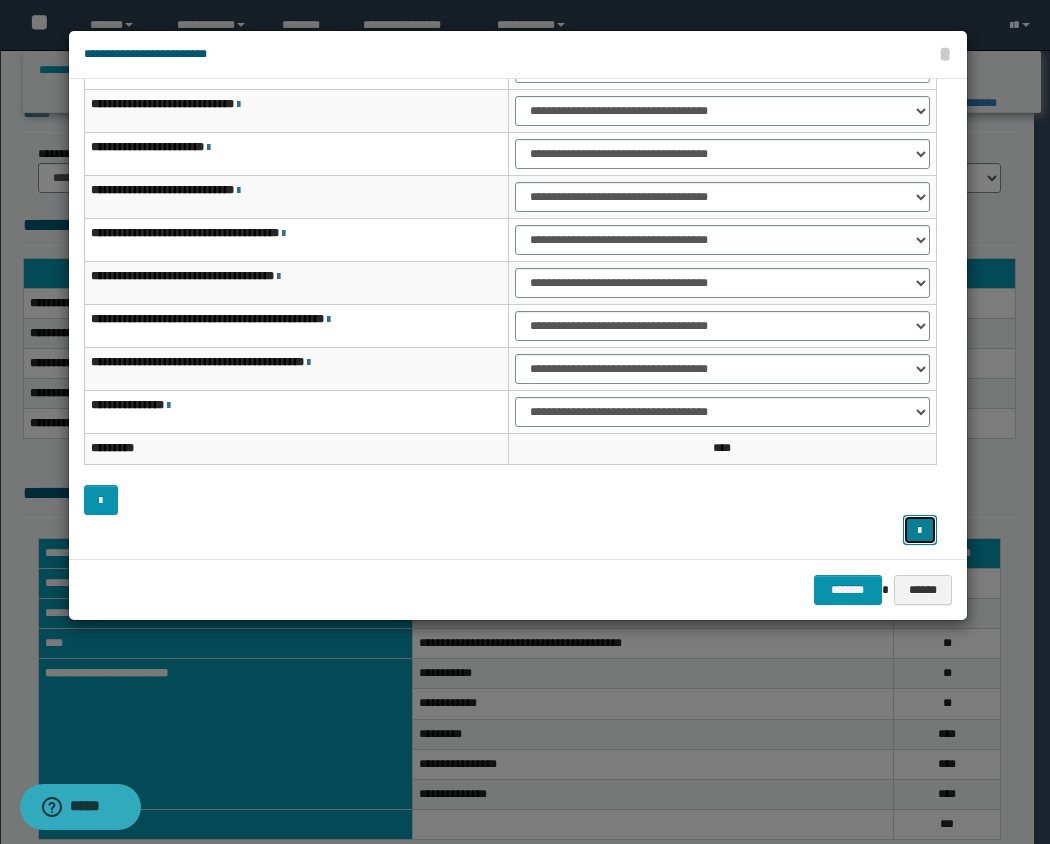 scroll, scrollTop: 0, scrollLeft: 0, axis: both 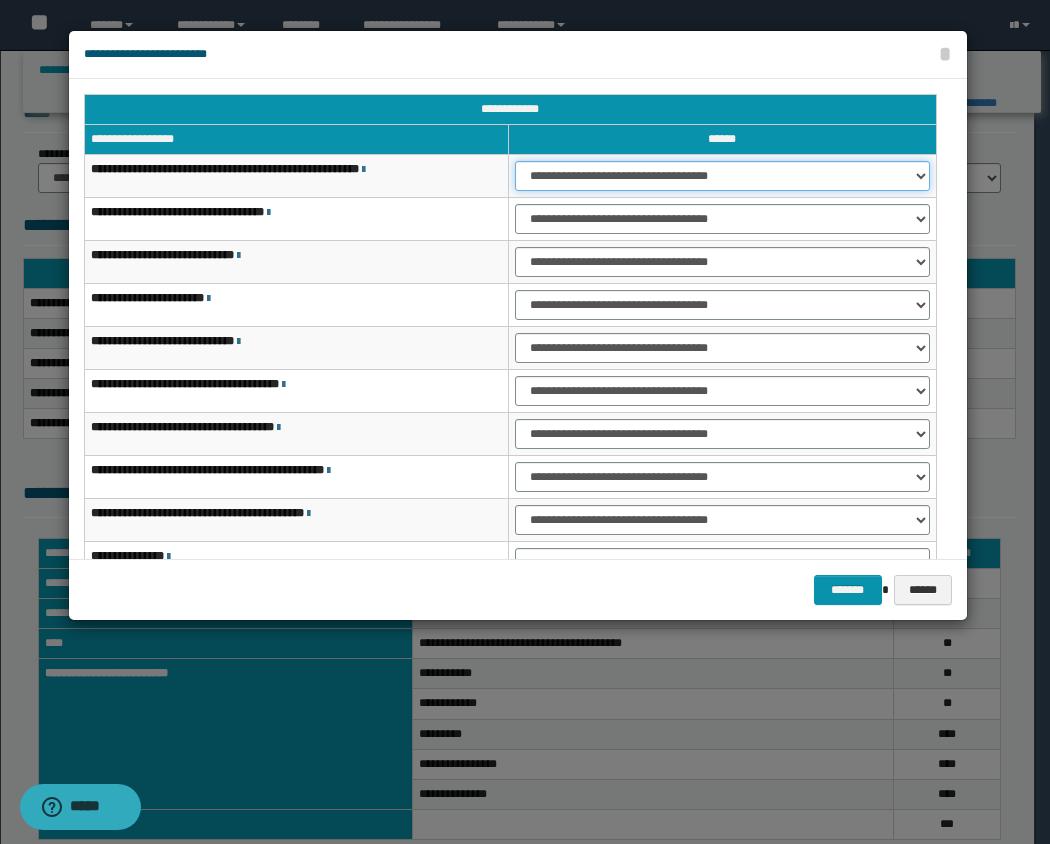 click on "**********" at bounding box center (722, 176) 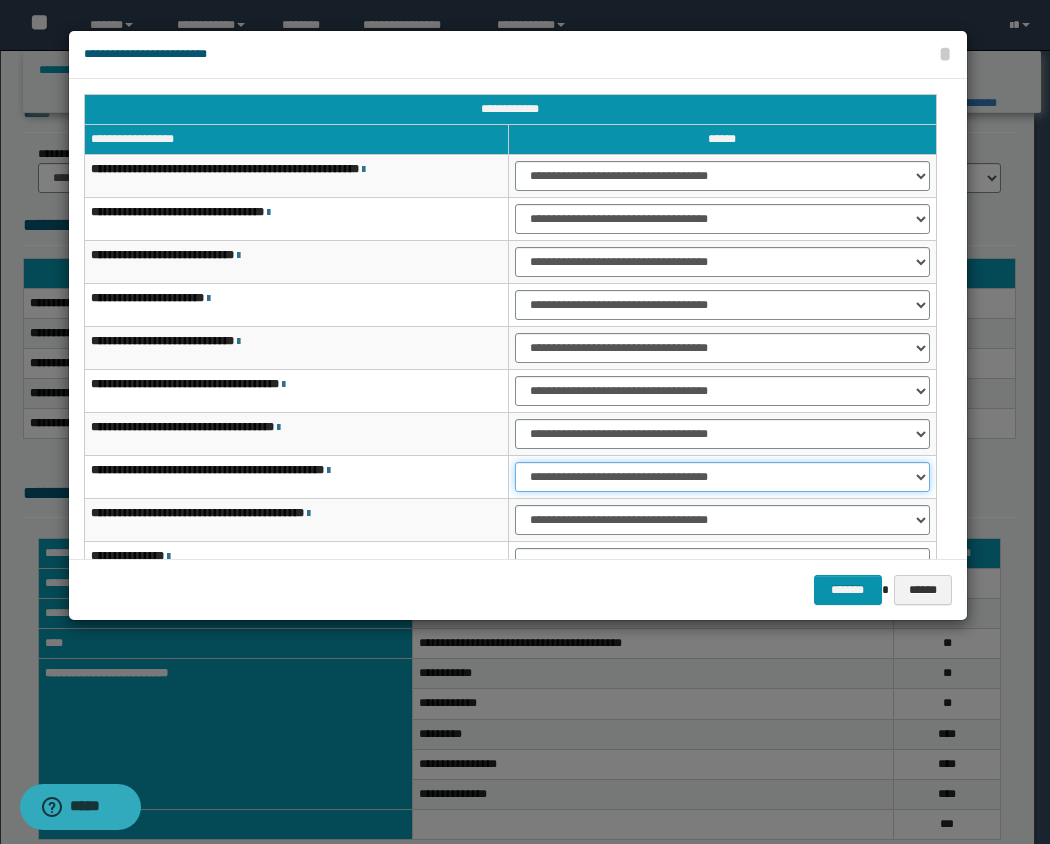 click on "**********" at bounding box center [722, 477] 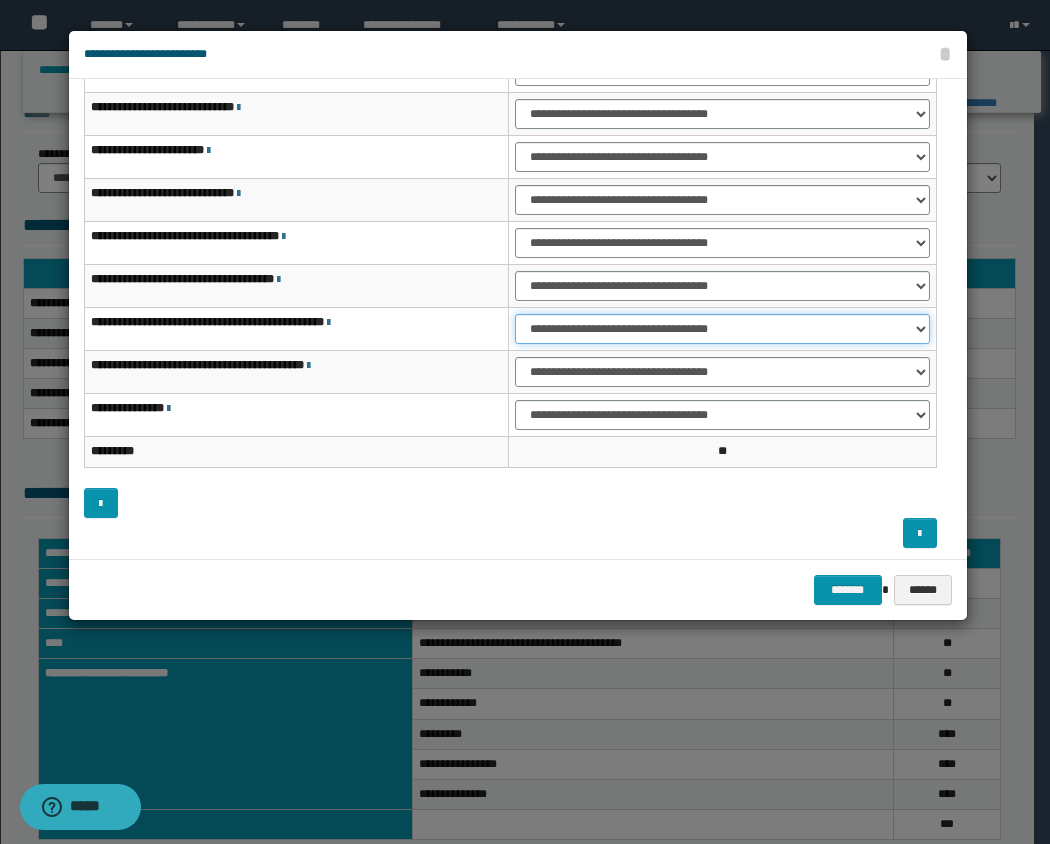 scroll, scrollTop: 151, scrollLeft: 0, axis: vertical 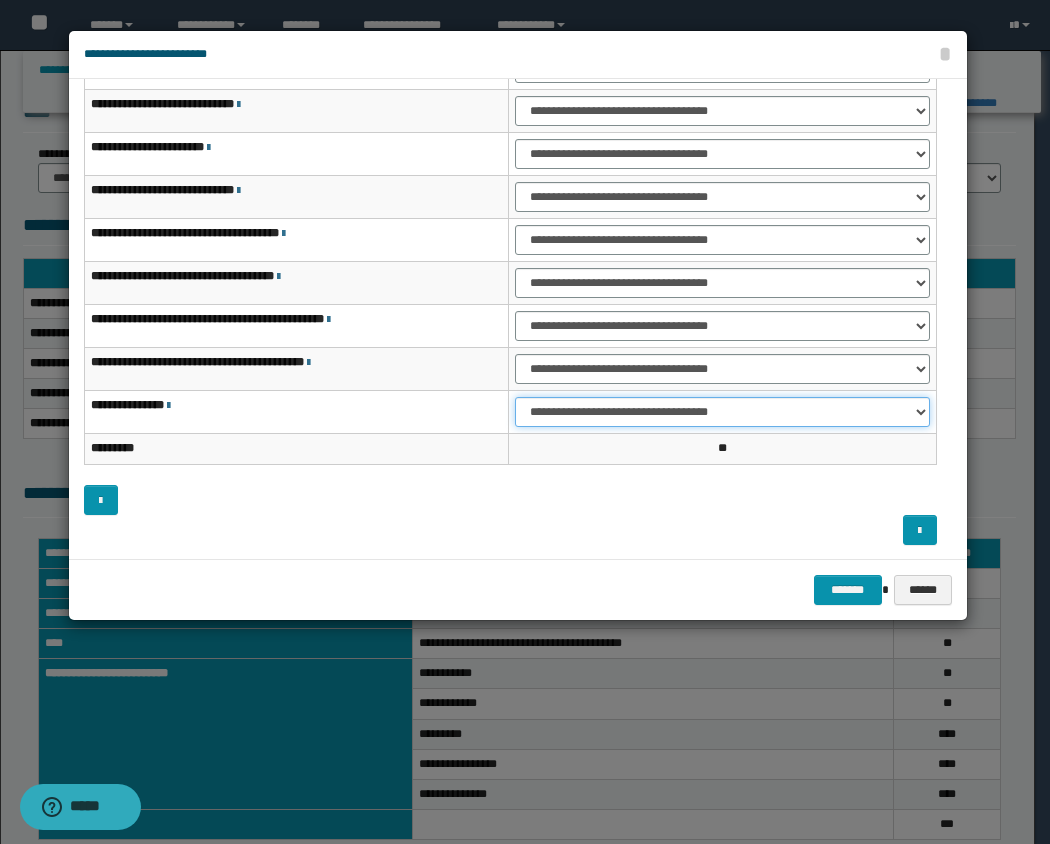 click on "**********" at bounding box center [722, 412] 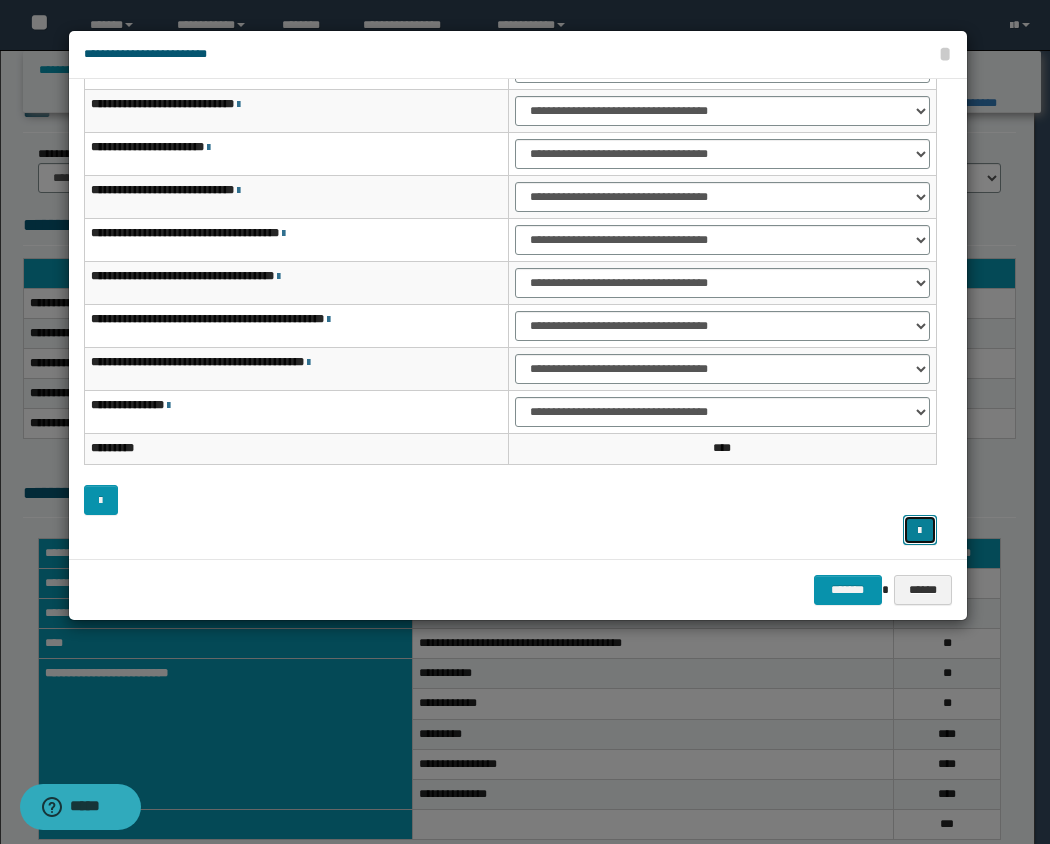 click at bounding box center (920, 530) 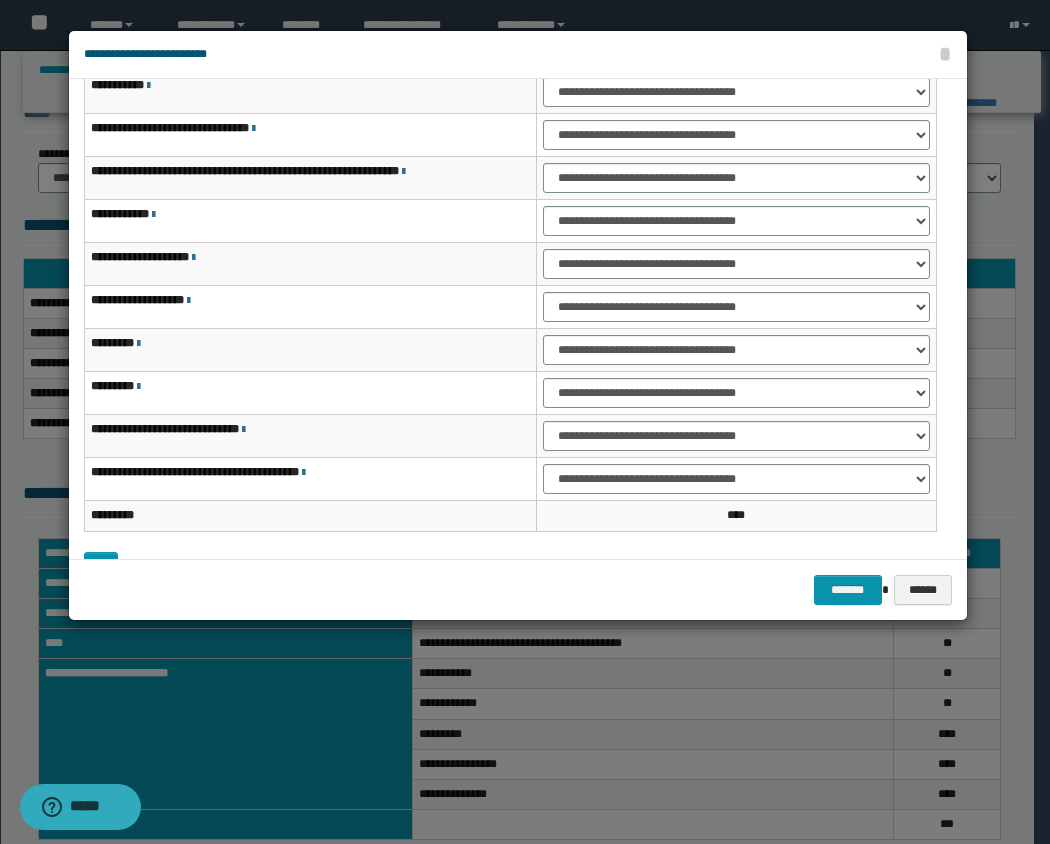 scroll, scrollTop: 85, scrollLeft: 0, axis: vertical 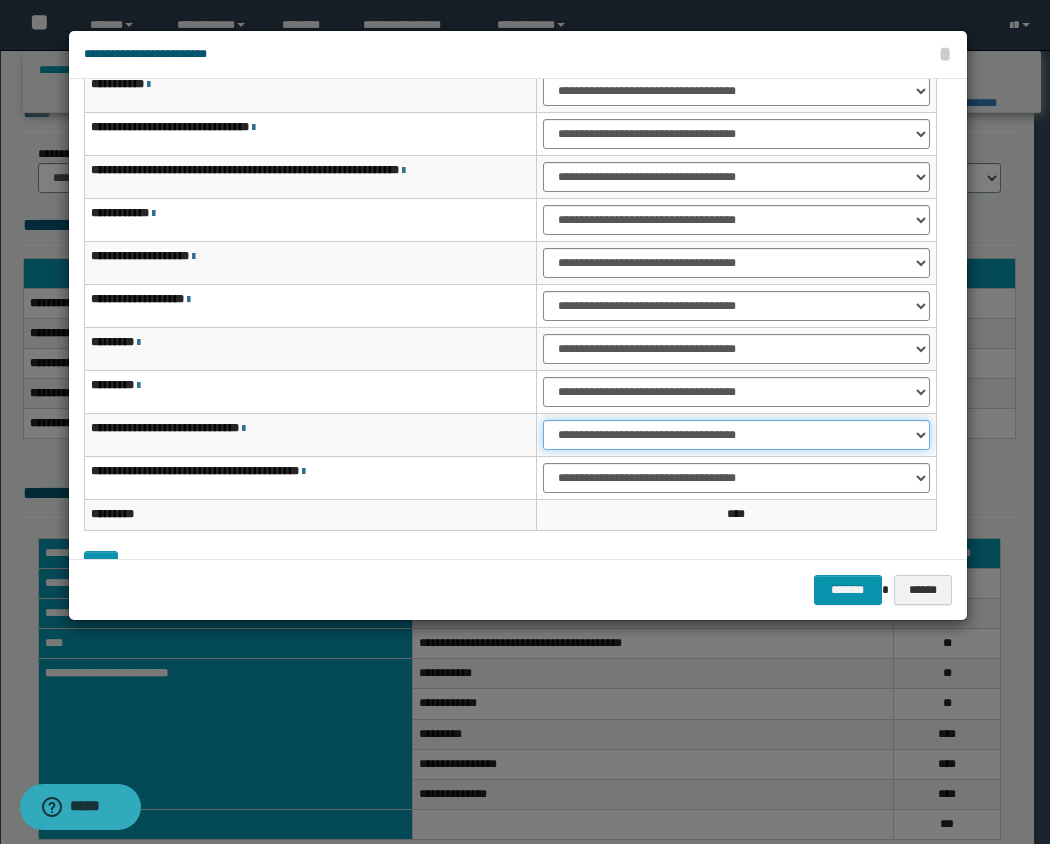 click on "**********" at bounding box center (736, 435) 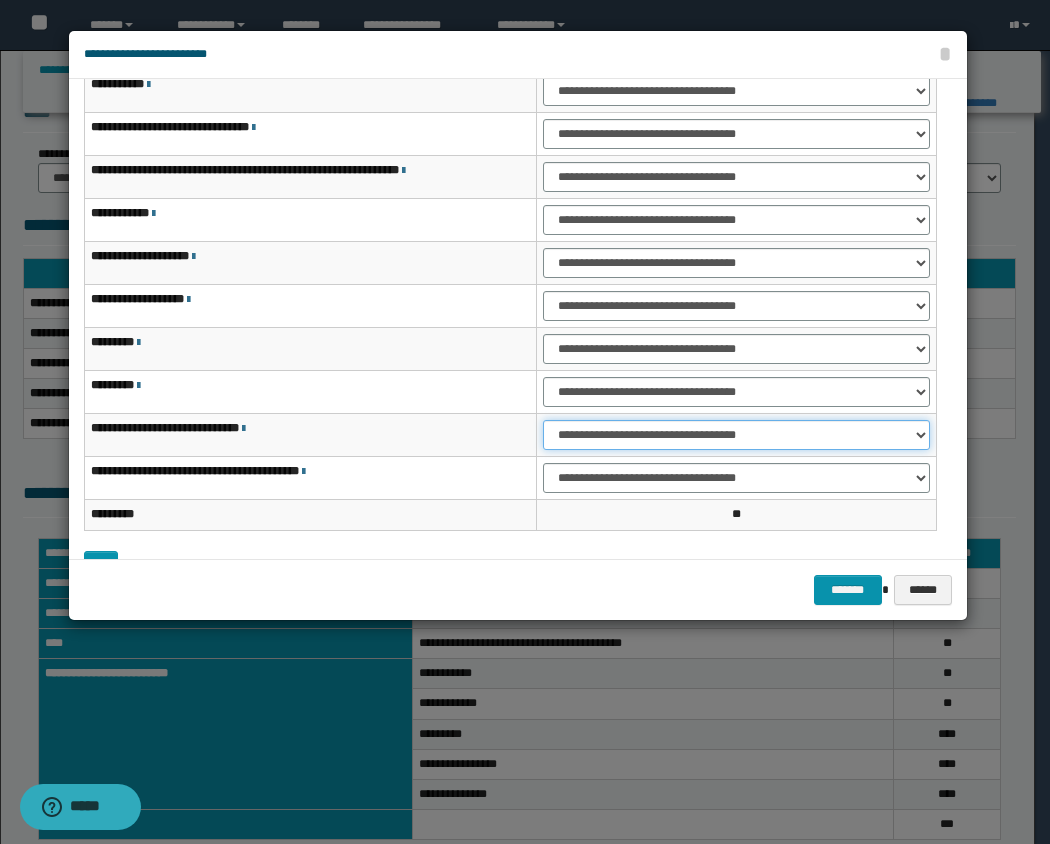 scroll, scrollTop: 0, scrollLeft: 0, axis: both 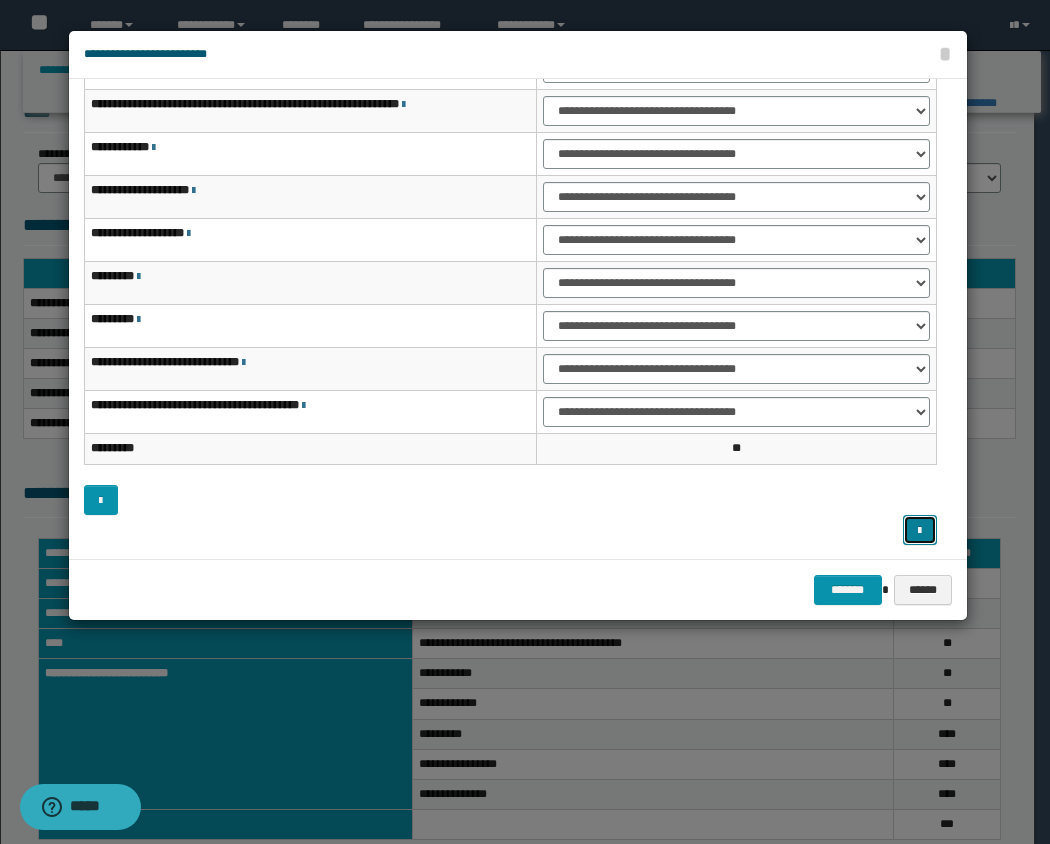 click at bounding box center (920, 530) 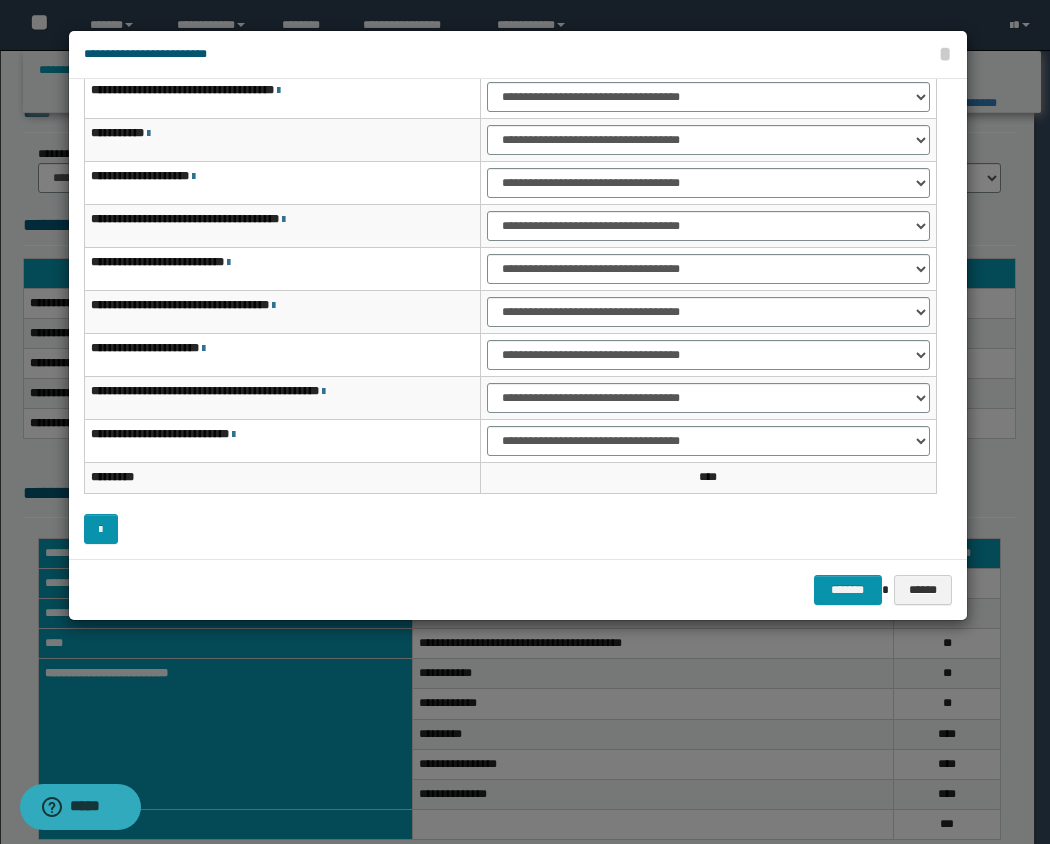 scroll, scrollTop: 0, scrollLeft: 0, axis: both 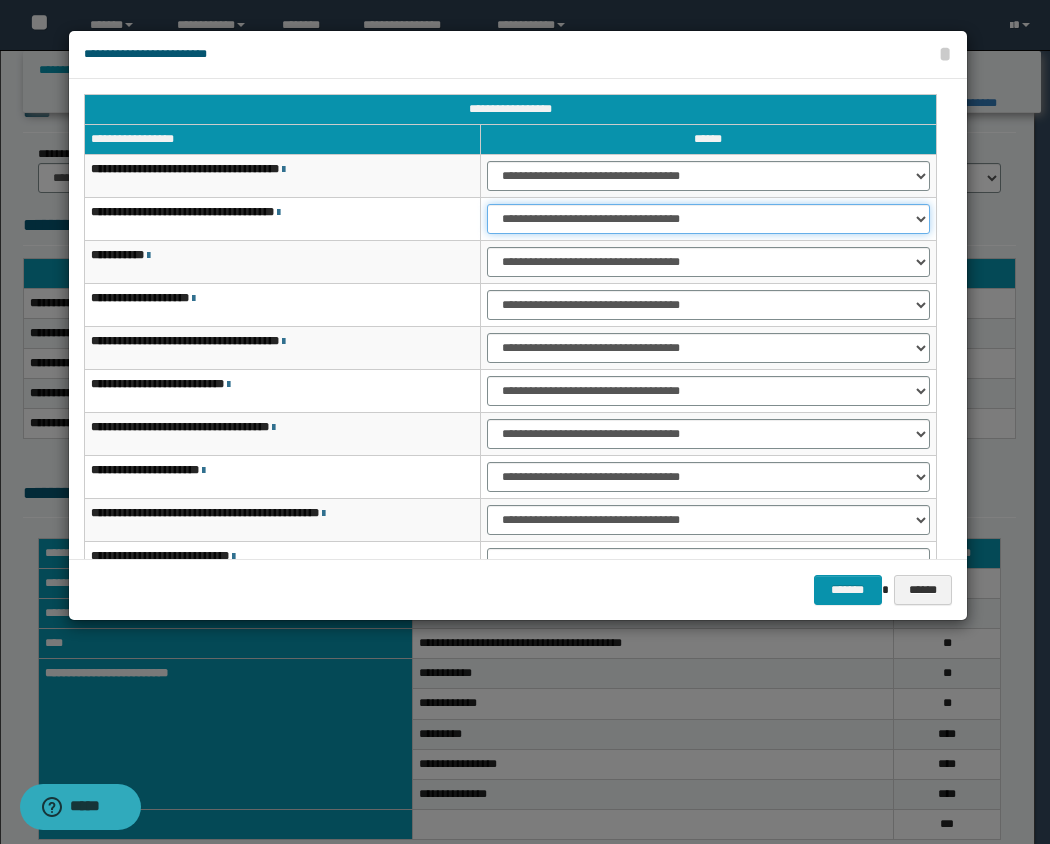 click on "**********" at bounding box center [708, 219] 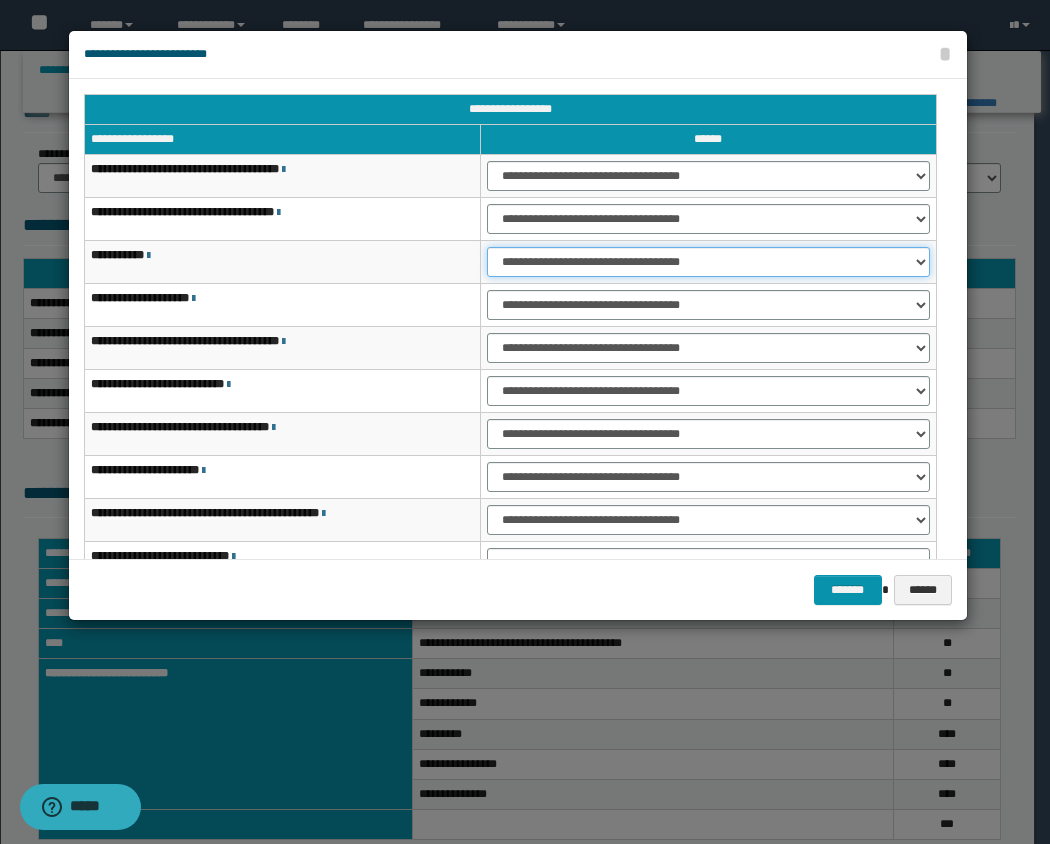 click on "**********" at bounding box center [708, 262] 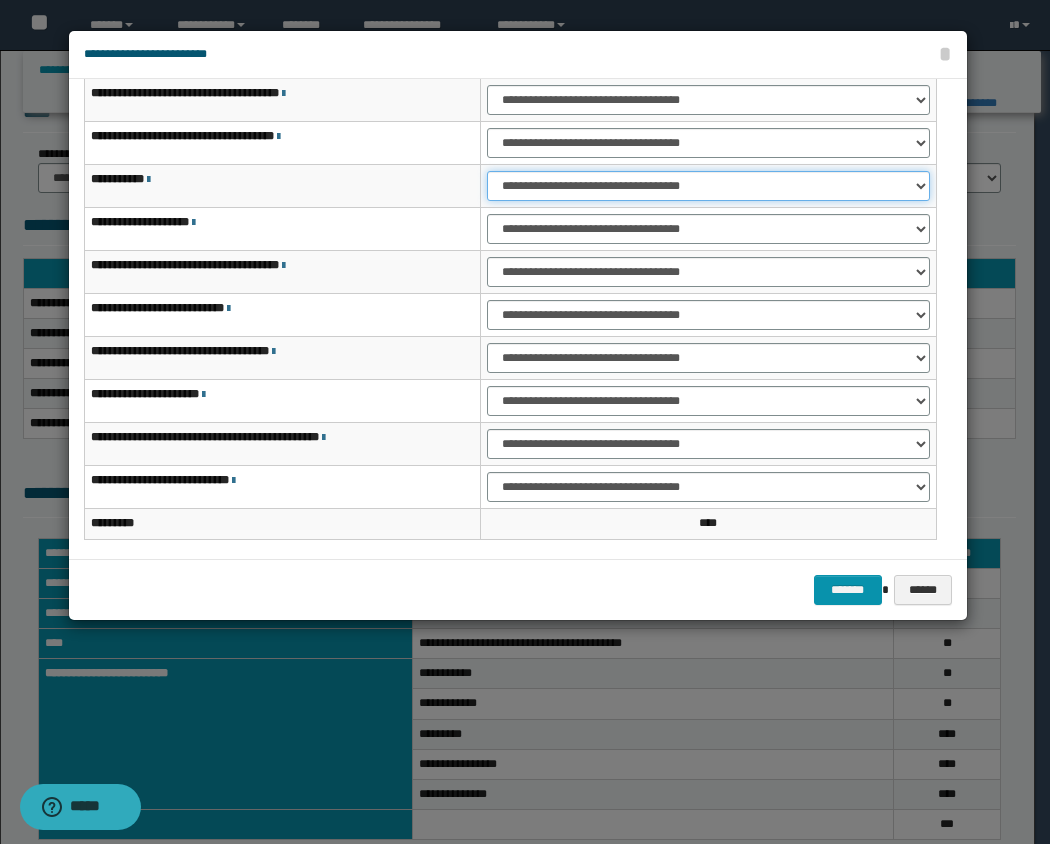 scroll, scrollTop: 94, scrollLeft: 0, axis: vertical 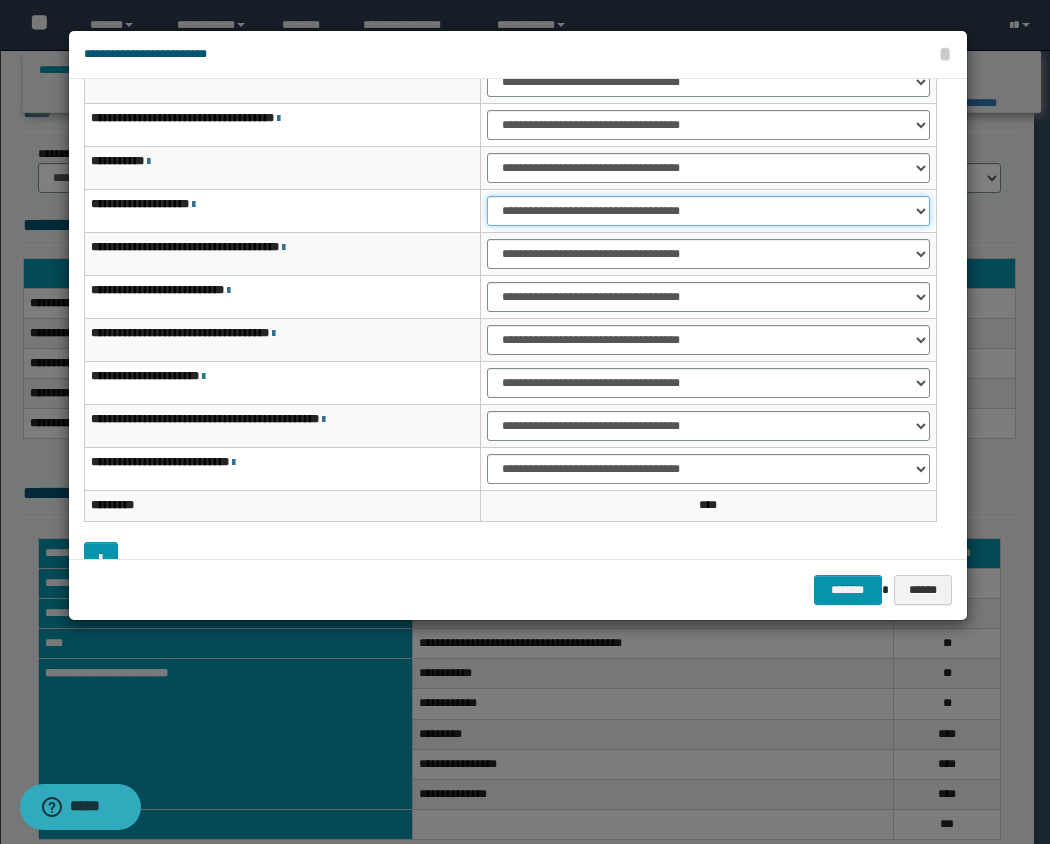 click on "**********" at bounding box center [708, 211] 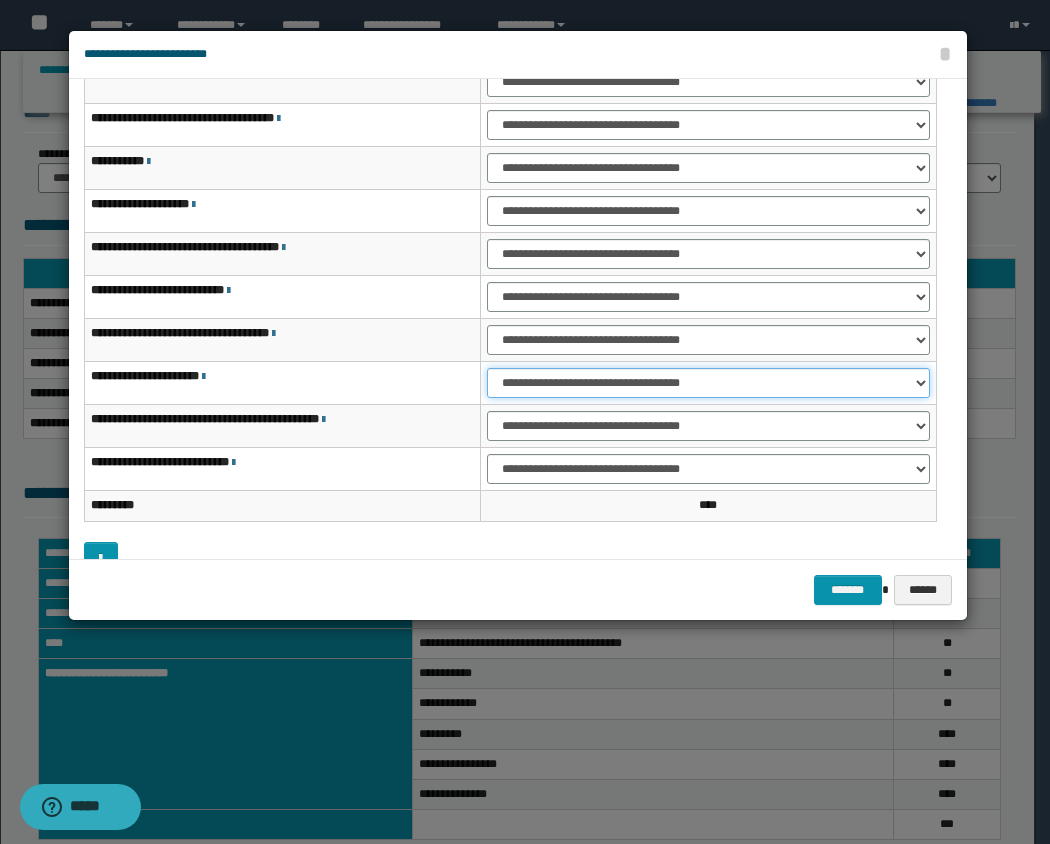 click on "**********" at bounding box center (708, 383) 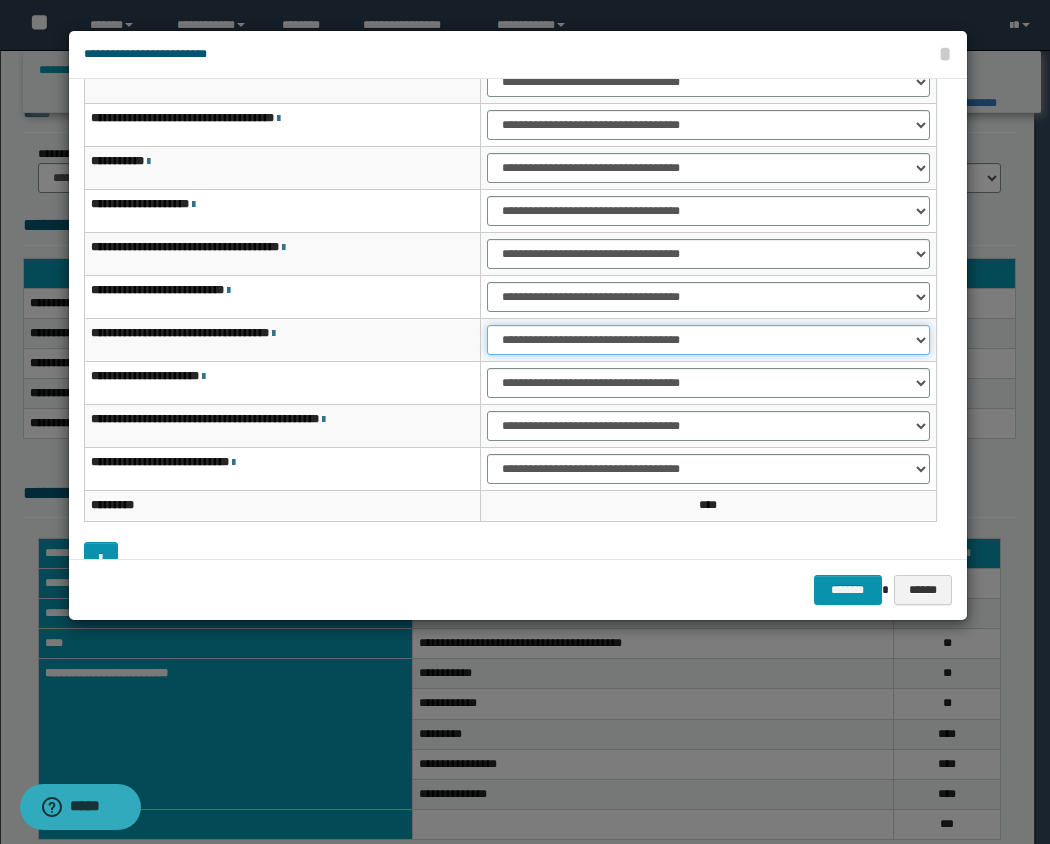 click on "**********" at bounding box center [708, 340] 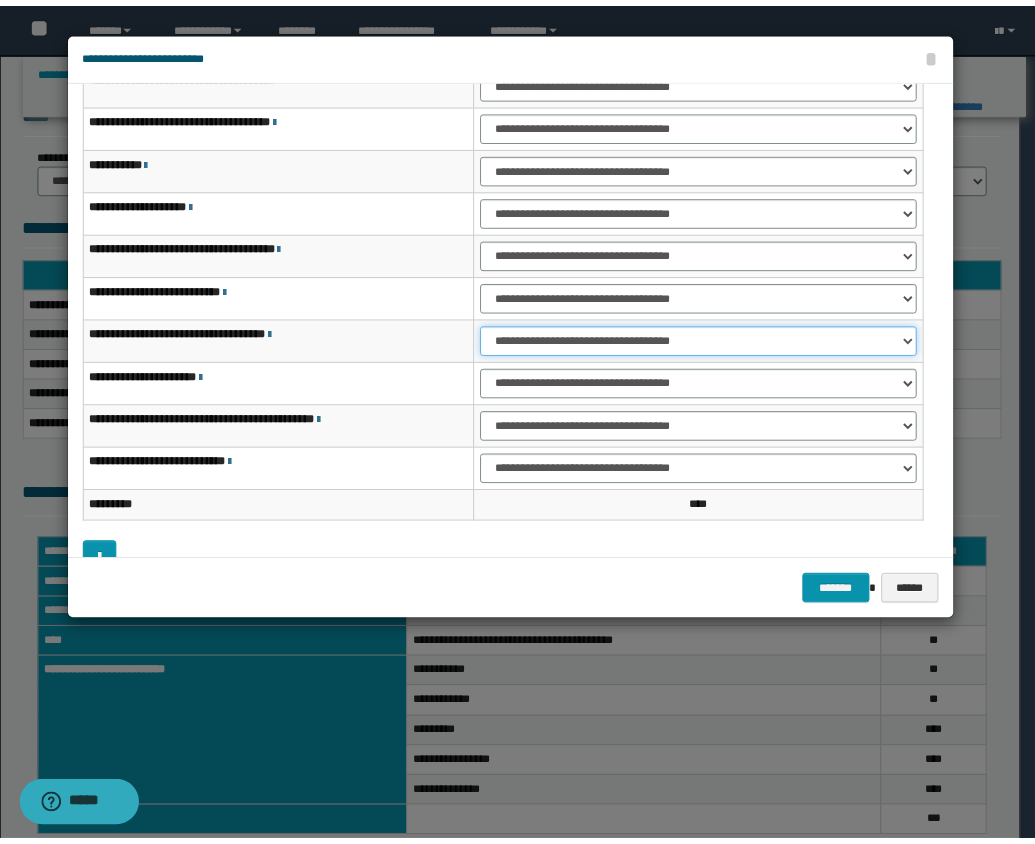 scroll, scrollTop: 122, scrollLeft: 0, axis: vertical 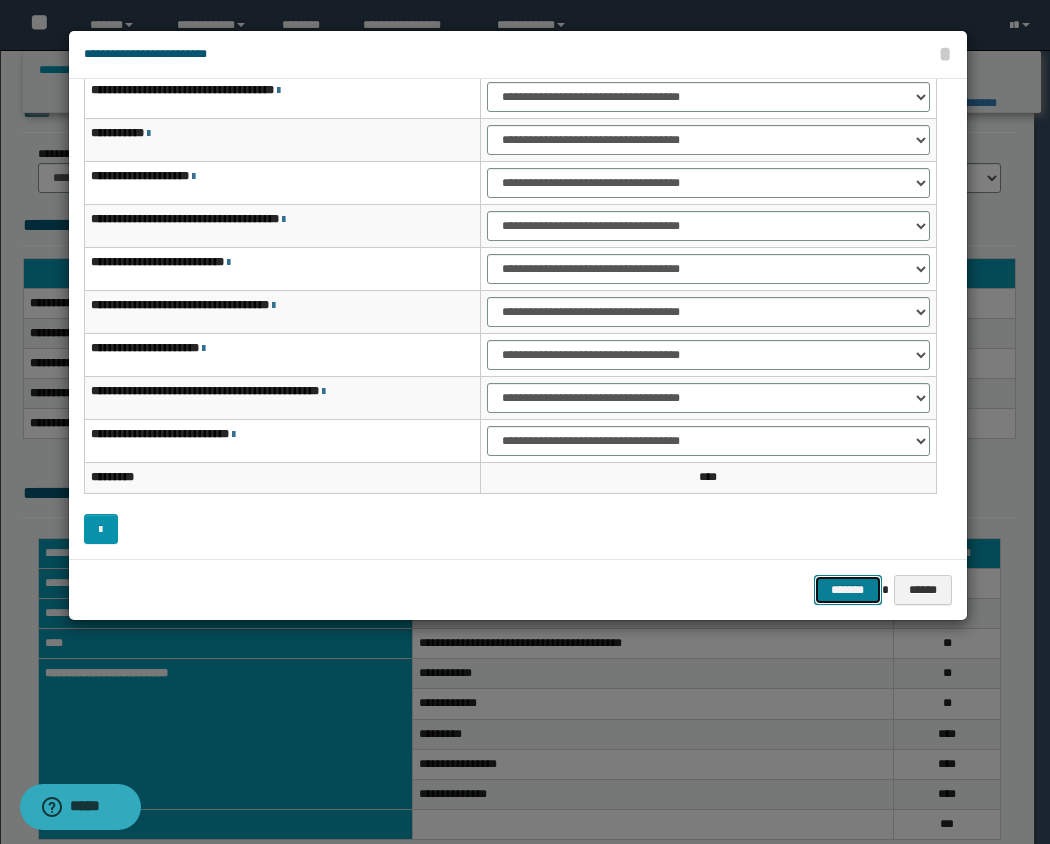 click on "*******" at bounding box center (848, 590) 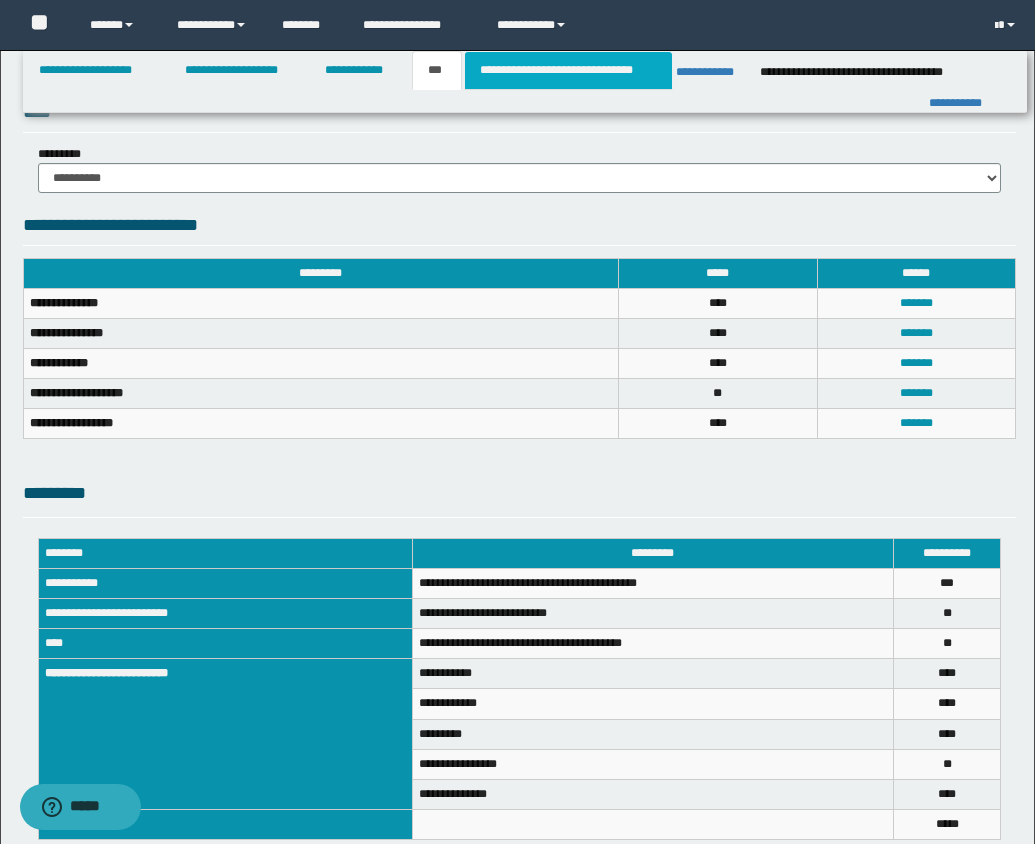 click on "**********" at bounding box center (568, 70) 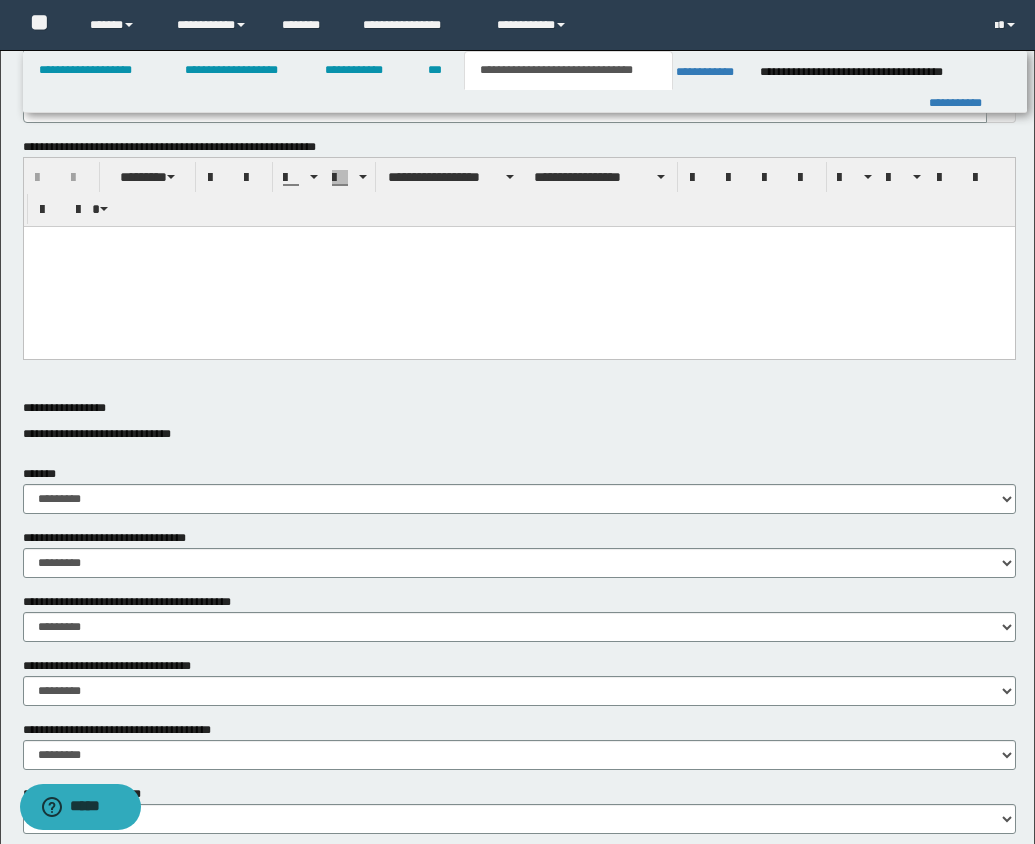 scroll, scrollTop: 0, scrollLeft: 0, axis: both 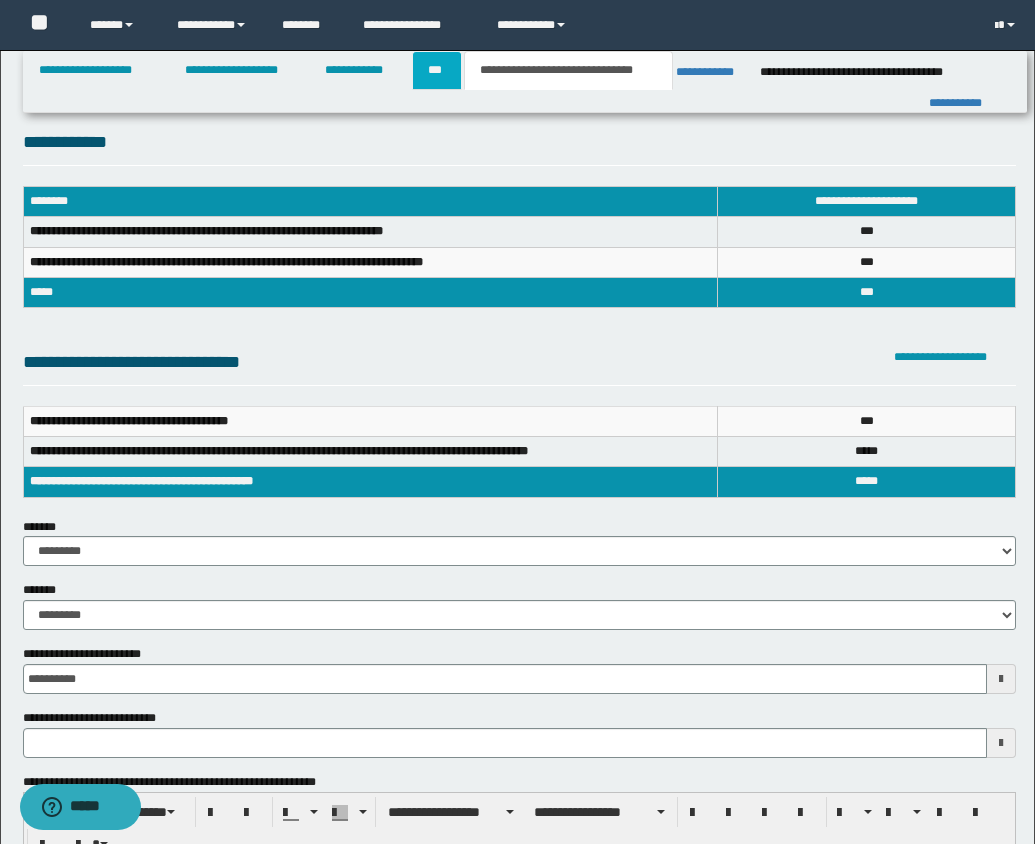 click on "***" at bounding box center [437, 70] 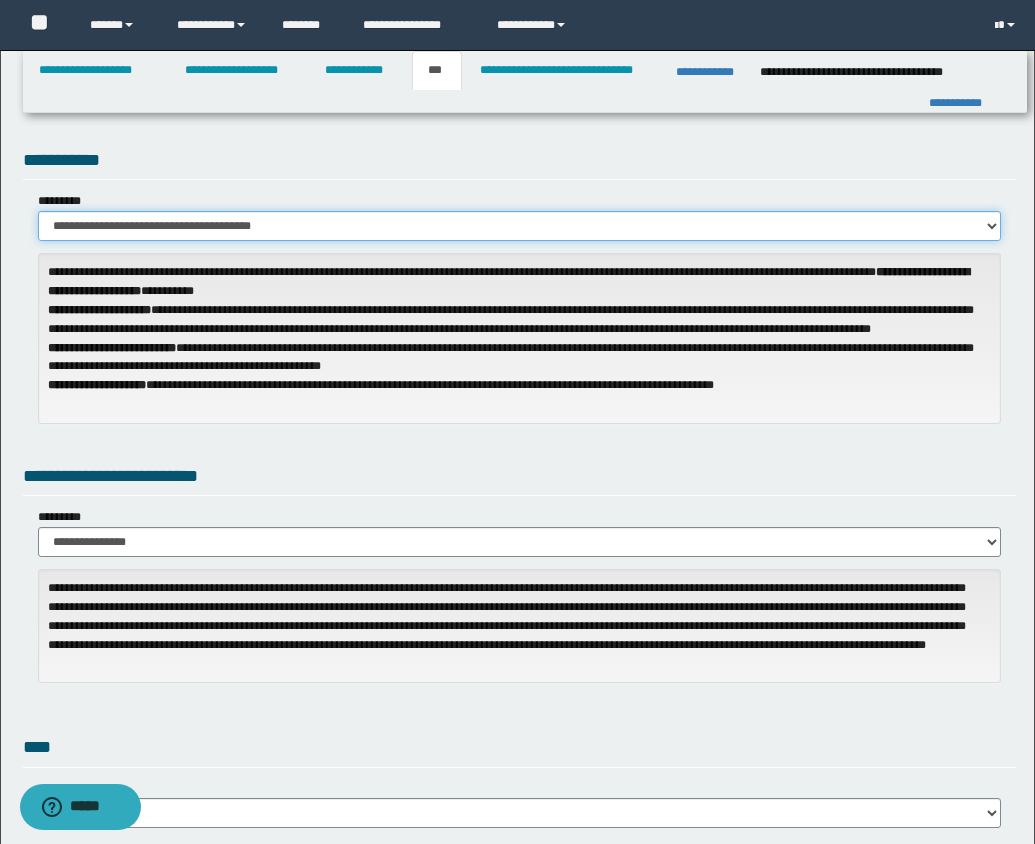 click on "**********" at bounding box center [519, 226] 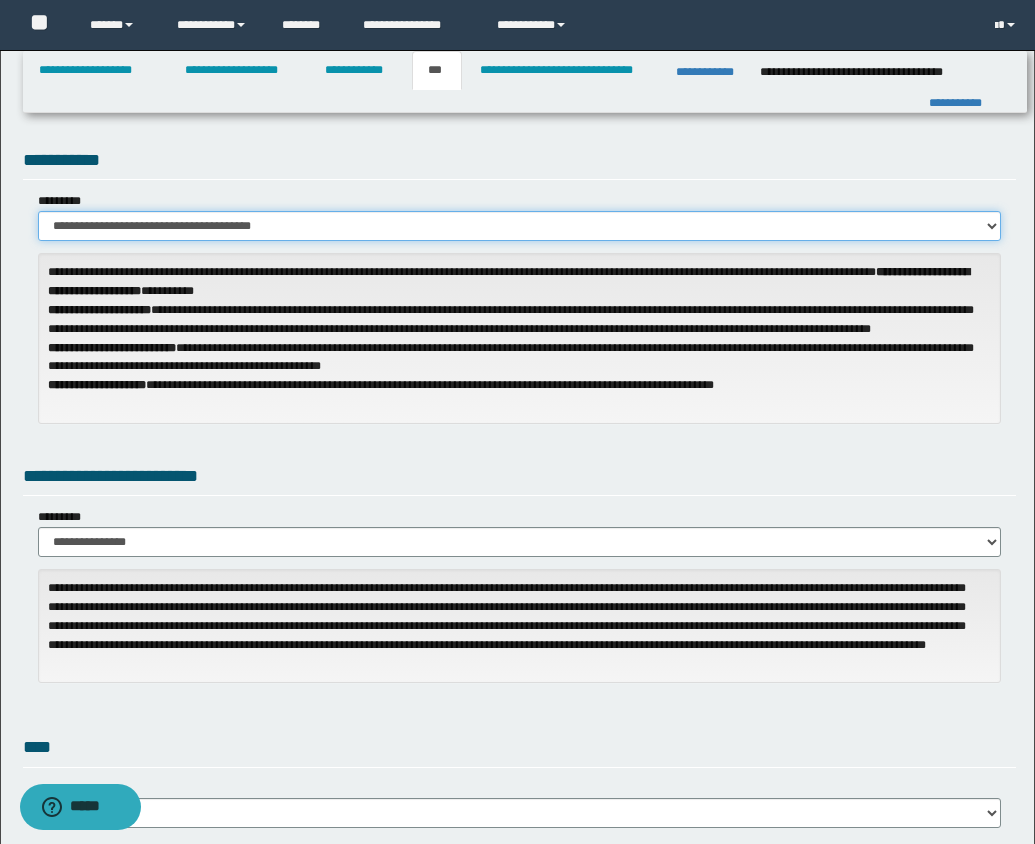 select on "**" 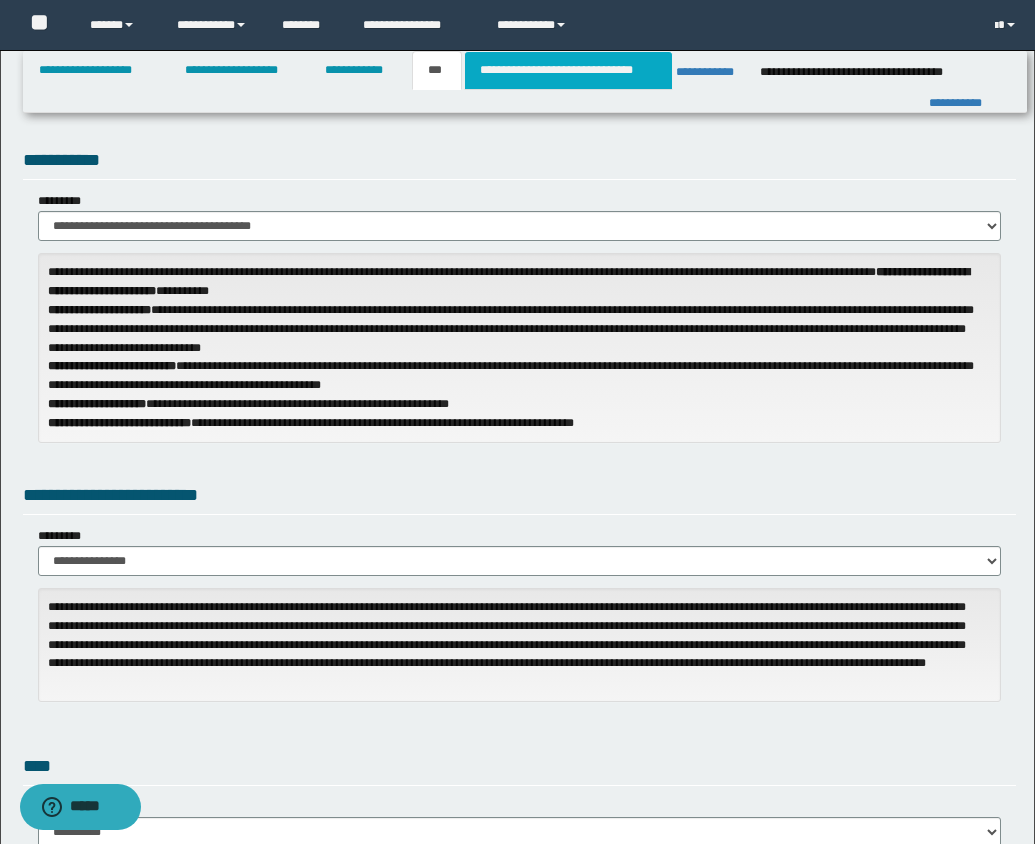 click on "**********" at bounding box center (568, 70) 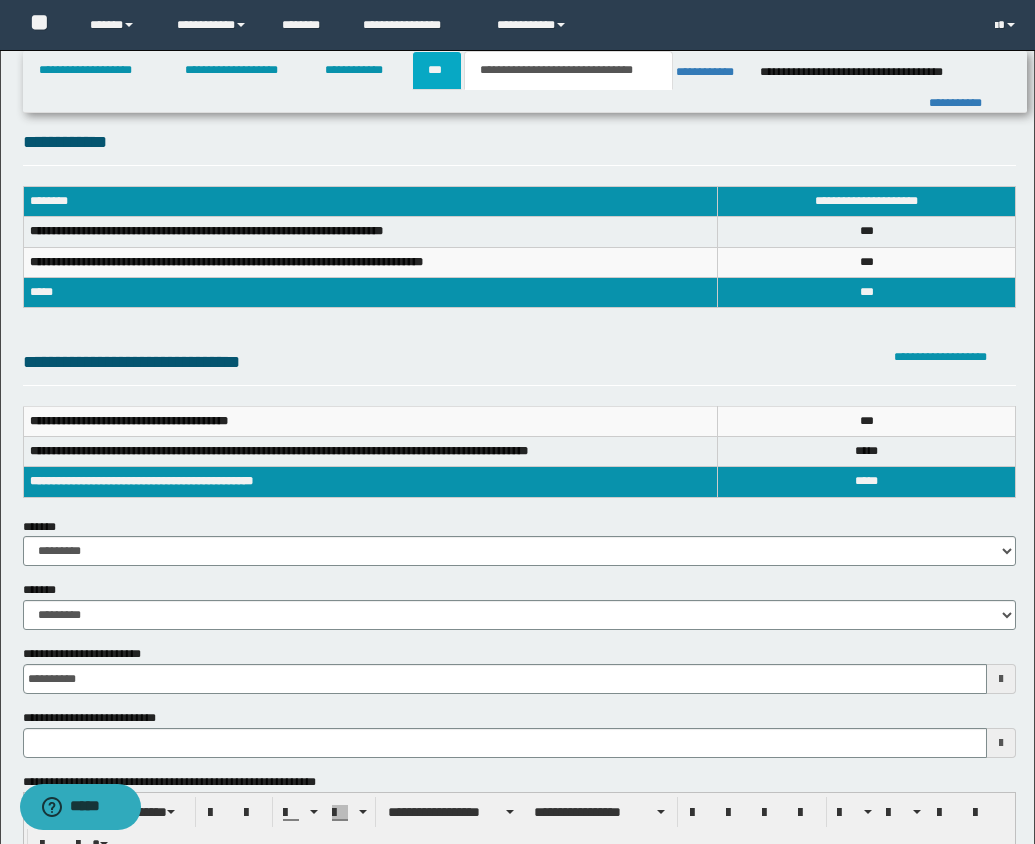 click on "***" at bounding box center [437, 70] 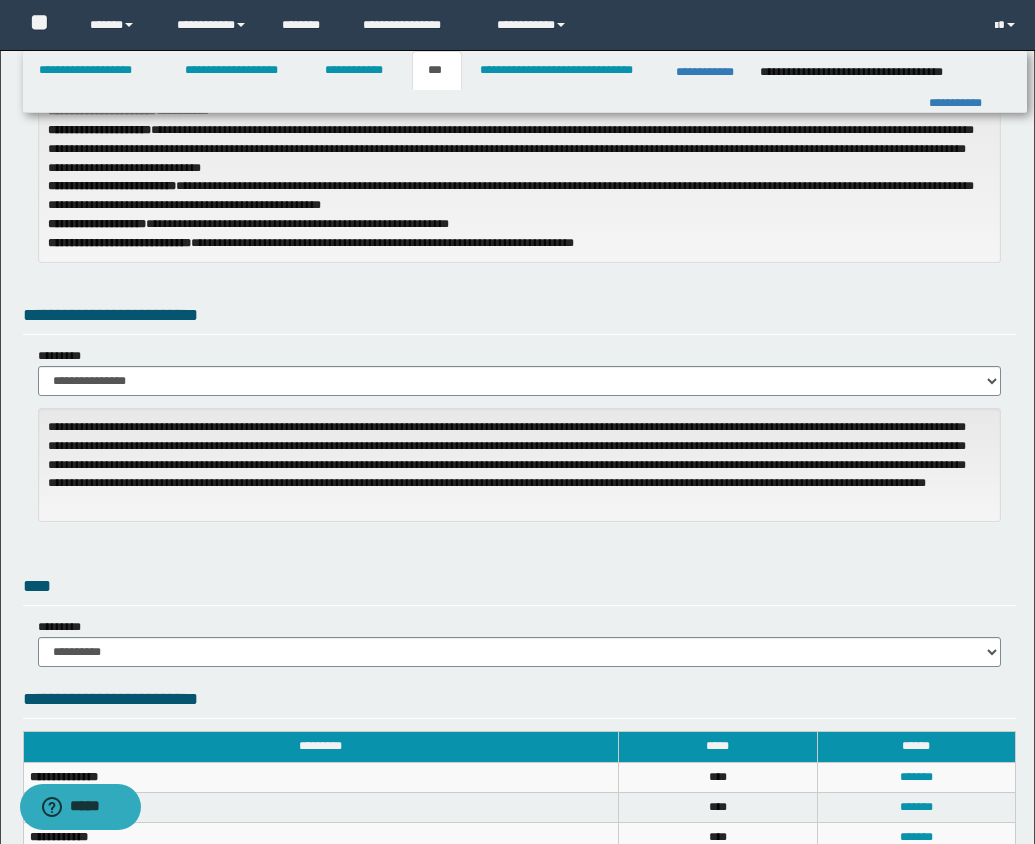 scroll, scrollTop: 223, scrollLeft: 0, axis: vertical 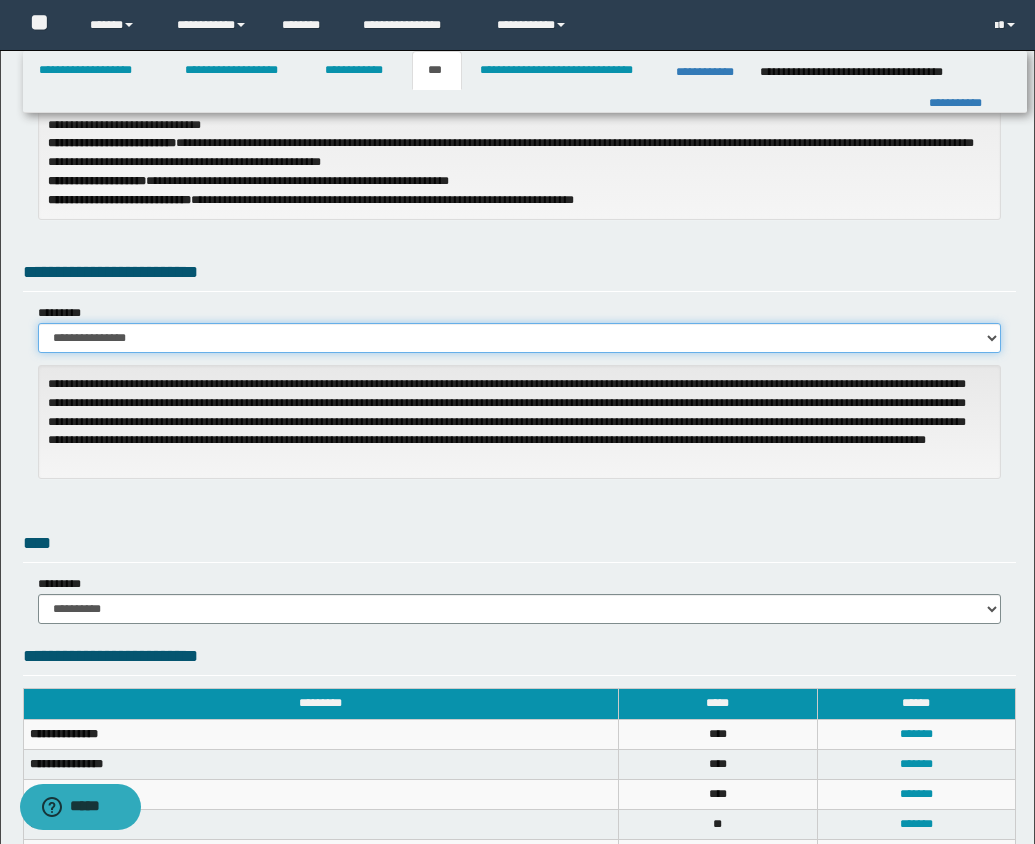 click on "**********" at bounding box center (519, 338) 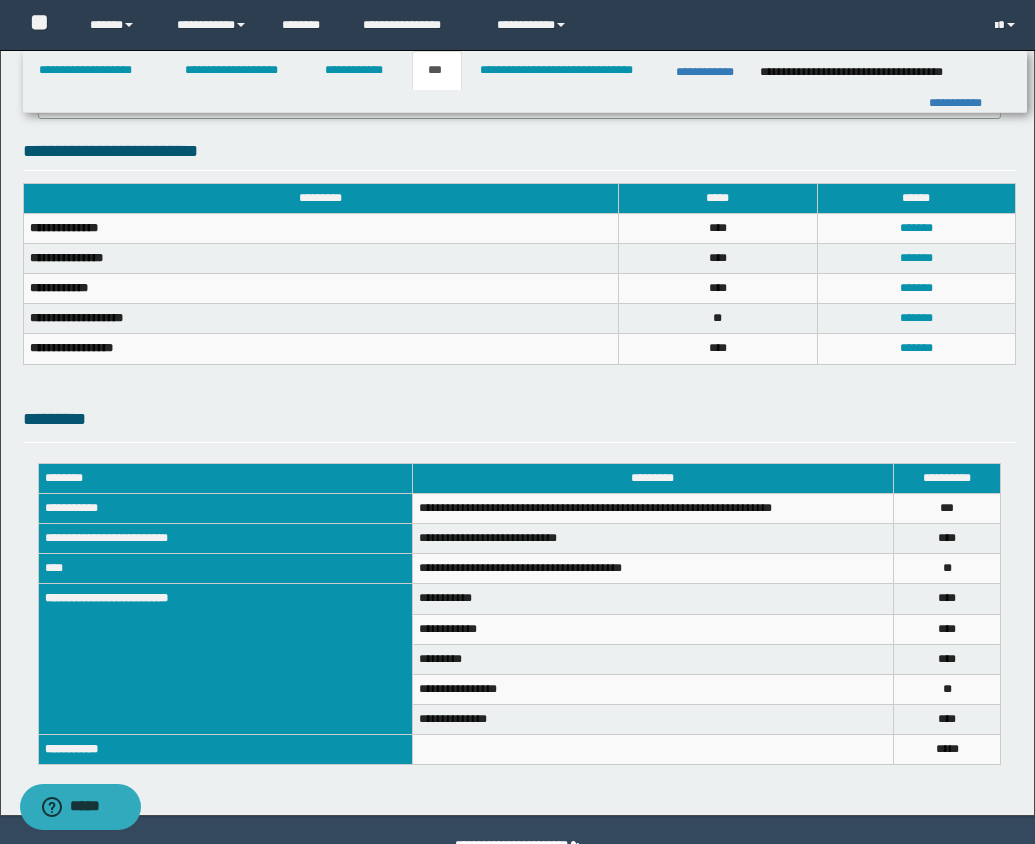scroll, scrollTop: 741, scrollLeft: 0, axis: vertical 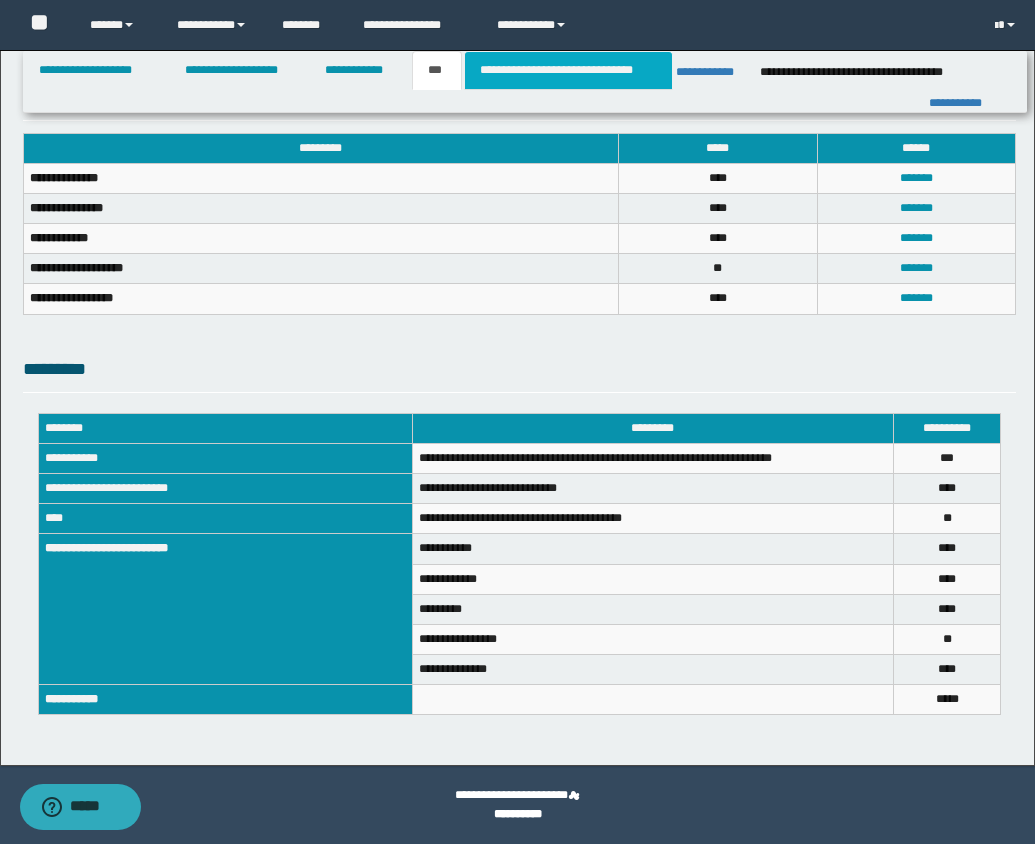 click on "**********" at bounding box center [568, 70] 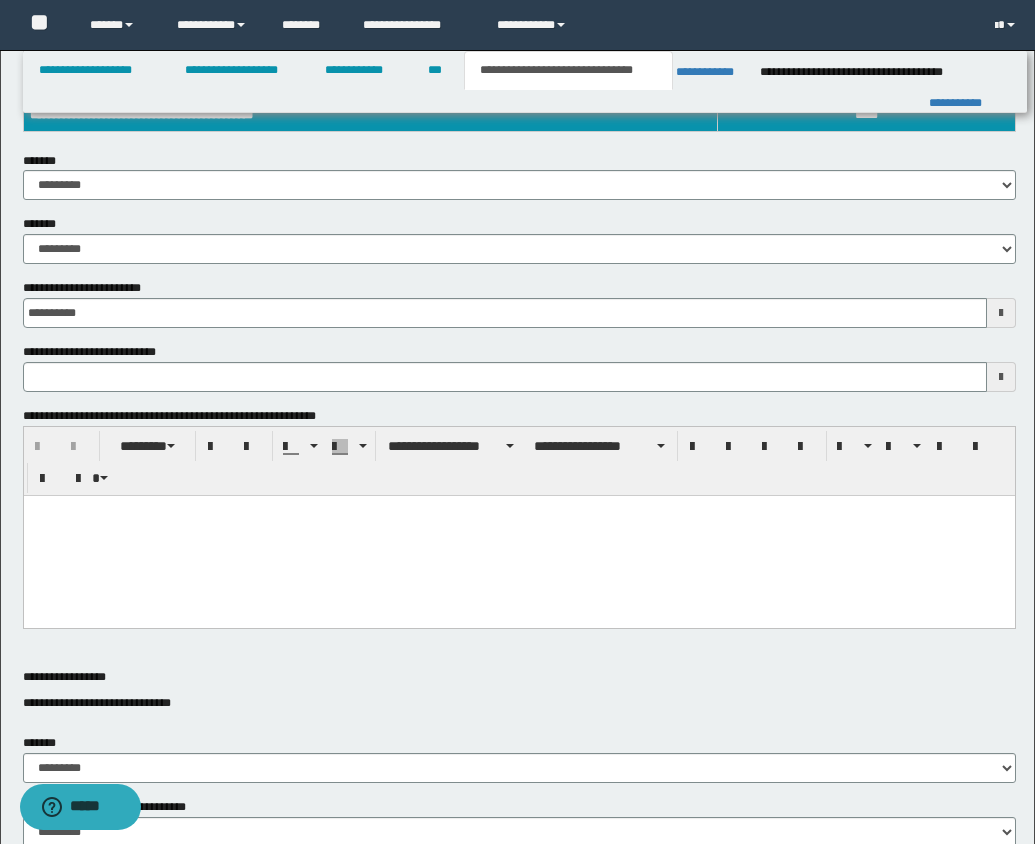 scroll, scrollTop: 0, scrollLeft: 0, axis: both 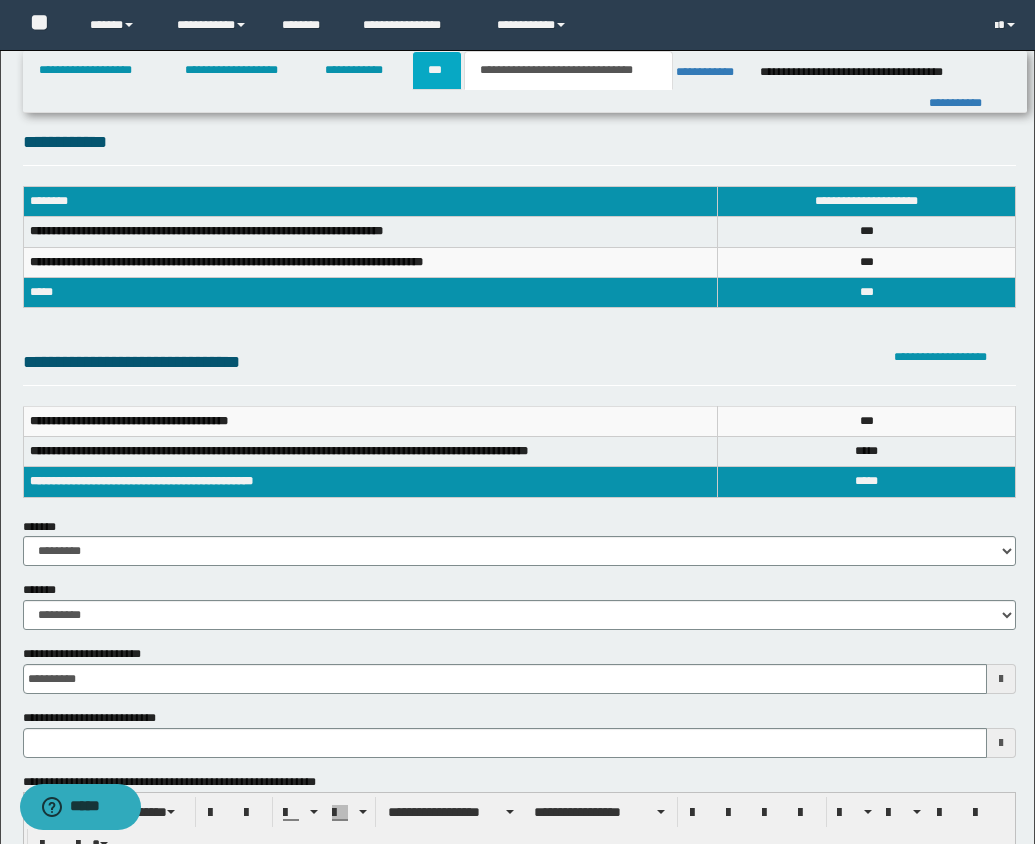 click on "***" at bounding box center (437, 70) 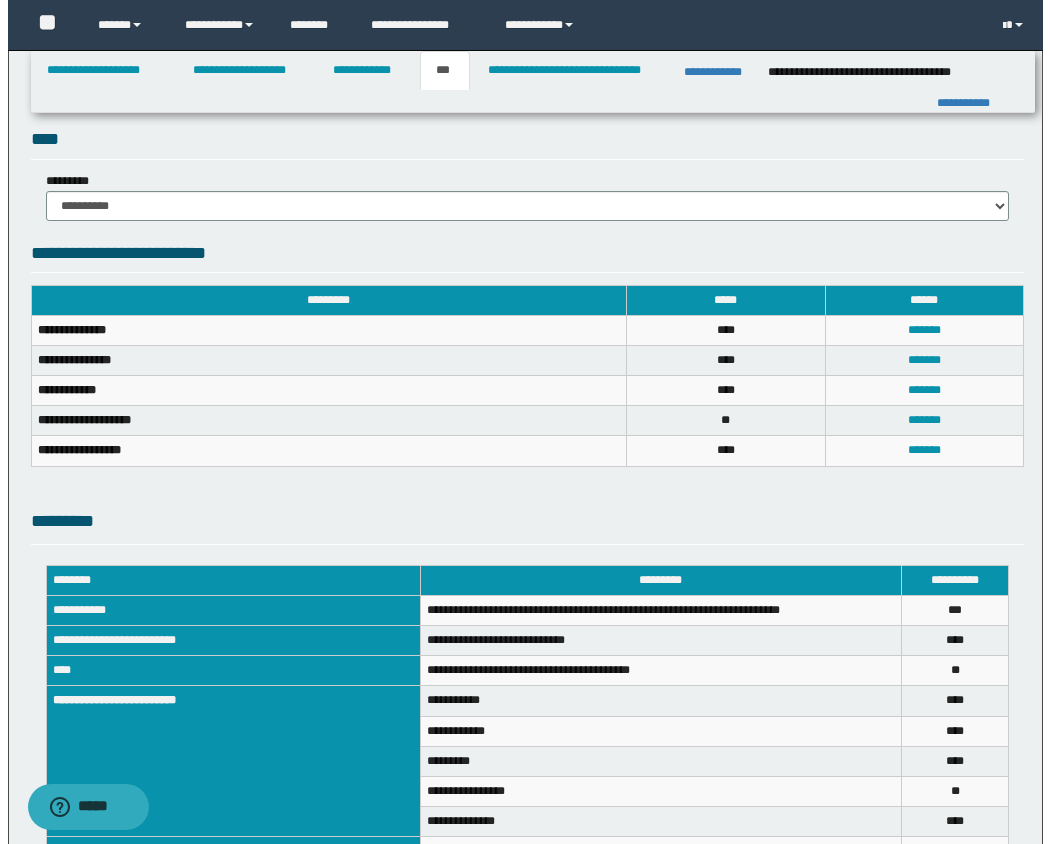 scroll, scrollTop: 597, scrollLeft: 0, axis: vertical 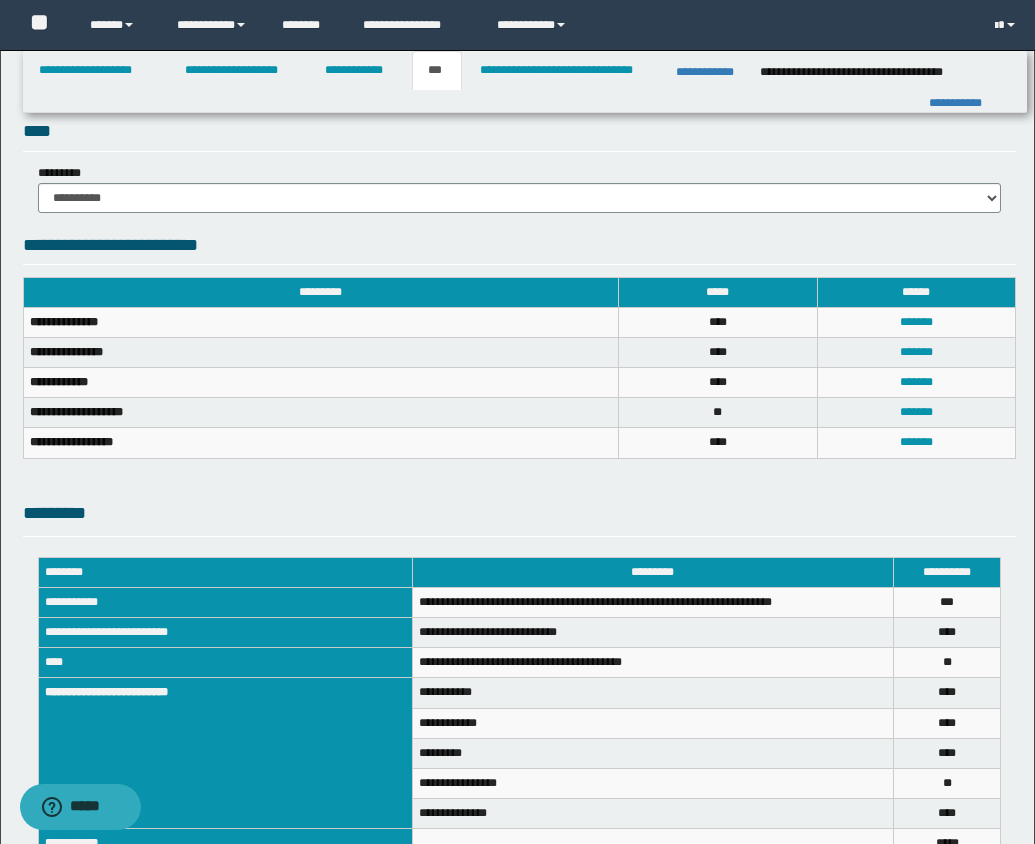 click on "*******" at bounding box center (916, 322) 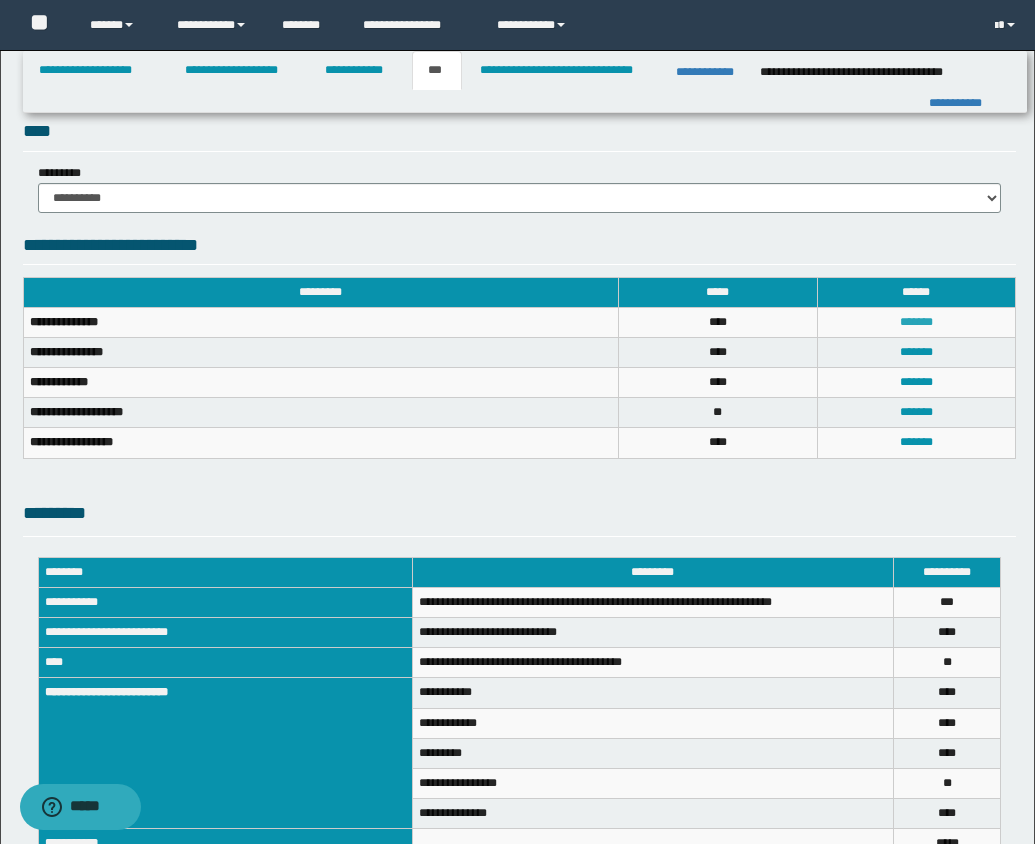 click on "*******" at bounding box center (916, 322) 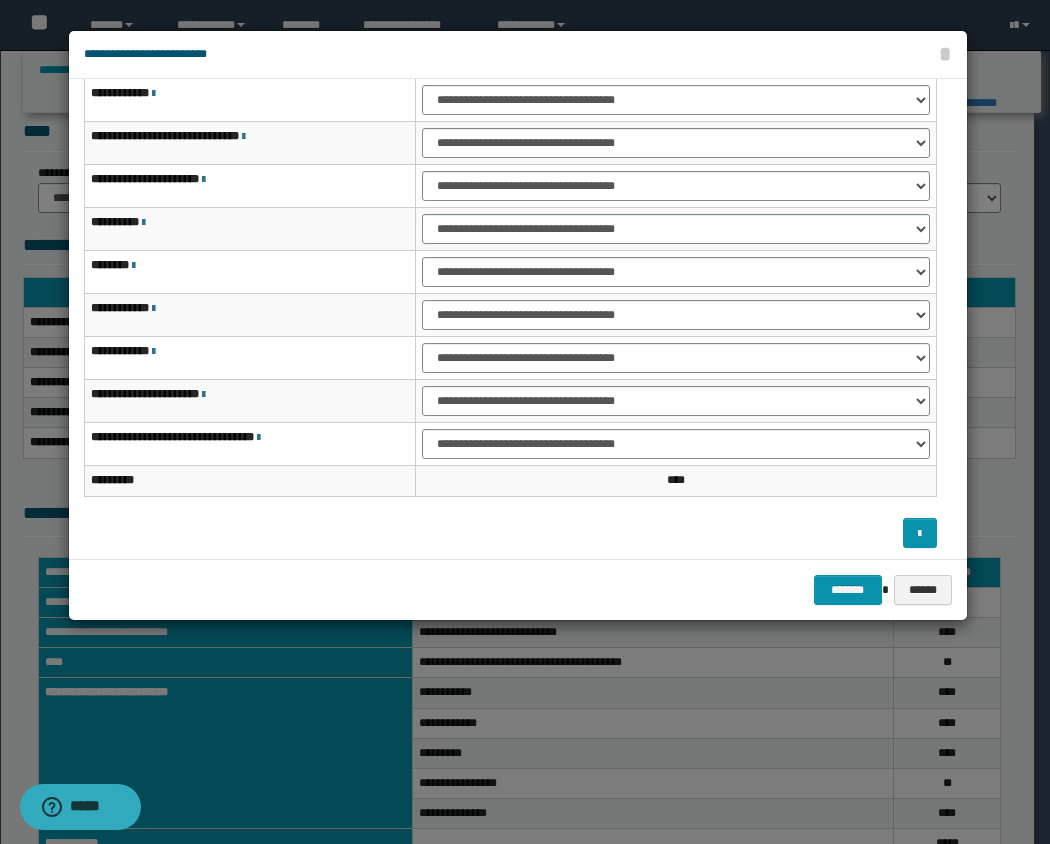 scroll, scrollTop: 122, scrollLeft: 0, axis: vertical 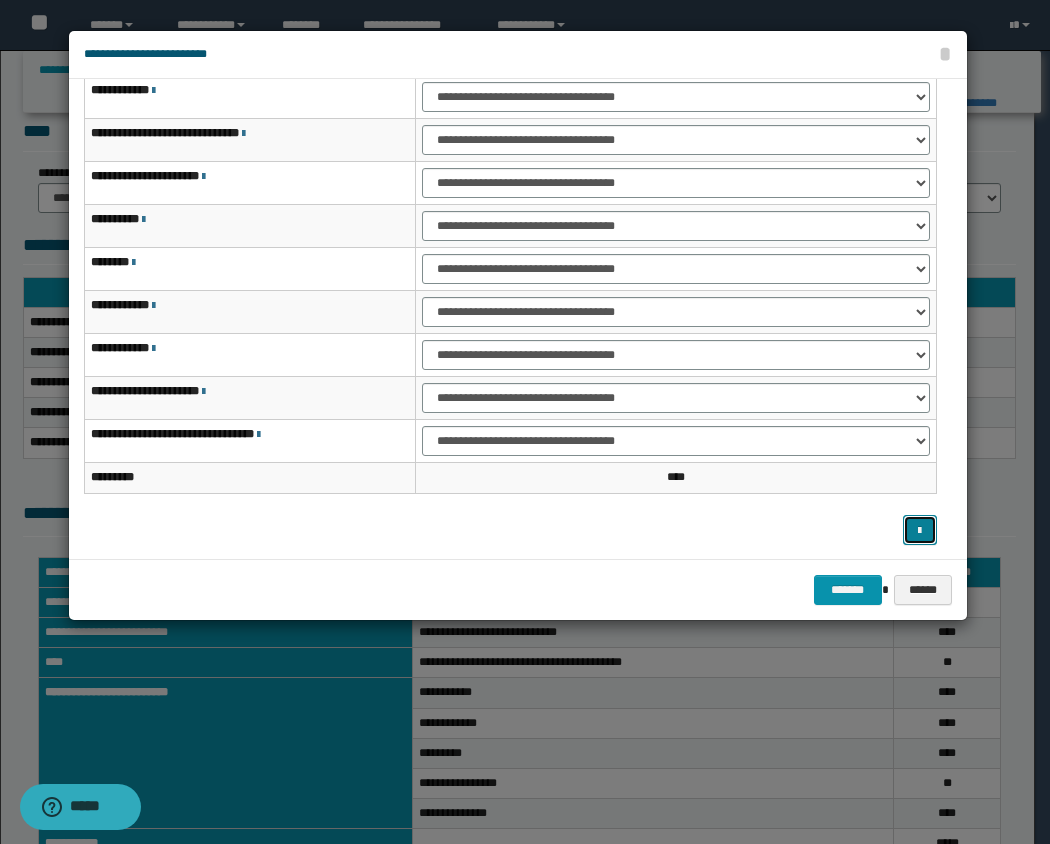 click at bounding box center (920, 530) 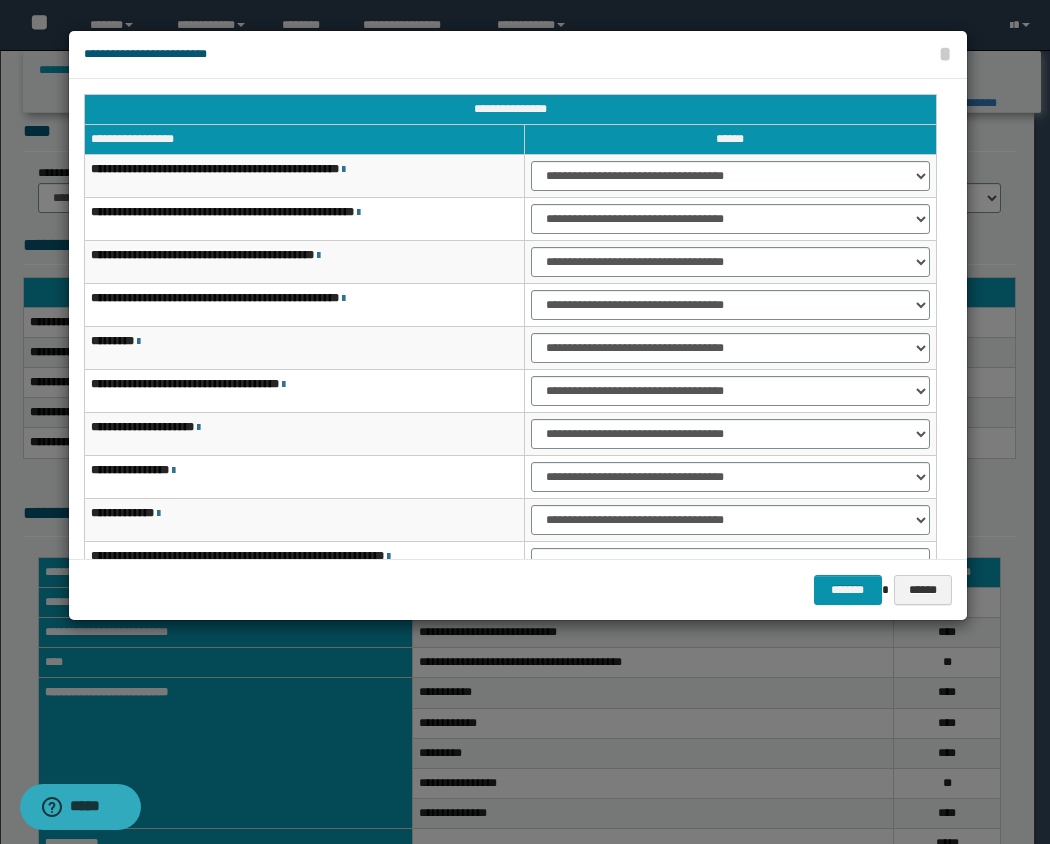 scroll, scrollTop: 151, scrollLeft: 0, axis: vertical 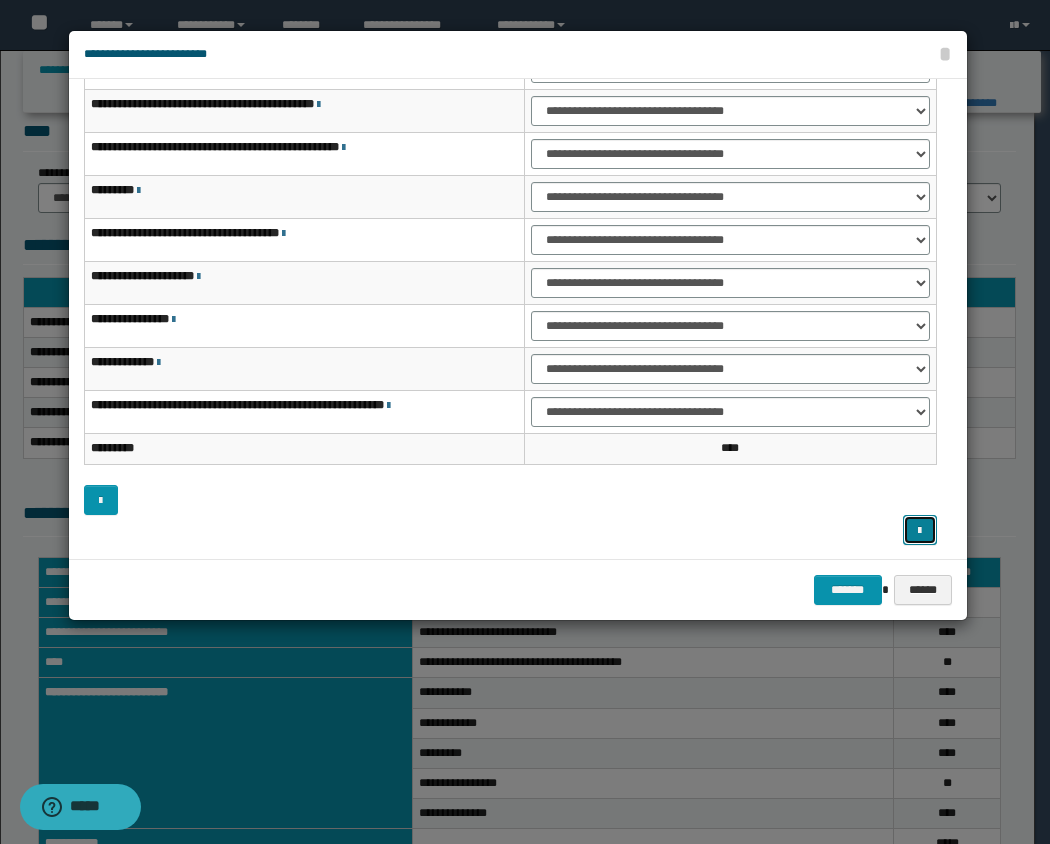 click at bounding box center [920, 530] 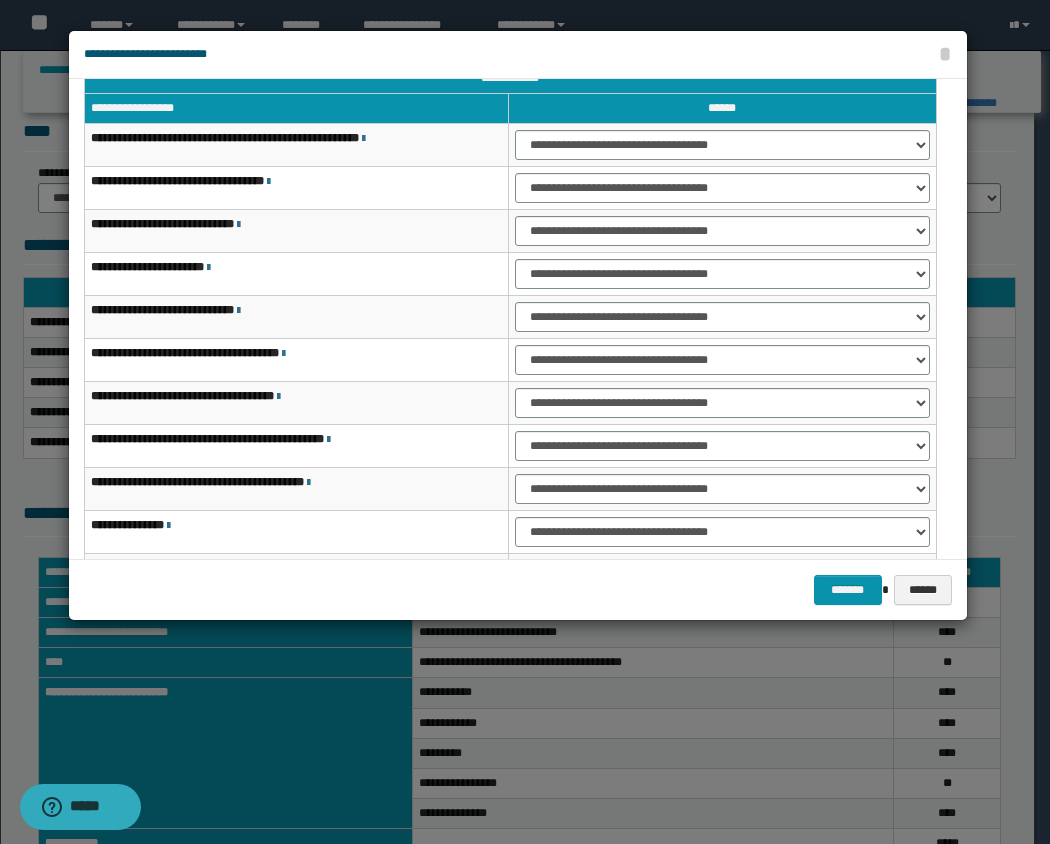 scroll, scrollTop: 37, scrollLeft: 0, axis: vertical 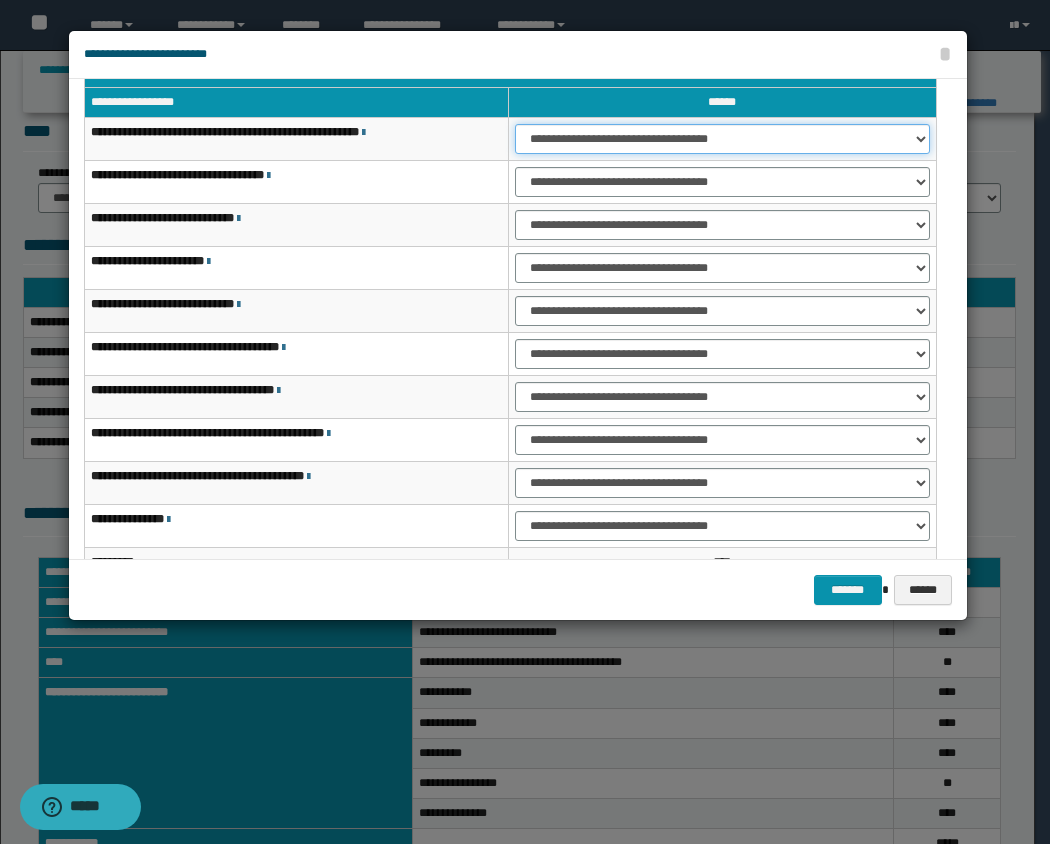 click on "**********" at bounding box center [722, 139] 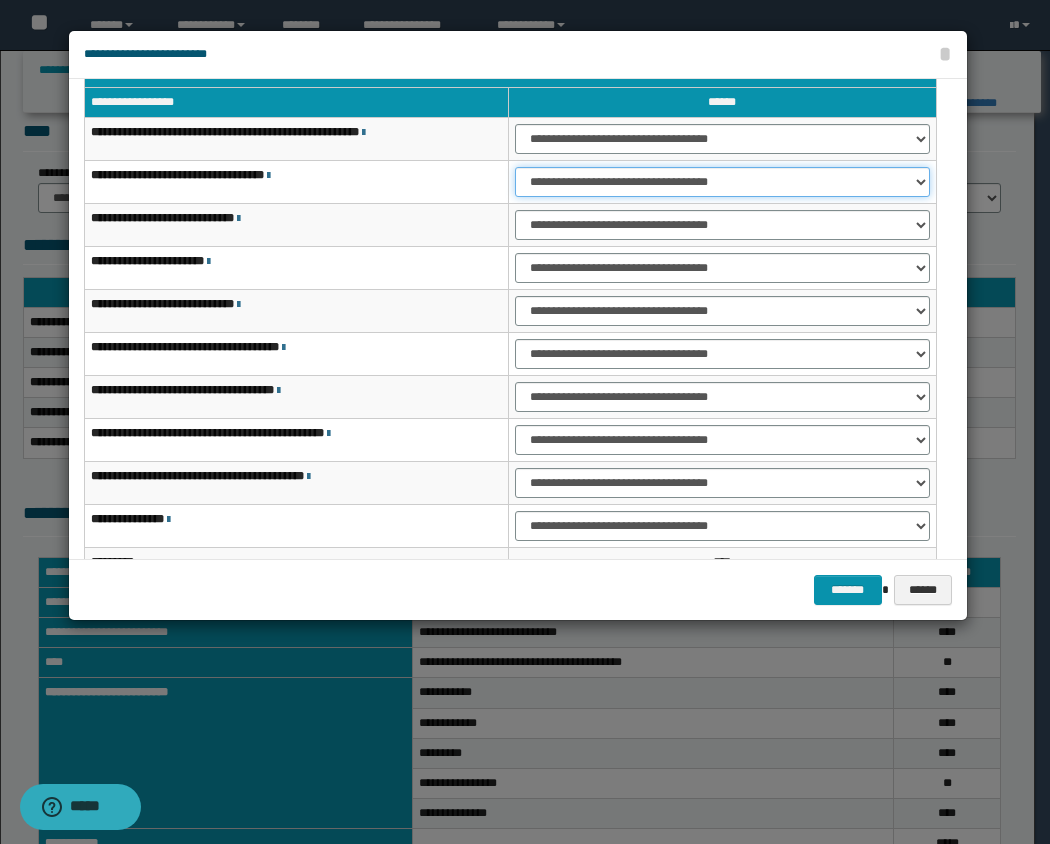 click on "**********" at bounding box center (722, 182) 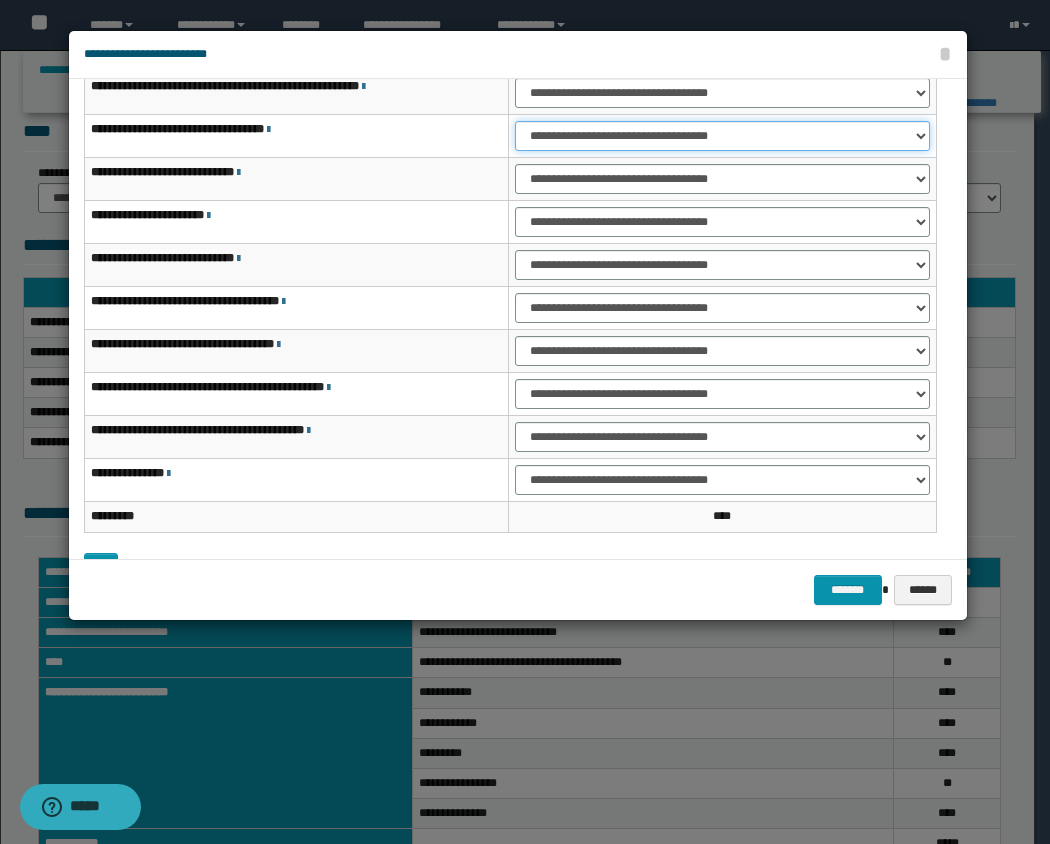 scroll, scrollTop: 151, scrollLeft: 0, axis: vertical 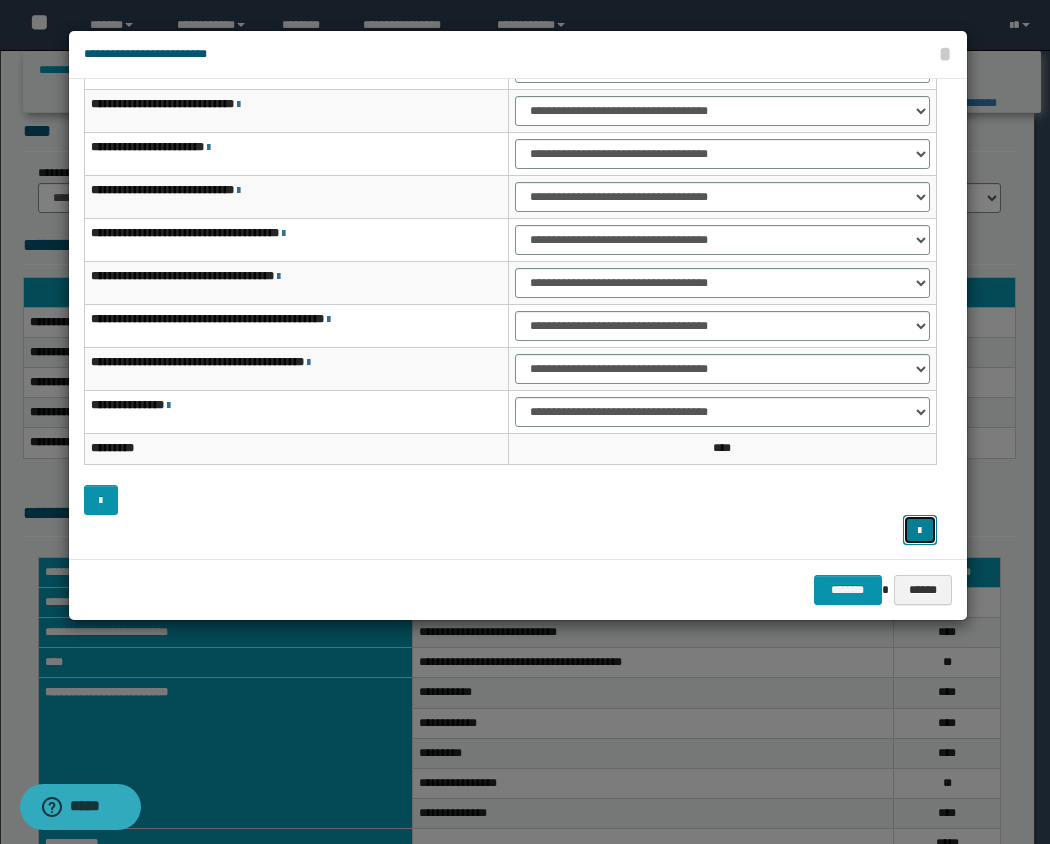 click at bounding box center [920, 530] 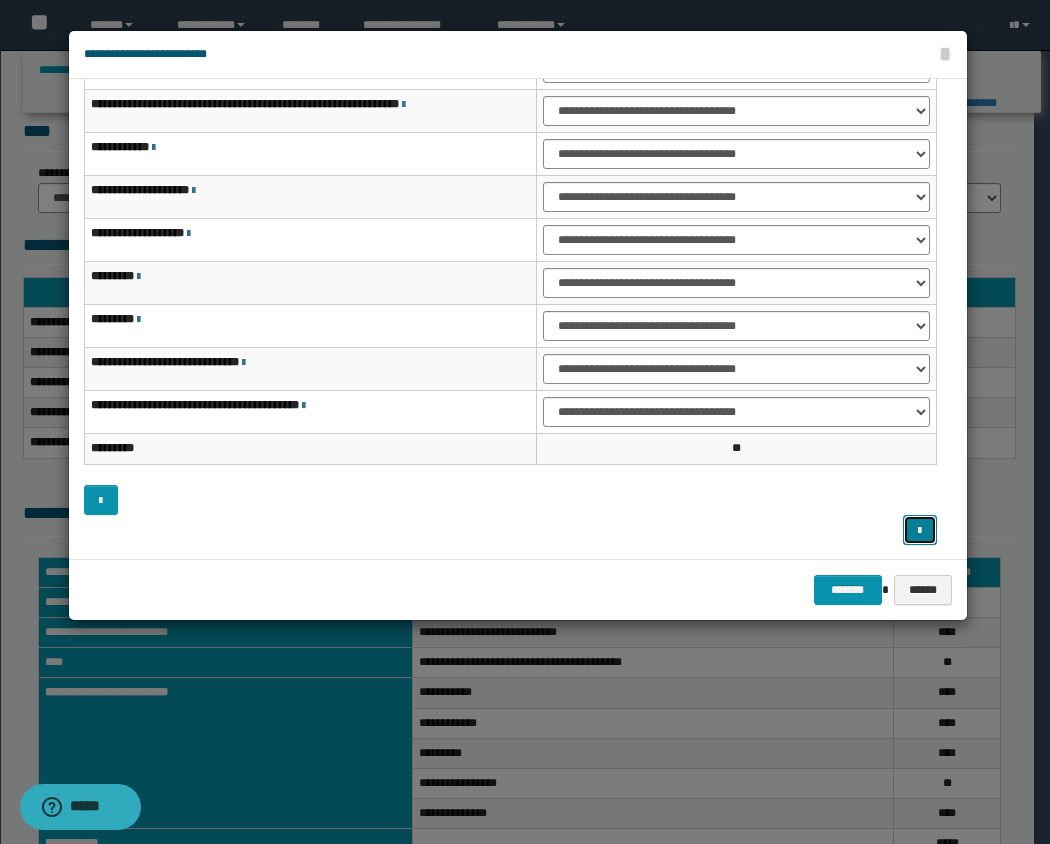 scroll, scrollTop: 0, scrollLeft: 0, axis: both 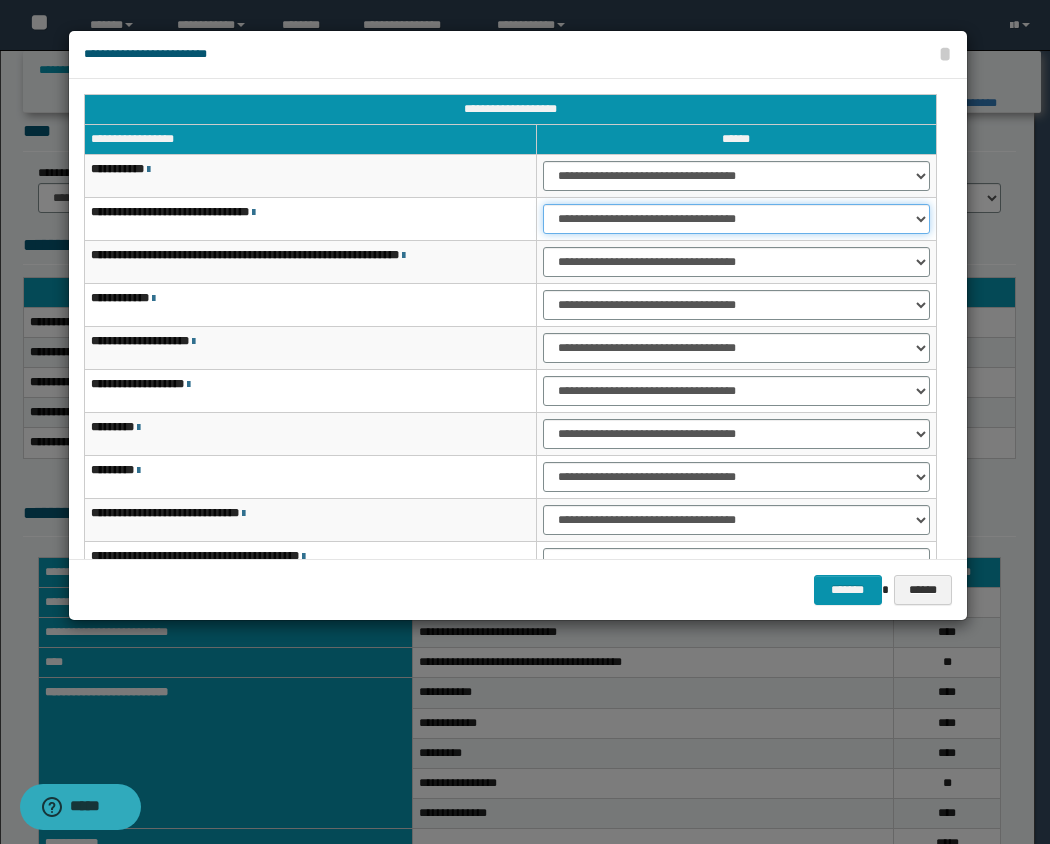 click on "**********" at bounding box center [736, 219] 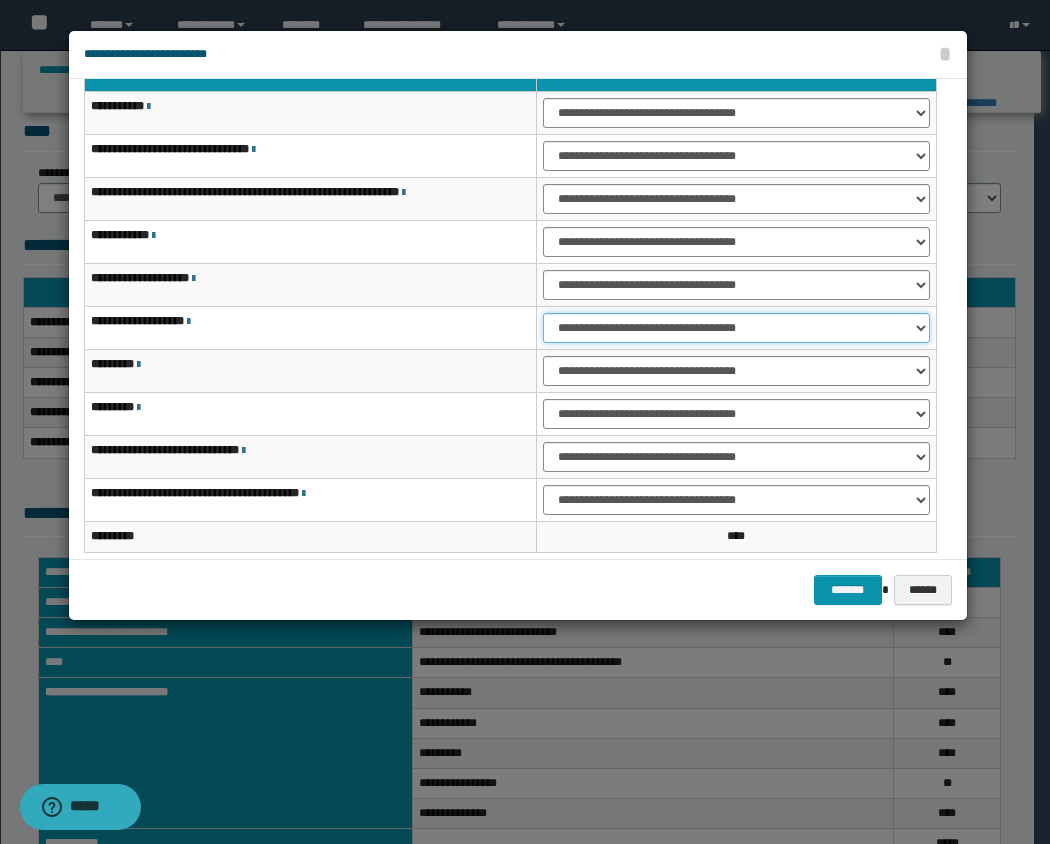click on "**********" at bounding box center (736, 328) 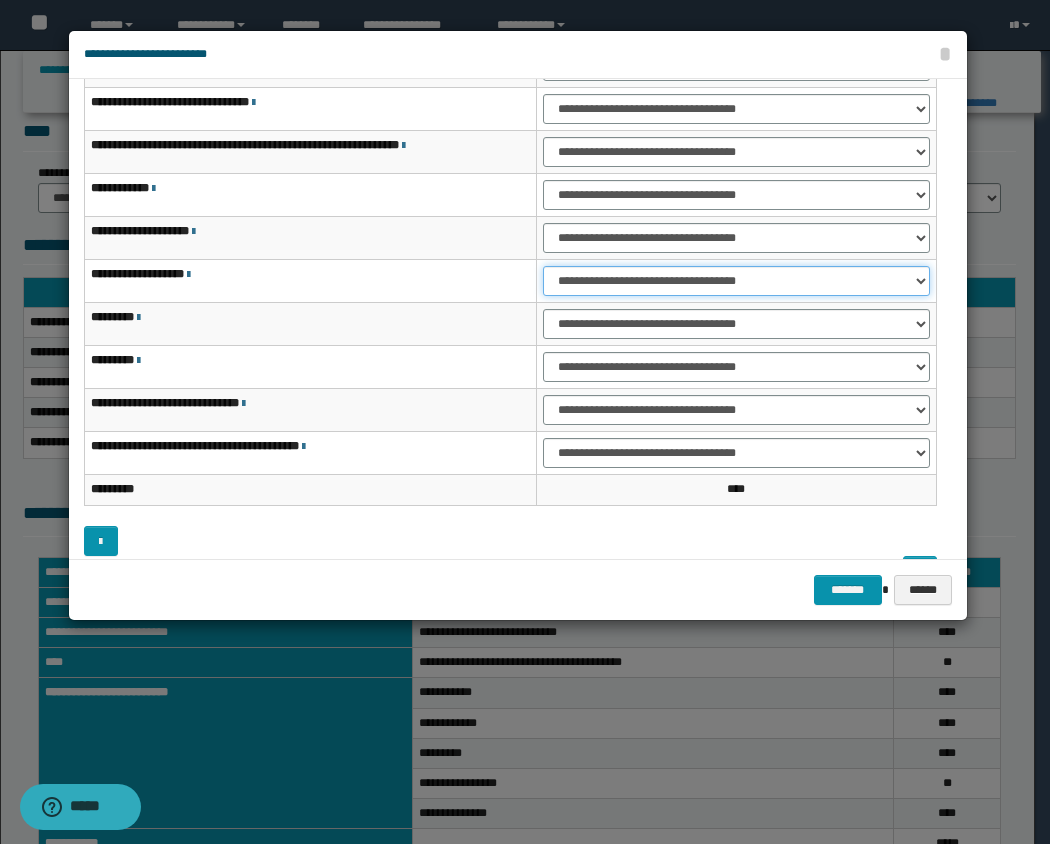 scroll, scrollTop: 151, scrollLeft: 0, axis: vertical 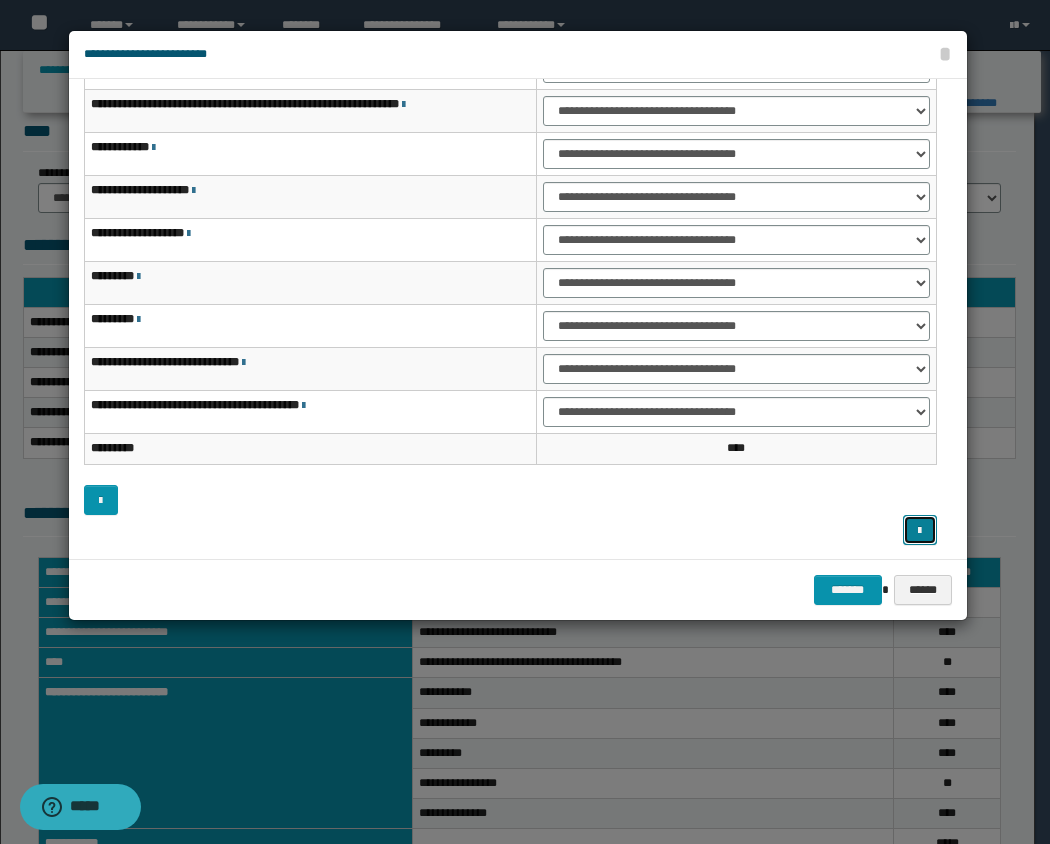 click at bounding box center (920, 530) 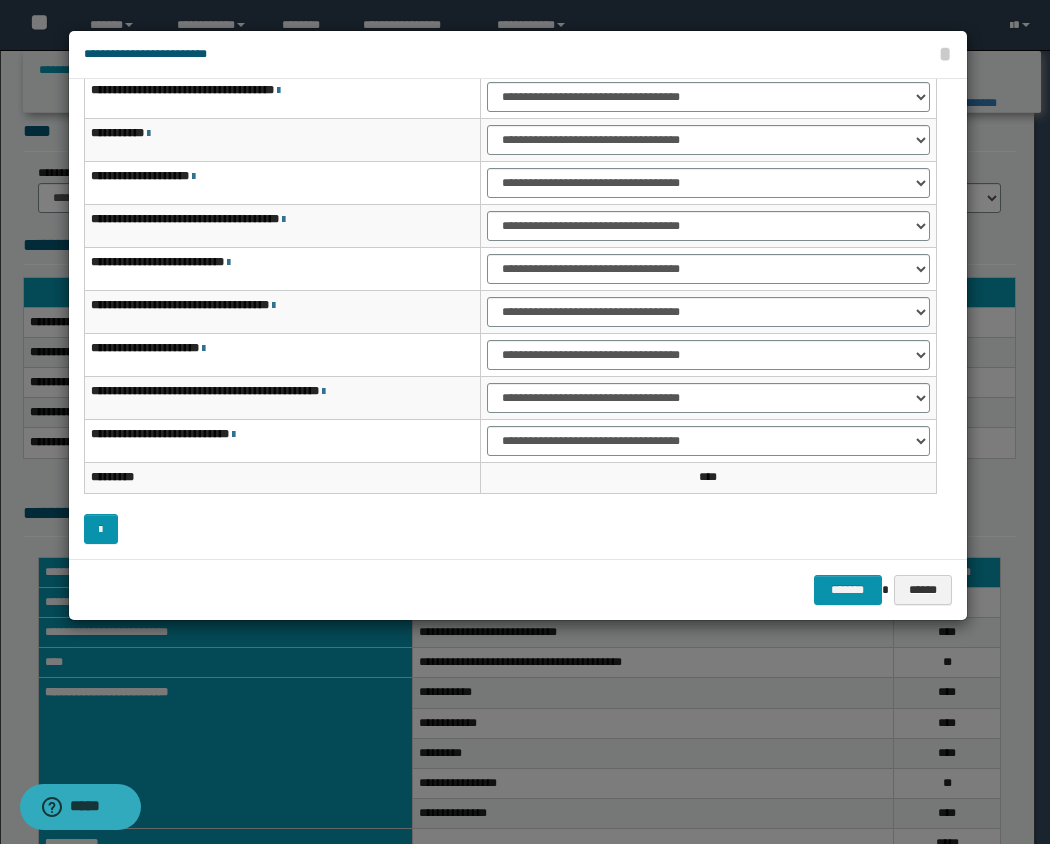 scroll, scrollTop: 0, scrollLeft: 0, axis: both 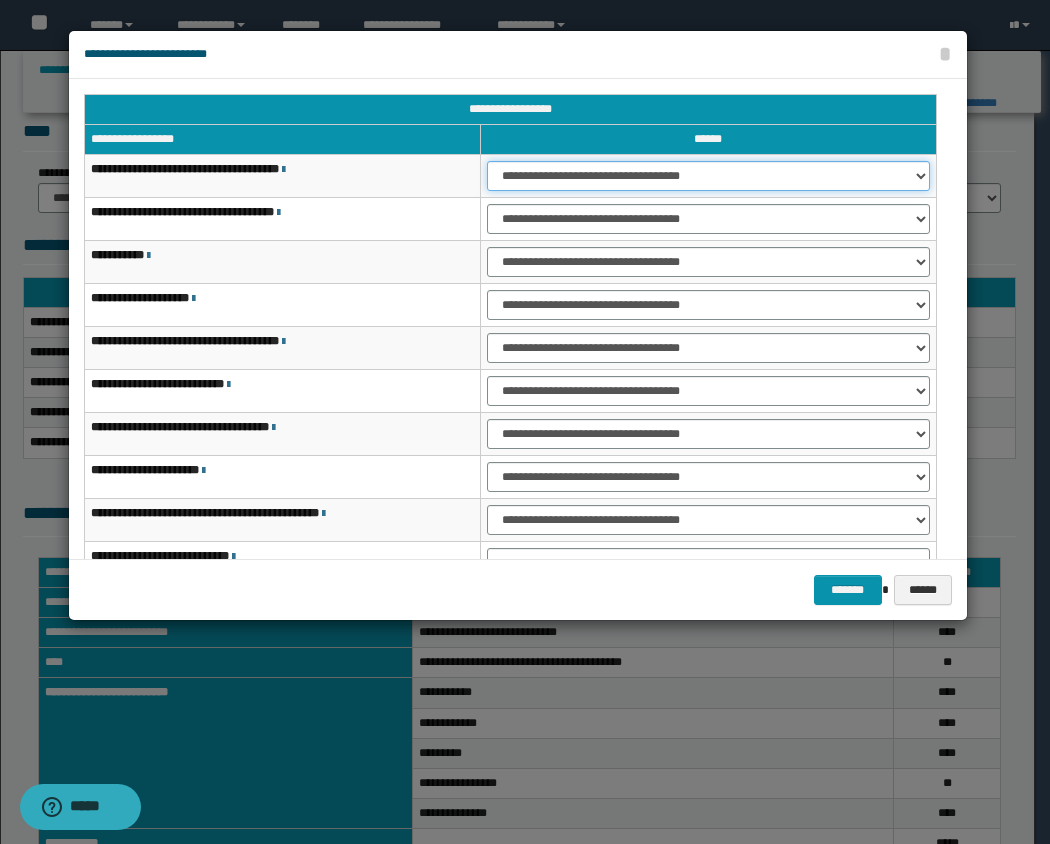 click on "**********" at bounding box center [708, 176] 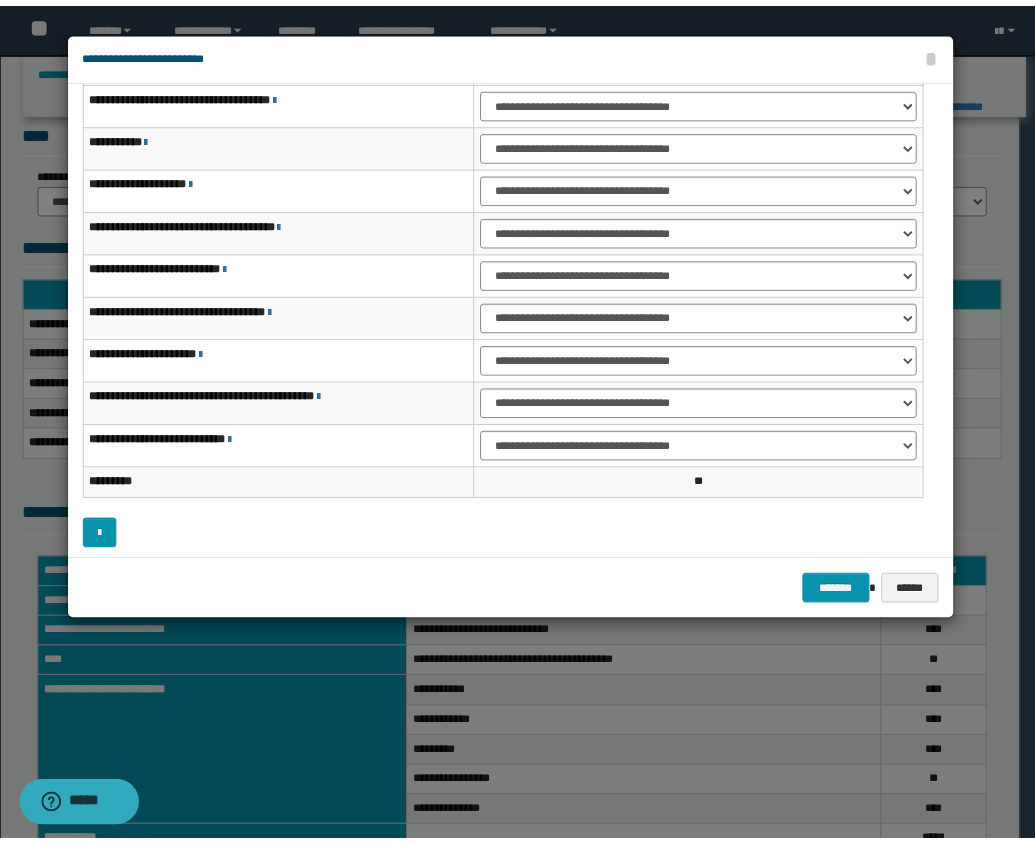 scroll, scrollTop: 122, scrollLeft: 0, axis: vertical 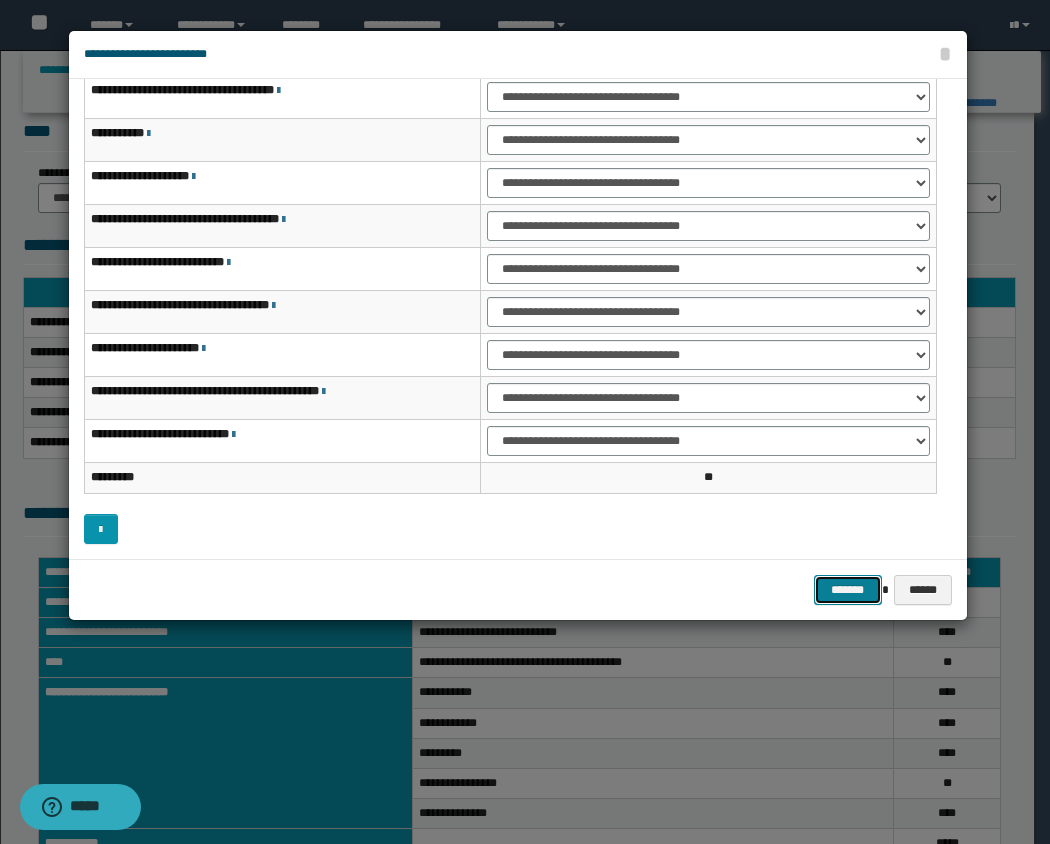 click on "*******" at bounding box center (848, 590) 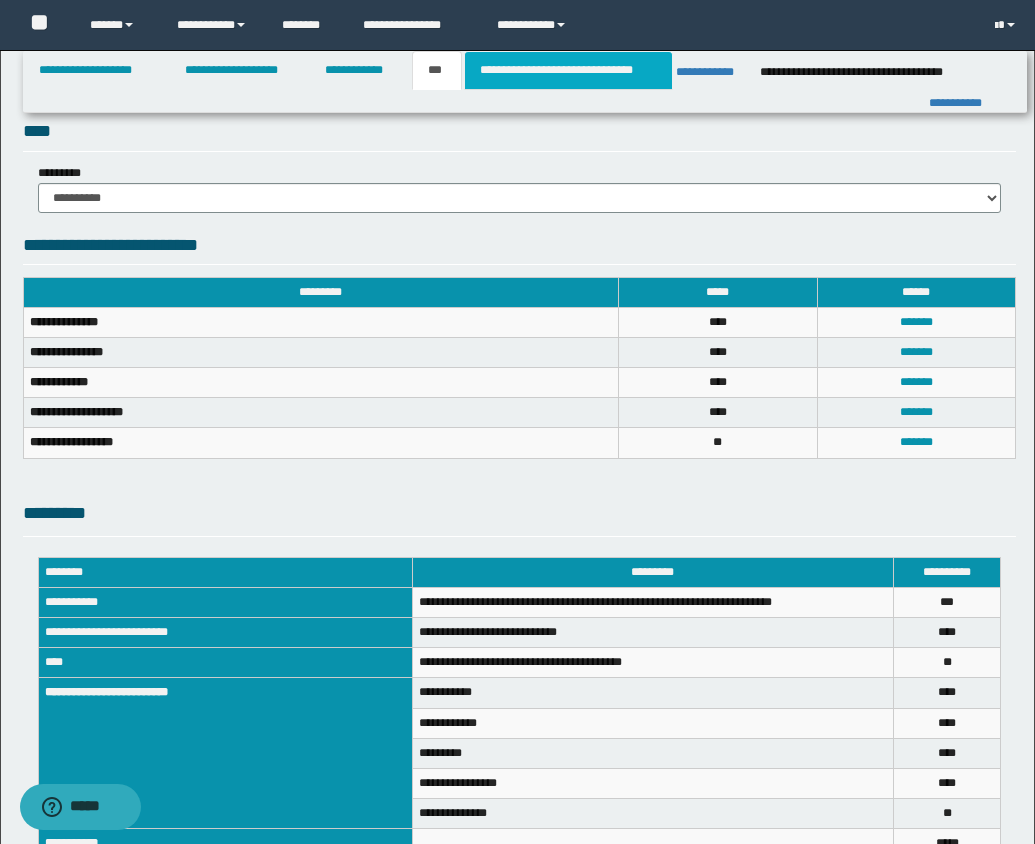 click on "**********" at bounding box center (568, 70) 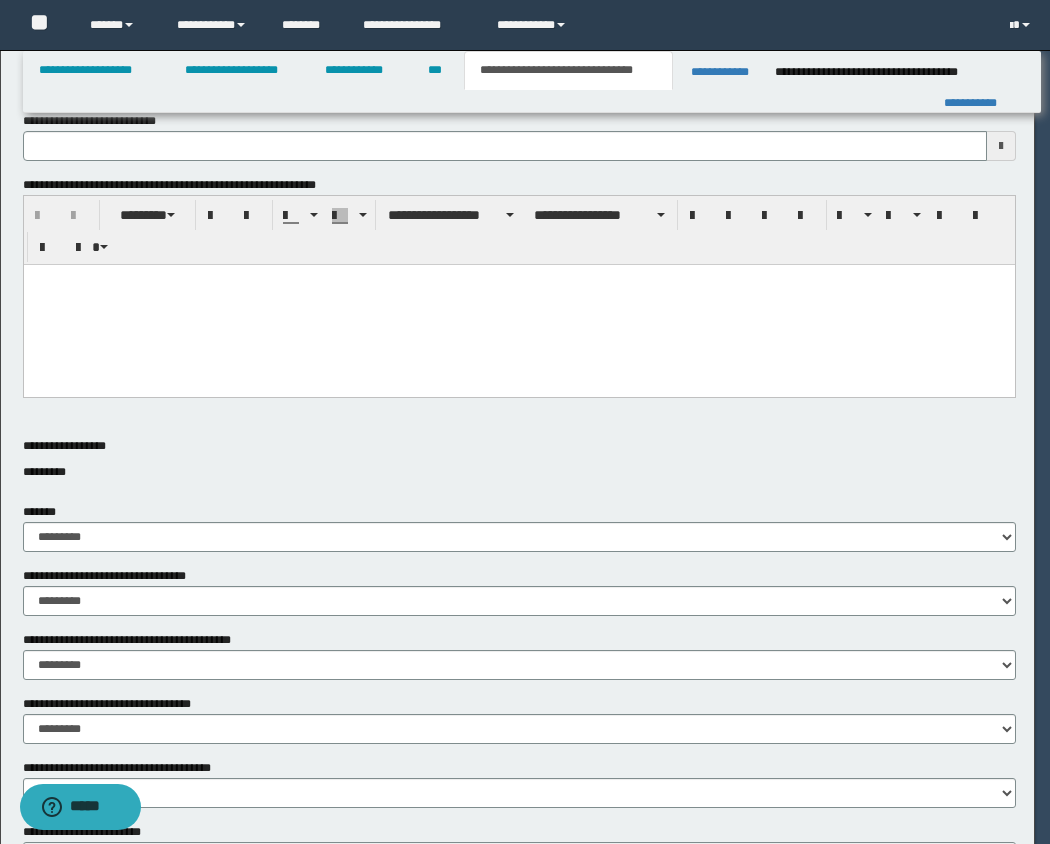 type 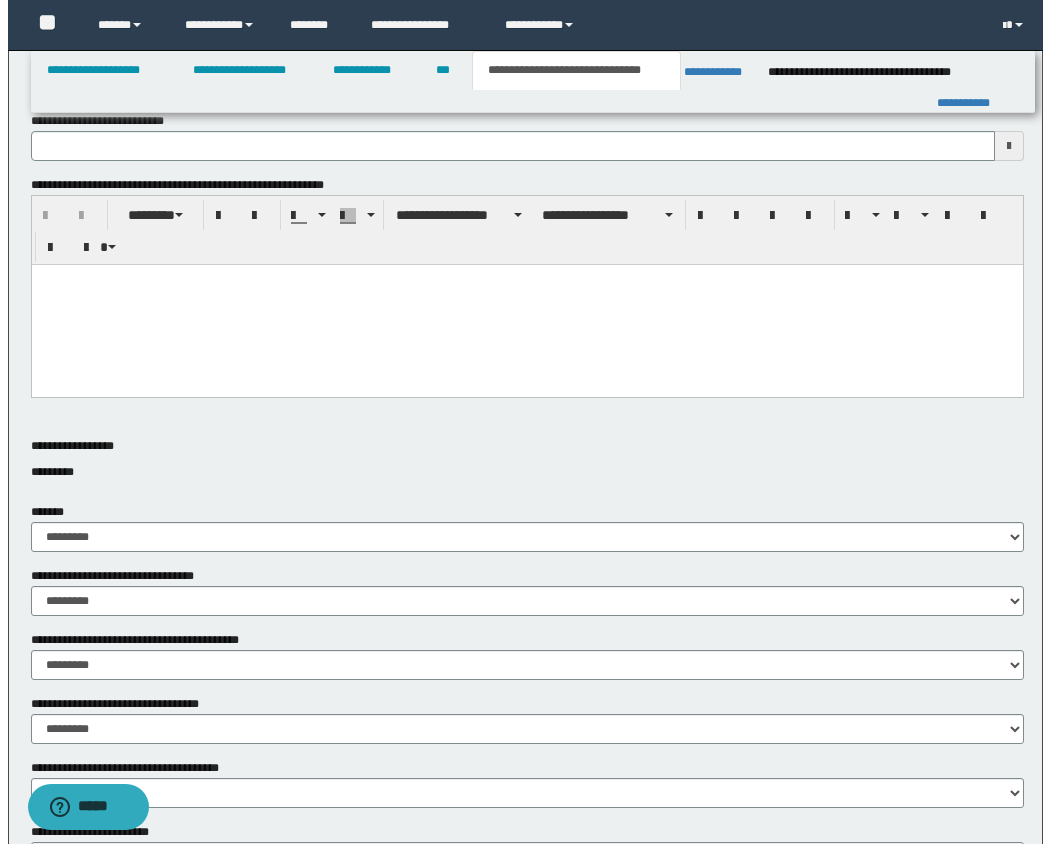 scroll, scrollTop: 0, scrollLeft: 0, axis: both 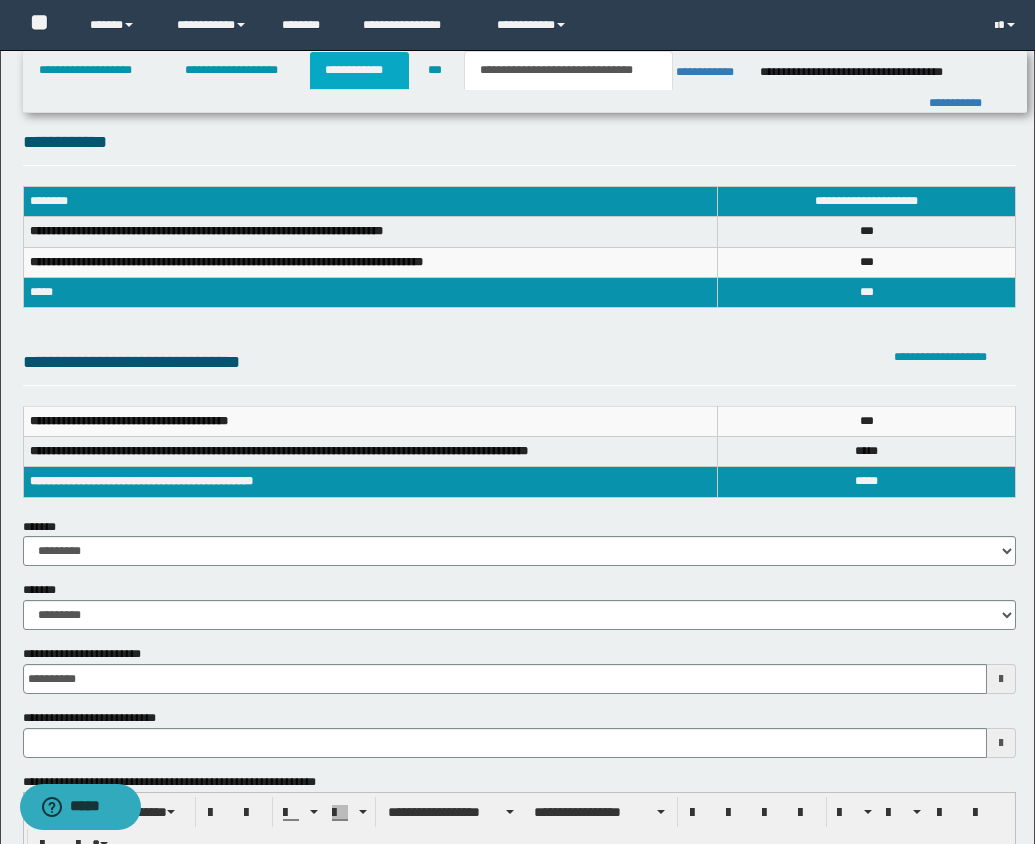 click on "**********" at bounding box center (359, 70) 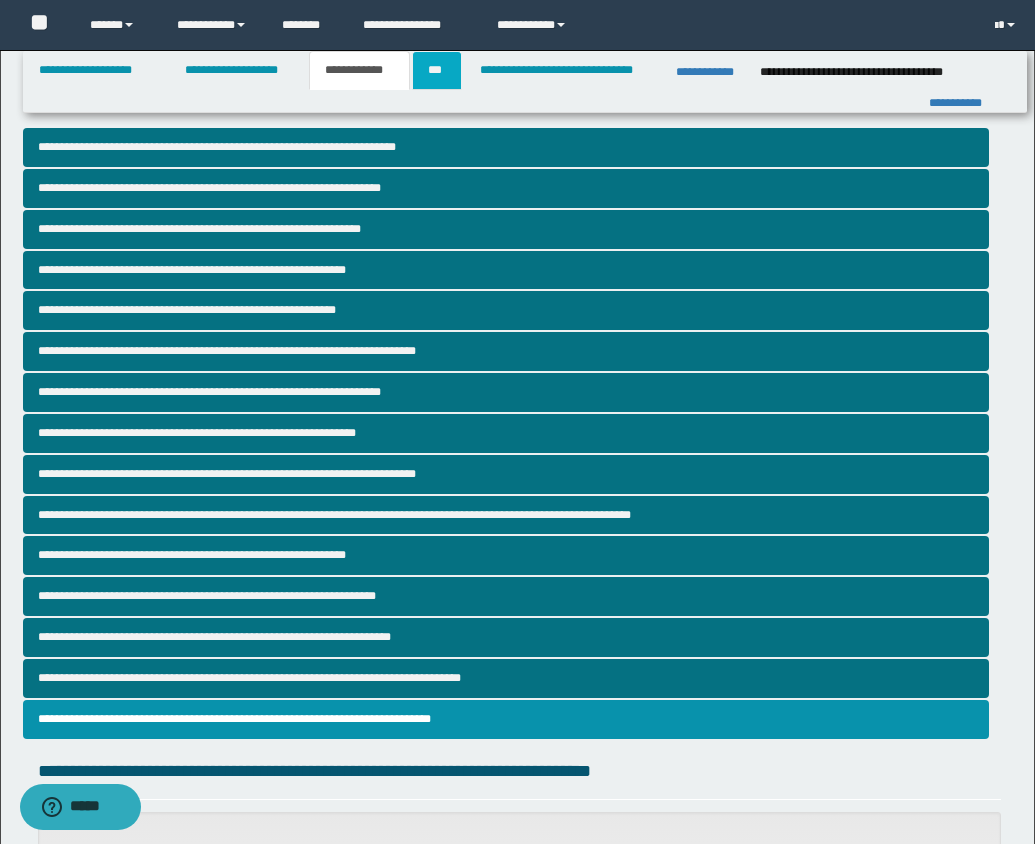 click on "***" at bounding box center (437, 70) 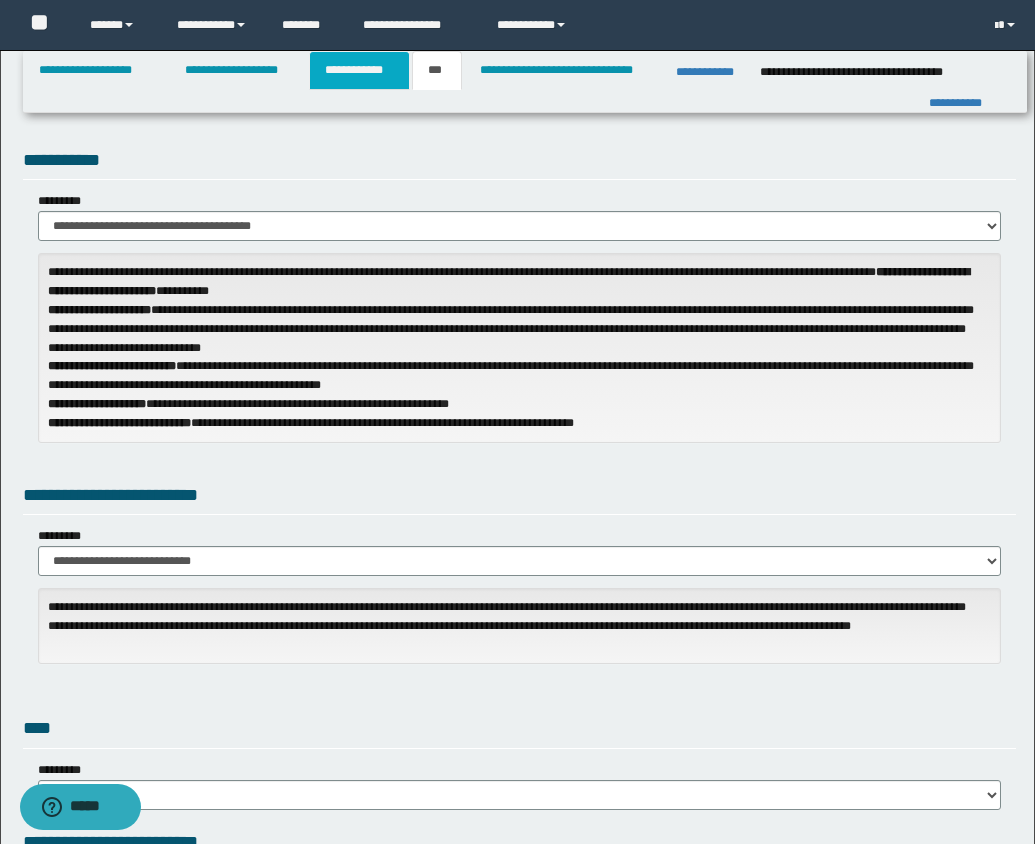 click on "**********" at bounding box center [359, 70] 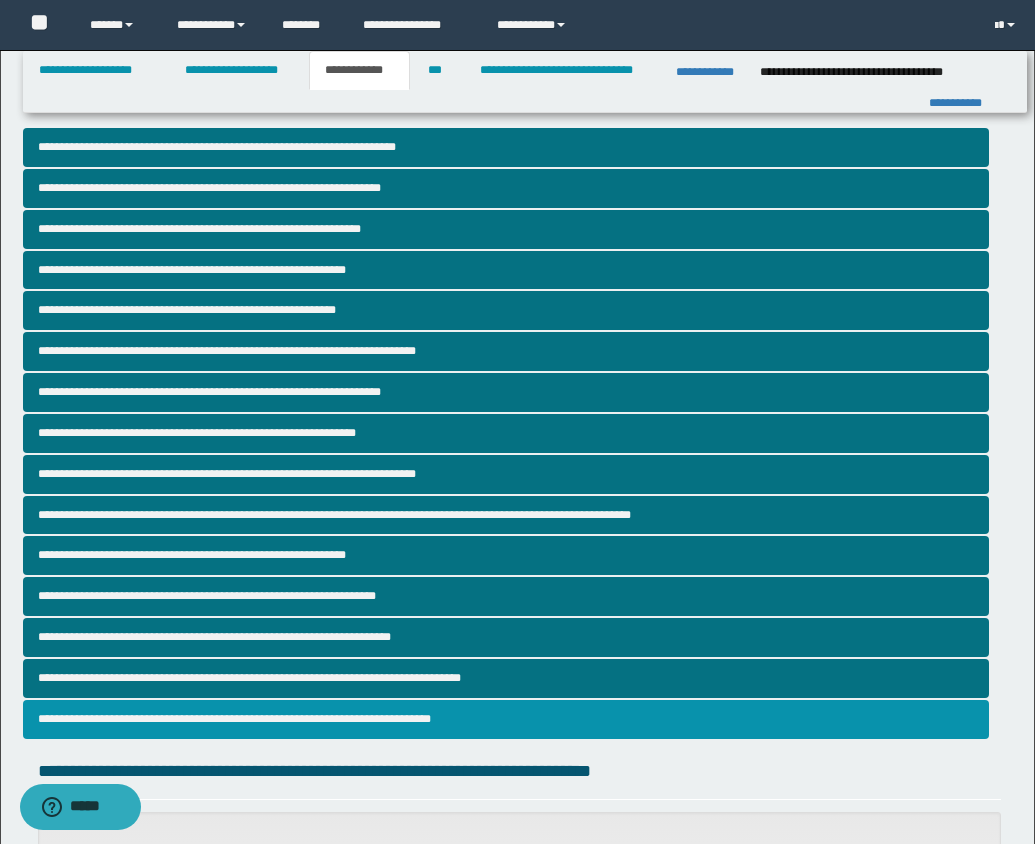 click on "**********" at bounding box center [506, 719] 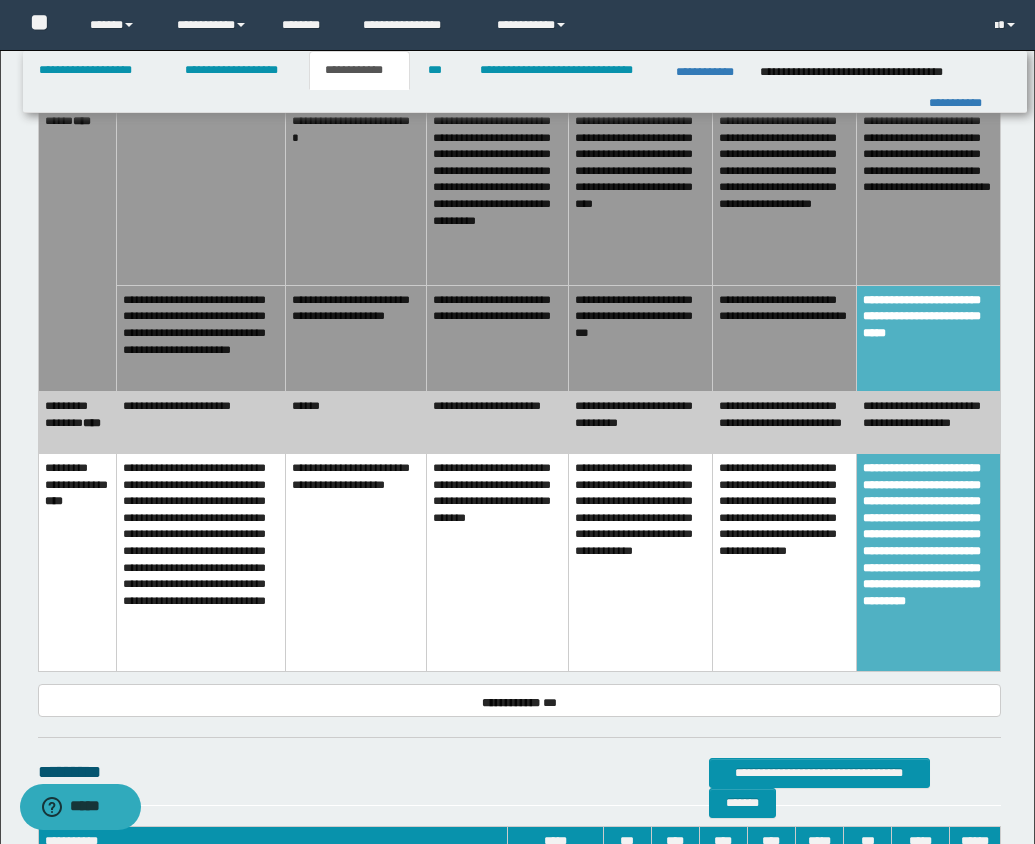 scroll, scrollTop: 1186, scrollLeft: 0, axis: vertical 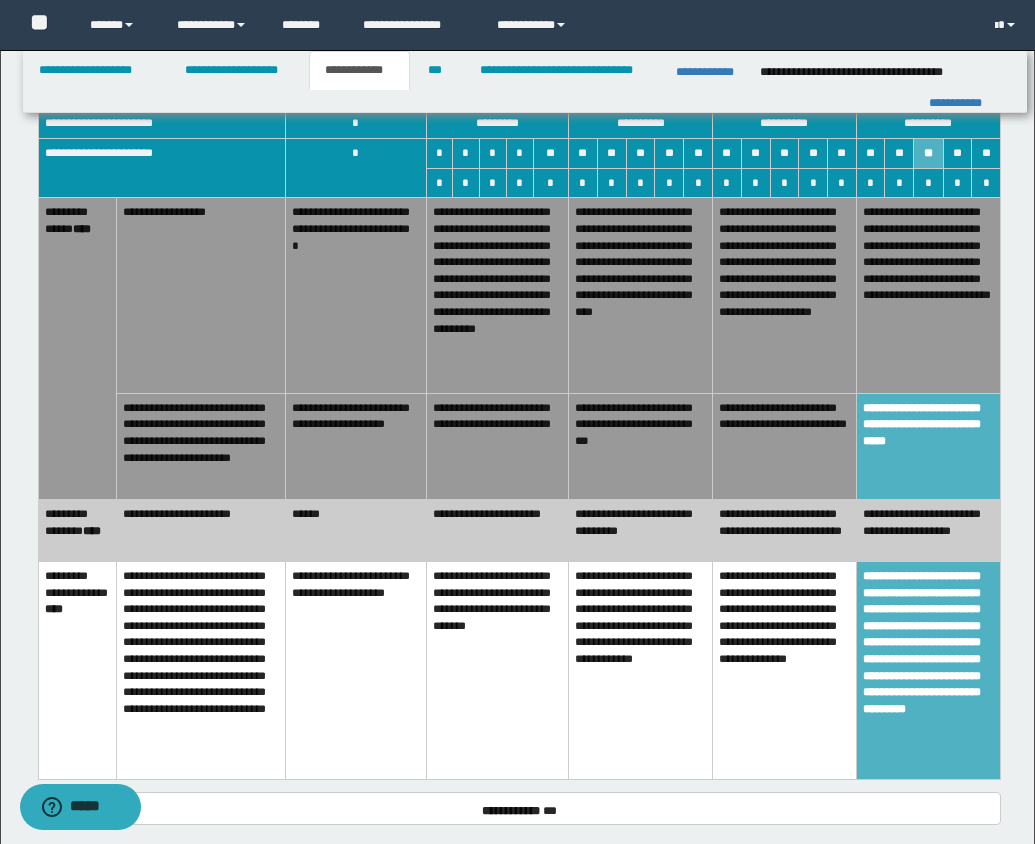 click on "**********" at bounding box center (784, 446) 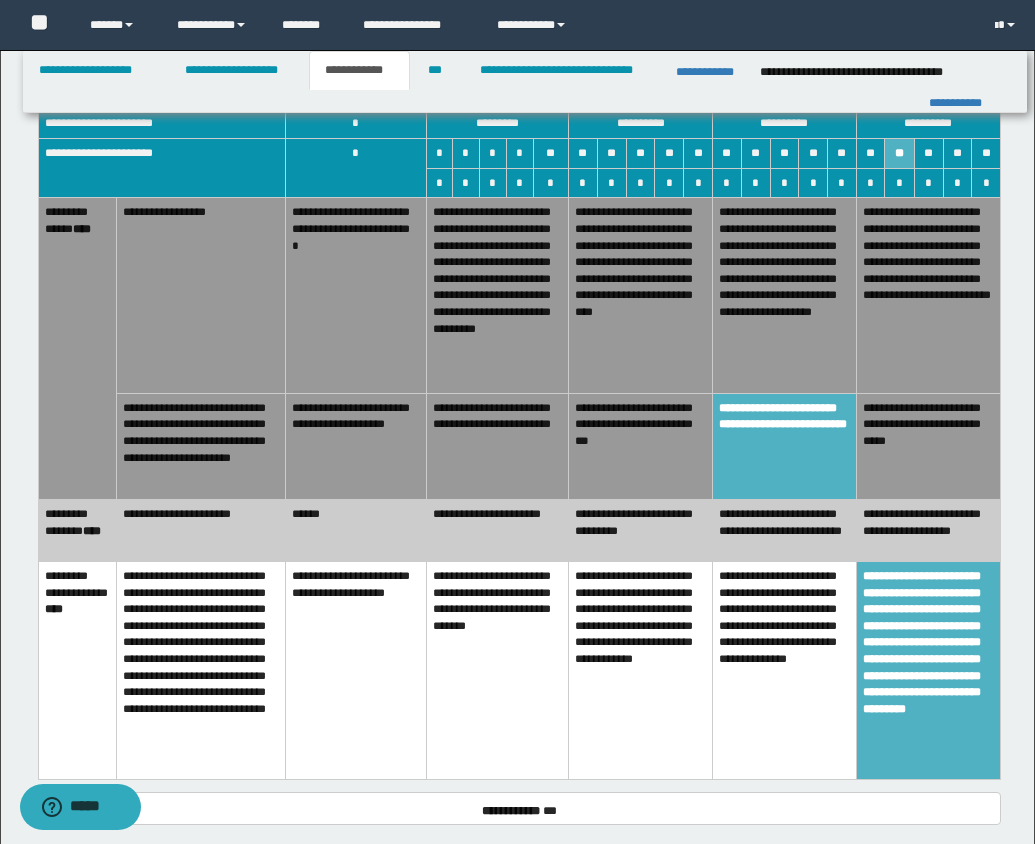 click on "**********" at bounding box center [928, 446] 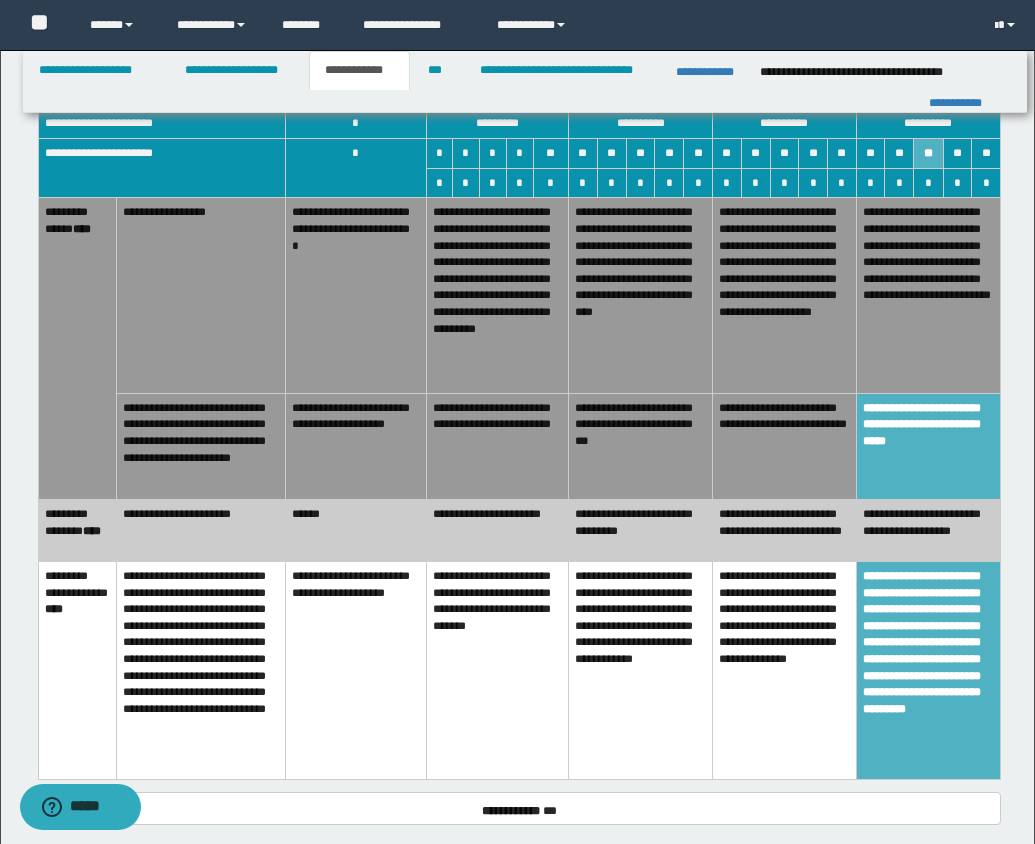 click on "**********" at bounding box center (641, 531) 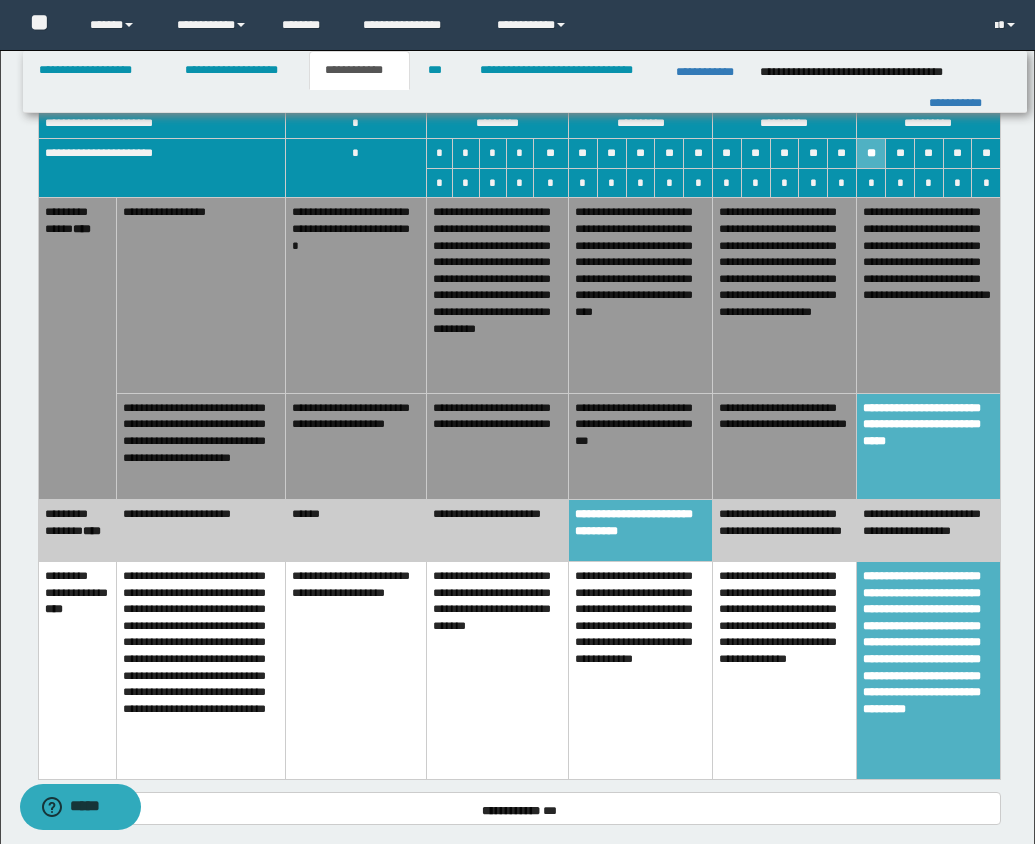 scroll, scrollTop: 1539, scrollLeft: 0, axis: vertical 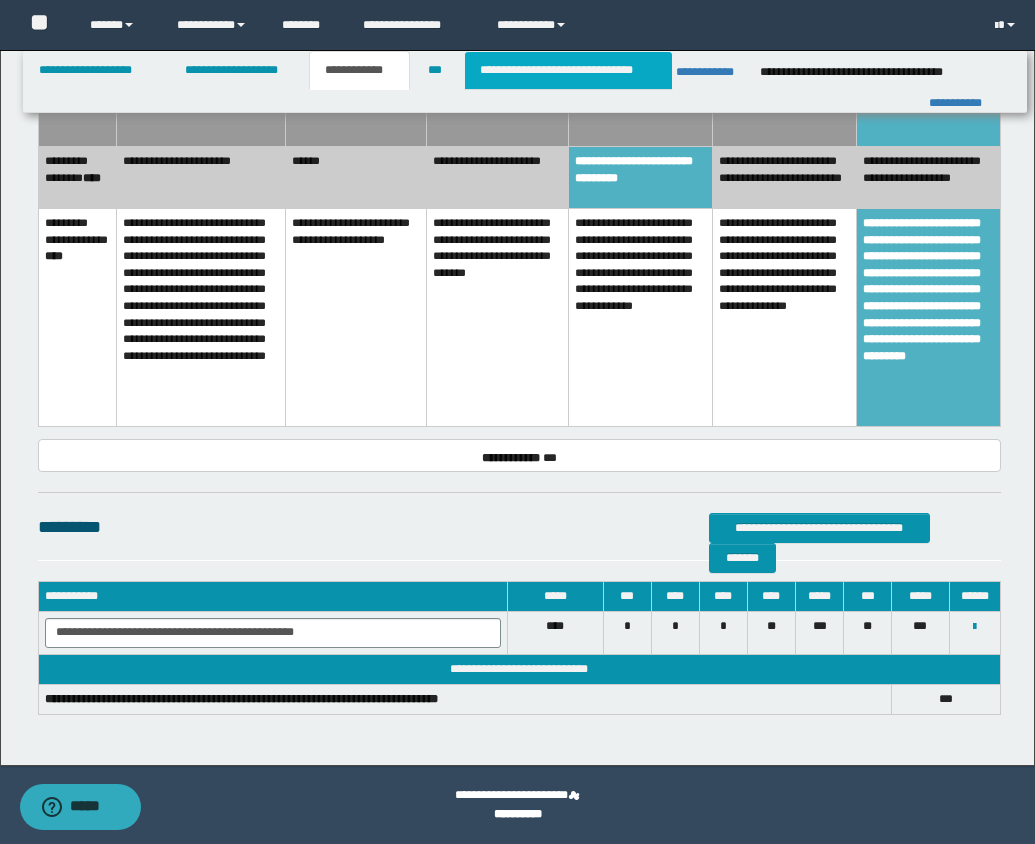 click on "**********" at bounding box center [568, 70] 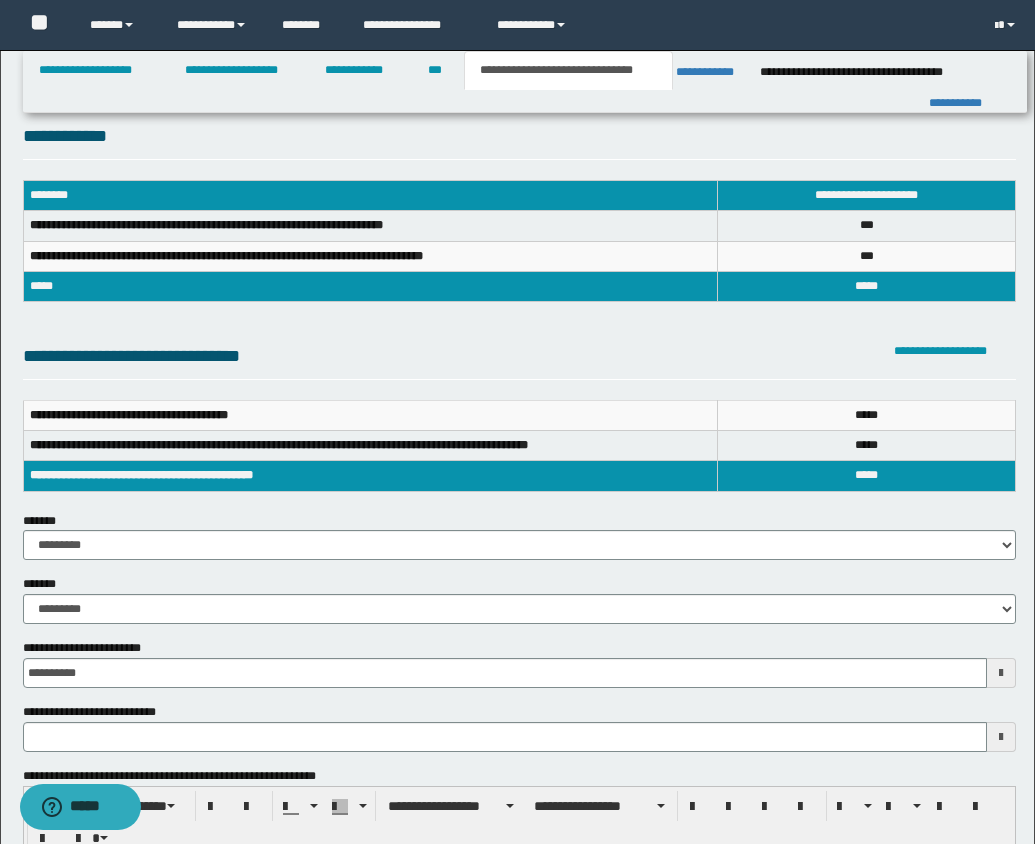 scroll, scrollTop: 0, scrollLeft: 0, axis: both 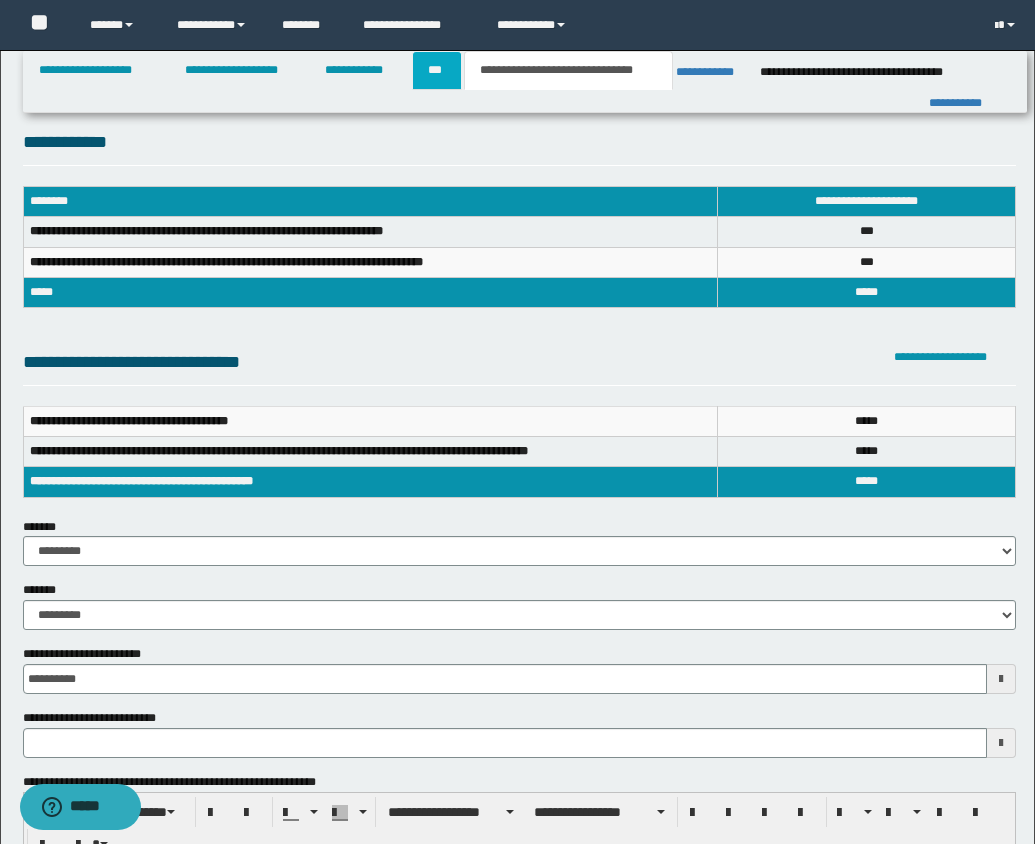 click on "***" at bounding box center (437, 70) 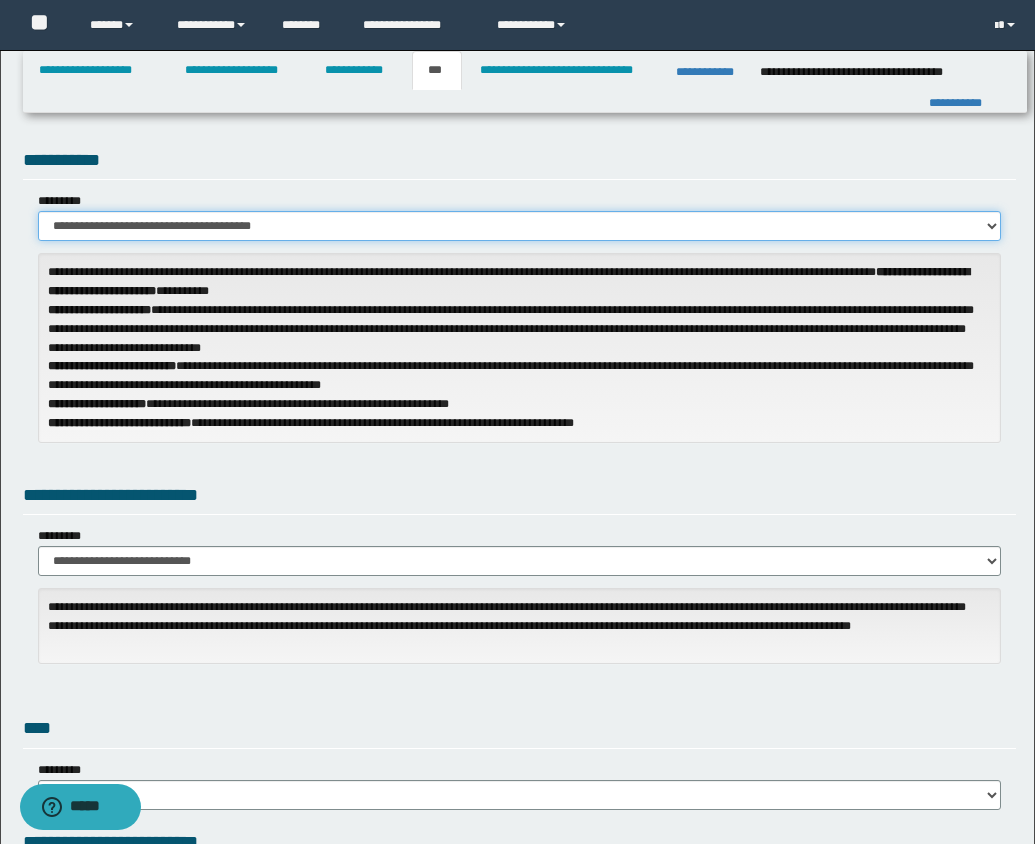 click on "**********" at bounding box center (519, 226) 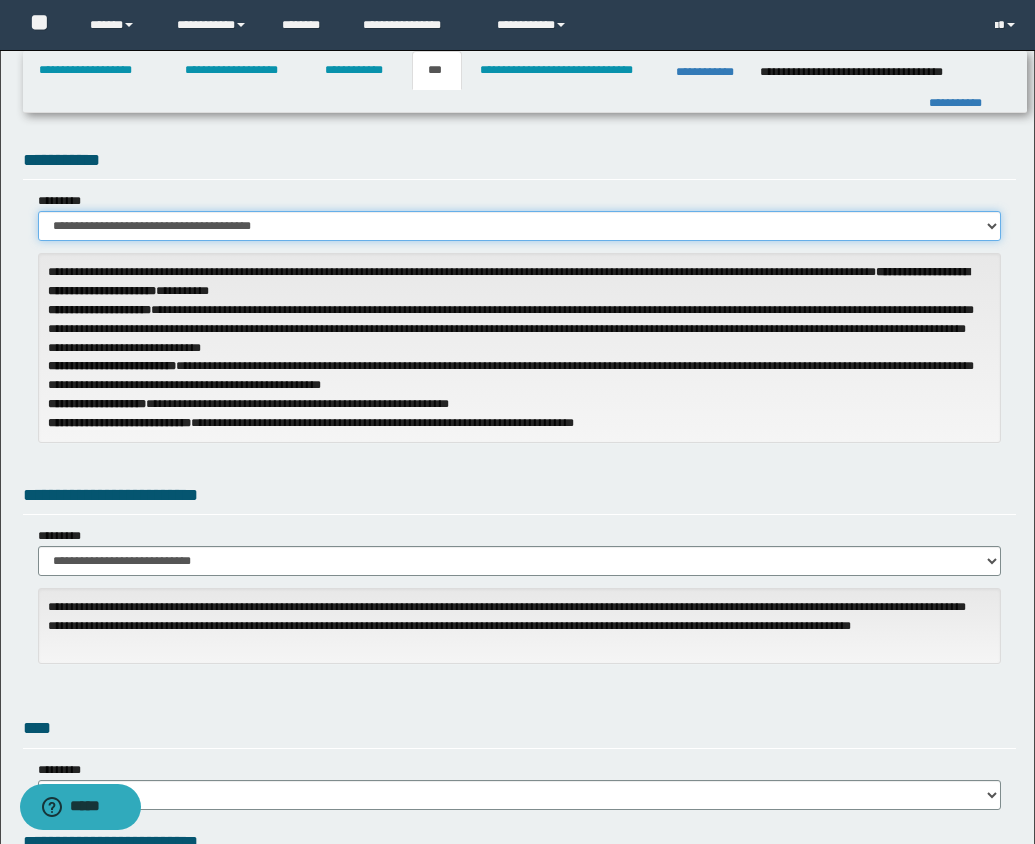 select on "**" 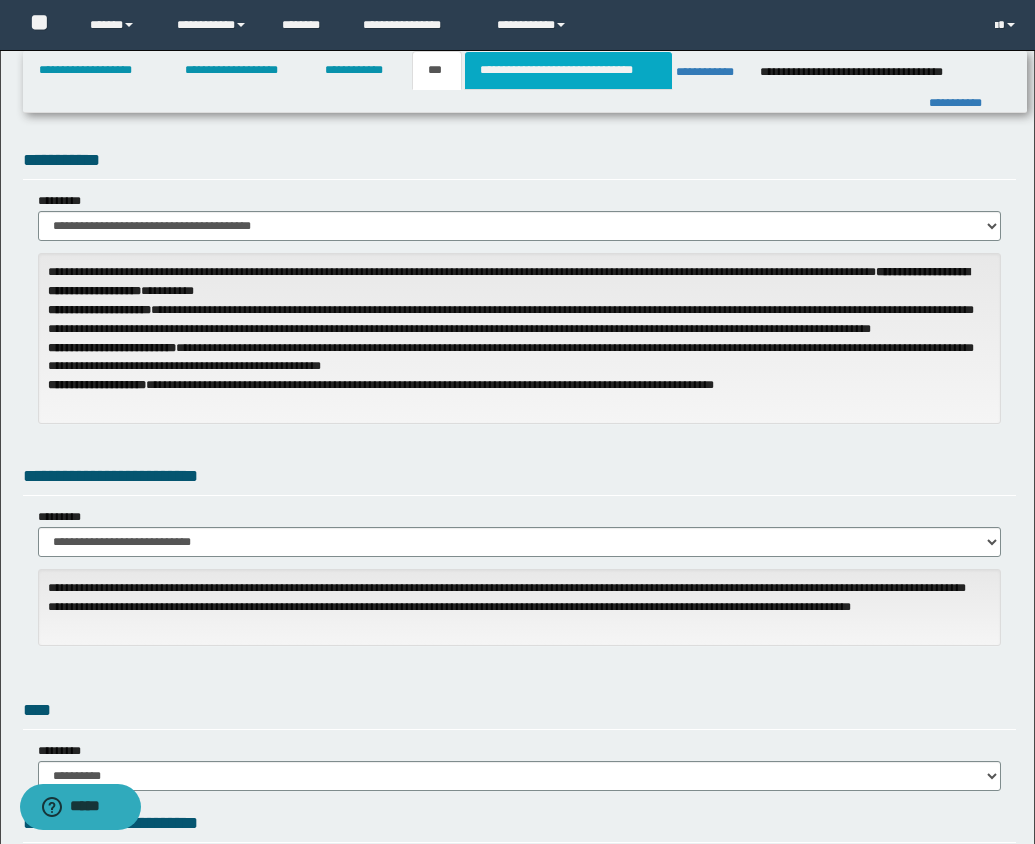 click on "**********" at bounding box center (568, 70) 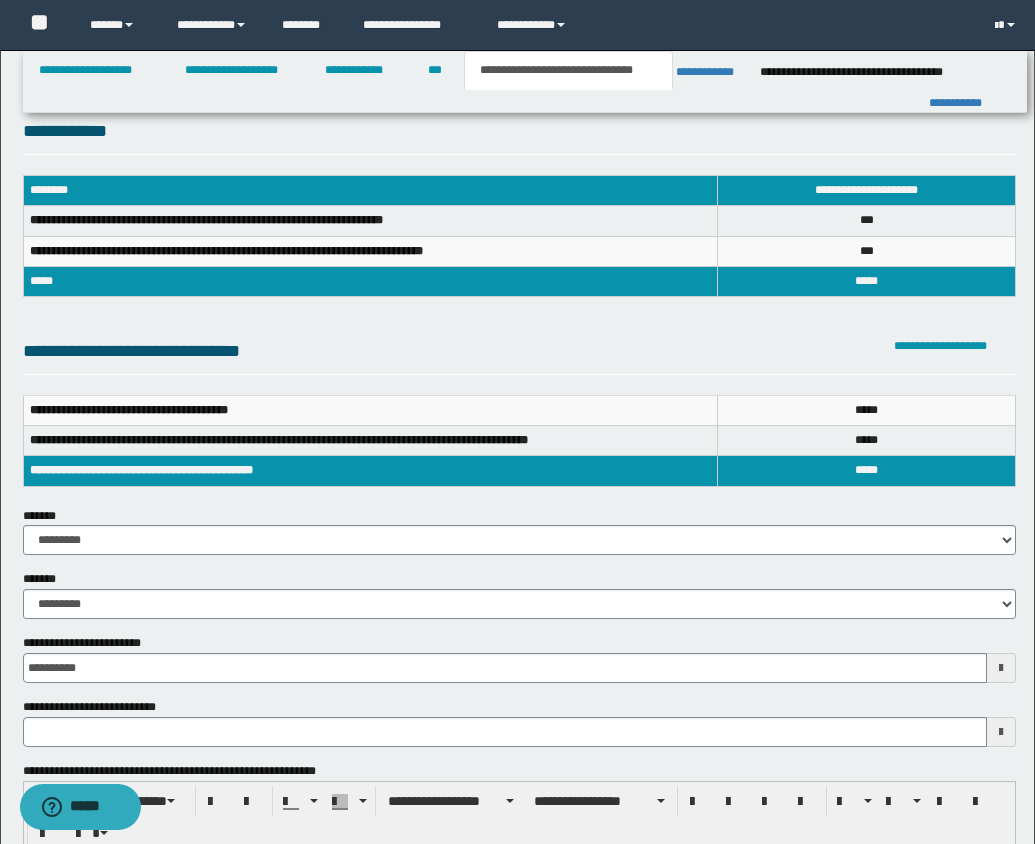scroll, scrollTop: 0, scrollLeft: 0, axis: both 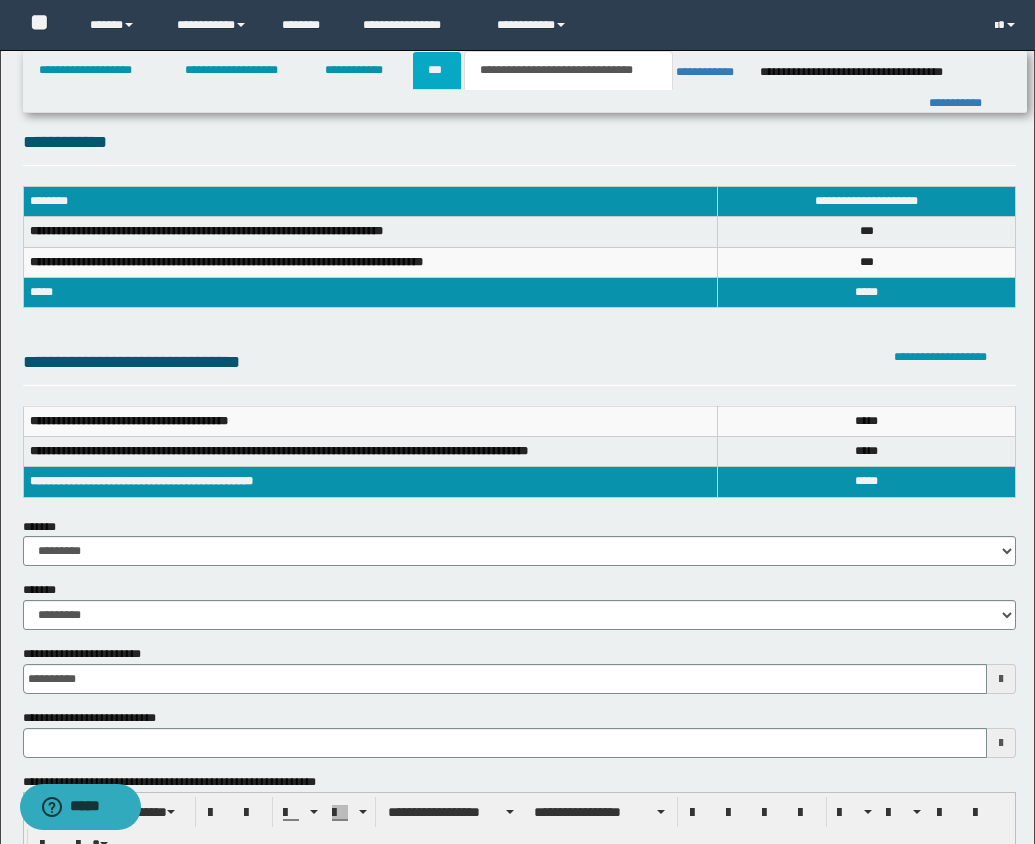 click on "***" at bounding box center [437, 70] 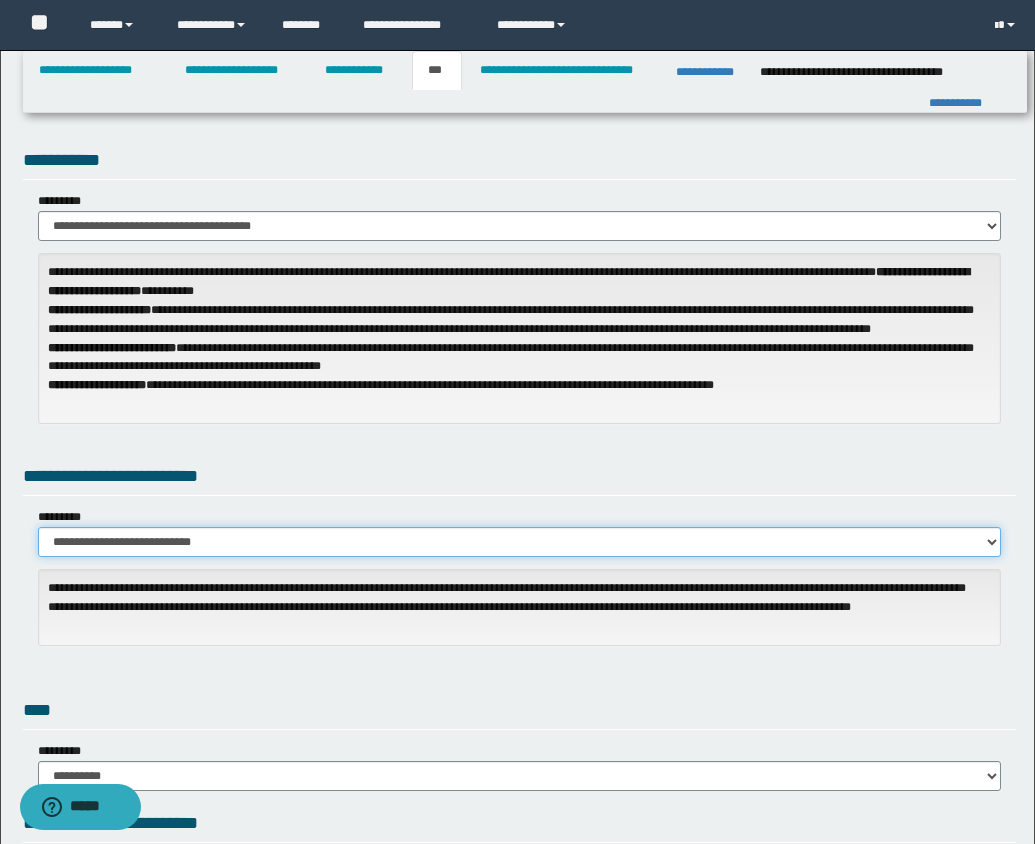 click on "**********" at bounding box center (519, 542) 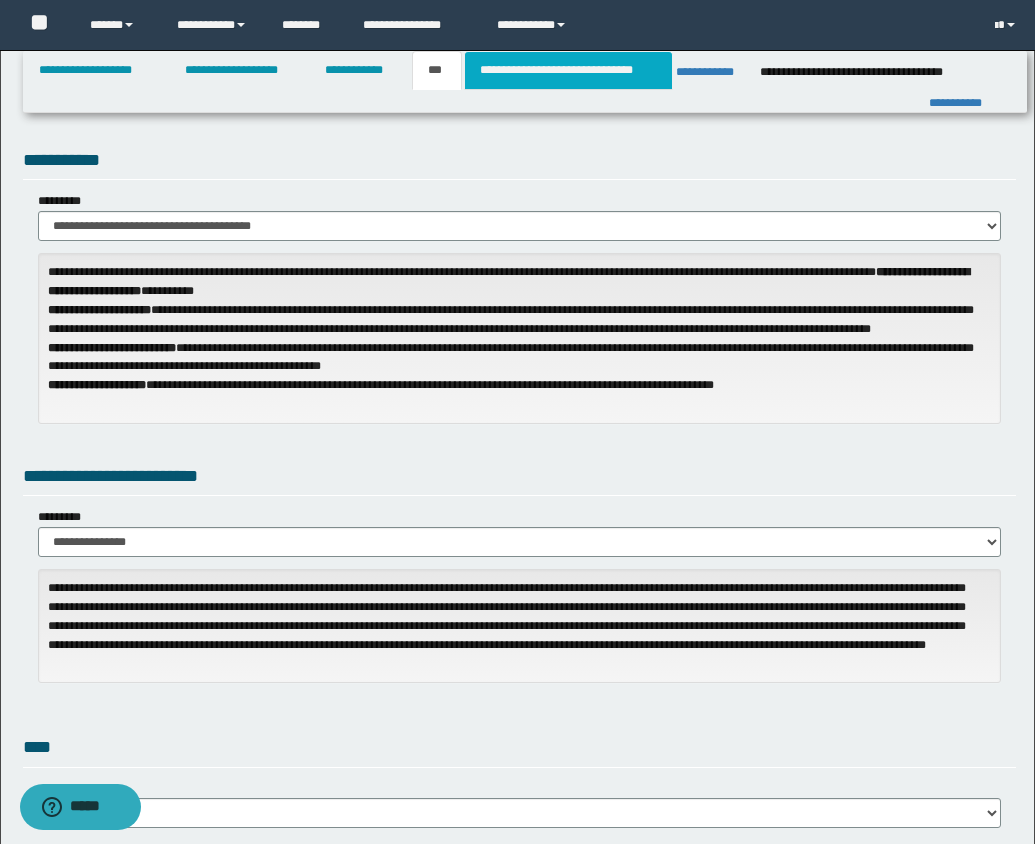 click on "**********" at bounding box center (568, 70) 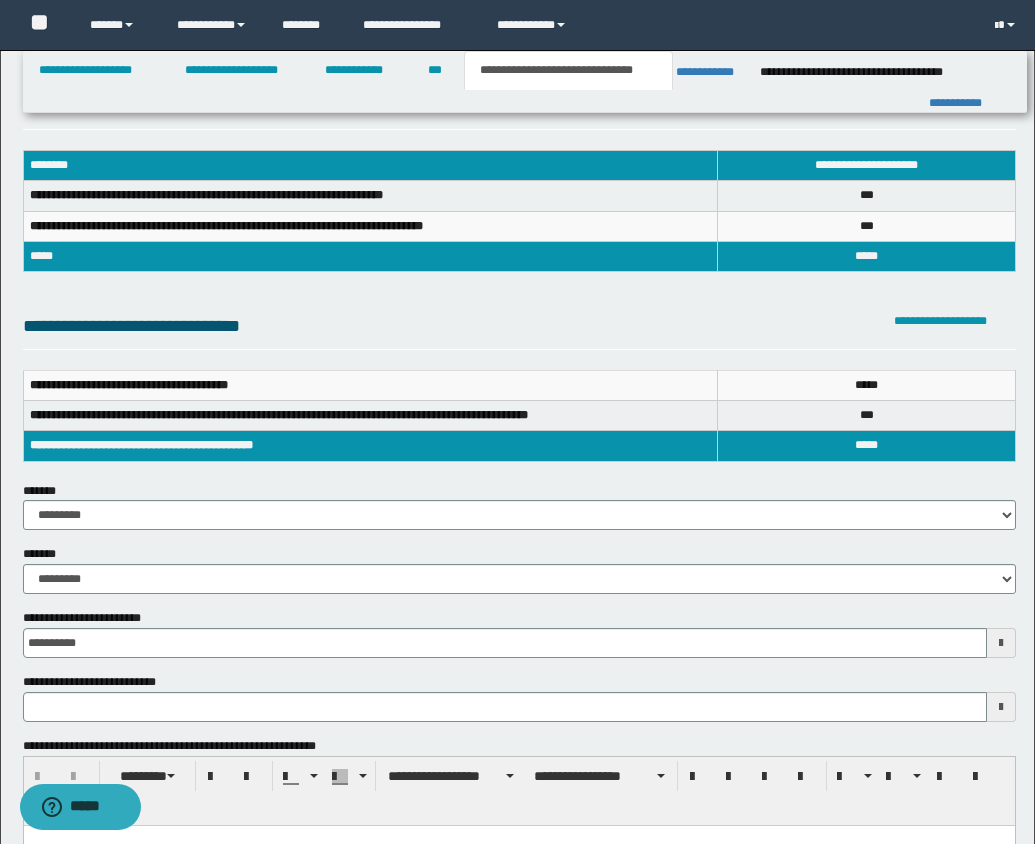 scroll, scrollTop: 0, scrollLeft: 0, axis: both 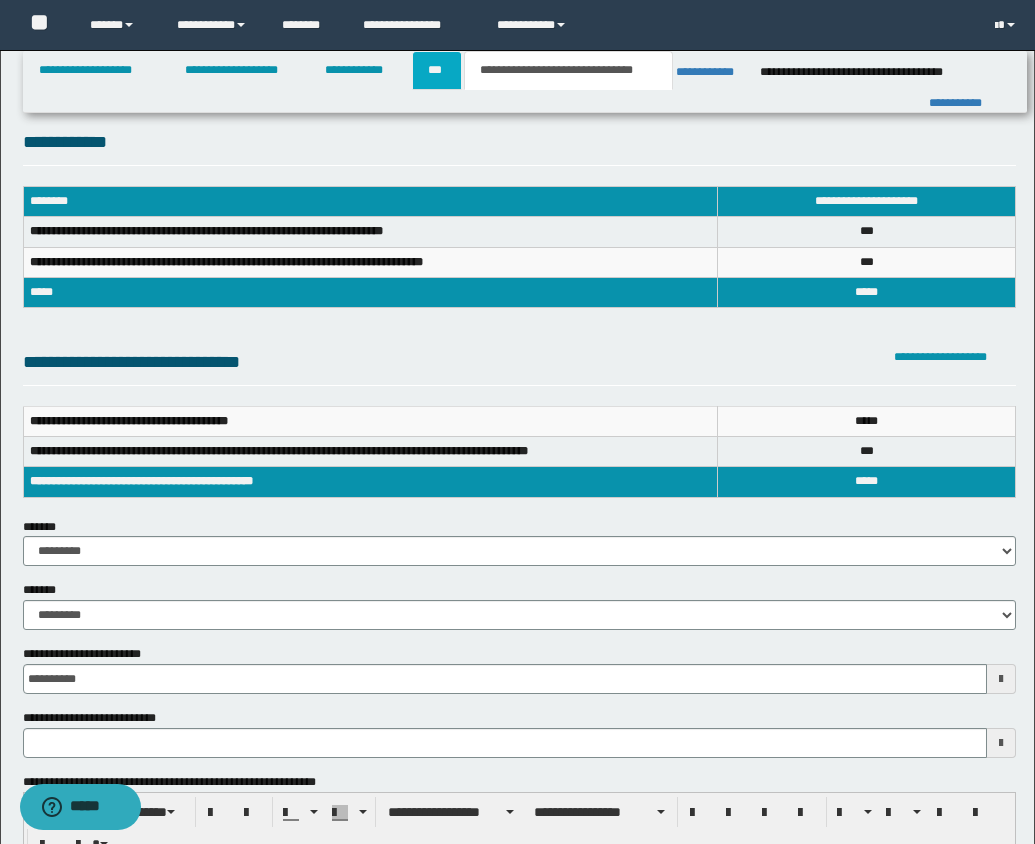 click on "***" at bounding box center (437, 70) 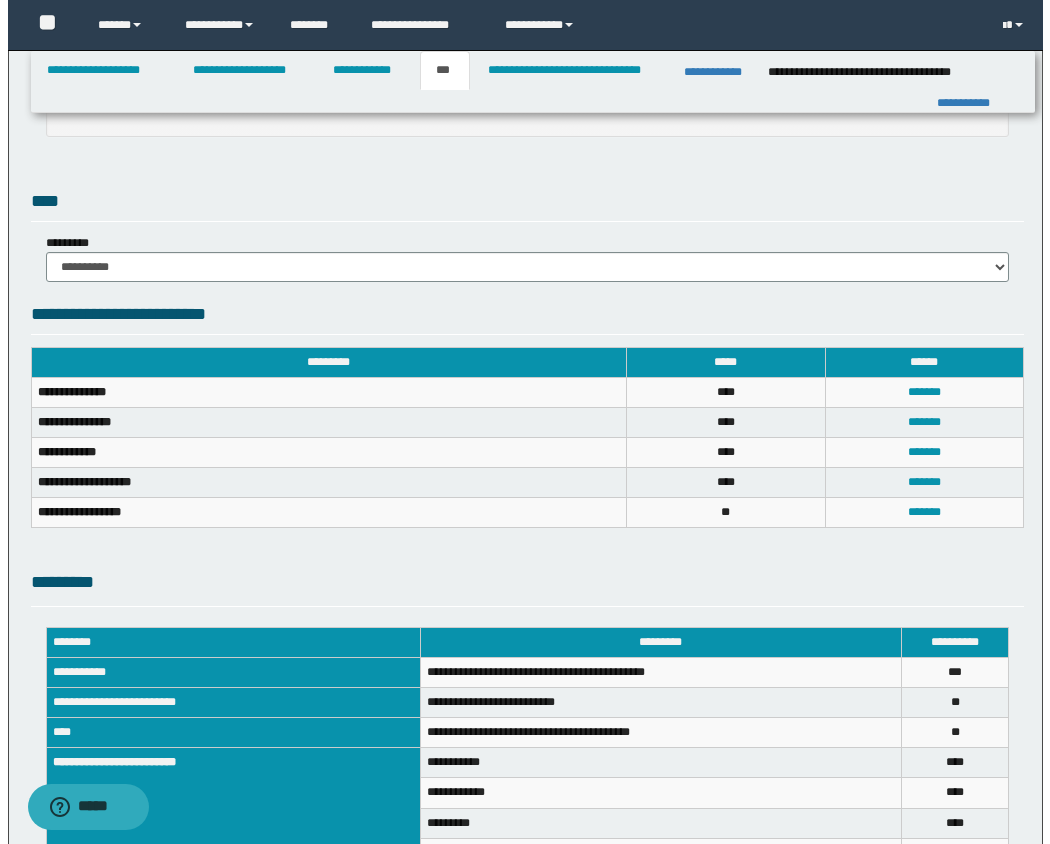 scroll, scrollTop: 547, scrollLeft: 0, axis: vertical 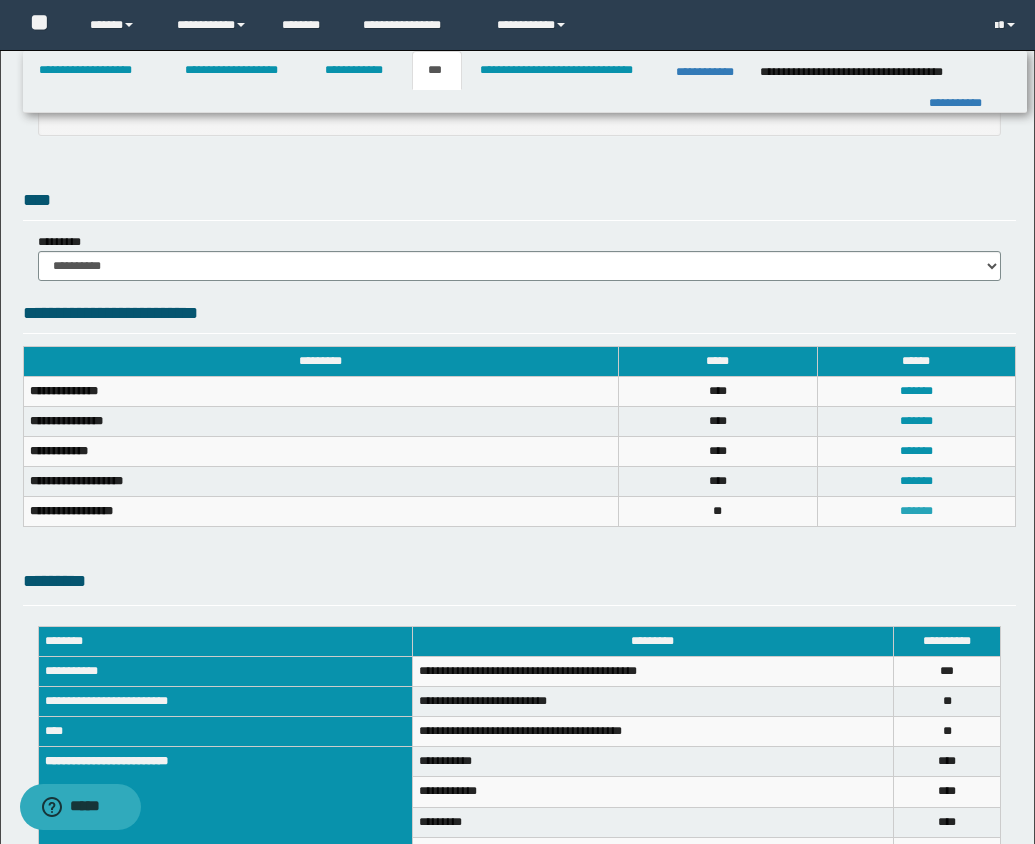 click on "*******" at bounding box center (916, 511) 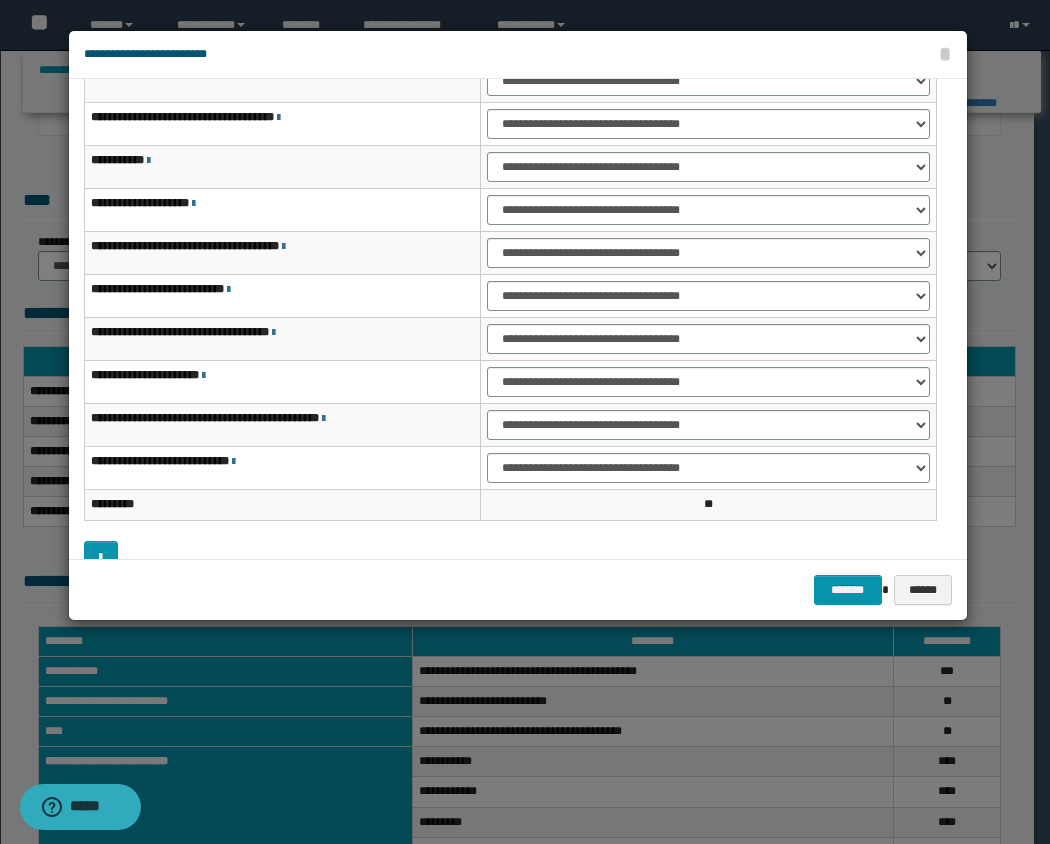 scroll, scrollTop: 122, scrollLeft: 0, axis: vertical 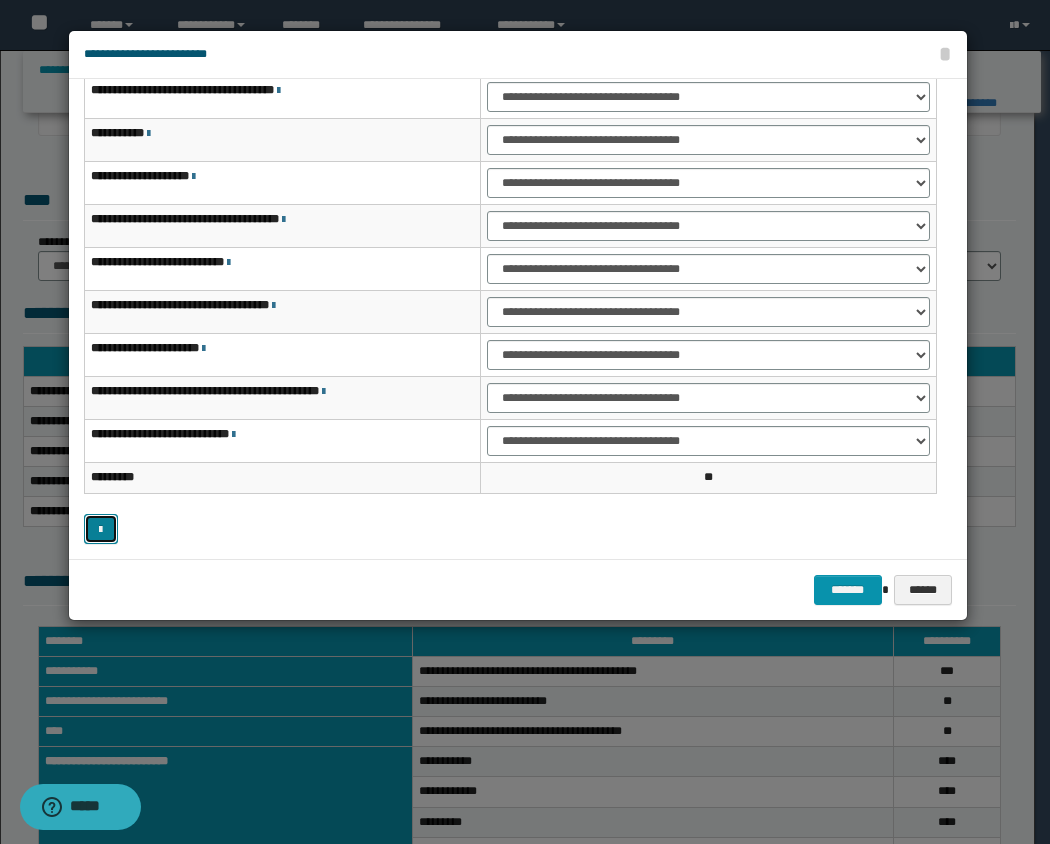 click at bounding box center (101, 529) 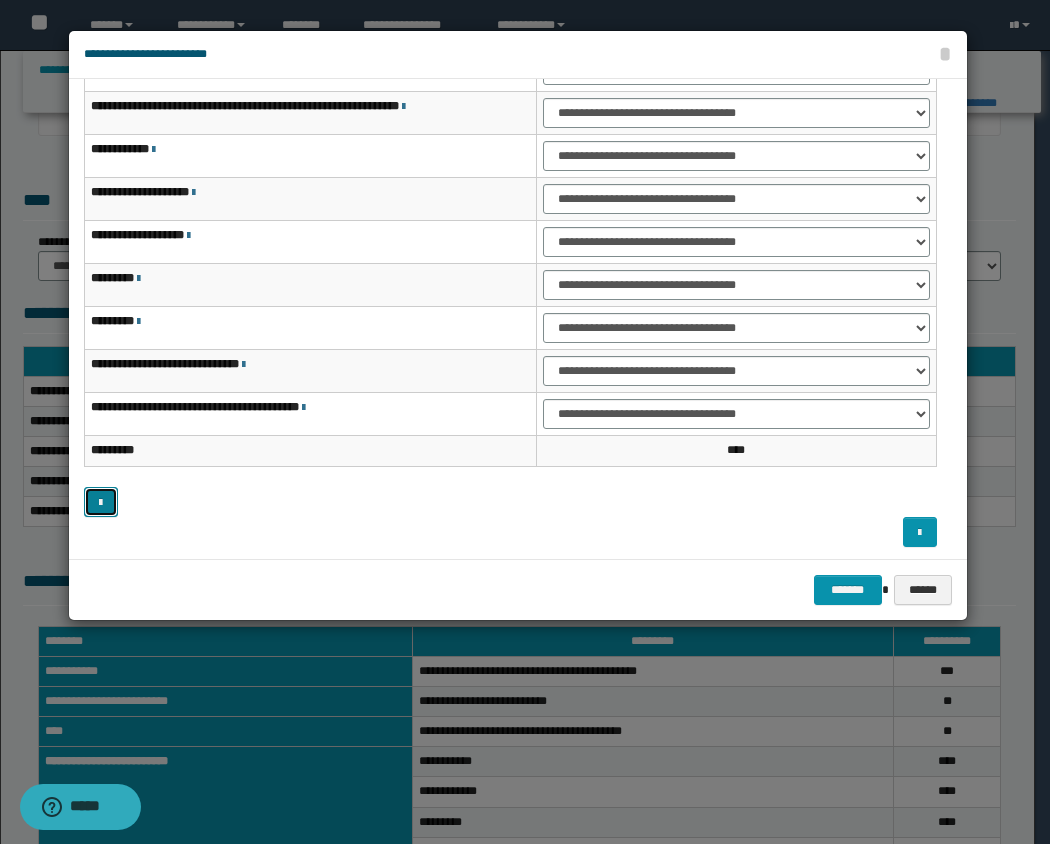 scroll, scrollTop: 151, scrollLeft: 0, axis: vertical 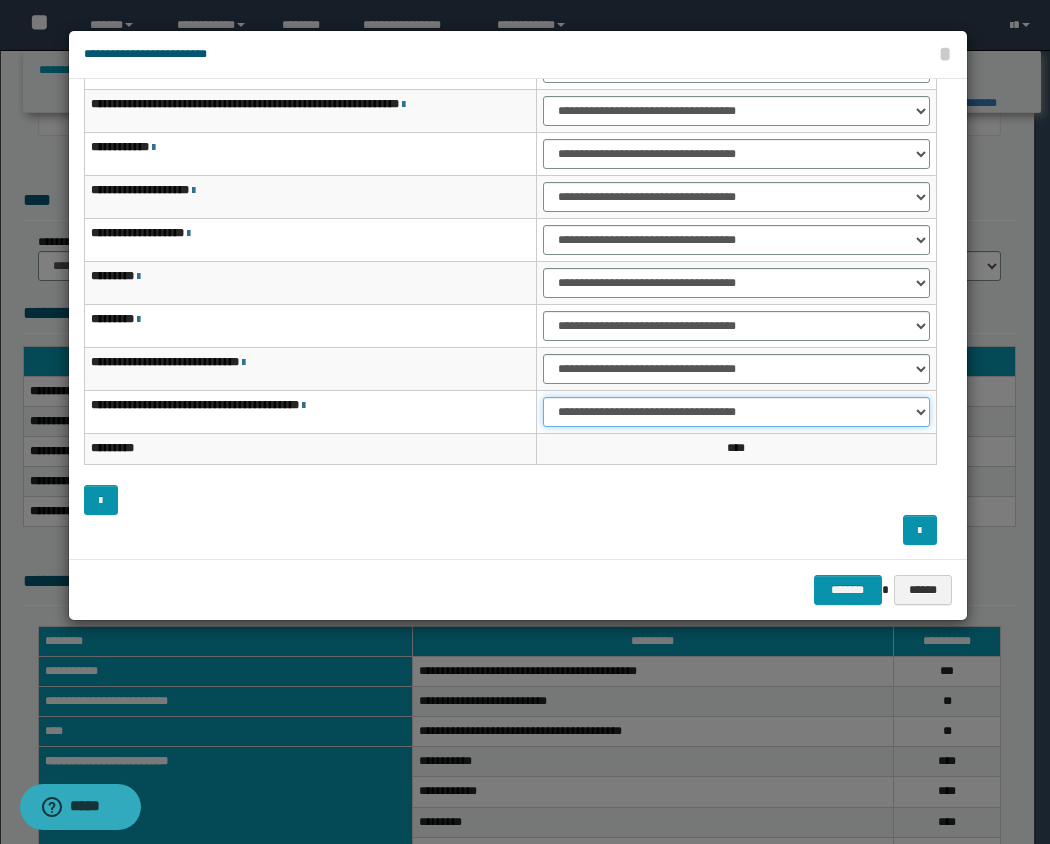 click on "**********" at bounding box center (736, 412) 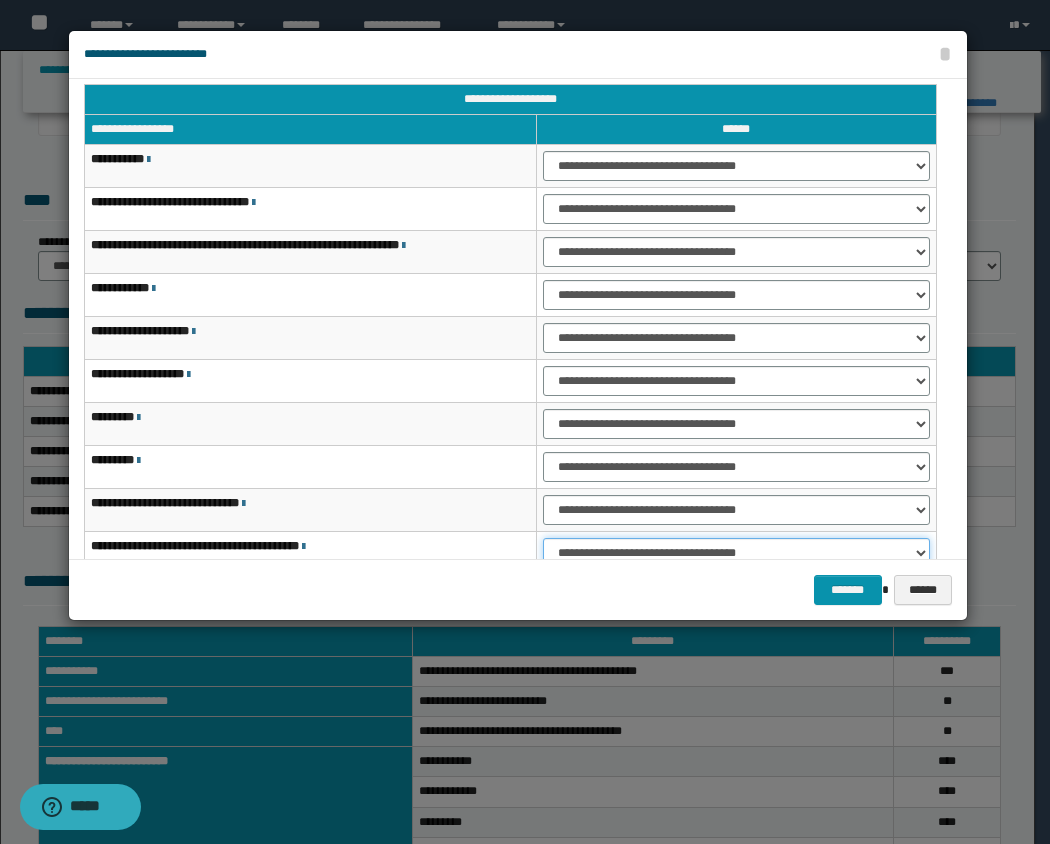 scroll, scrollTop: 0, scrollLeft: 0, axis: both 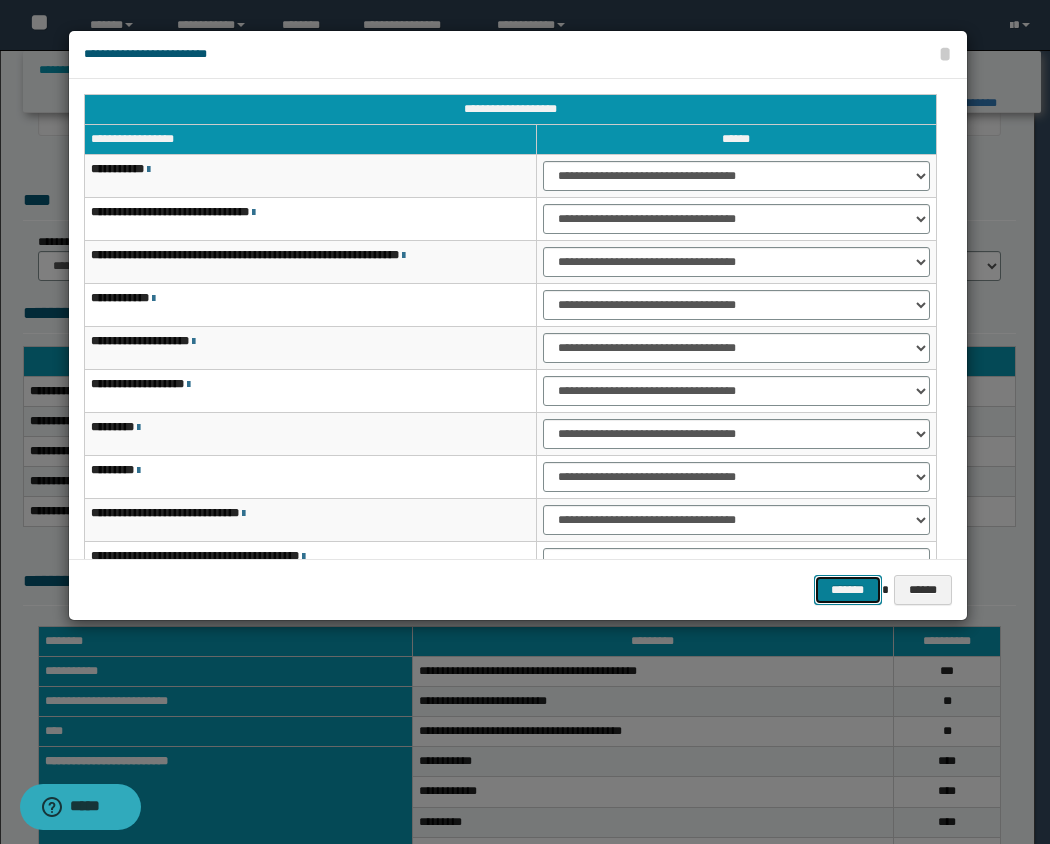 click on "*******" at bounding box center (848, 590) 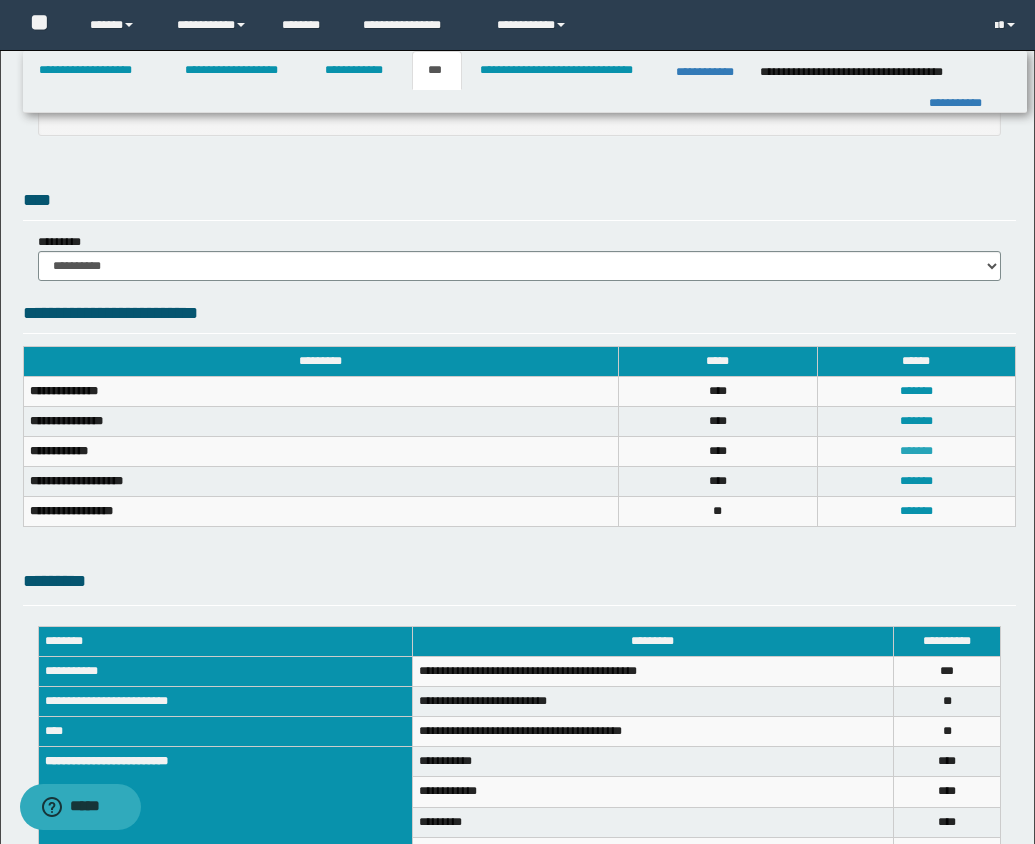 click on "*******" at bounding box center (916, 451) 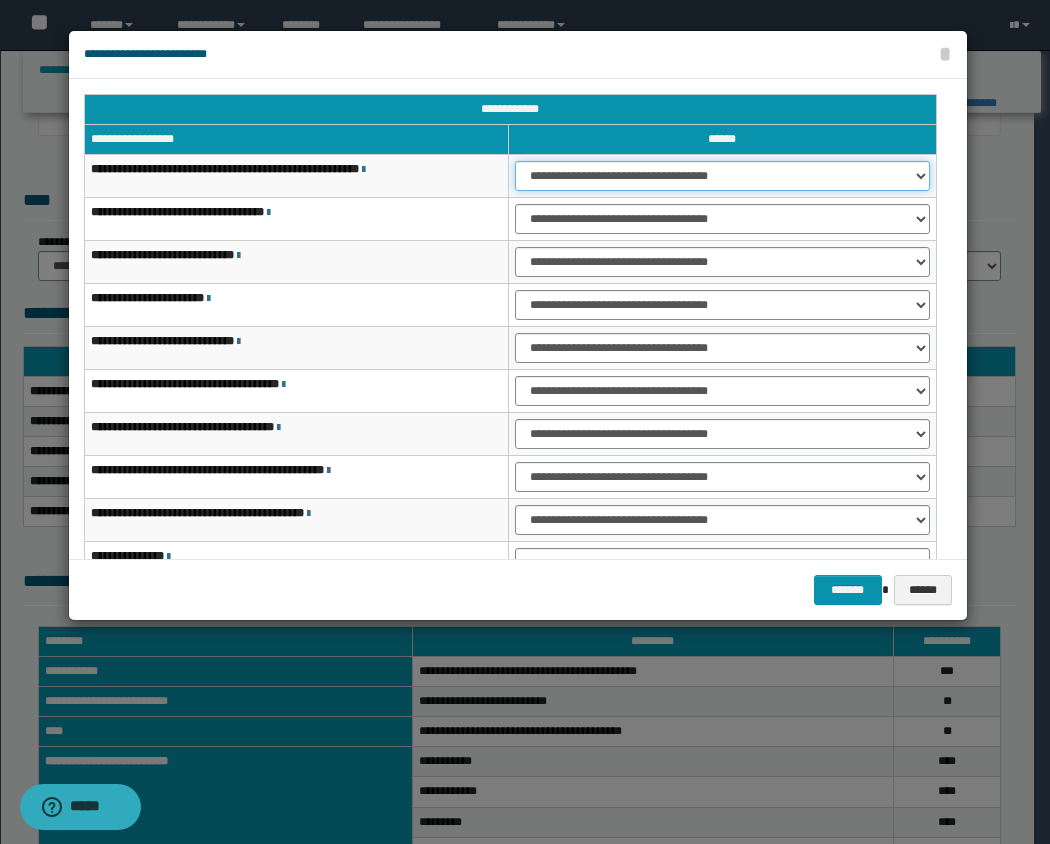 click on "**********" at bounding box center [722, 176] 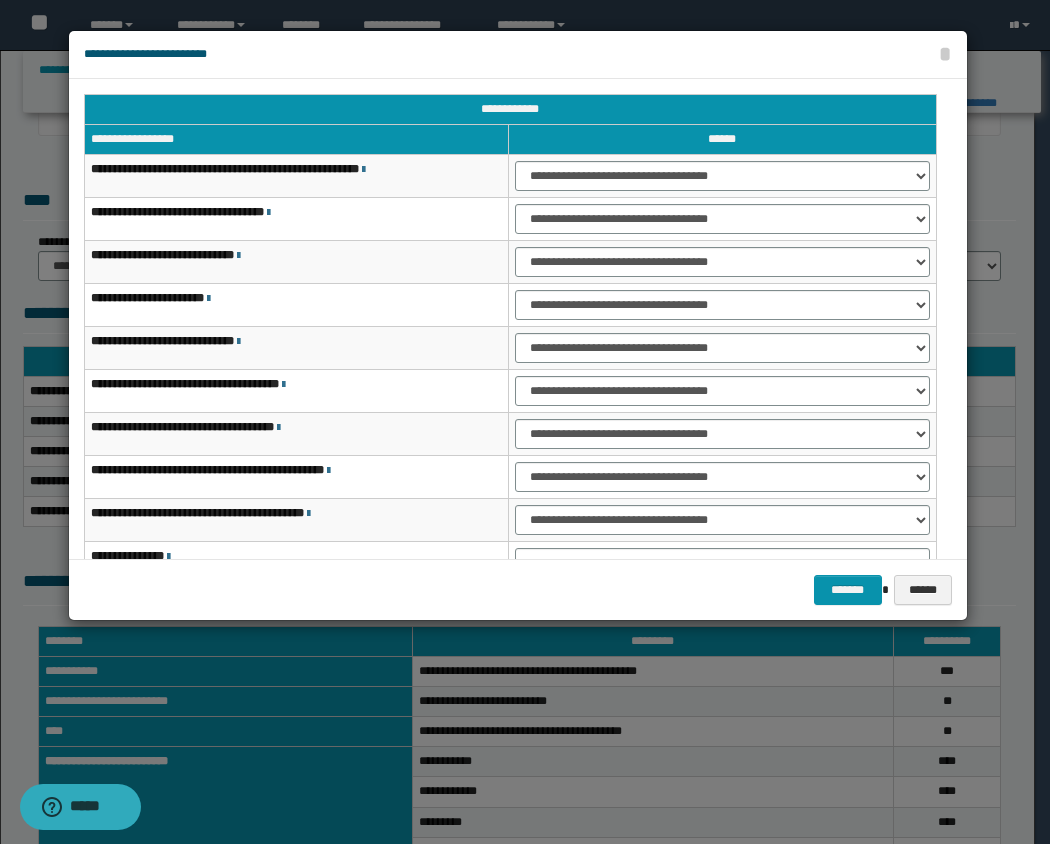 click on "******" at bounding box center [722, 140] 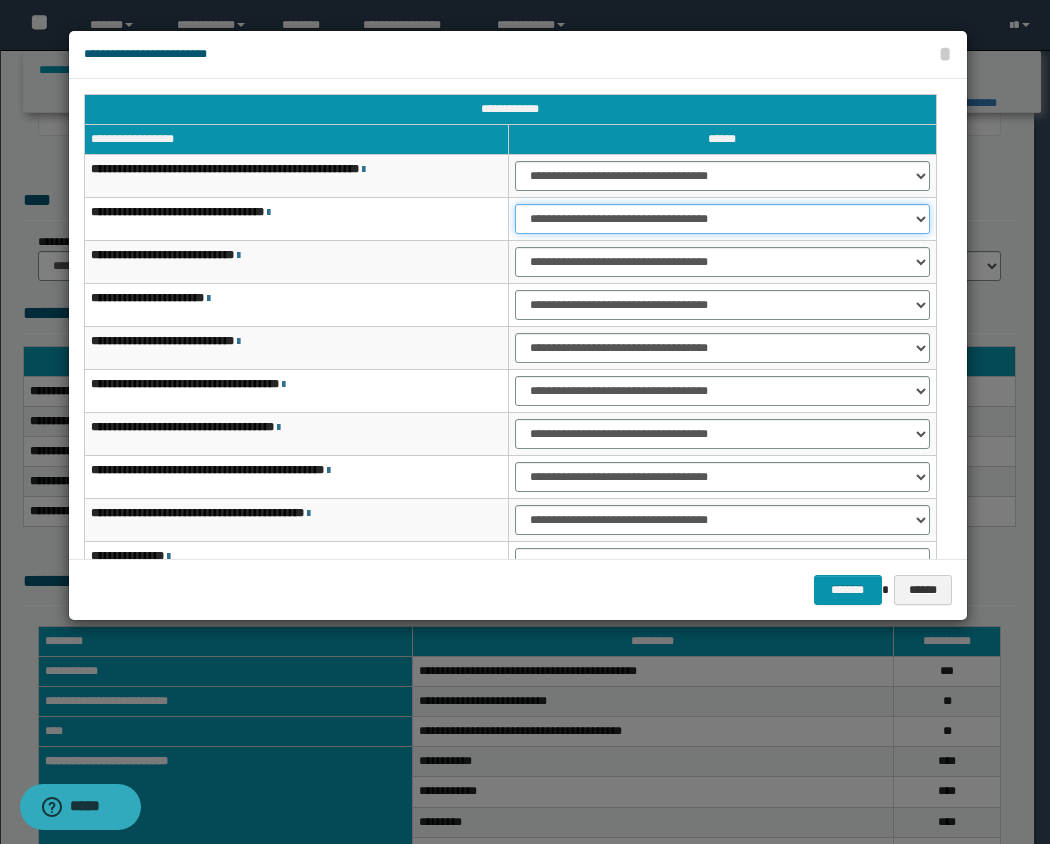 click on "**********" at bounding box center [722, 219] 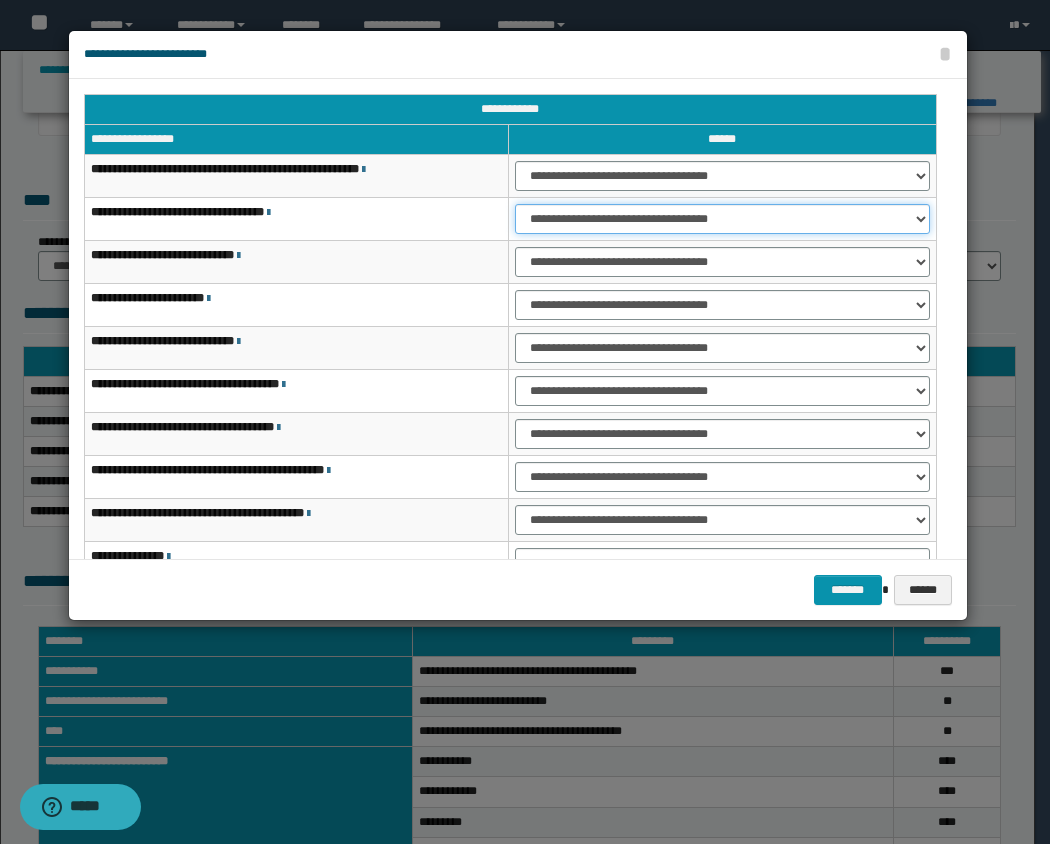 select on "***" 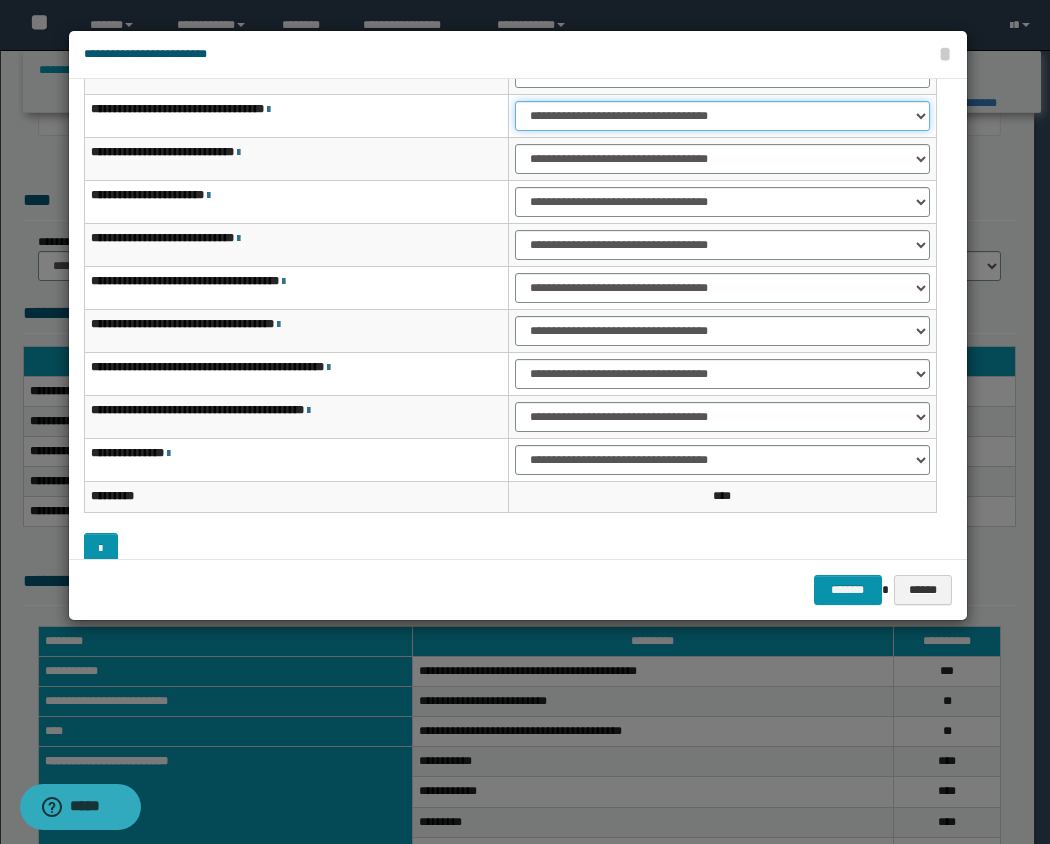 scroll, scrollTop: 151, scrollLeft: 0, axis: vertical 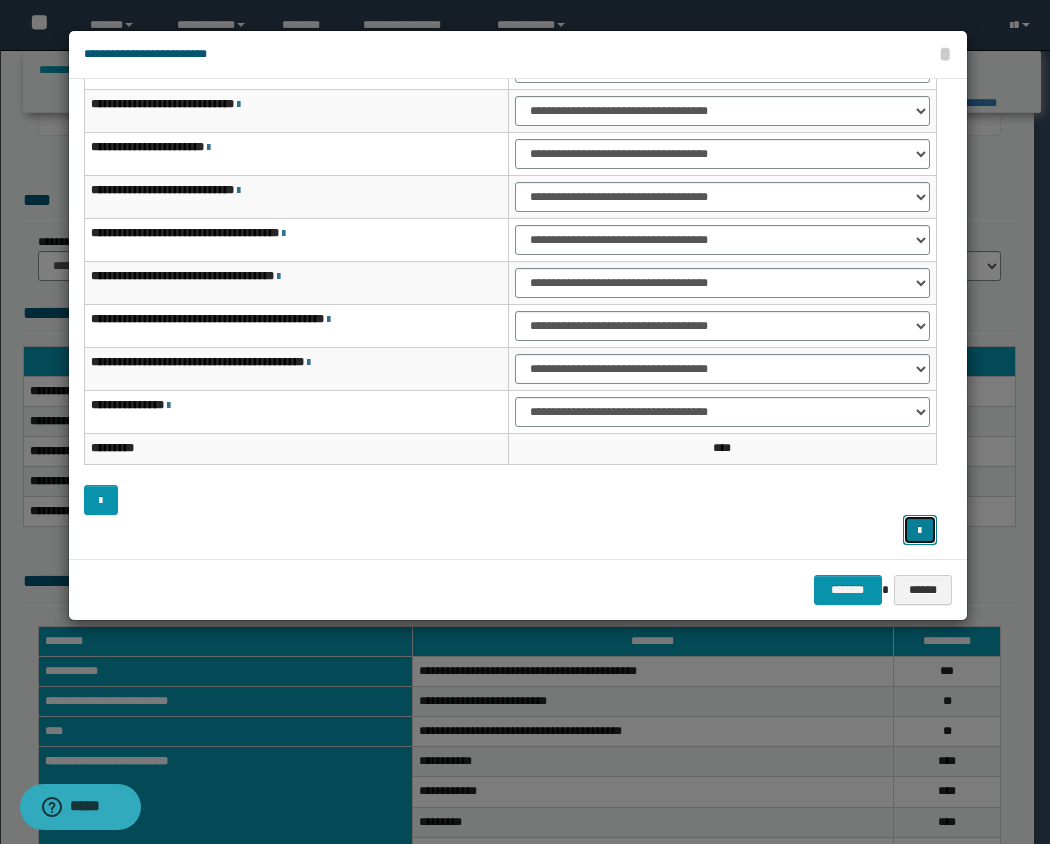 drag, startPoint x: 920, startPoint y: 522, endPoint x: 701, endPoint y: 495, distance: 220.65811 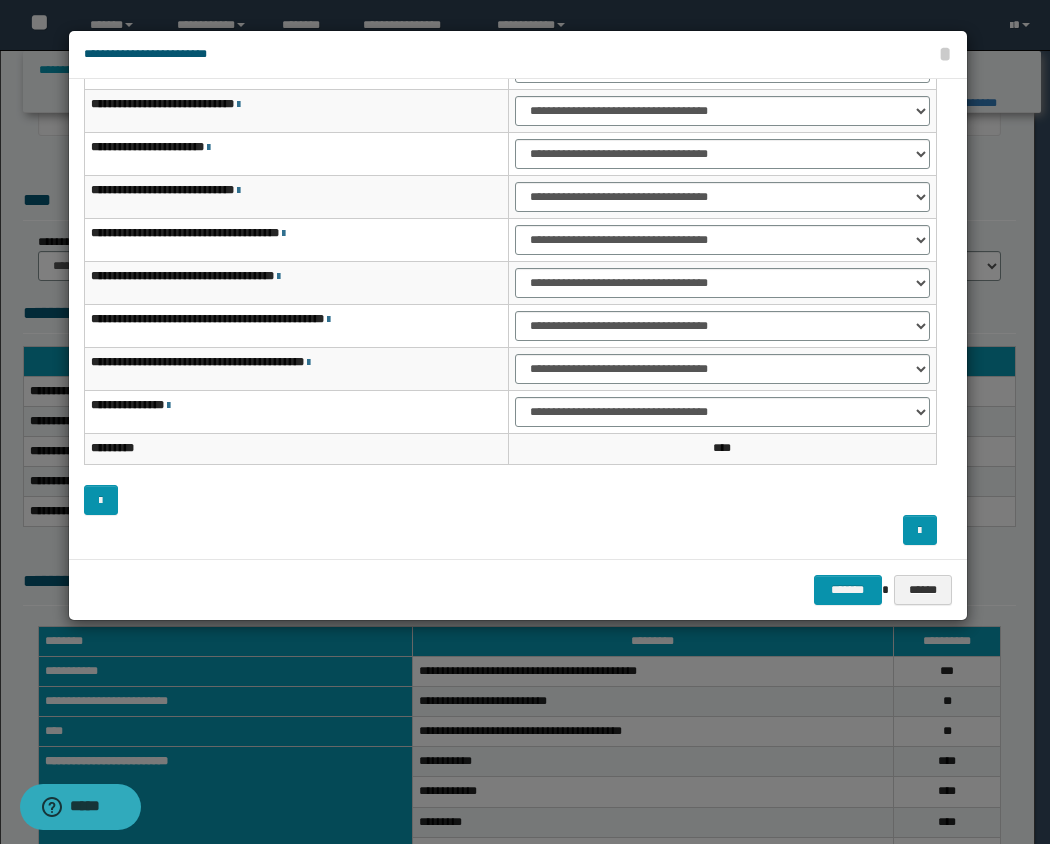 click at bounding box center [510, 500] 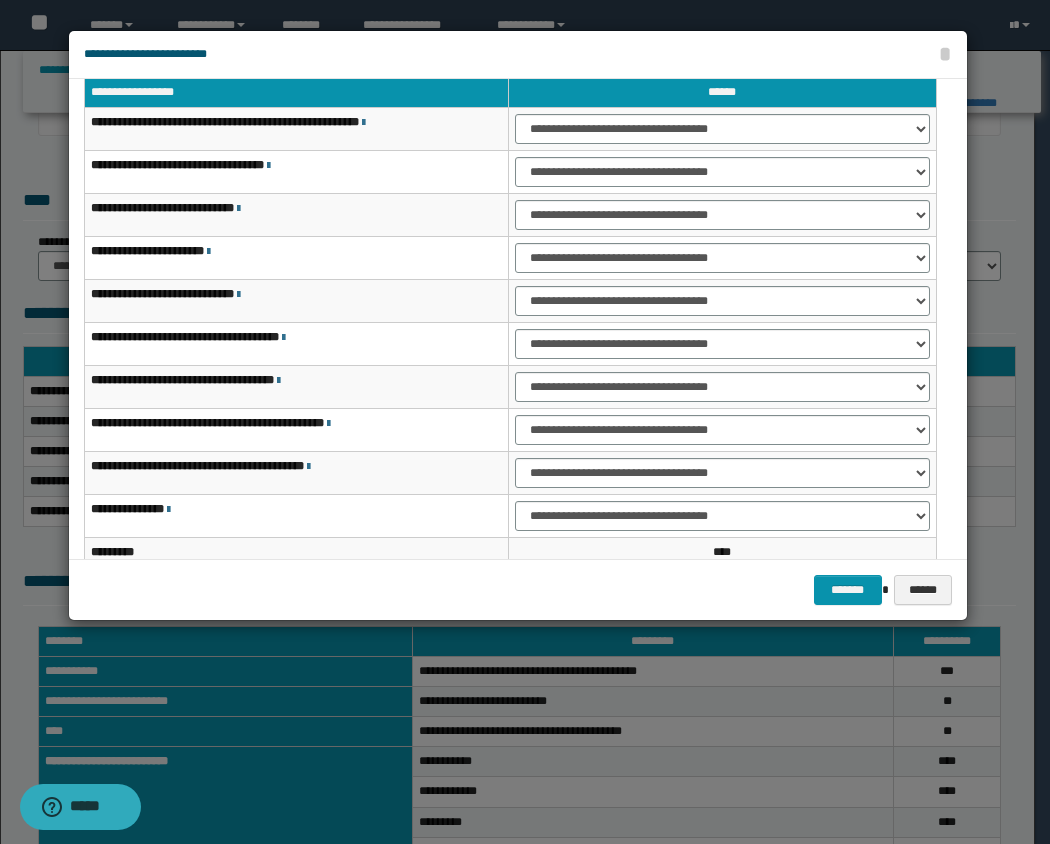scroll, scrollTop: 151, scrollLeft: 0, axis: vertical 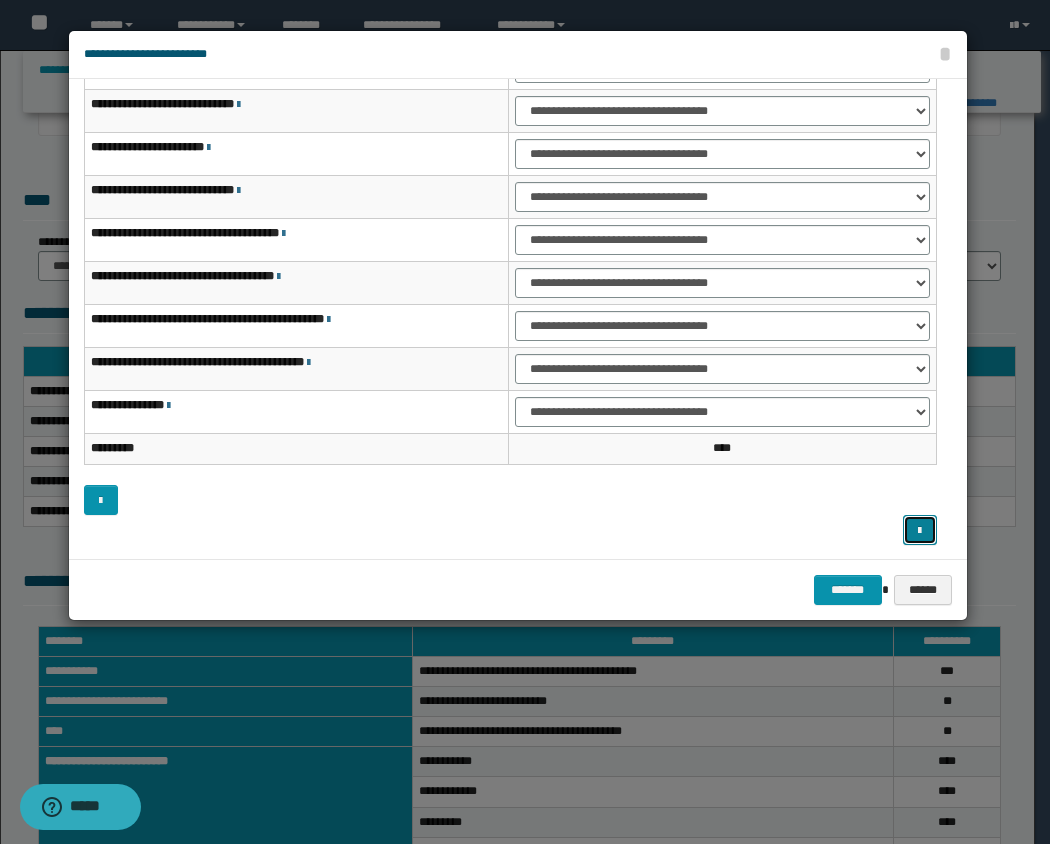 click at bounding box center (919, 531) 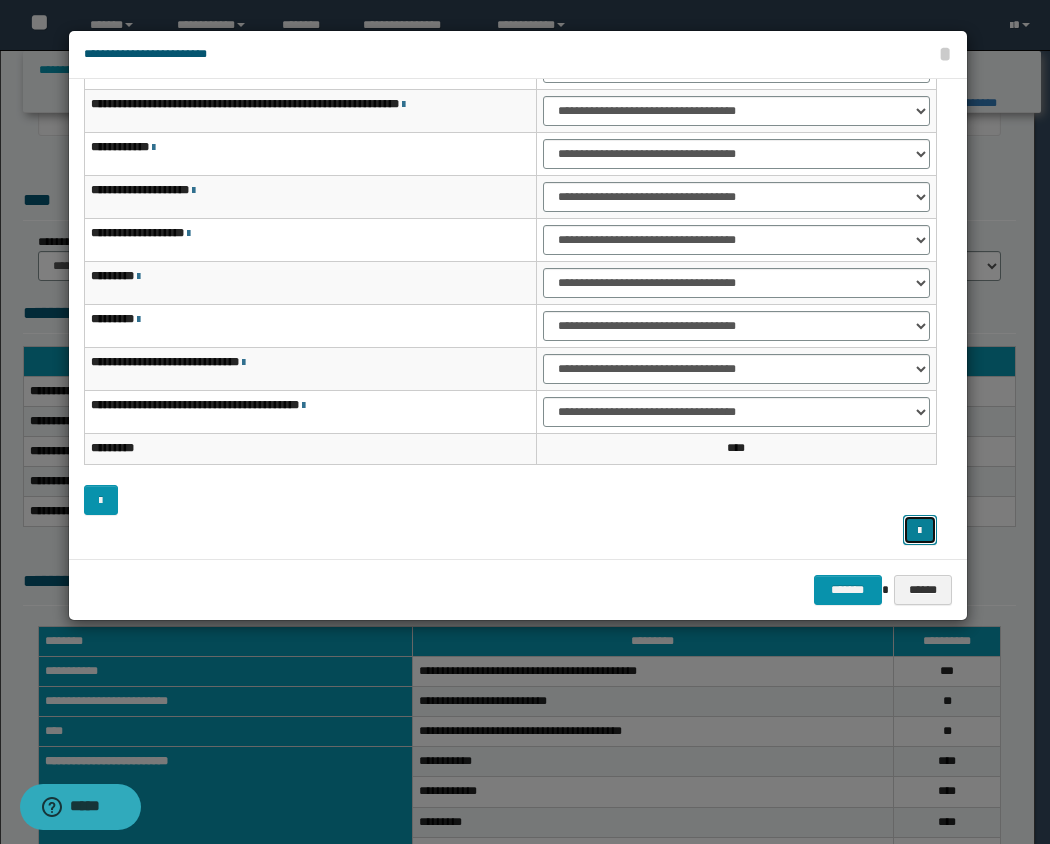 scroll, scrollTop: 0, scrollLeft: 0, axis: both 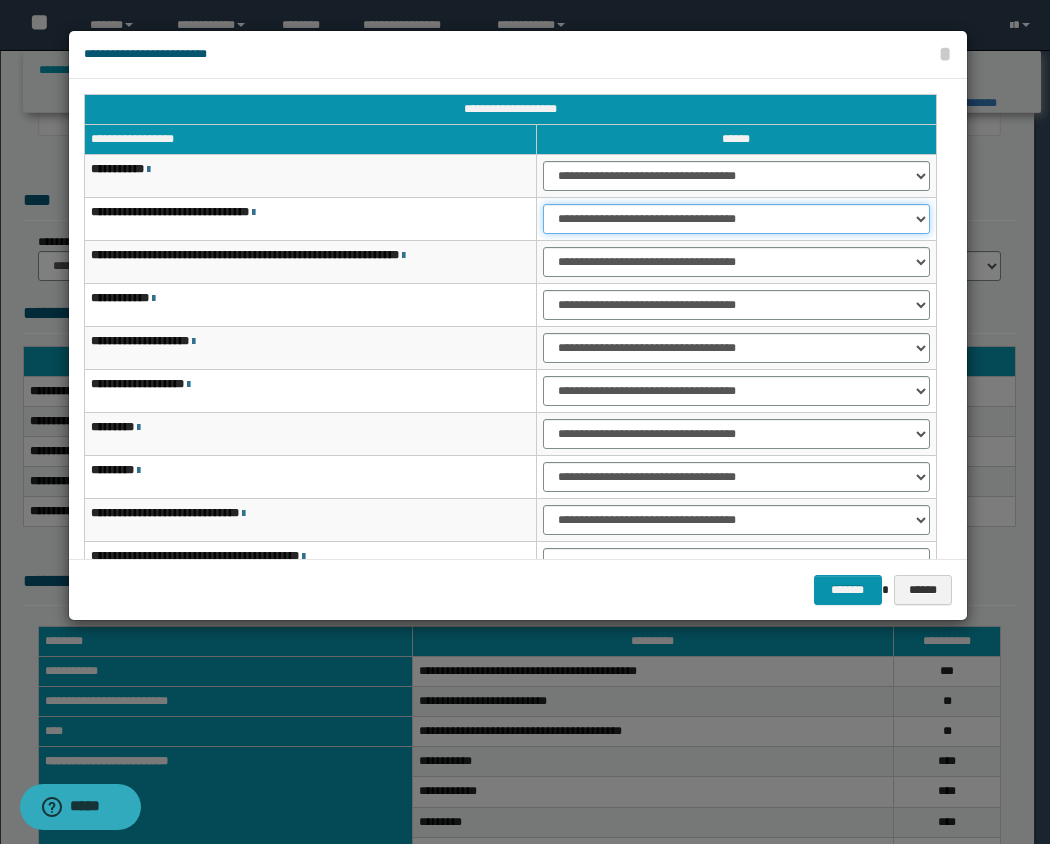 click on "**********" at bounding box center (736, 219) 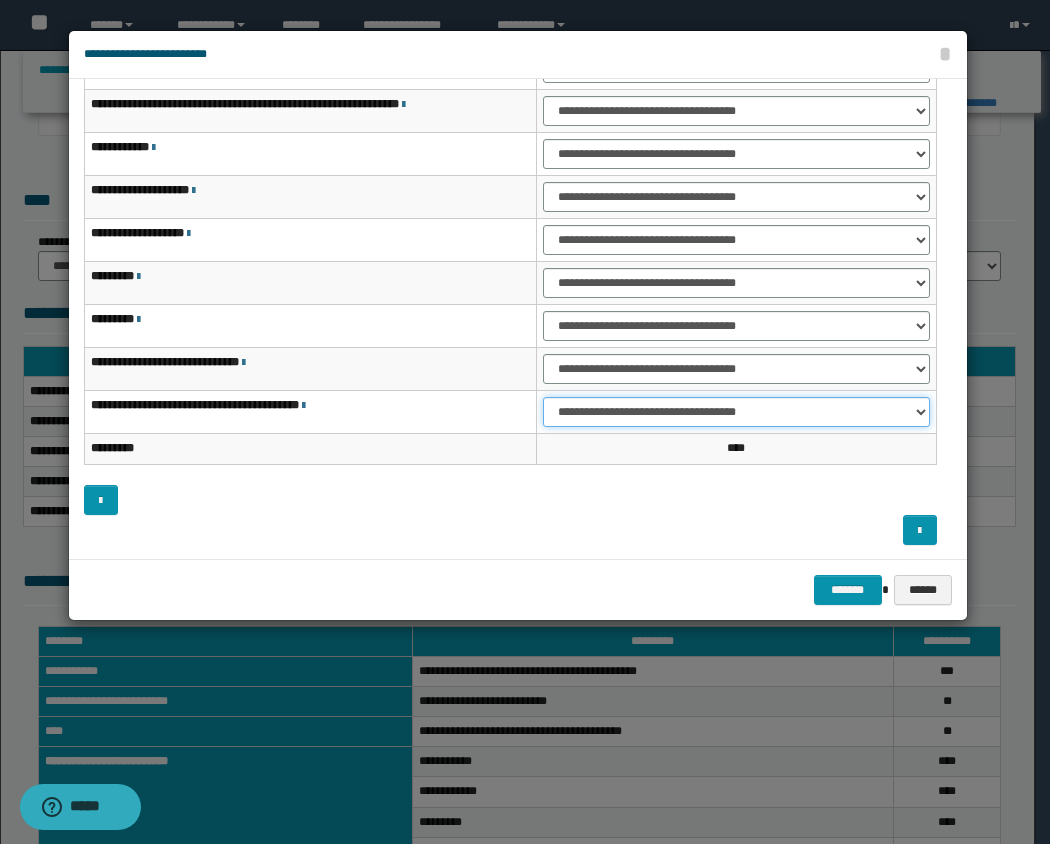 click on "**********" at bounding box center [736, 412] 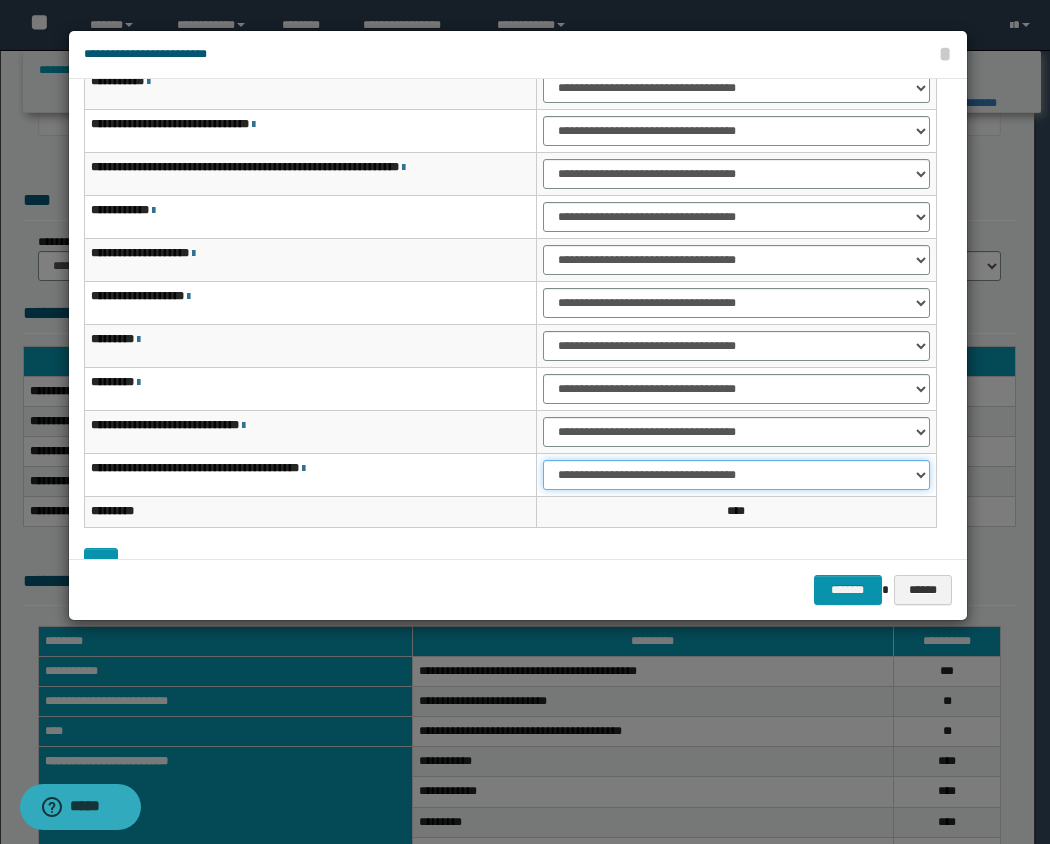 scroll, scrollTop: 151, scrollLeft: 0, axis: vertical 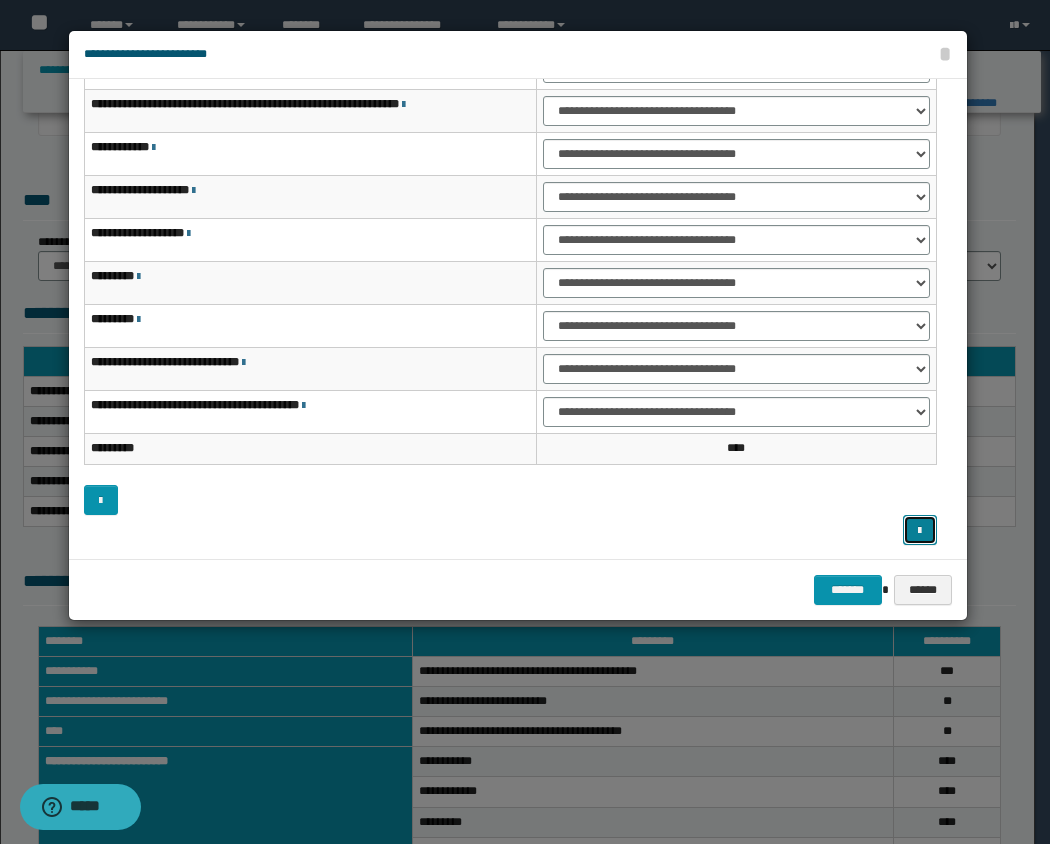 click at bounding box center (920, 530) 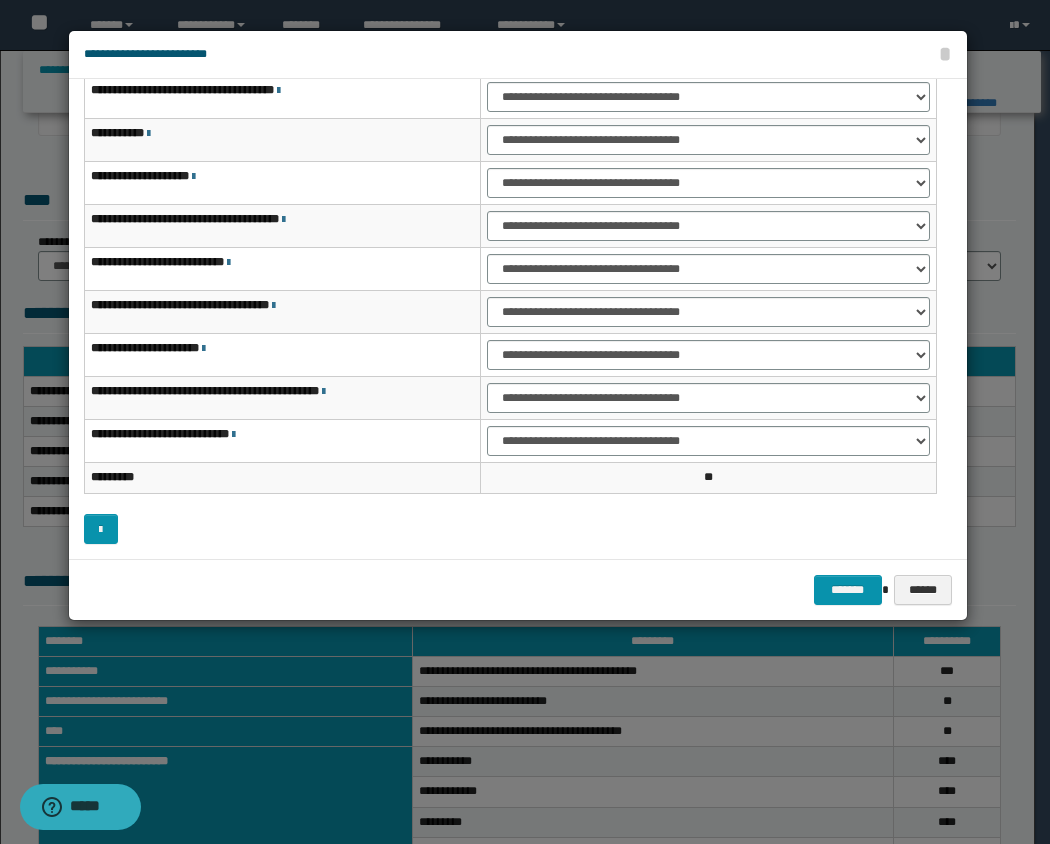 scroll, scrollTop: 0, scrollLeft: 0, axis: both 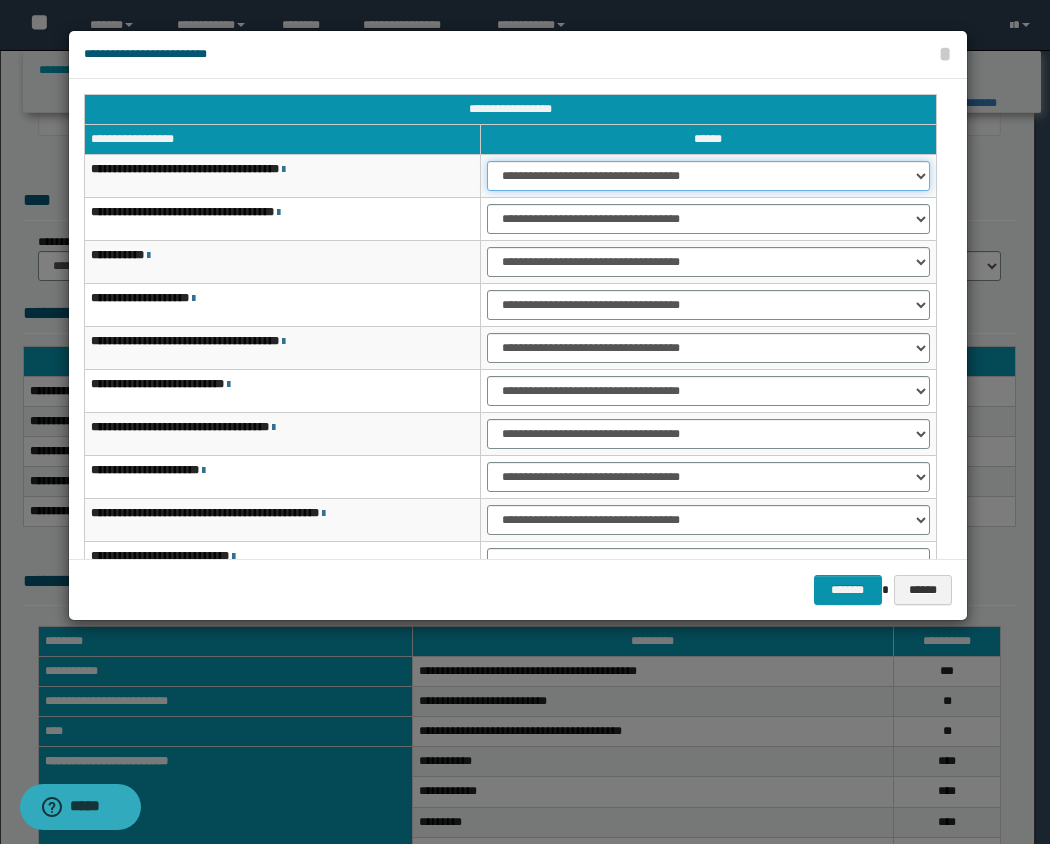 click on "**********" at bounding box center [708, 176] 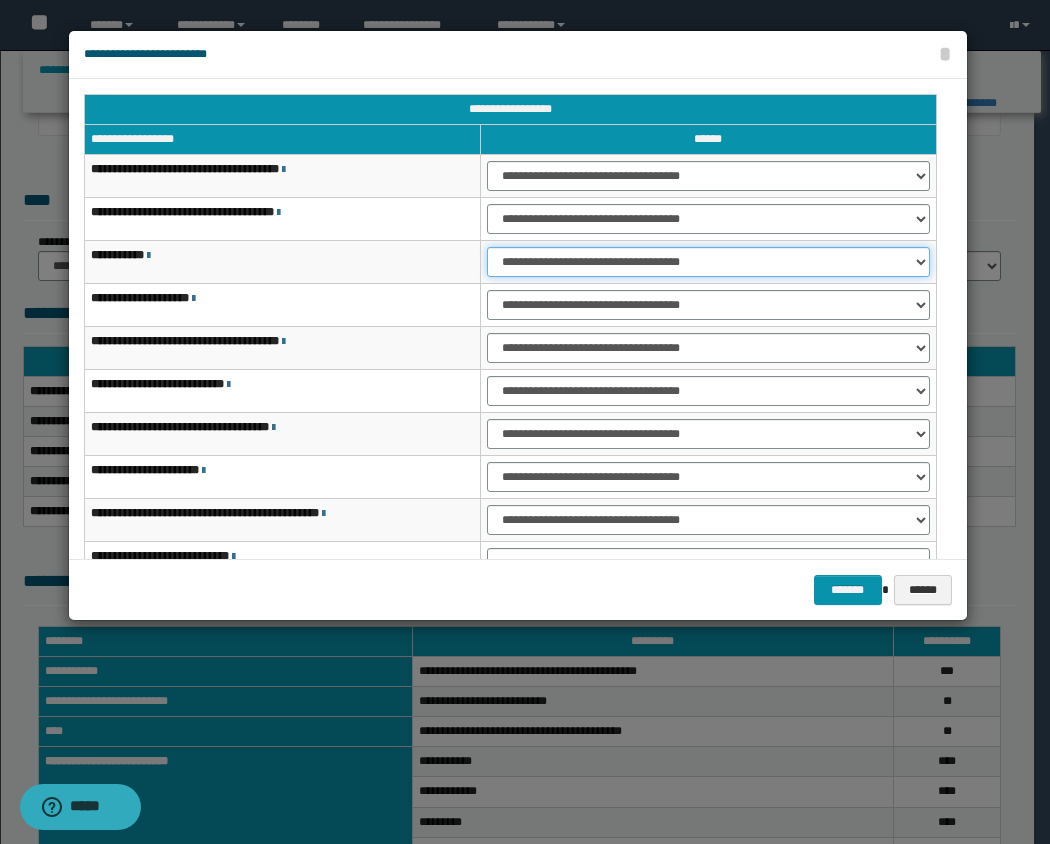 click on "**********" at bounding box center (708, 262) 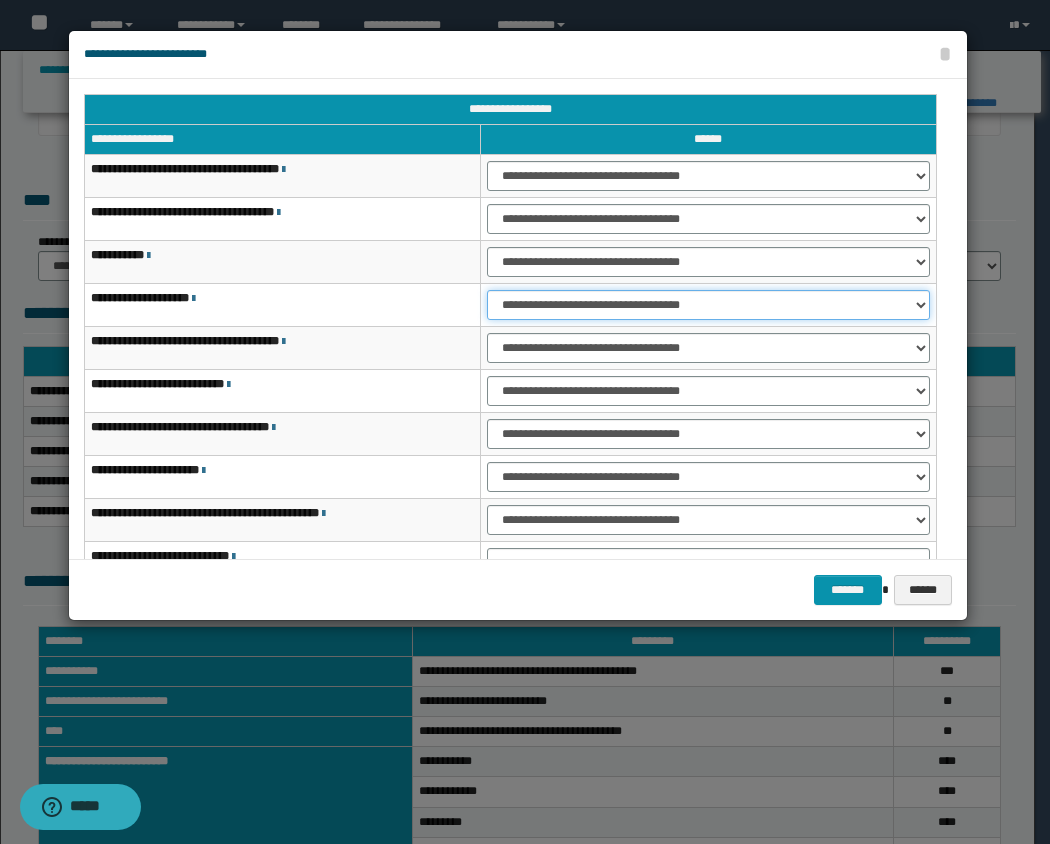 click on "**********" at bounding box center [708, 305] 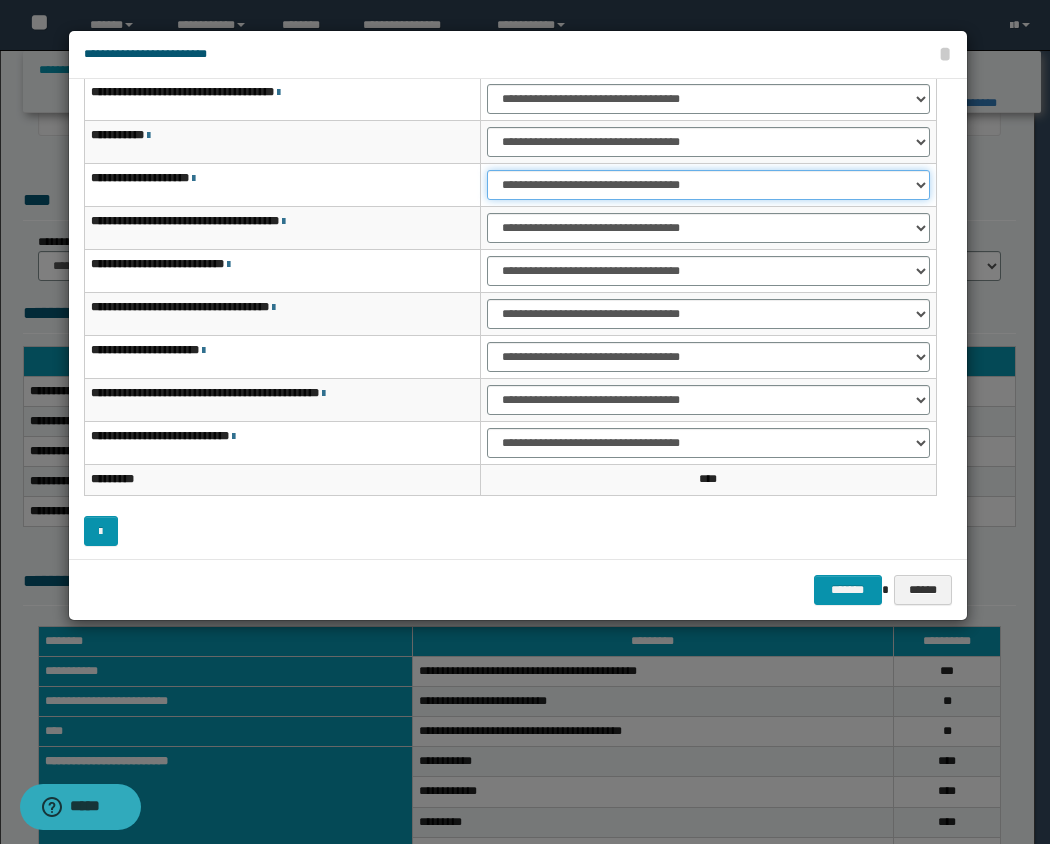 scroll, scrollTop: 122, scrollLeft: 0, axis: vertical 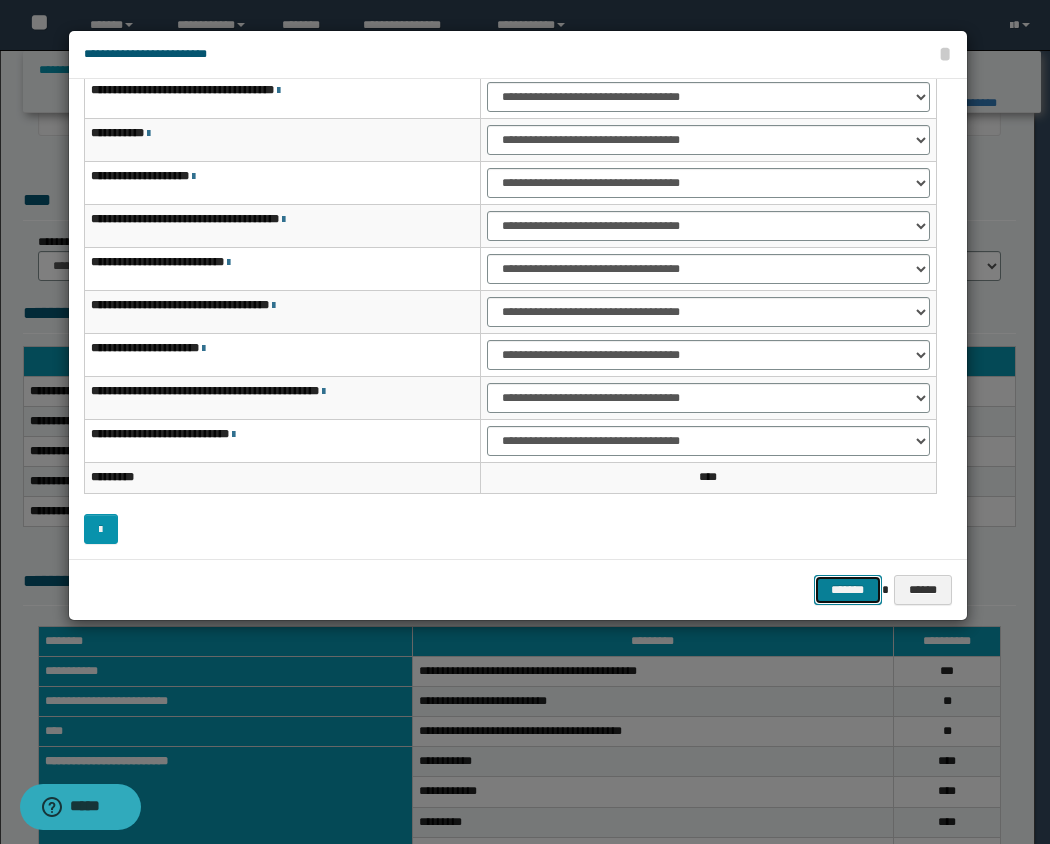 click on "*******" at bounding box center (848, 590) 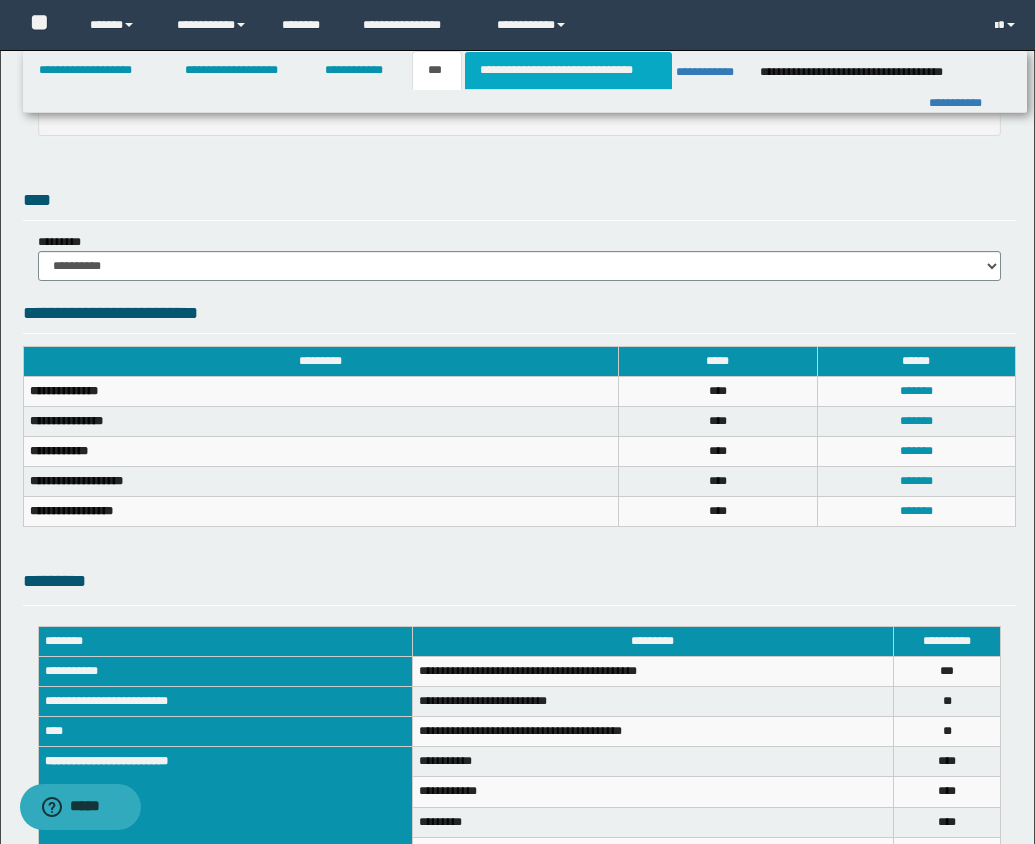 click on "**********" at bounding box center (568, 70) 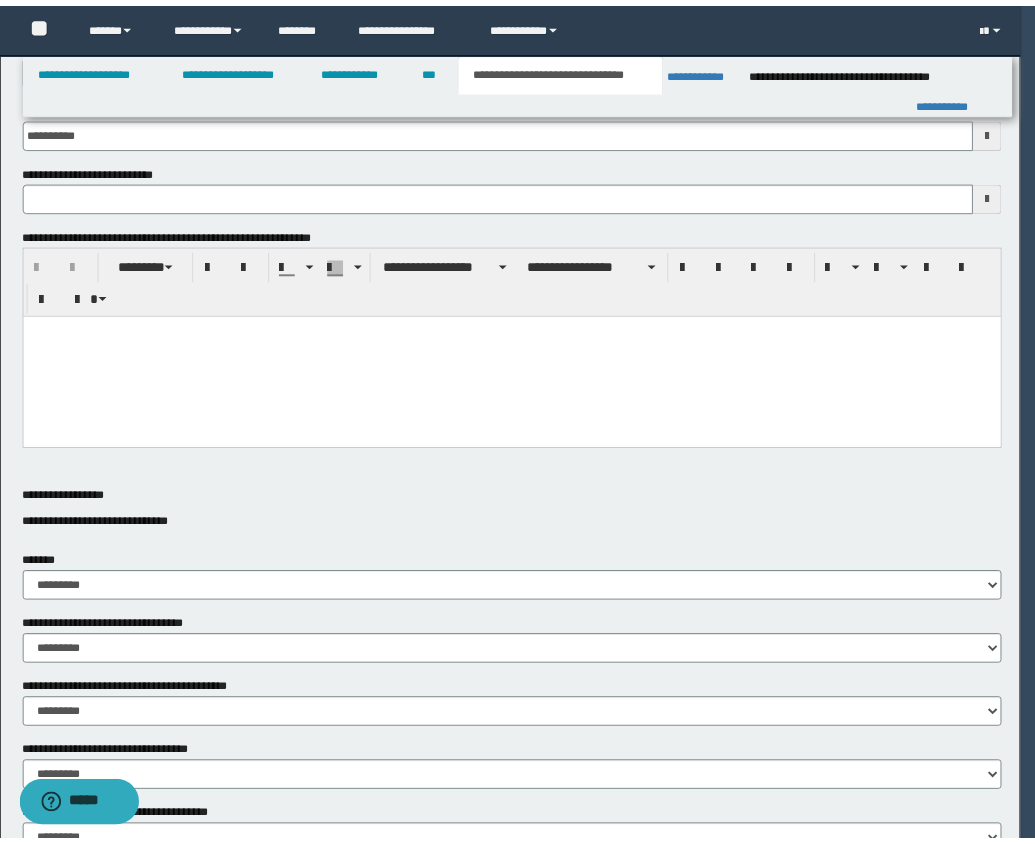 scroll, scrollTop: 0, scrollLeft: 0, axis: both 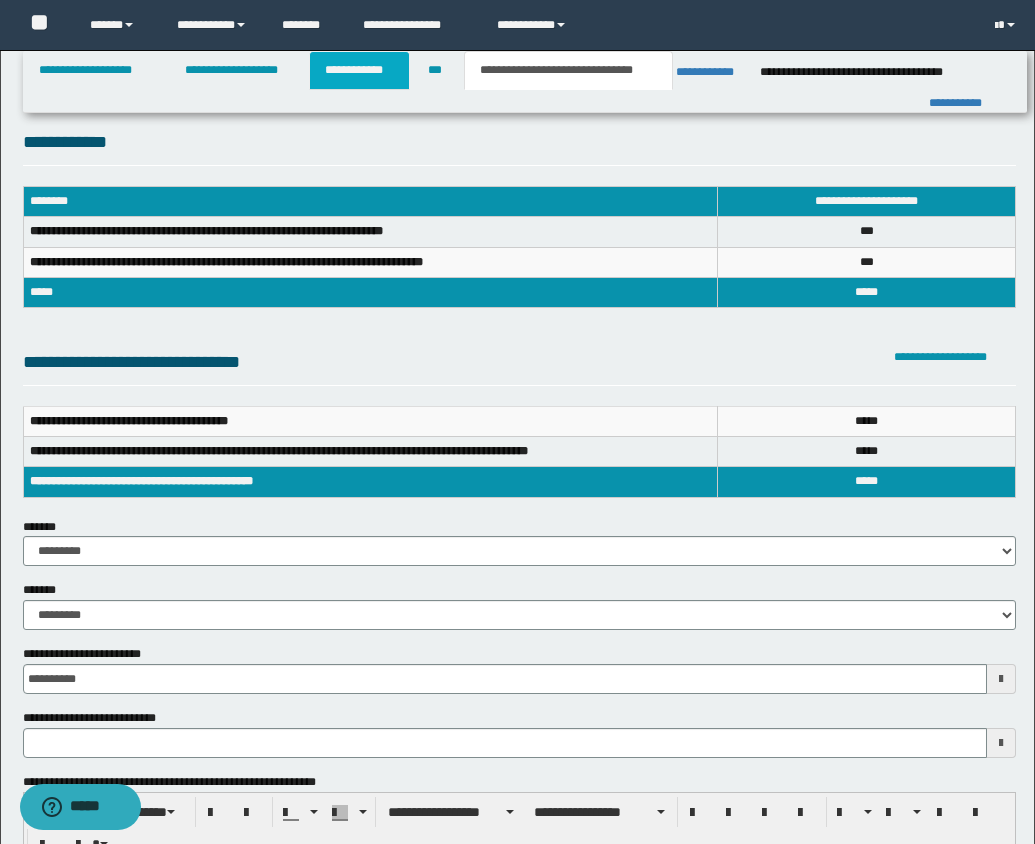 click on "**********" at bounding box center [359, 70] 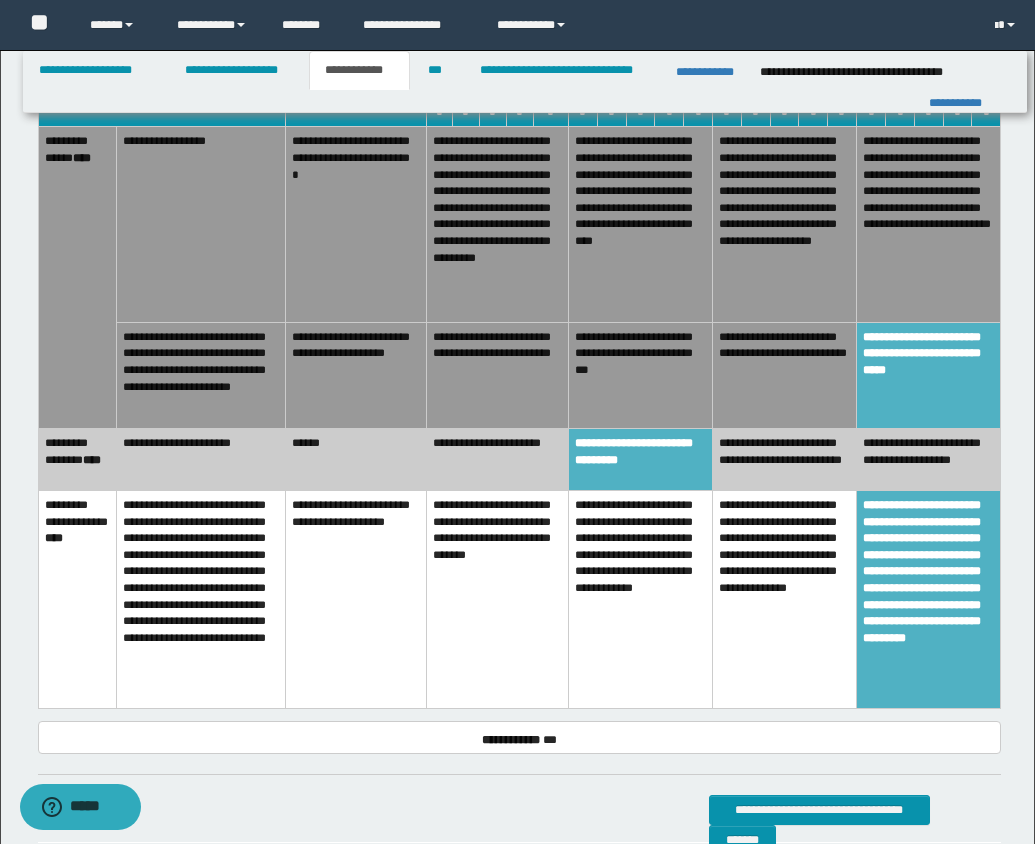 scroll, scrollTop: 1287, scrollLeft: 0, axis: vertical 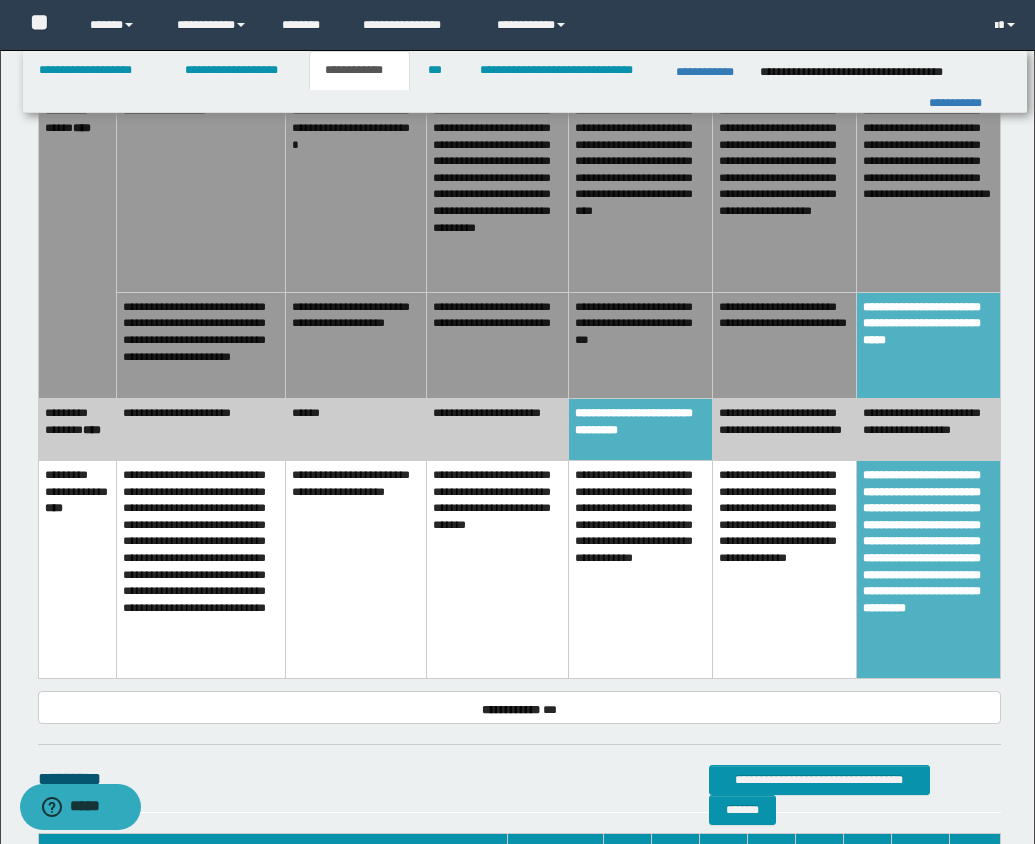 click on "**********" at bounding box center (641, 430) 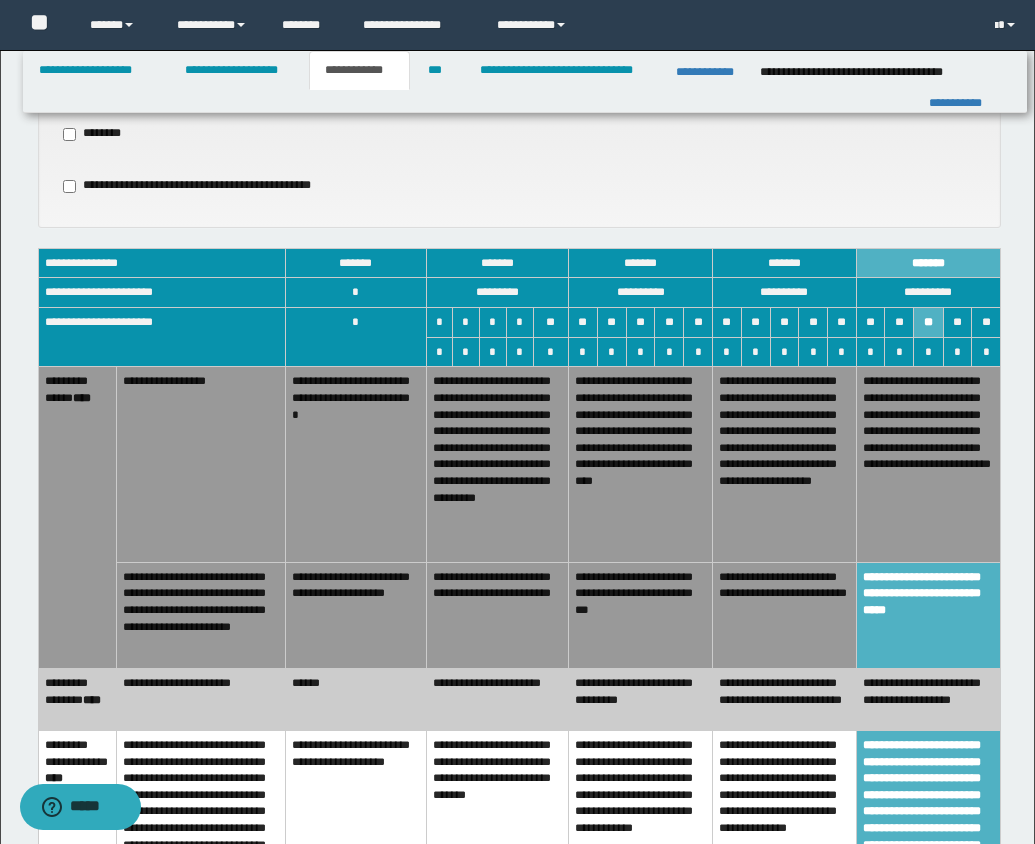 scroll, scrollTop: 1539, scrollLeft: 0, axis: vertical 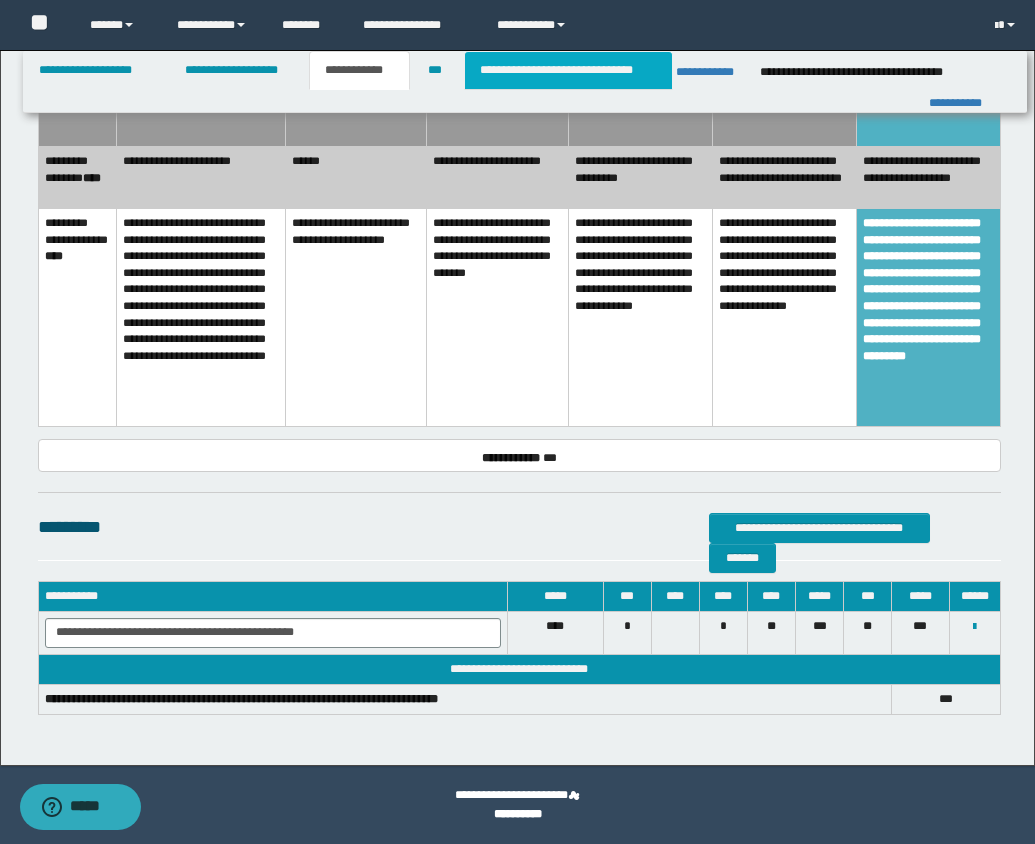 click on "**********" at bounding box center [568, 70] 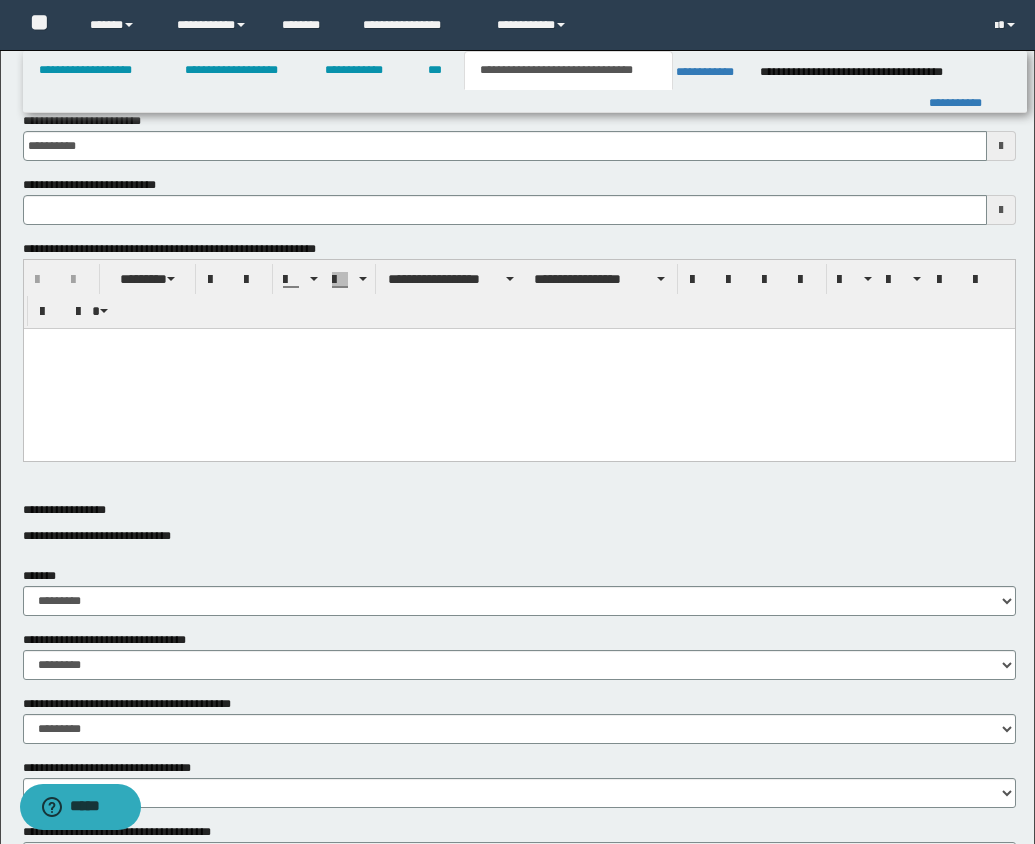 scroll, scrollTop: 0, scrollLeft: 0, axis: both 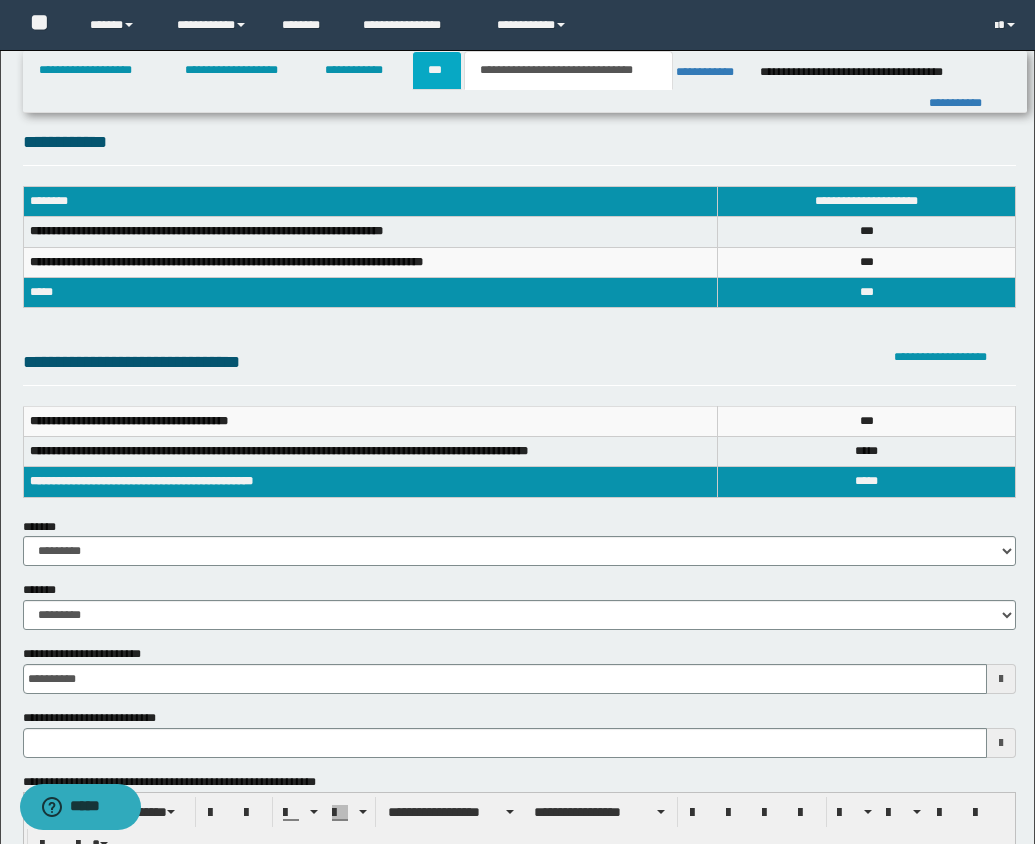 click on "***" at bounding box center (437, 70) 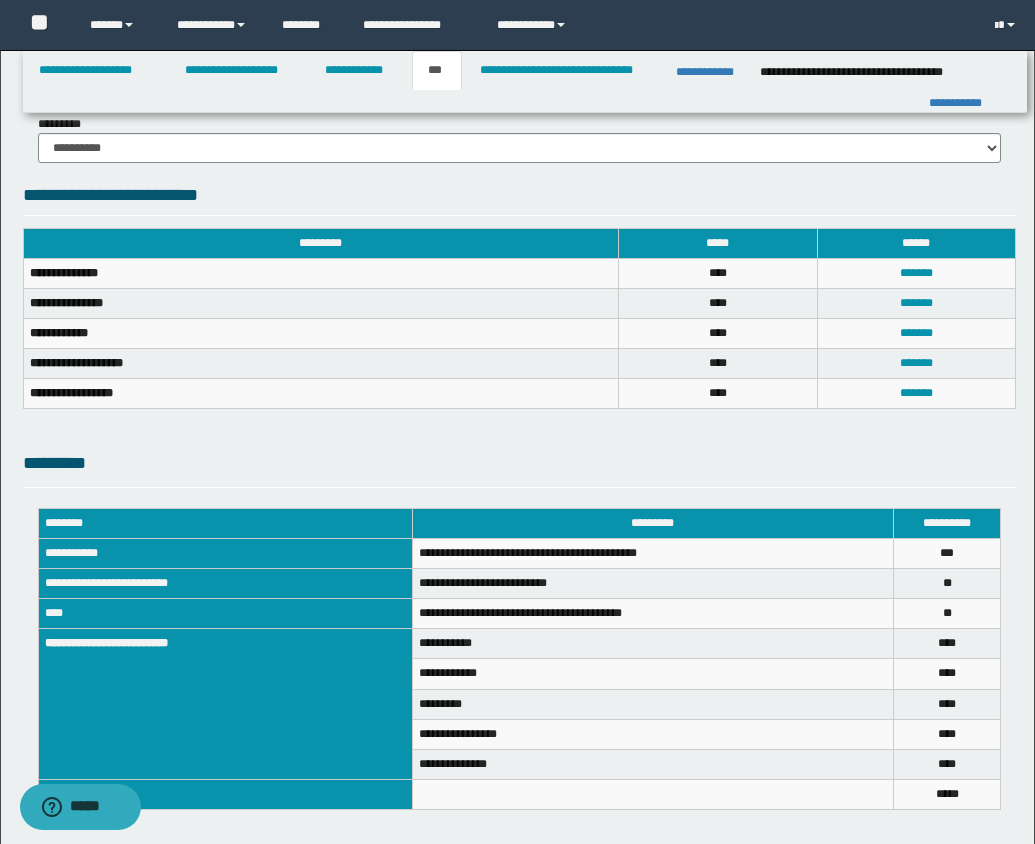scroll, scrollTop: 703, scrollLeft: 0, axis: vertical 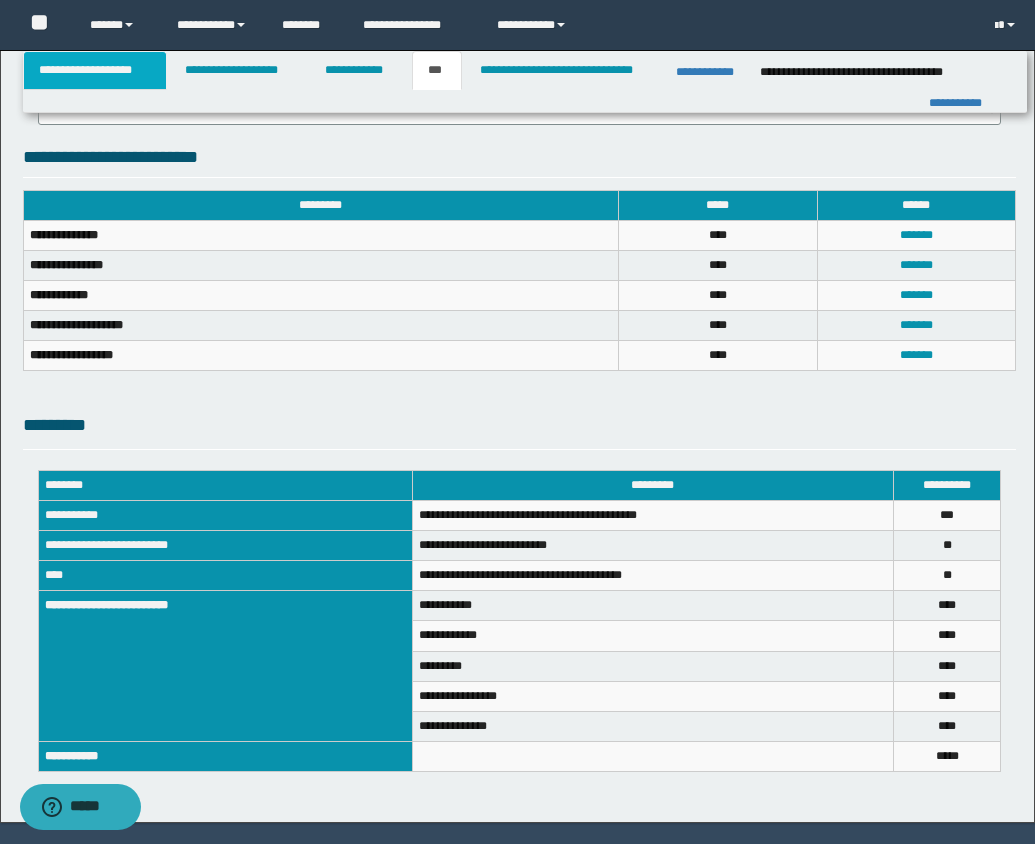 click on "**********" at bounding box center [95, 70] 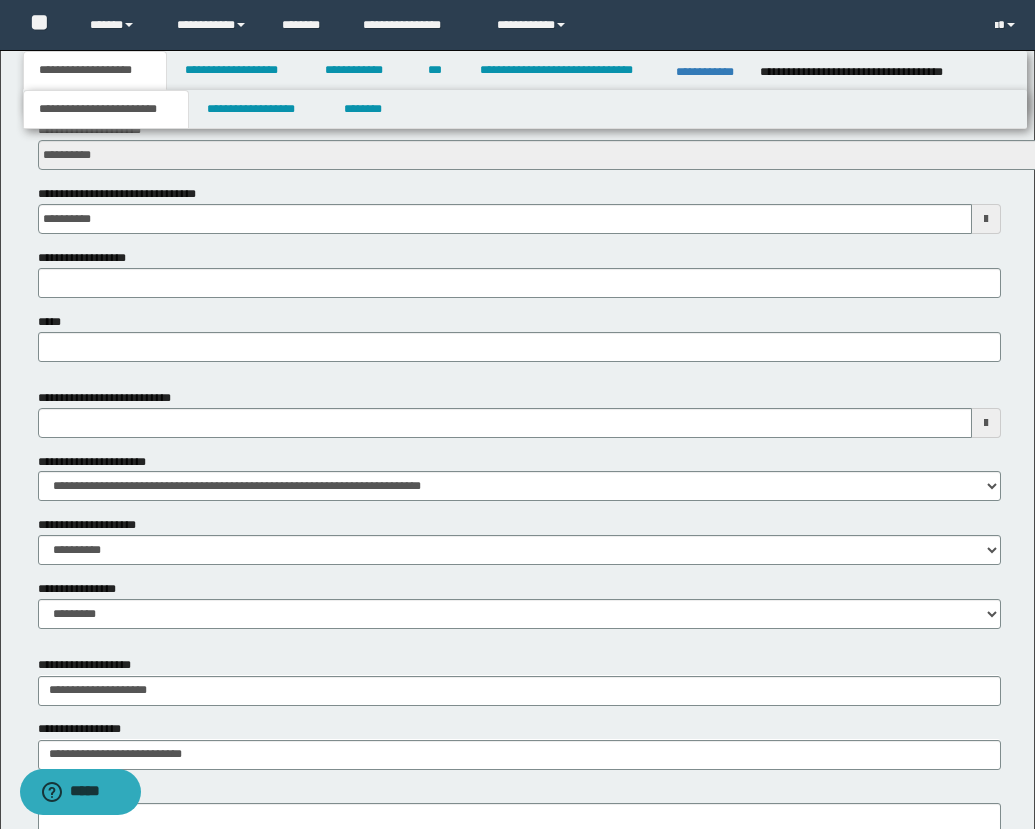 click on "**********" at bounding box center [106, 109] 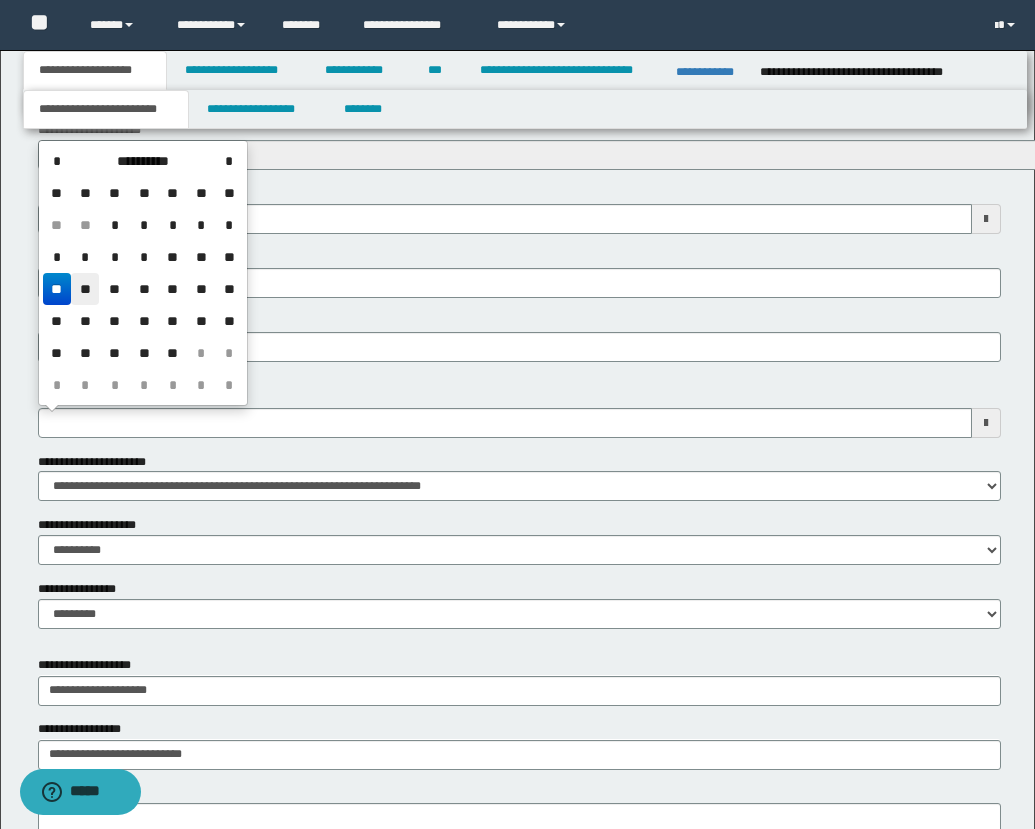 click on "**" at bounding box center (85, 289) 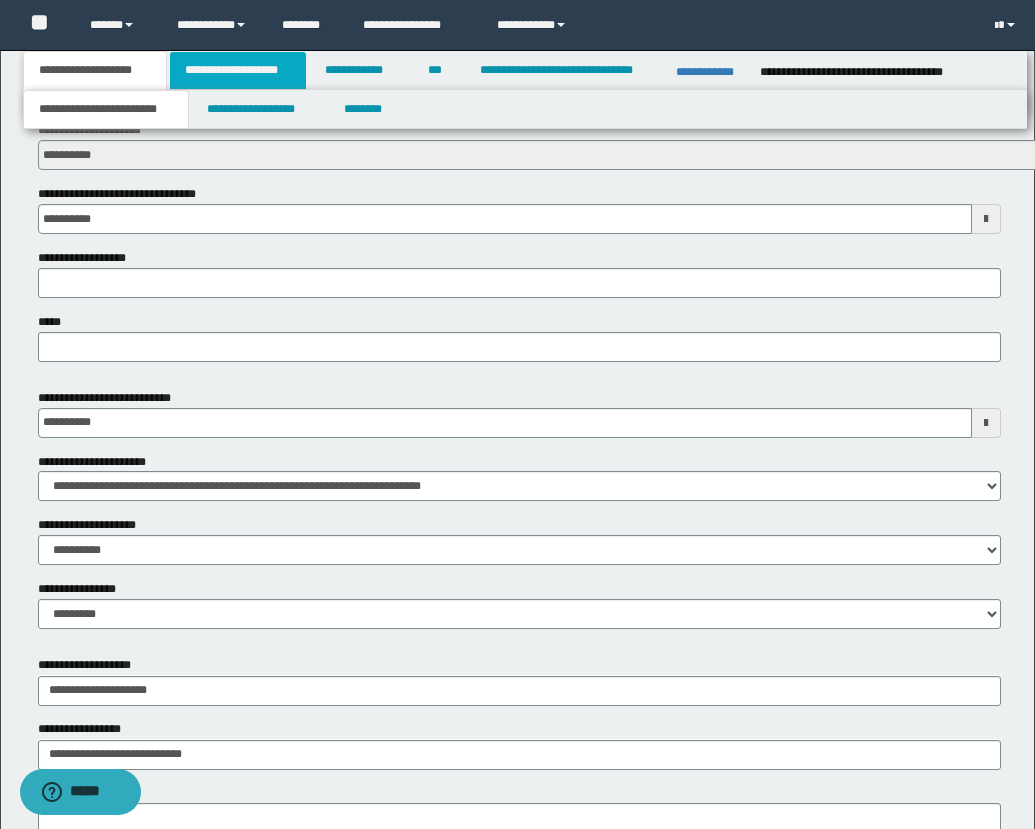 click on "**********" at bounding box center (238, 70) 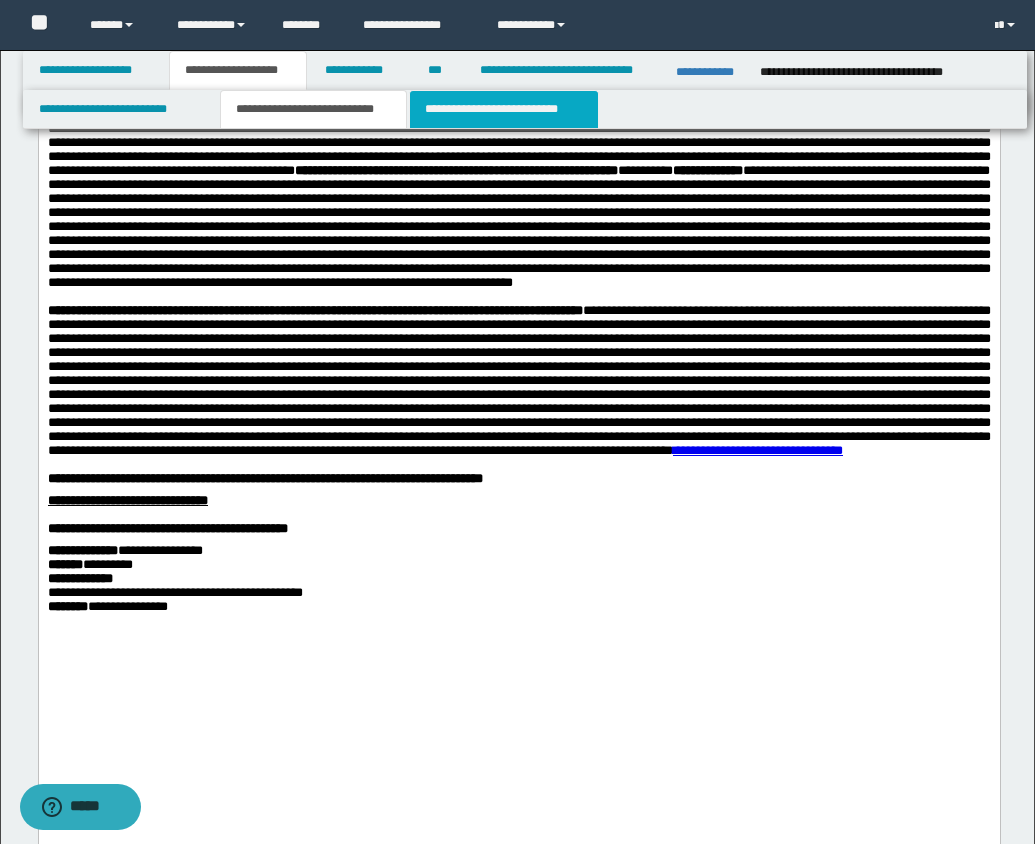 click on "**********" at bounding box center (504, 109) 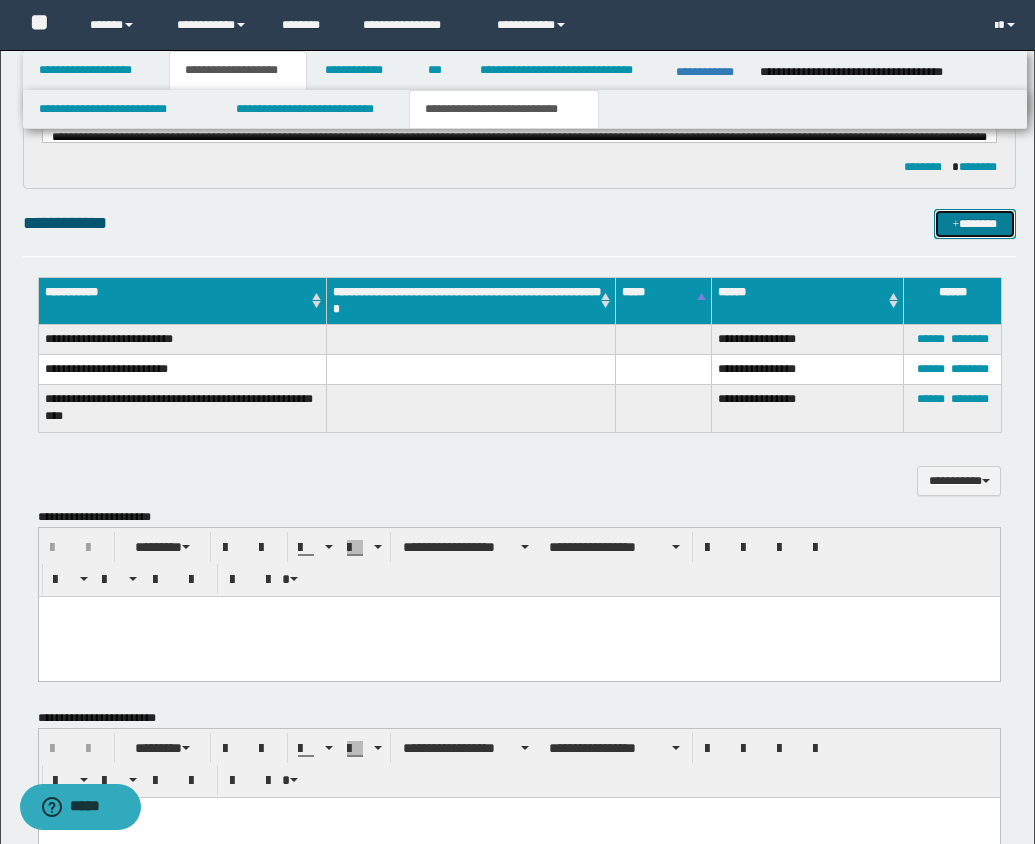 click at bounding box center [956, 225] 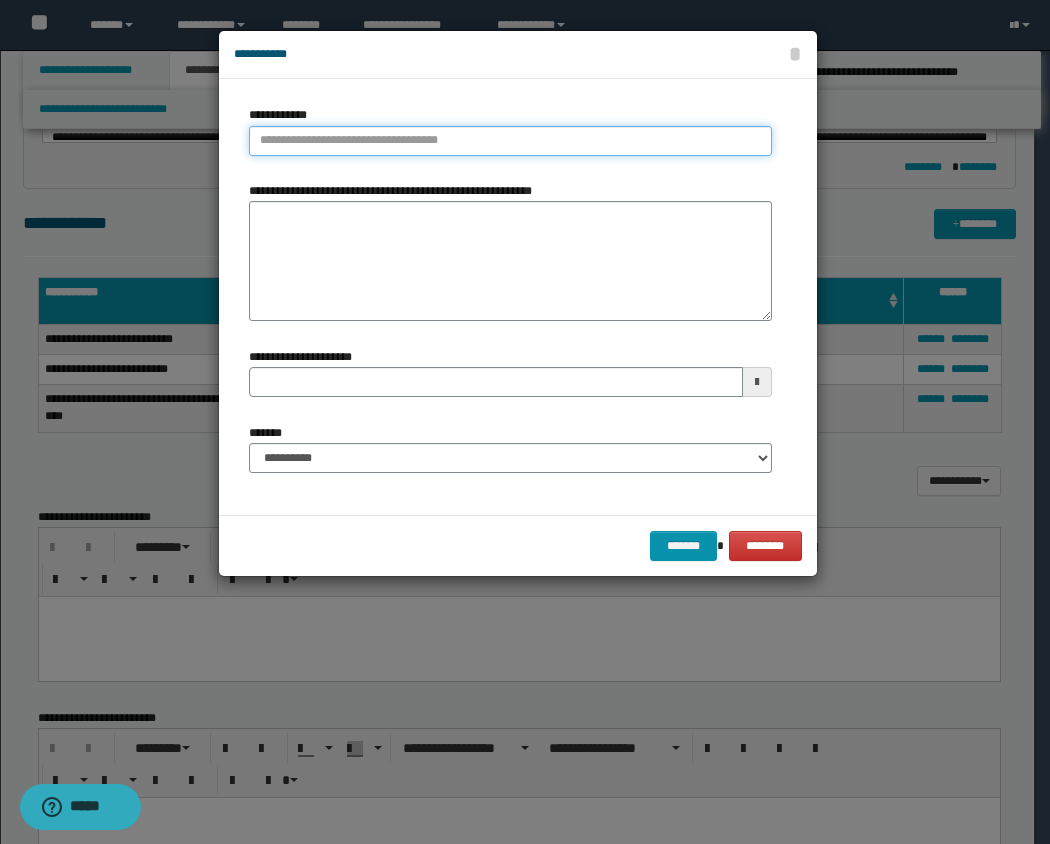 click on "**********" at bounding box center (510, 141) 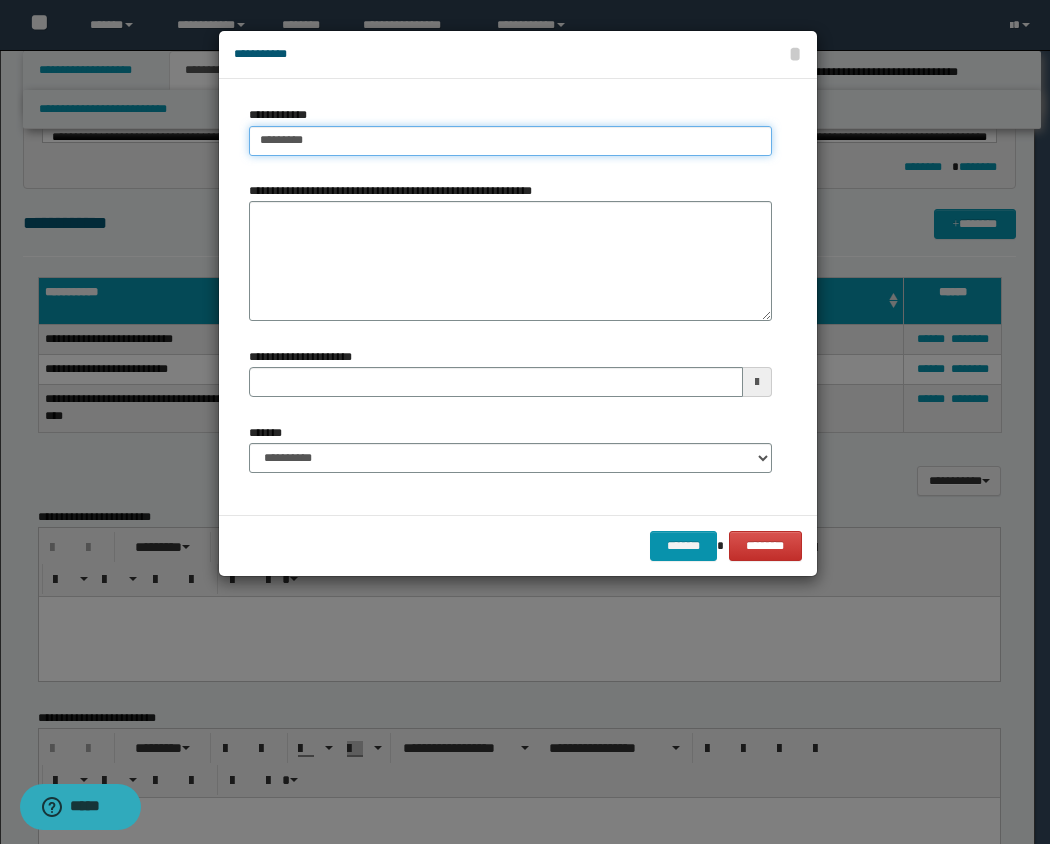 type on "**********" 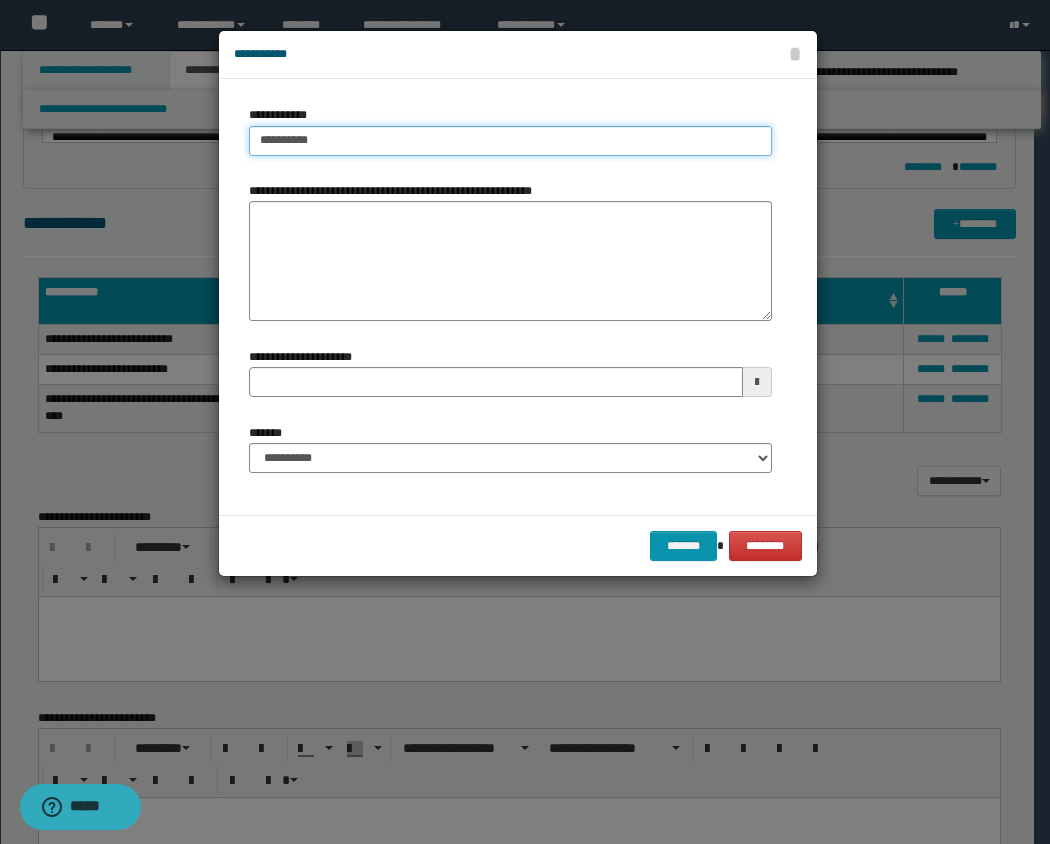type on "**********" 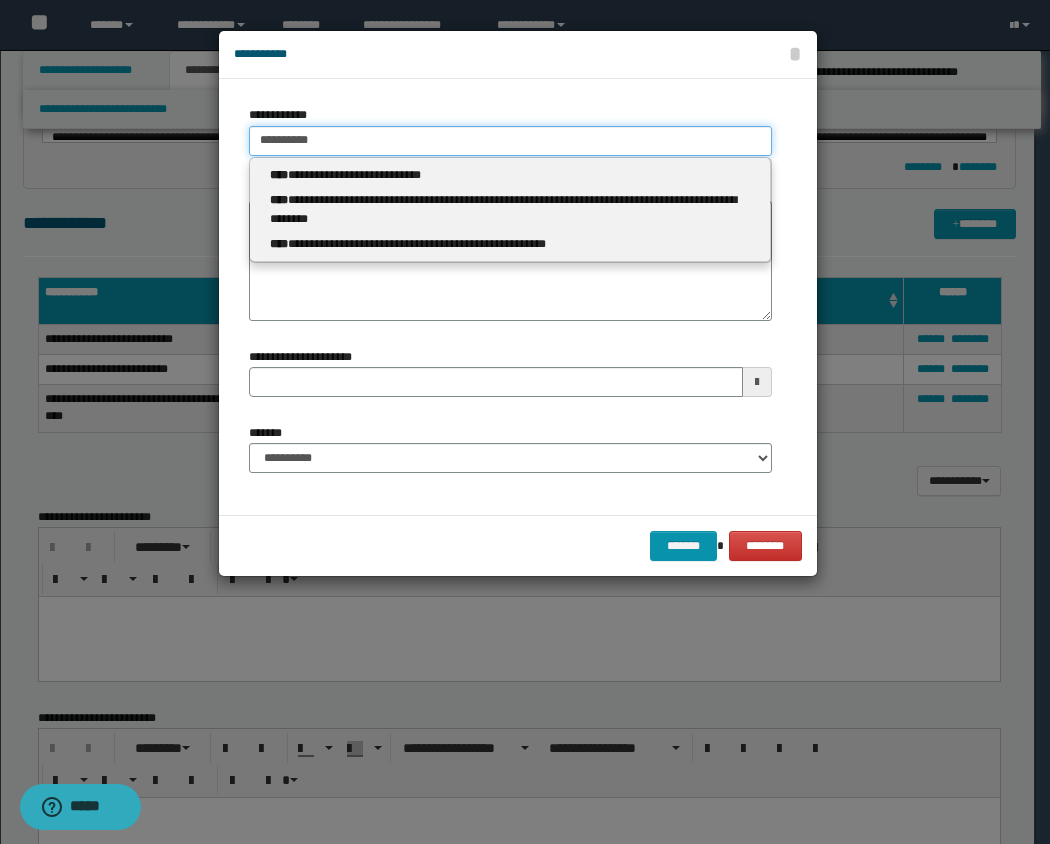 type on "**********" 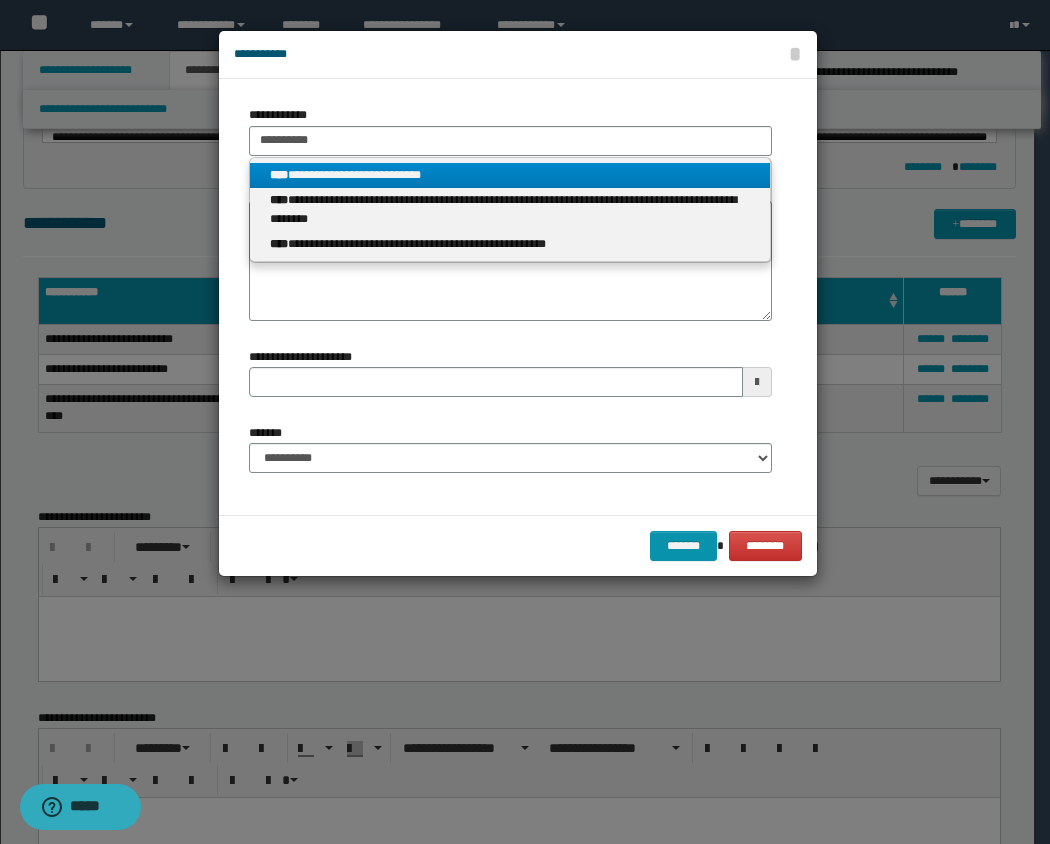 click on "**********" at bounding box center [510, 175] 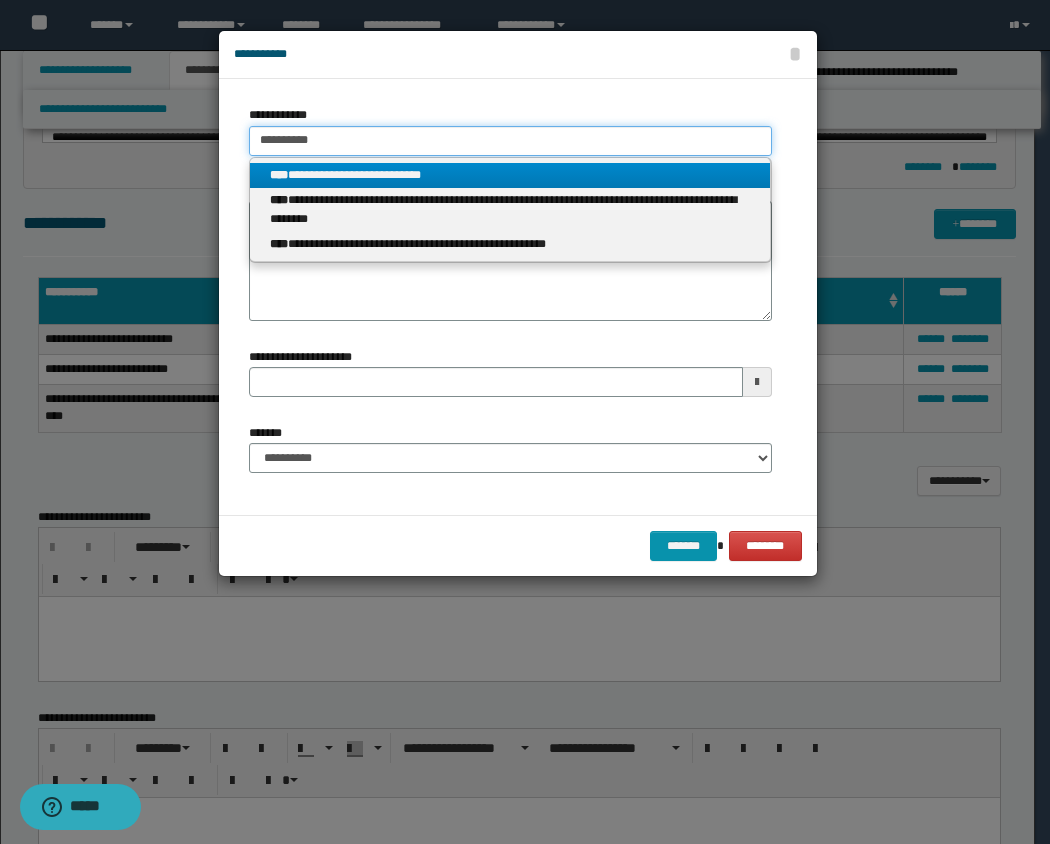 type 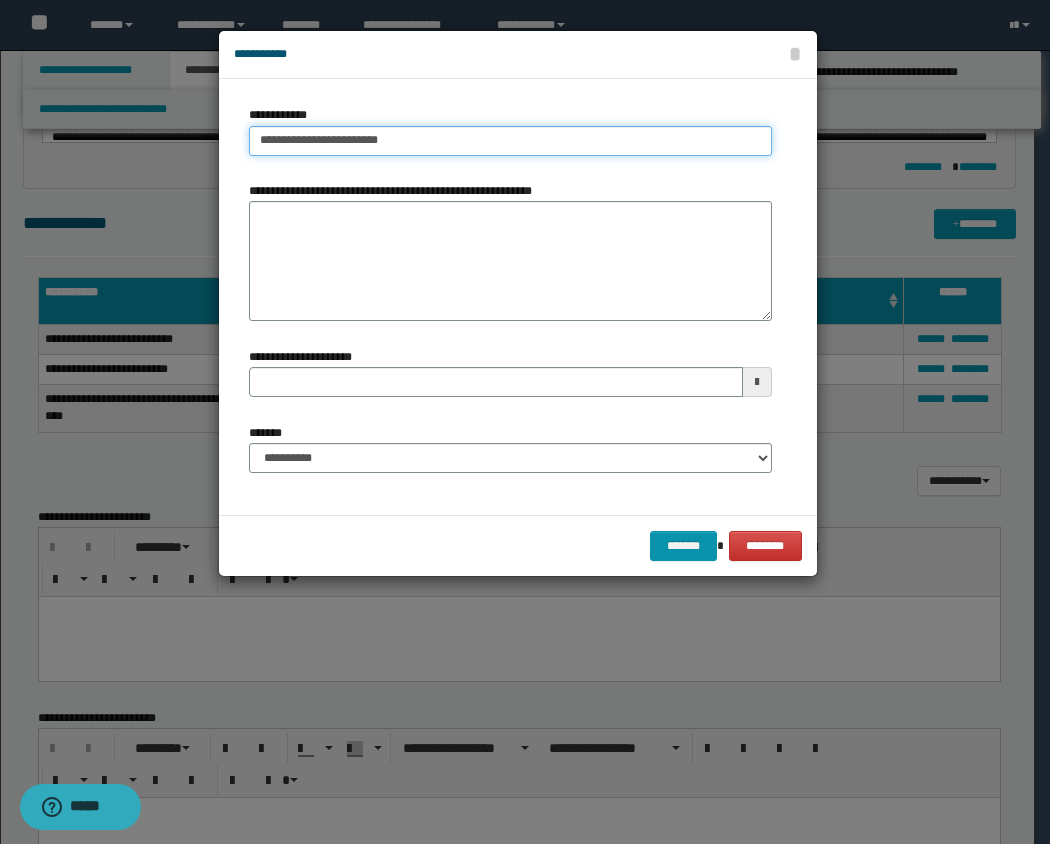 type 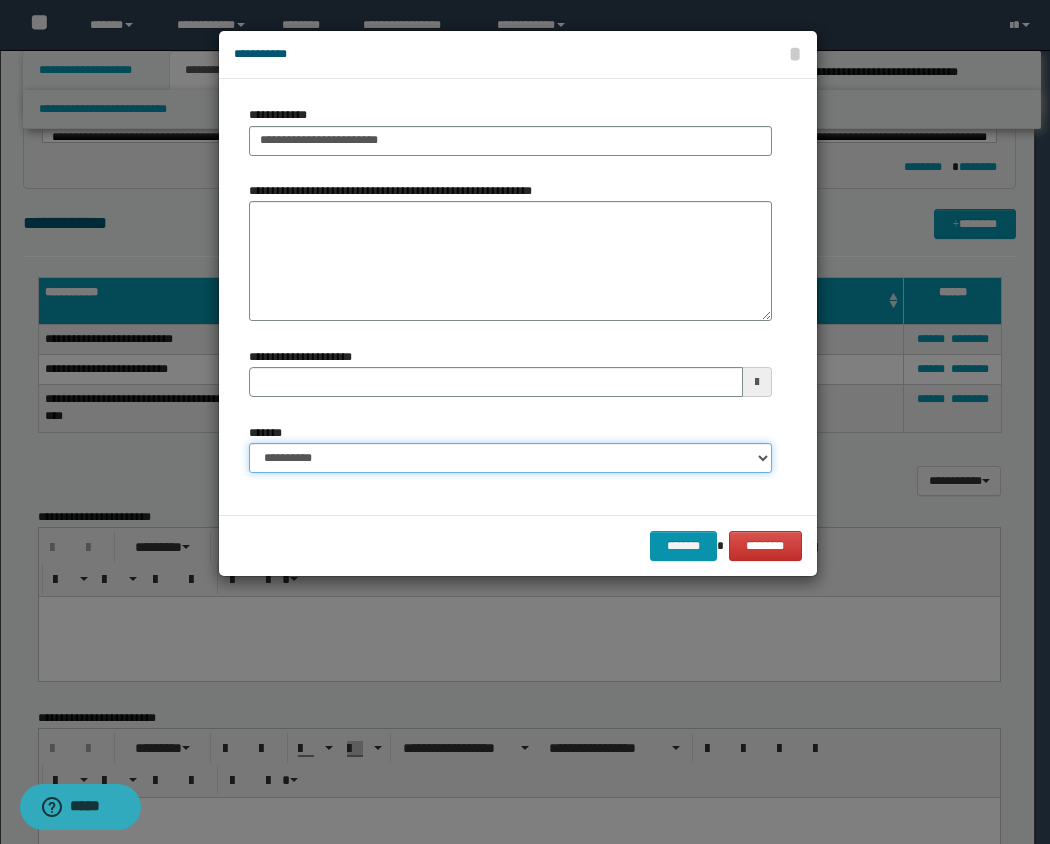 click on "**********" at bounding box center [510, 458] 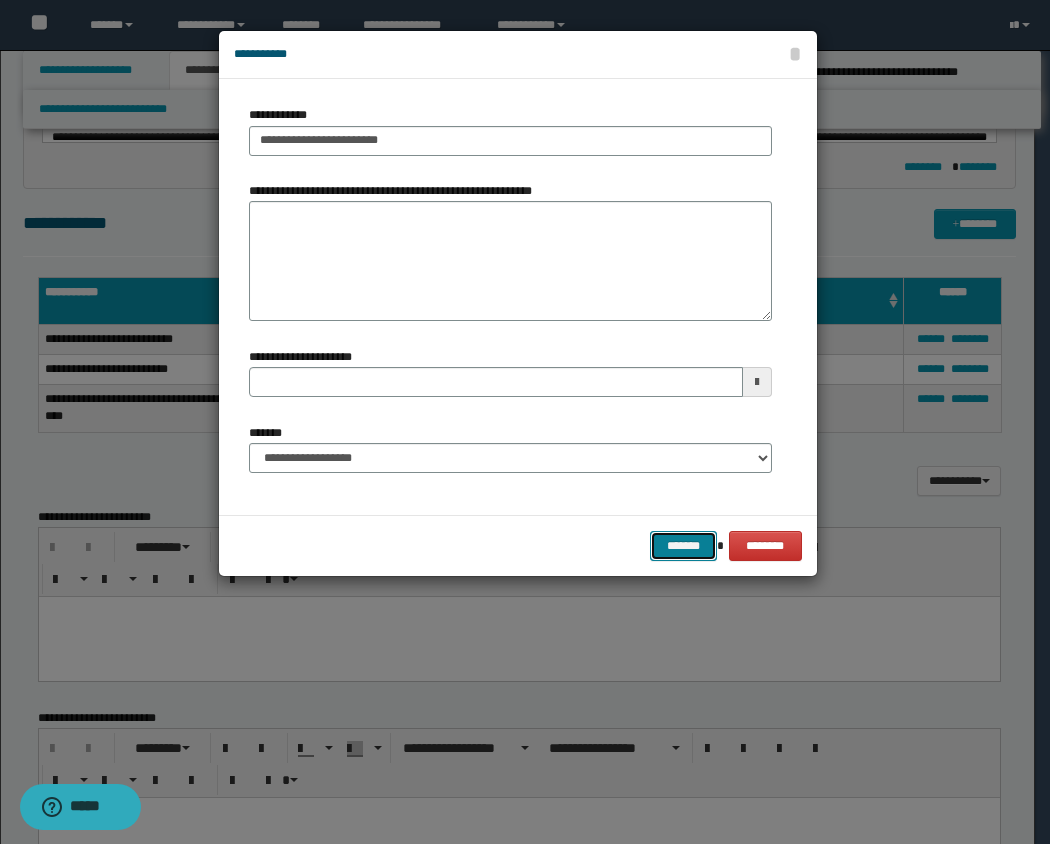 click on "*******" at bounding box center [684, 546] 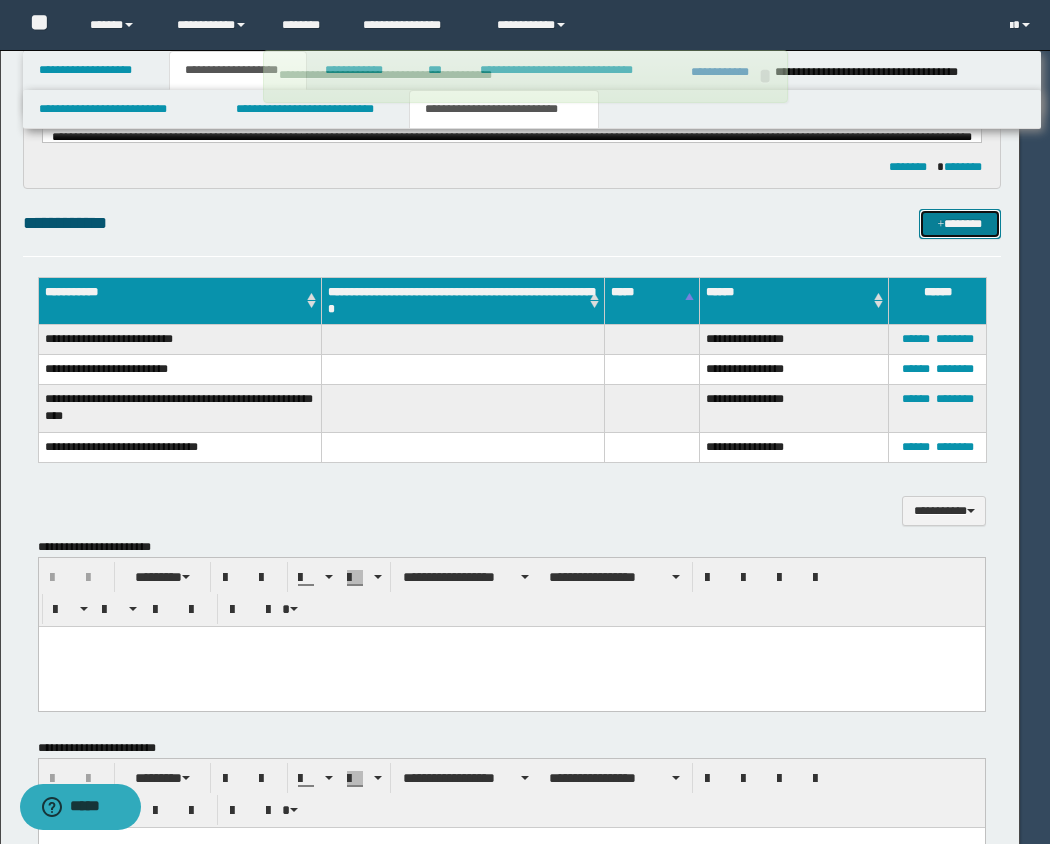 type 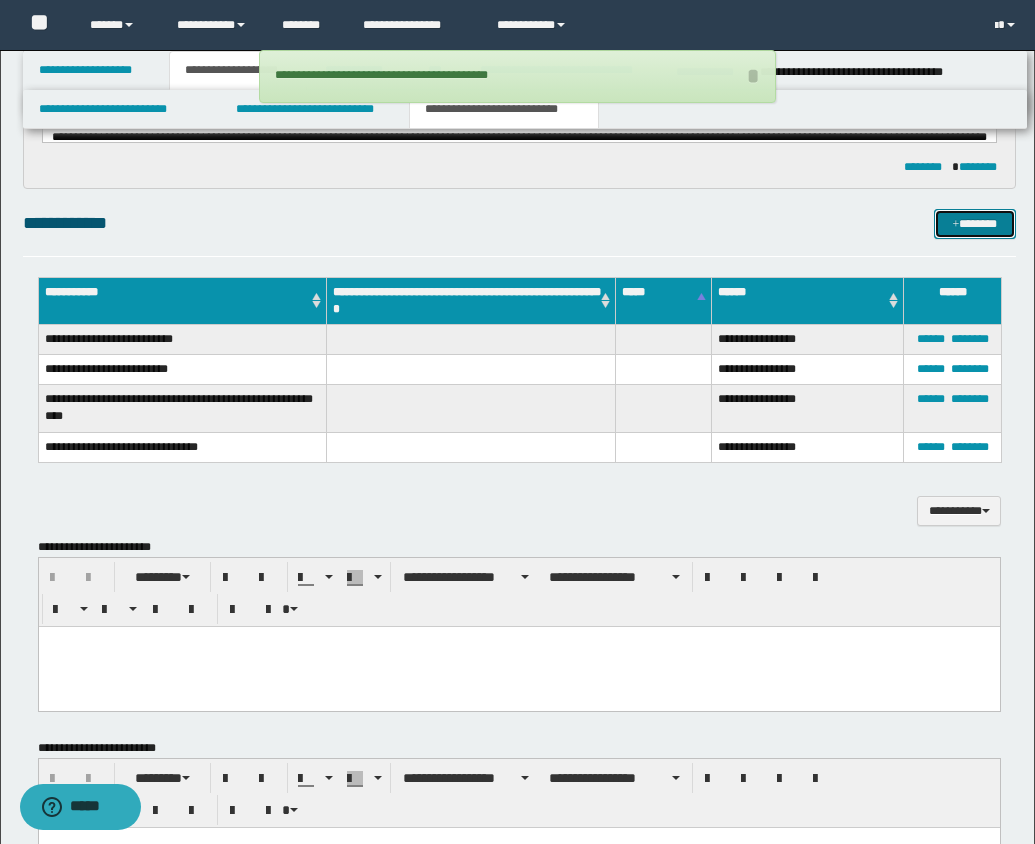click on "*******" at bounding box center (975, 224) 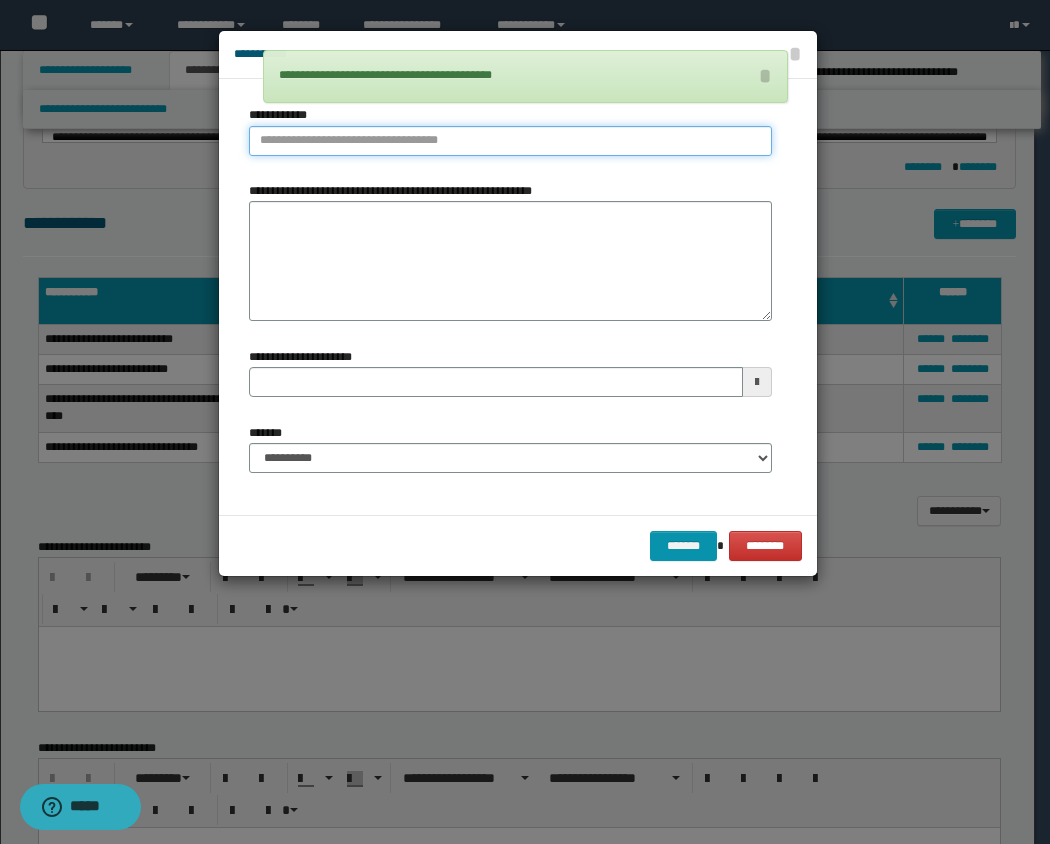 type on "**********" 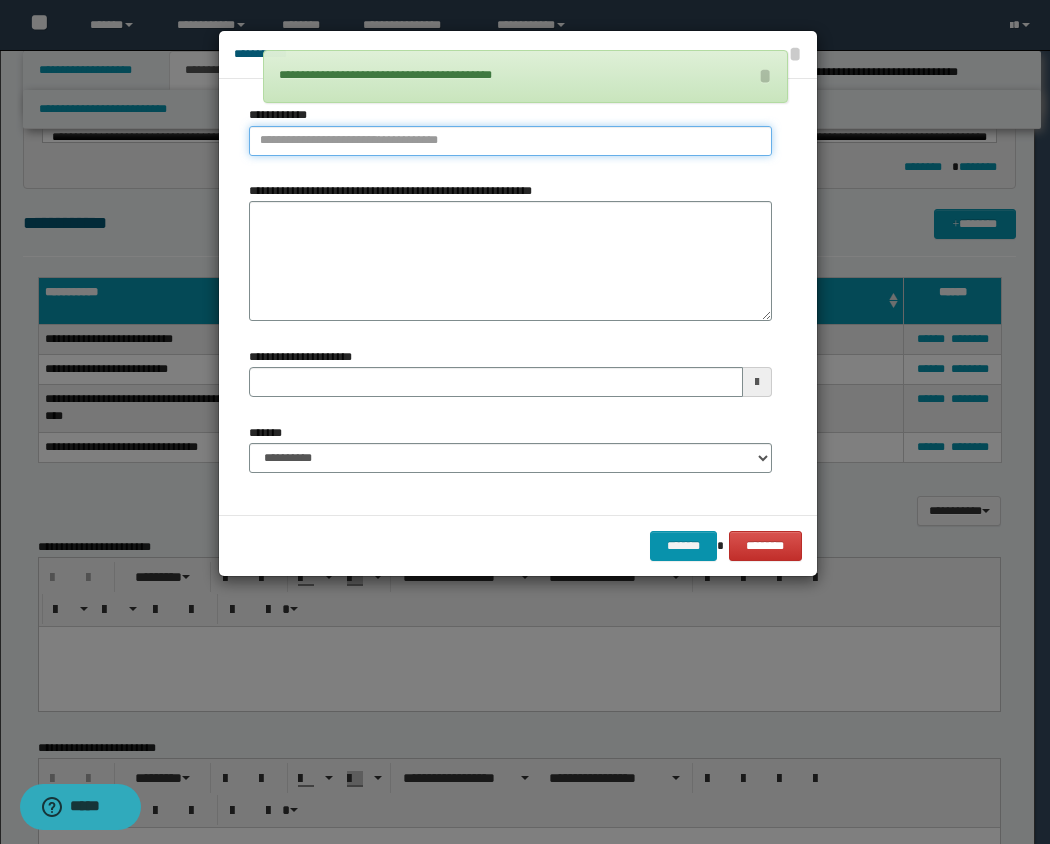 click on "**********" at bounding box center [510, 141] 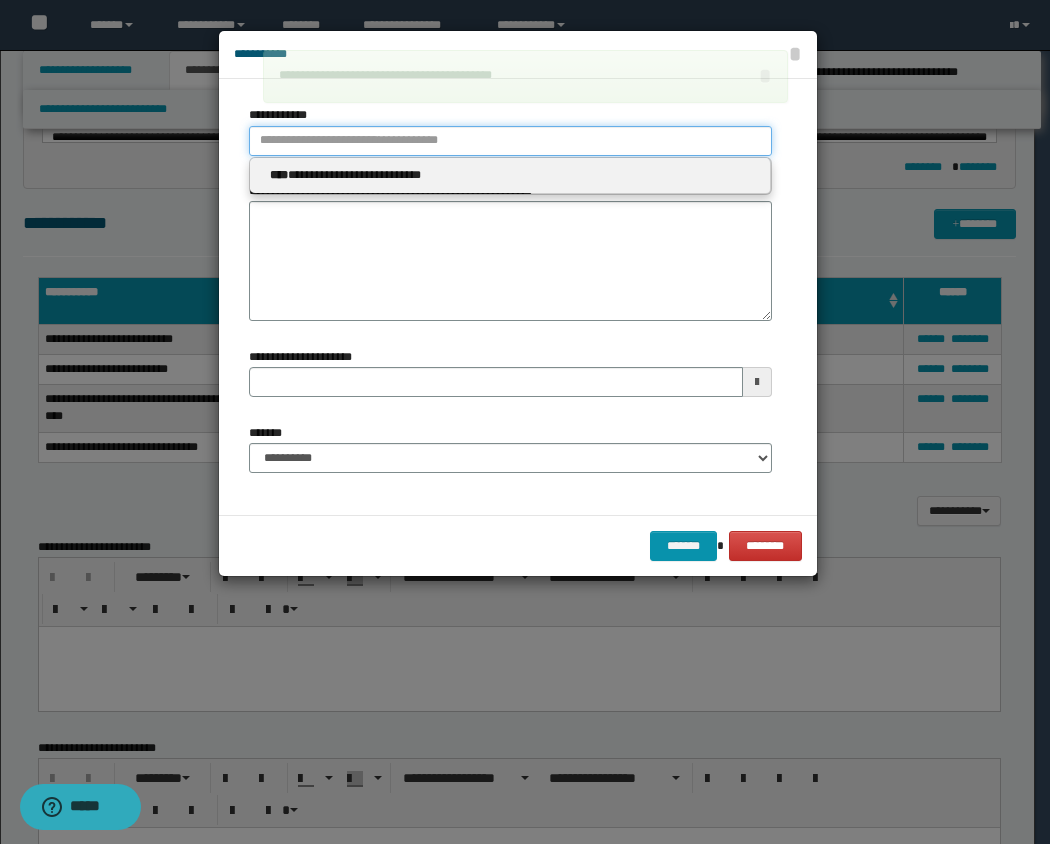 type 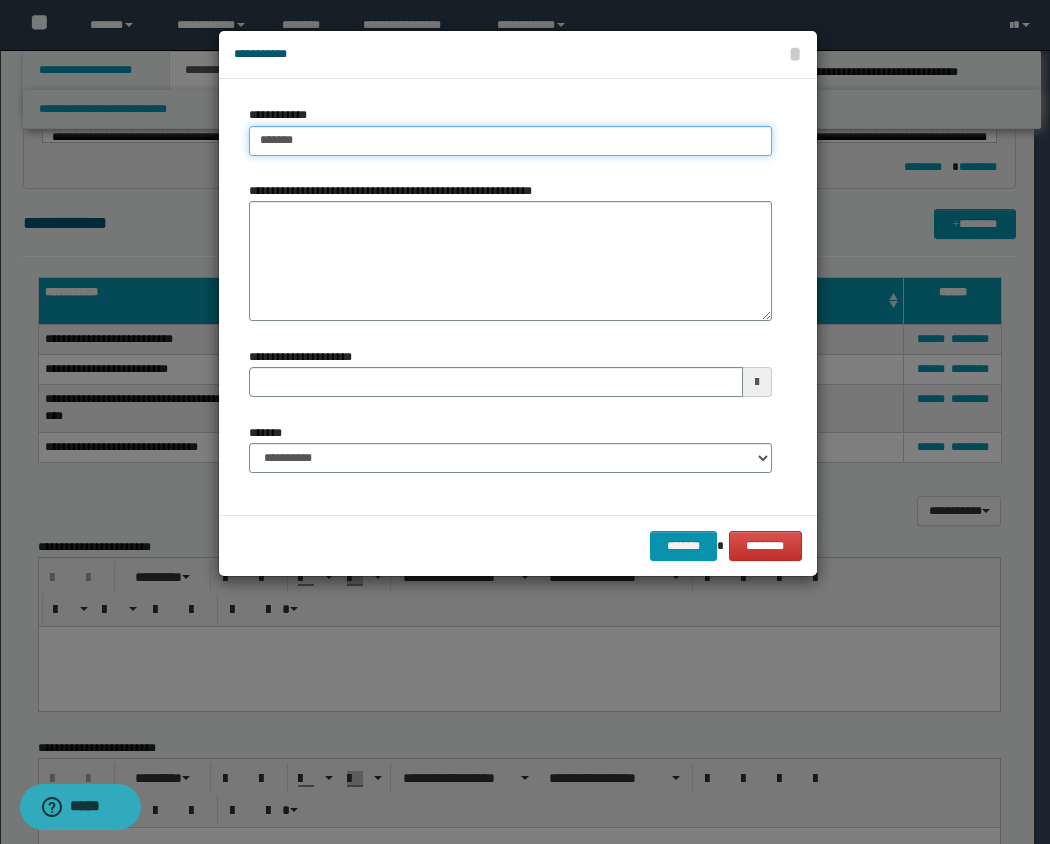 type on "********" 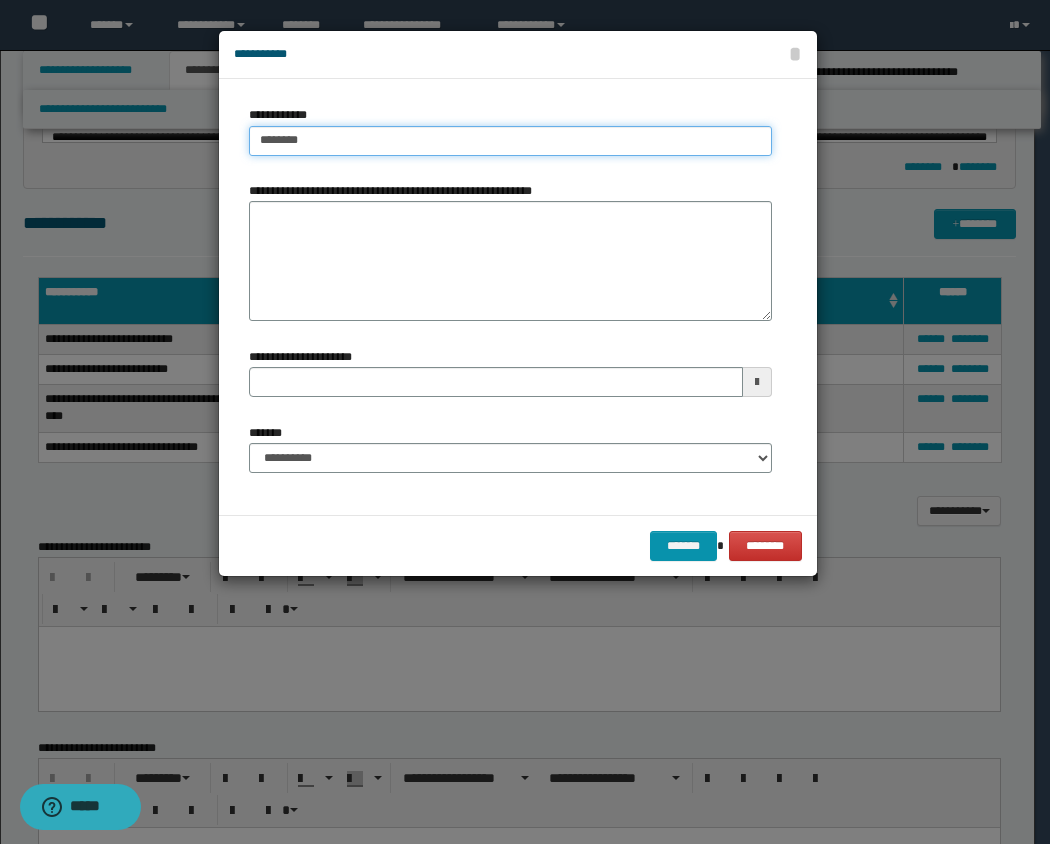 type on "********" 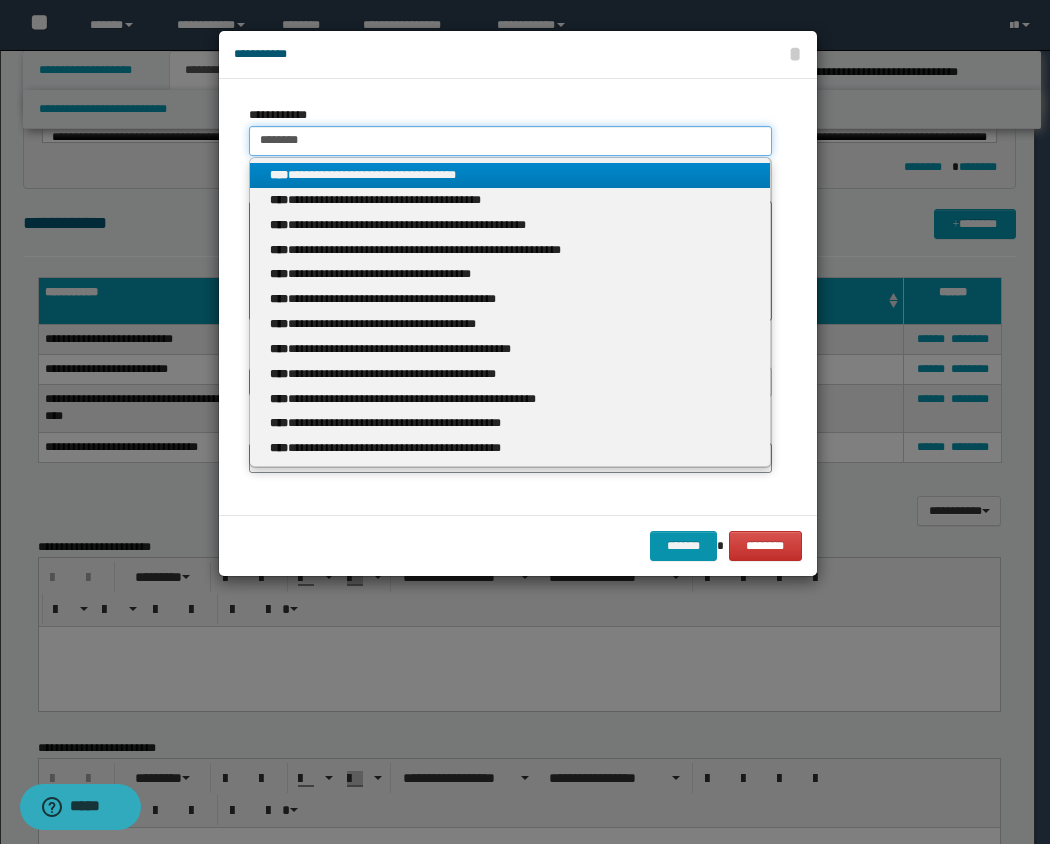 drag, startPoint x: 327, startPoint y: 142, endPoint x: 210, endPoint y: 142, distance: 117 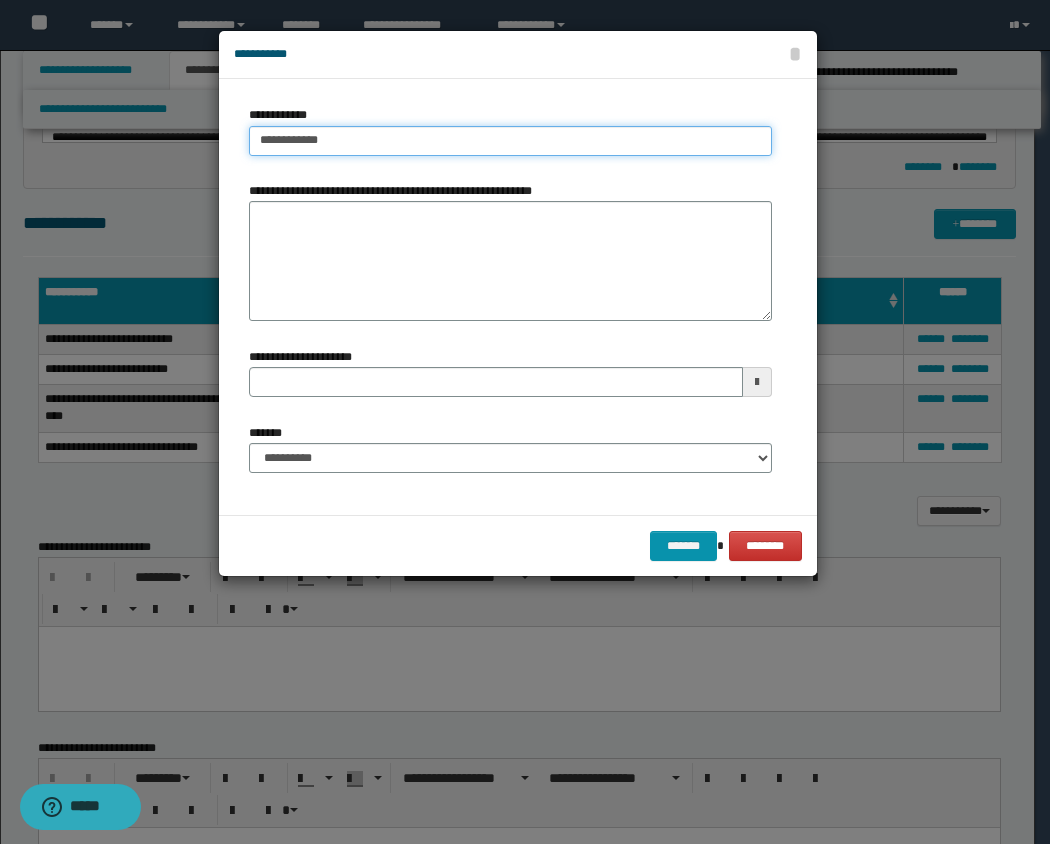 type on "**********" 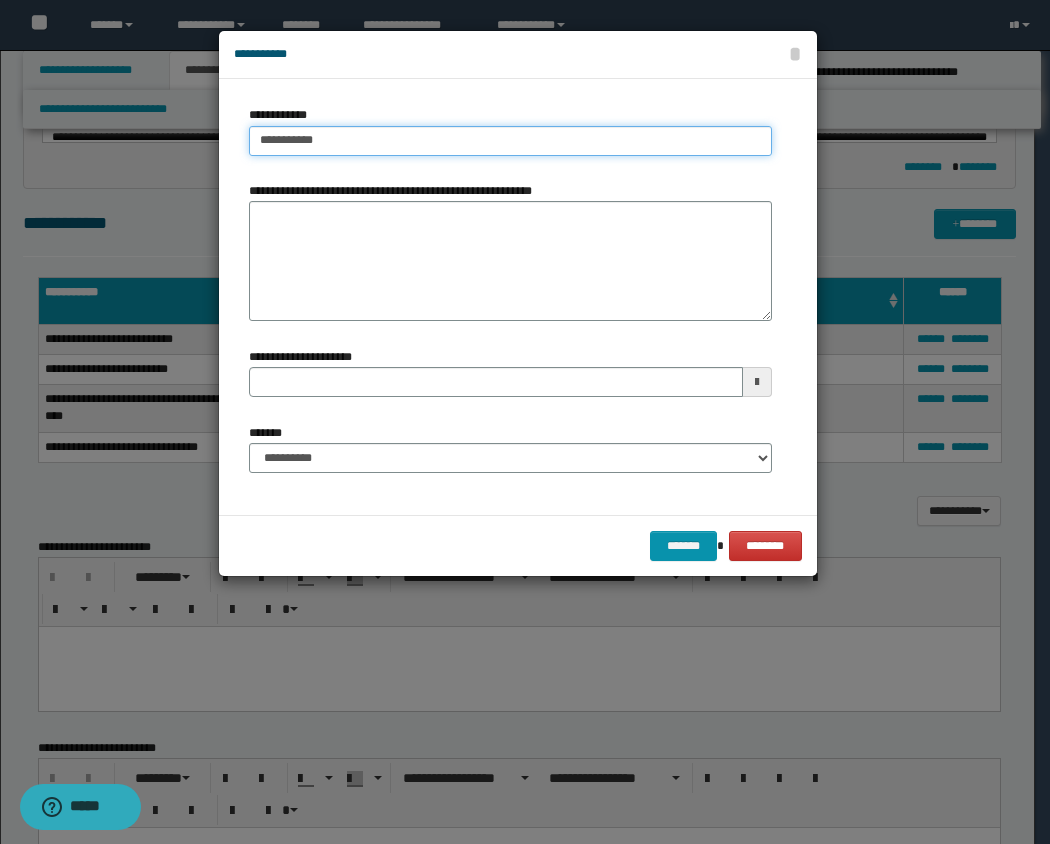 type on "**********" 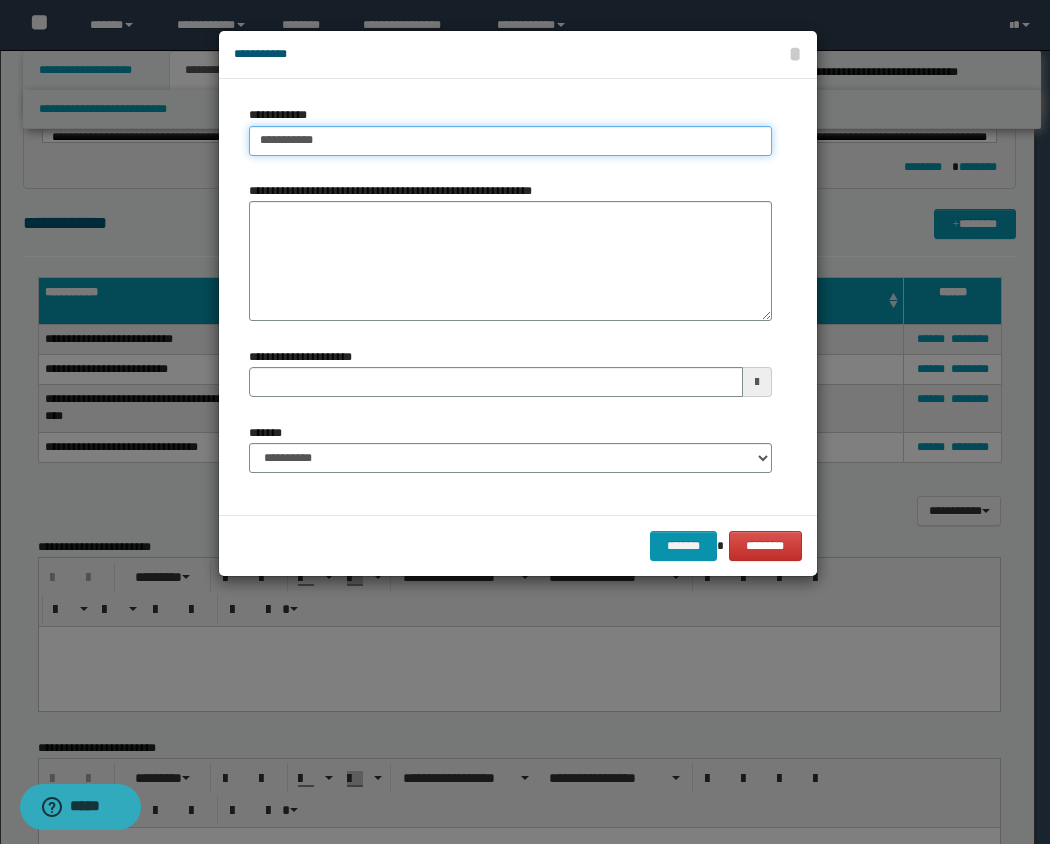 type 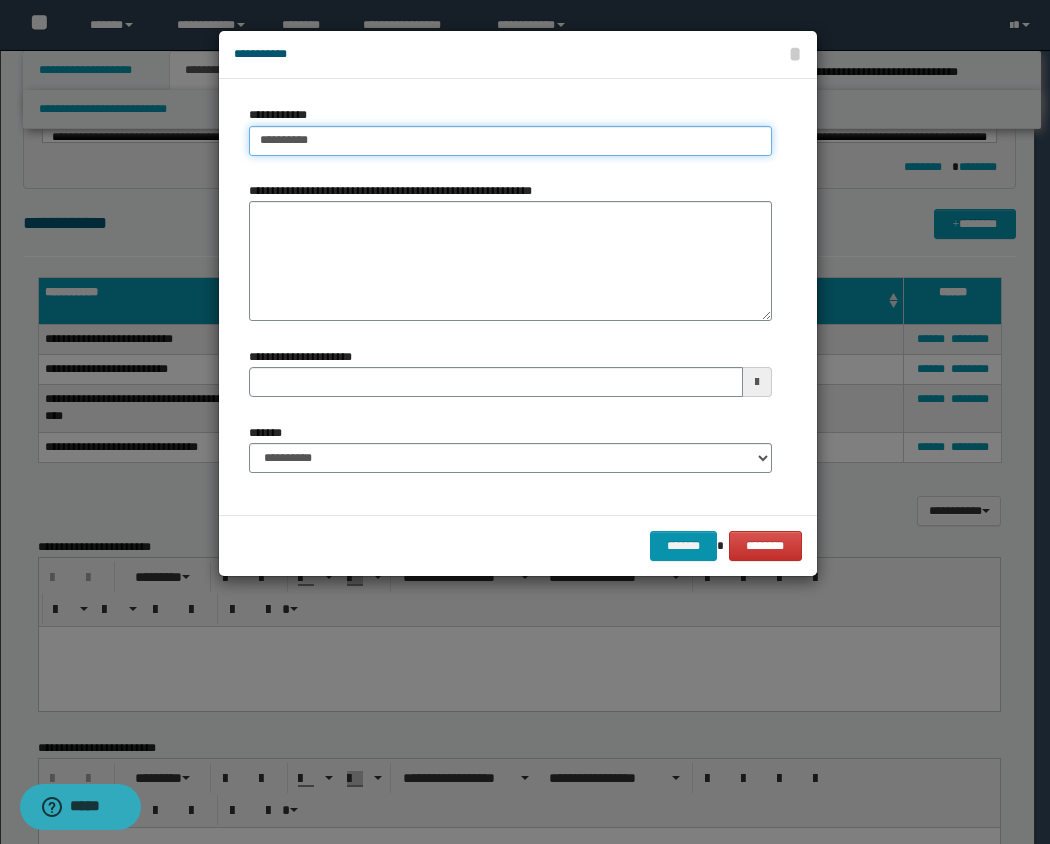 type on "**********" 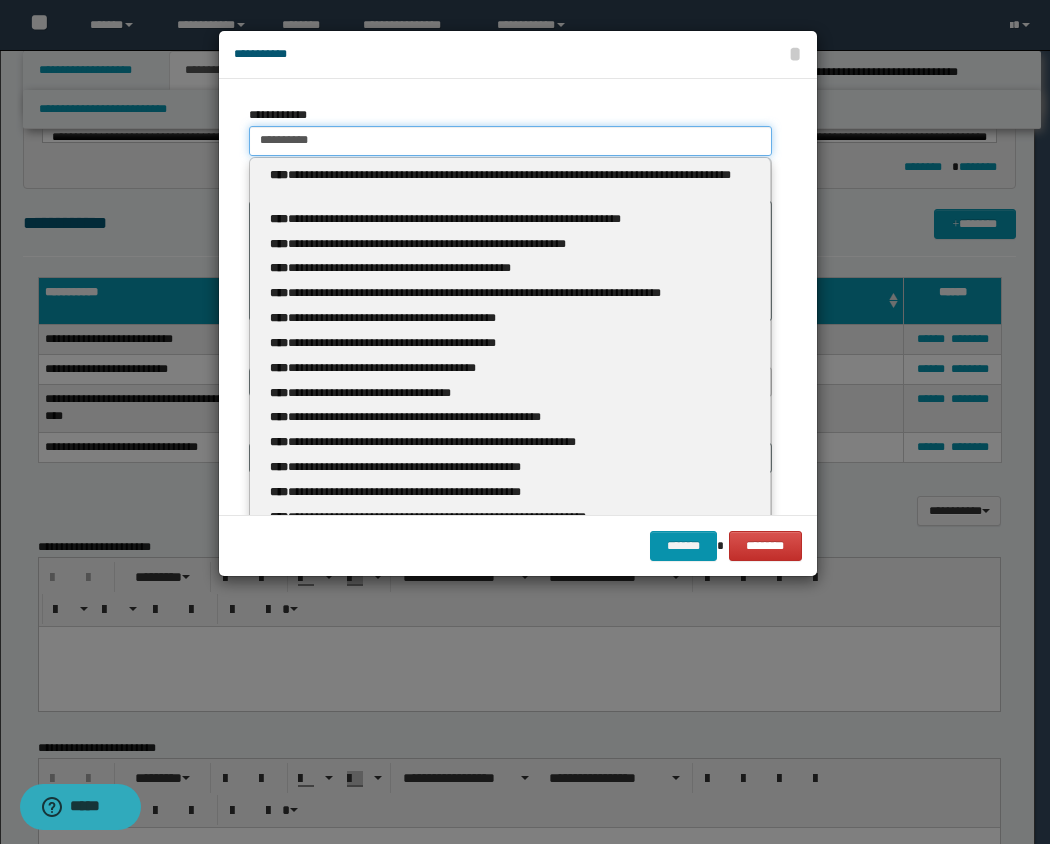 type 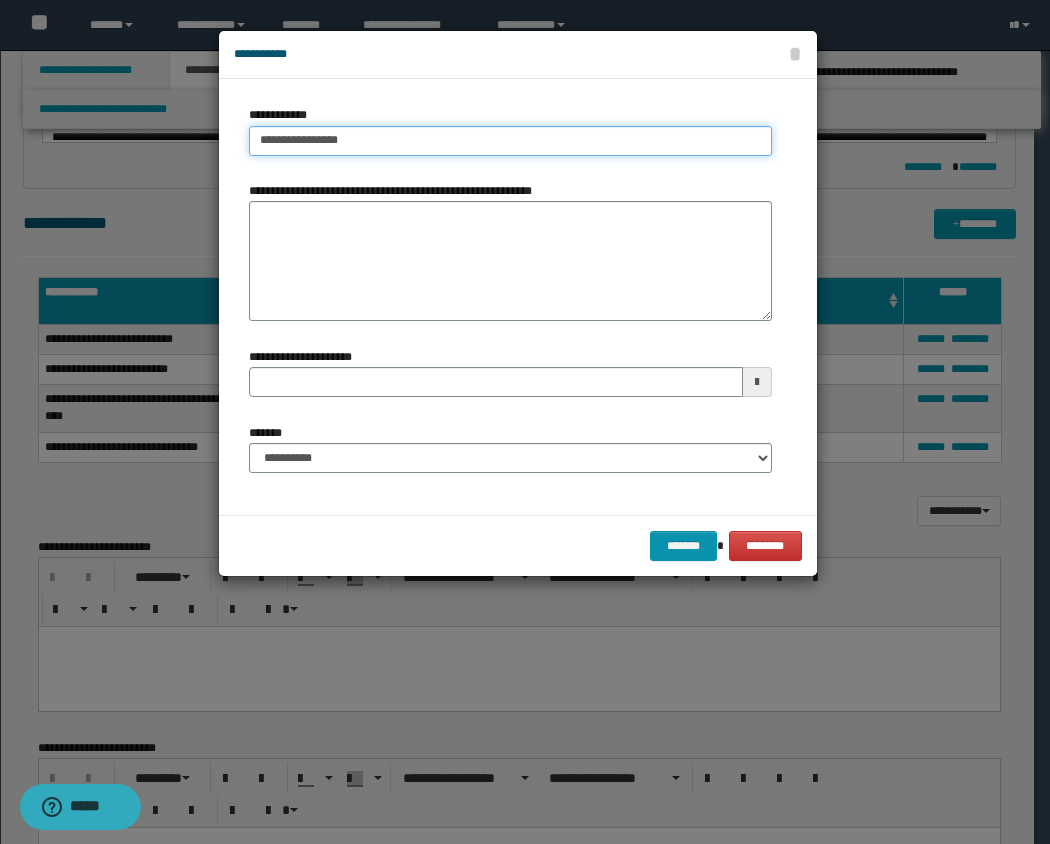 type on "**********" 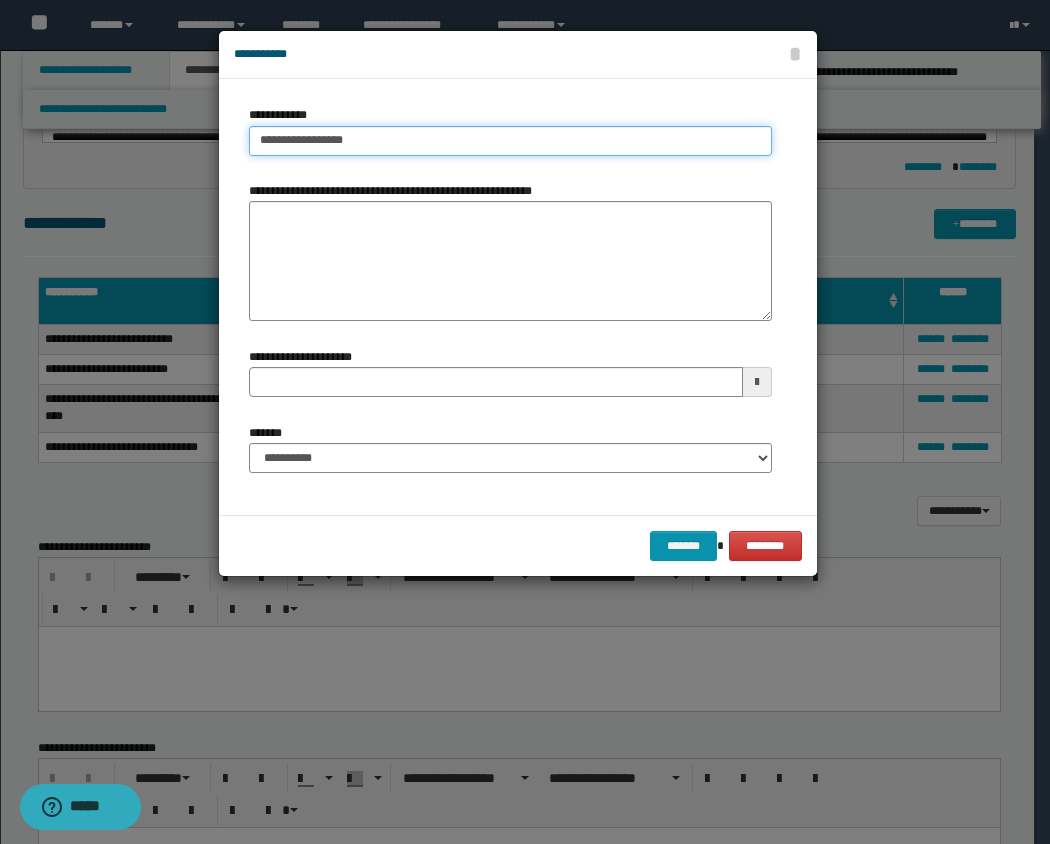 type on "**********" 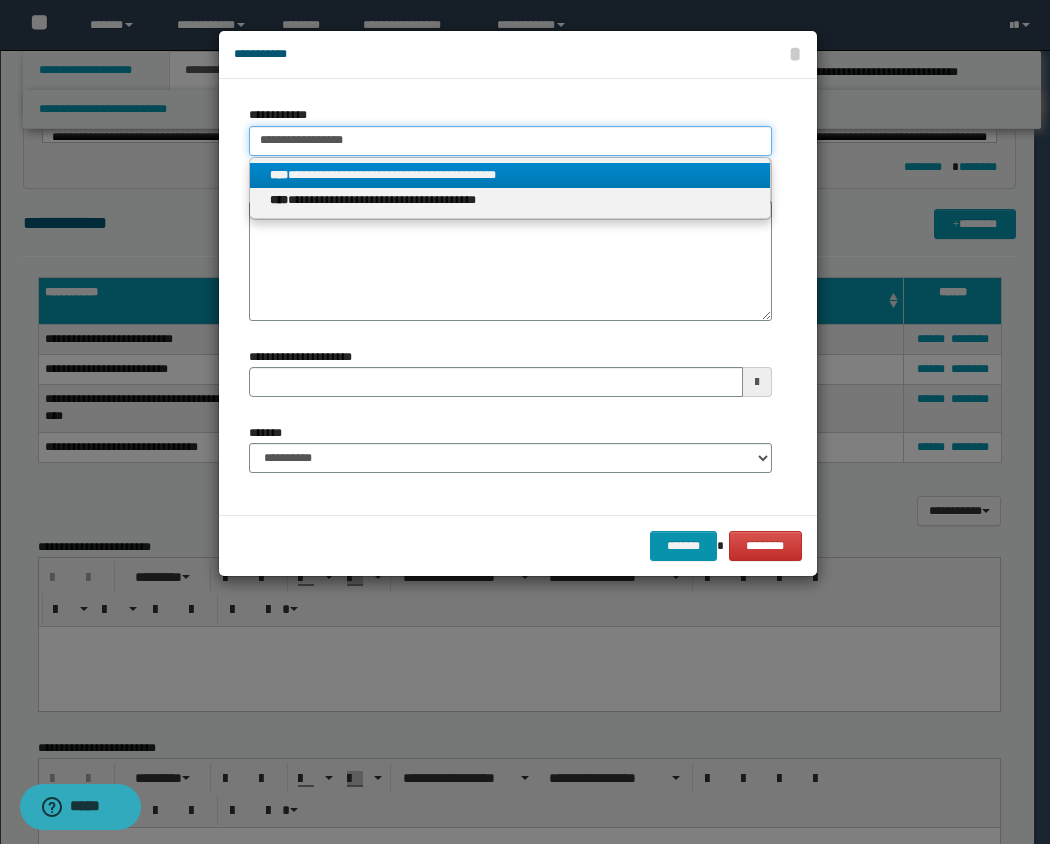 type on "**********" 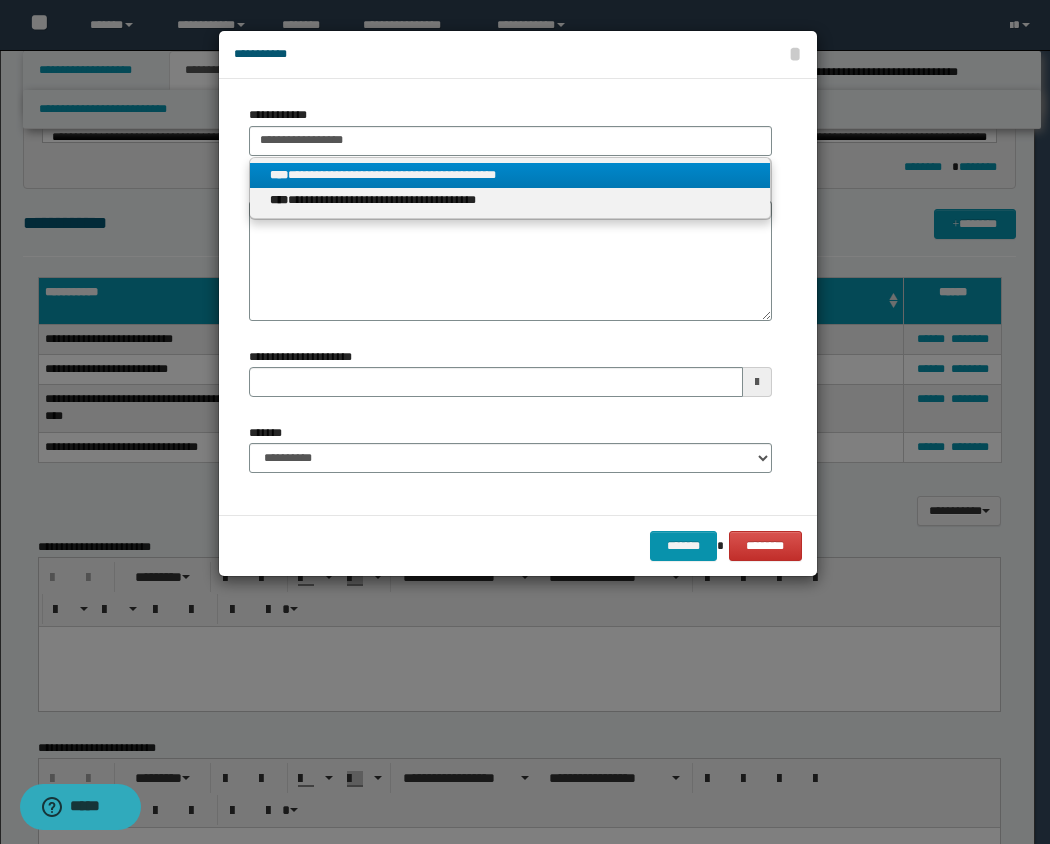 click on "**********" at bounding box center [510, 175] 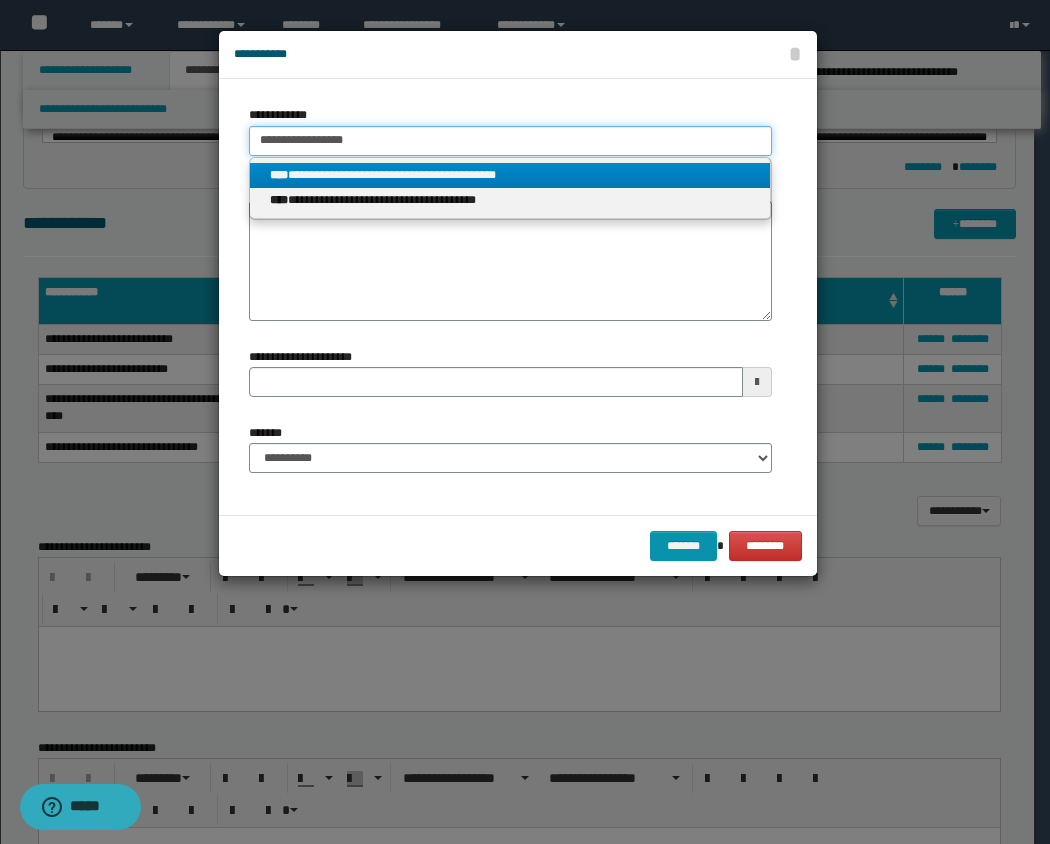 type 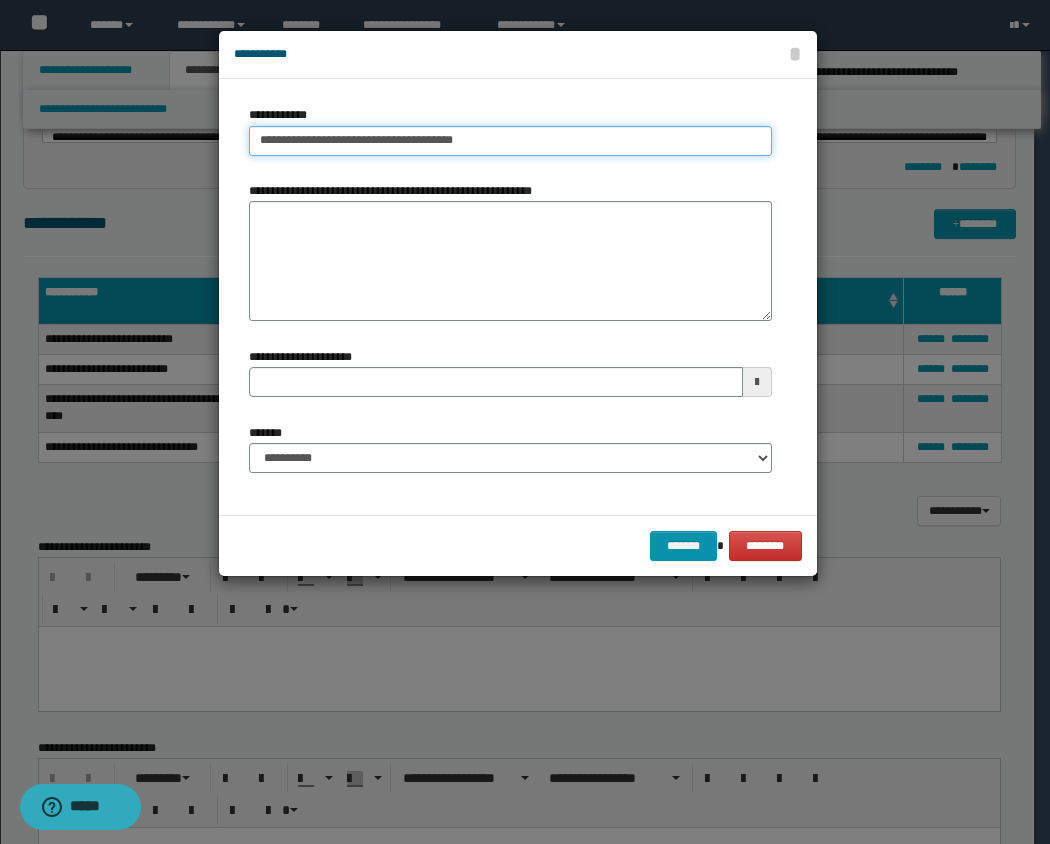 type 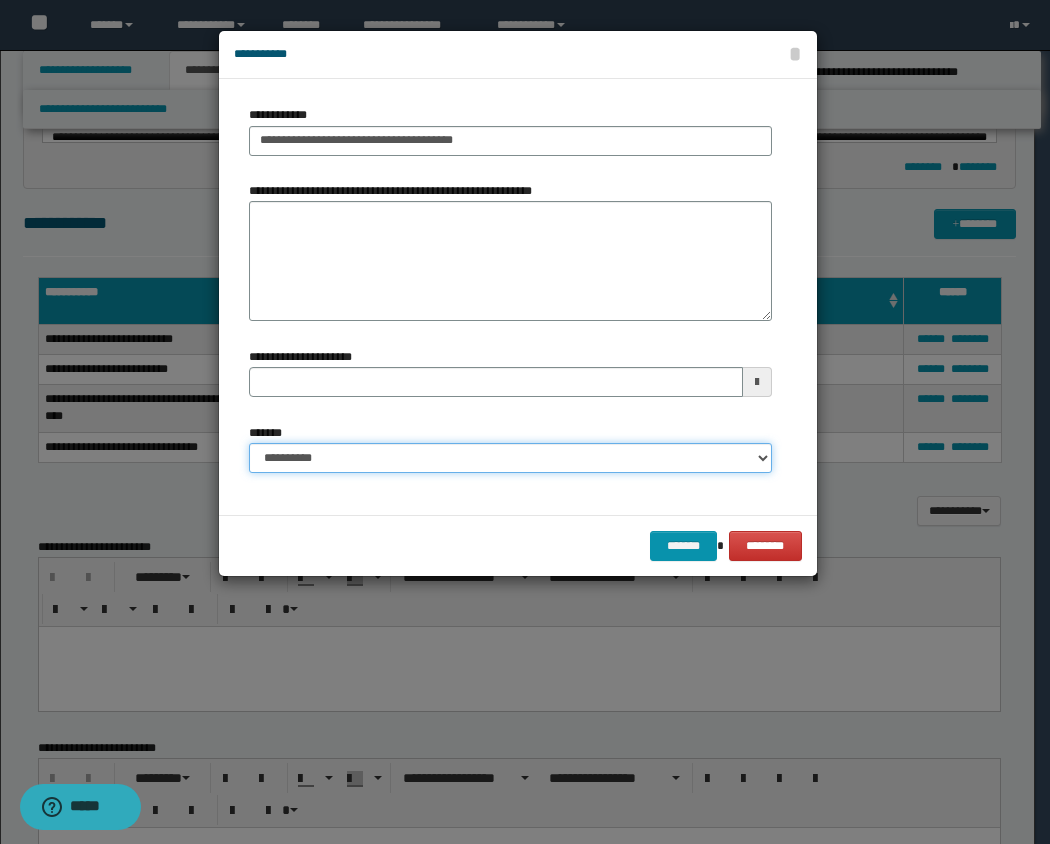 click on "**********" at bounding box center [510, 458] 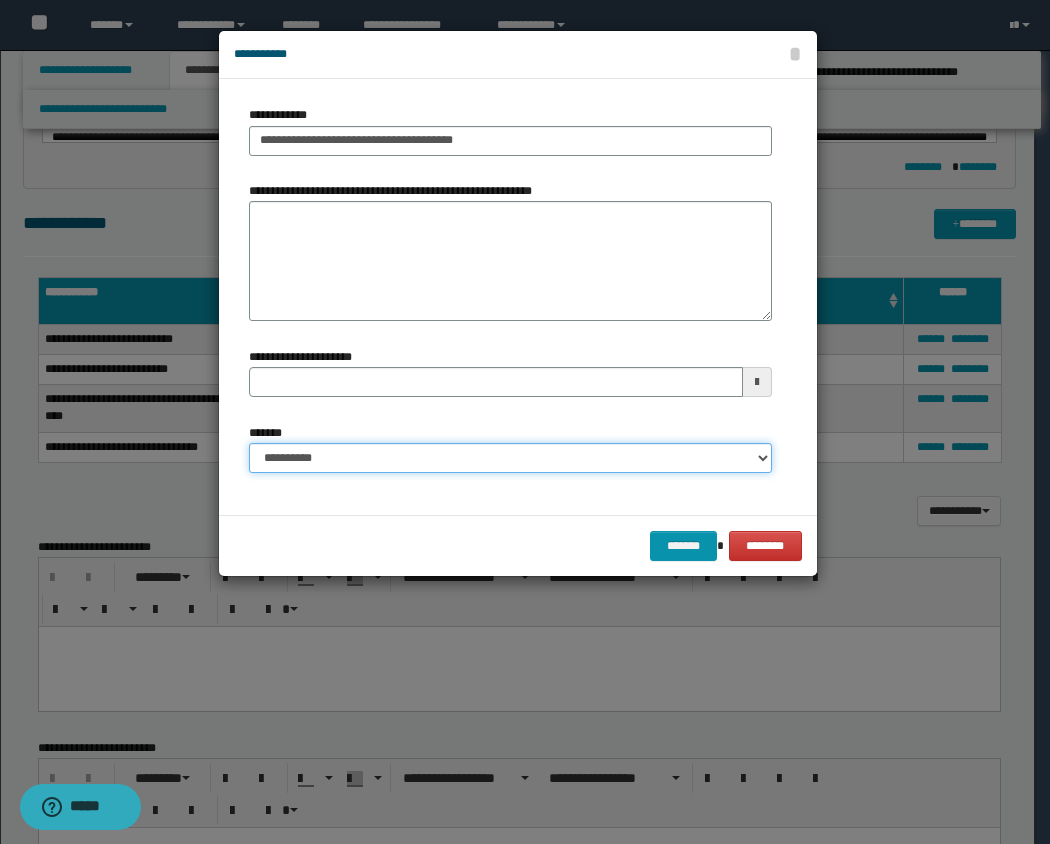 select on "*" 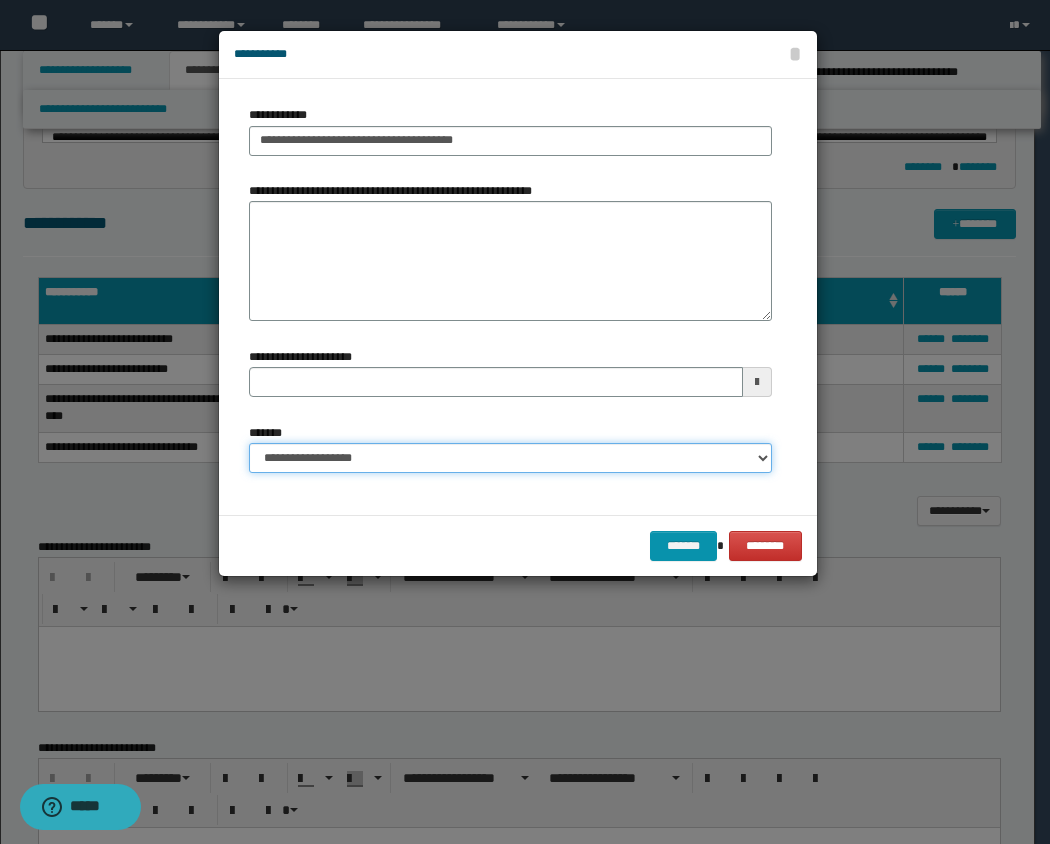 type 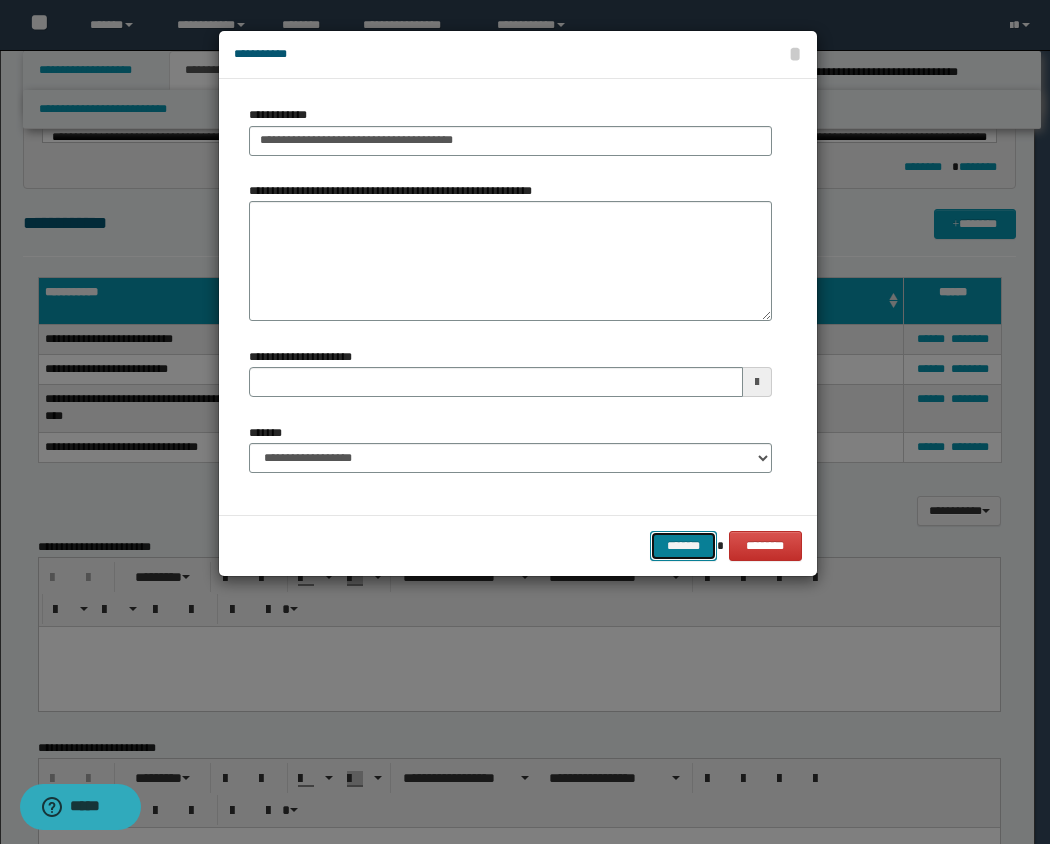 click on "*******" at bounding box center (684, 546) 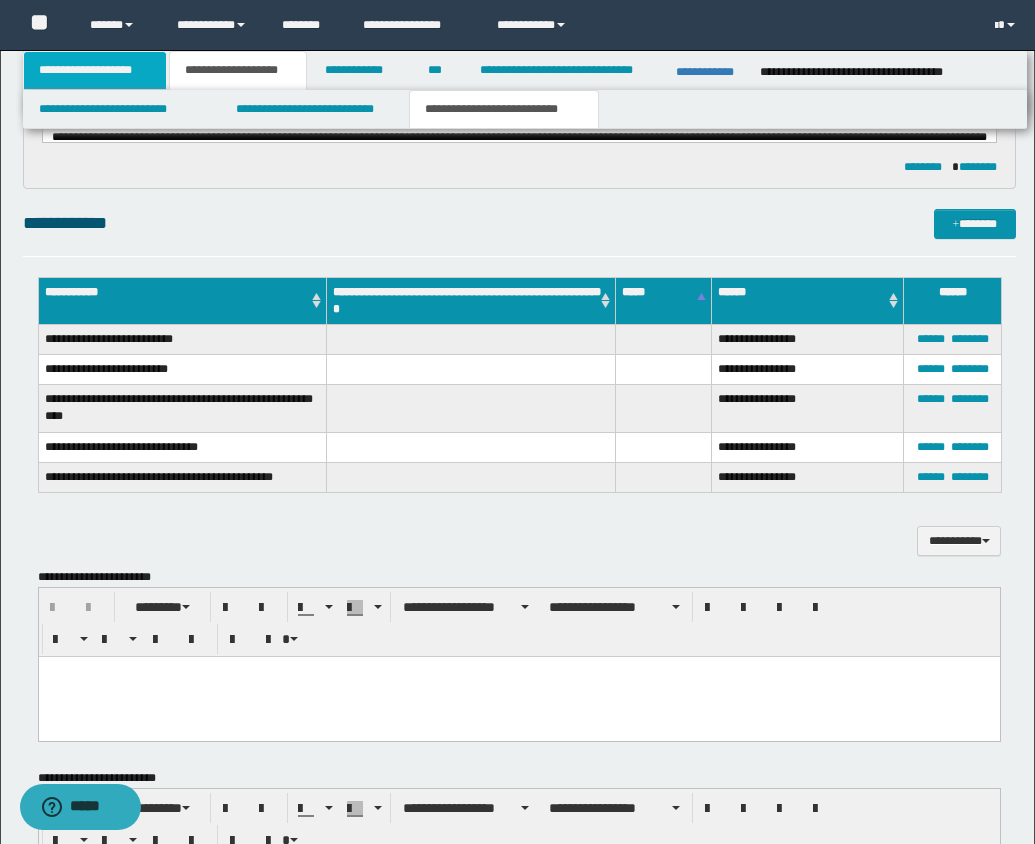 click on "**********" at bounding box center (95, 70) 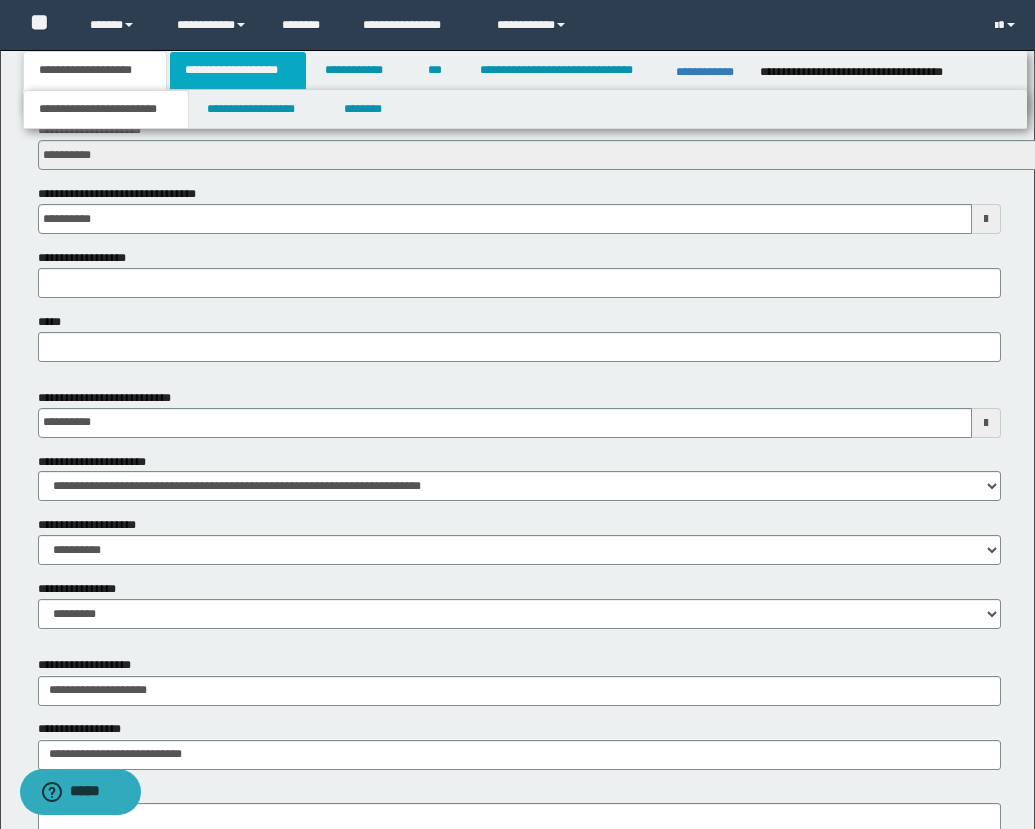 click on "**********" at bounding box center (238, 70) 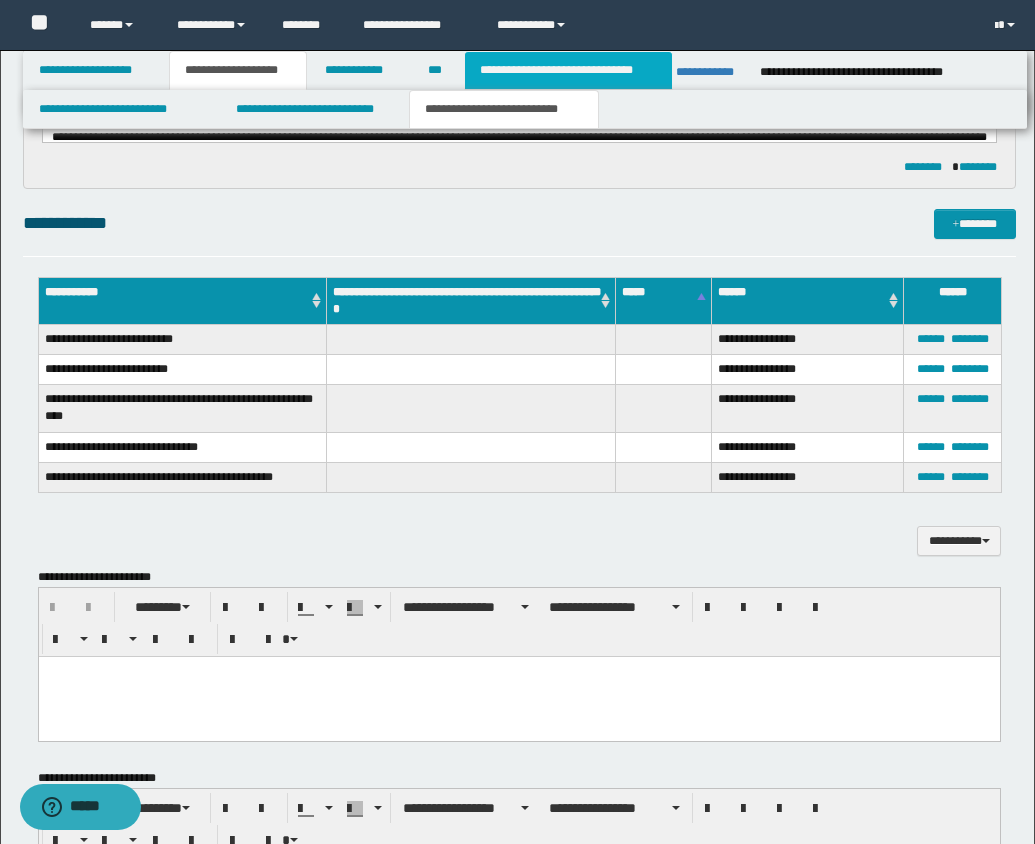 click on "**********" at bounding box center [568, 70] 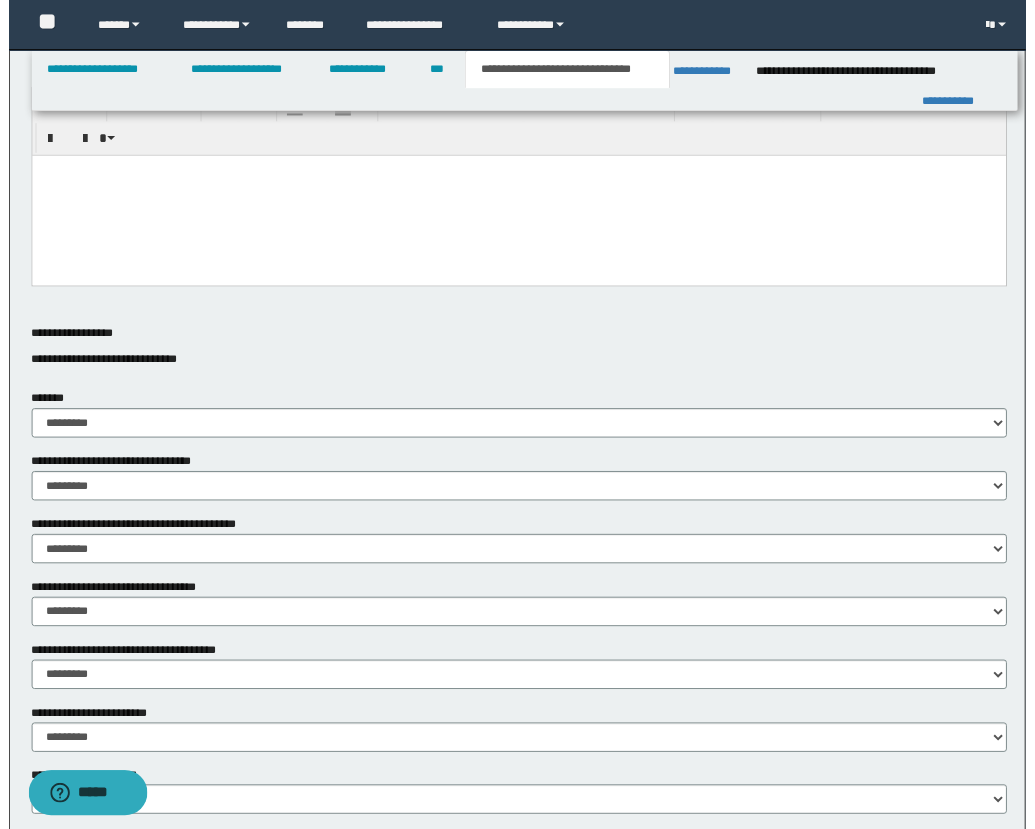 scroll, scrollTop: 0, scrollLeft: 0, axis: both 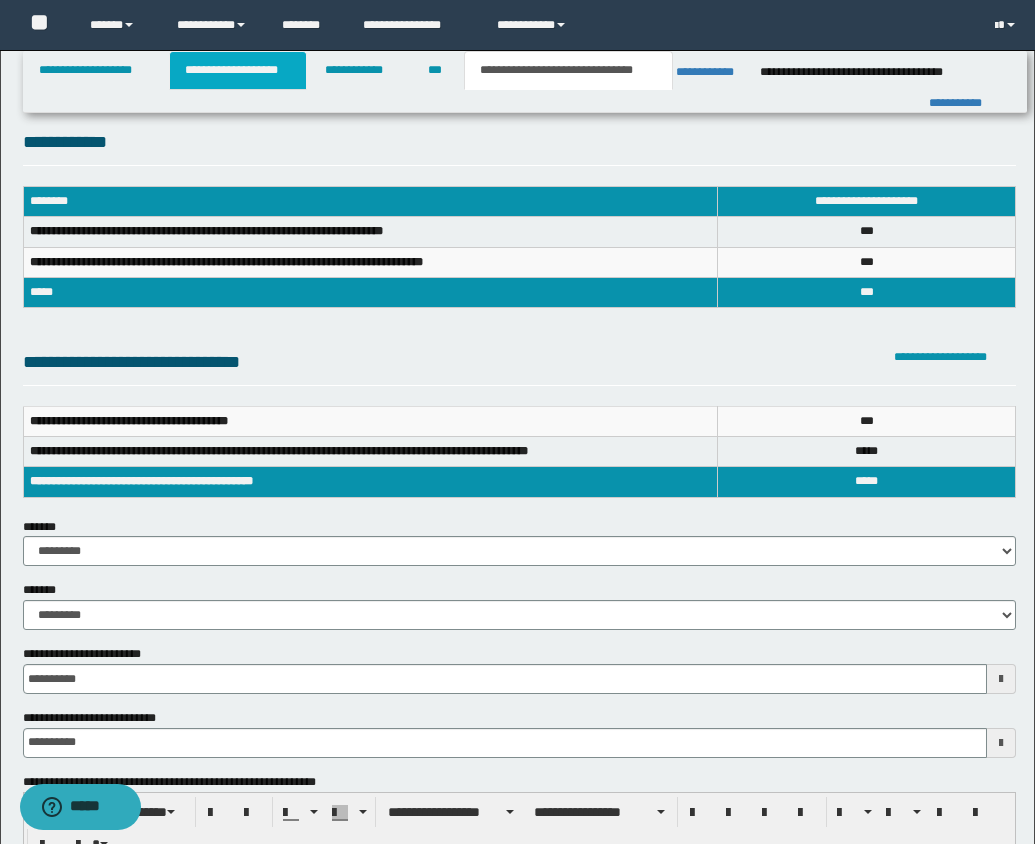 click on "**********" at bounding box center (238, 70) 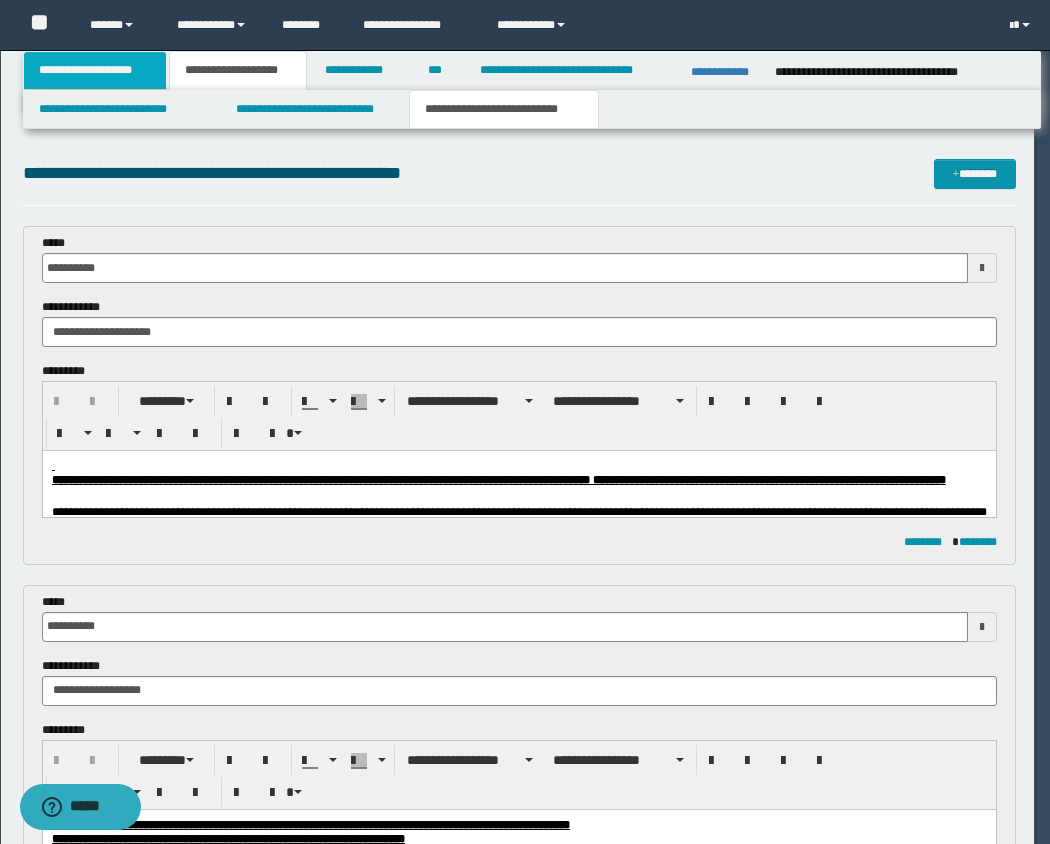 click on "**********" at bounding box center [95, 70] 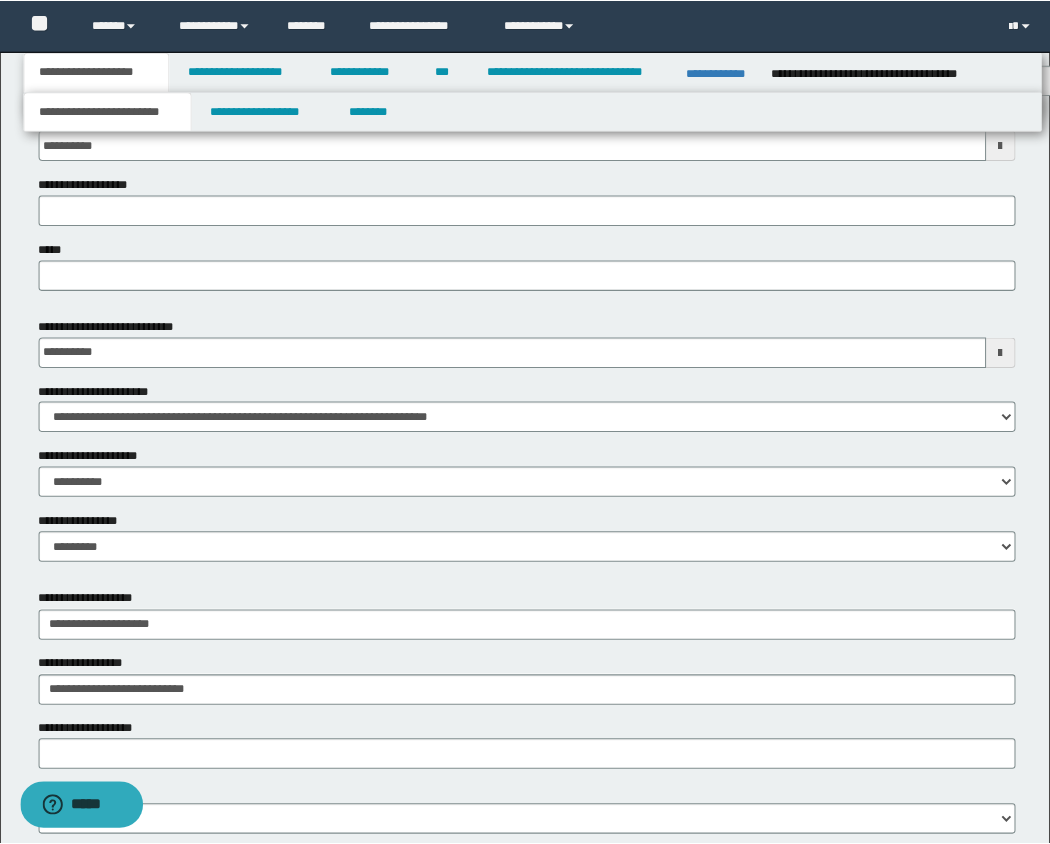 scroll, scrollTop: 817, scrollLeft: 0, axis: vertical 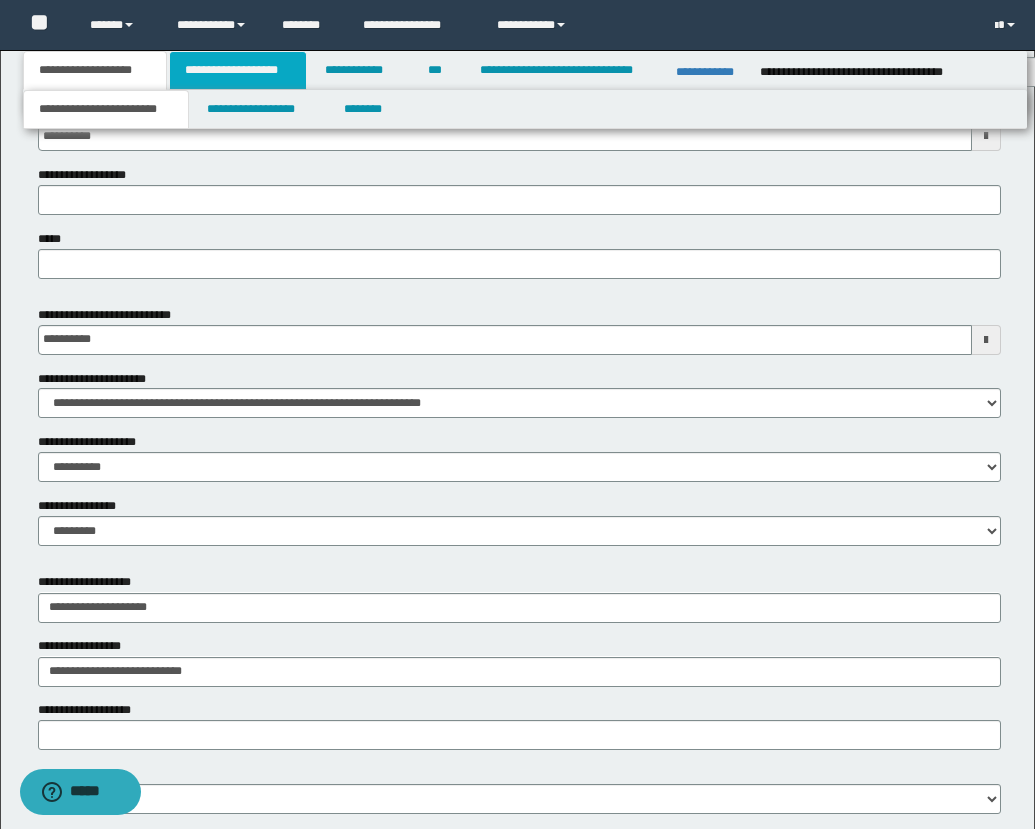 click on "**********" at bounding box center (238, 70) 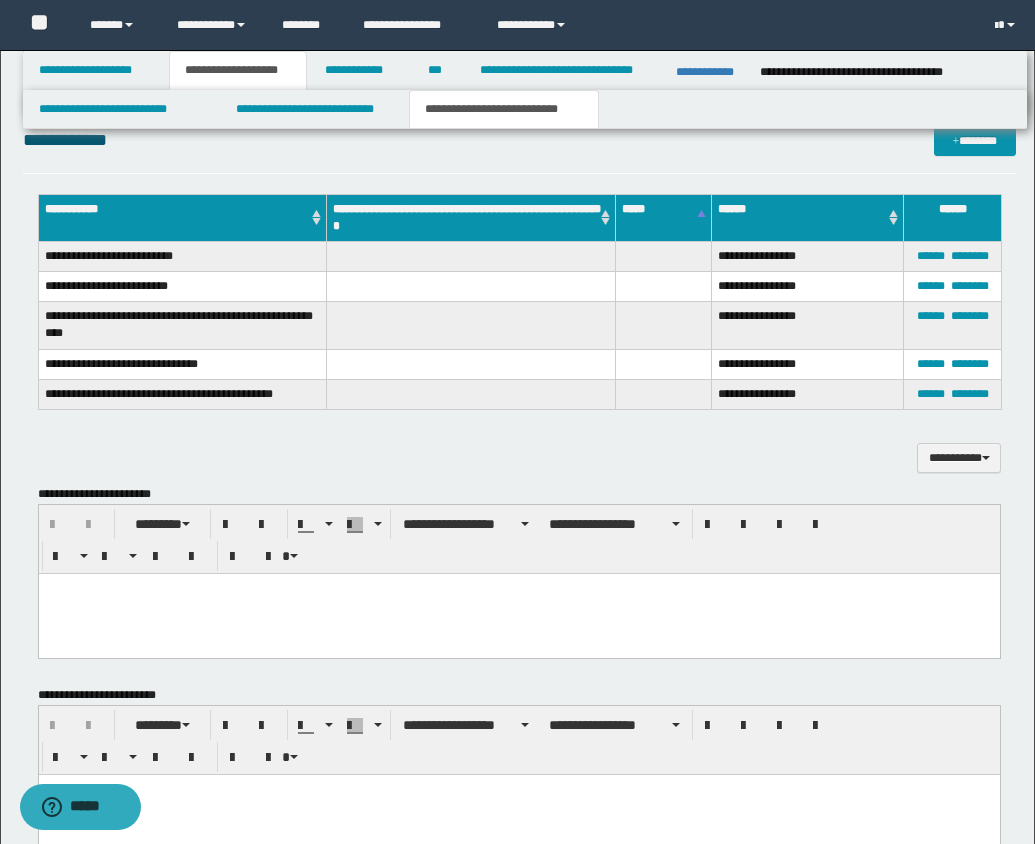 click on "**********" at bounding box center [504, 109] 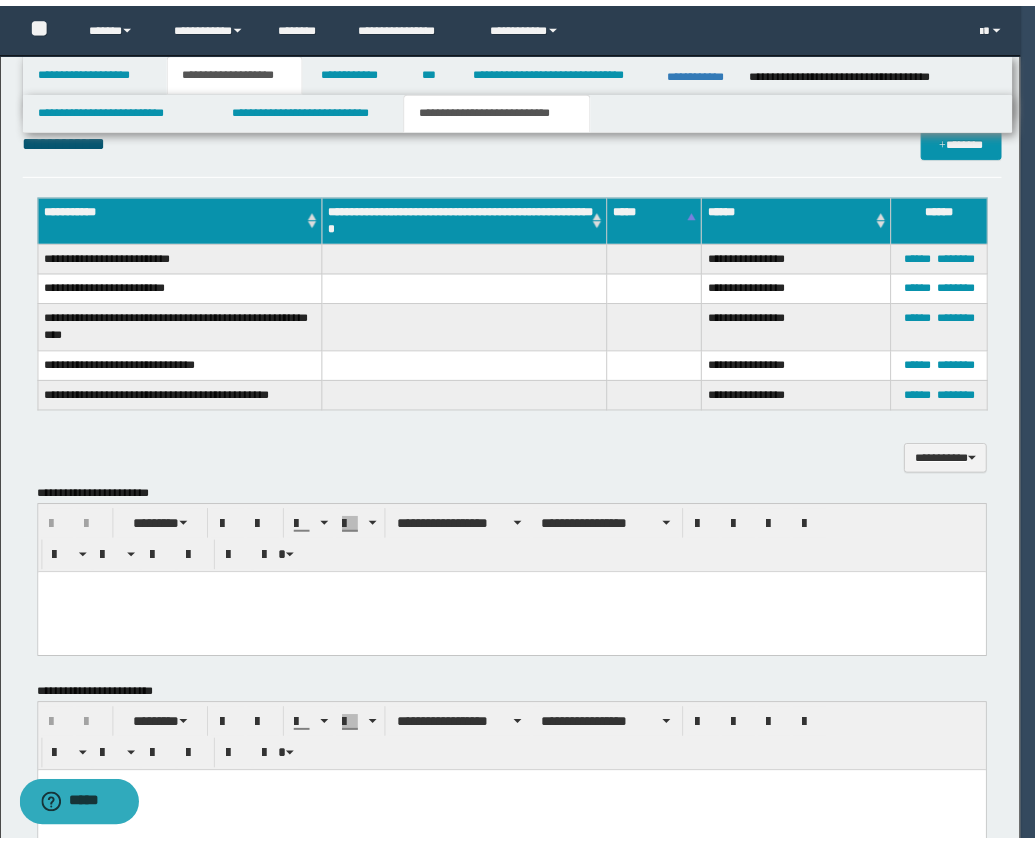 scroll, scrollTop: 0, scrollLeft: 0, axis: both 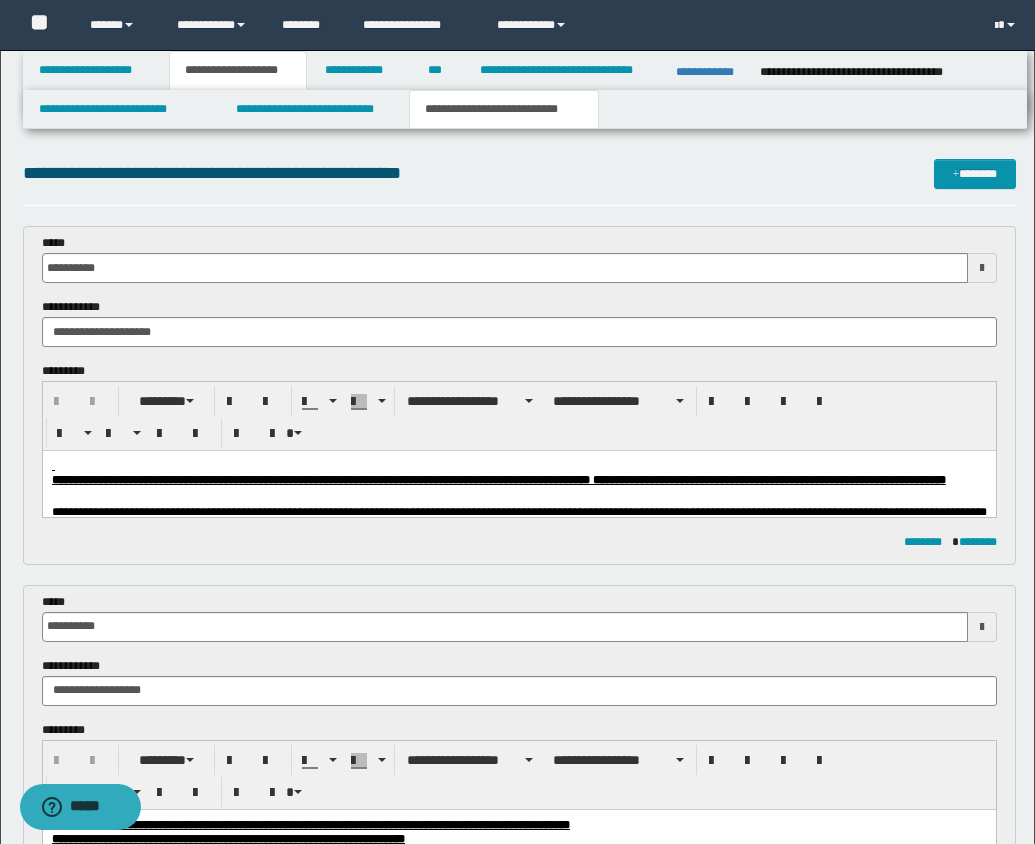 click on "**********" at bounding box center [288, 480] 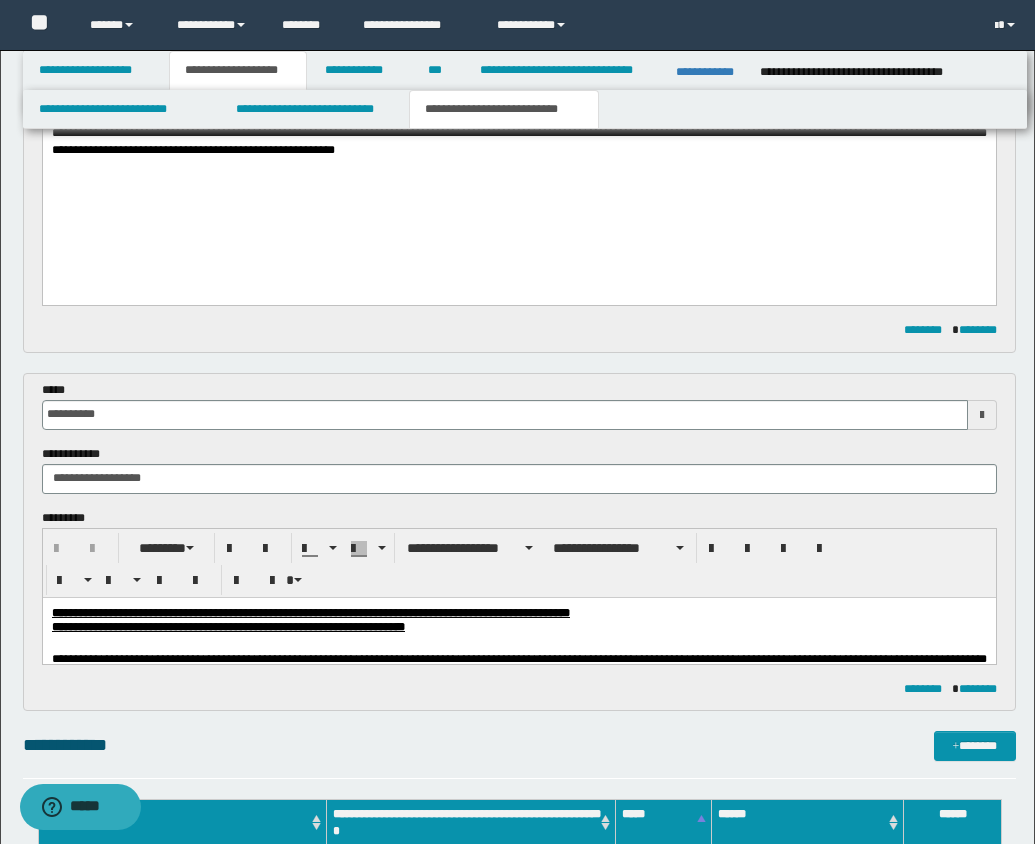 scroll, scrollTop: 945, scrollLeft: 0, axis: vertical 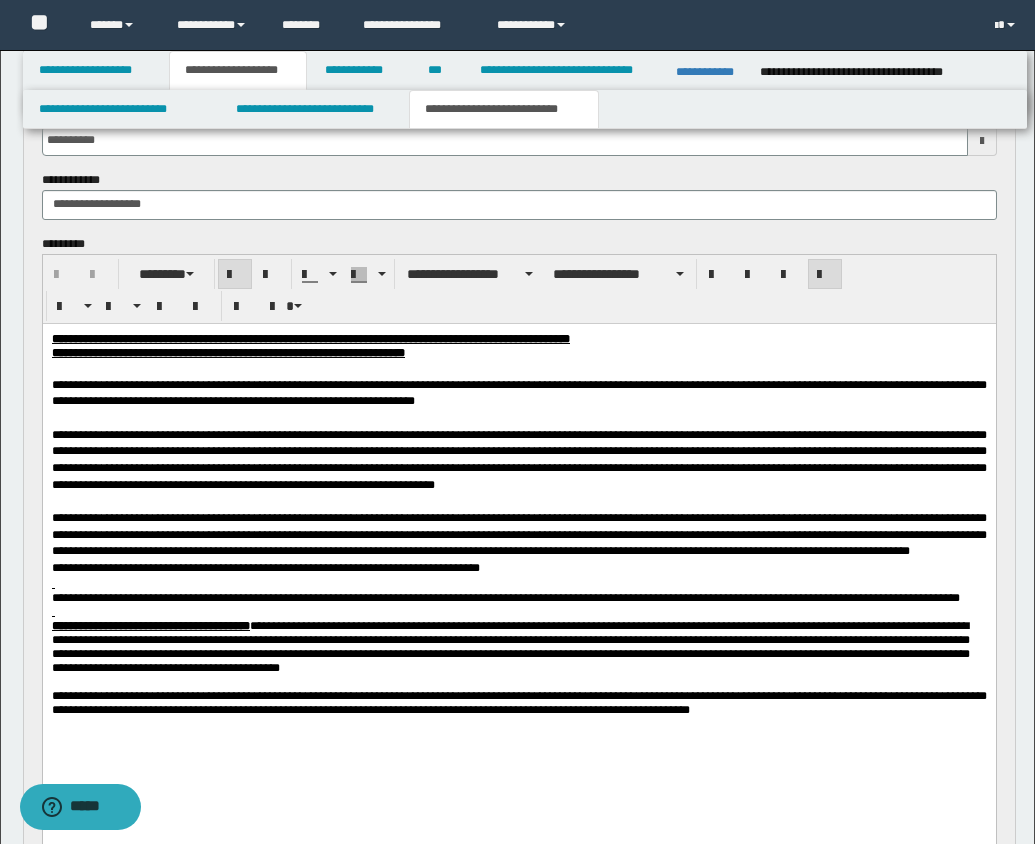click on "**********" at bounding box center [280, 338] 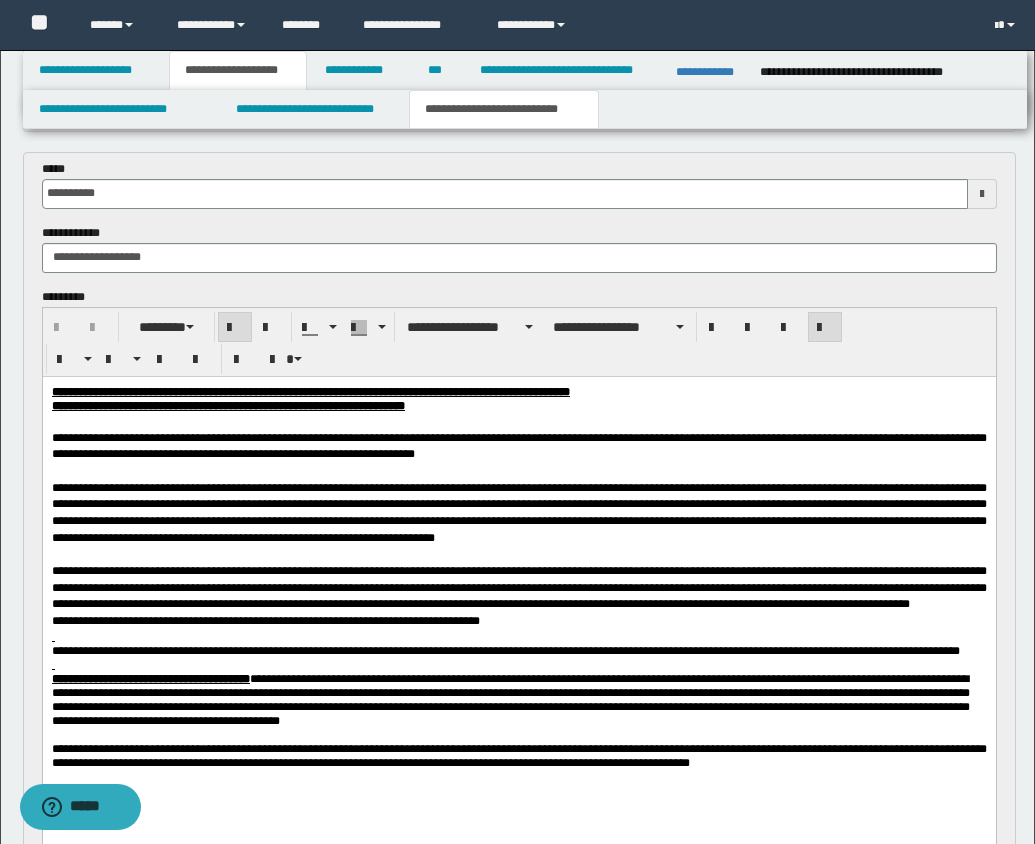 scroll, scrollTop: 1023, scrollLeft: 0, axis: vertical 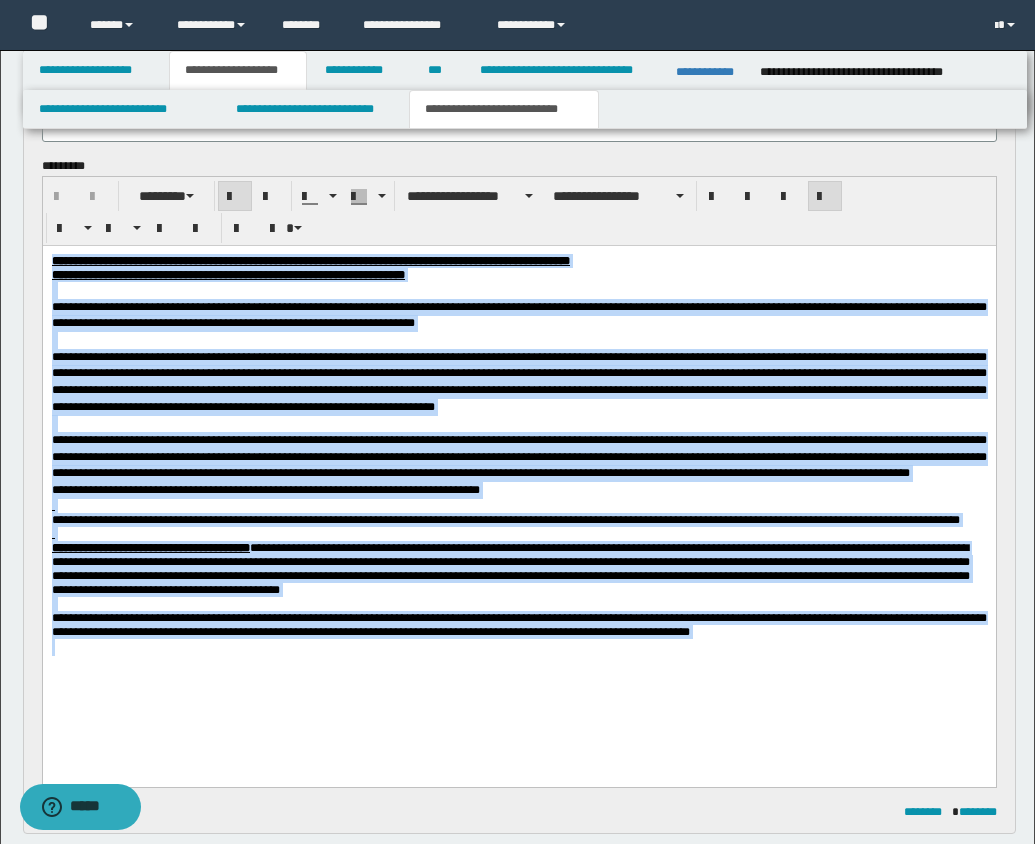 drag, startPoint x: 51, startPoint y: 259, endPoint x: 769, endPoint y: 763, distance: 877.2343 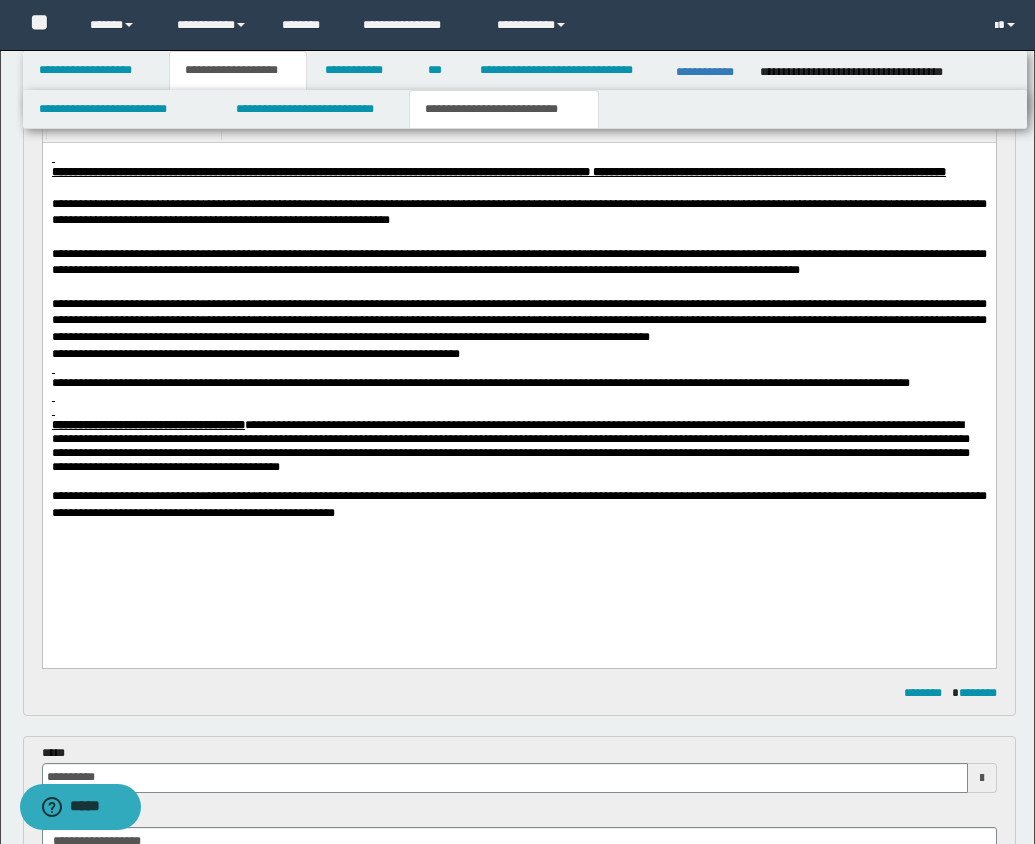 scroll, scrollTop: 86, scrollLeft: 0, axis: vertical 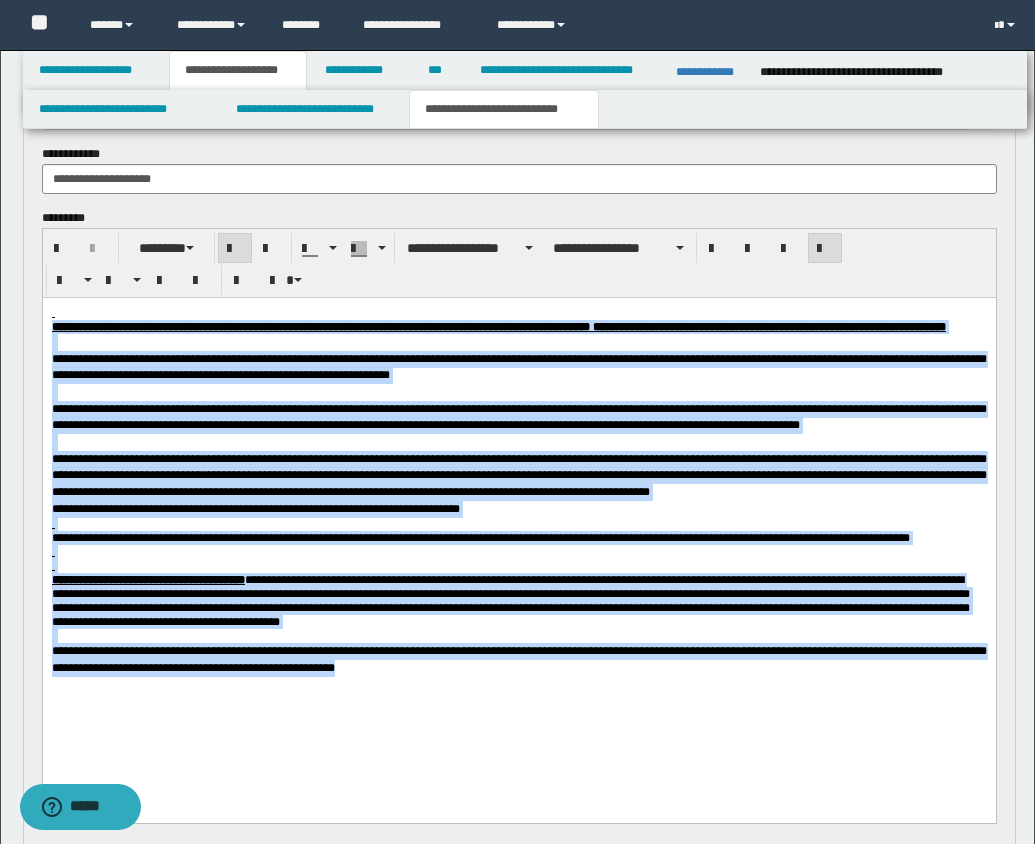 drag, startPoint x: 49, startPoint y: 325, endPoint x: 356, endPoint y: 787, distance: 554.7008 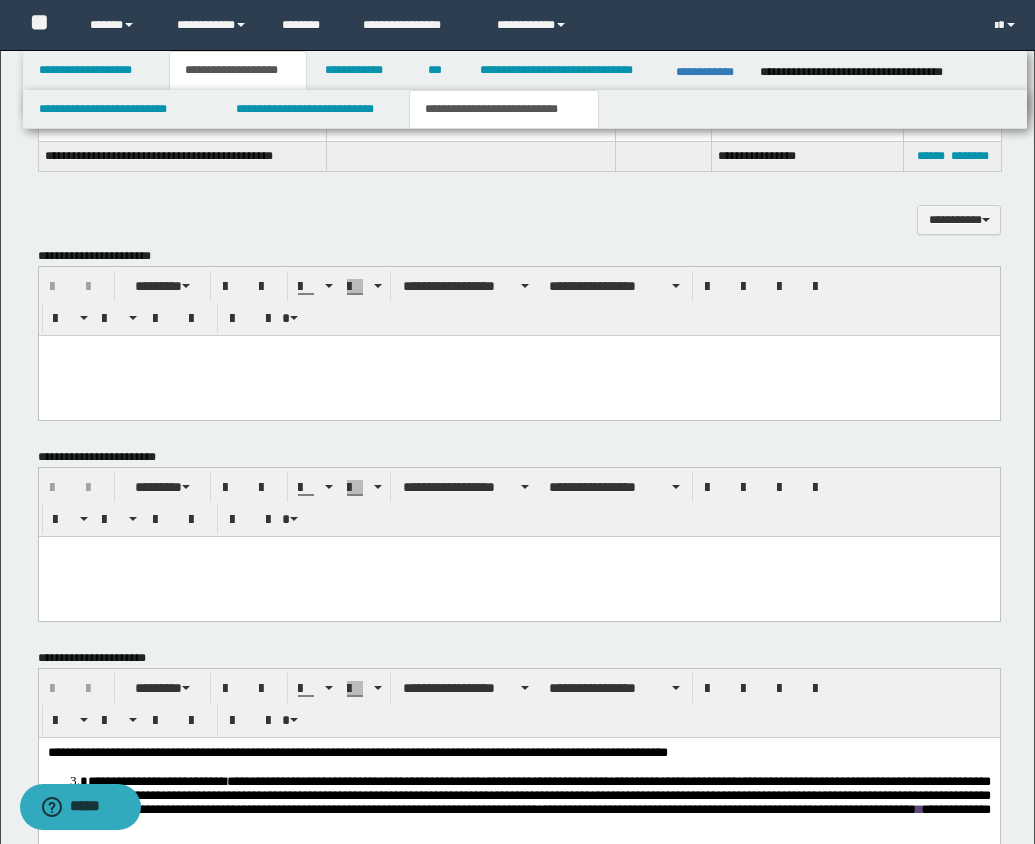 scroll, scrollTop: 1791, scrollLeft: 0, axis: vertical 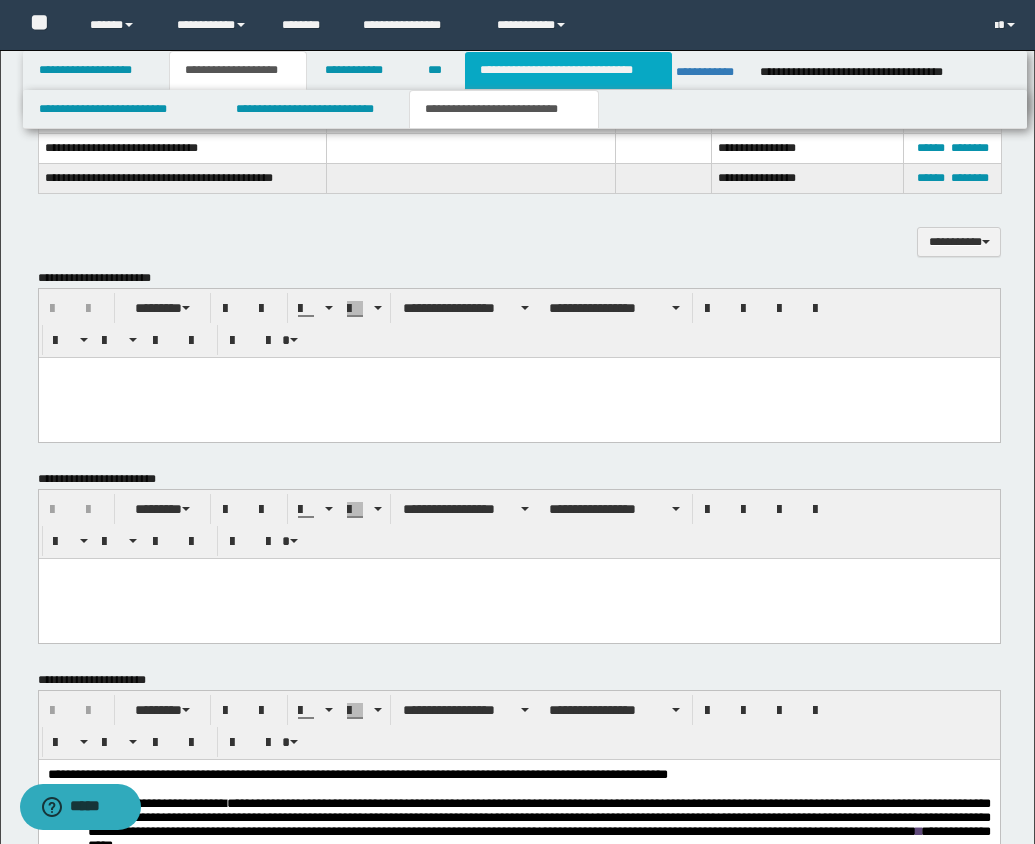 click on "**********" at bounding box center (568, 70) 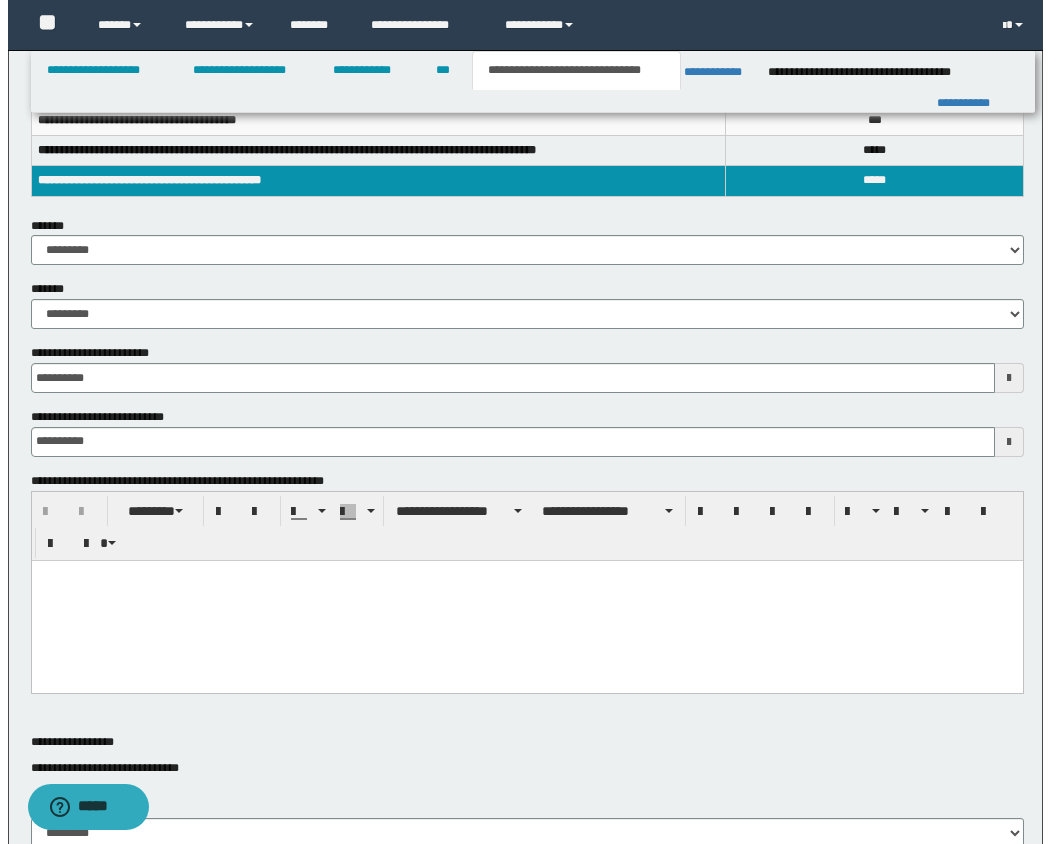 scroll, scrollTop: 0, scrollLeft: 0, axis: both 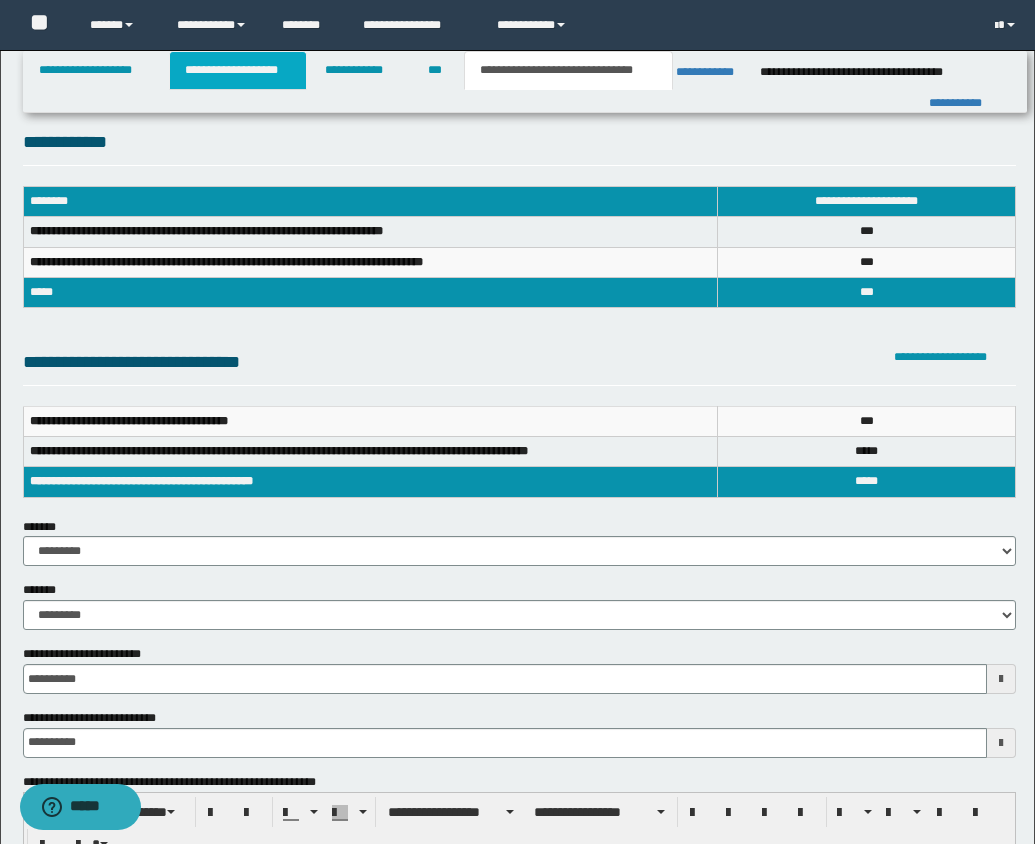 click on "**********" at bounding box center [238, 70] 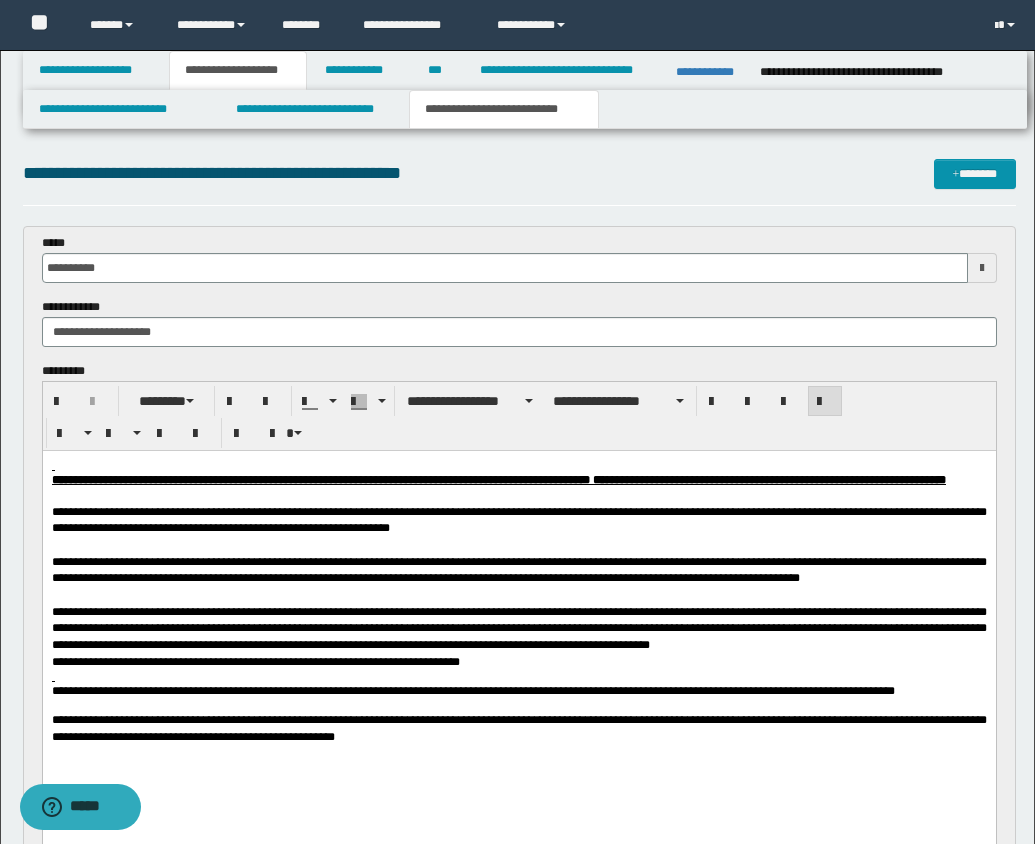 click on "**********" at bounding box center [504, 109] 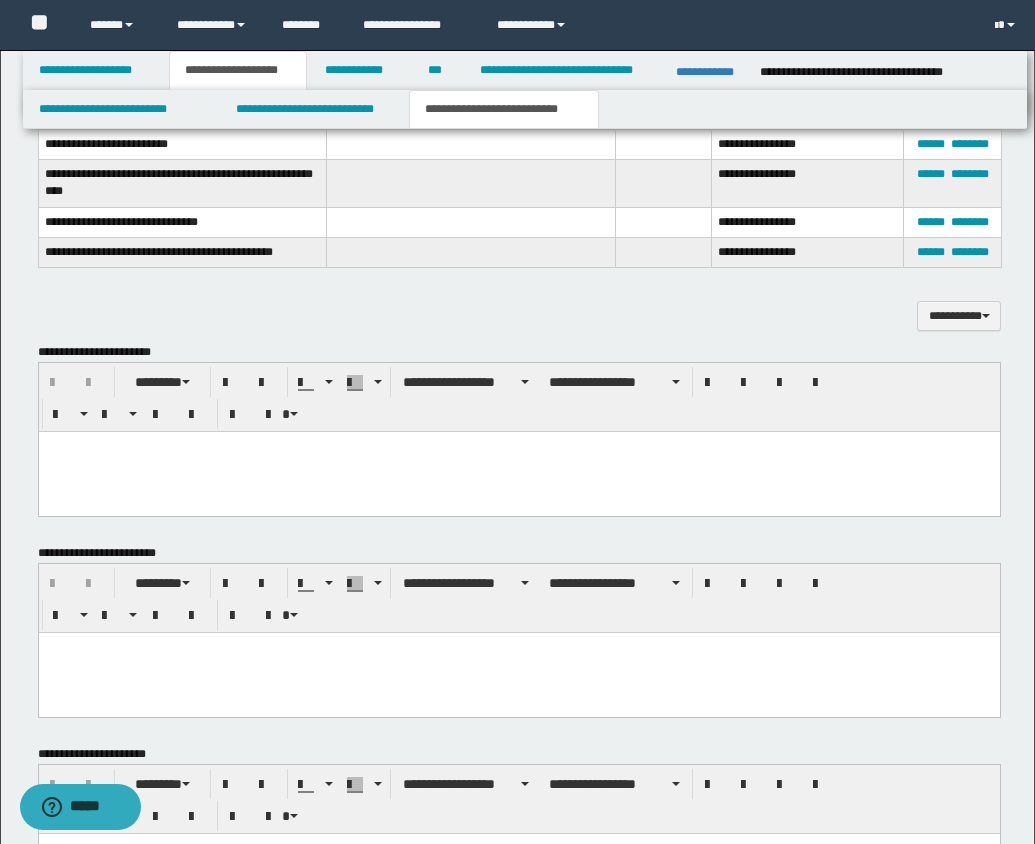 scroll, scrollTop: 1729, scrollLeft: 0, axis: vertical 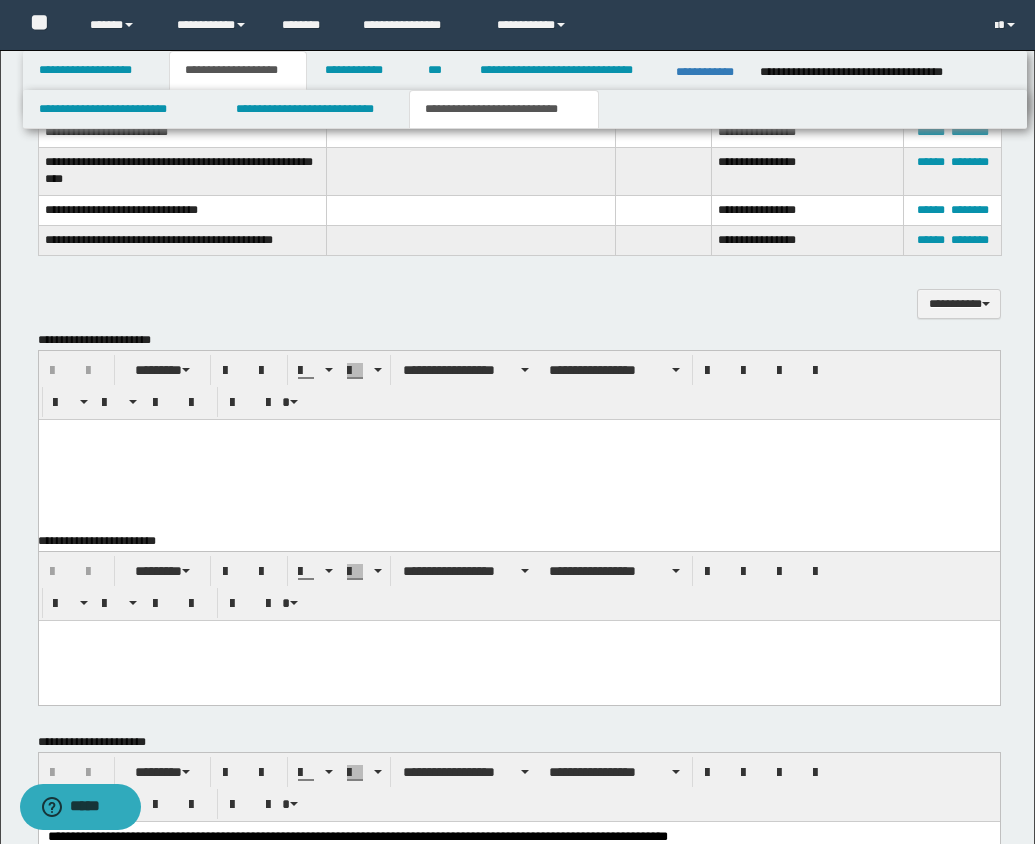 click at bounding box center (518, 435) 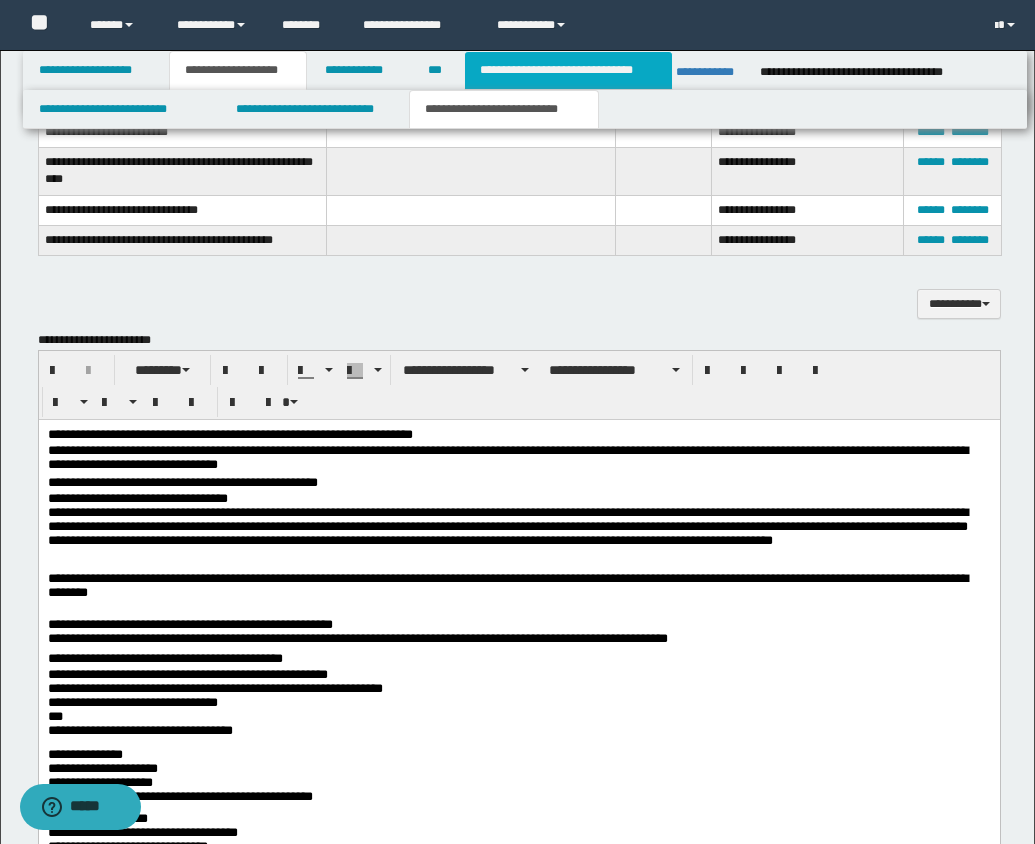 click on "**********" at bounding box center (568, 70) 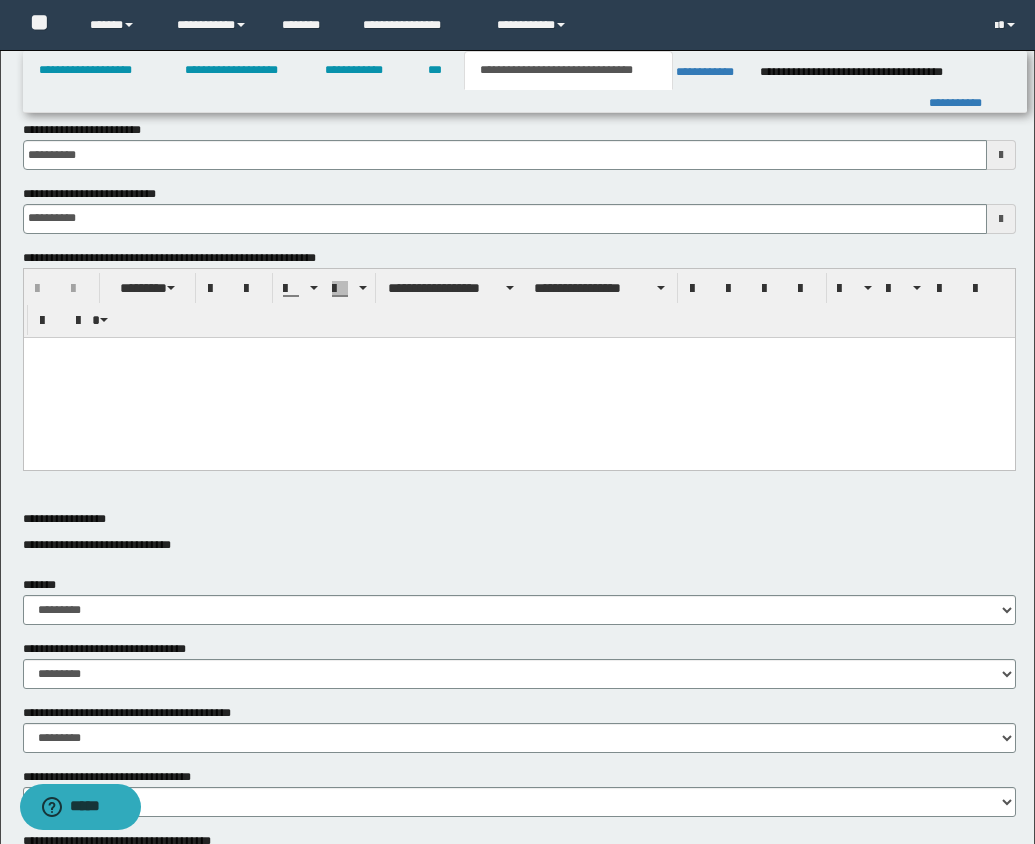 scroll, scrollTop: 534, scrollLeft: 0, axis: vertical 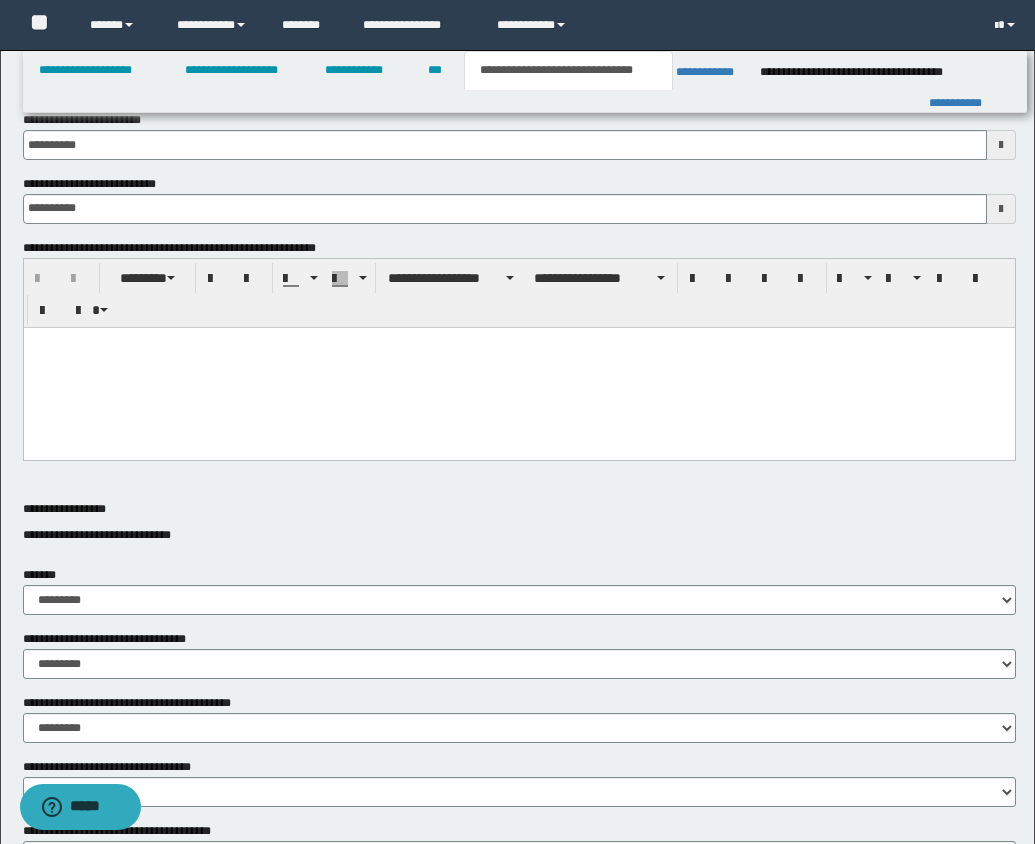 click at bounding box center [518, 367] 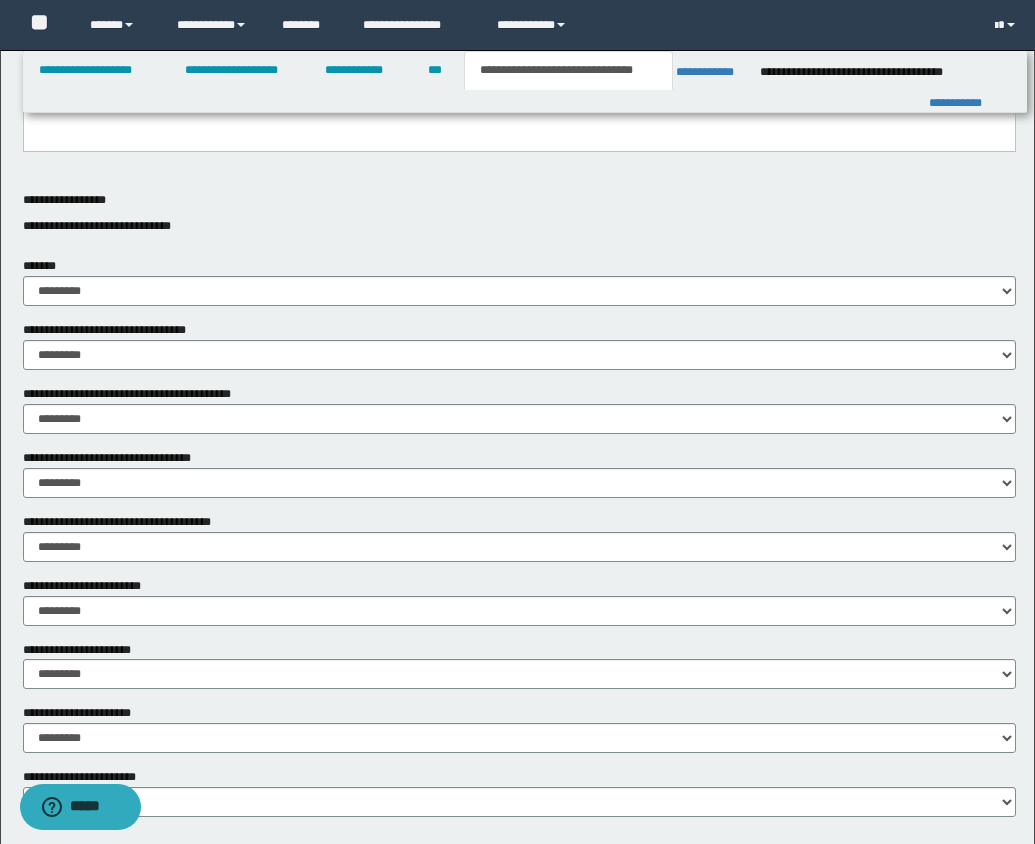 scroll, scrollTop: 914, scrollLeft: 0, axis: vertical 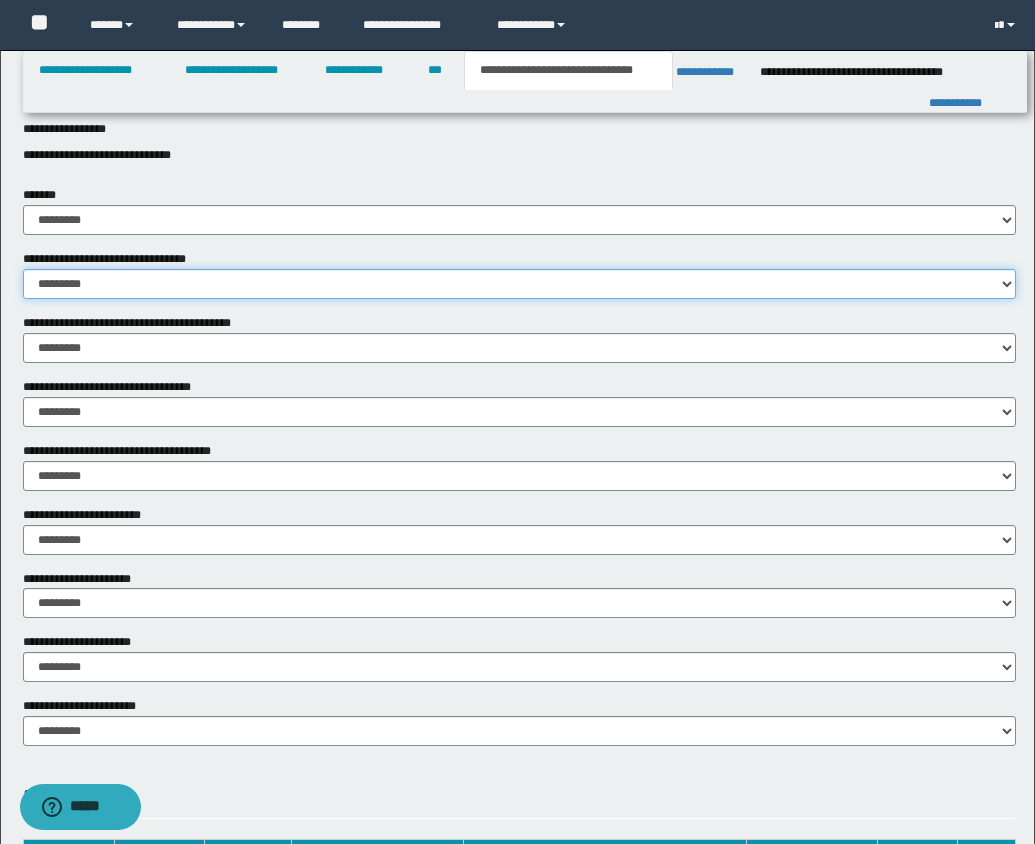 click on "*********
**
**" at bounding box center [519, 284] 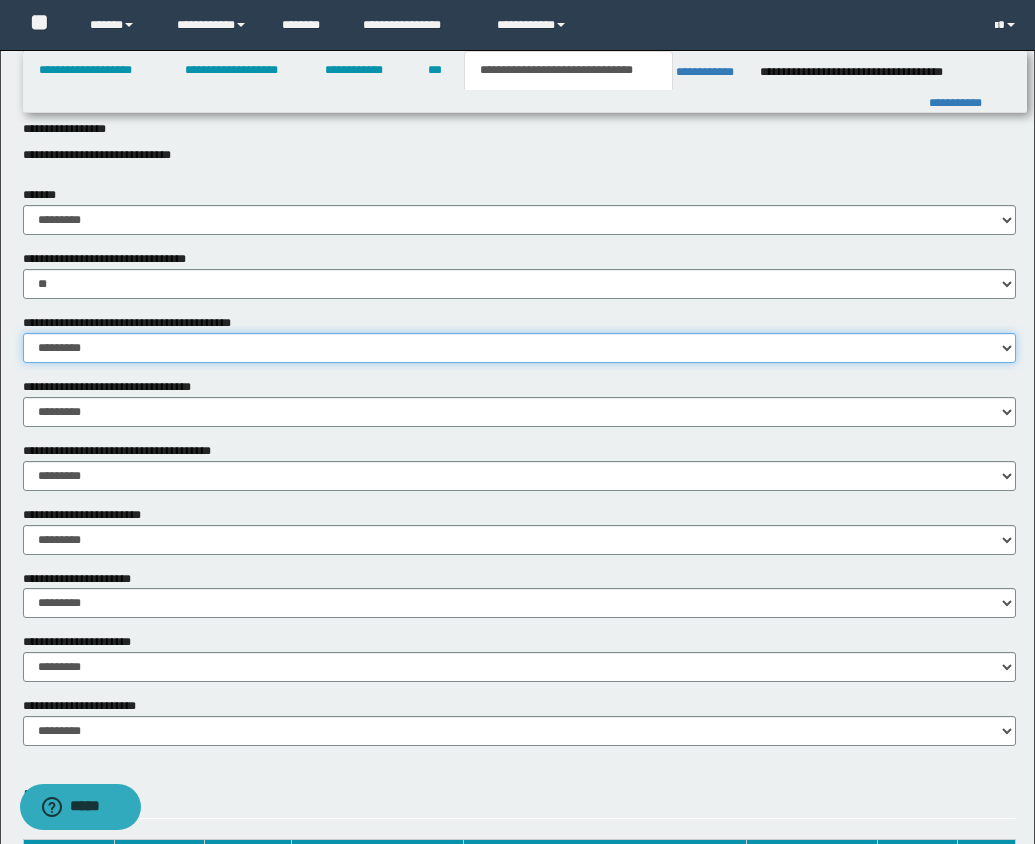 click on "*********
**
**" at bounding box center [519, 348] 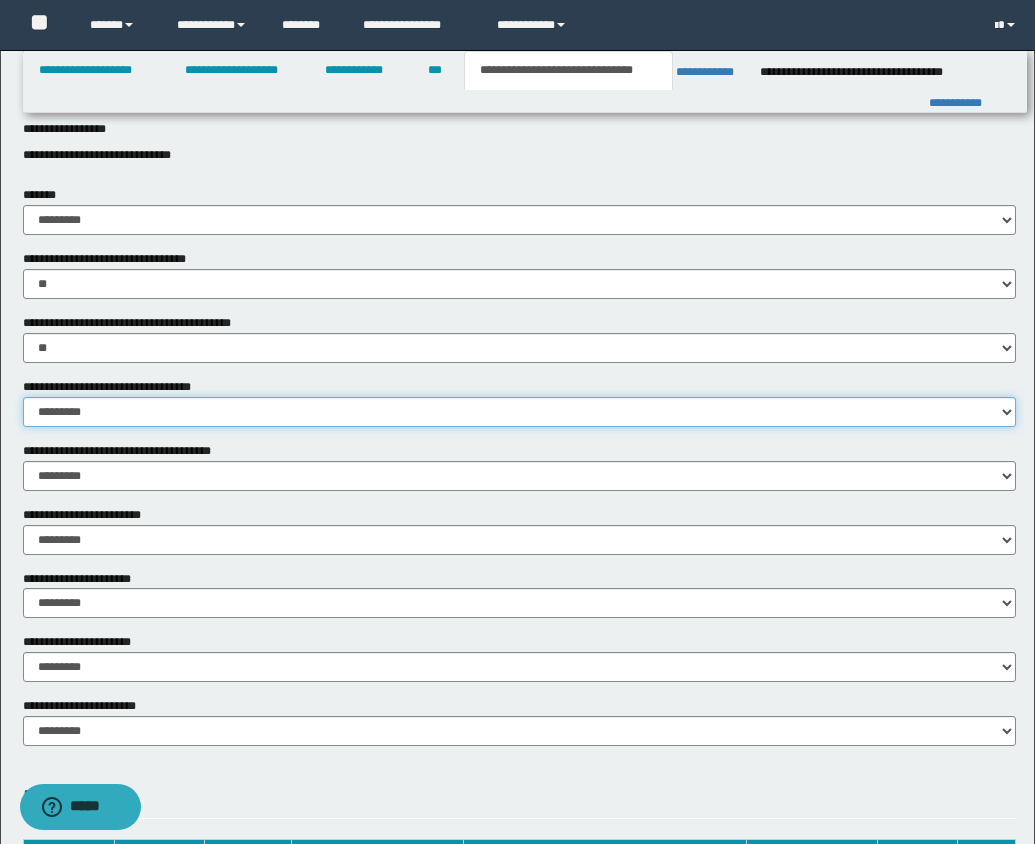 click on "*********
**
**" at bounding box center [519, 412] 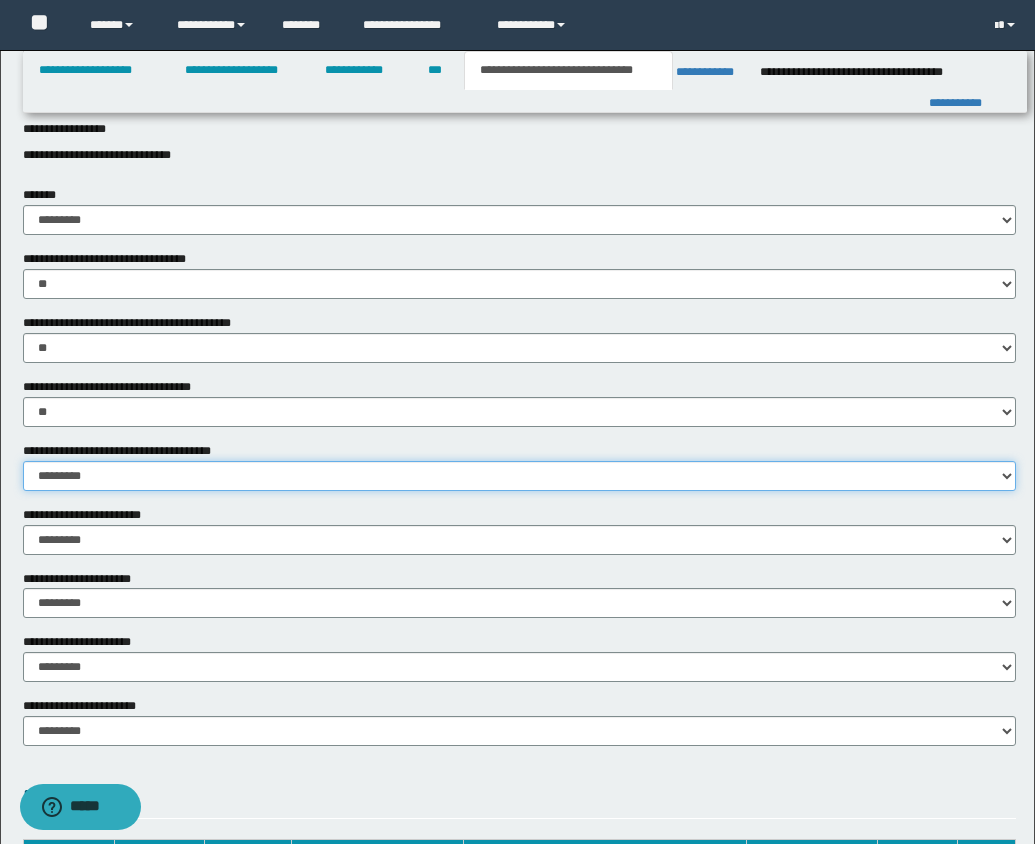 click on "*********
**
**" at bounding box center (519, 476) 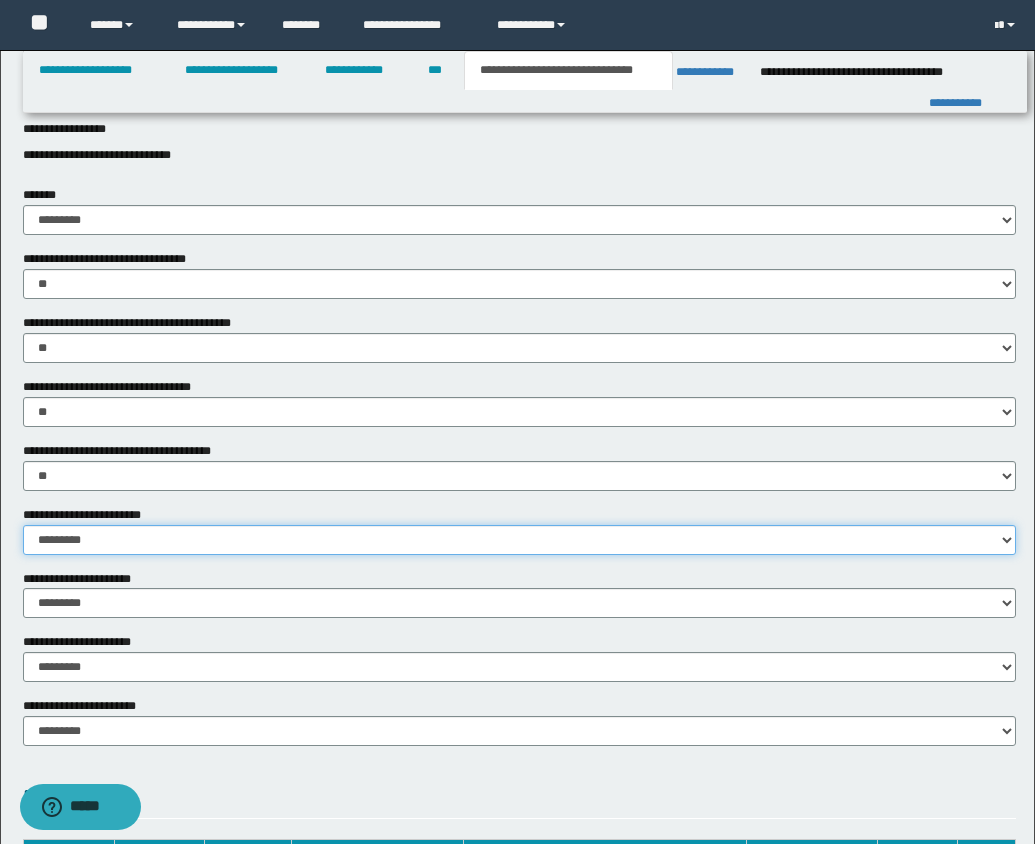 click on "*********
**
**" at bounding box center [519, 540] 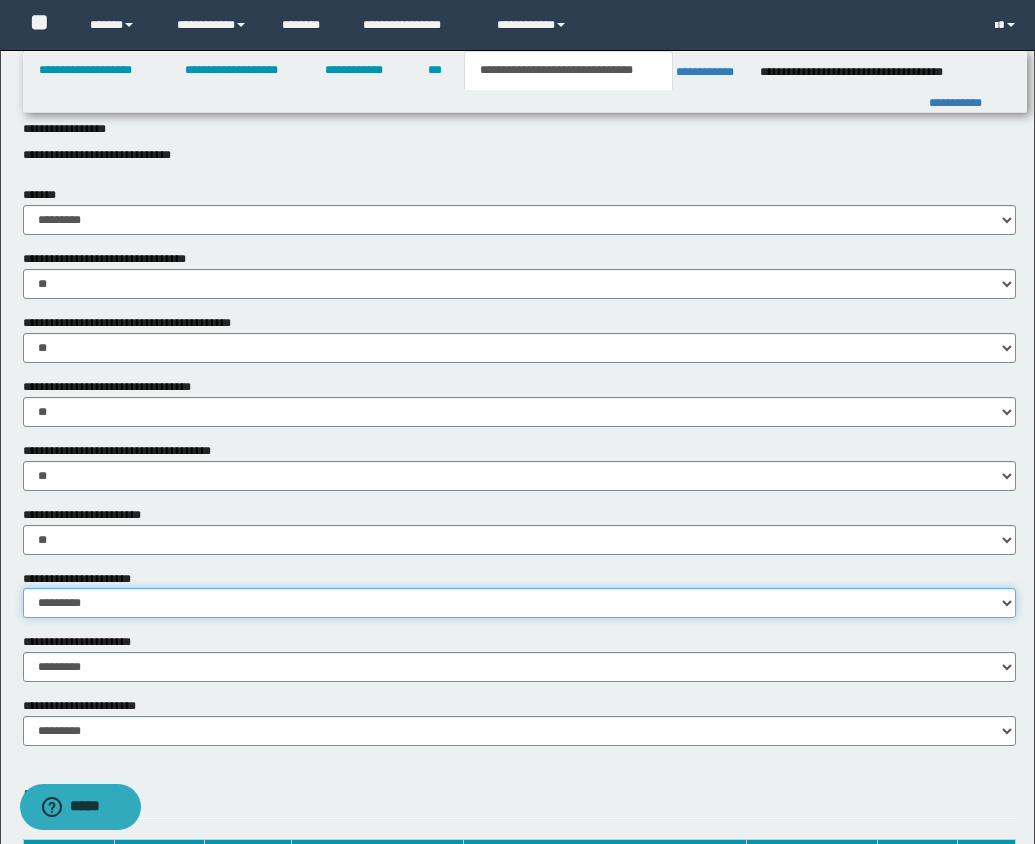 click on "*********
**
**" at bounding box center (519, 603) 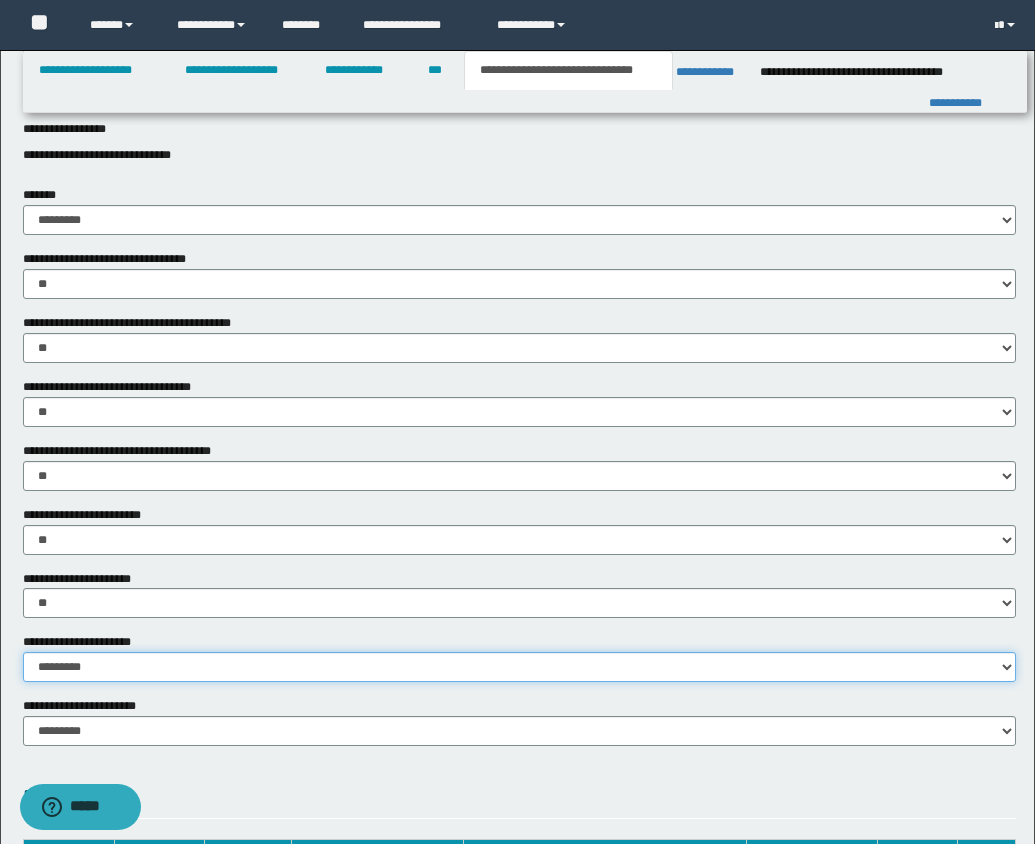 click on "*********
**
**" at bounding box center [519, 667] 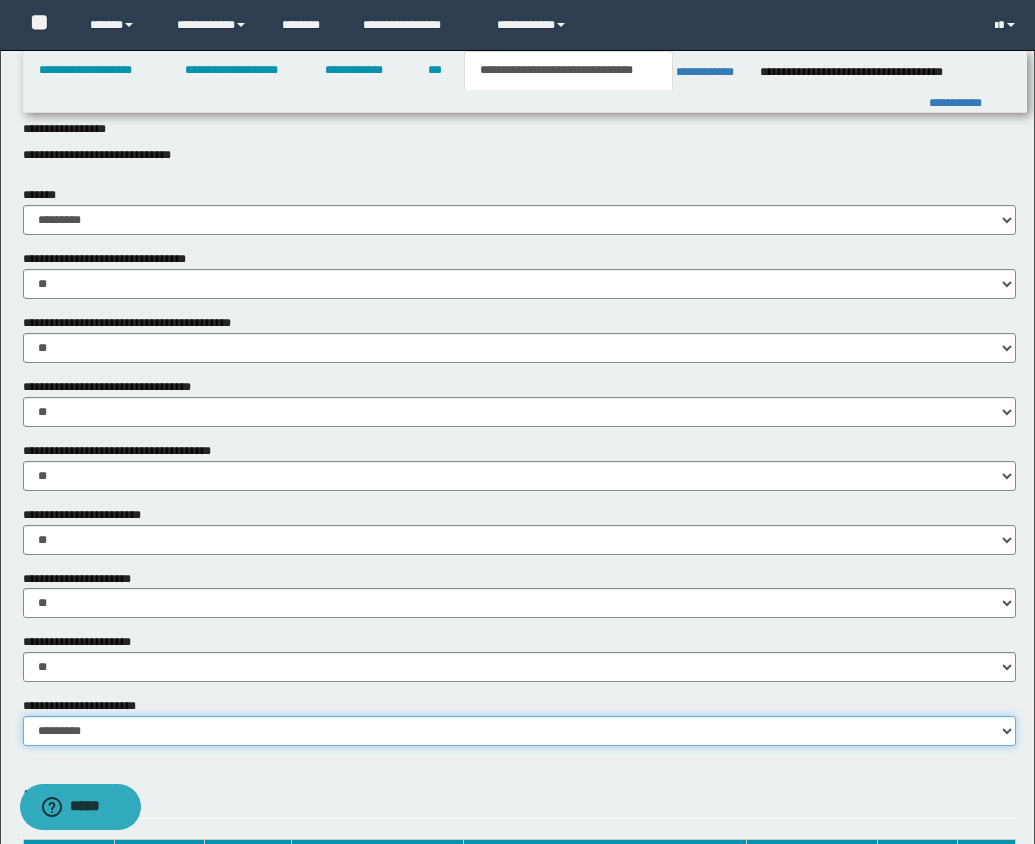 click on "*********
*********
*********" at bounding box center (519, 731) 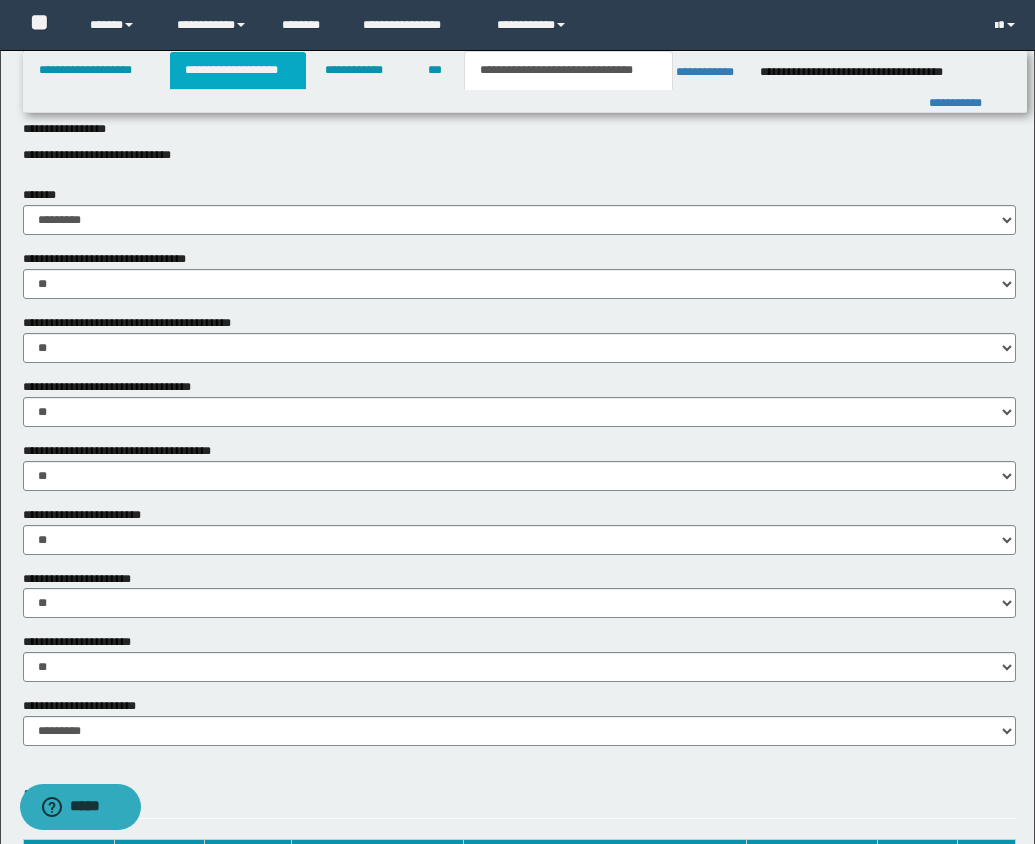 click on "**********" at bounding box center (238, 70) 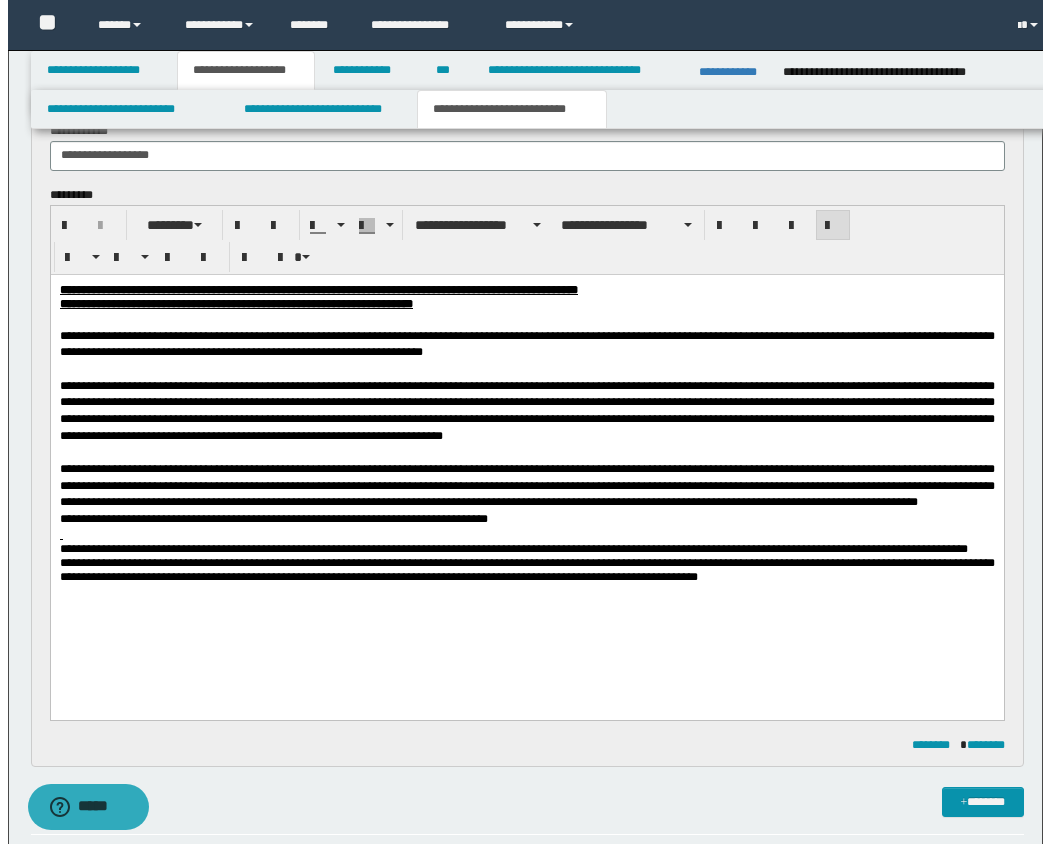 scroll, scrollTop: 945, scrollLeft: 0, axis: vertical 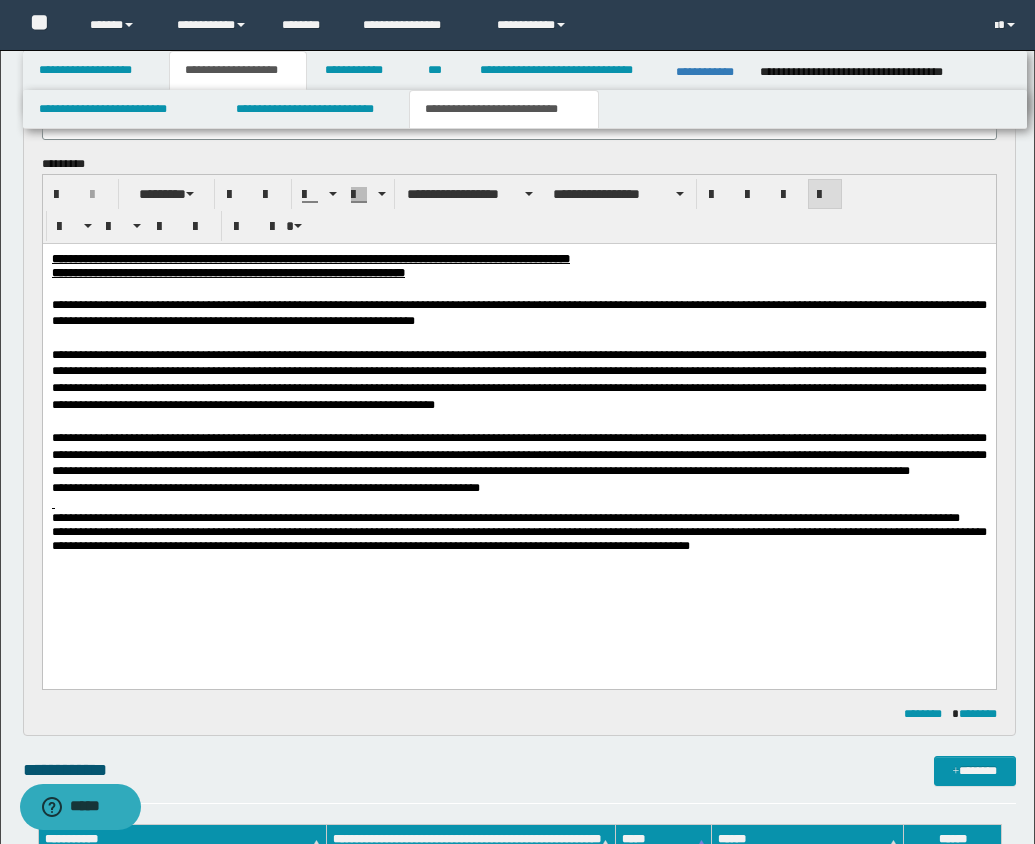 click on "**********" at bounding box center (504, 109) 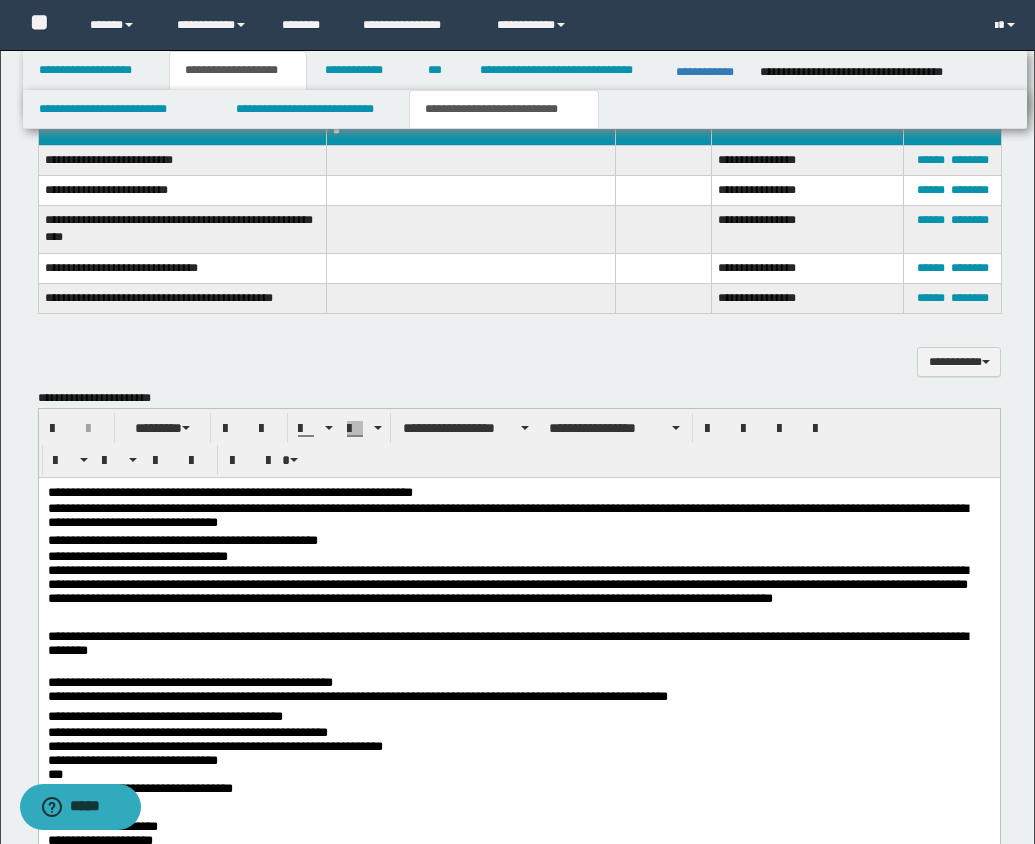scroll, scrollTop: 1693, scrollLeft: 0, axis: vertical 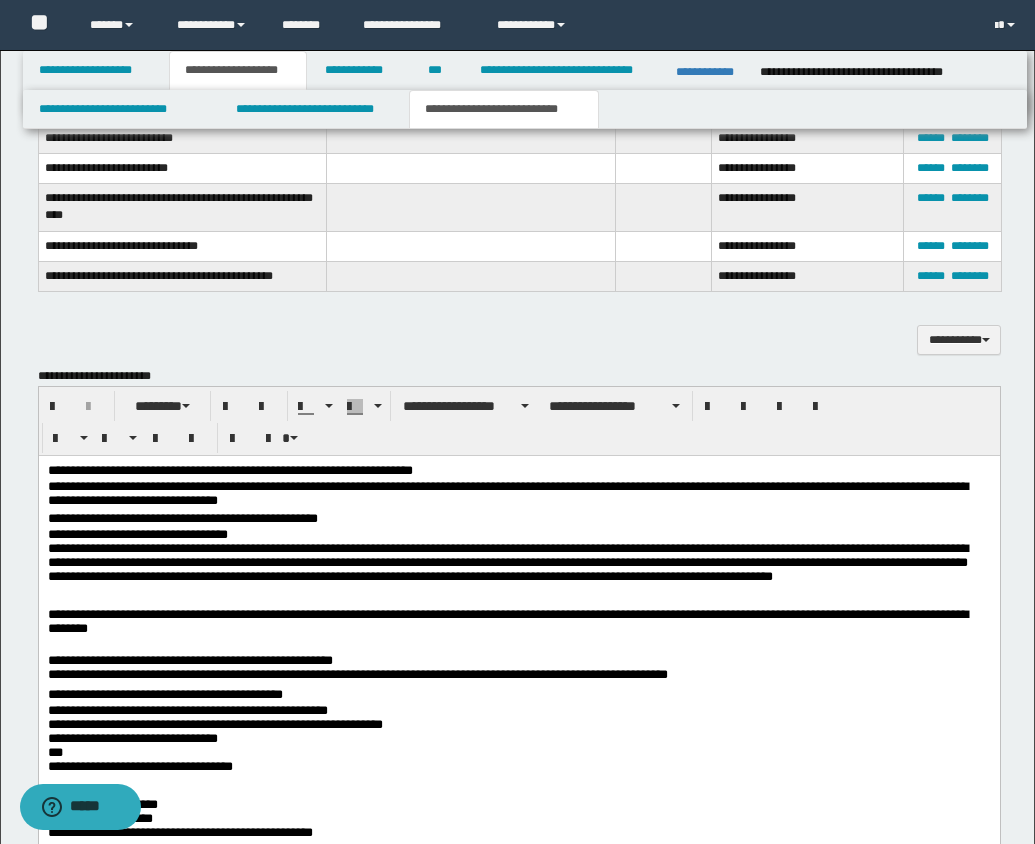 click on "**********" at bounding box center (518, 520) 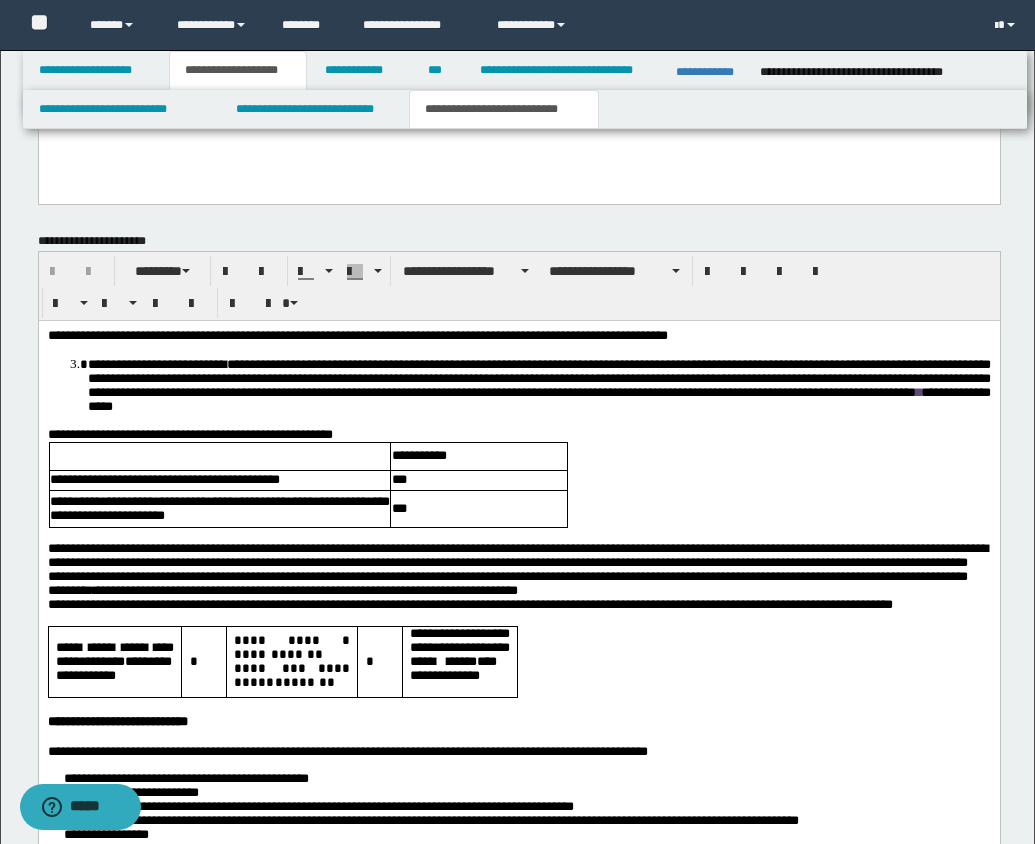 drag, startPoint x: 49, startPoint y: -1380, endPoint x: 420, endPoint y: 528, distance: 1943.7349 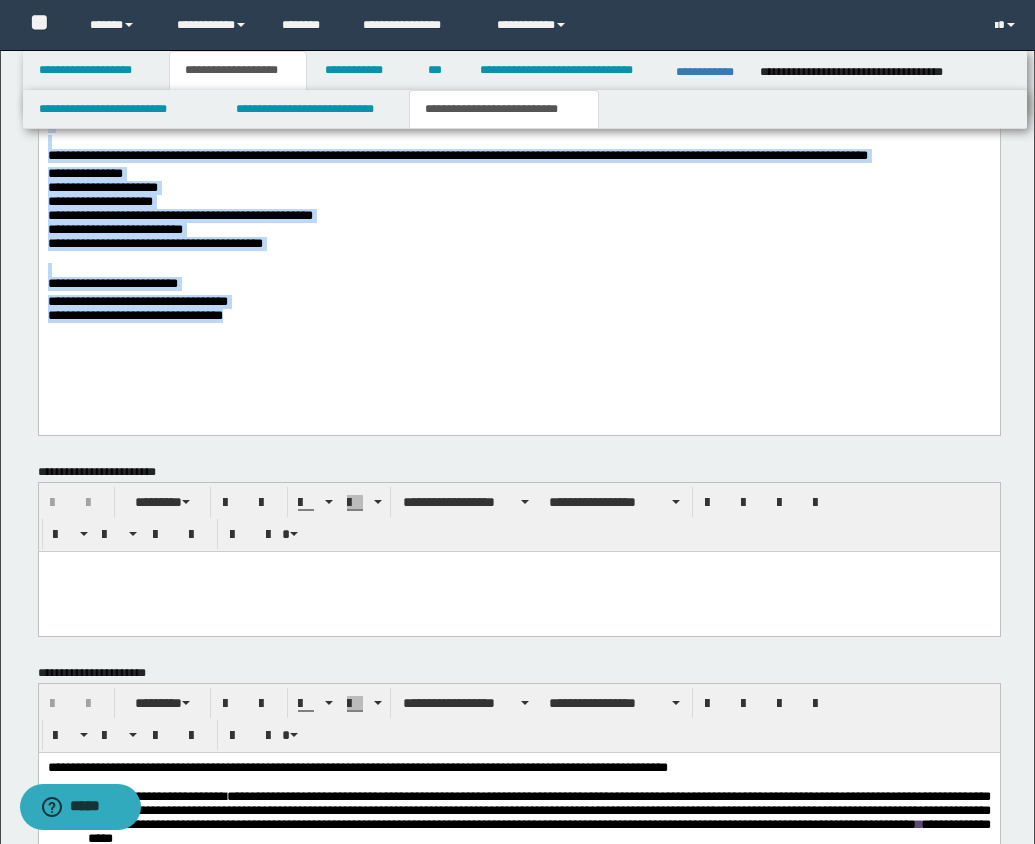 scroll, scrollTop: 2925, scrollLeft: 0, axis: vertical 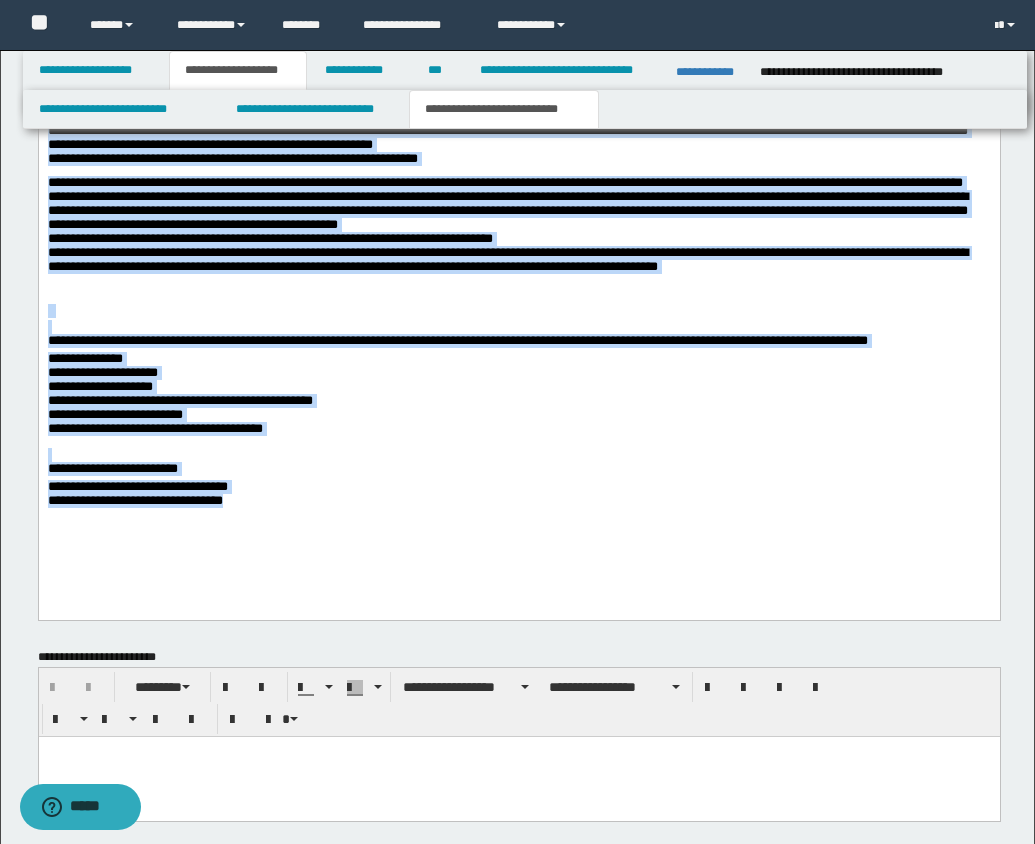 type 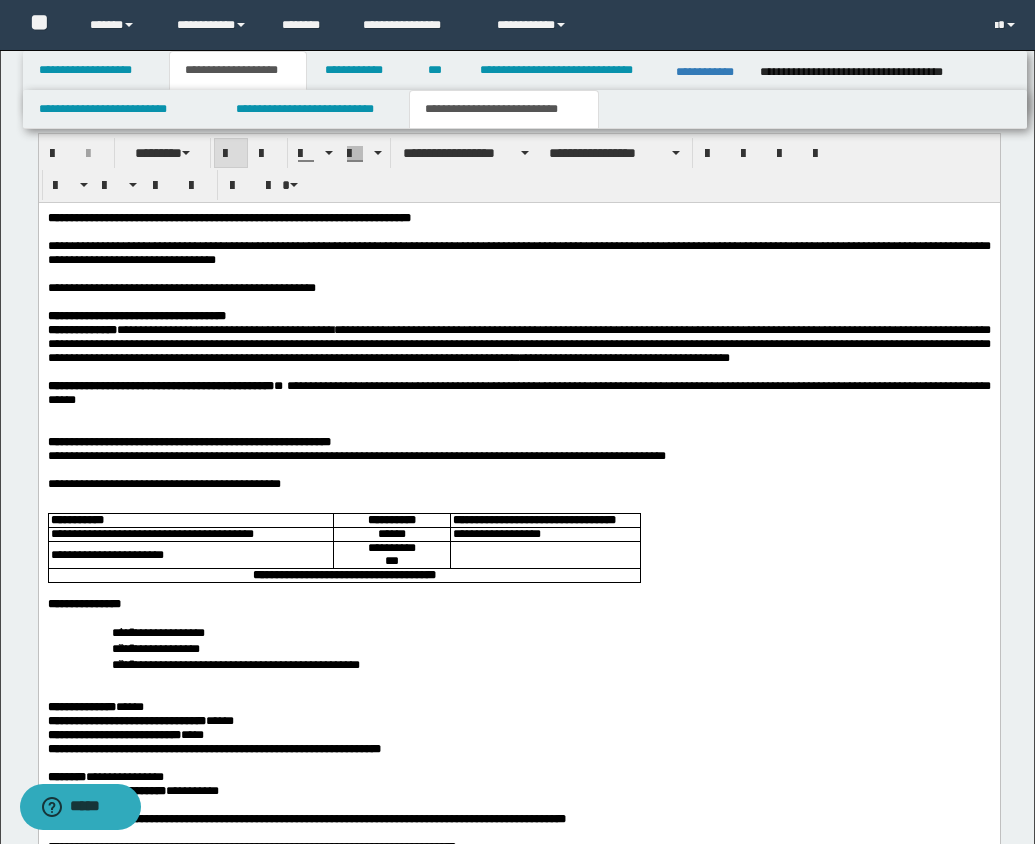 scroll, scrollTop: 1778, scrollLeft: 0, axis: vertical 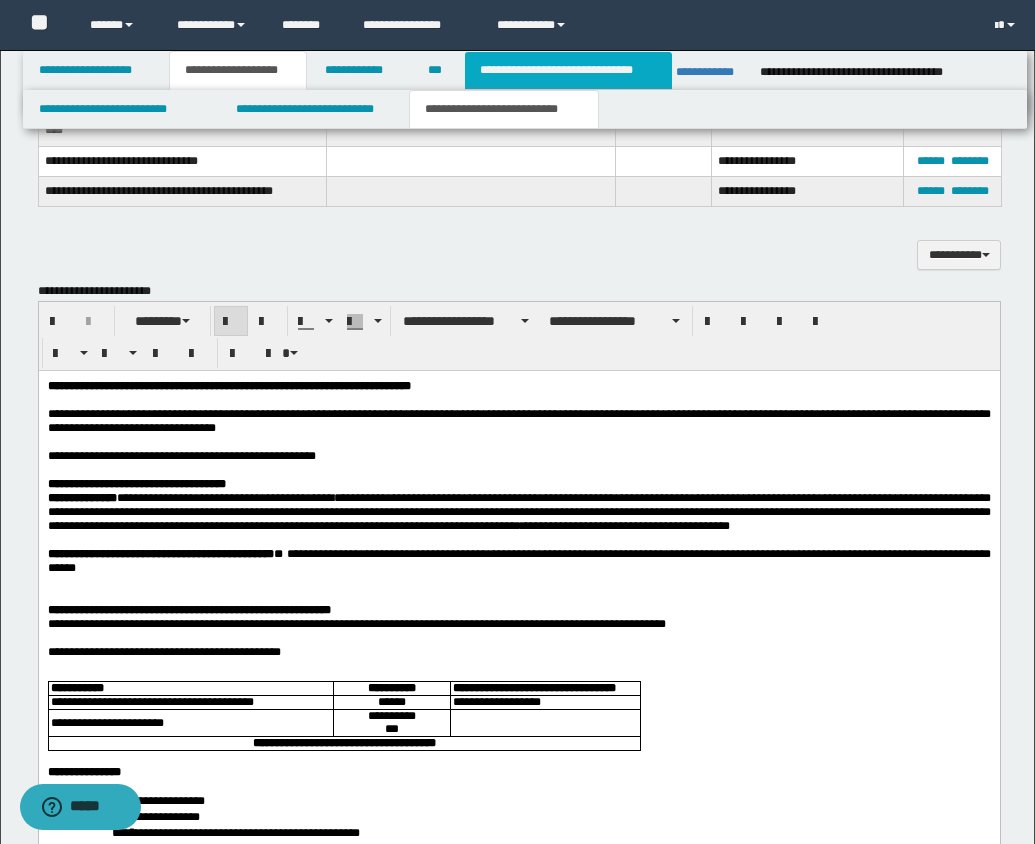 click on "**********" at bounding box center [568, 70] 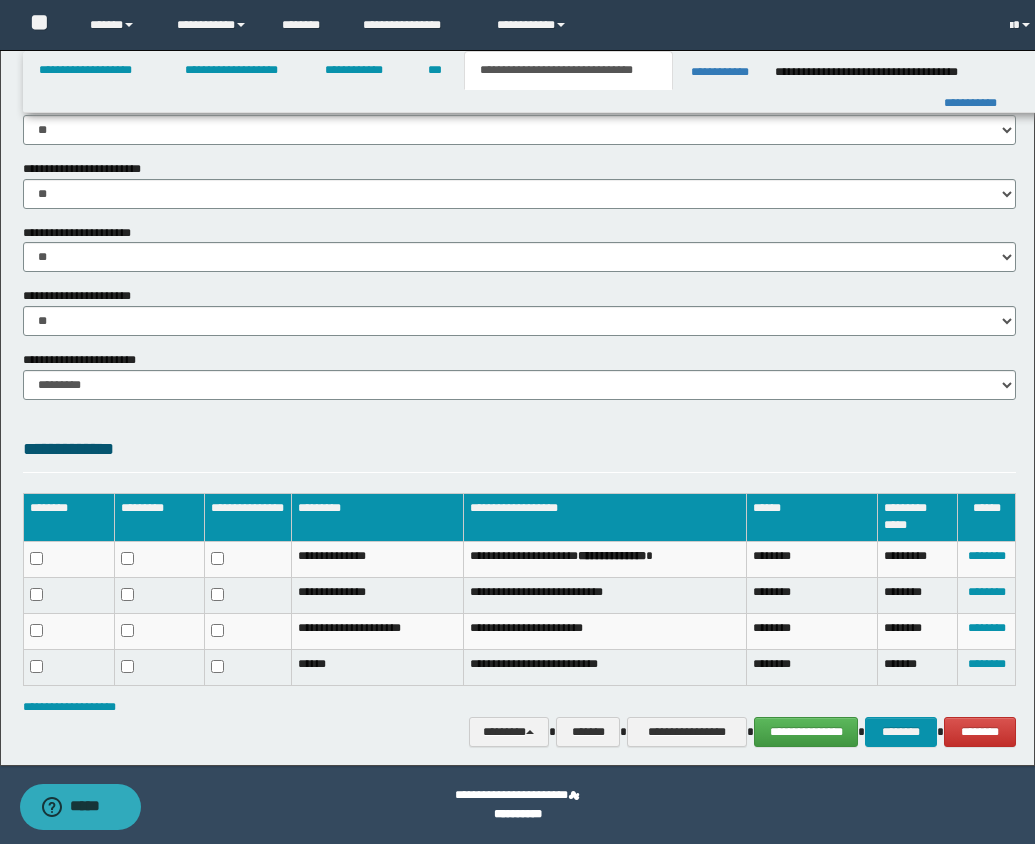 scroll, scrollTop: 1260, scrollLeft: 0, axis: vertical 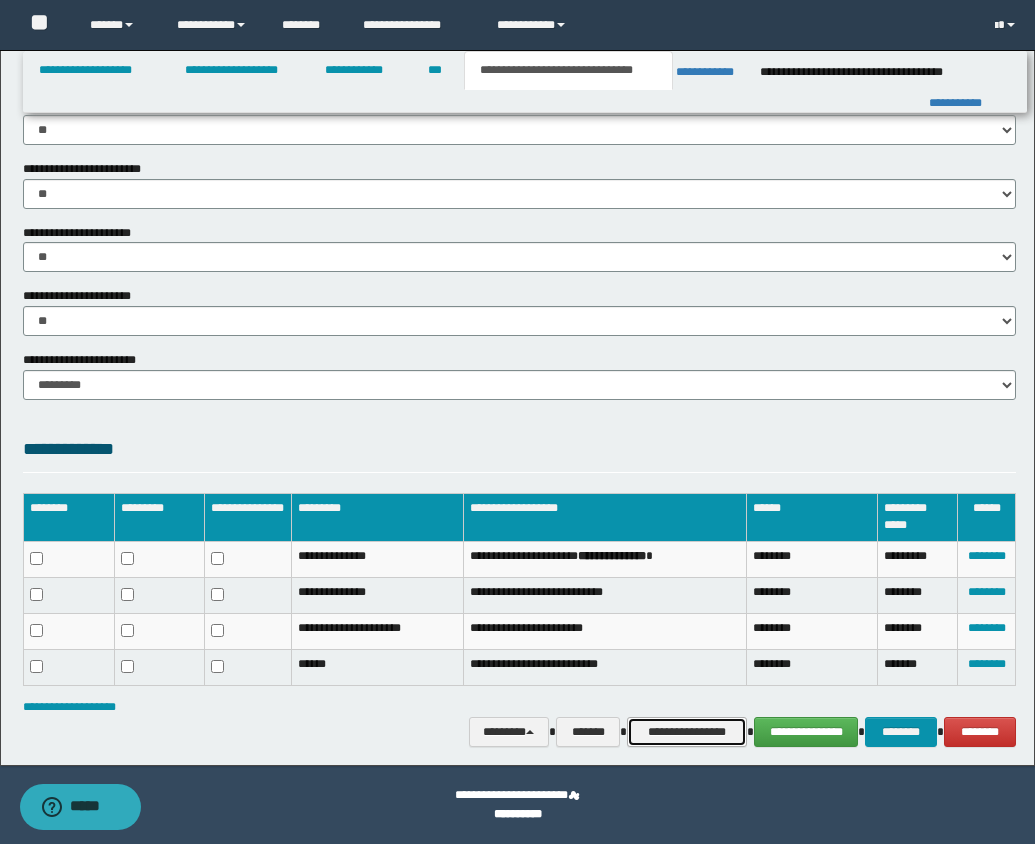 click on "**********" at bounding box center (687, 732) 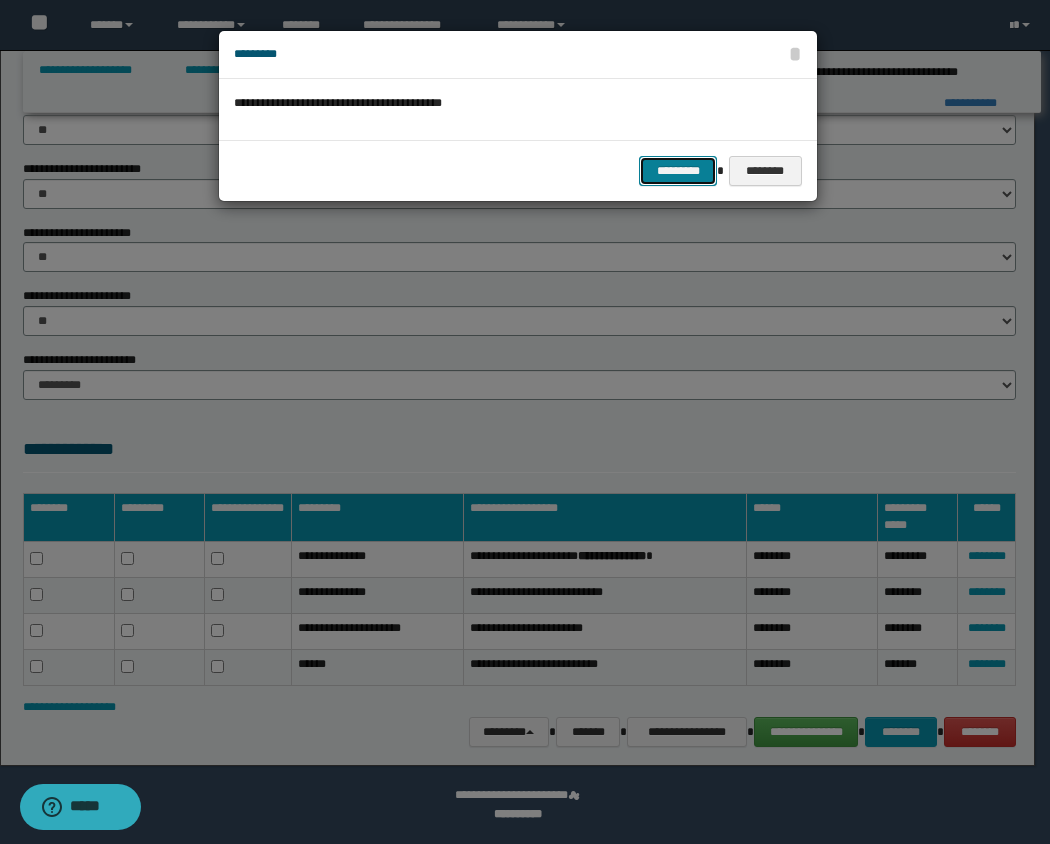 click on "*********" at bounding box center [678, 171] 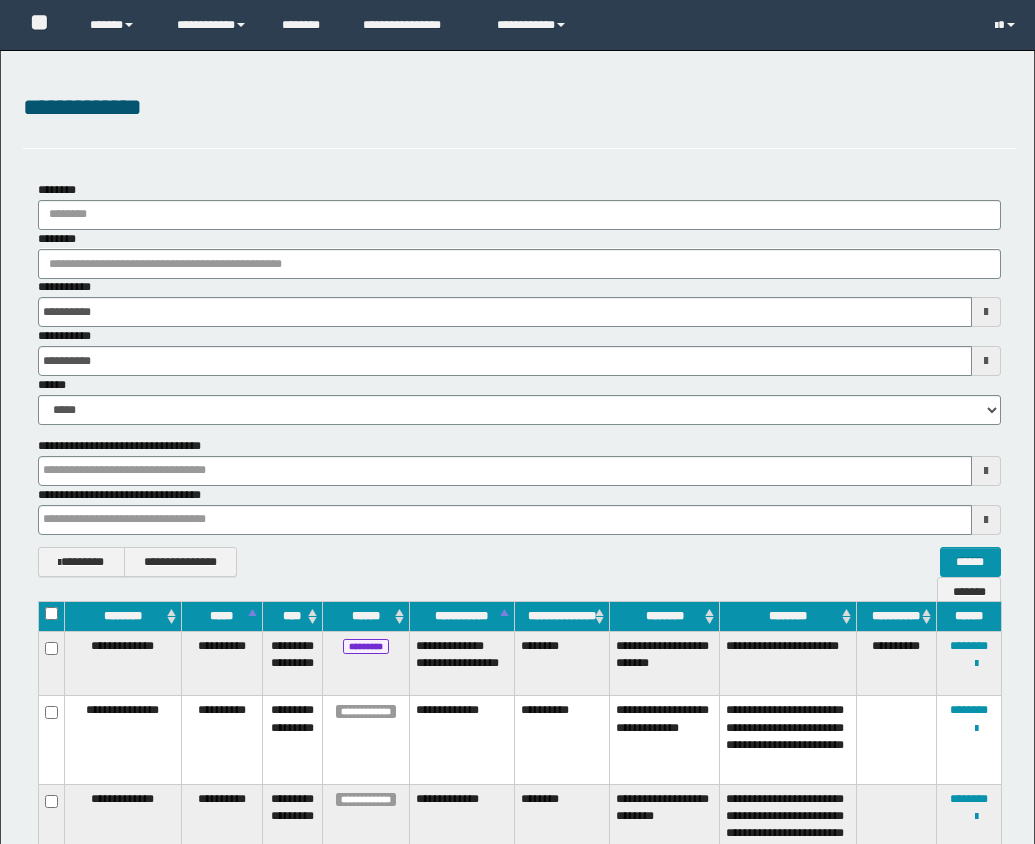 scroll, scrollTop: 0, scrollLeft: 0, axis: both 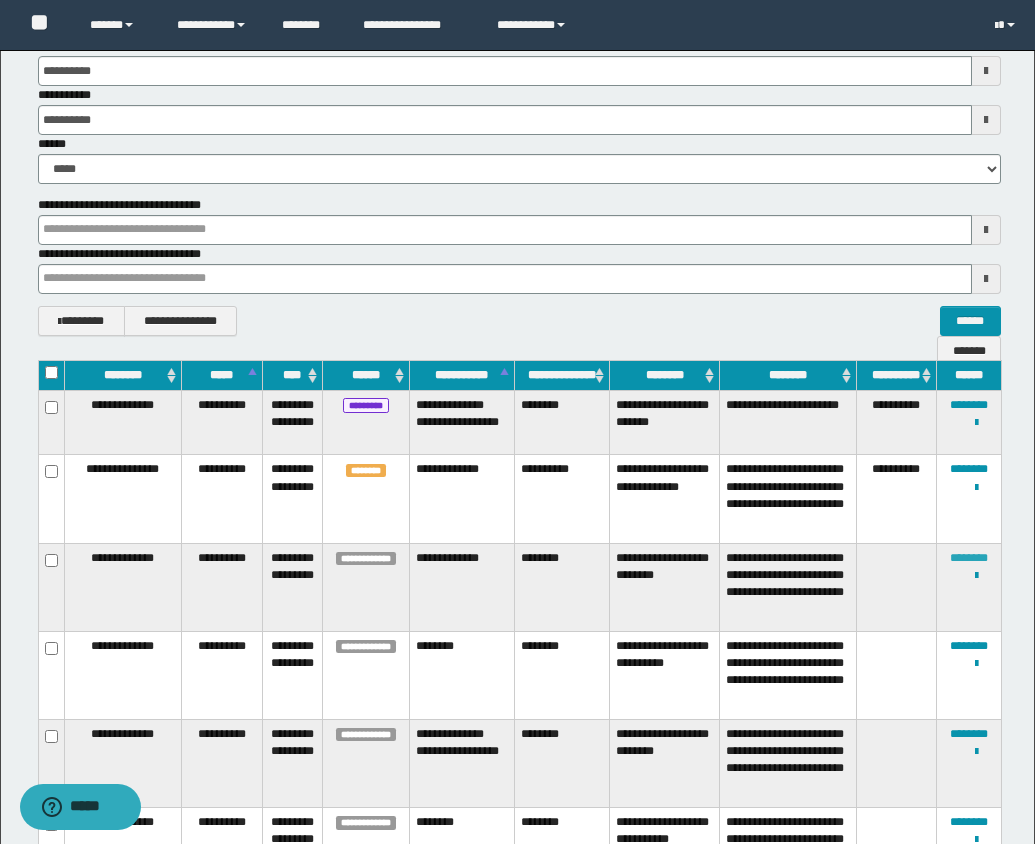 click on "********" at bounding box center (969, 558) 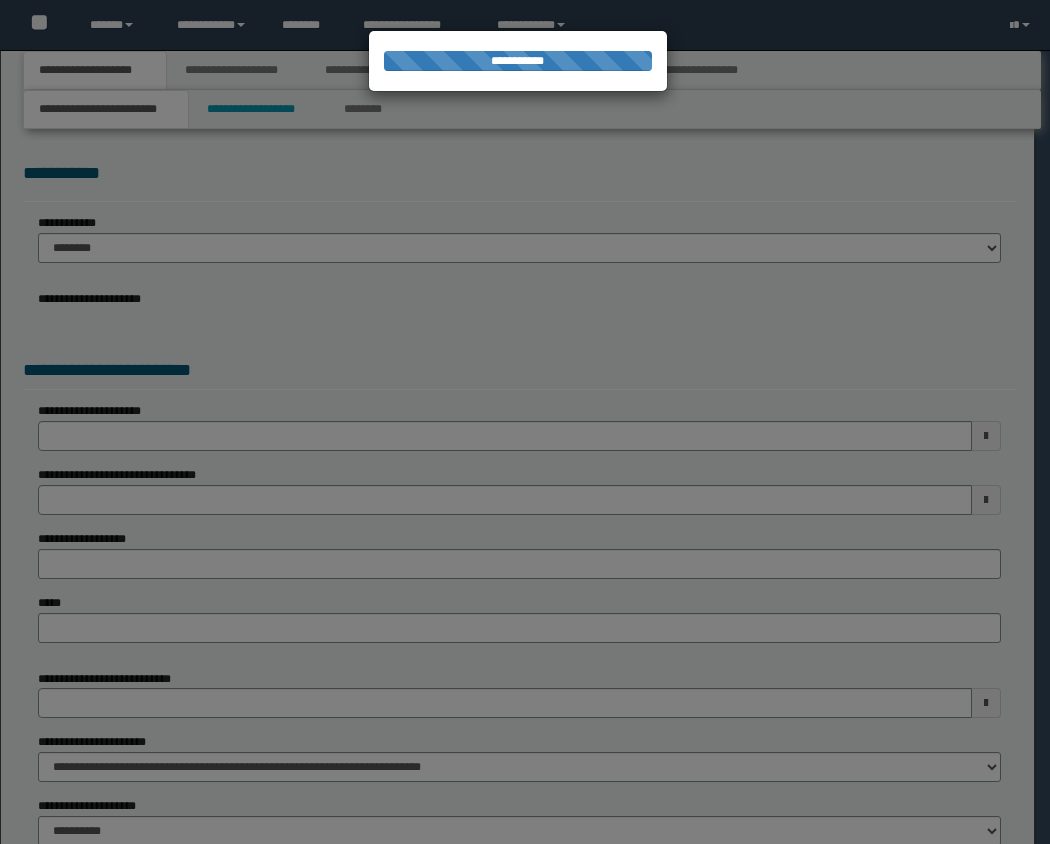 scroll, scrollTop: 0, scrollLeft: 0, axis: both 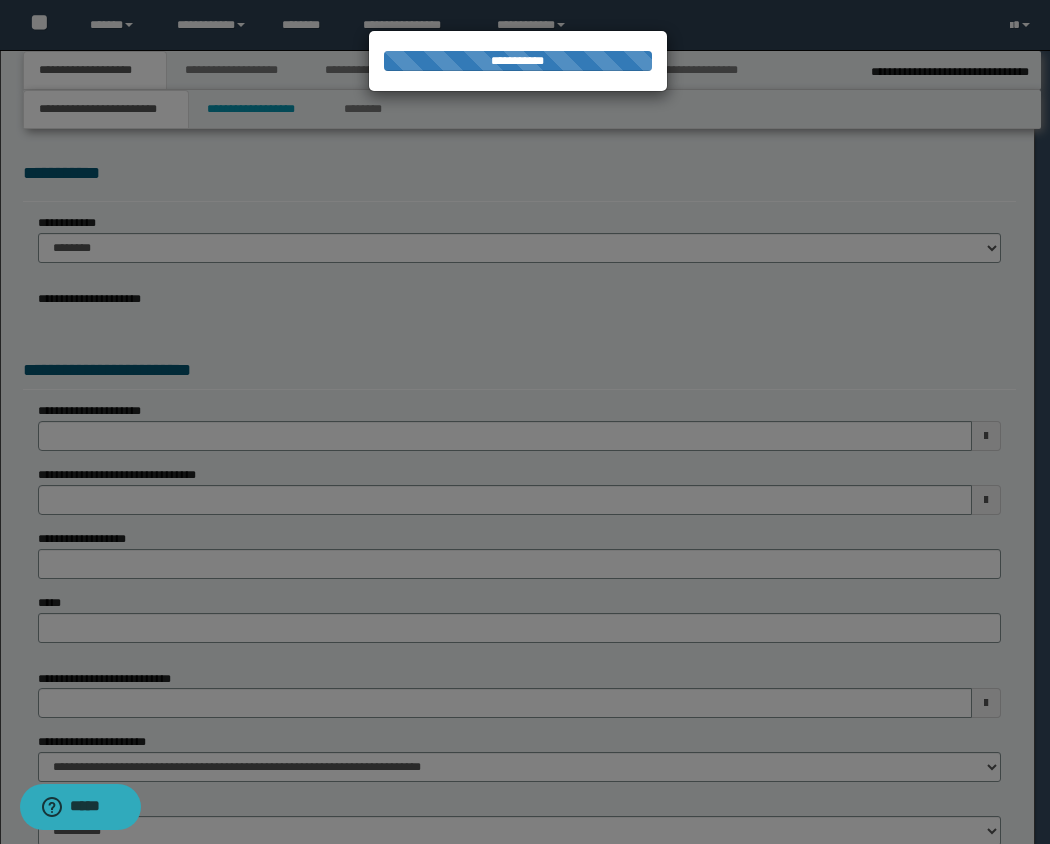 select on "*" 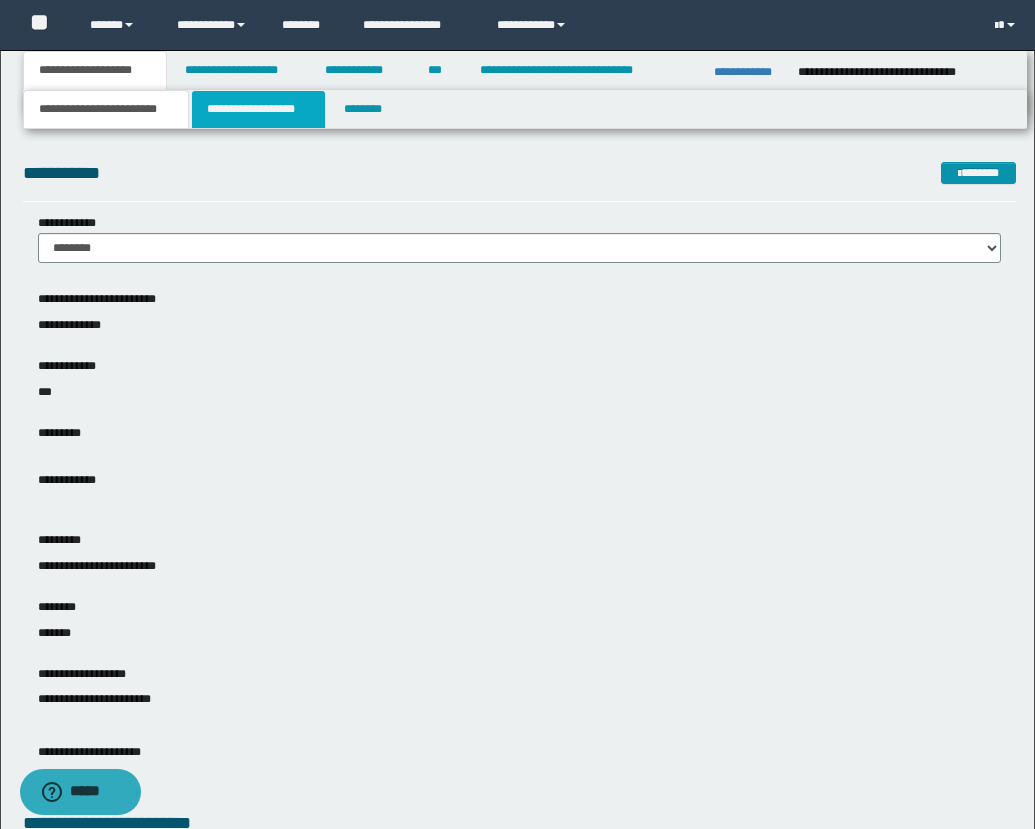 click on "**********" at bounding box center (258, 109) 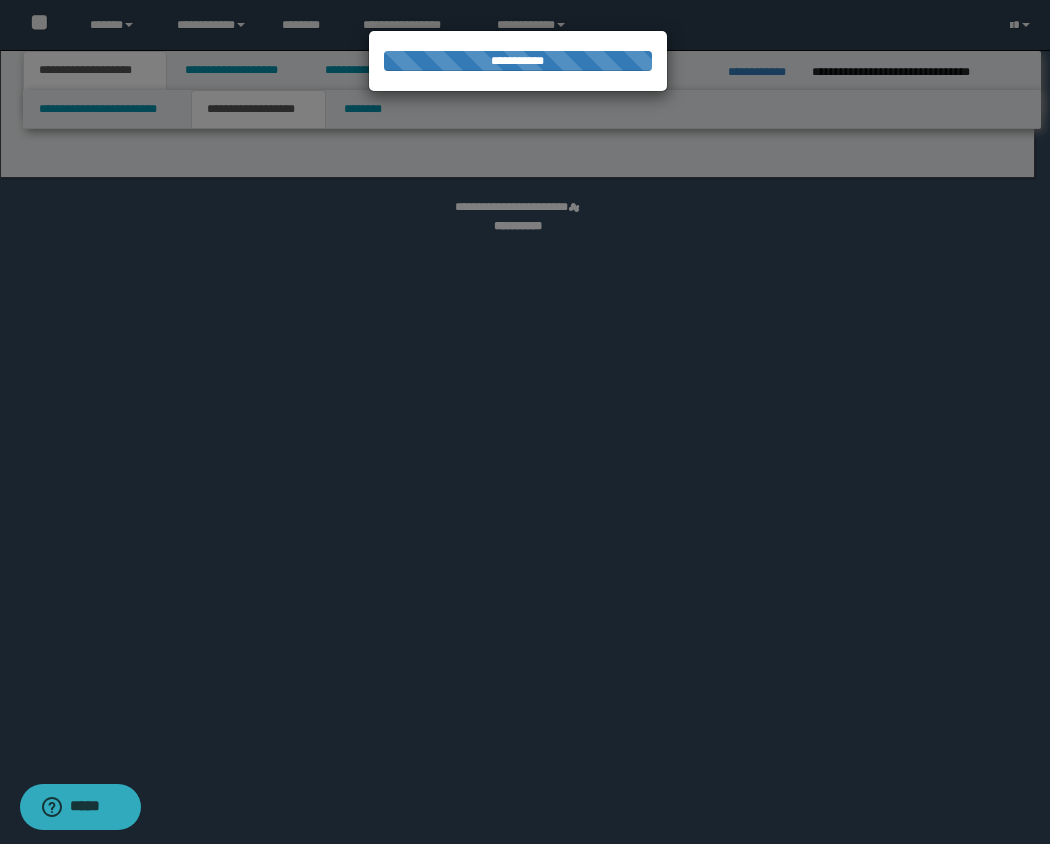 select on "*" 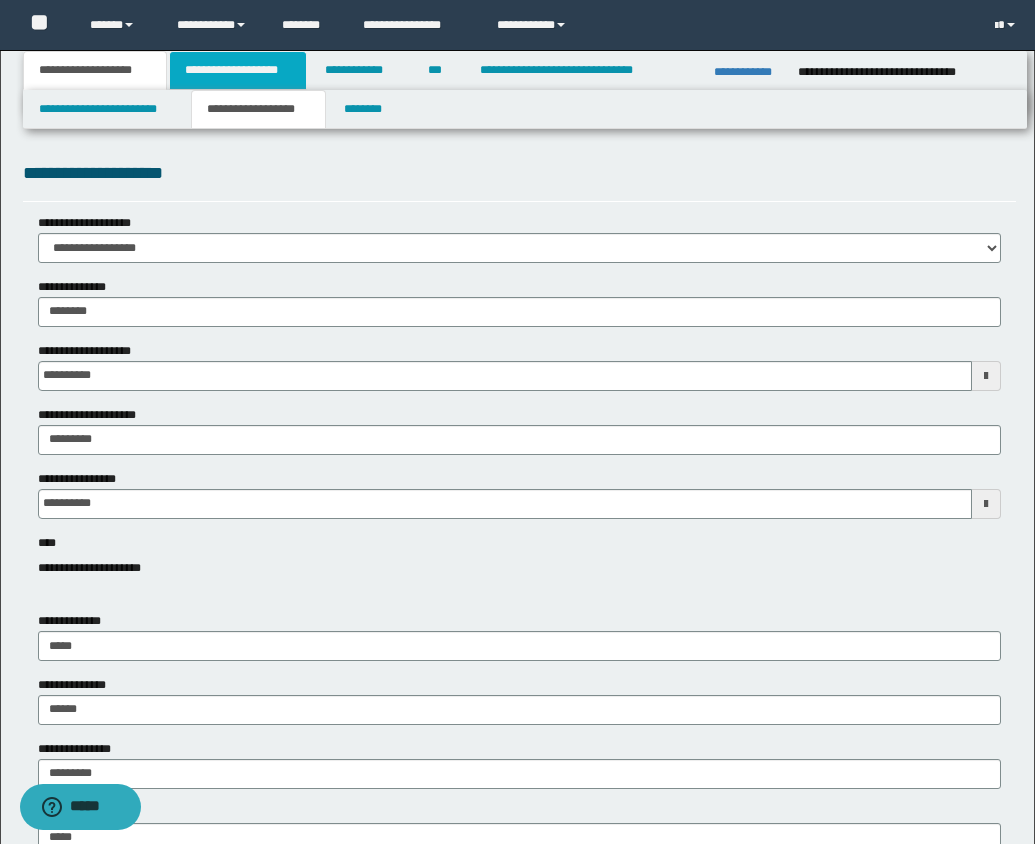 click on "**********" at bounding box center (238, 70) 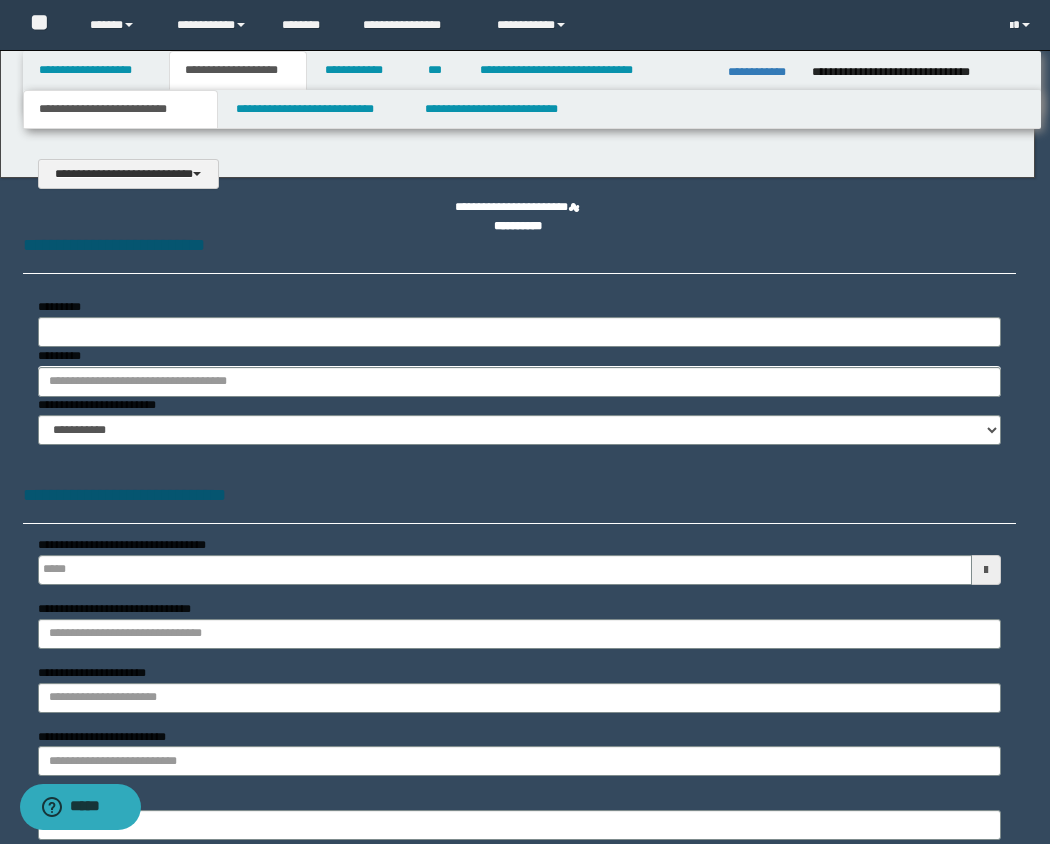 select on "*" 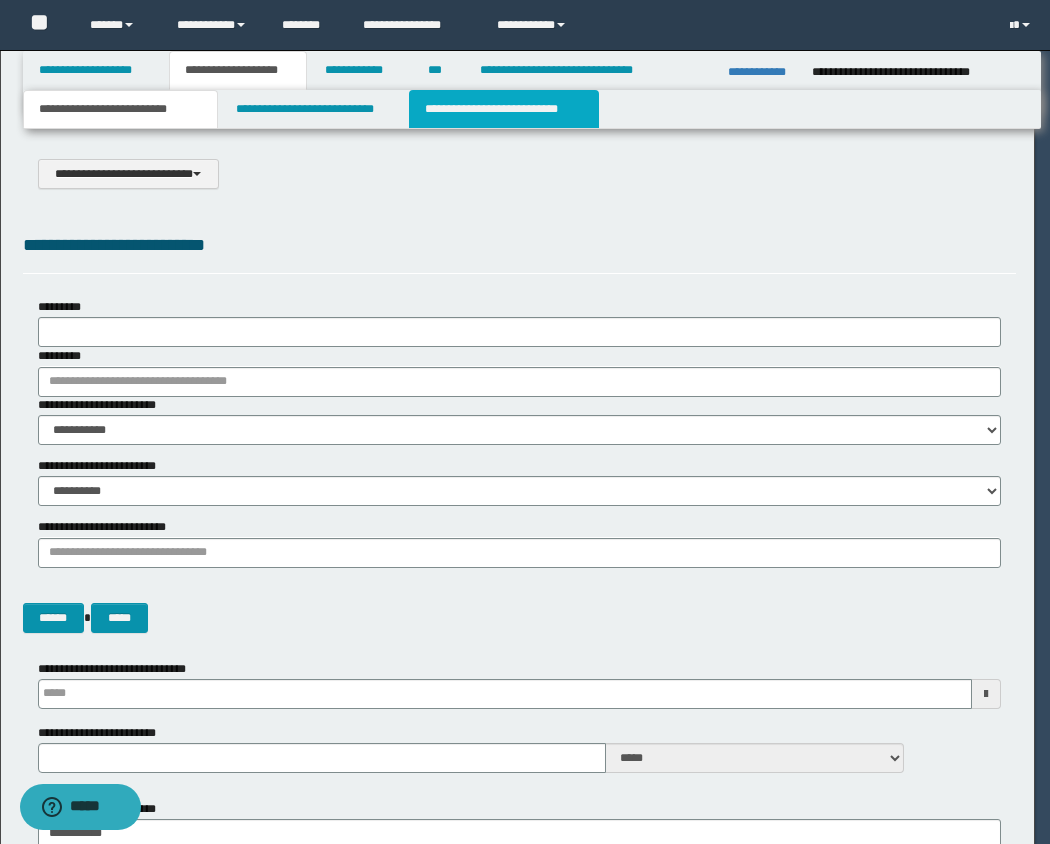 click on "**********" at bounding box center [504, 109] 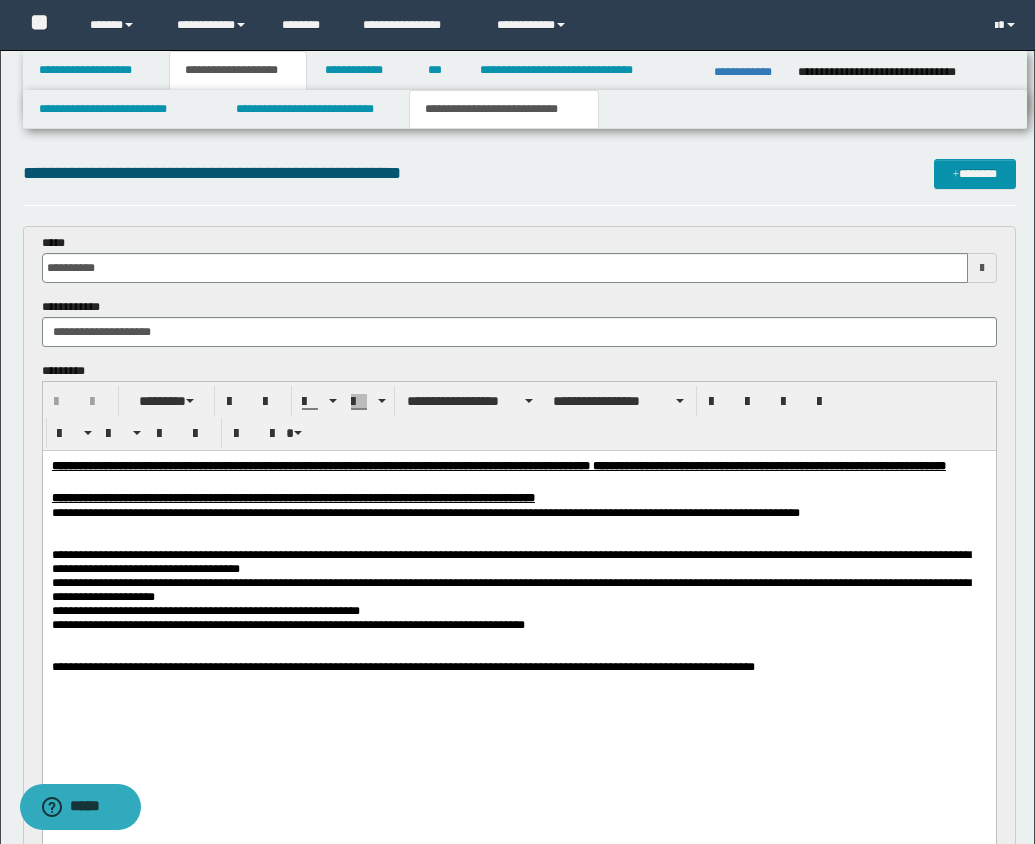 scroll, scrollTop: 0, scrollLeft: 0, axis: both 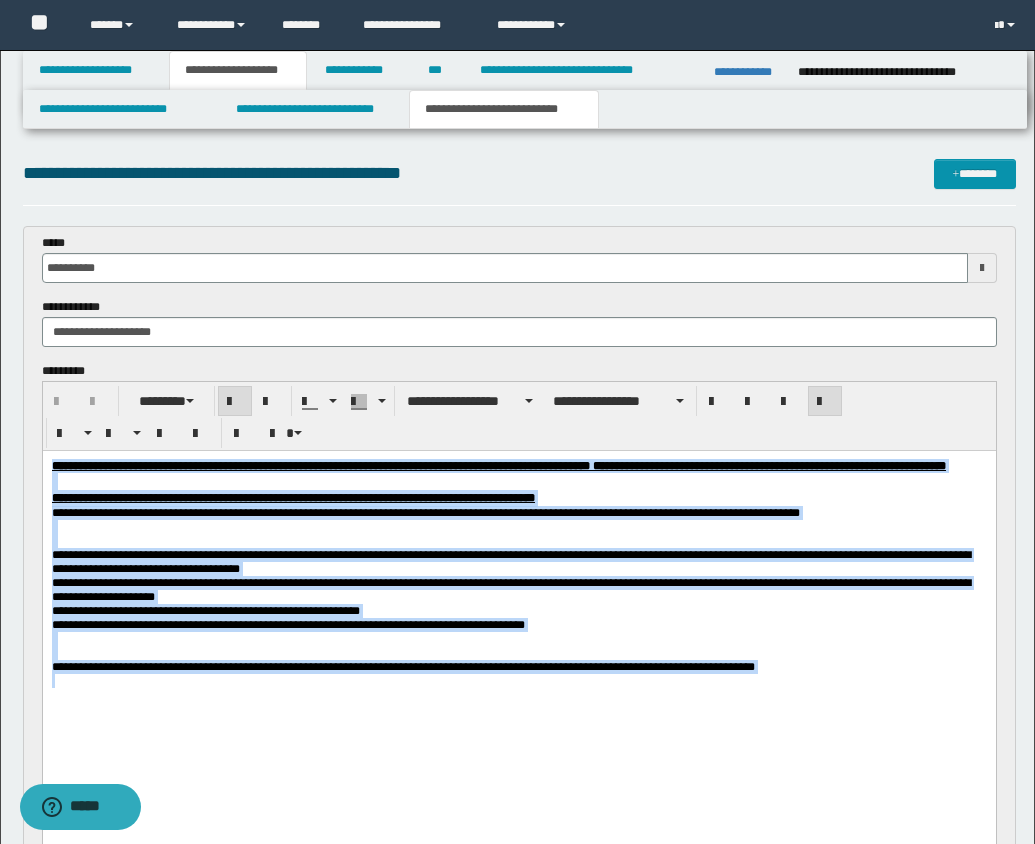 drag, startPoint x: 50, startPoint y: 466, endPoint x: 706, endPoint y: 780, distance: 727.2771 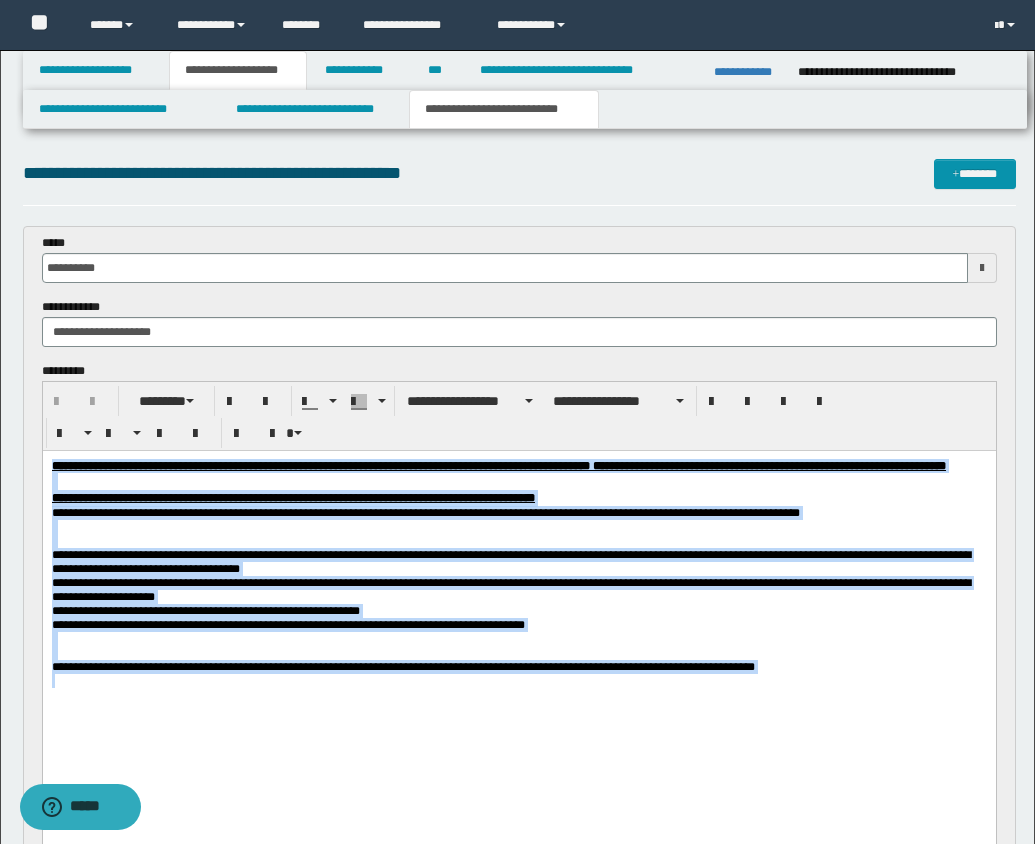 paste 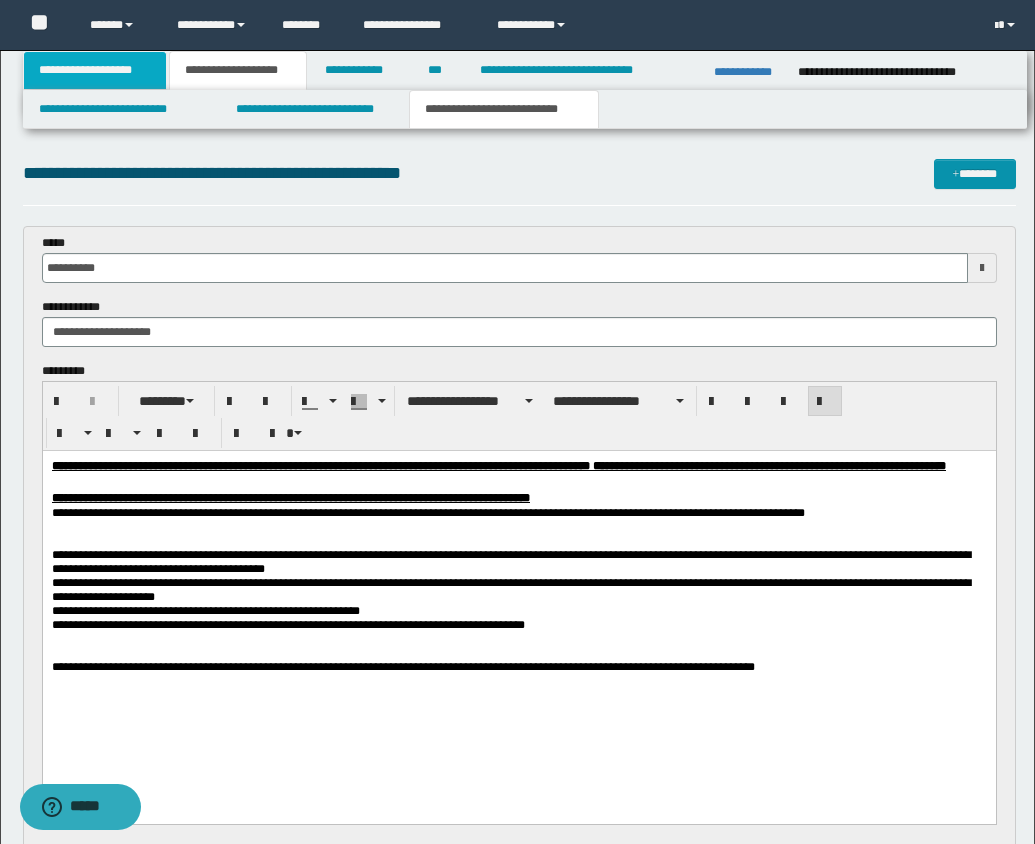 click on "**********" at bounding box center (95, 70) 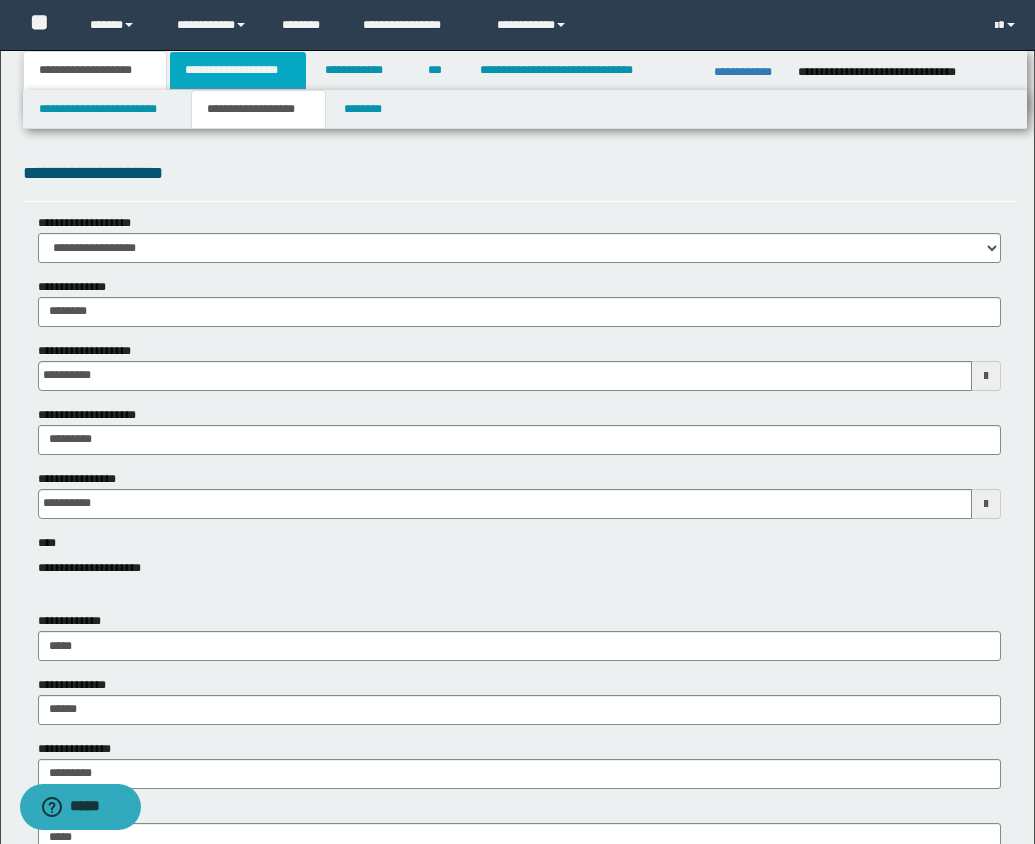 click on "**********" at bounding box center (238, 70) 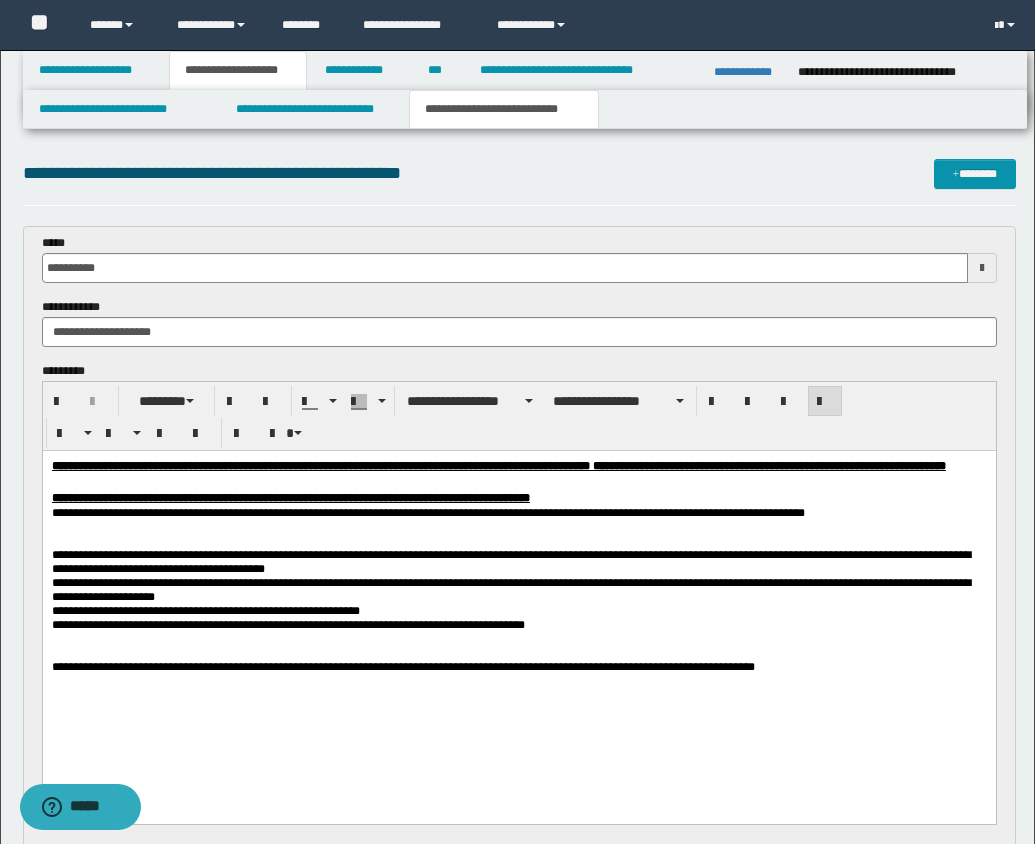 click on "**********" at bounding box center [504, 109] 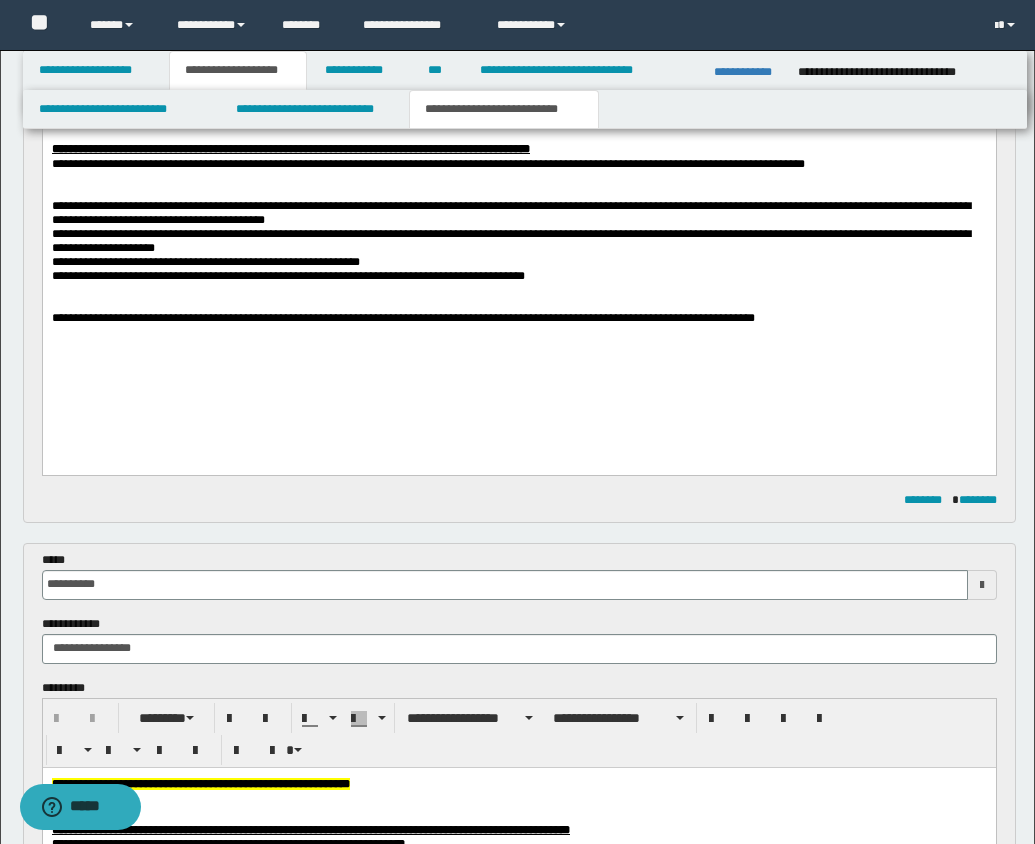 scroll, scrollTop: 610, scrollLeft: 0, axis: vertical 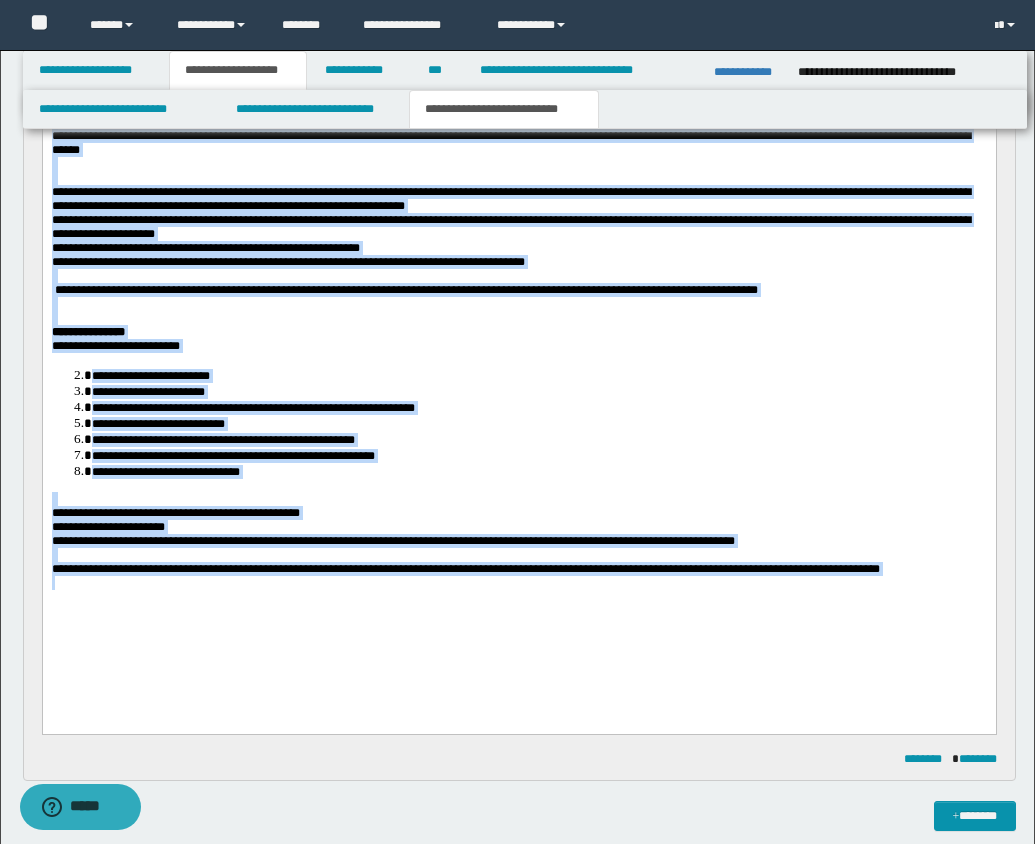 drag, startPoint x: 49, startPoint y: 12, endPoint x: 337, endPoint y: 693, distance: 739.395 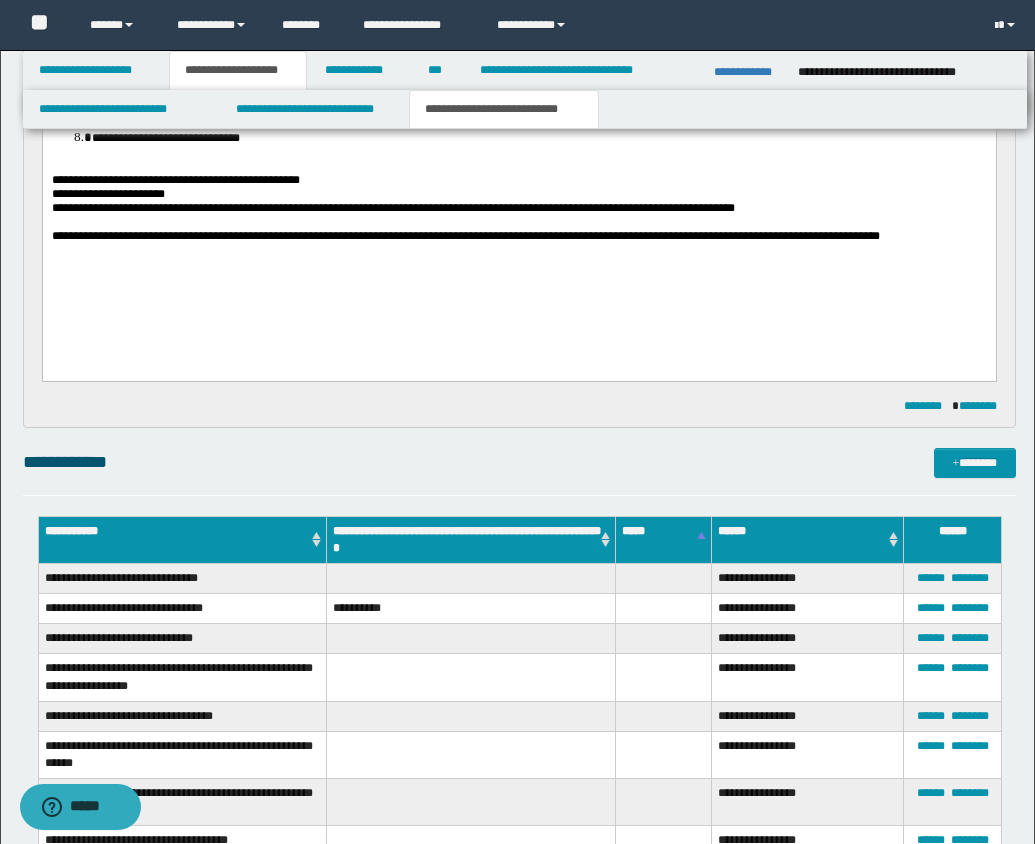 scroll, scrollTop: 1542, scrollLeft: 0, axis: vertical 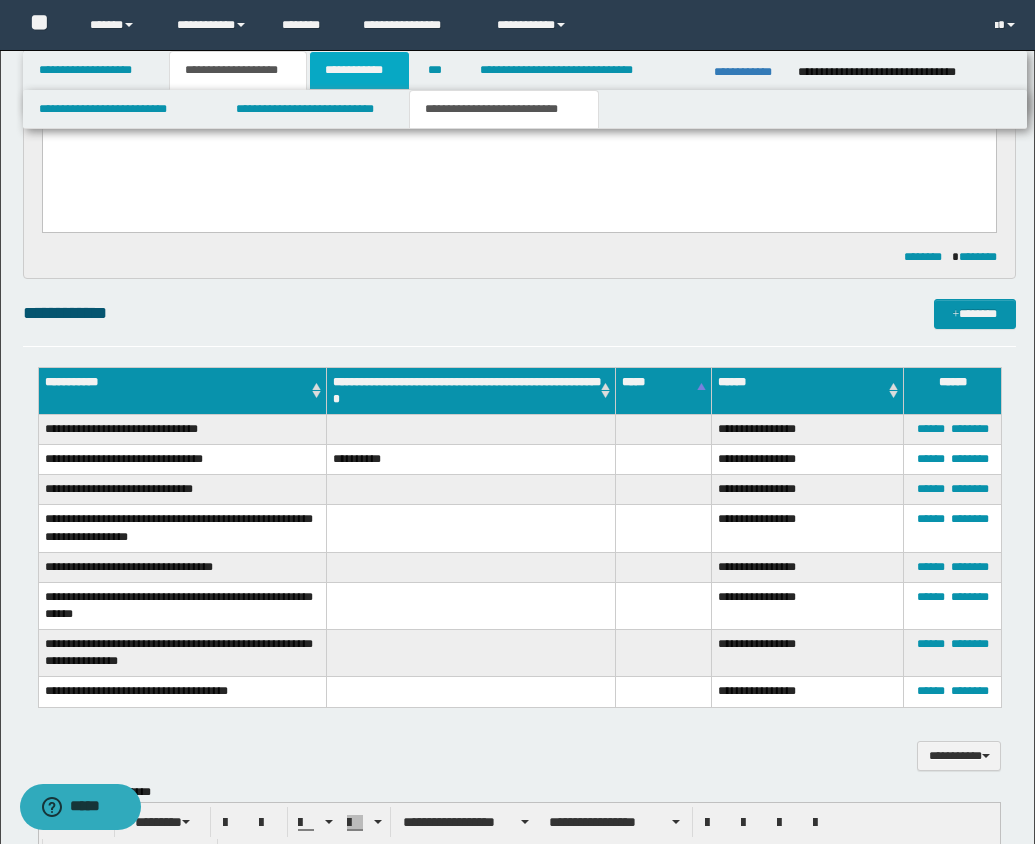 click on "**********" at bounding box center [359, 70] 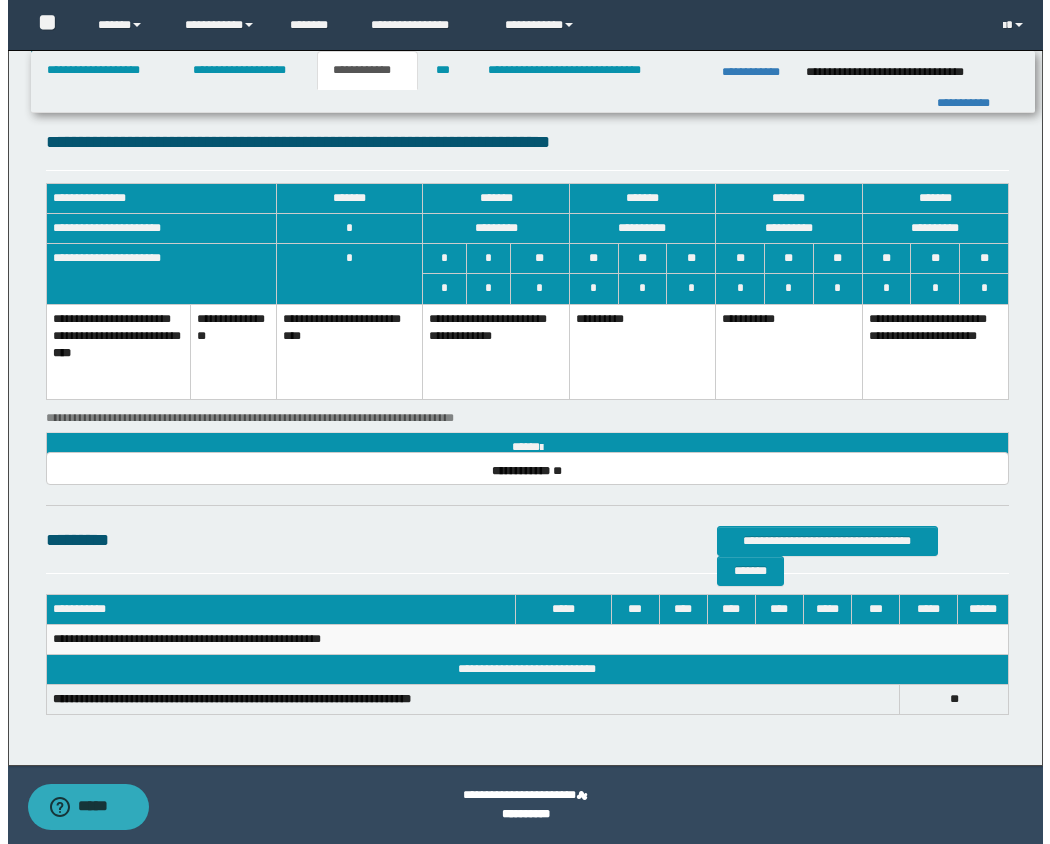 scroll, scrollTop: 0, scrollLeft: 0, axis: both 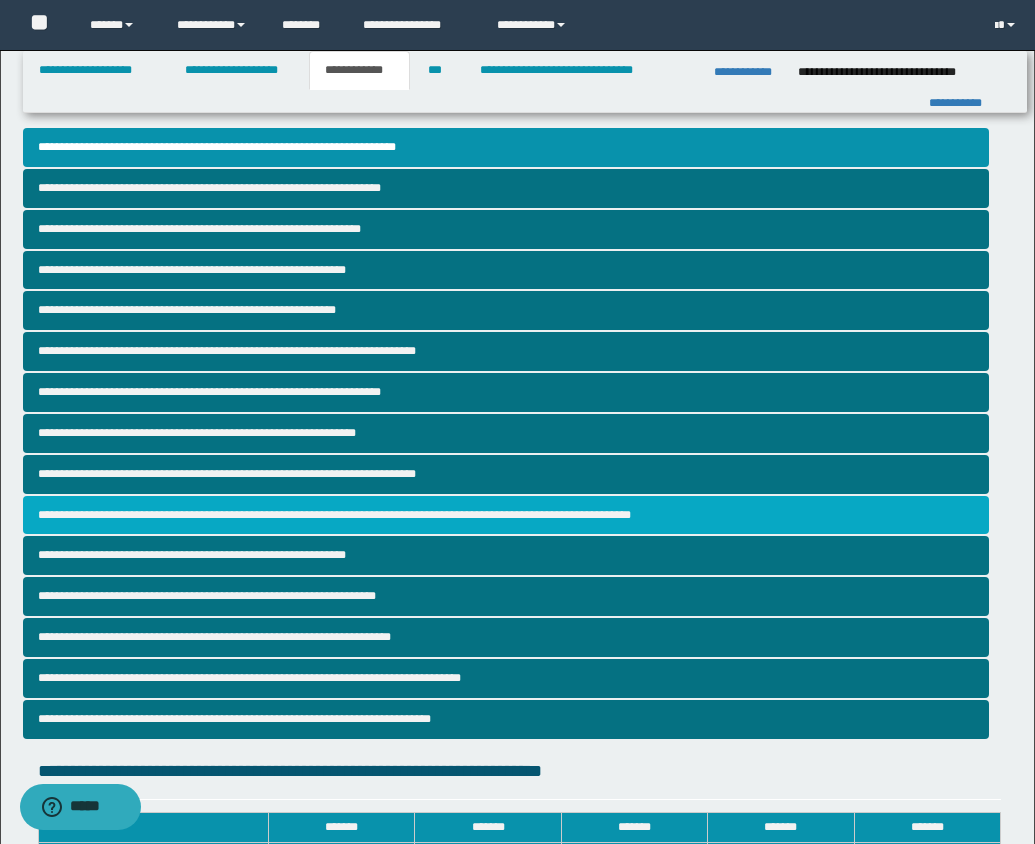 click on "**********" at bounding box center (506, 515) 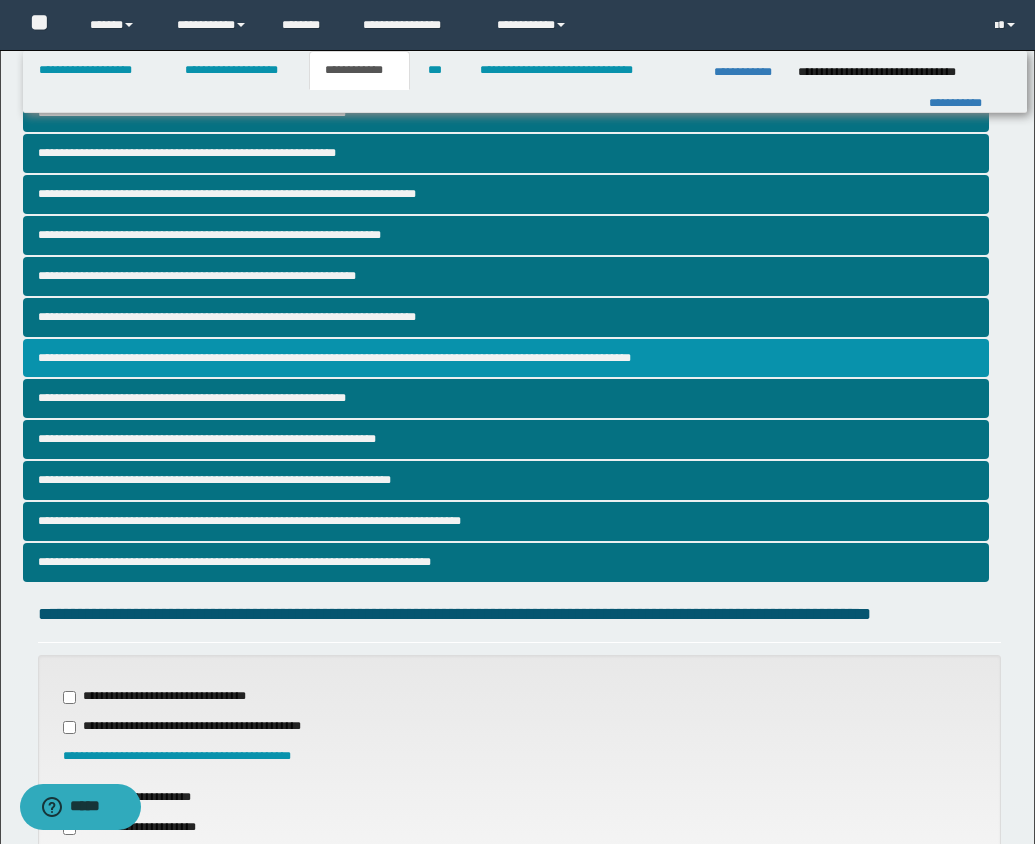 scroll, scrollTop: 509, scrollLeft: 0, axis: vertical 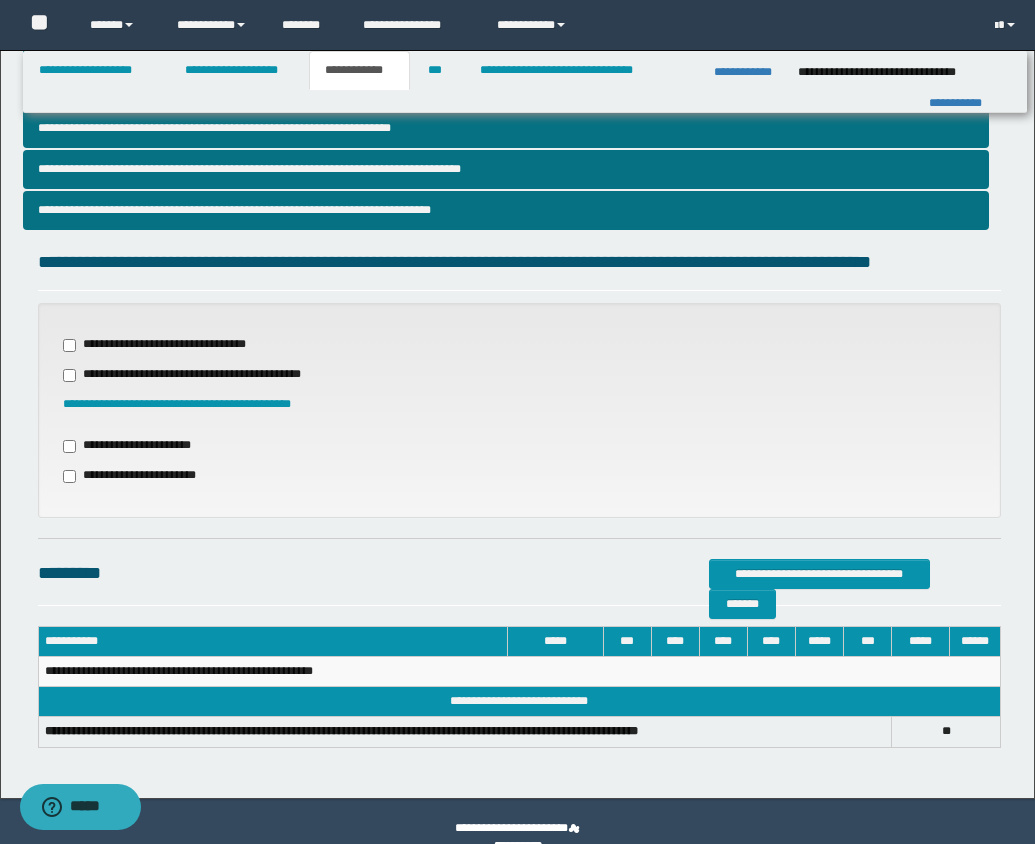 click on "**********" at bounding box center [192, 375] 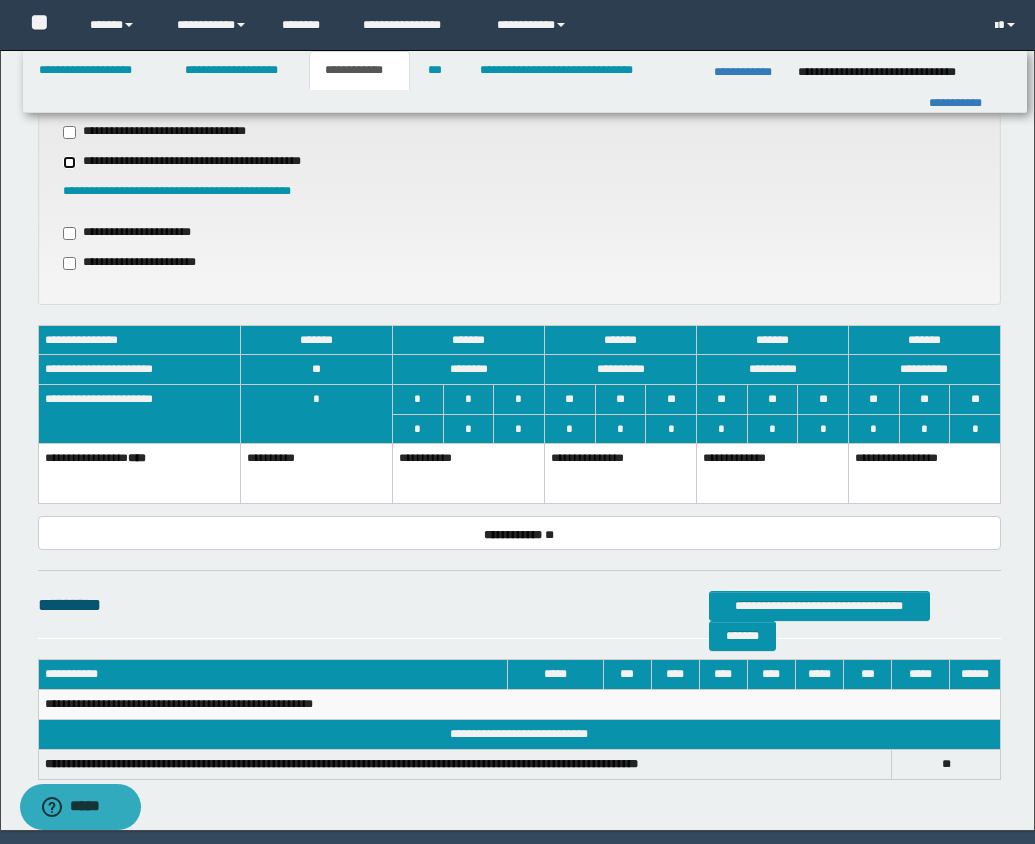scroll, scrollTop: 787, scrollLeft: 0, axis: vertical 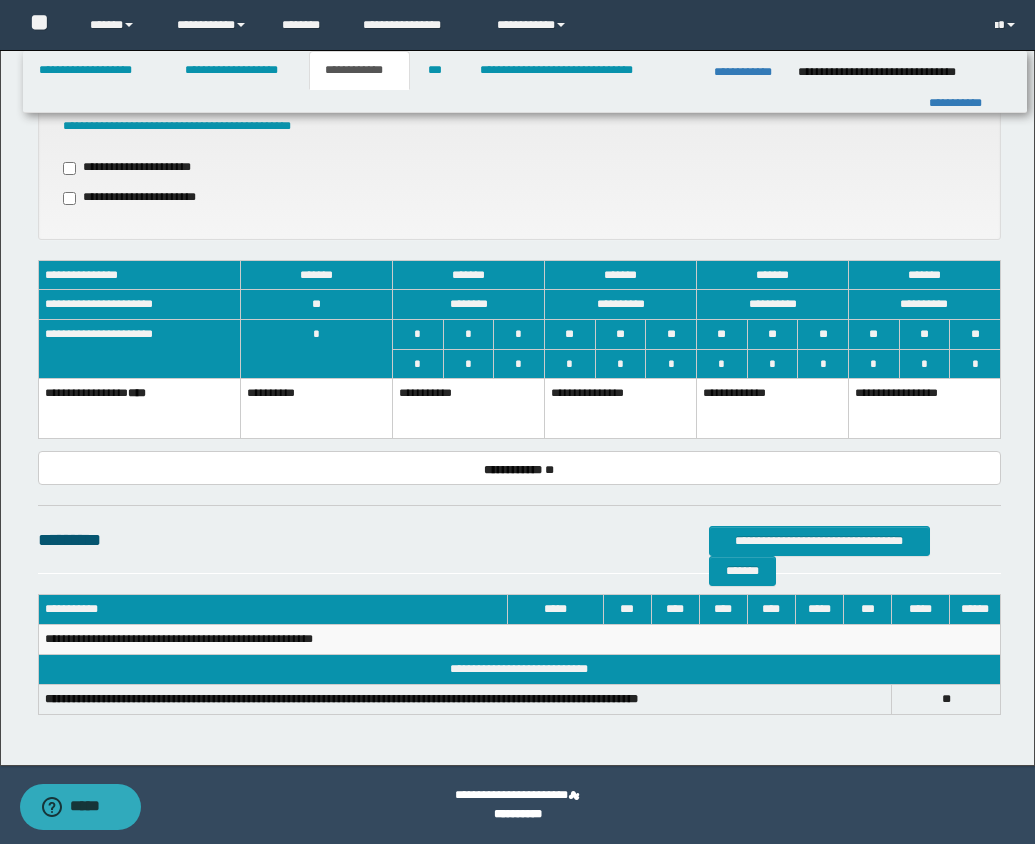 click on "**********" at bounding box center (317, 409) 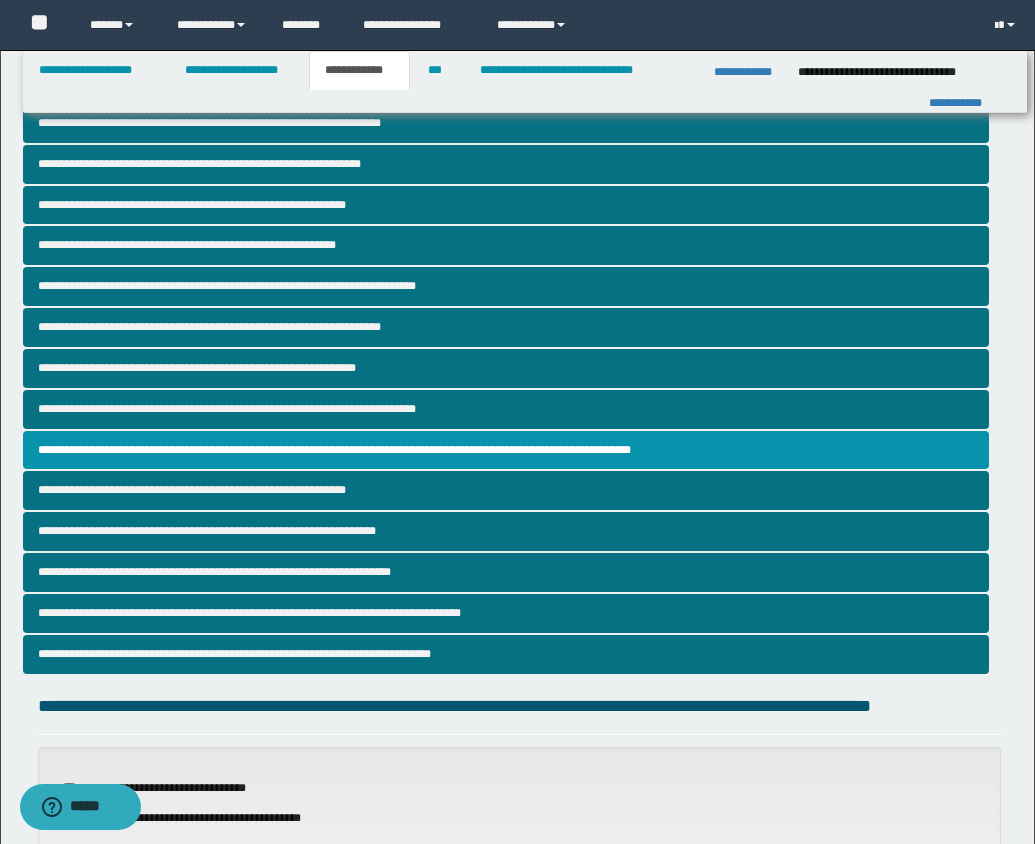 scroll, scrollTop: 0, scrollLeft: 0, axis: both 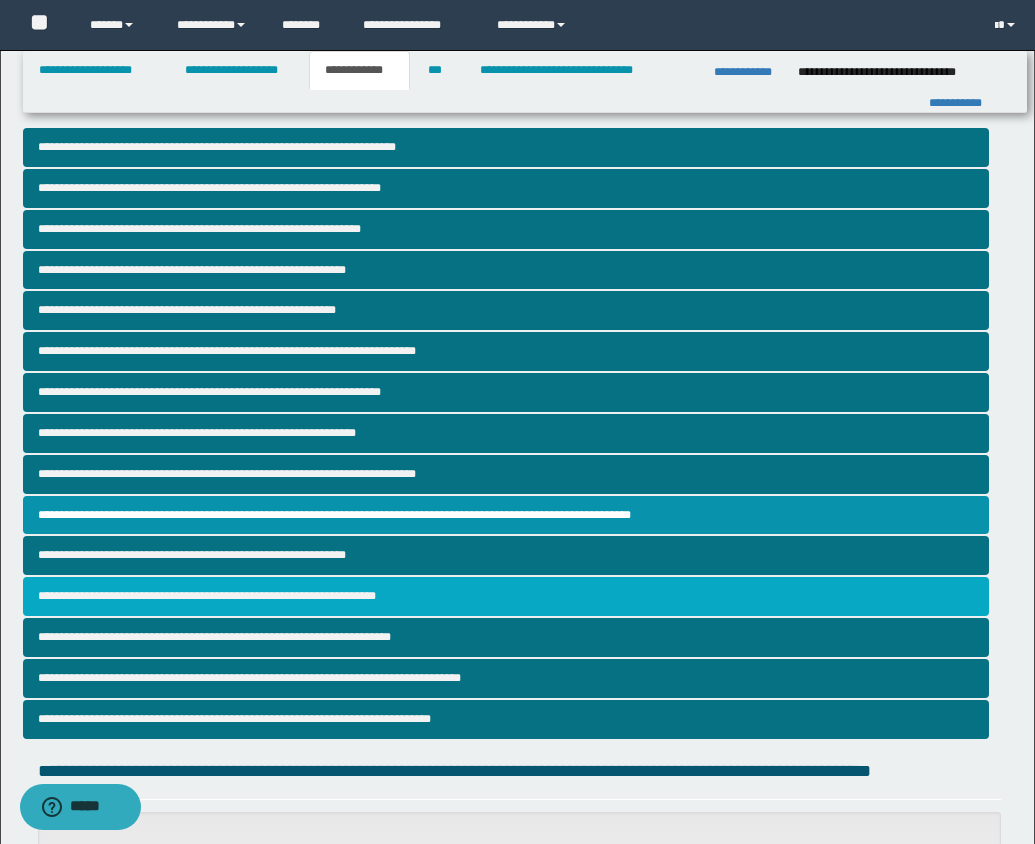 click on "**********" at bounding box center (506, 596) 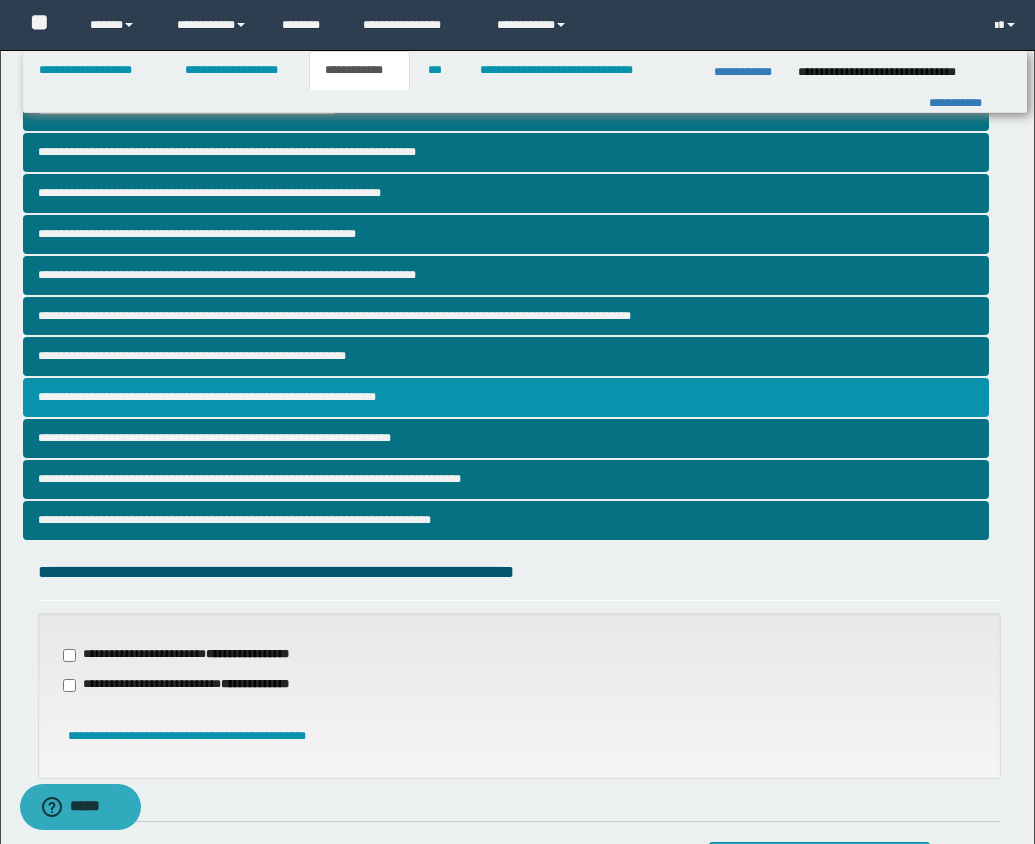 scroll, scrollTop: 454, scrollLeft: 0, axis: vertical 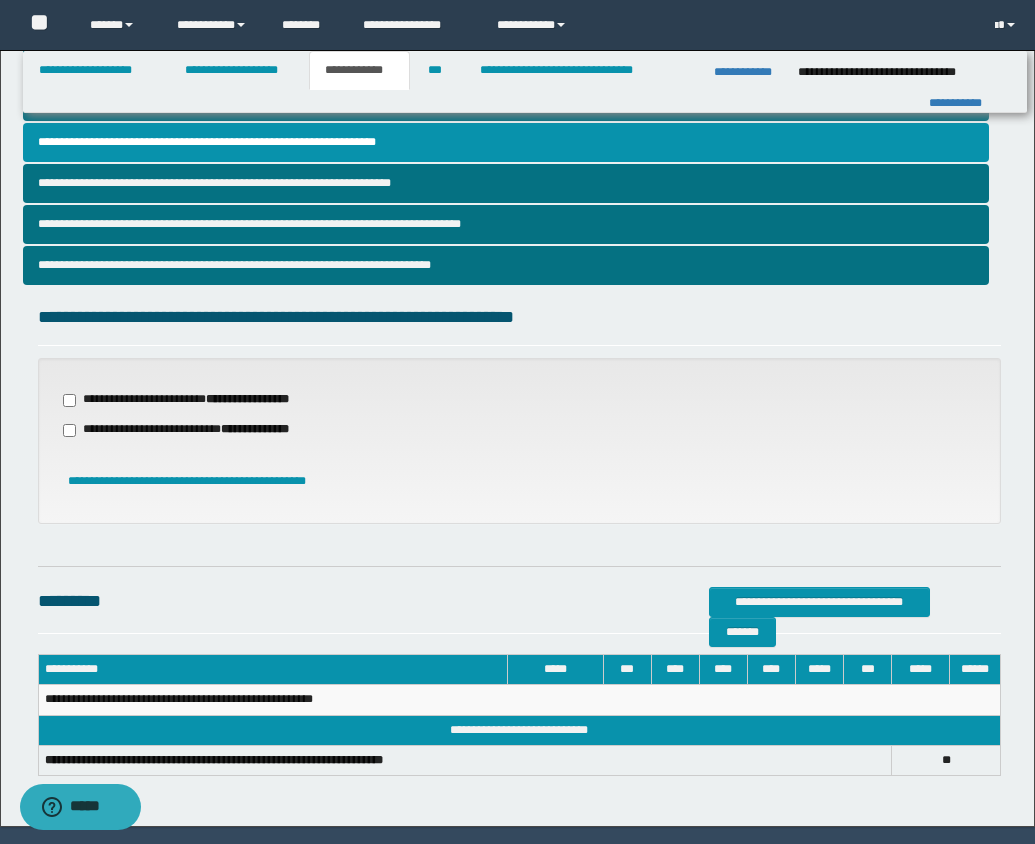click on "**********" at bounding box center (198, 400) 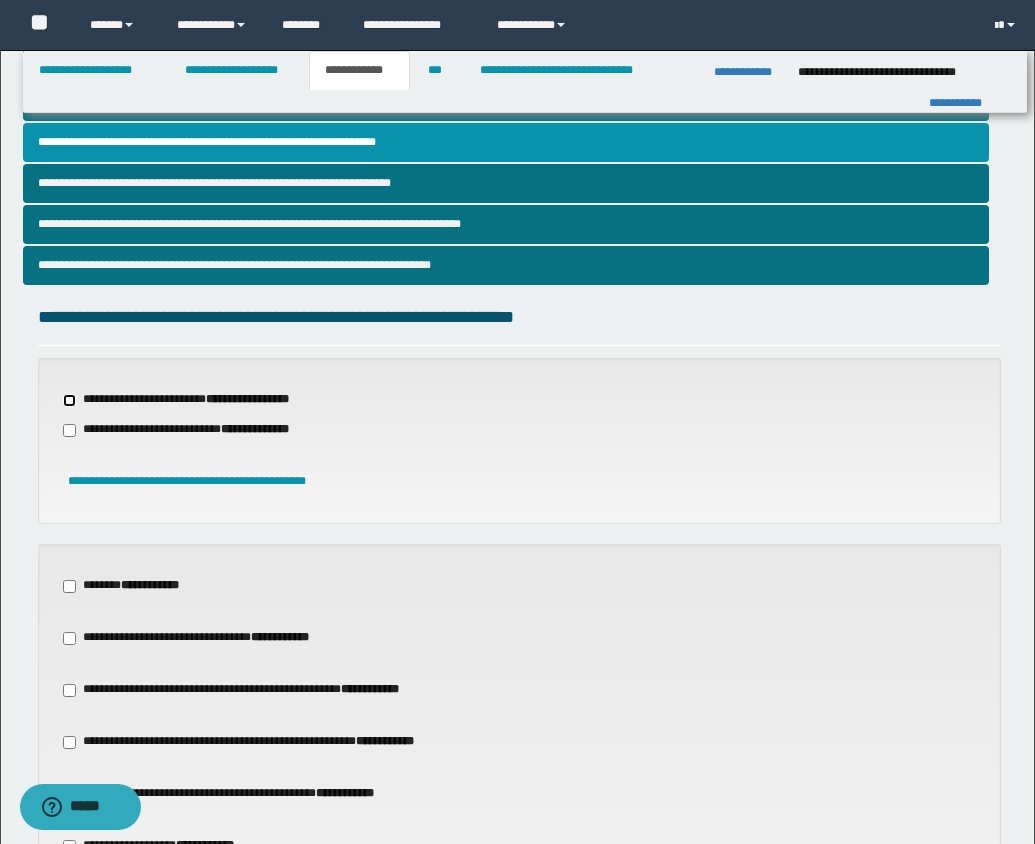 scroll, scrollTop: 700, scrollLeft: 0, axis: vertical 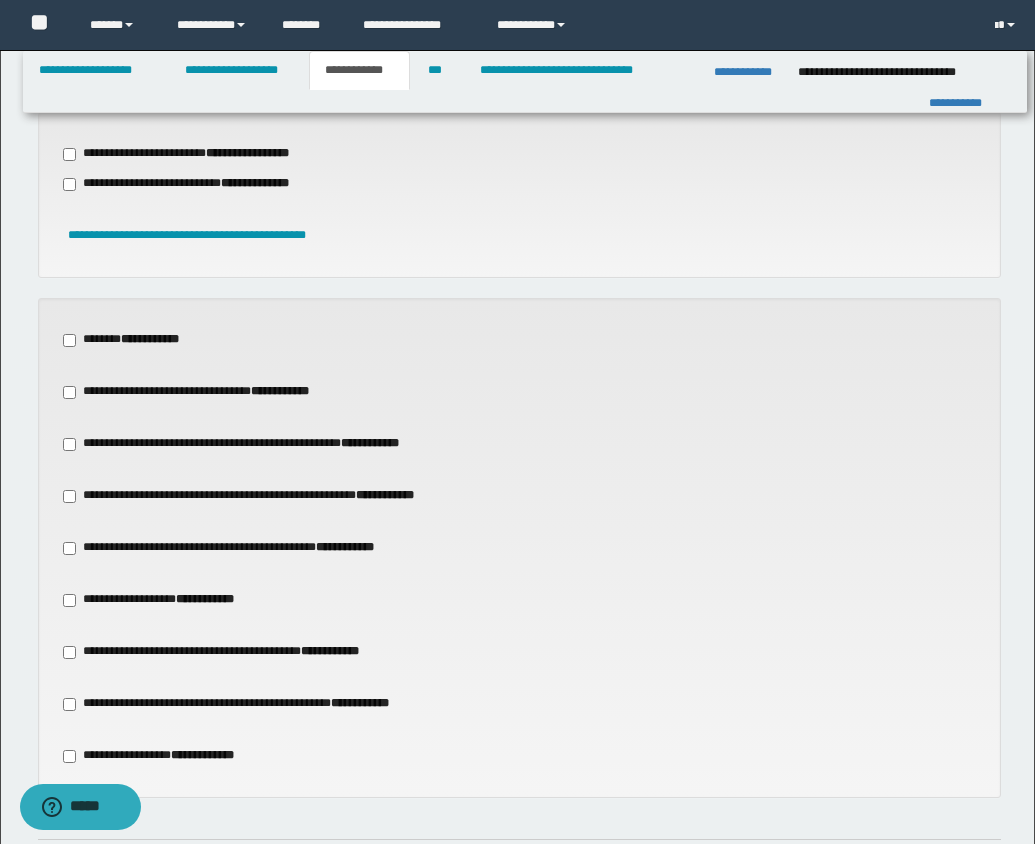 click on "**********" at bounding box center [165, 600] 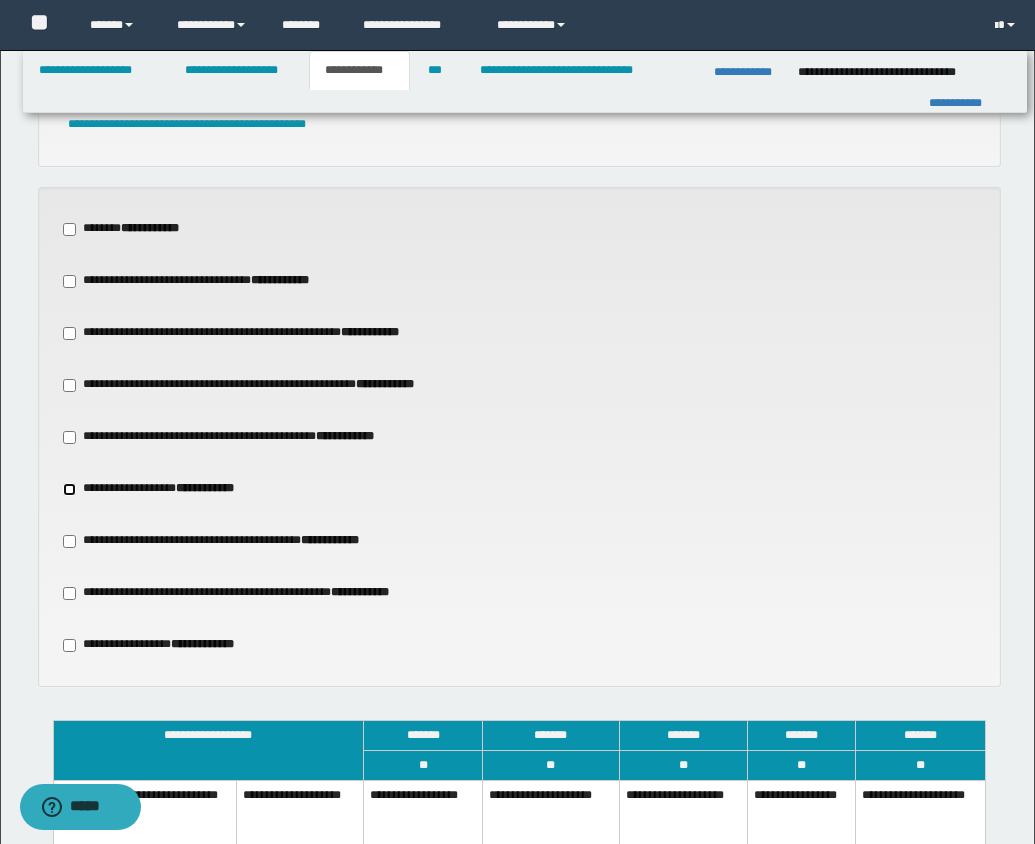 scroll, scrollTop: 945, scrollLeft: 0, axis: vertical 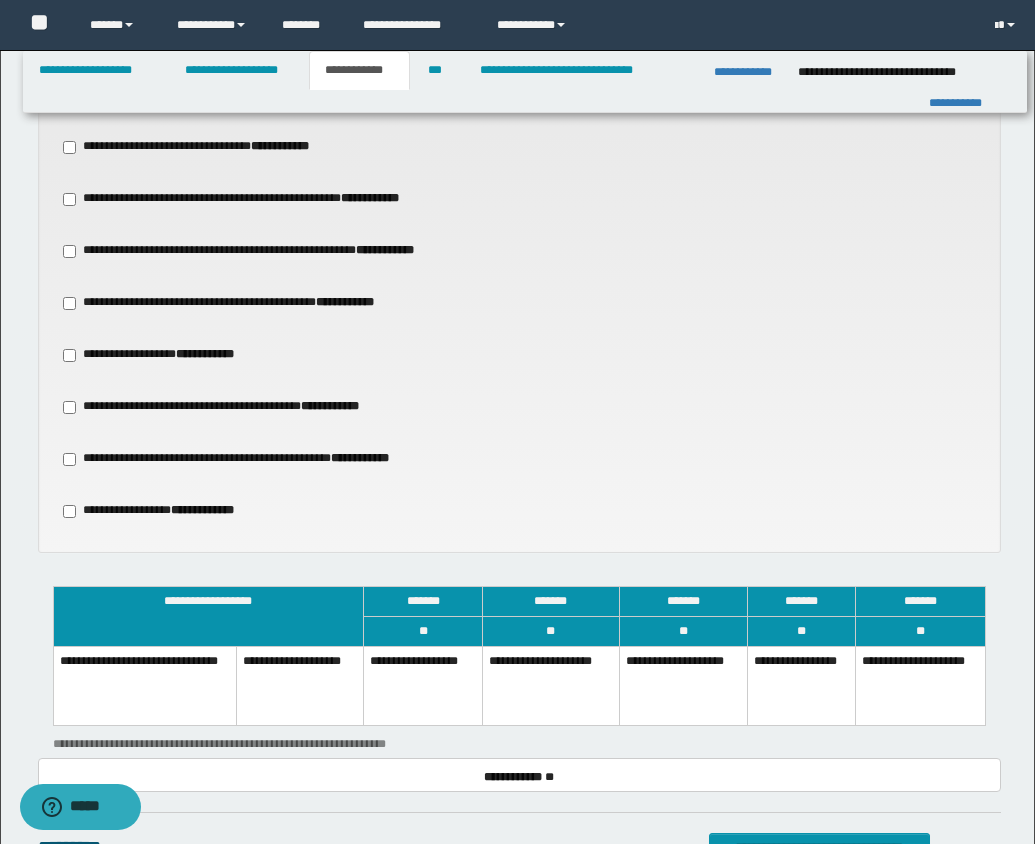click on "**********" at bounding box center (551, 686) 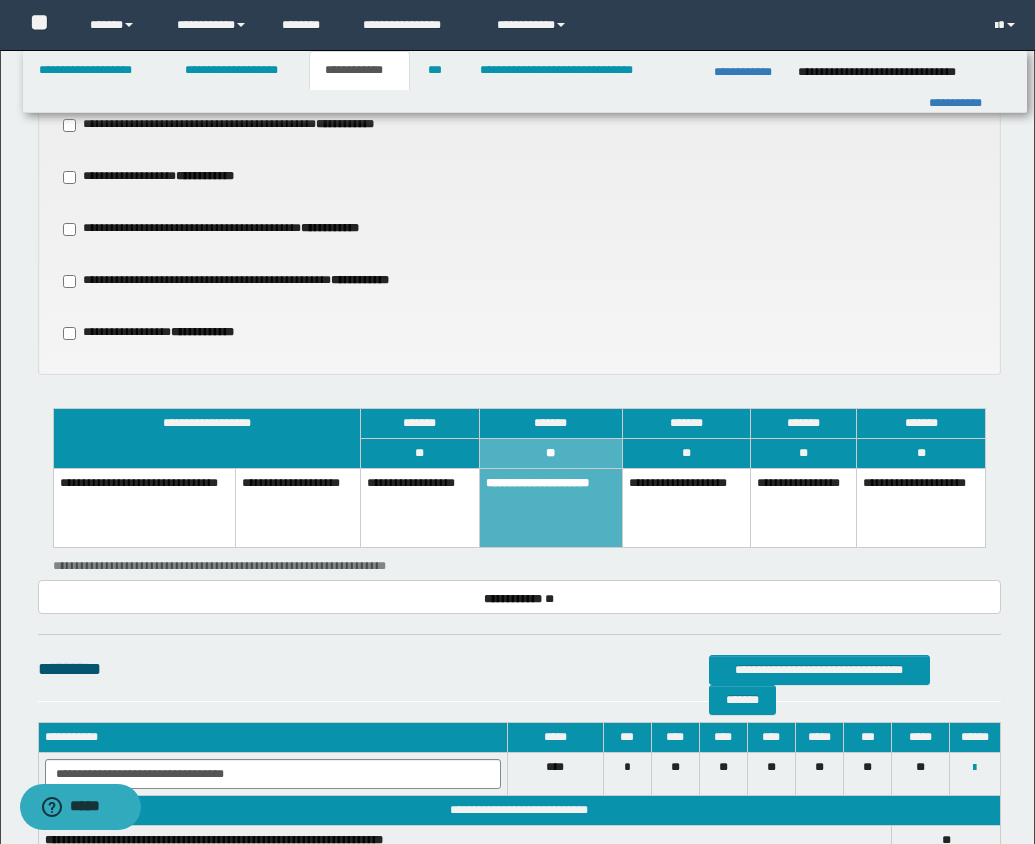 scroll, scrollTop: 1125, scrollLeft: 0, axis: vertical 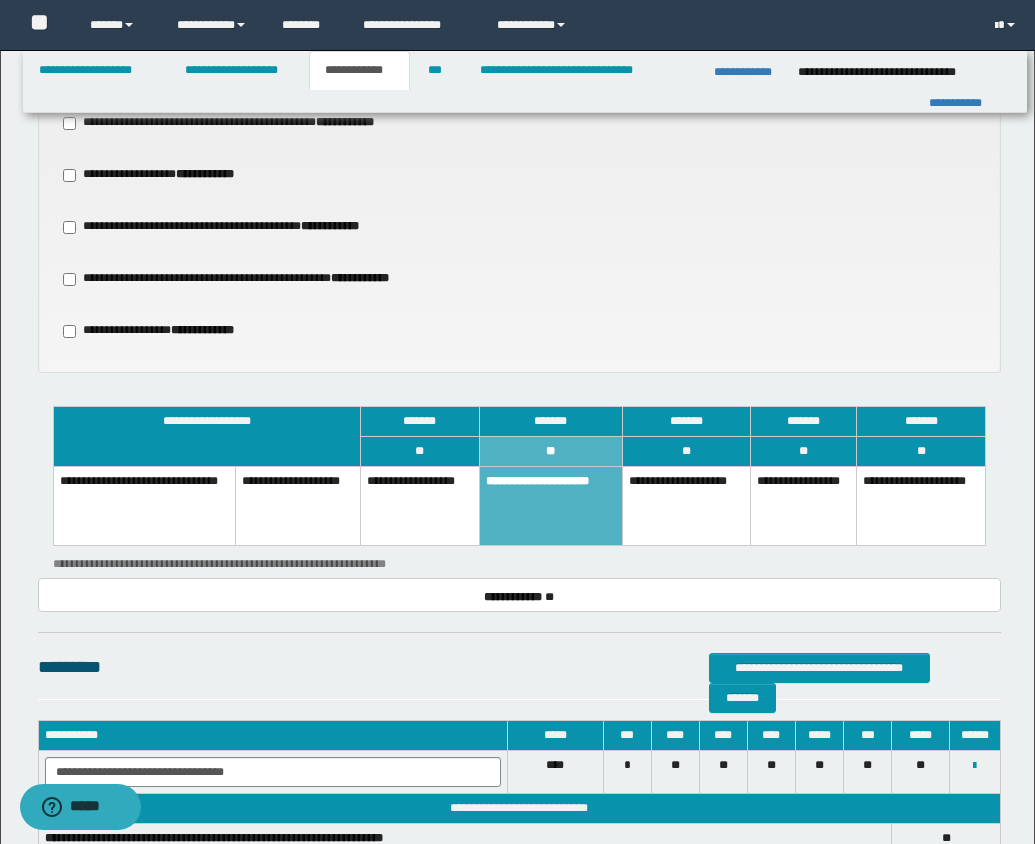 click on "**********" at bounding box center [686, 506] 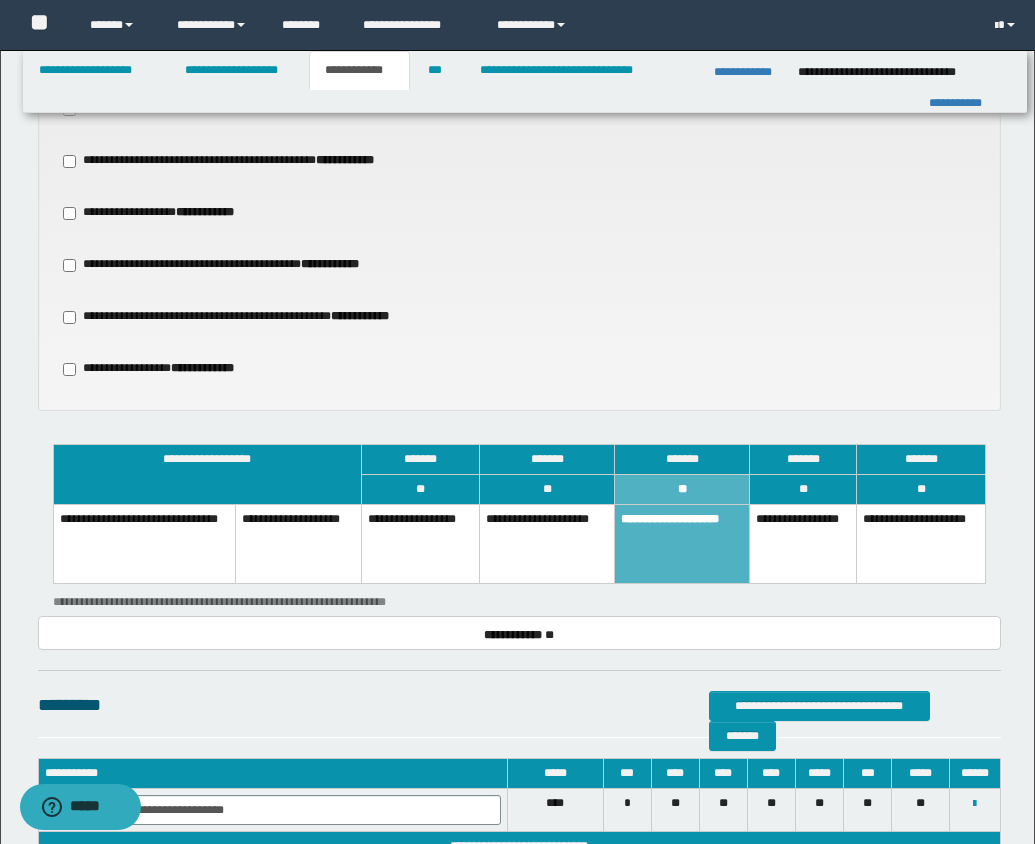 scroll, scrollTop: 850, scrollLeft: 0, axis: vertical 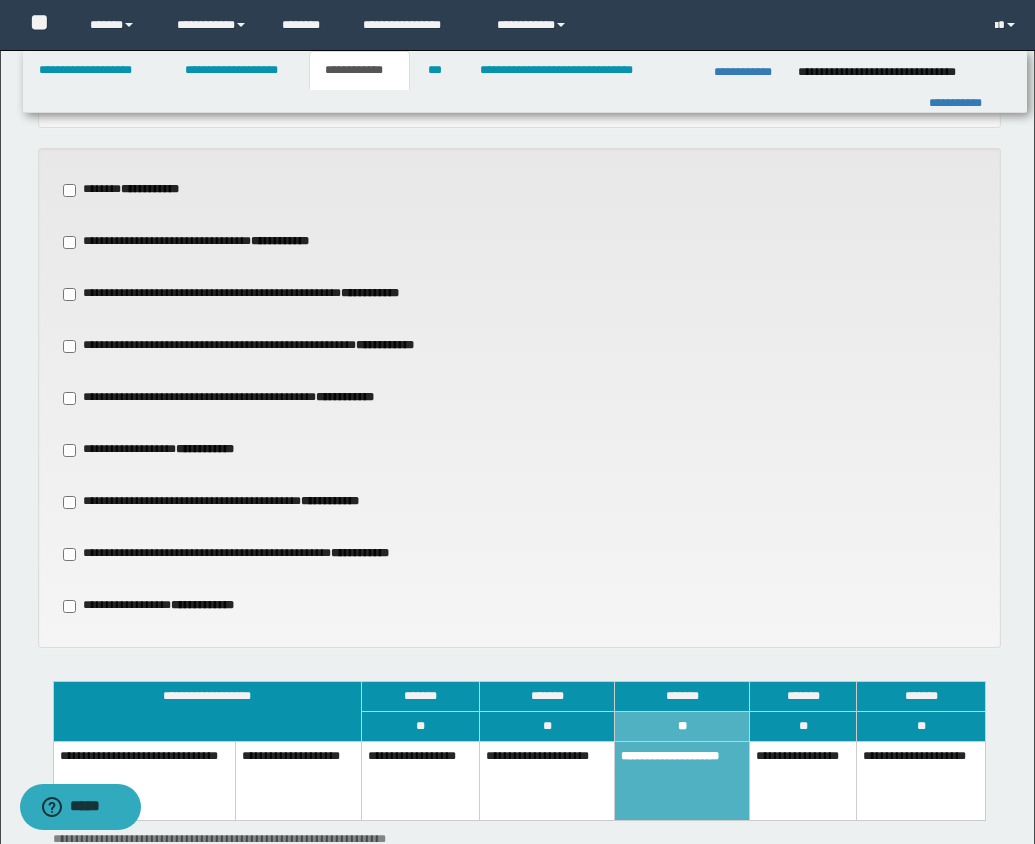 click on "**********" at bounding box center (134, 190) 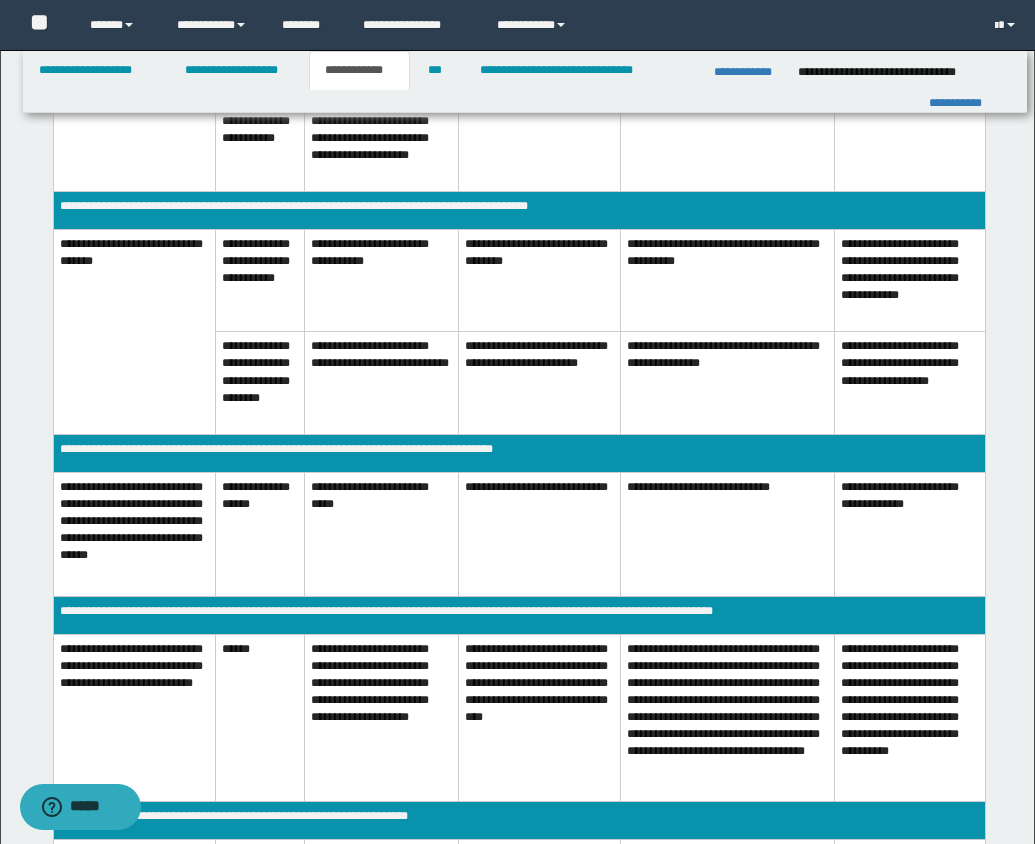 scroll, scrollTop: 1778, scrollLeft: 0, axis: vertical 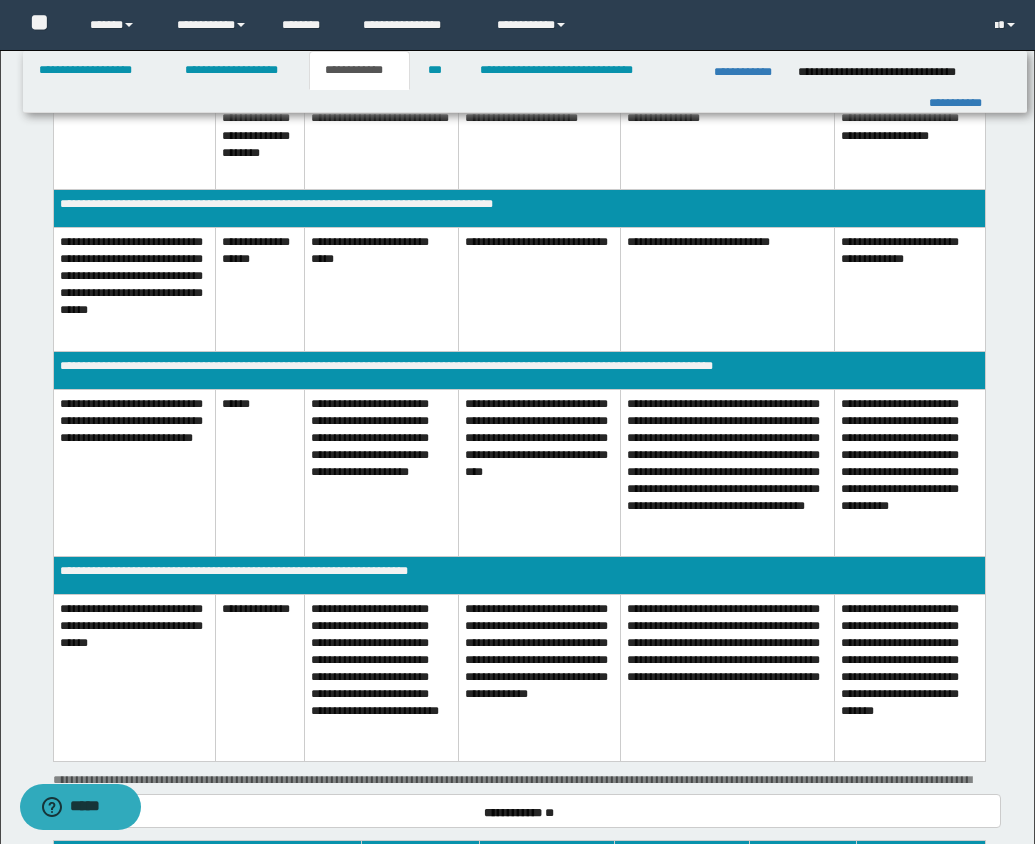 click on "******" at bounding box center (260, 472) 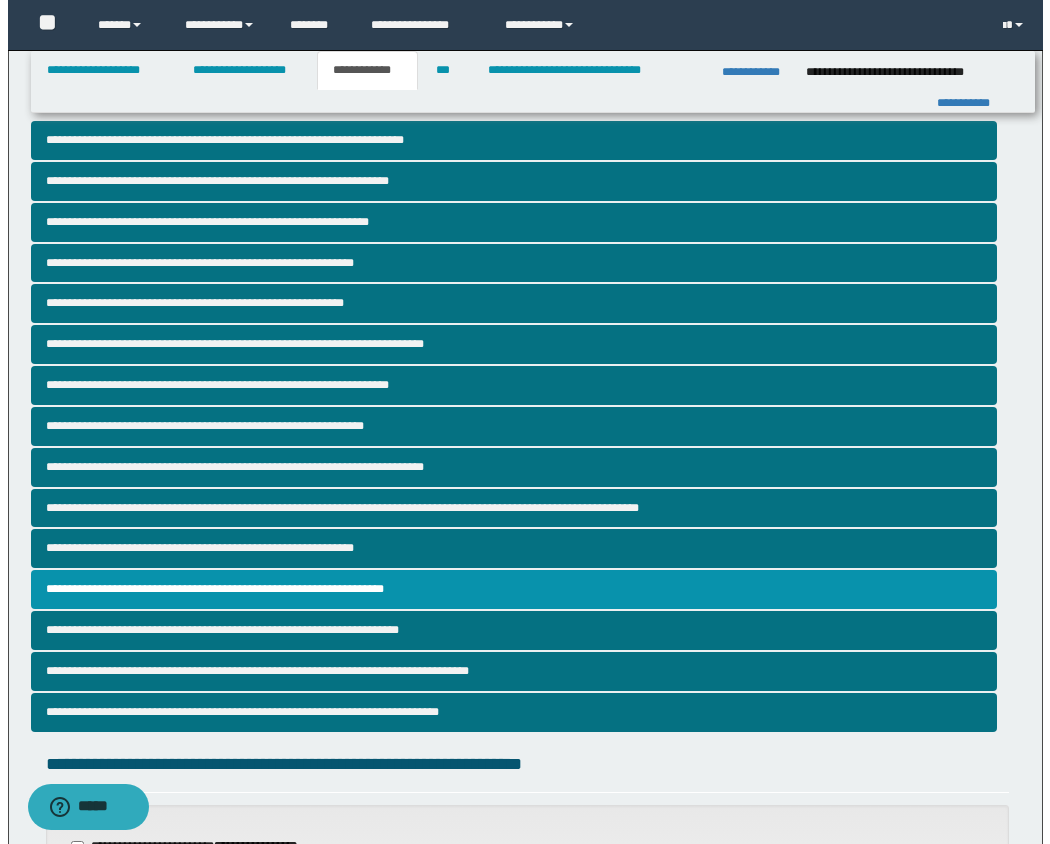 scroll, scrollTop: 0, scrollLeft: 0, axis: both 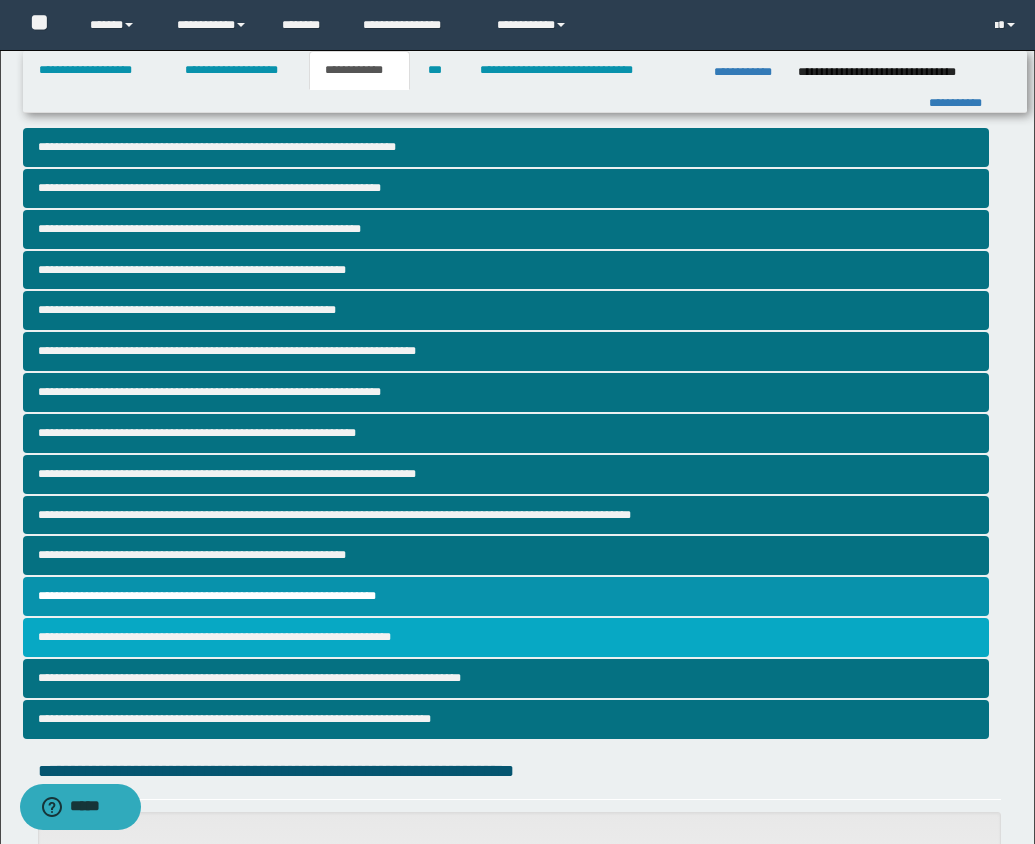 click on "**********" at bounding box center (506, 637) 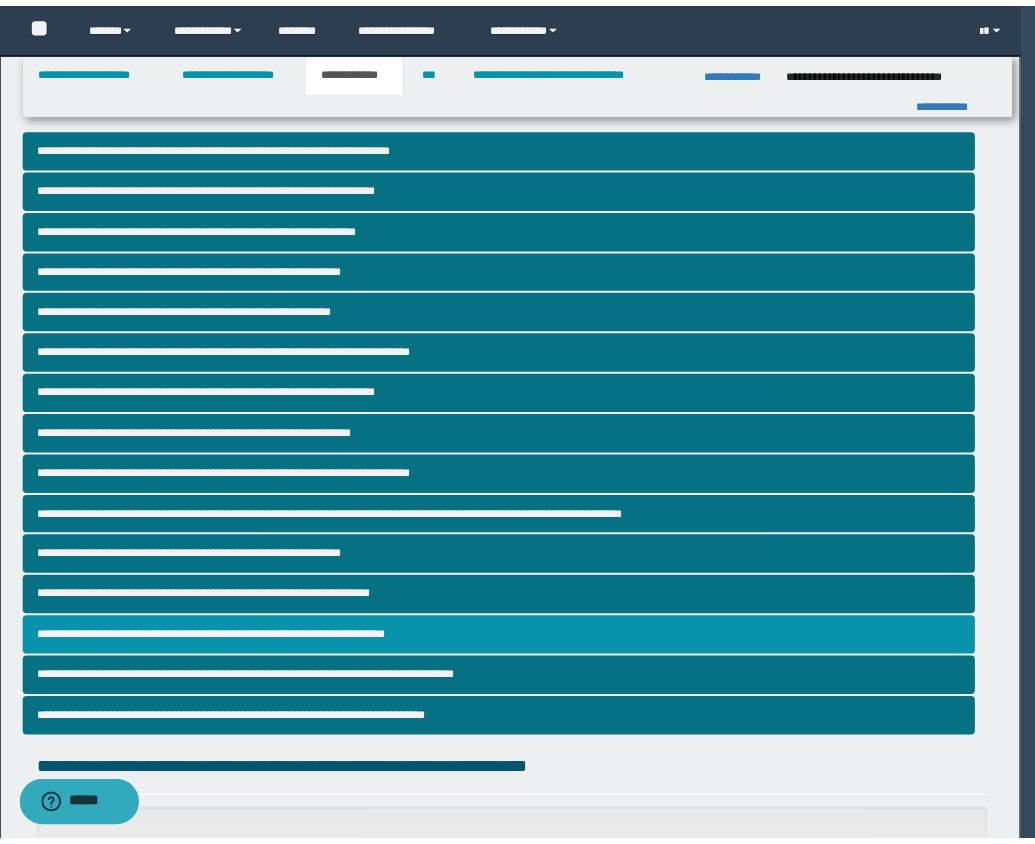 scroll, scrollTop: 470, scrollLeft: 0, axis: vertical 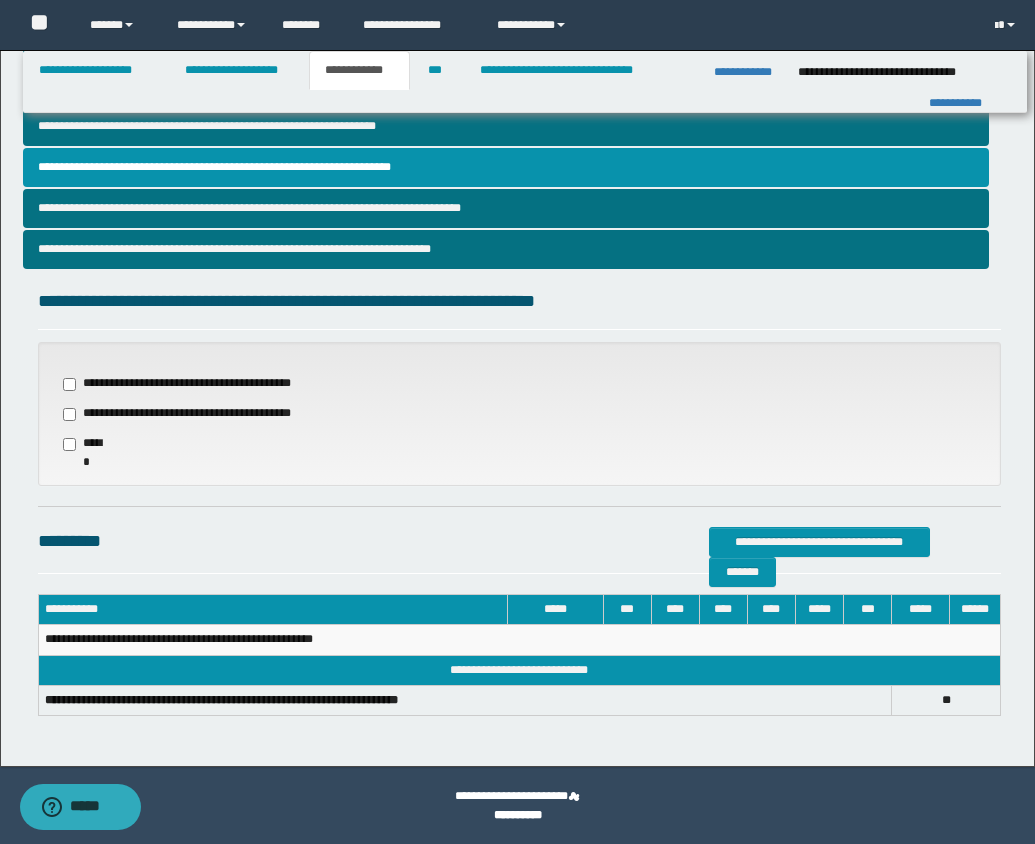 click on "**********" at bounding box center (185, 414) 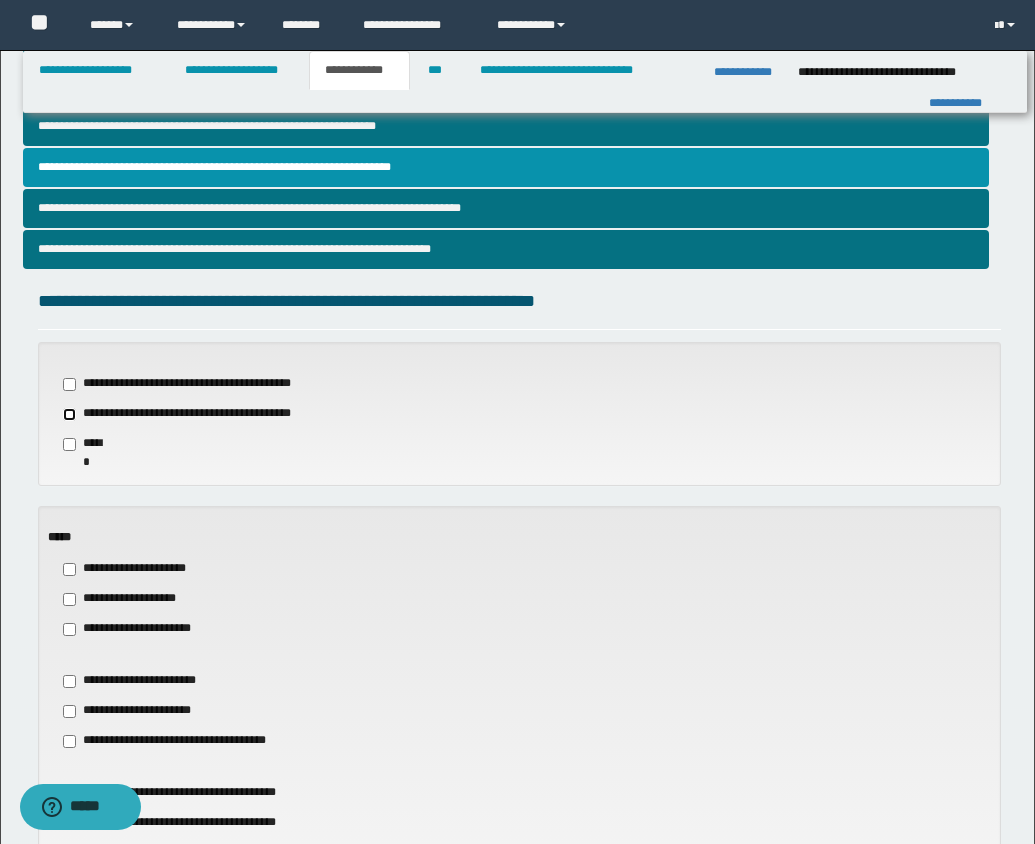 scroll, scrollTop: 805, scrollLeft: 0, axis: vertical 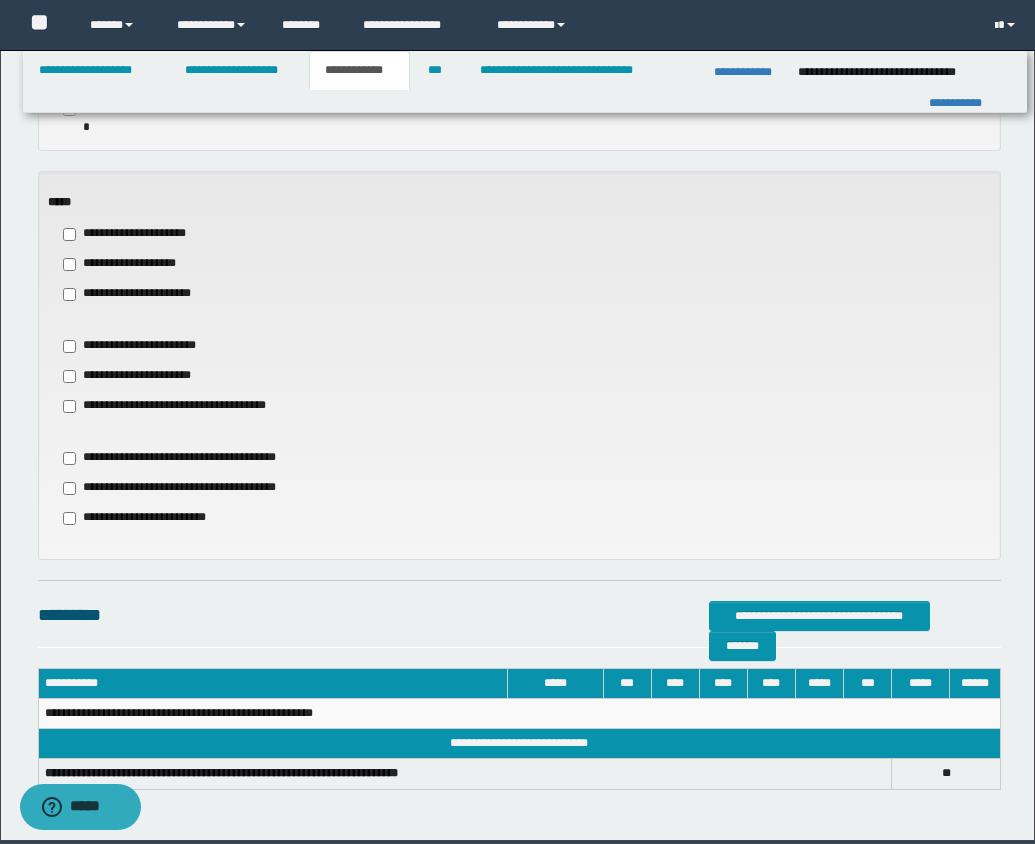click on "**********" at bounding box center (130, 264) 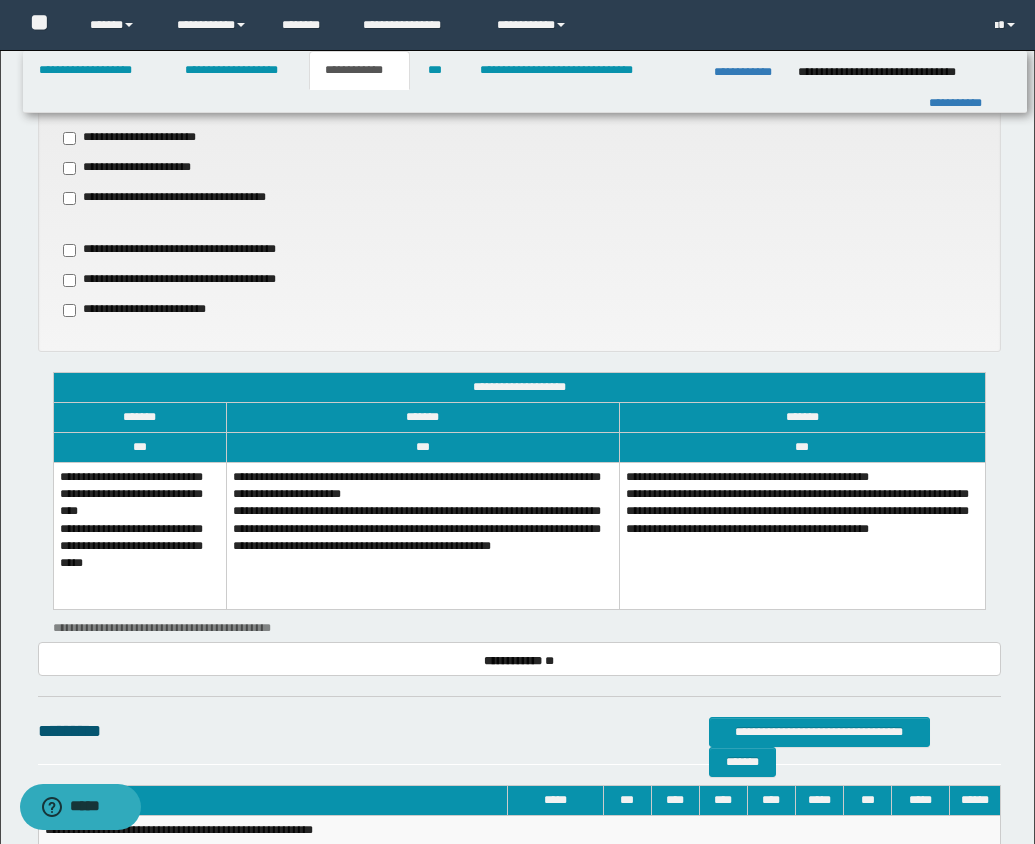 scroll, scrollTop: 1104, scrollLeft: 0, axis: vertical 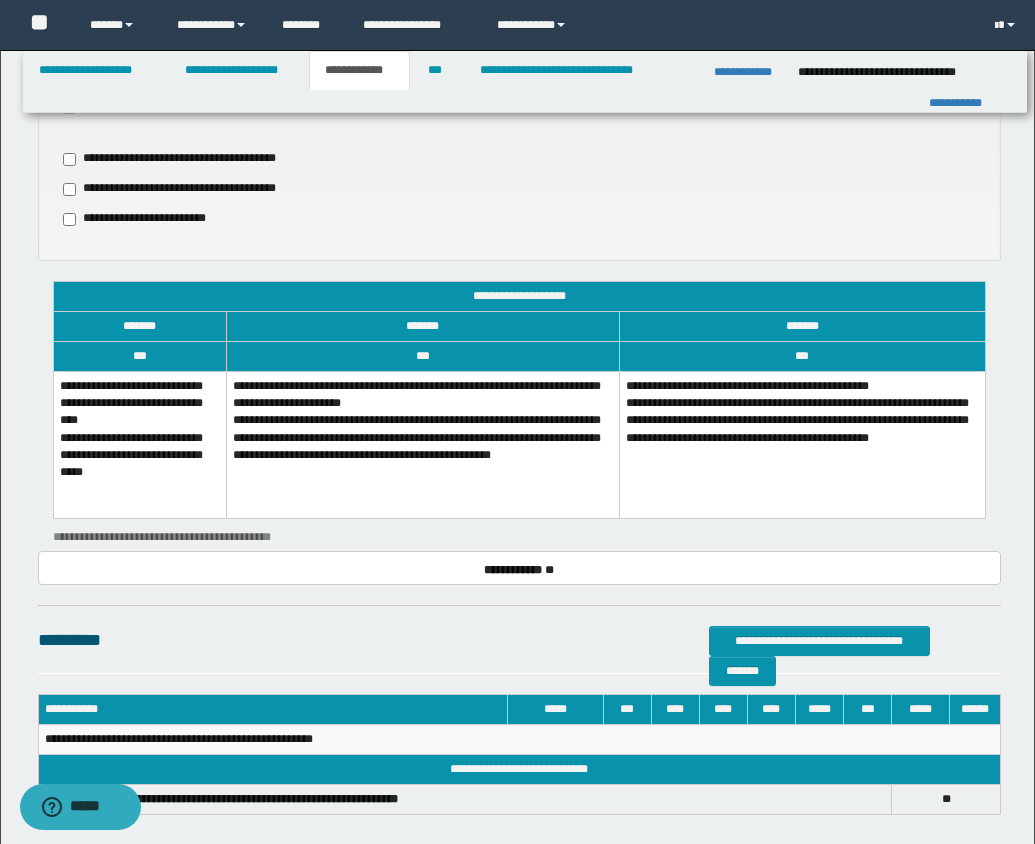 click on "**********" at bounding box center (139, 445) 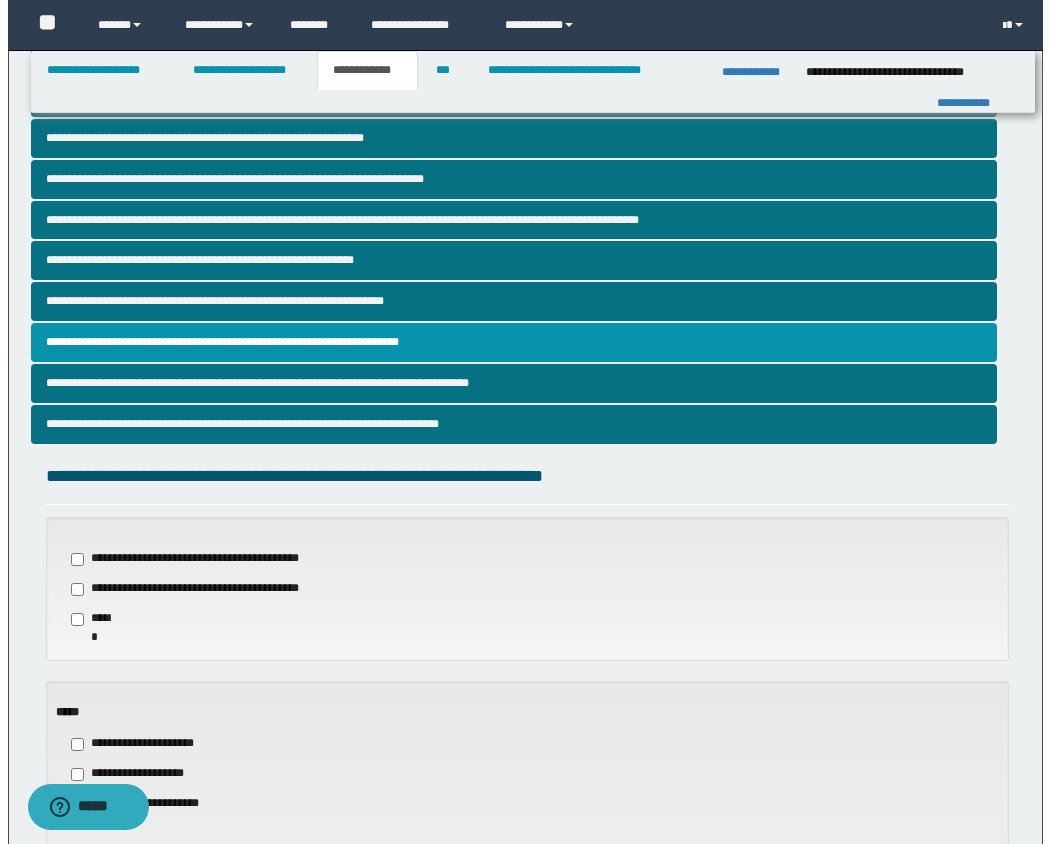 scroll, scrollTop: 0, scrollLeft: 0, axis: both 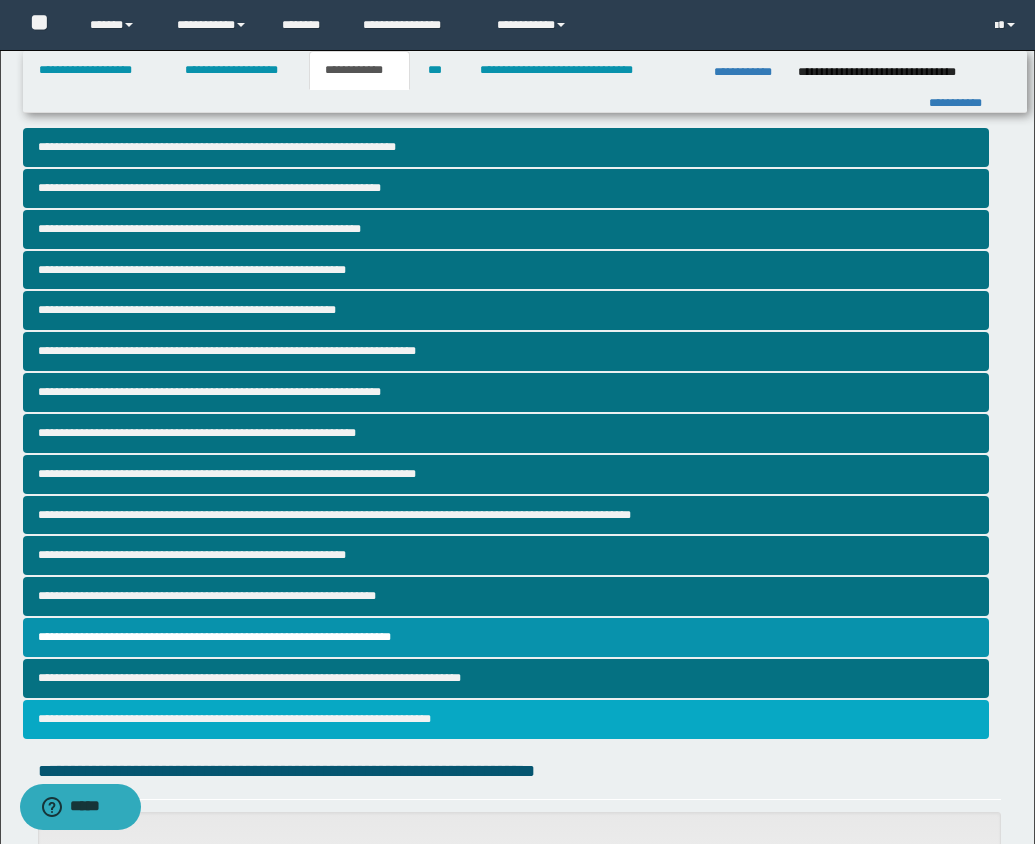 click on "**********" at bounding box center [506, 719] 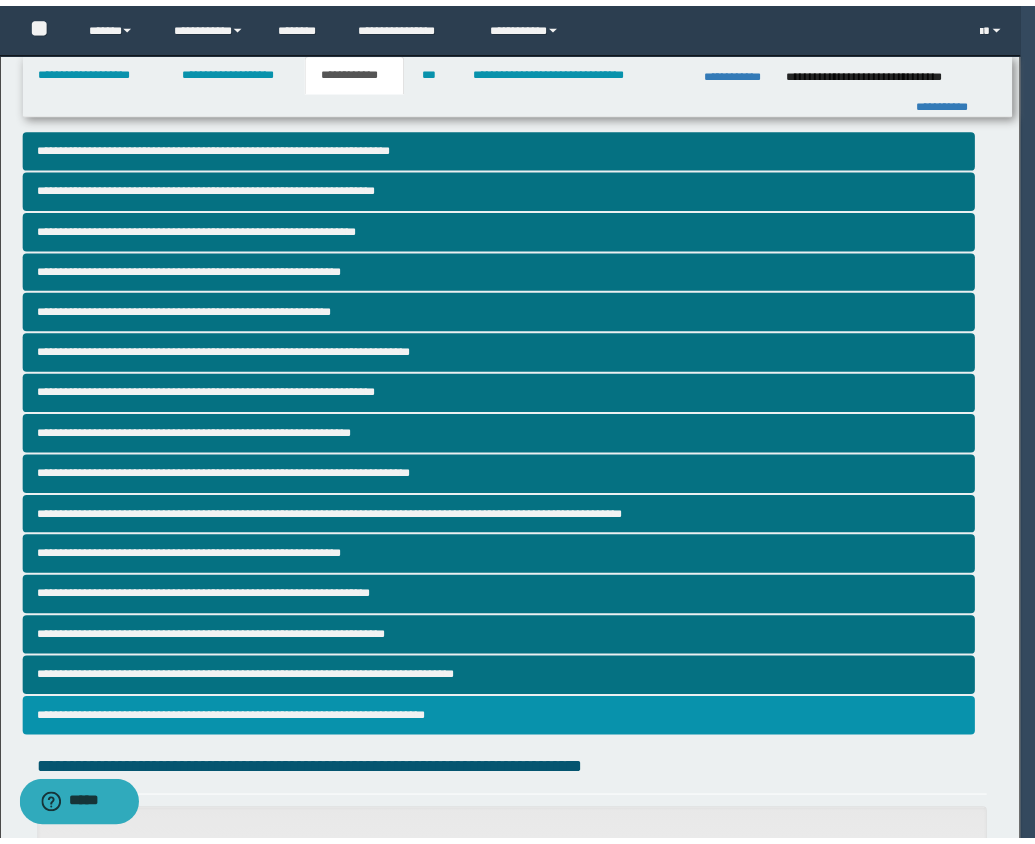 scroll, scrollTop: 297, scrollLeft: 0, axis: vertical 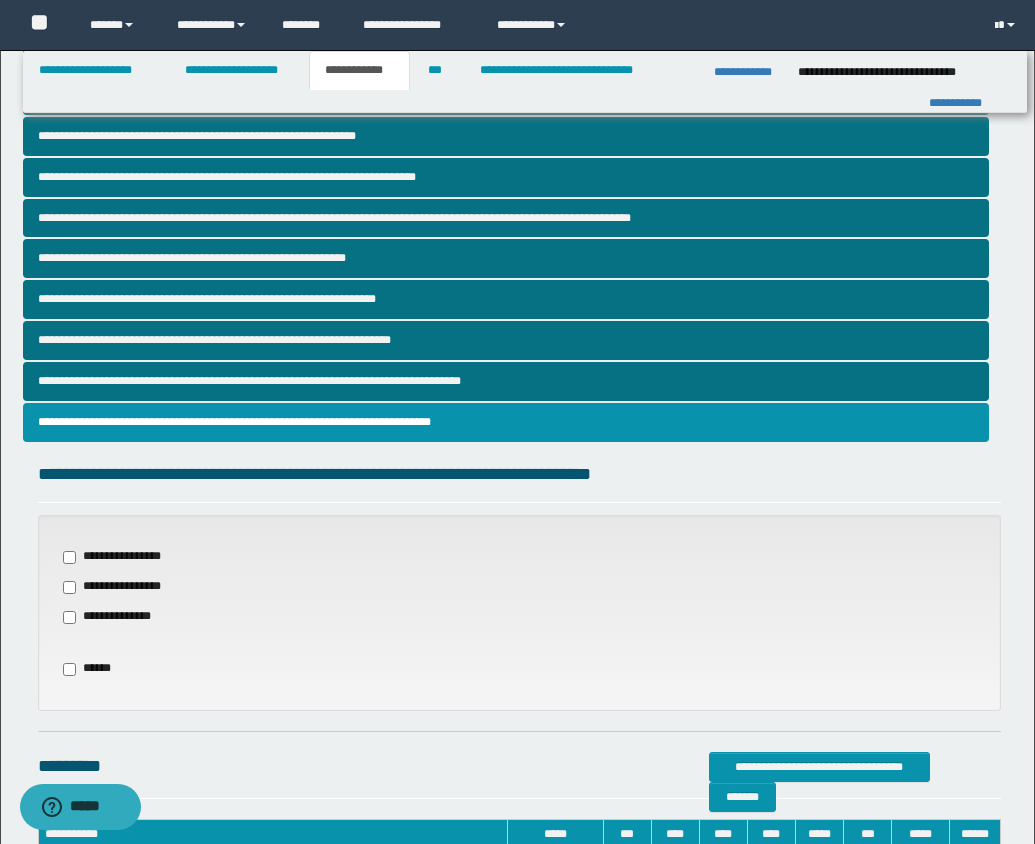 click on "**********" at bounding box center (119, 617) 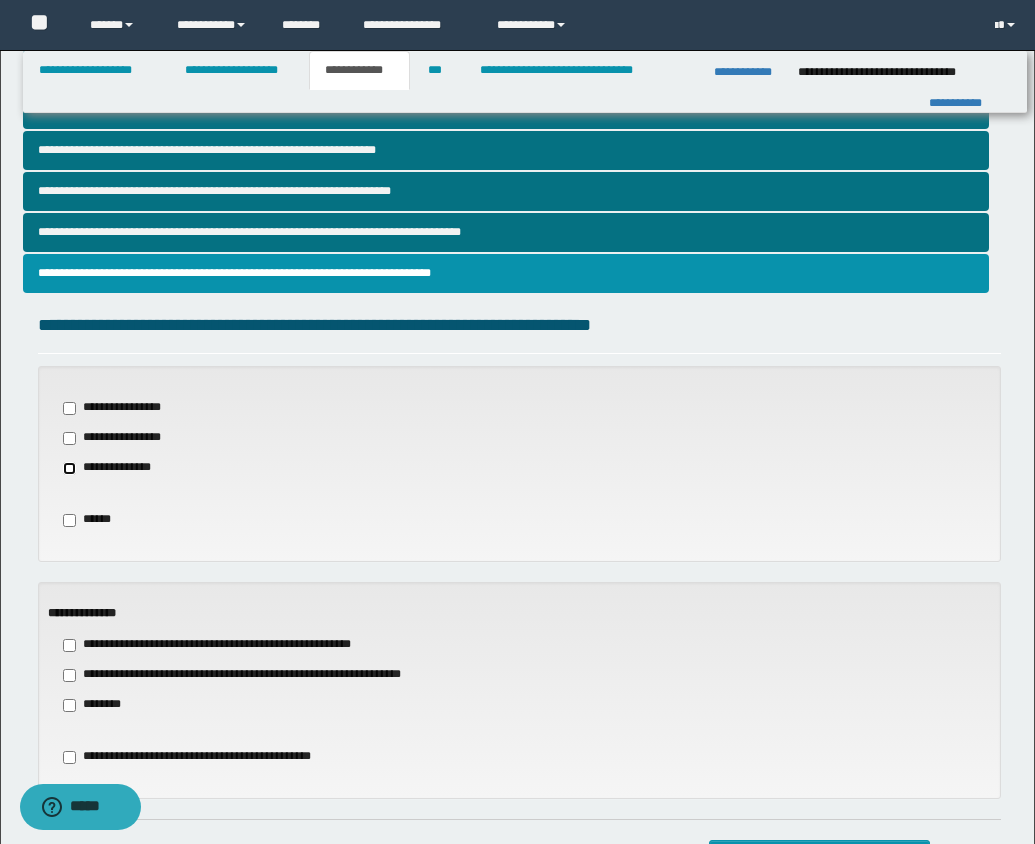 scroll, scrollTop: 663, scrollLeft: 0, axis: vertical 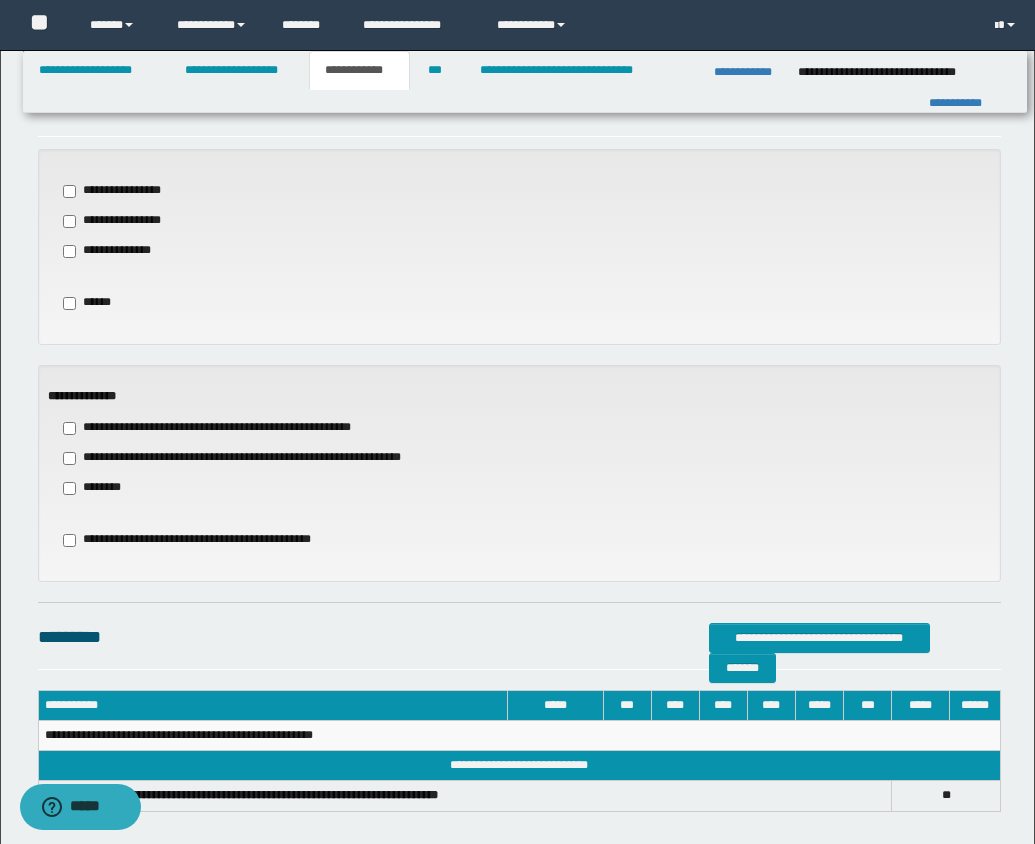 click on "**********" at bounding box center (257, 458) 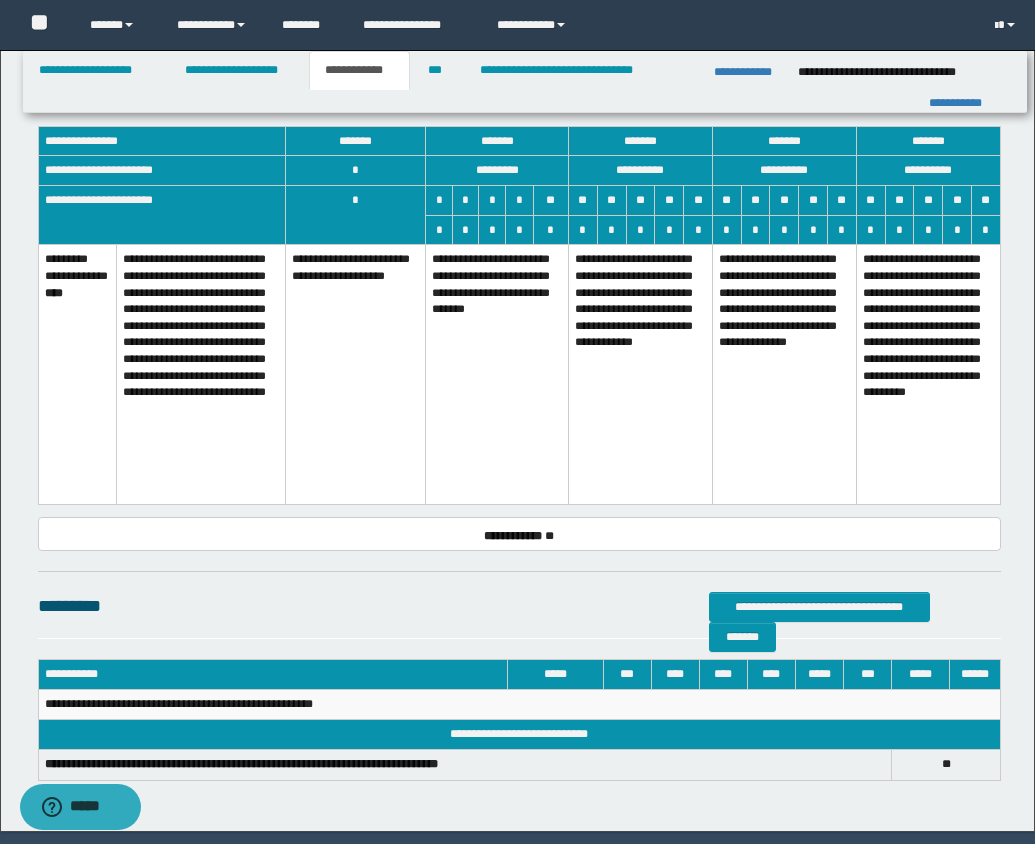 scroll, scrollTop: 1204, scrollLeft: 0, axis: vertical 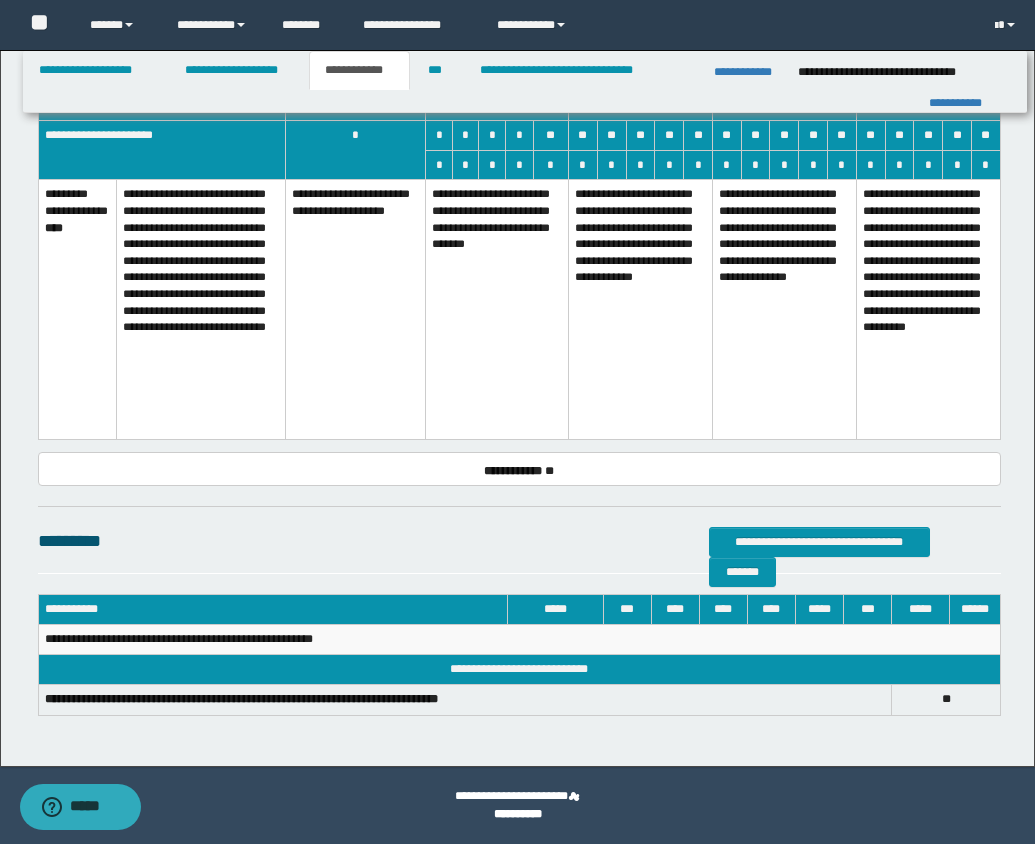 click on "**********" at bounding box center (641, 310) 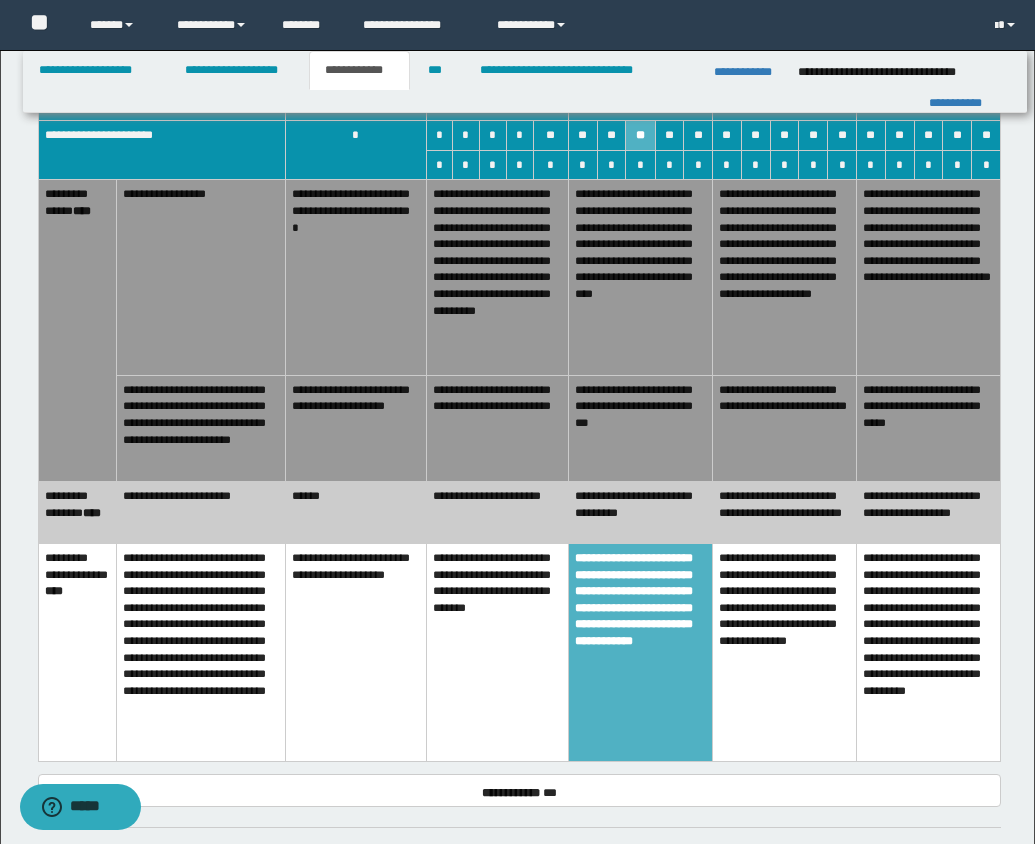 click on "**********" at bounding box center (785, 428) 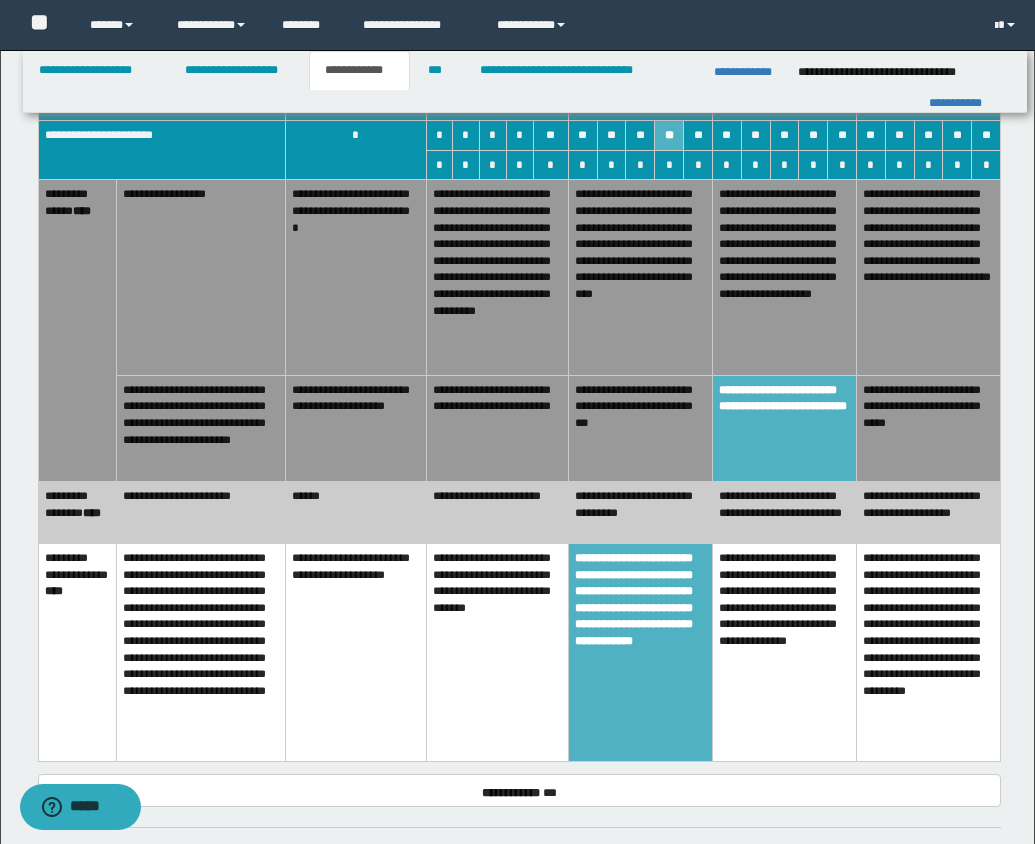 click on "**********" at bounding box center (497, 513) 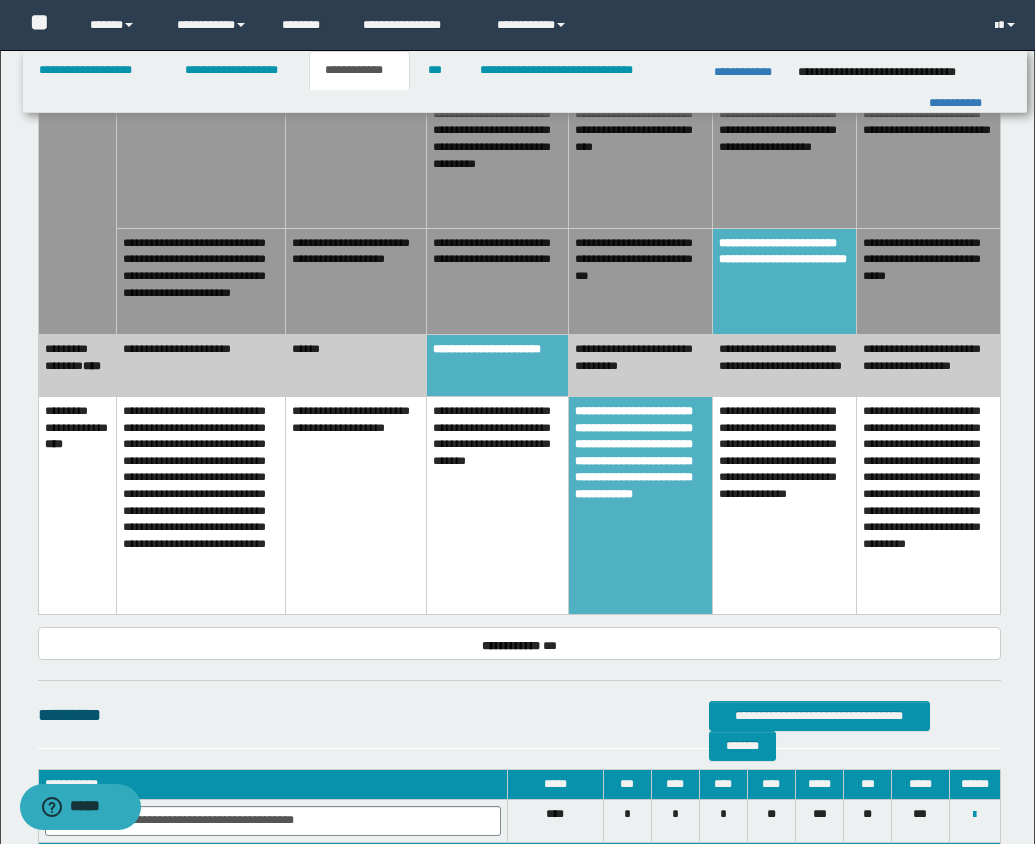 scroll, scrollTop: 1203, scrollLeft: 0, axis: vertical 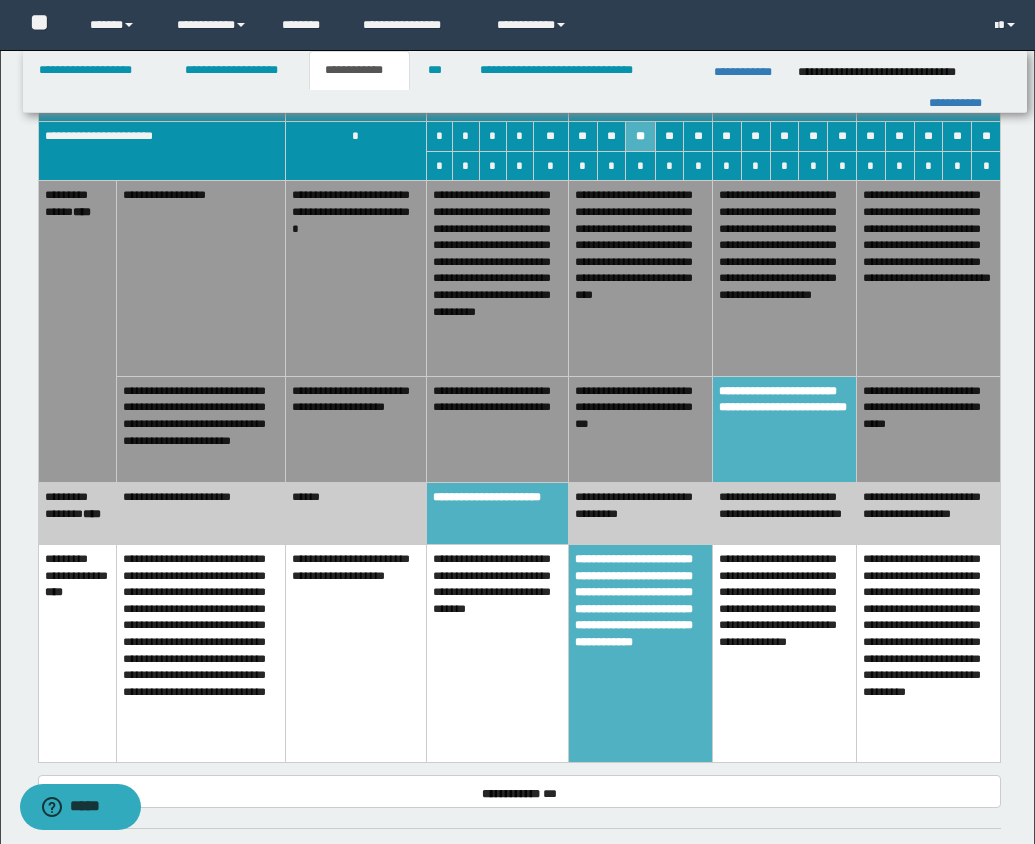 click on "**********" at bounding box center (785, 514) 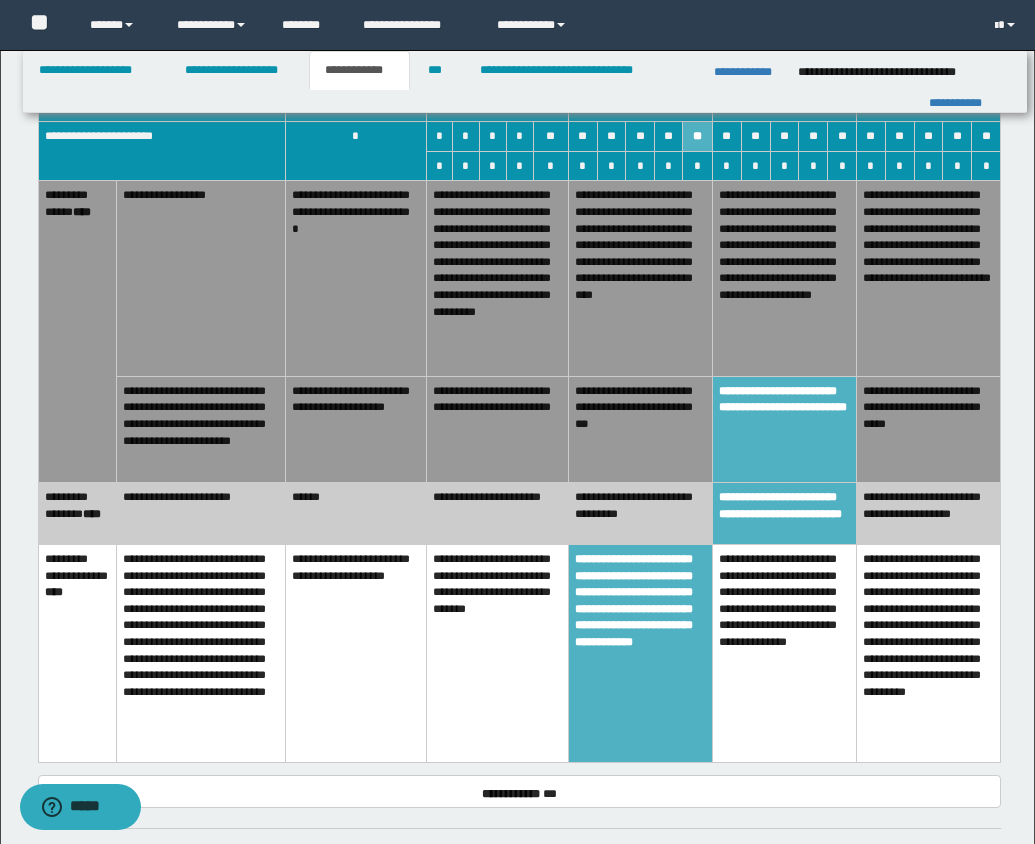 click on "**********" at bounding box center (497, 429) 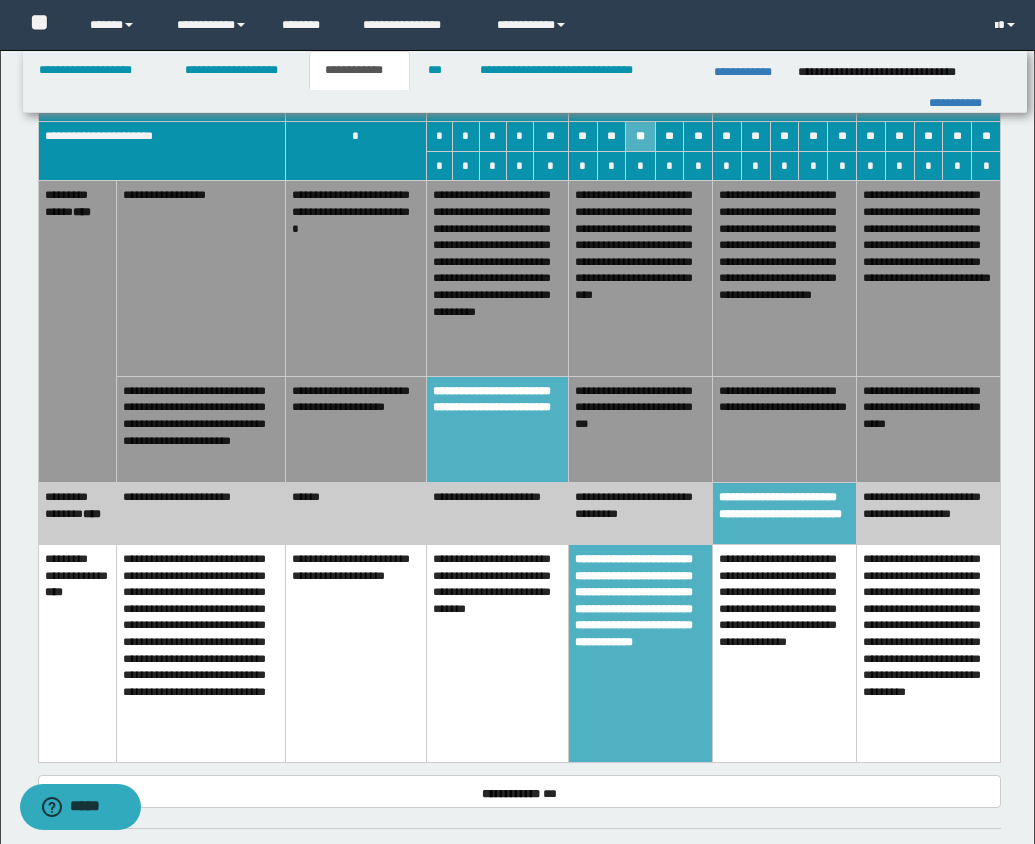 scroll, scrollTop: 1539, scrollLeft: 0, axis: vertical 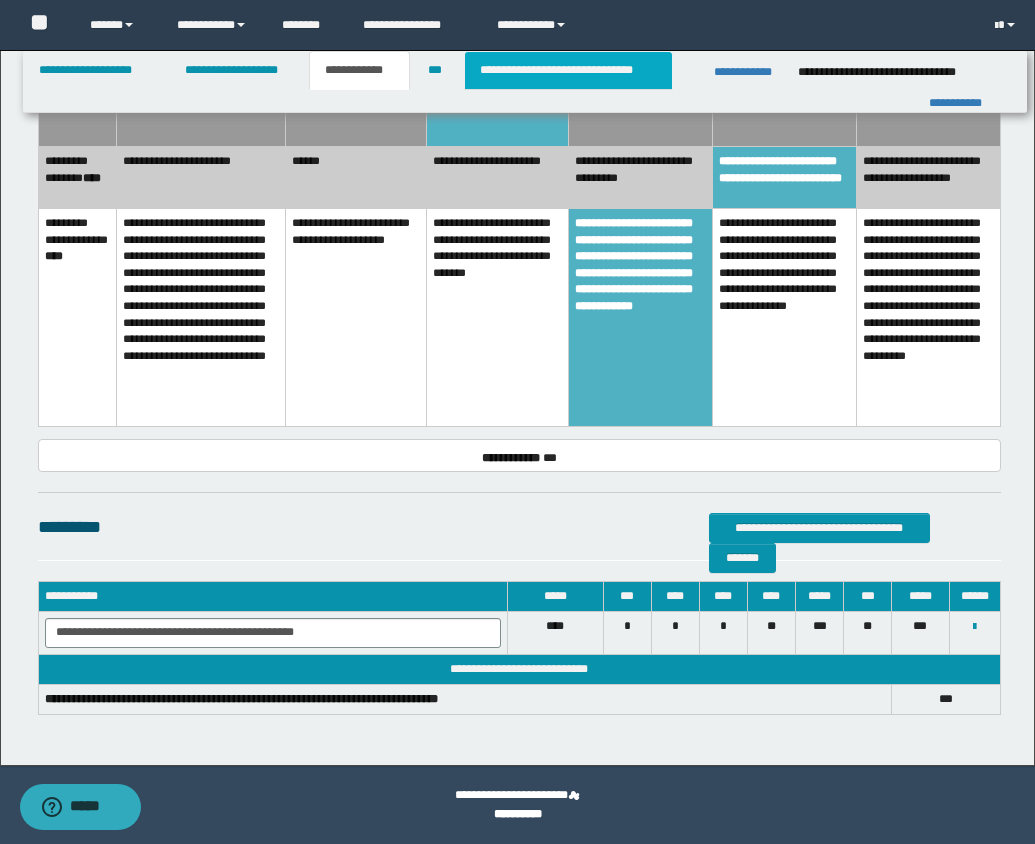 click on "**********" at bounding box center (568, 70) 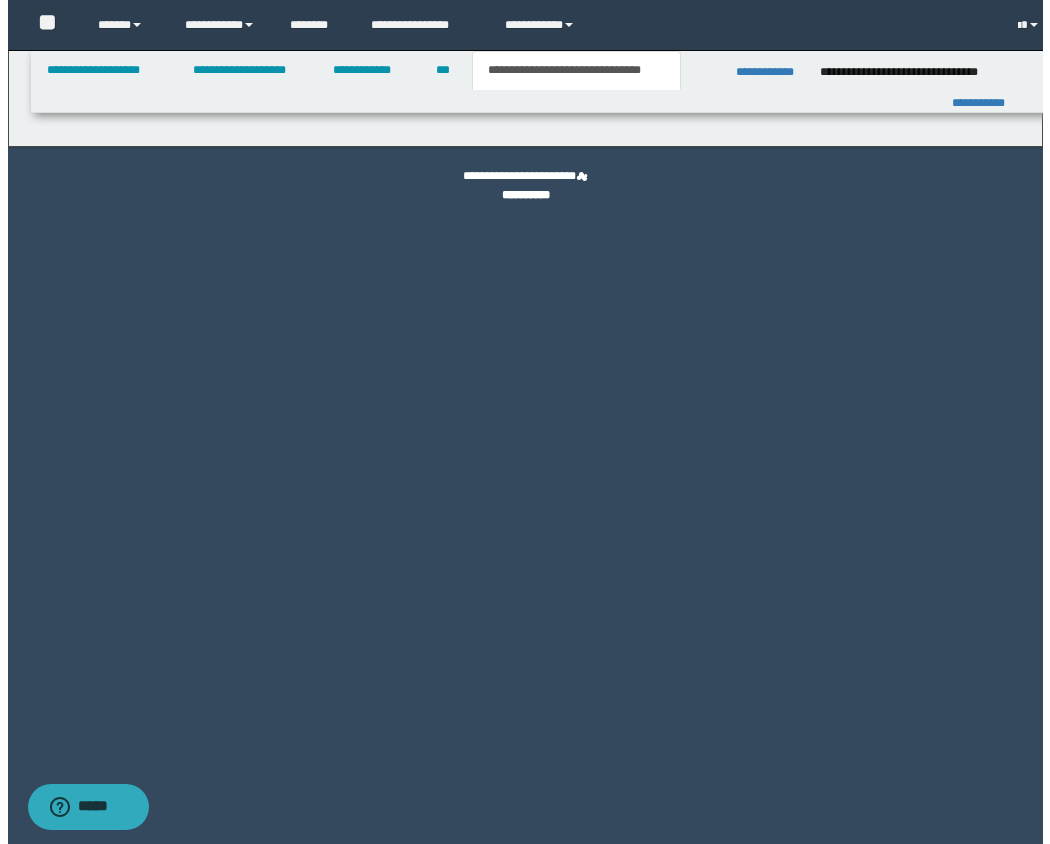 scroll, scrollTop: 0, scrollLeft: 0, axis: both 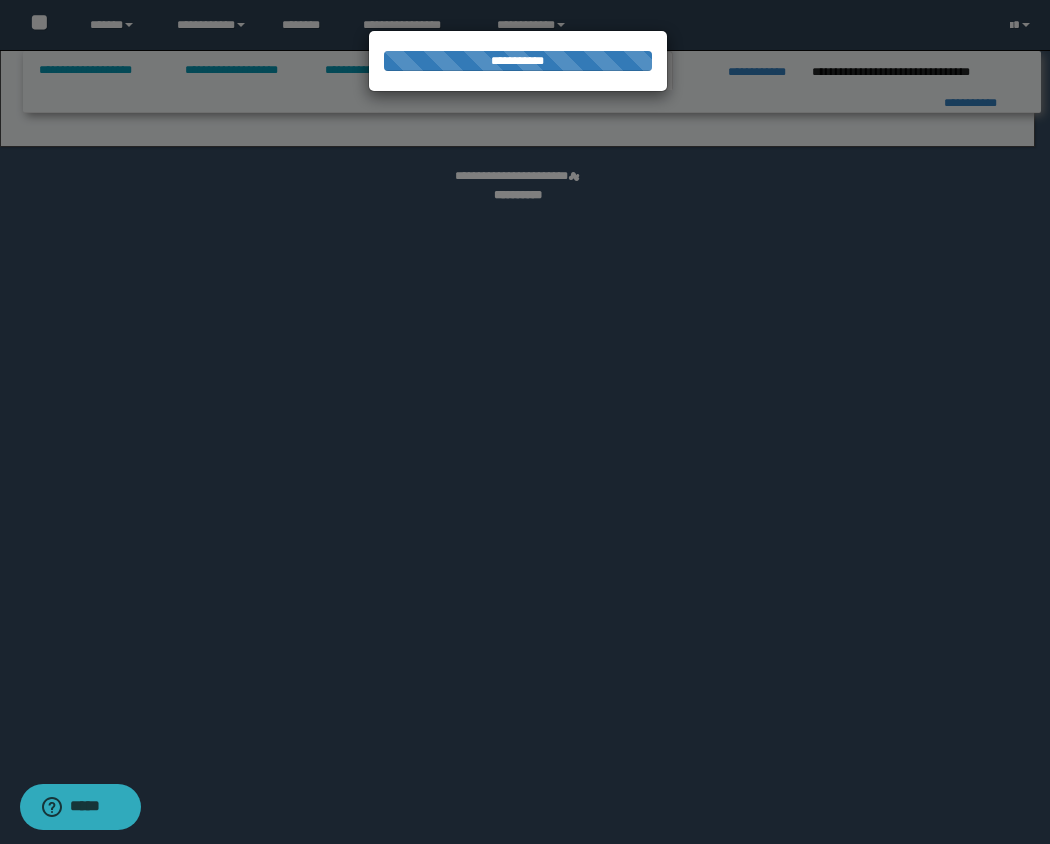 select on "*" 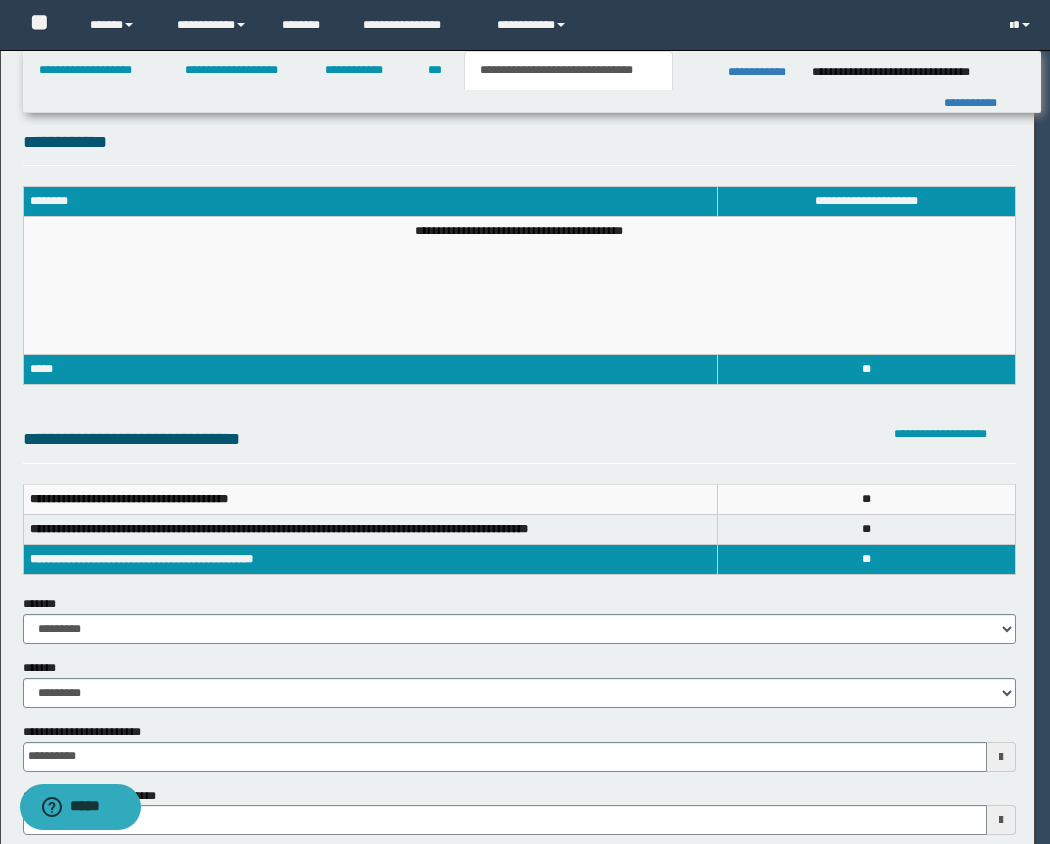 scroll, scrollTop: 0, scrollLeft: 0, axis: both 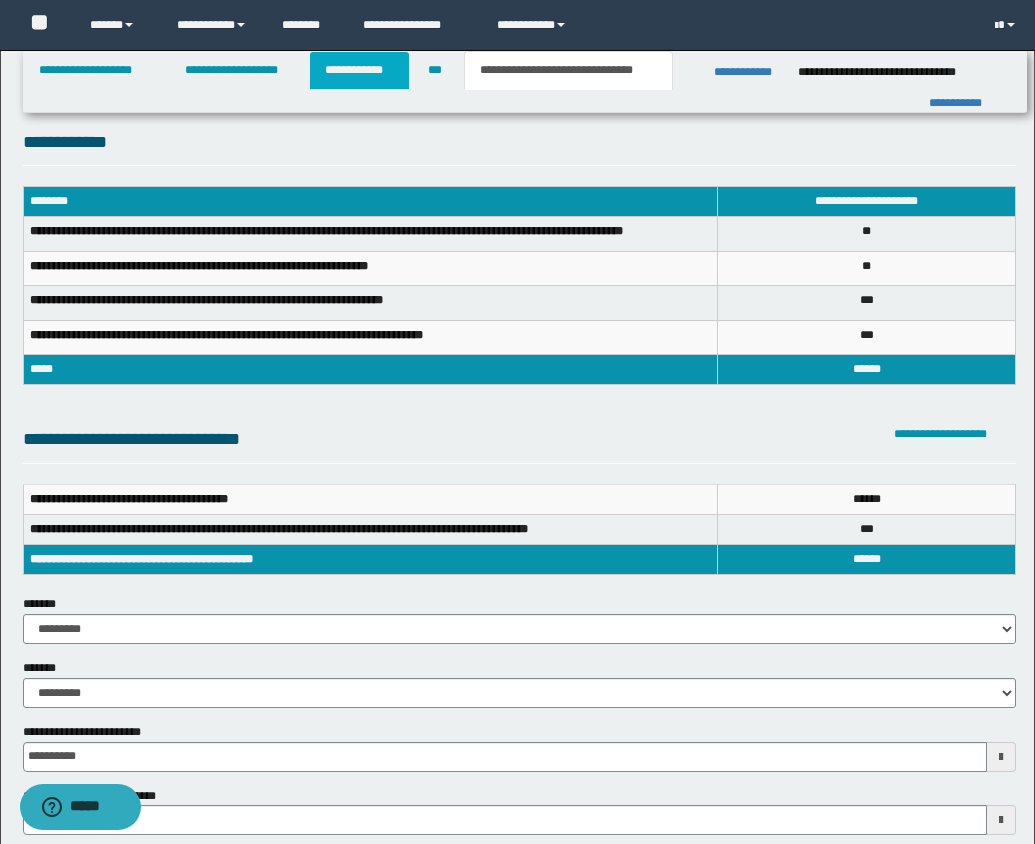 click on "**********" at bounding box center (359, 70) 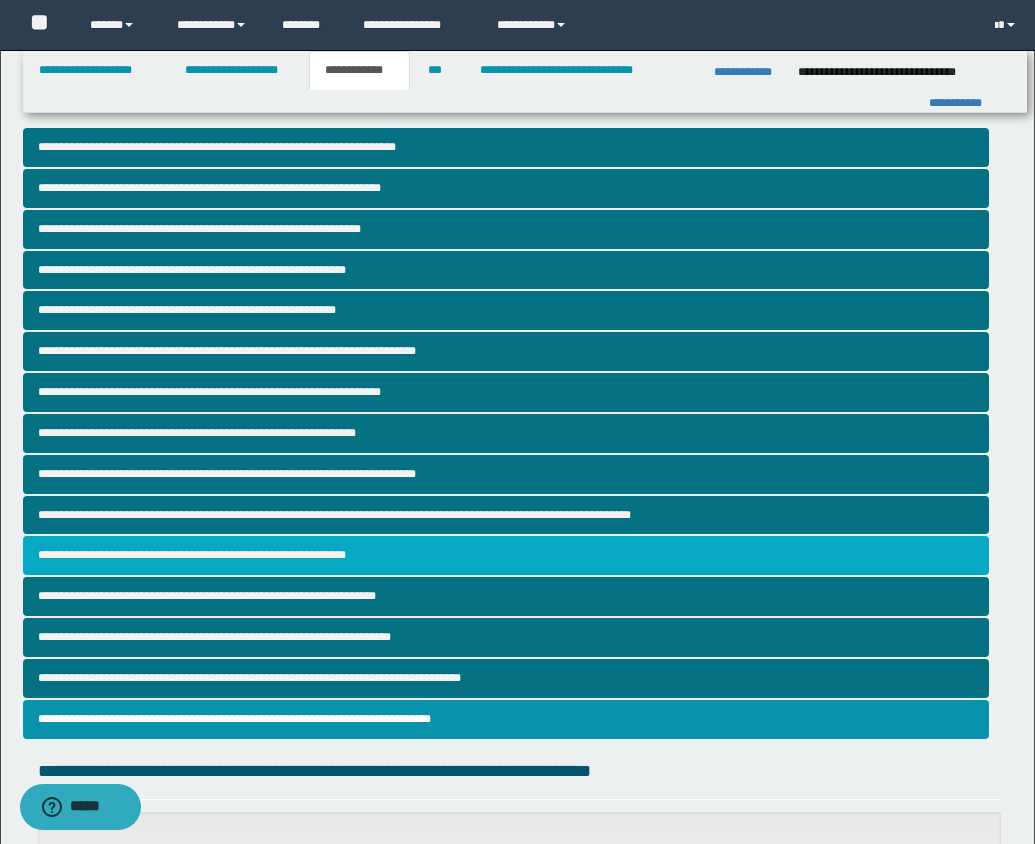 click on "**********" at bounding box center (506, 555) 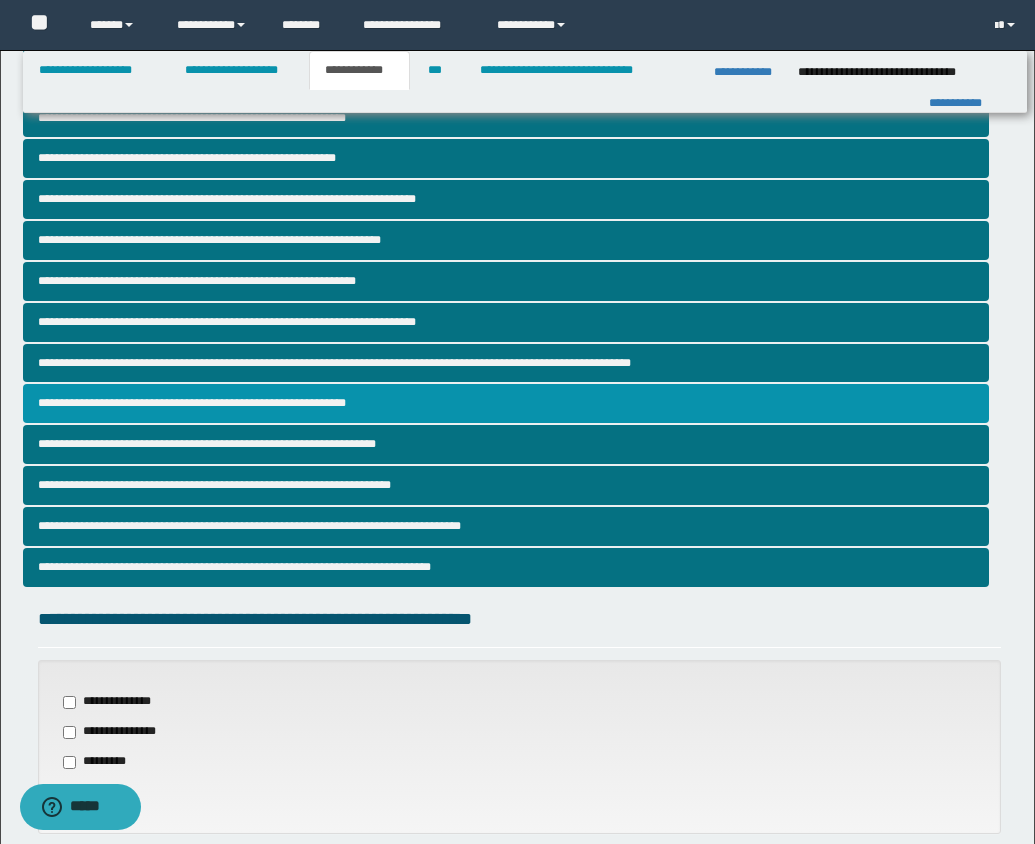 scroll, scrollTop: 401, scrollLeft: 0, axis: vertical 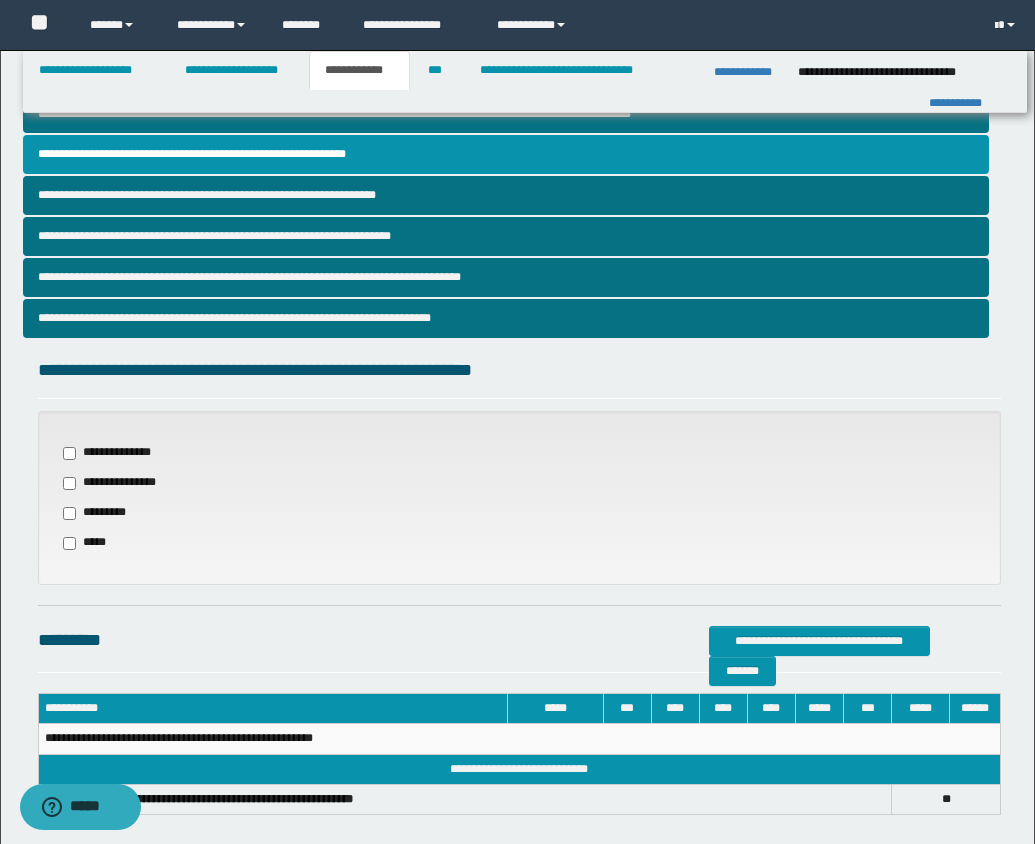 click on "**********" at bounding box center [115, 453] 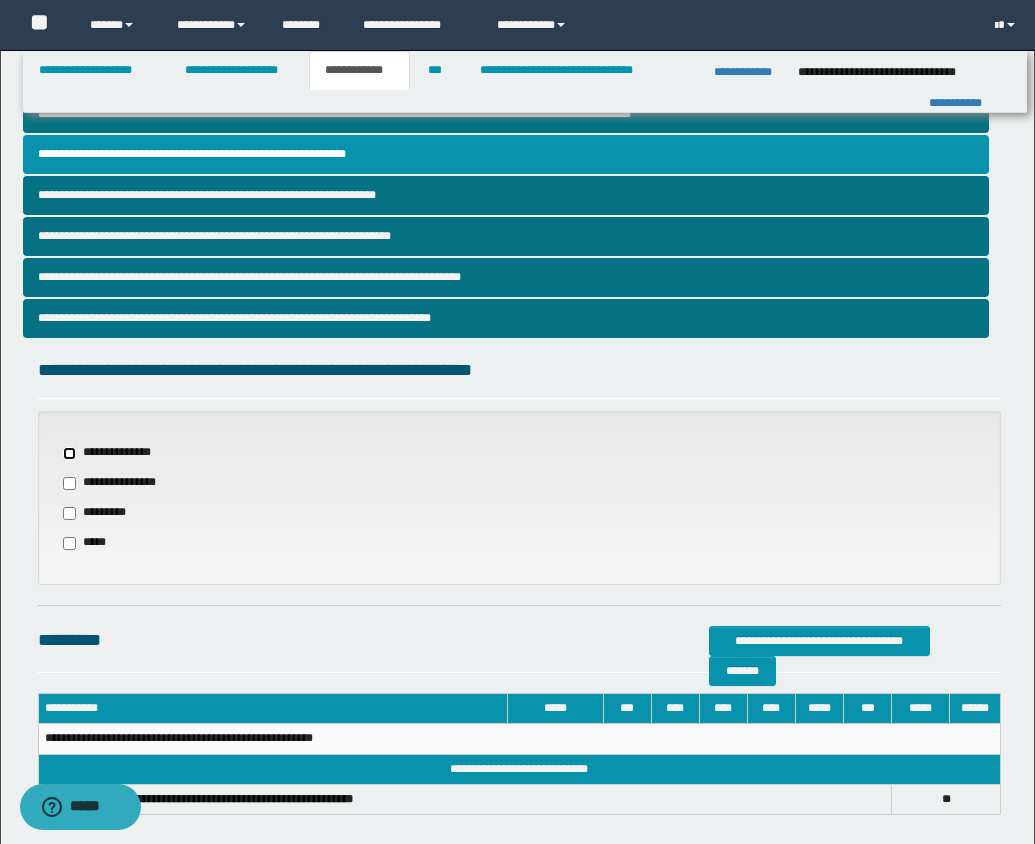select on "*" 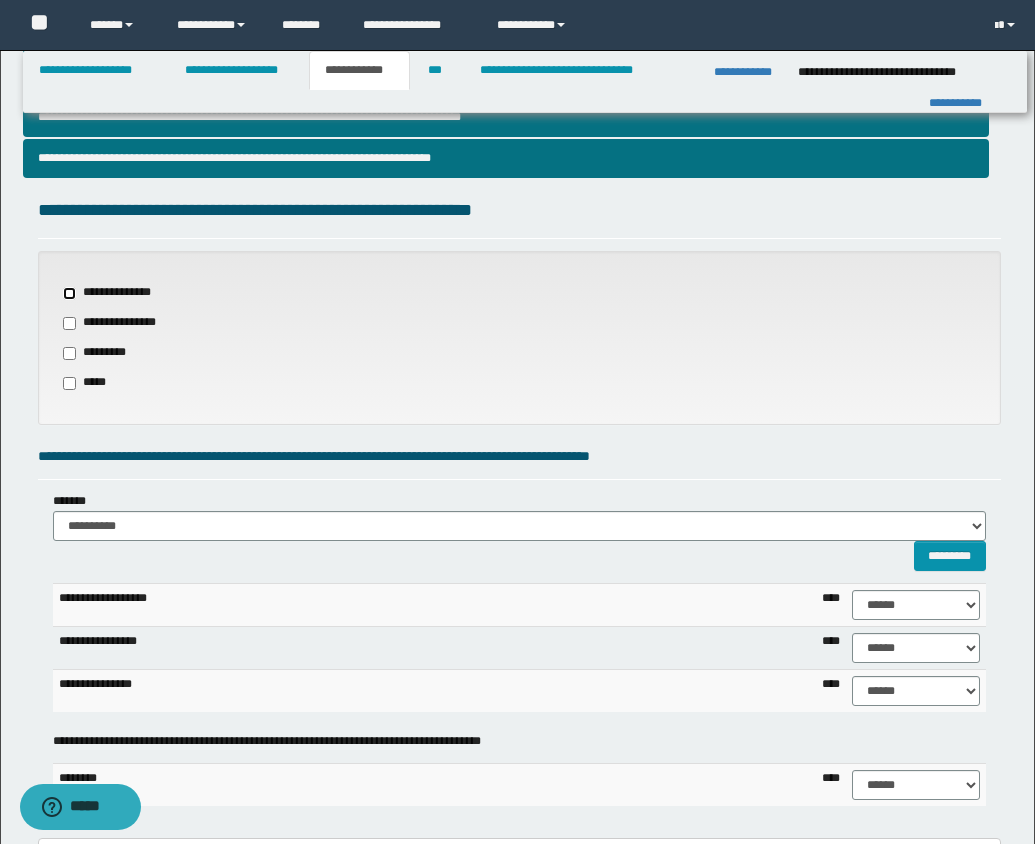scroll, scrollTop: 685, scrollLeft: 0, axis: vertical 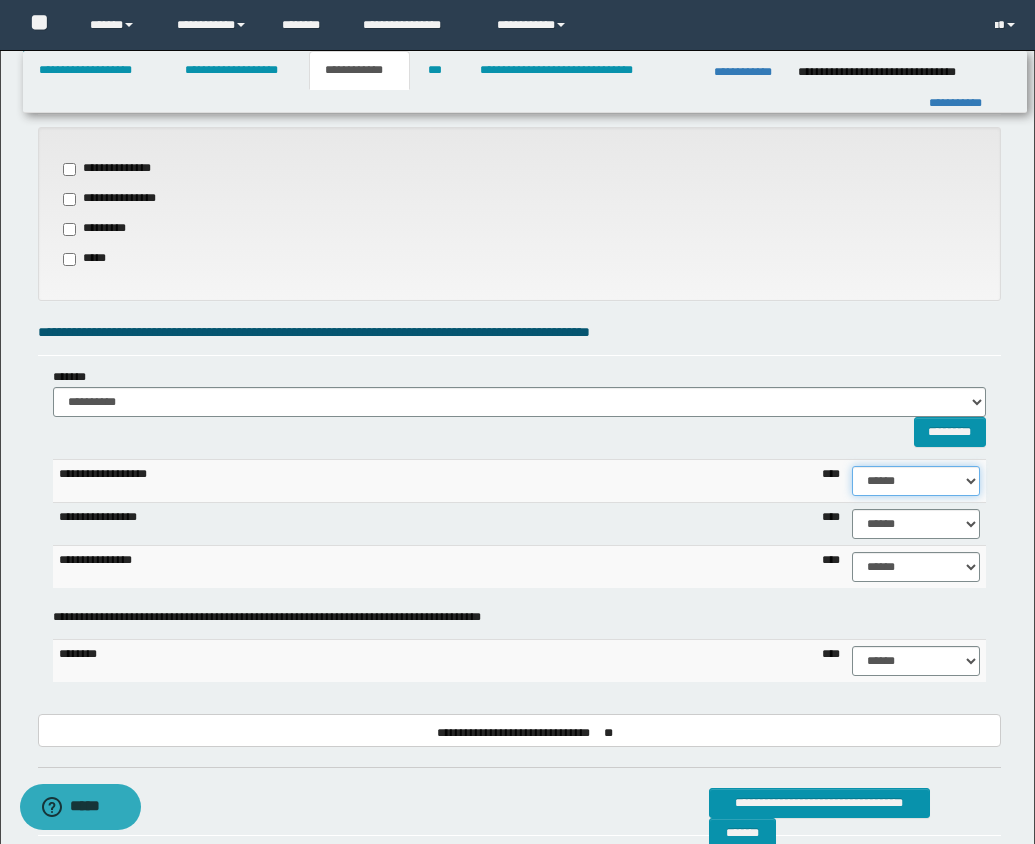 click on "******
****
**
**
**
**
**
**
**
**
***
***
***
***
***
***
***
***
***
***
****
****
****
****" at bounding box center [916, 481] 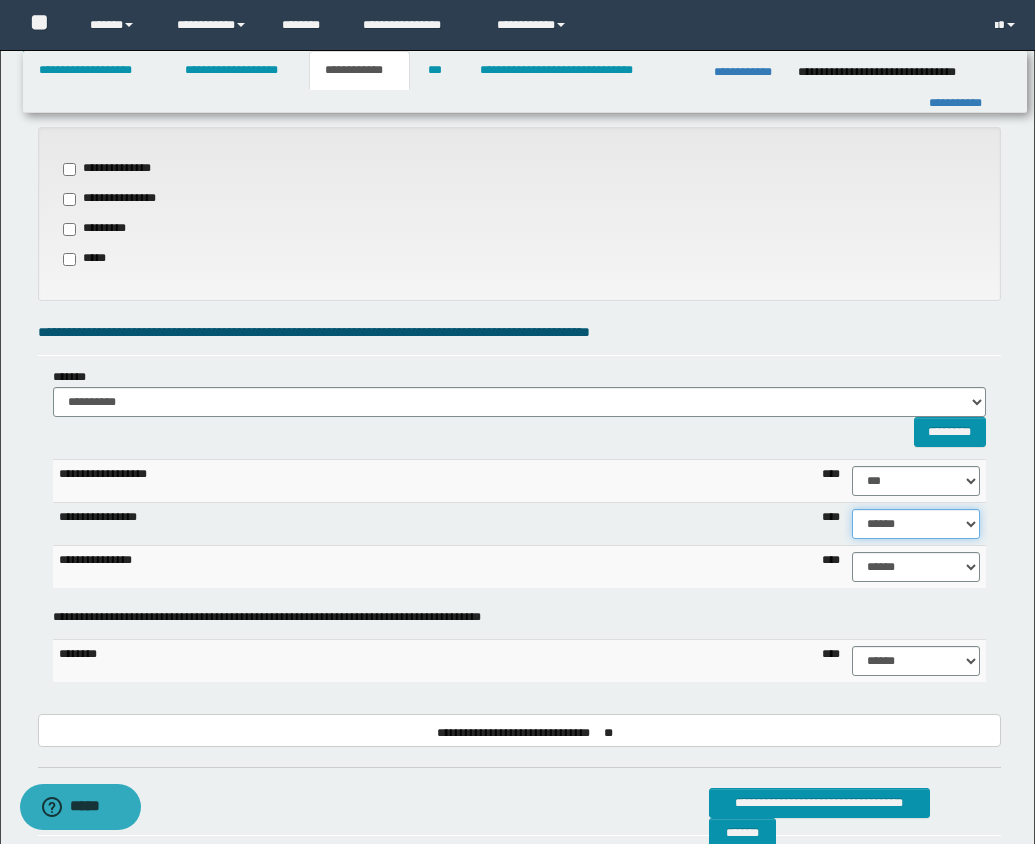 click on "******
****
**
**
**
**
**
**
**
**
***
***
***
***
***
***
***
***
***
***
****
****
****
****" at bounding box center (916, 524) 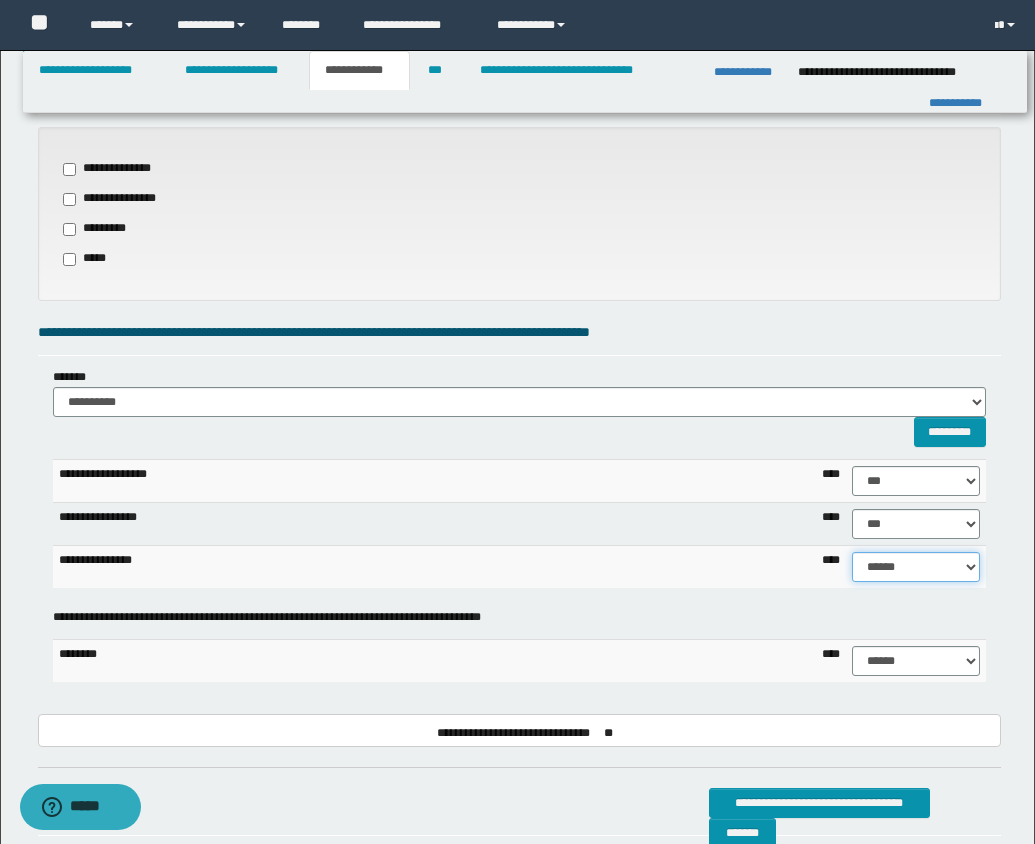 click on "******
****
**
**
**
**
**
**
**
**
***
***
***
***
***
***
***
***
***
***
****
****
****
****" at bounding box center [916, 567] 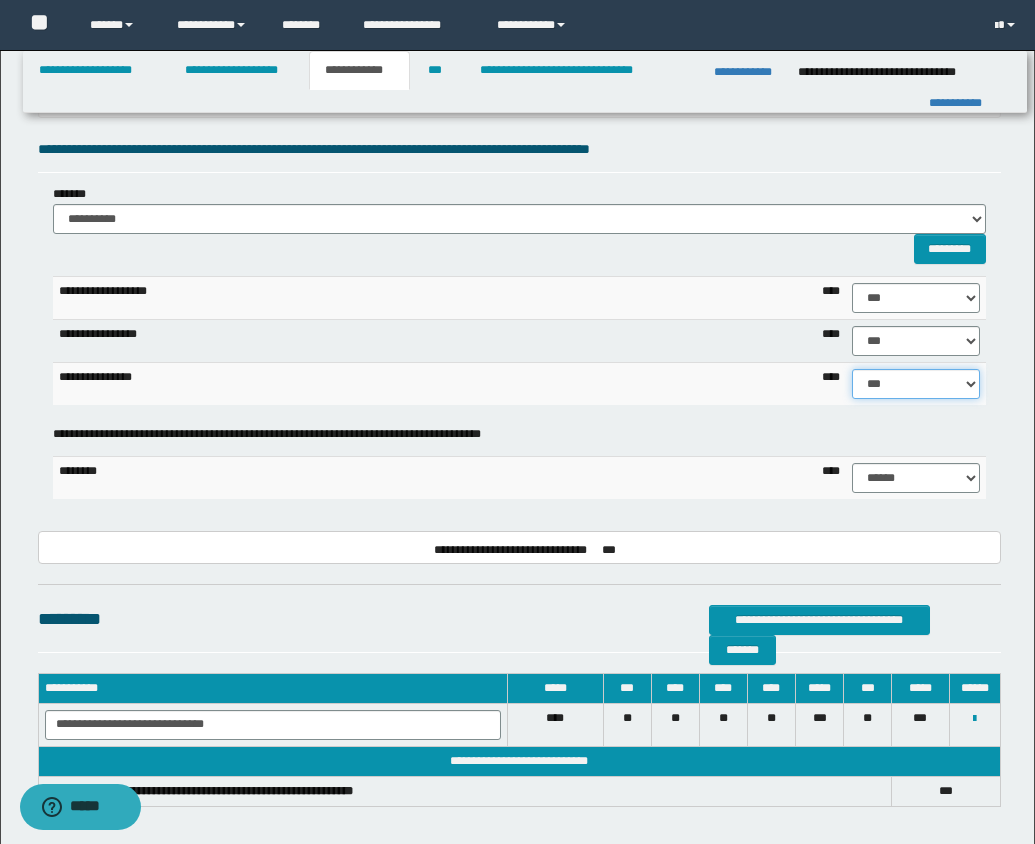scroll, scrollTop: 960, scrollLeft: 0, axis: vertical 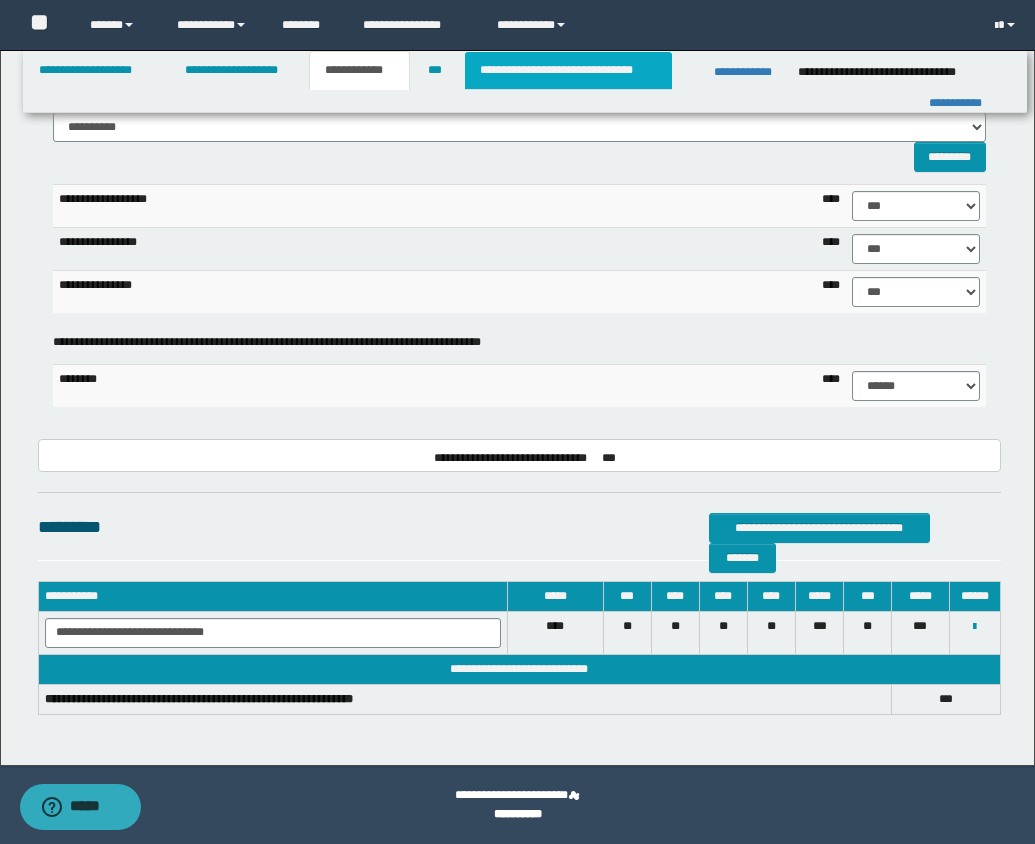 click on "**********" at bounding box center (568, 70) 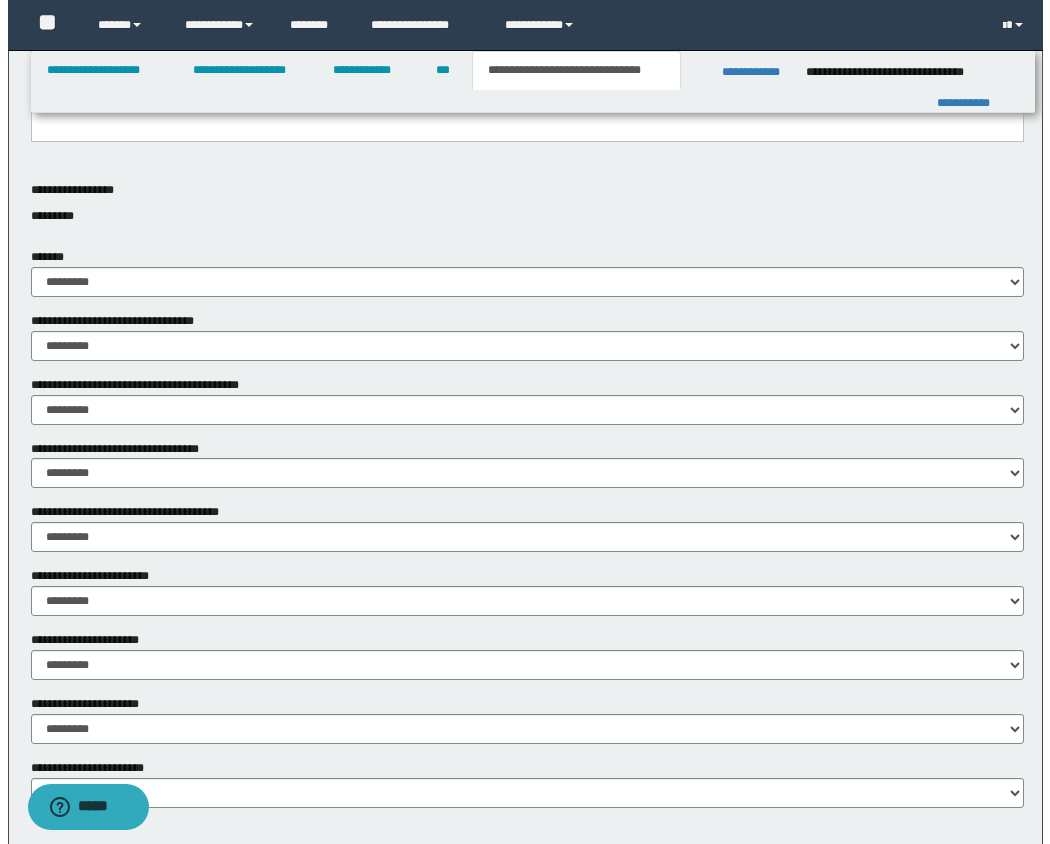 scroll, scrollTop: 0, scrollLeft: 0, axis: both 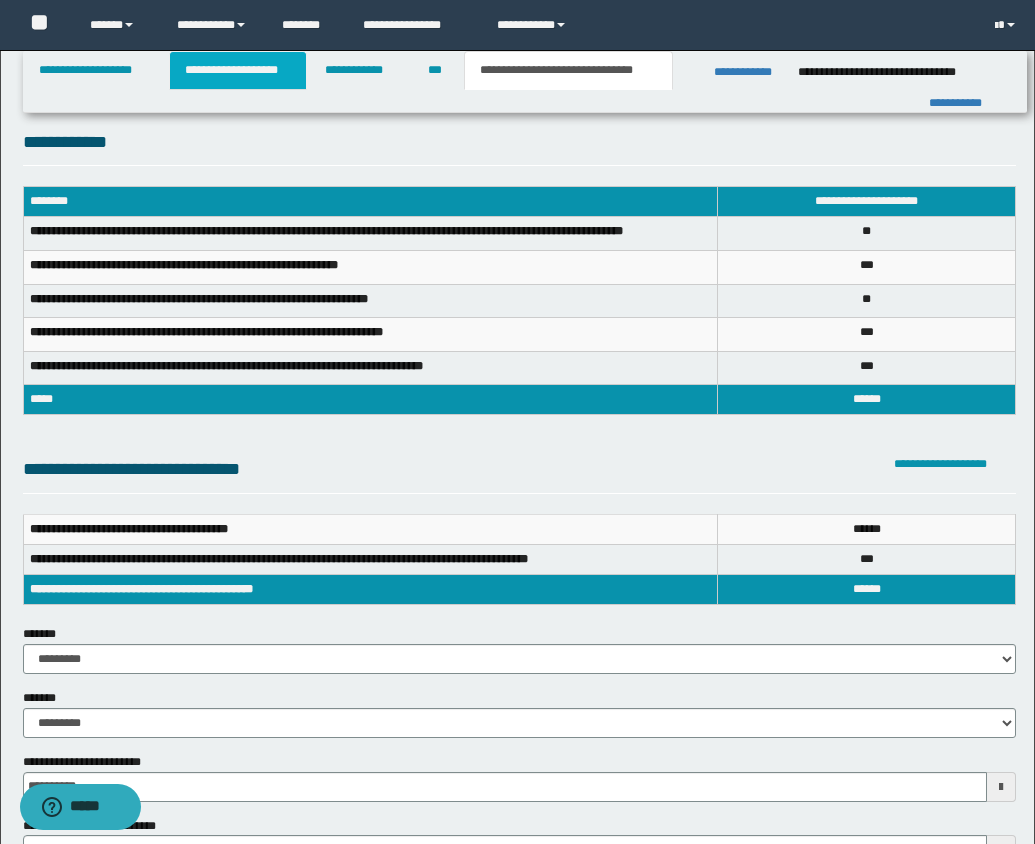click on "**********" at bounding box center (238, 70) 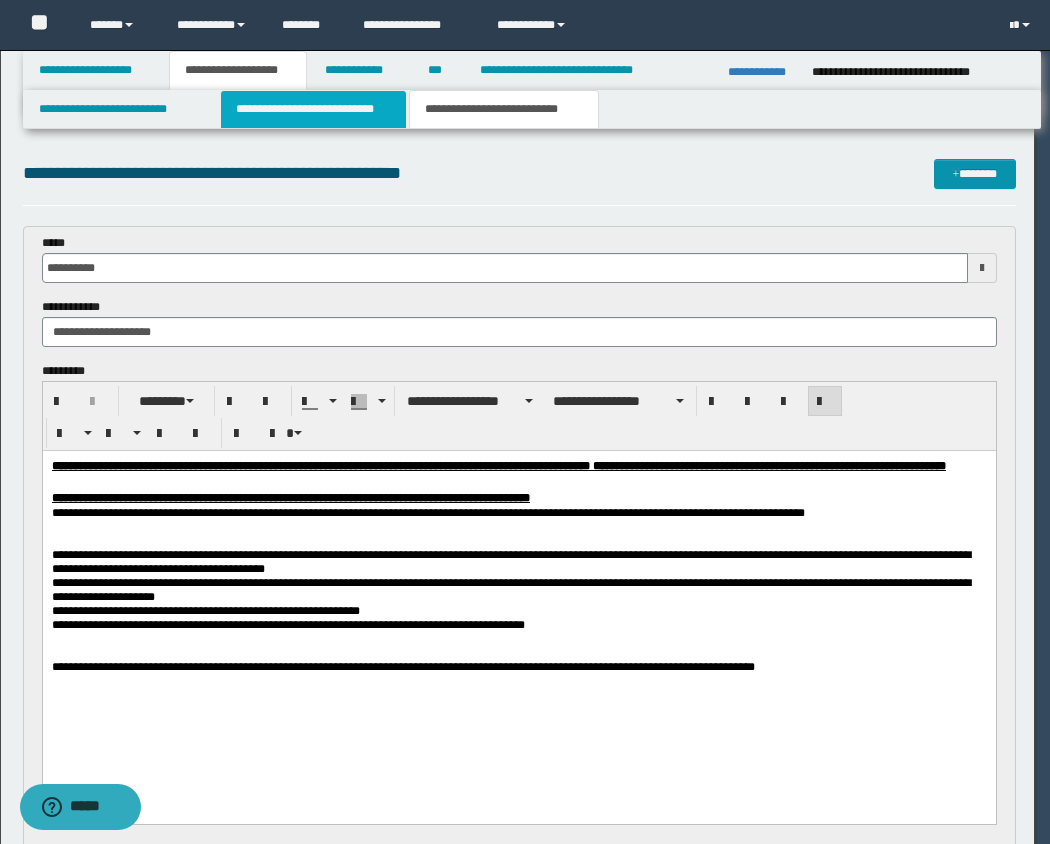 click on "**********" at bounding box center (314, 109) 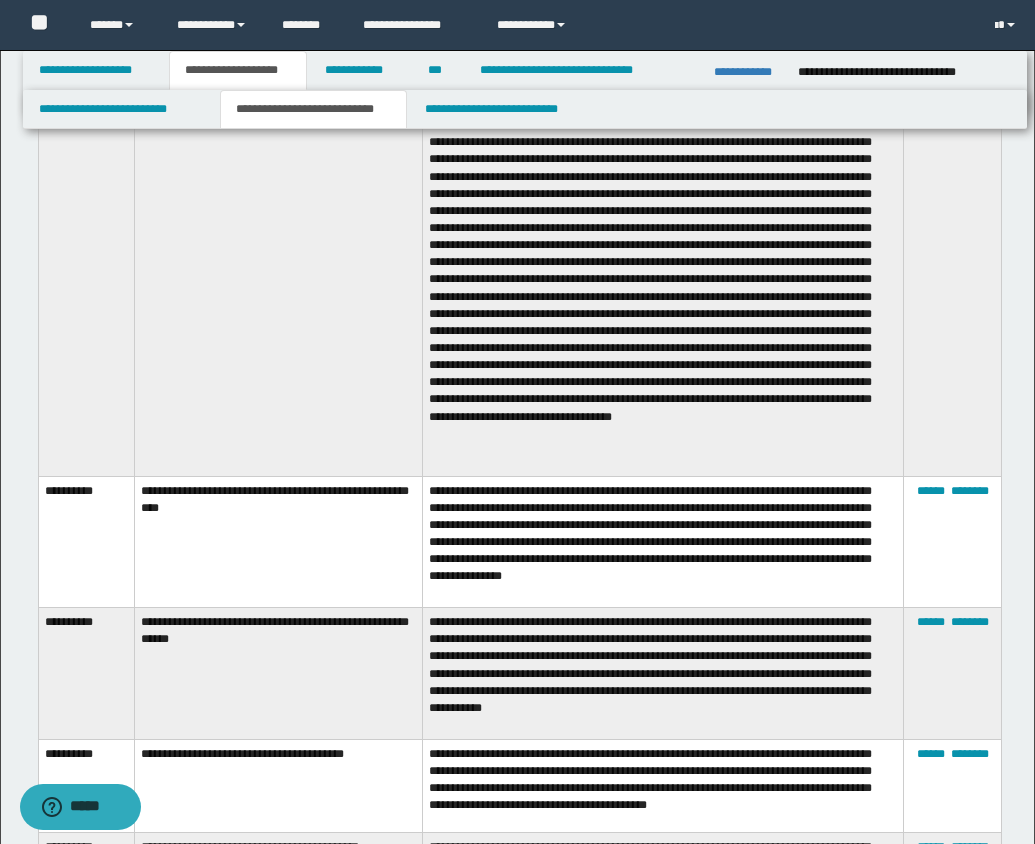 scroll, scrollTop: 2638, scrollLeft: 0, axis: vertical 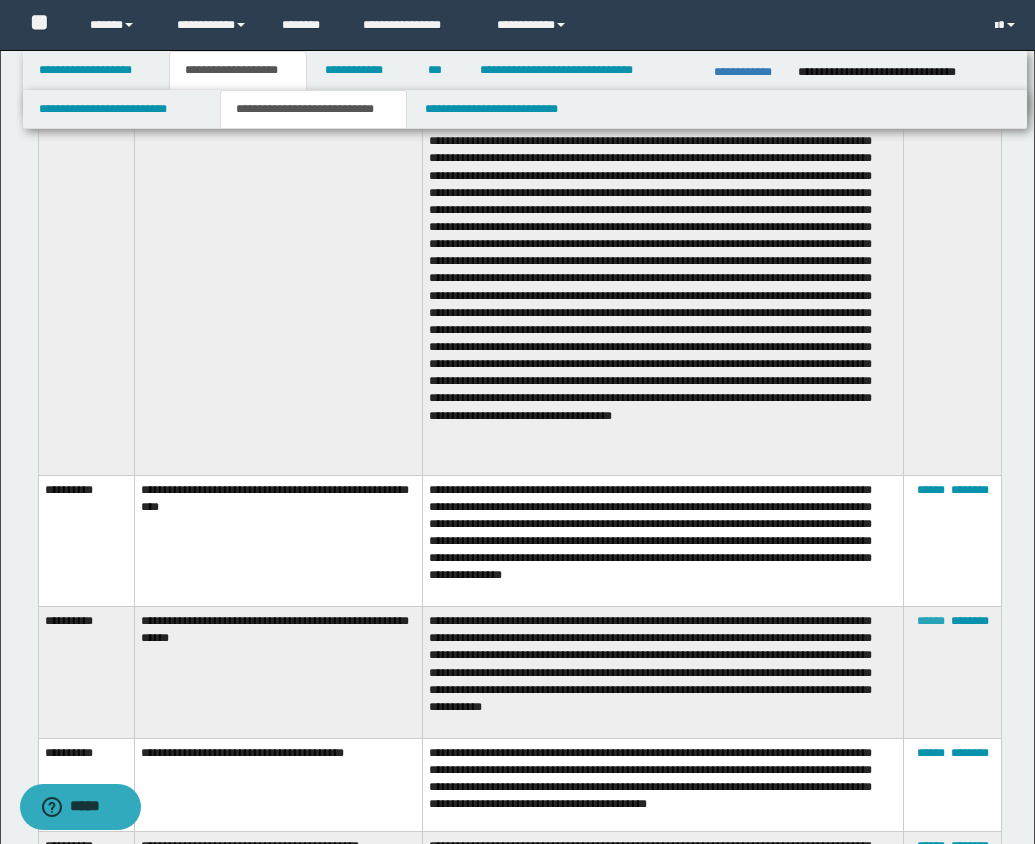 click on "******" at bounding box center (931, 621) 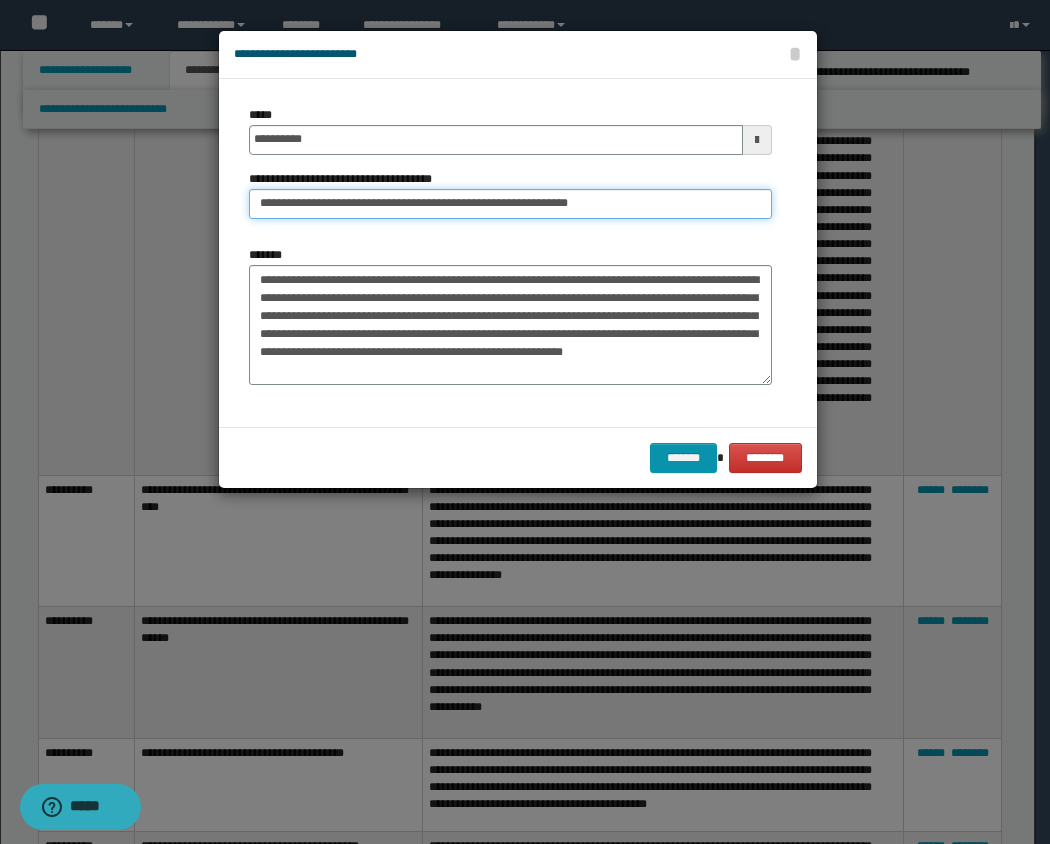 drag, startPoint x: 357, startPoint y: 204, endPoint x: 586, endPoint y: 210, distance: 229.07858 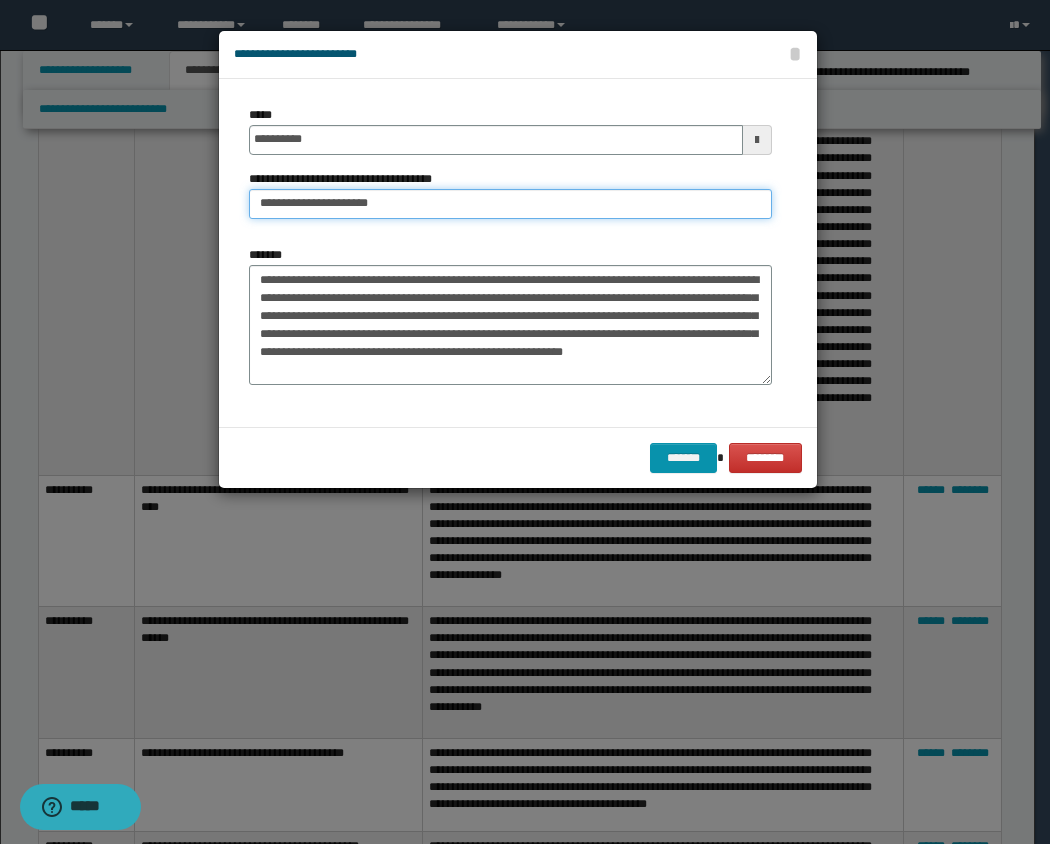 click on "**********" at bounding box center (510, 204) 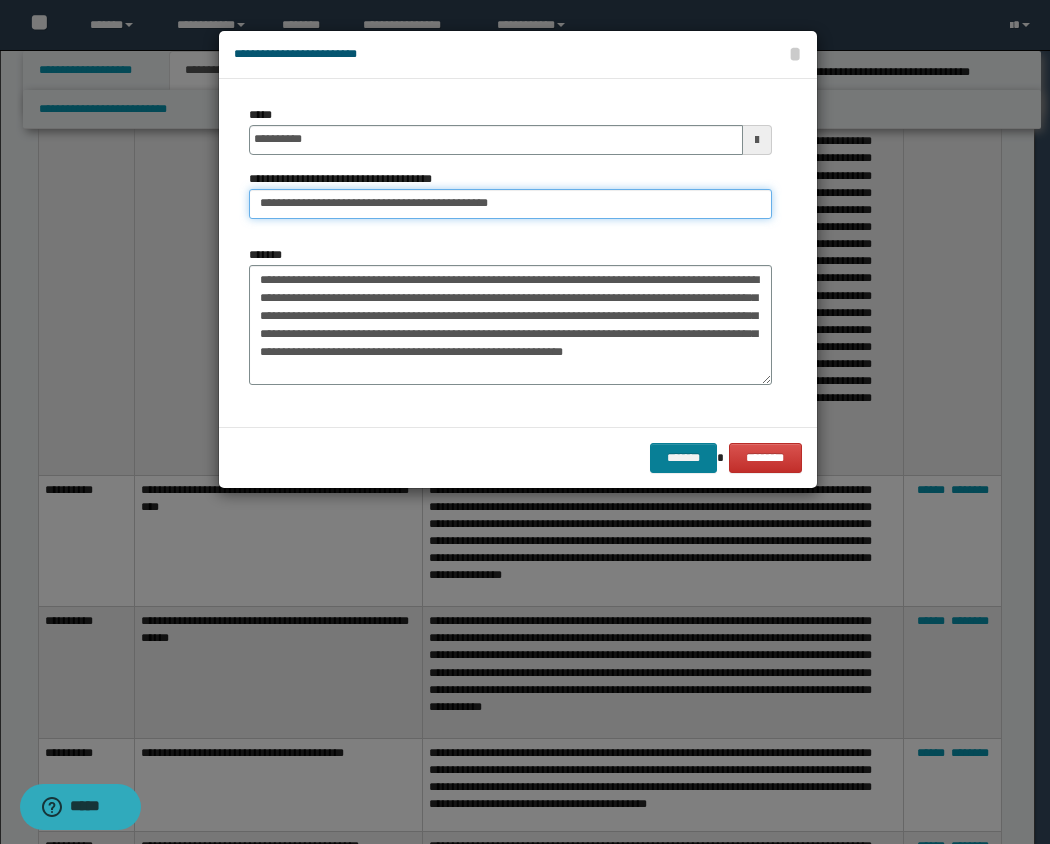 type on "**********" 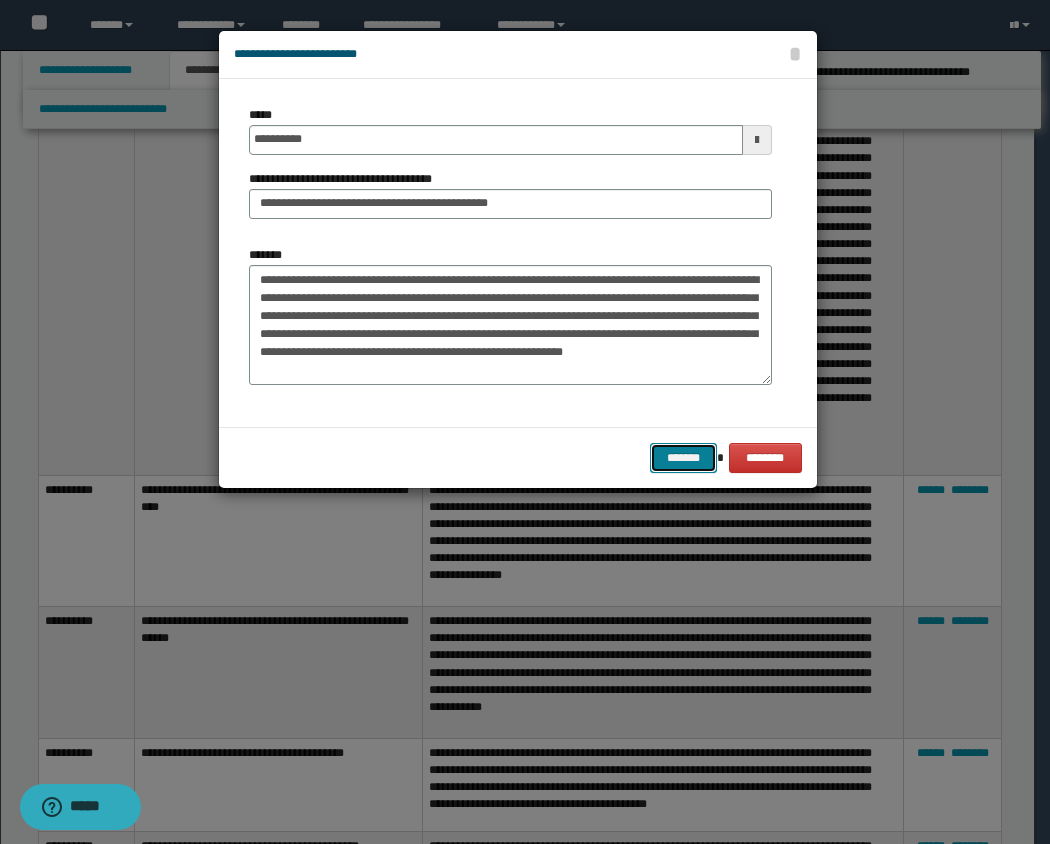click on "*******" at bounding box center [684, 458] 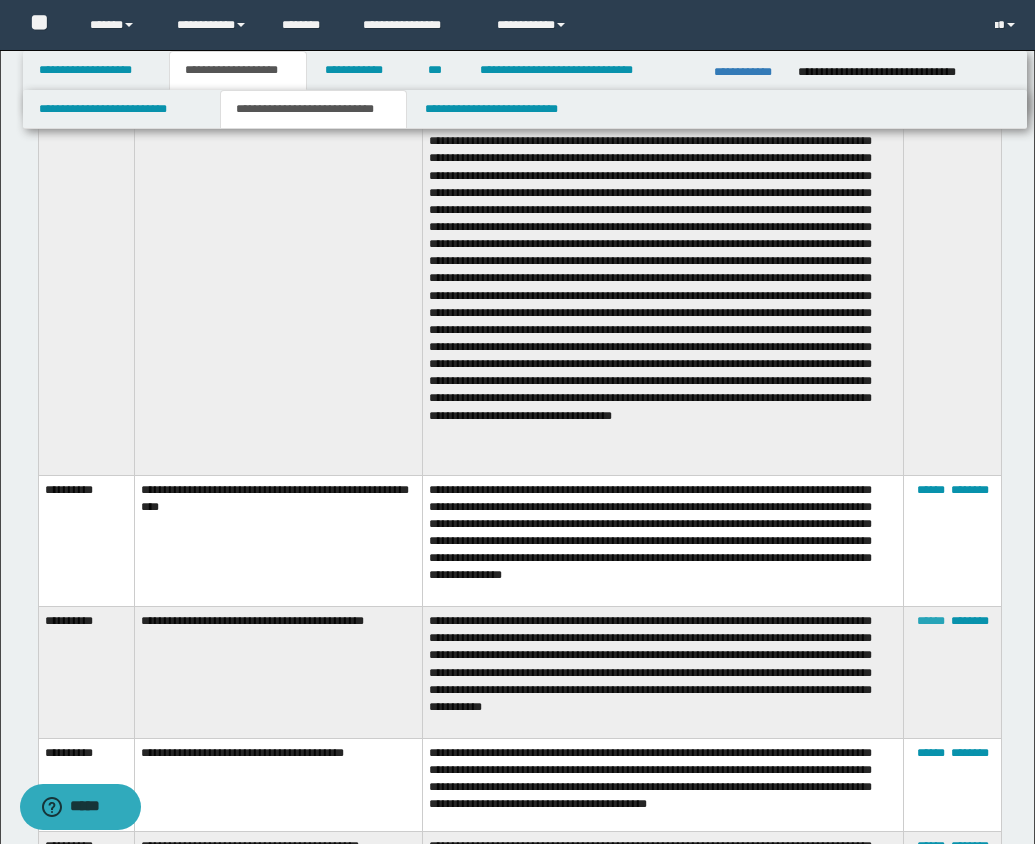 click on "******" at bounding box center [931, 621] 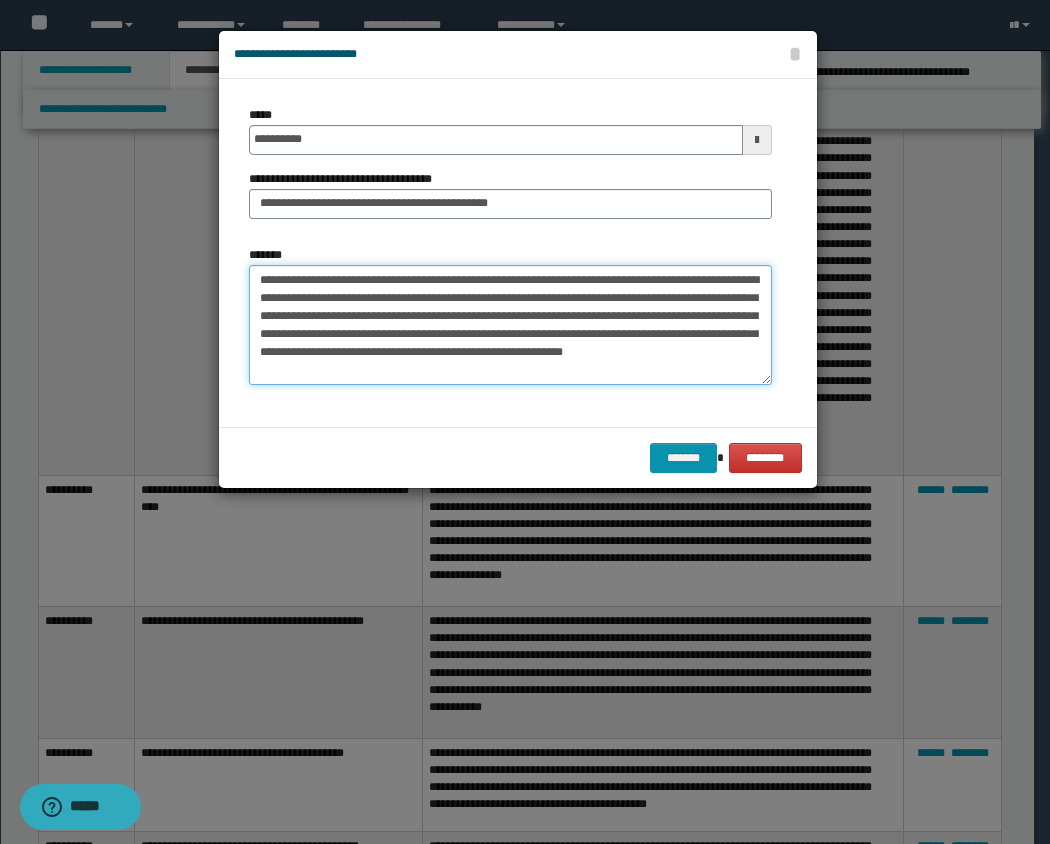 click on "**********" at bounding box center (510, 325) 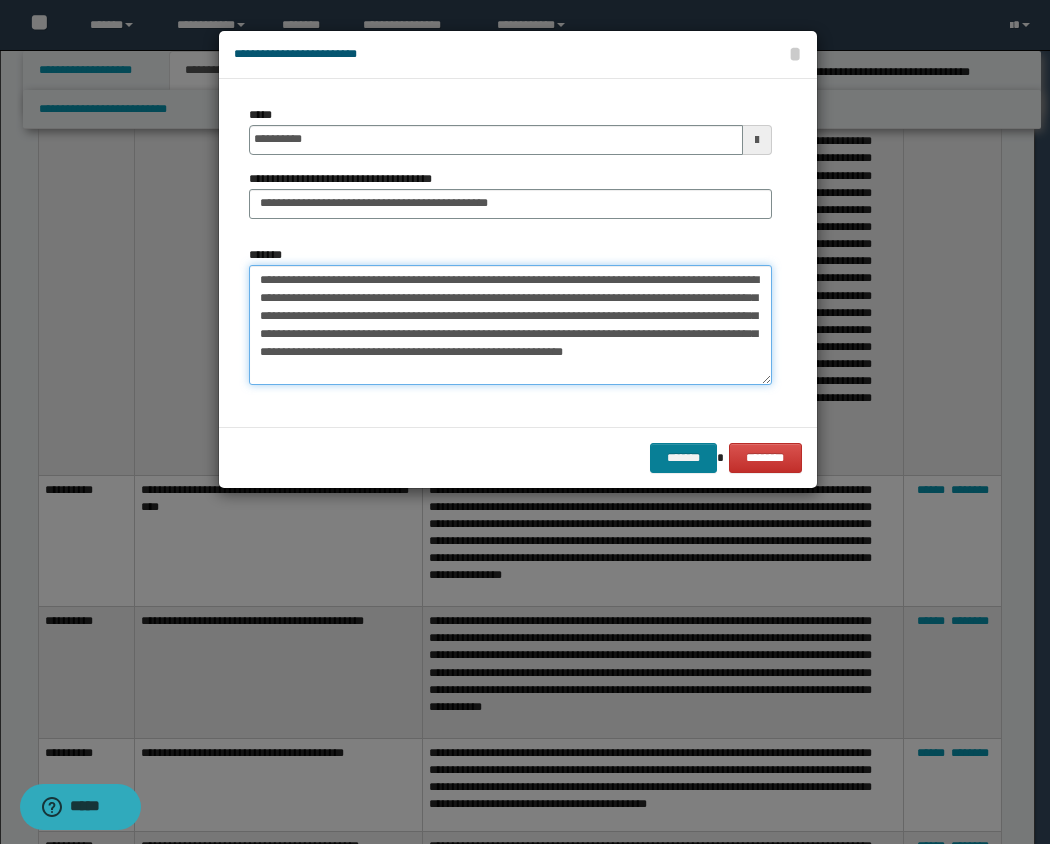 type on "**********" 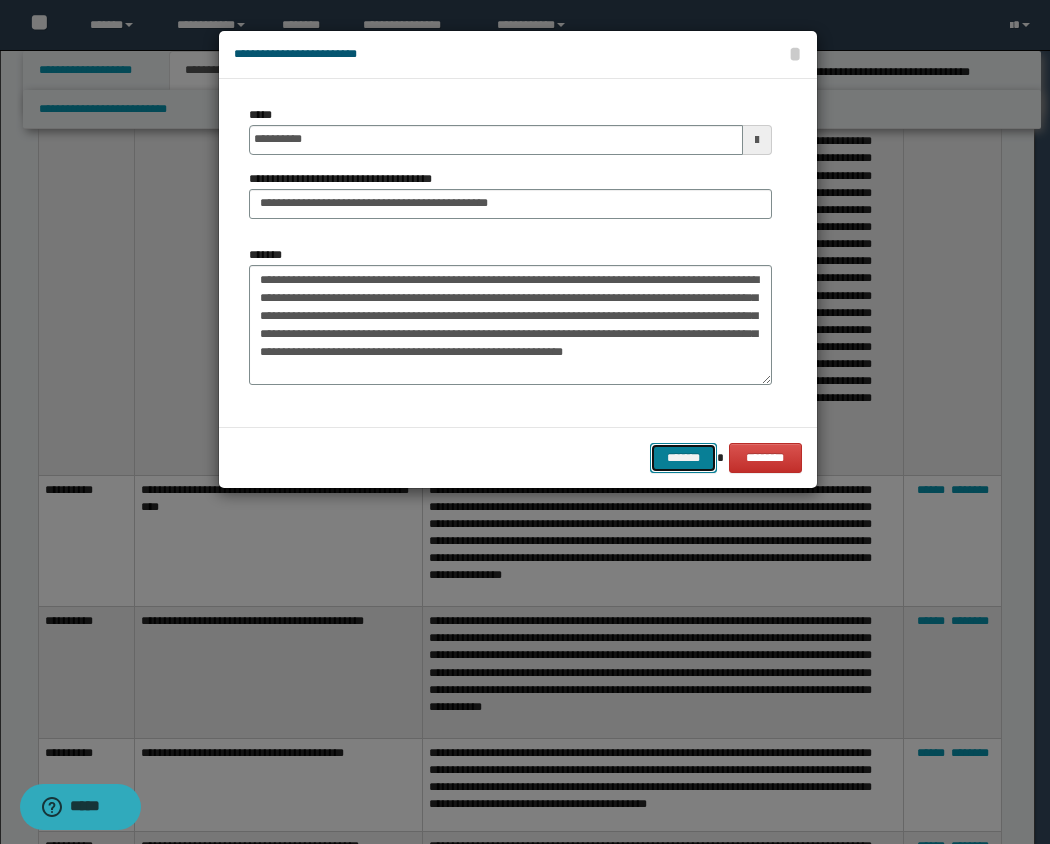 click on "*******" at bounding box center (684, 458) 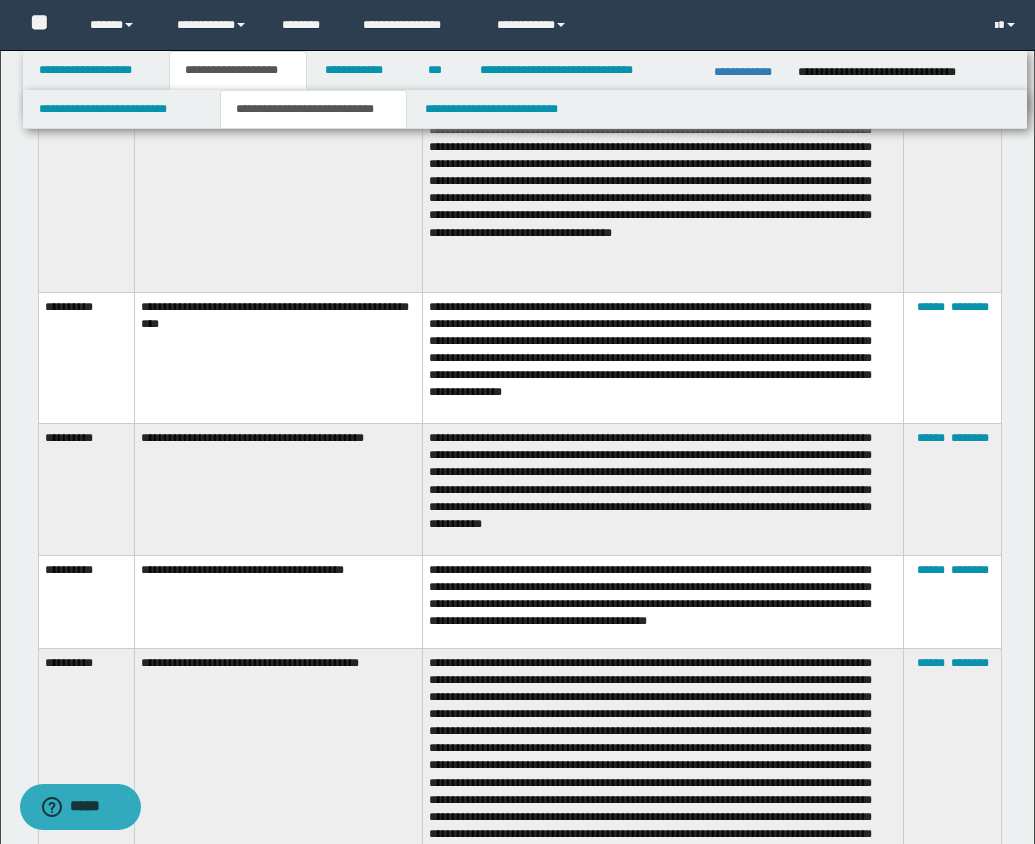 scroll, scrollTop: 2828, scrollLeft: 0, axis: vertical 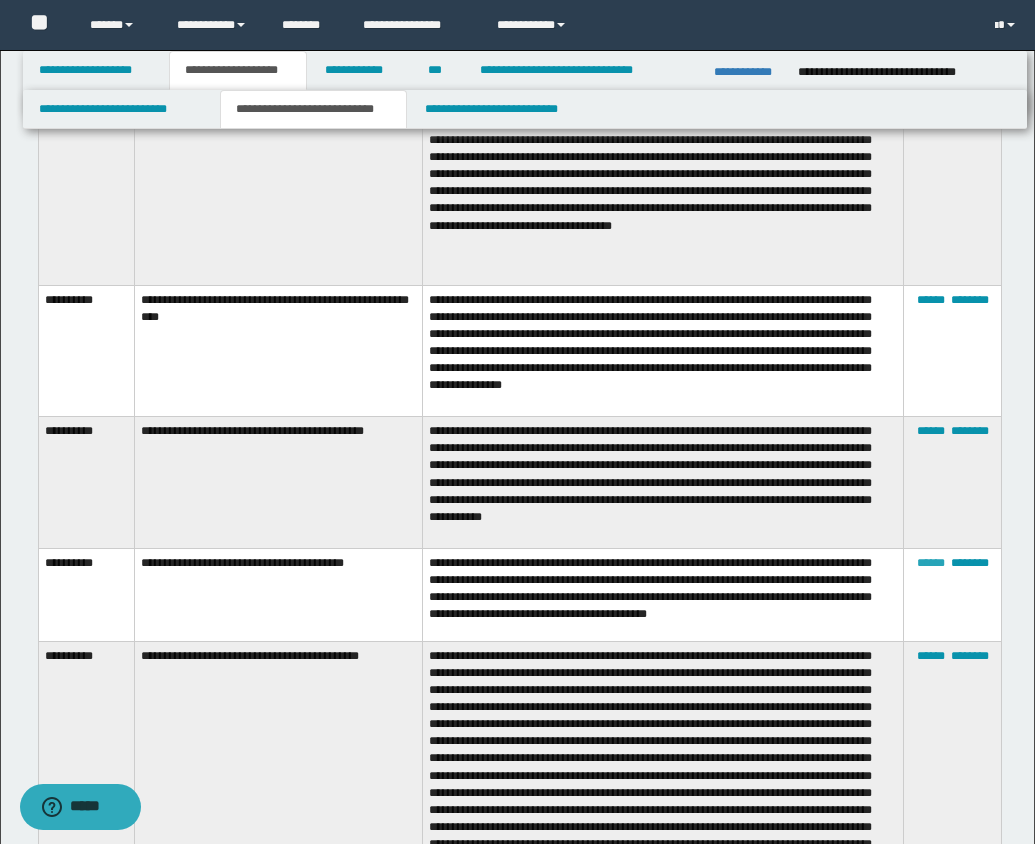 click on "******" at bounding box center (931, 563) 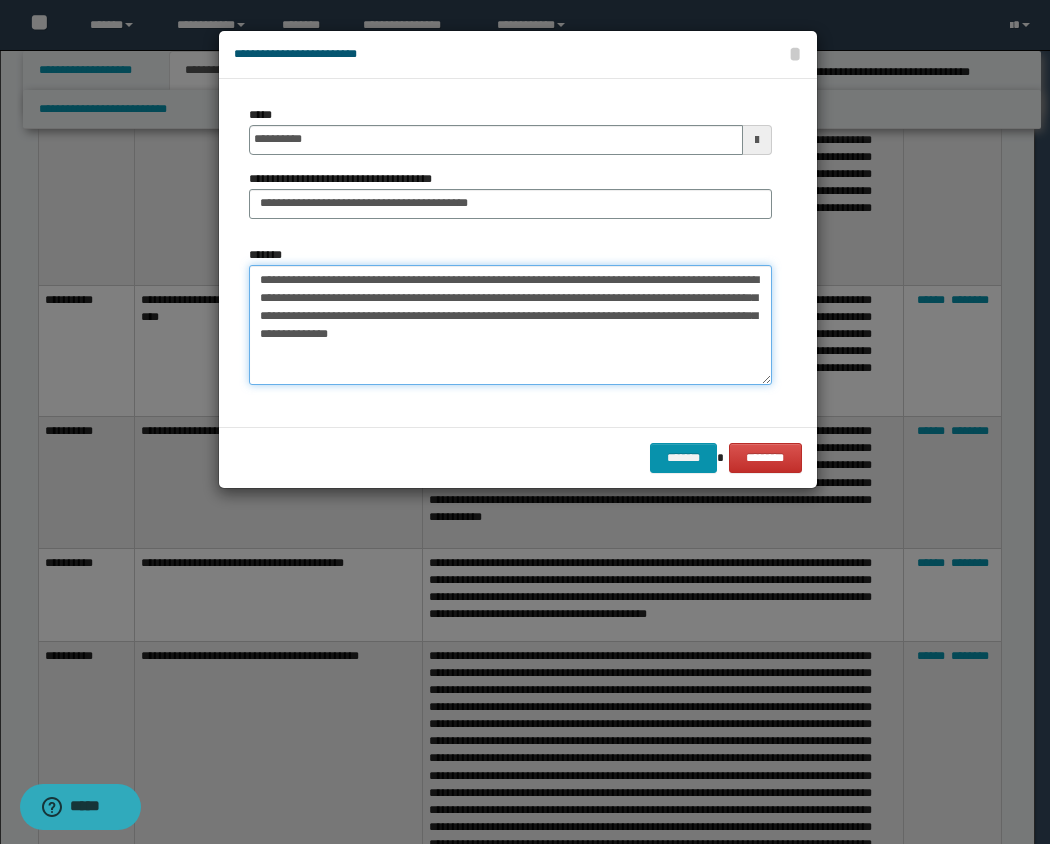 drag, startPoint x: 257, startPoint y: 281, endPoint x: 656, endPoint y: 430, distance: 425.91315 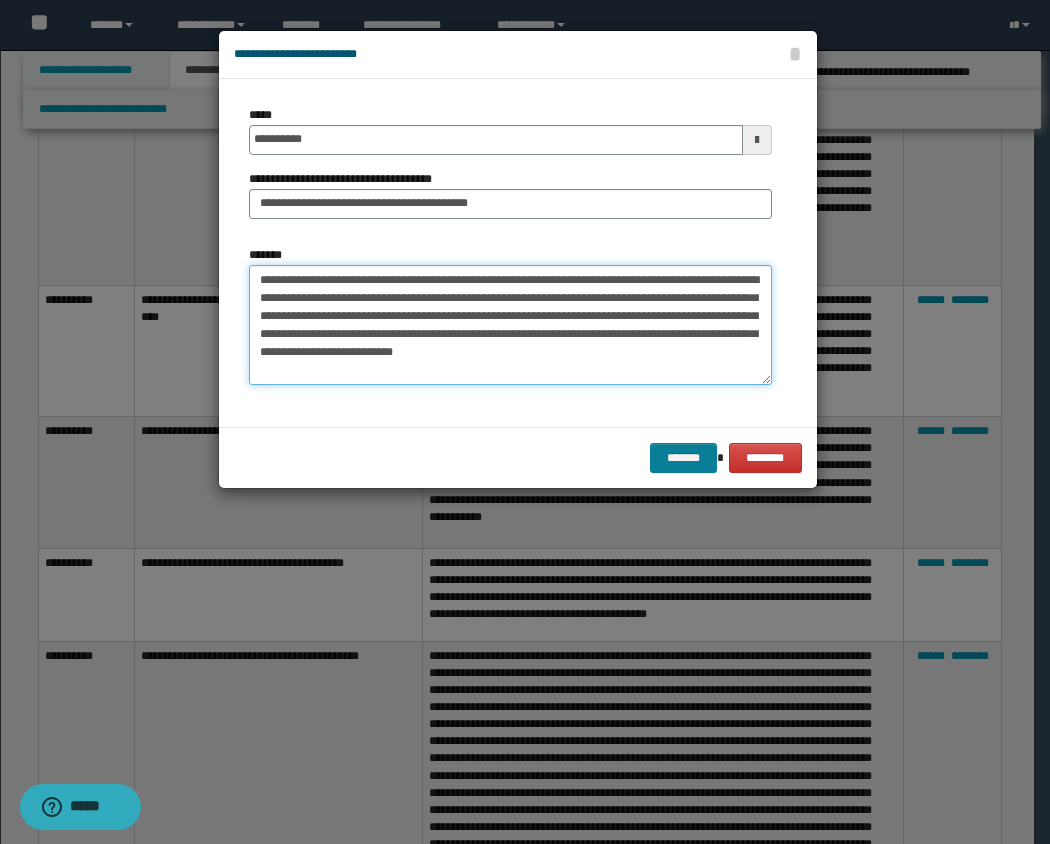 type on "**********" 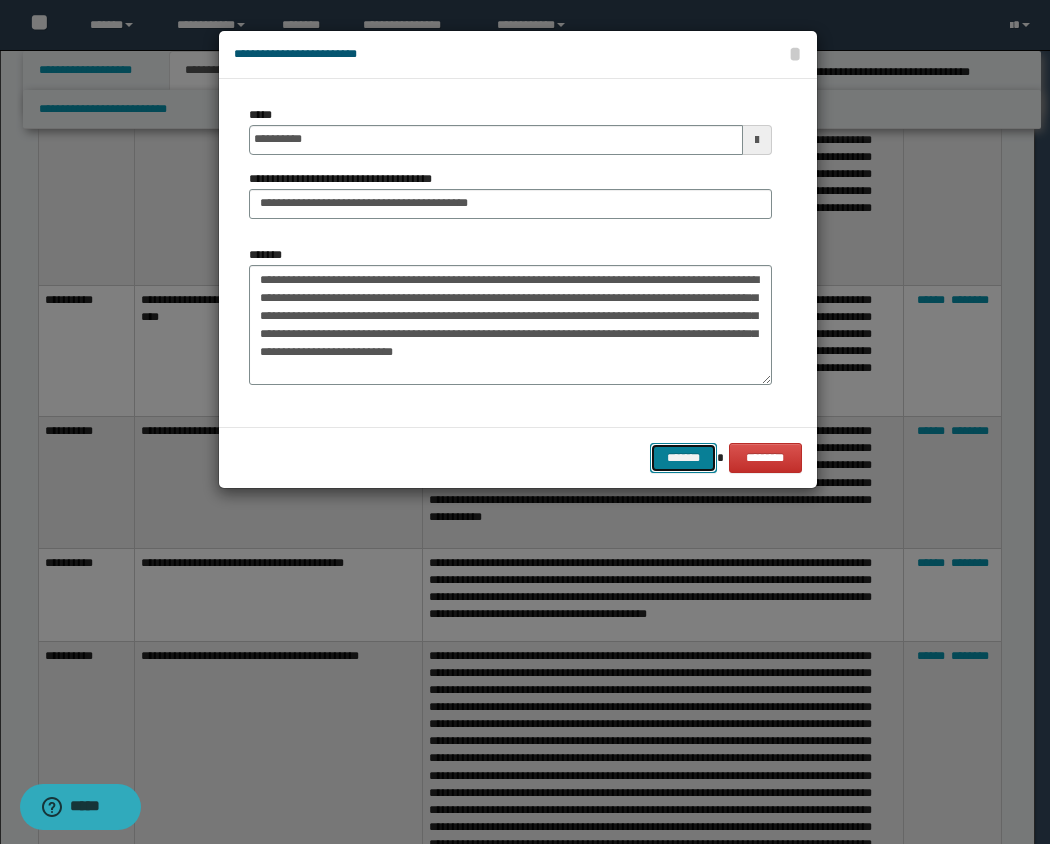 click on "*******" at bounding box center [684, 458] 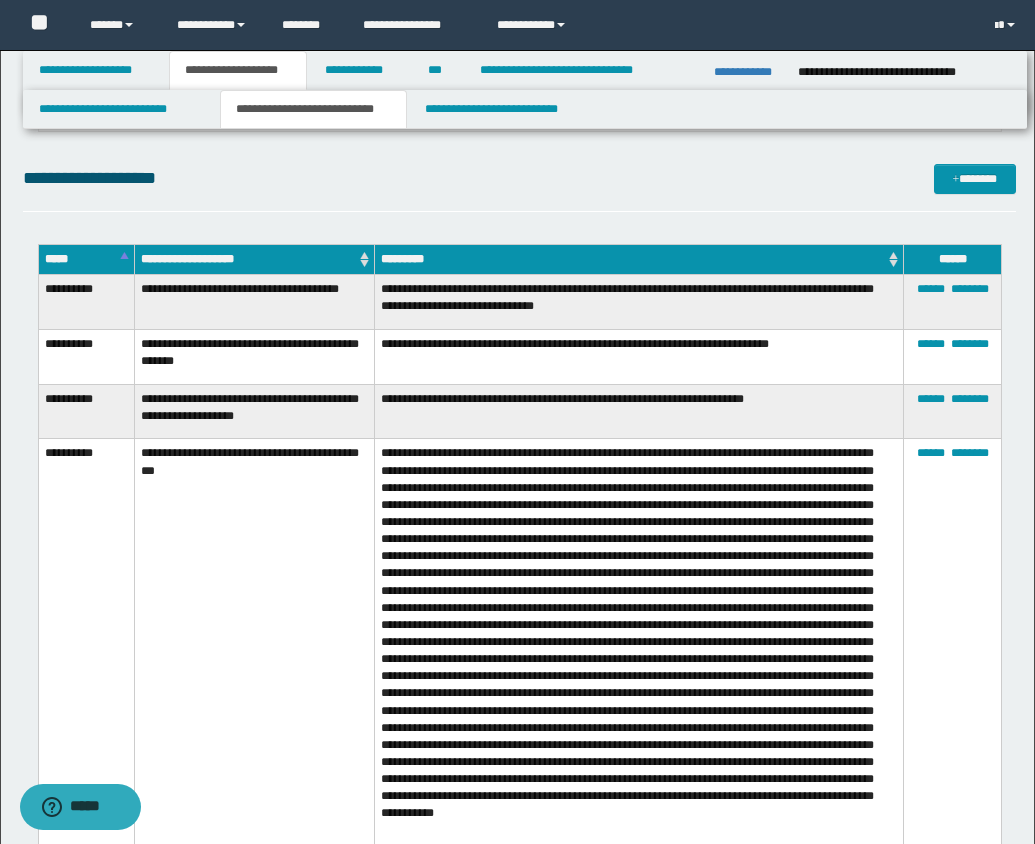 scroll, scrollTop: 5897, scrollLeft: 0, axis: vertical 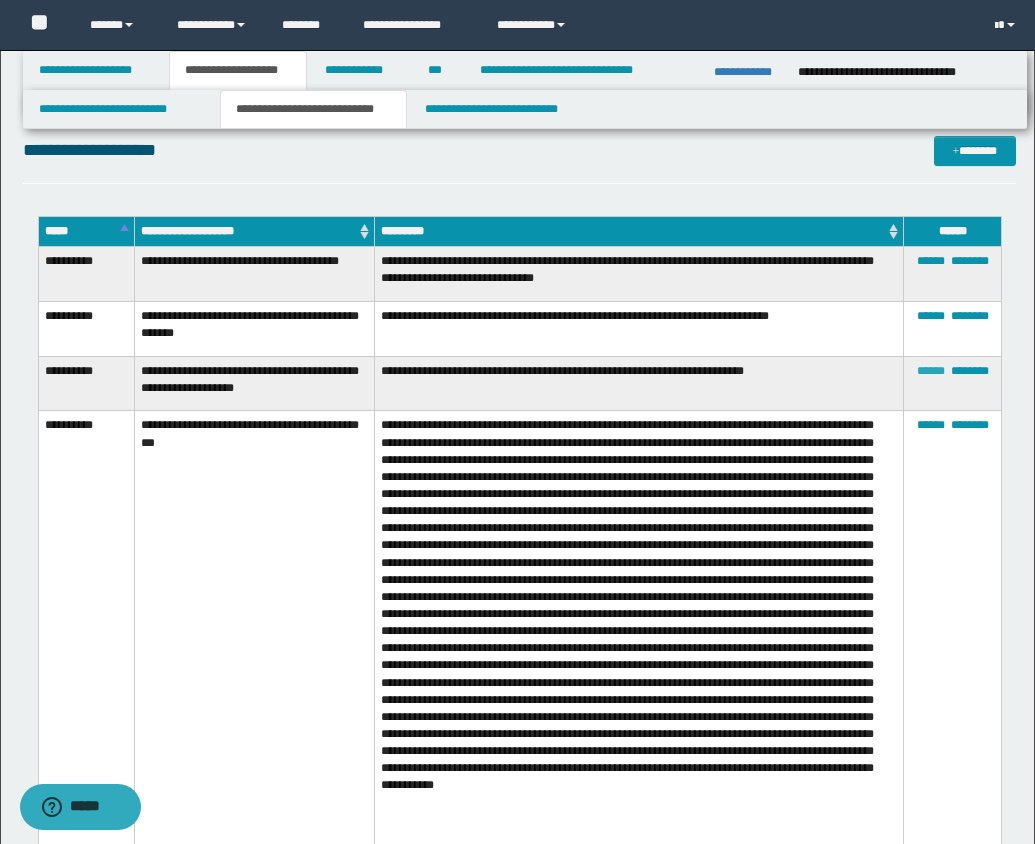 click on "******" at bounding box center [931, 371] 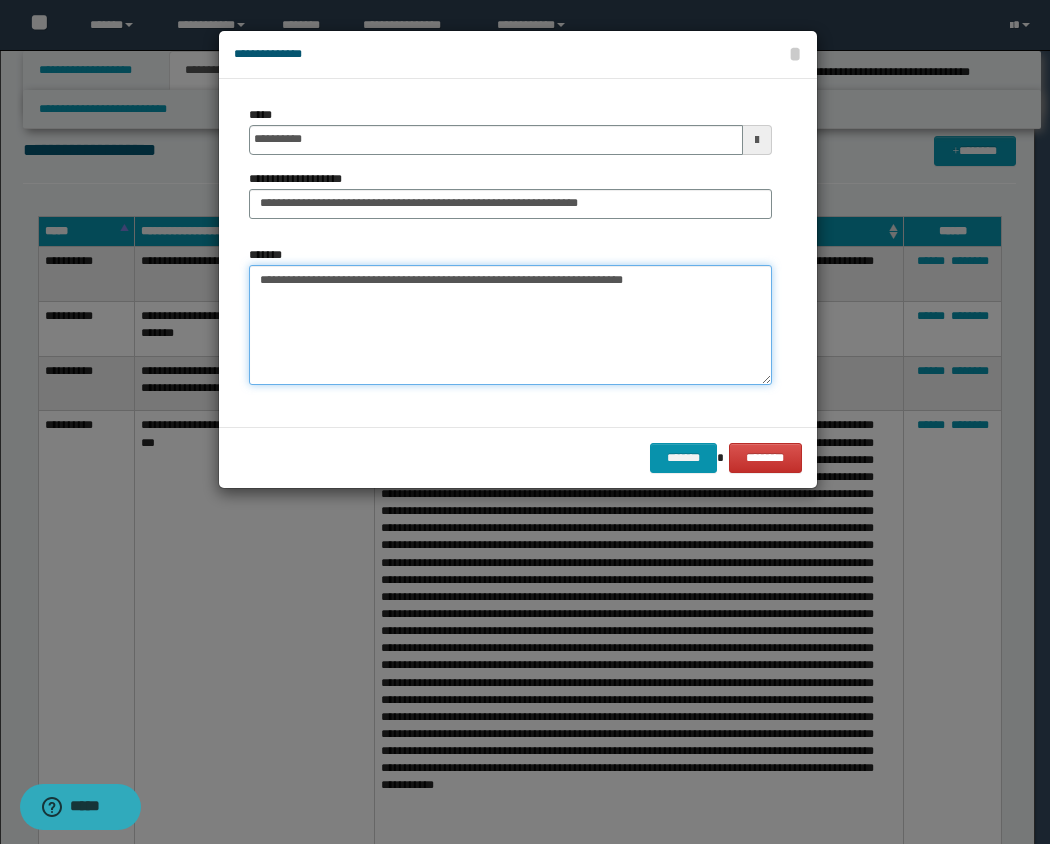 click on "**********" at bounding box center (510, 325) 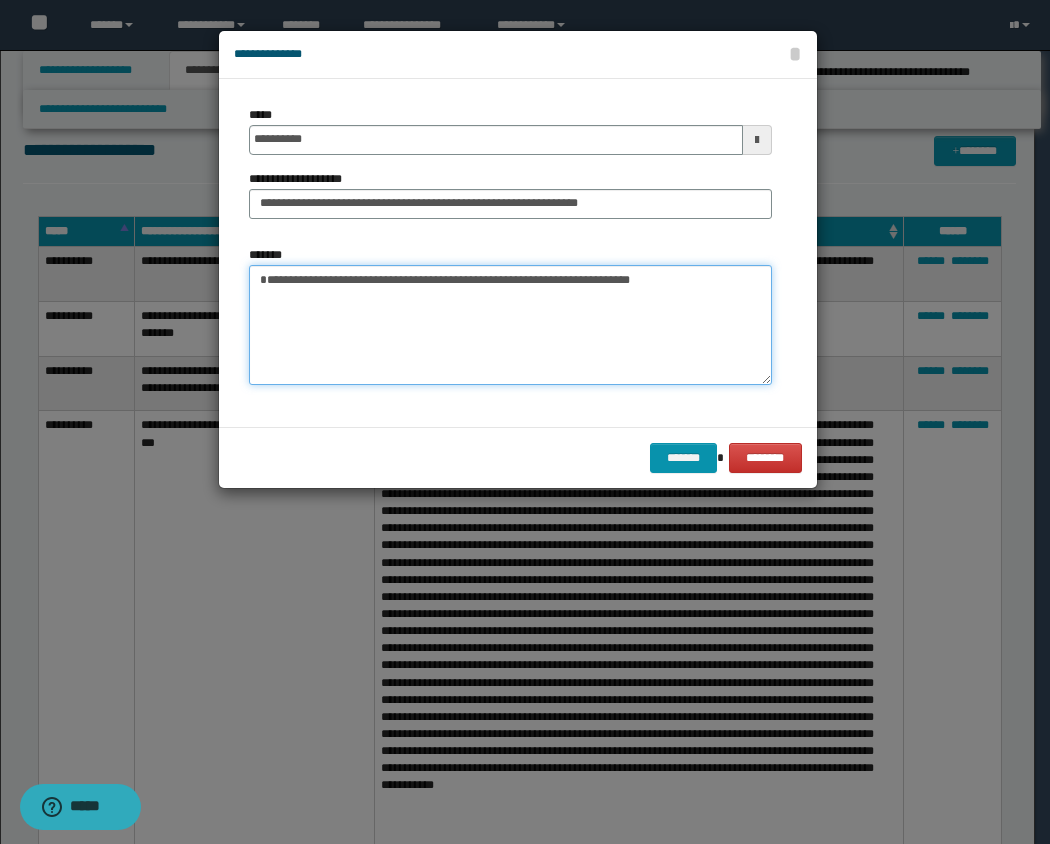 click on "**********" at bounding box center (510, 325) 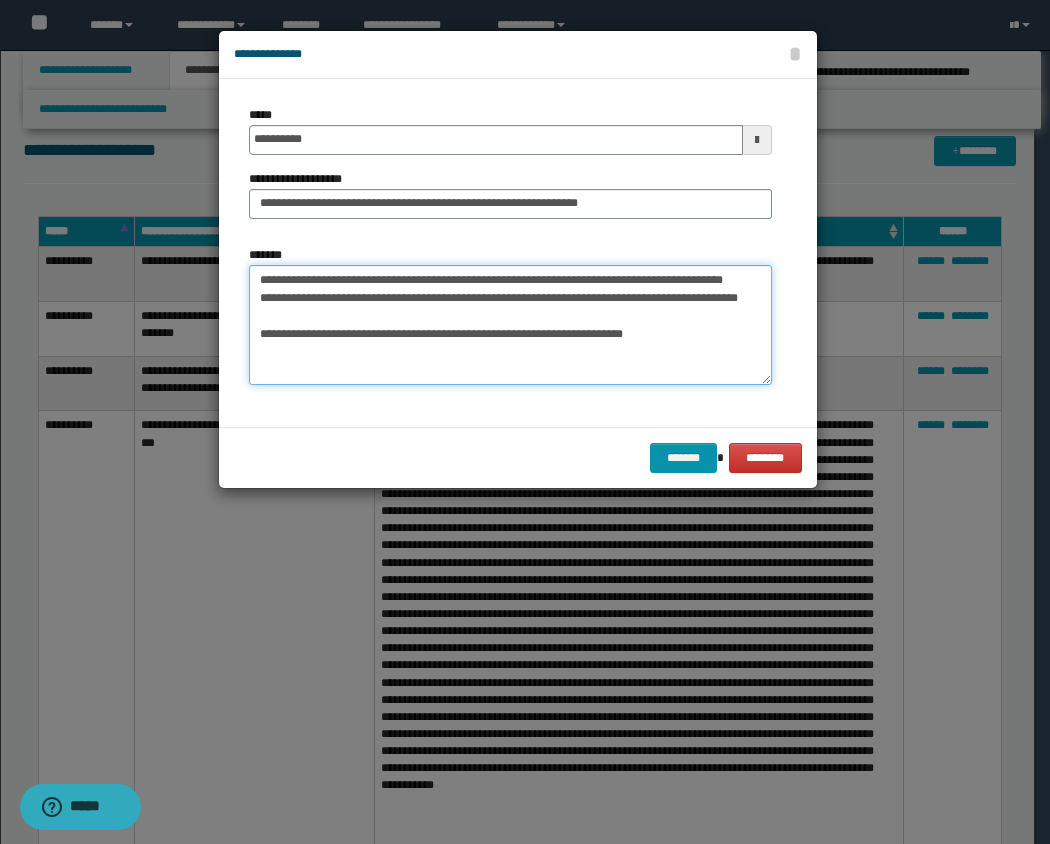 drag, startPoint x: 270, startPoint y: 355, endPoint x: 368, endPoint y: 378, distance: 100.6628 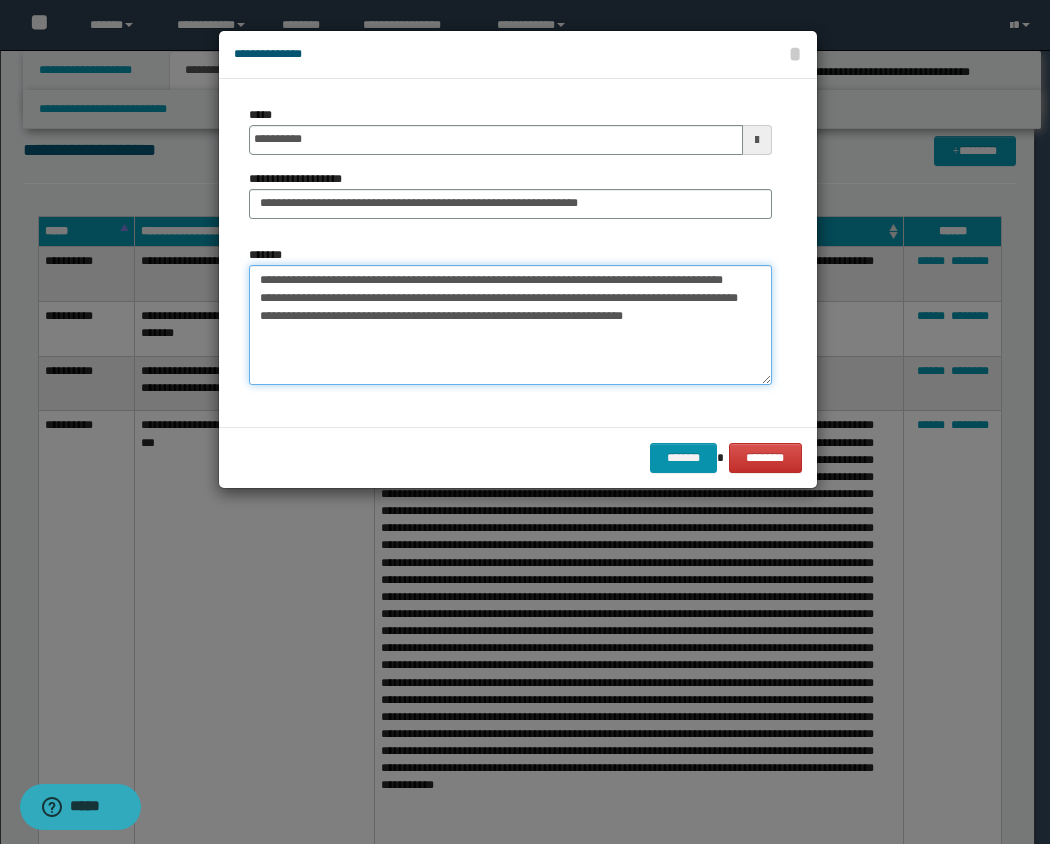 drag, startPoint x: 261, startPoint y: 353, endPoint x: 775, endPoint y: 353, distance: 514 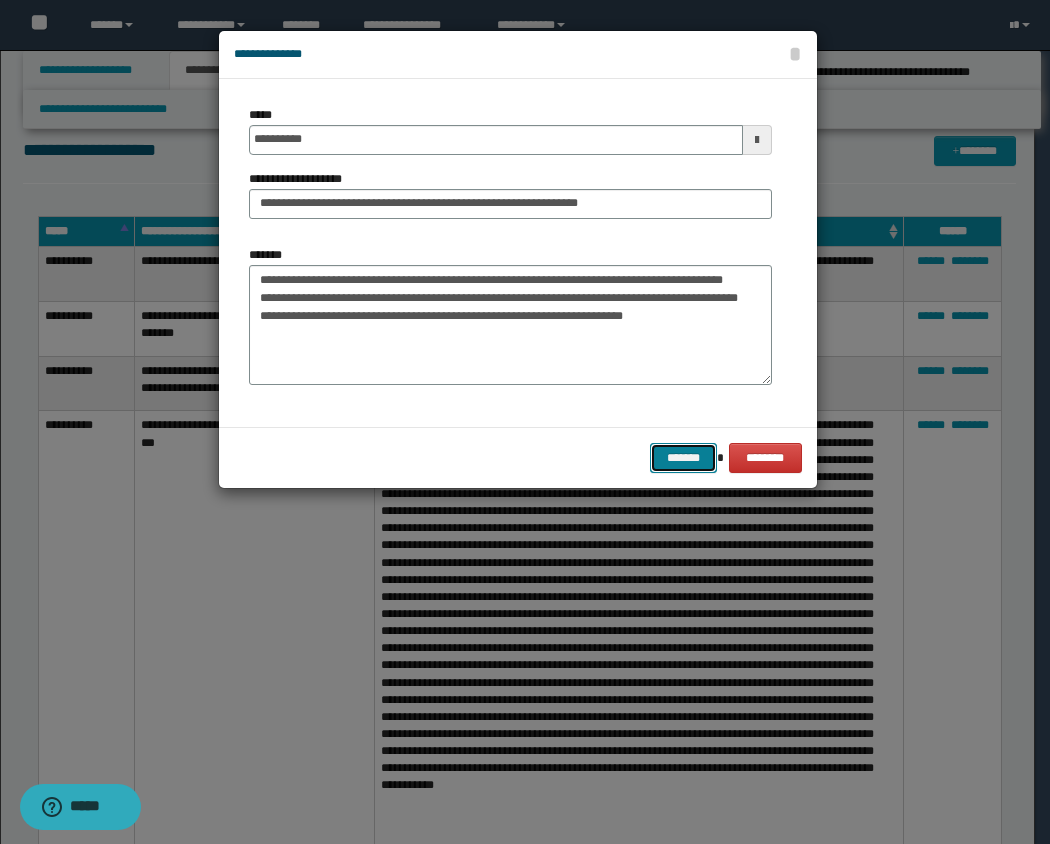 click on "*******" at bounding box center (684, 458) 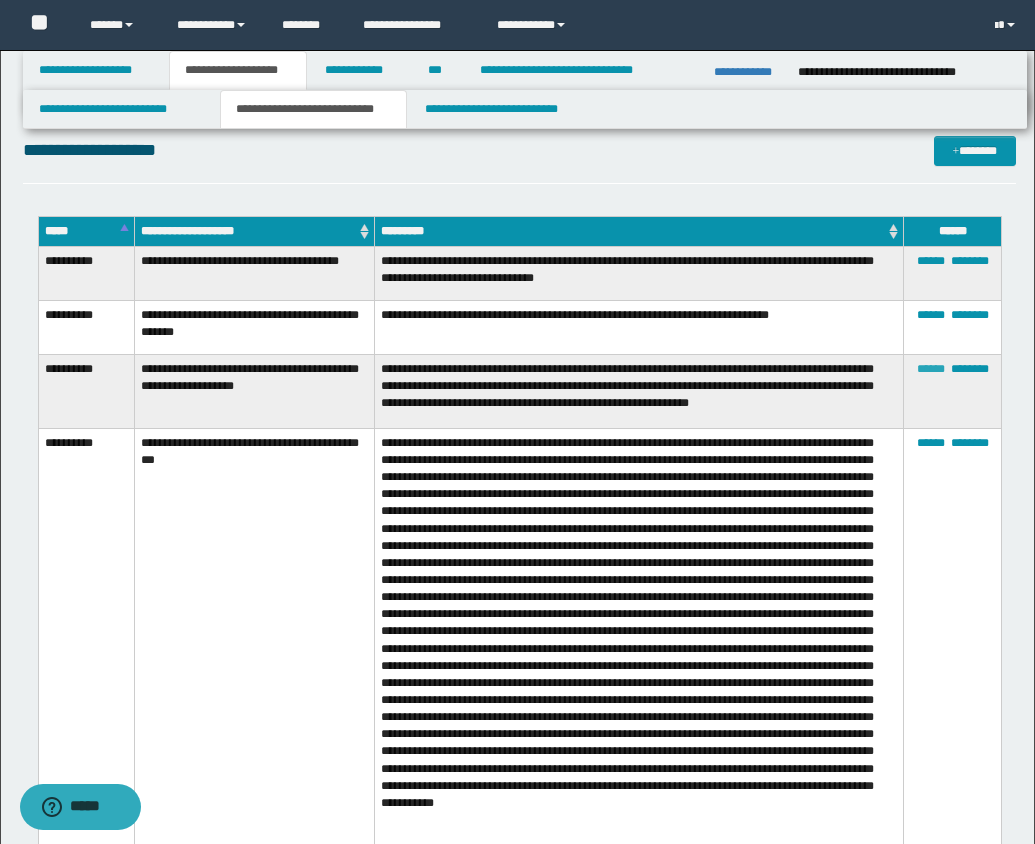 click on "******" at bounding box center [931, 369] 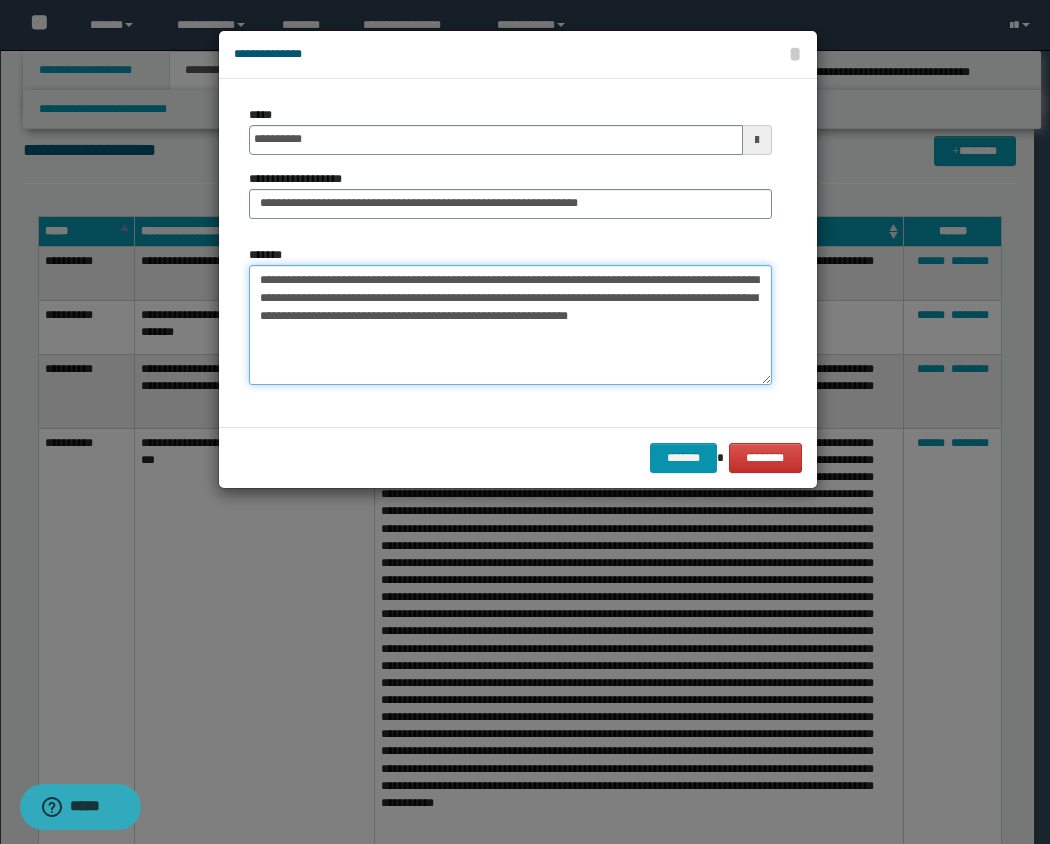 drag, startPoint x: 339, startPoint y: 319, endPoint x: 374, endPoint y: 352, distance: 48.104053 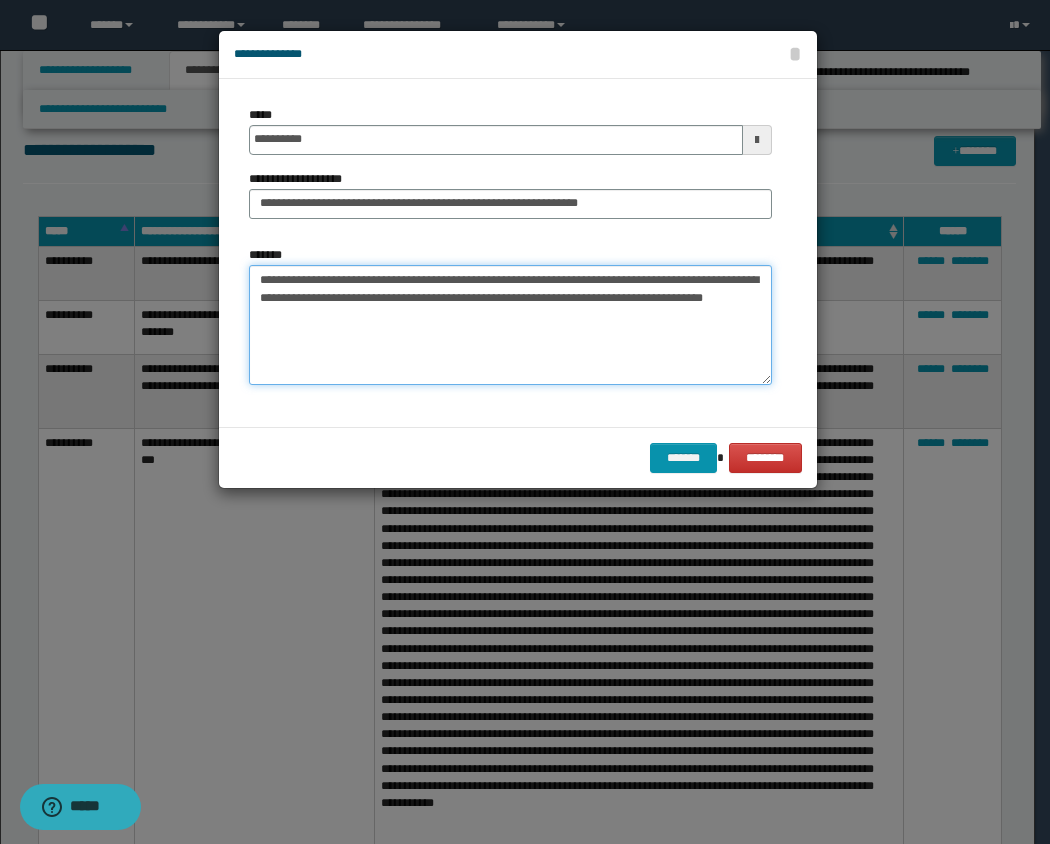 type on "**********" 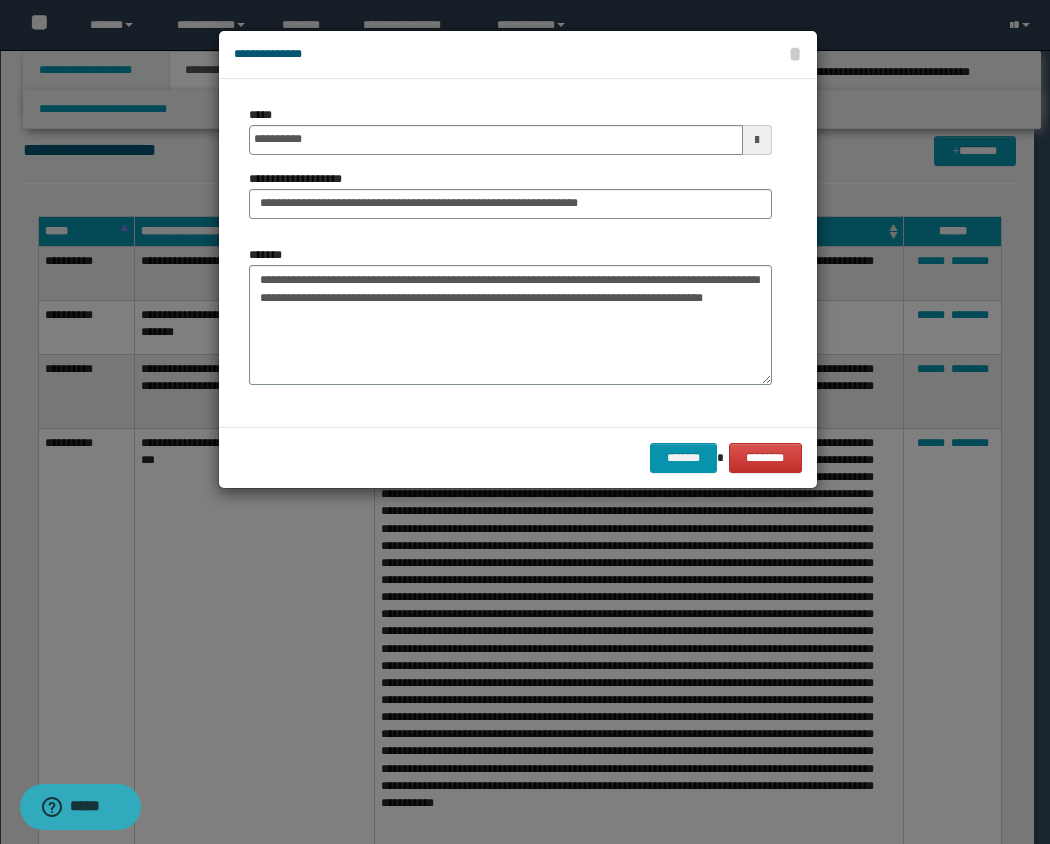 click on "*******
********" at bounding box center (518, 457) 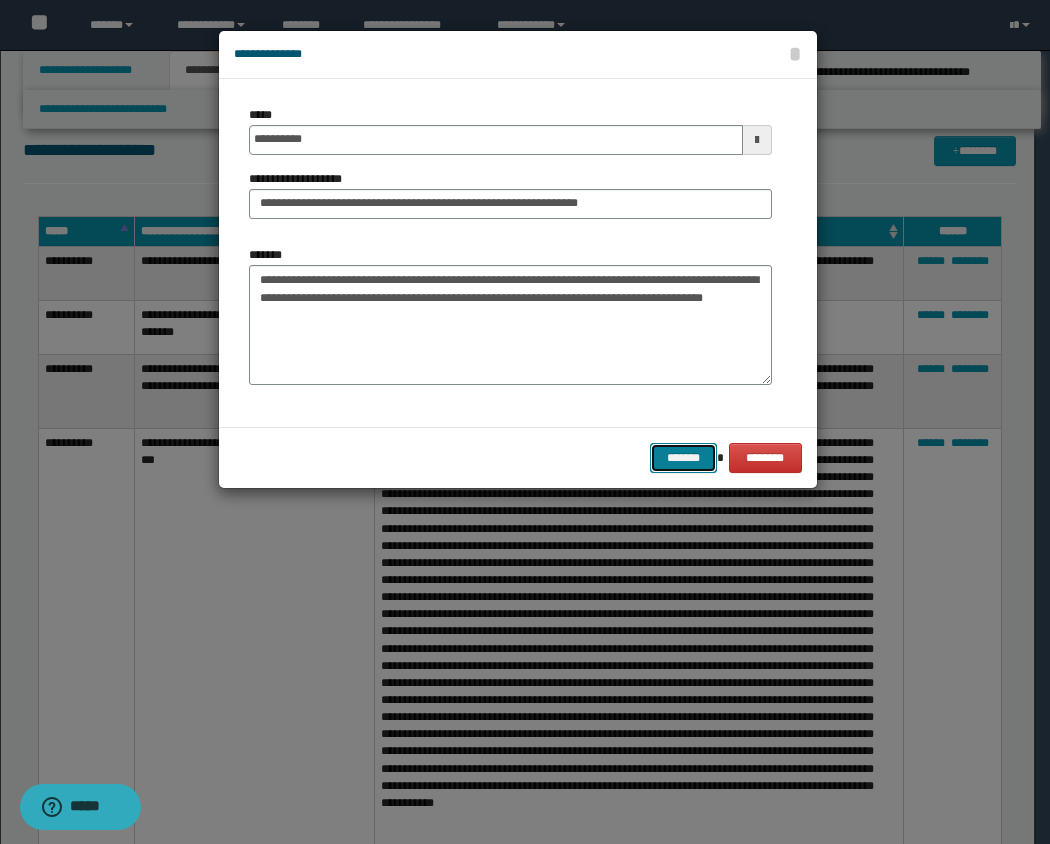 click on "*******" at bounding box center (684, 458) 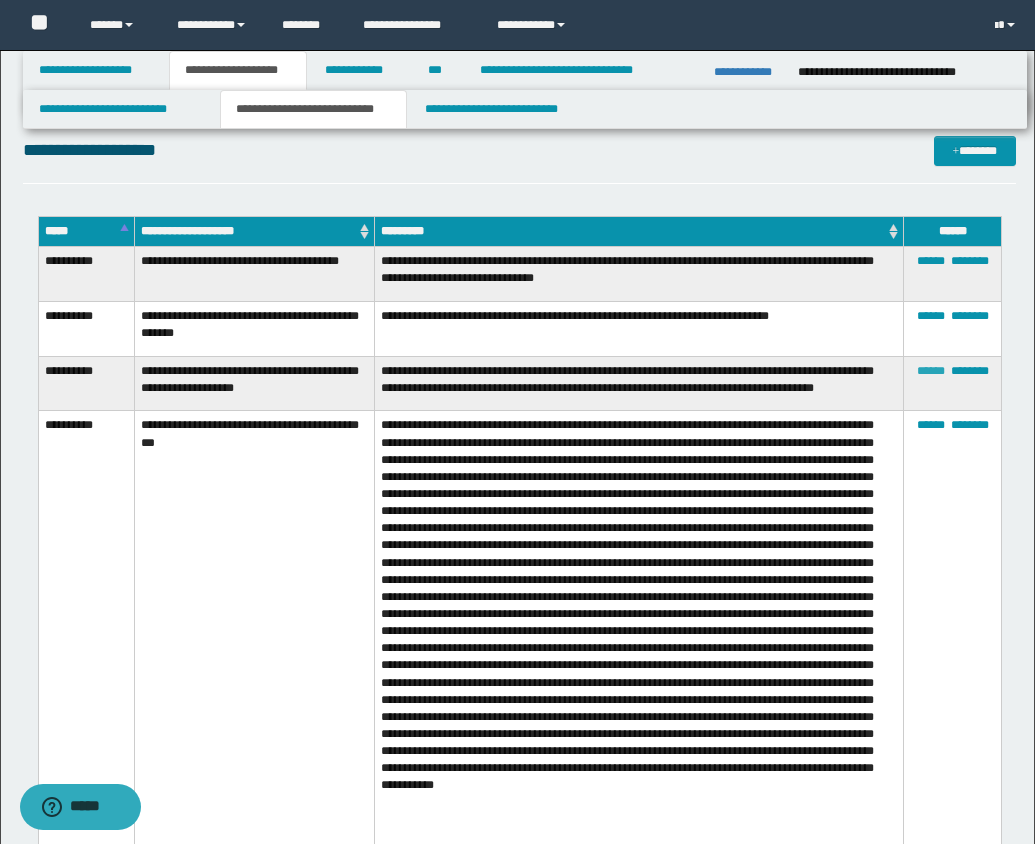 click on "******" at bounding box center [931, 371] 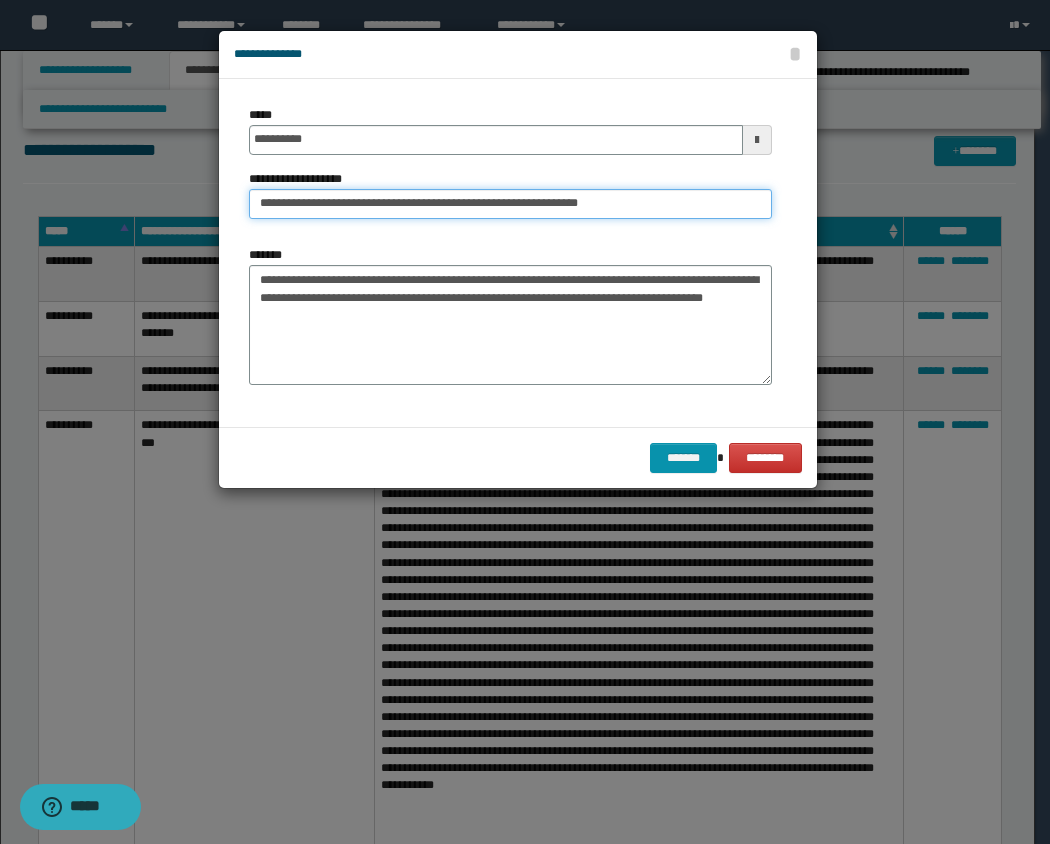 click on "**********" at bounding box center [510, 204] 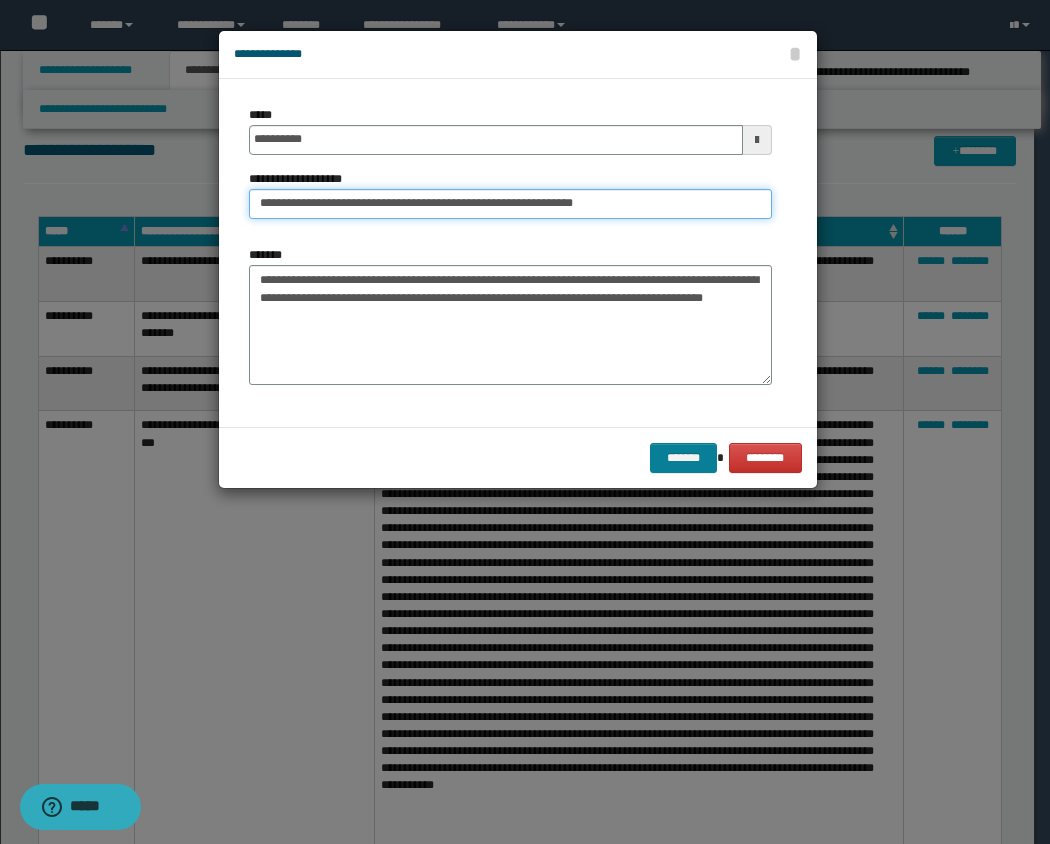 type on "**********" 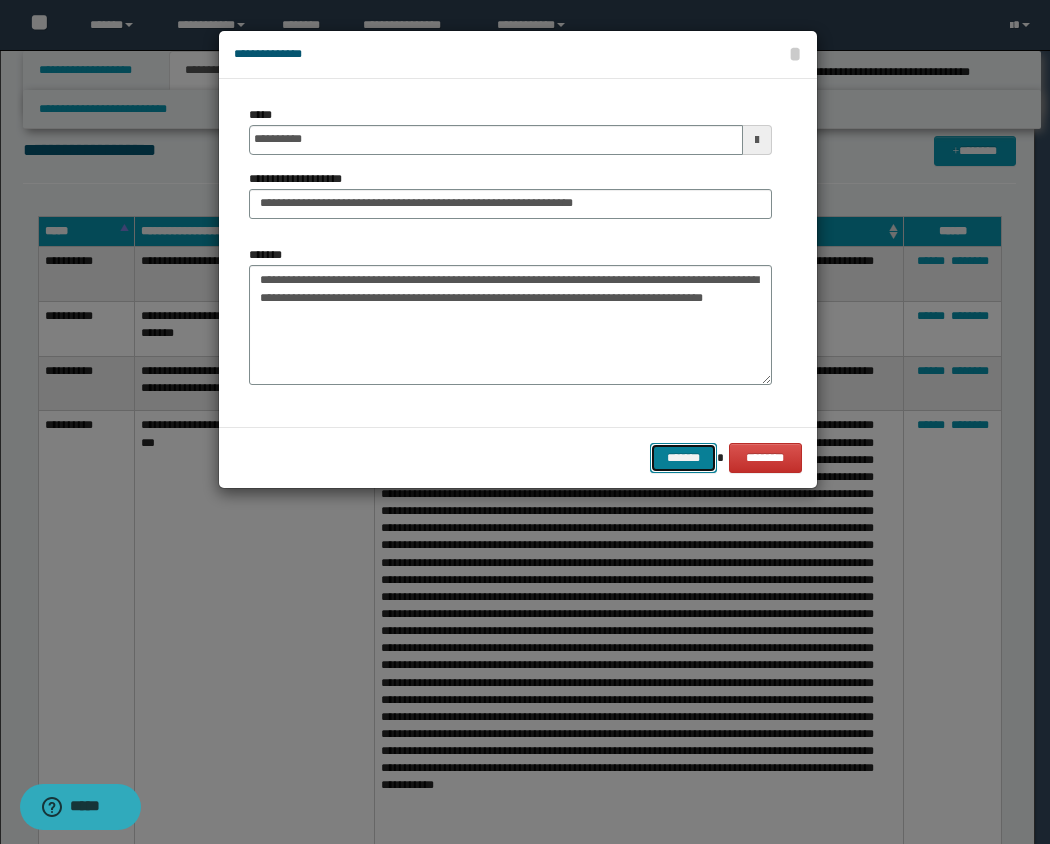 click on "*******" at bounding box center (684, 458) 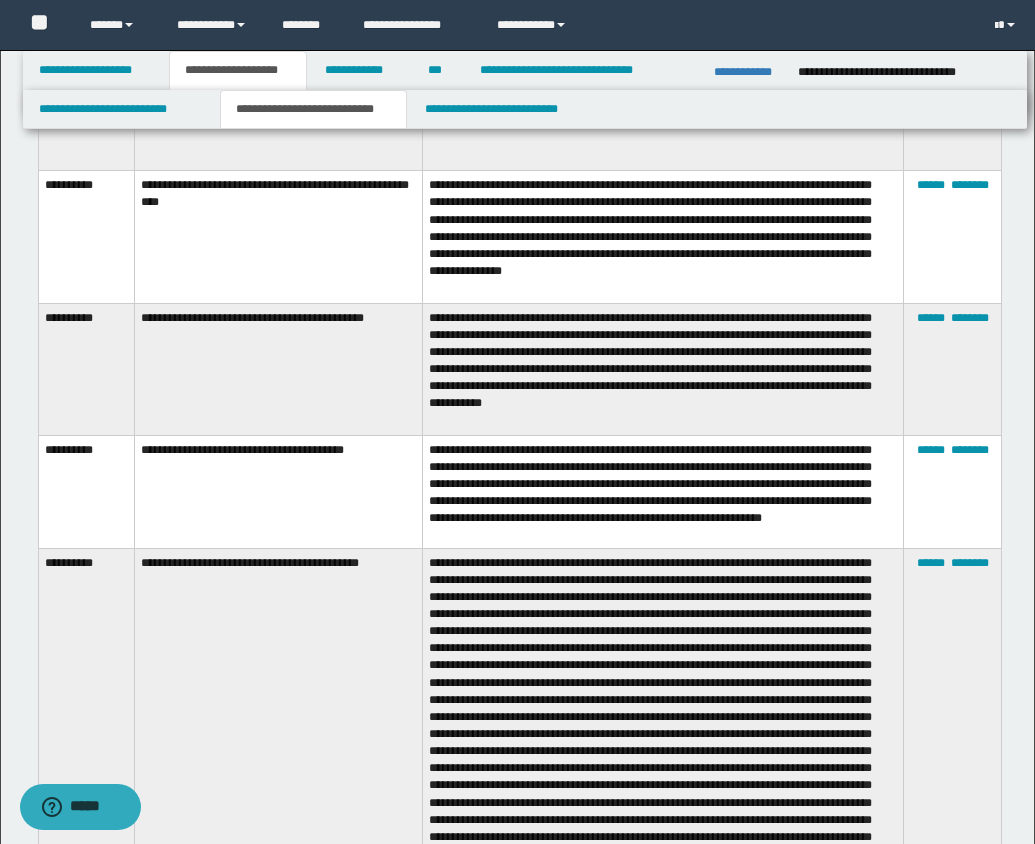scroll, scrollTop: 2873, scrollLeft: 0, axis: vertical 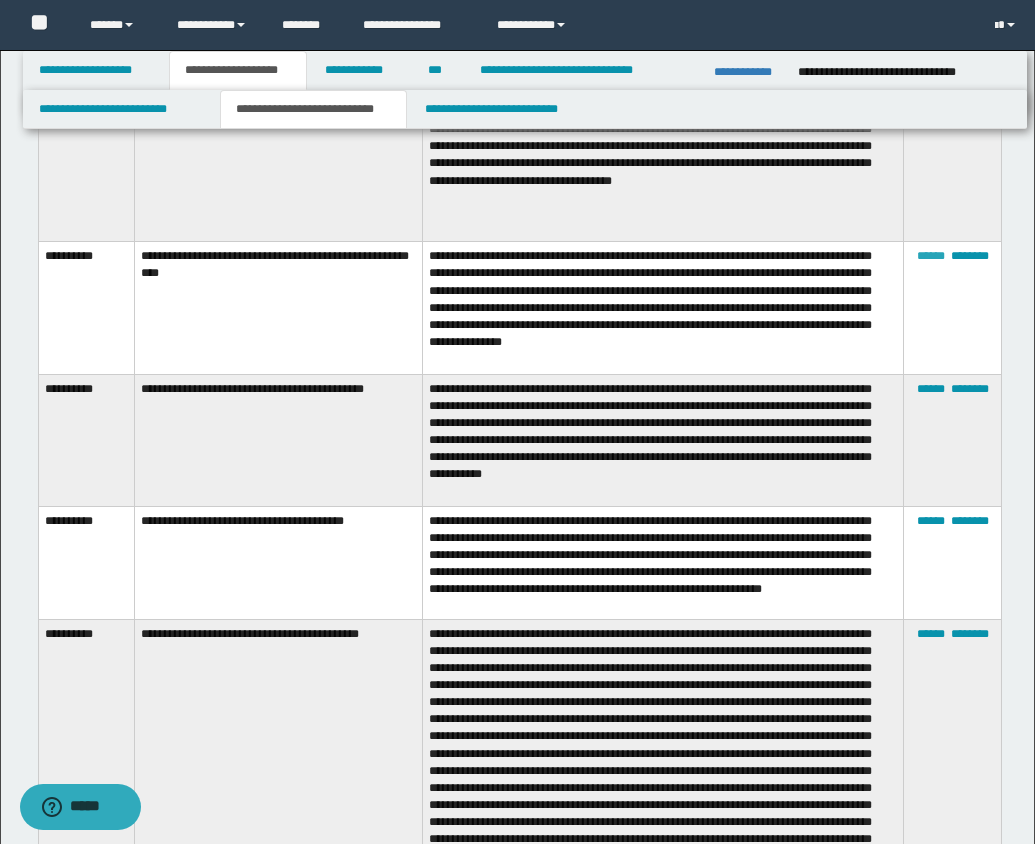 click on "******" at bounding box center (931, 256) 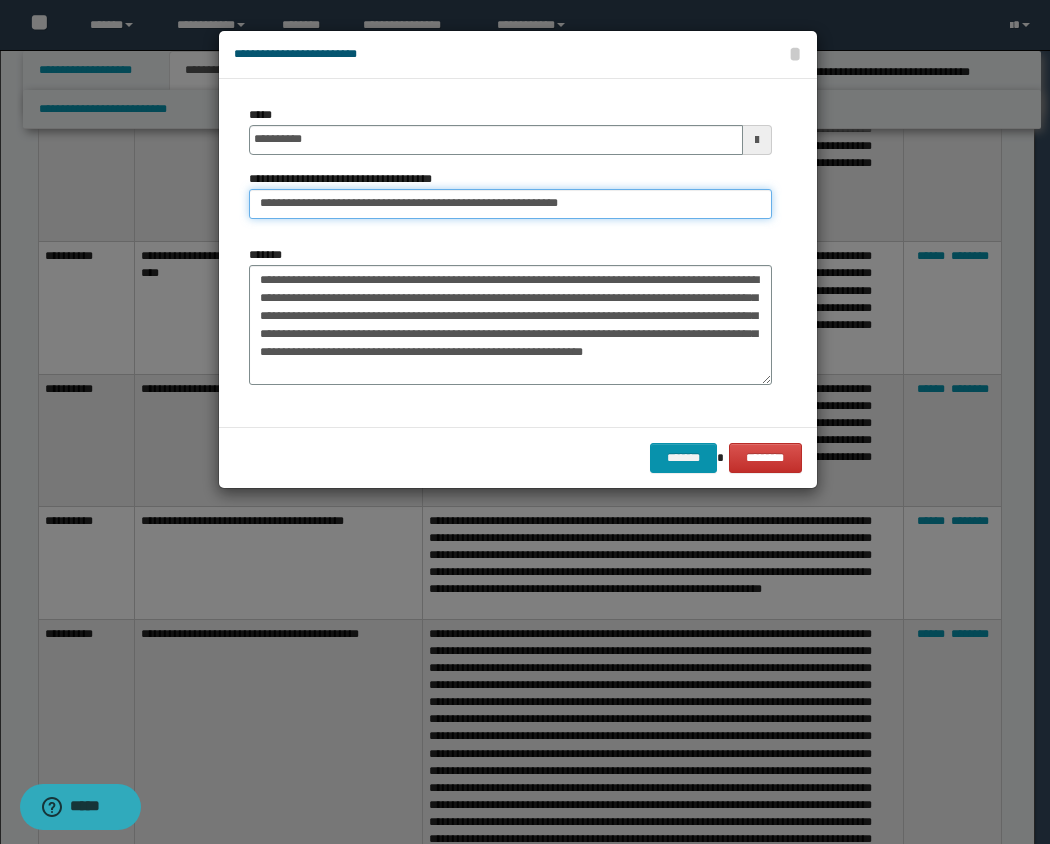 drag, startPoint x: 345, startPoint y: 206, endPoint x: 709, endPoint y: 203, distance: 364.01236 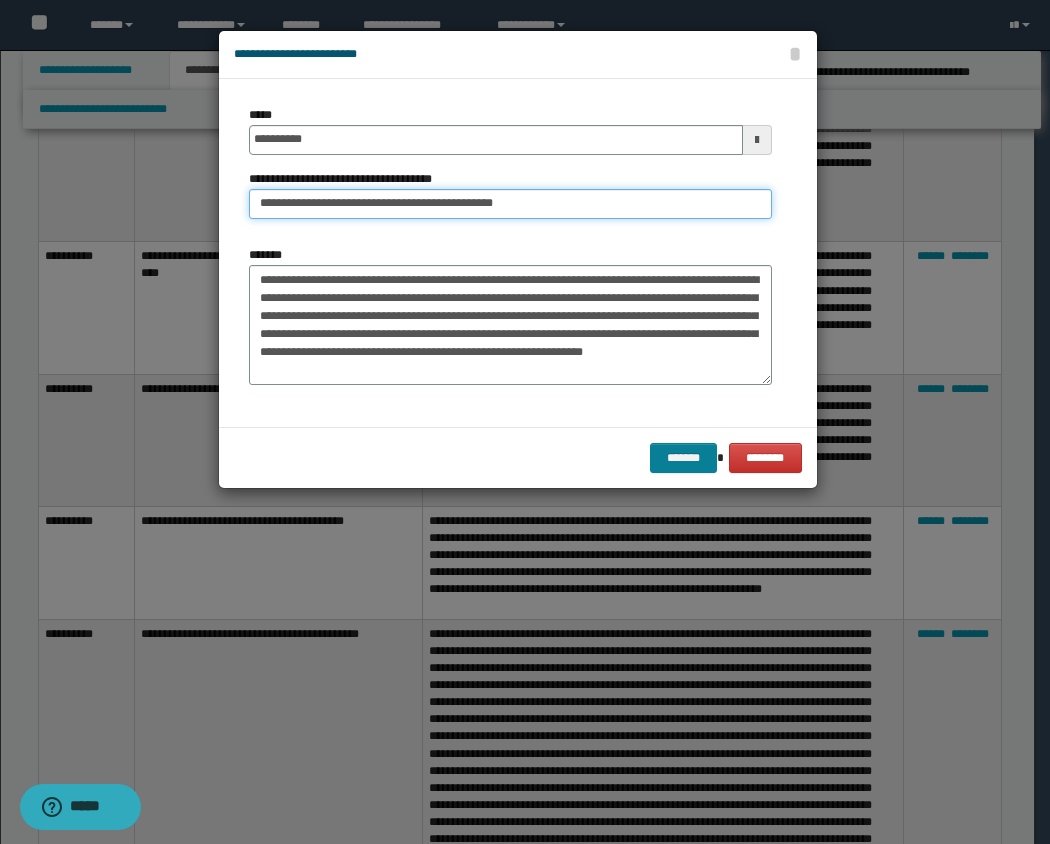 type on "**********" 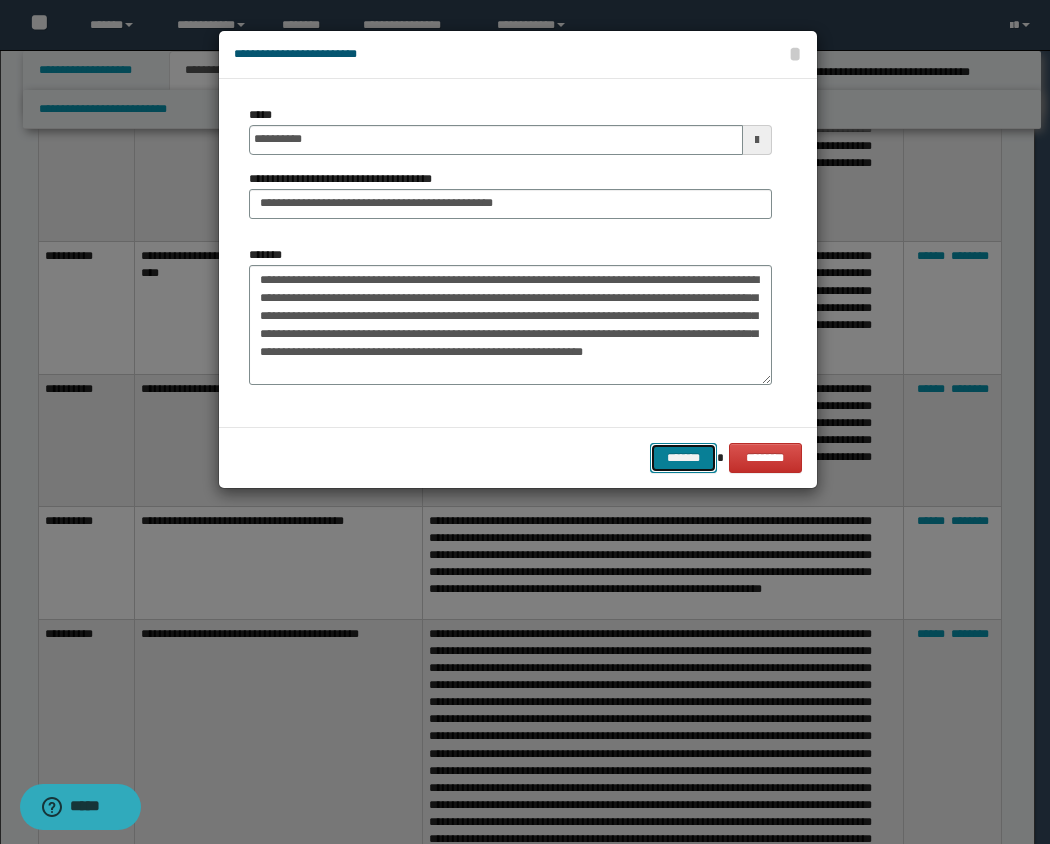 click on "*******" at bounding box center [684, 458] 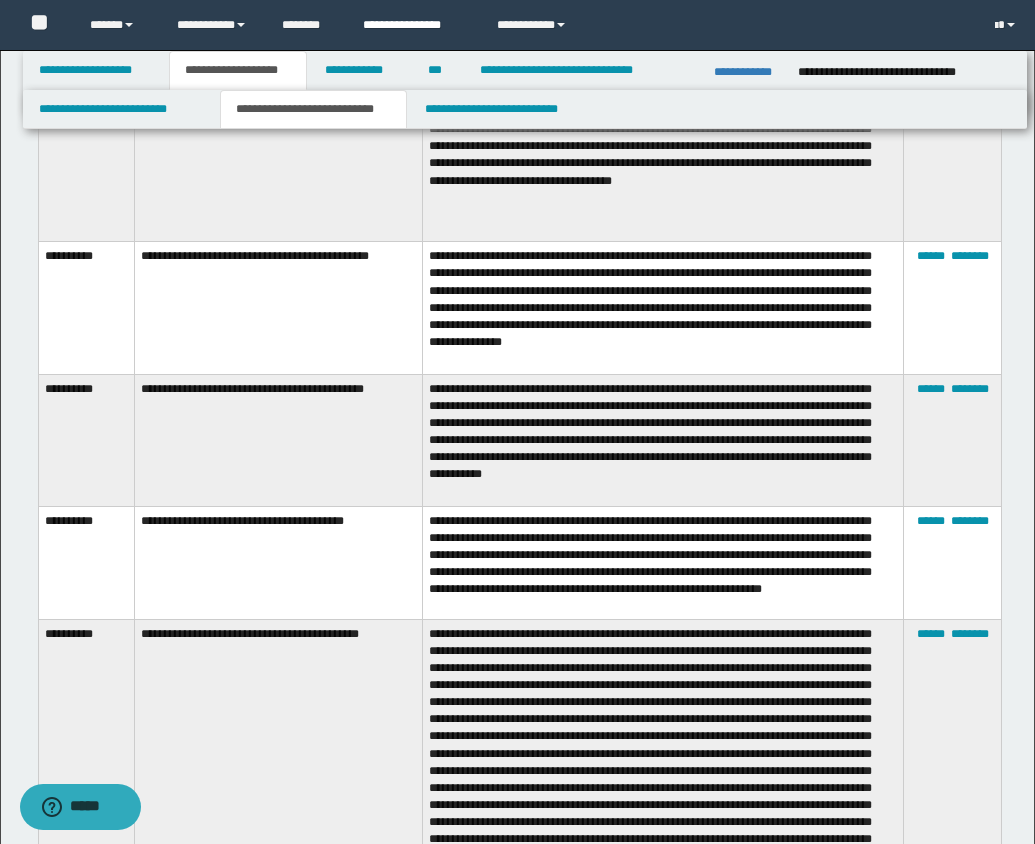 click on "**********" at bounding box center (414, 25) 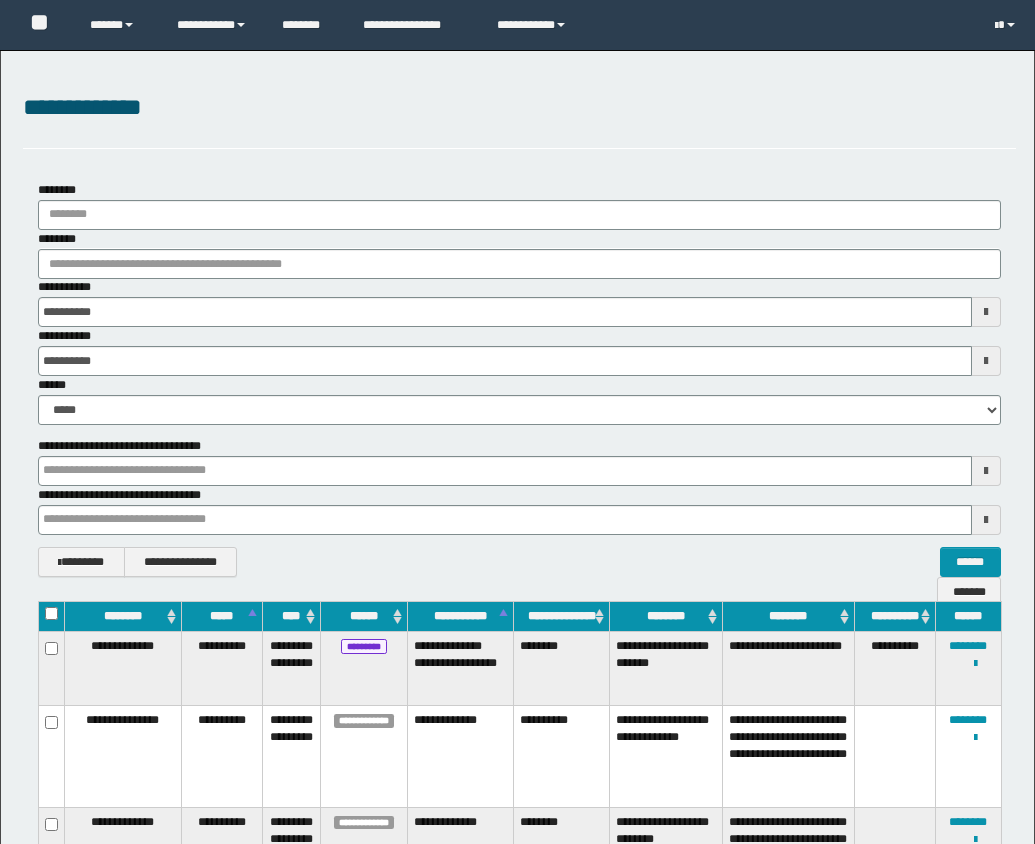 scroll, scrollTop: 530, scrollLeft: 0, axis: vertical 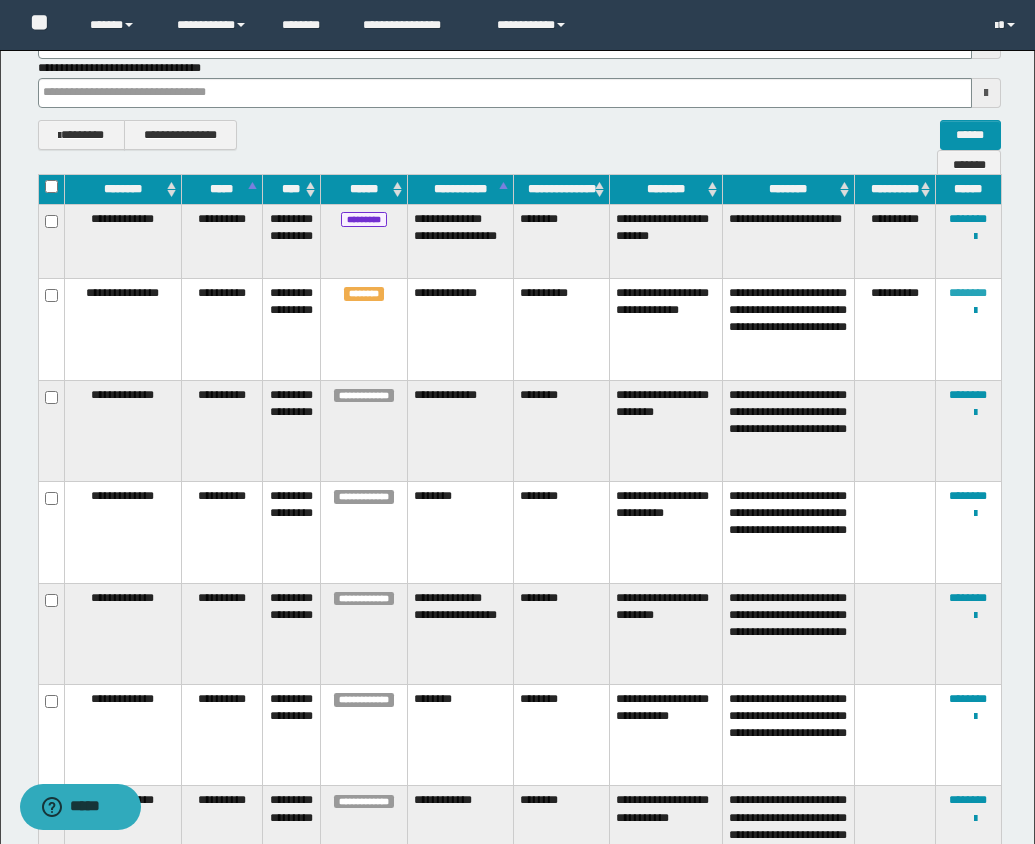 click on "********" at bounding box center (968, 293) 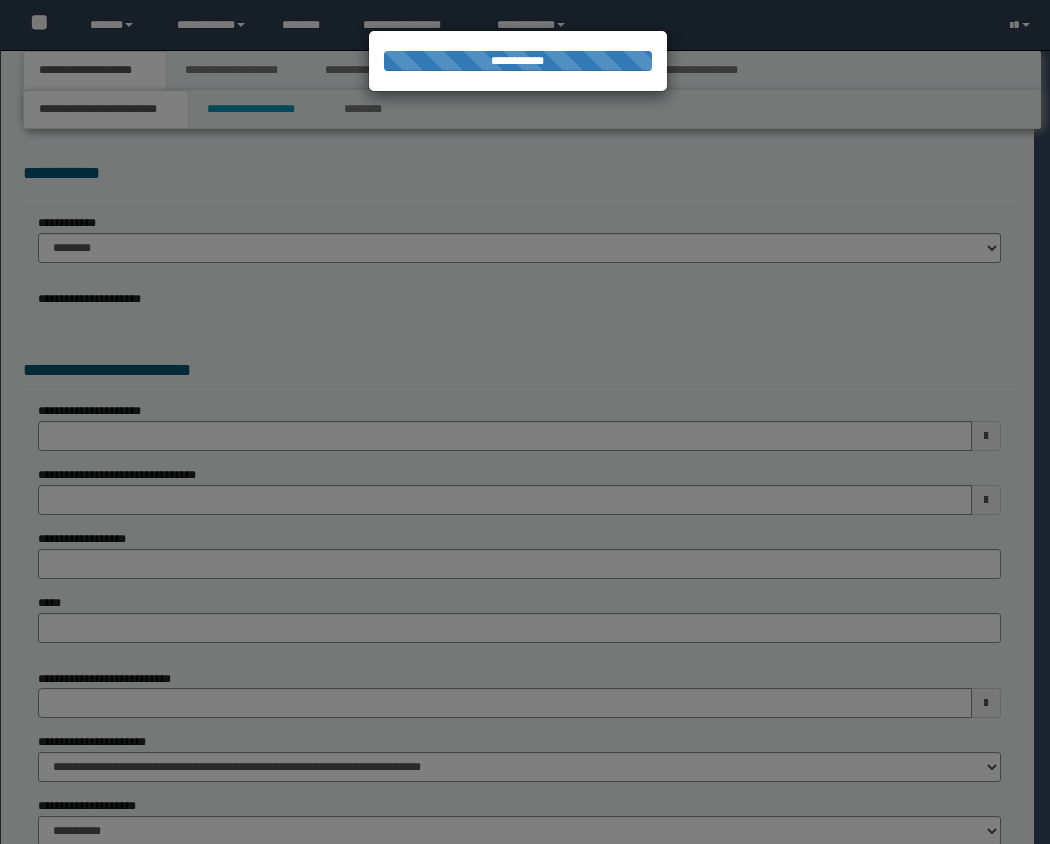 scroll, scrollTop: 0, scrollLeft: 0, axis: both 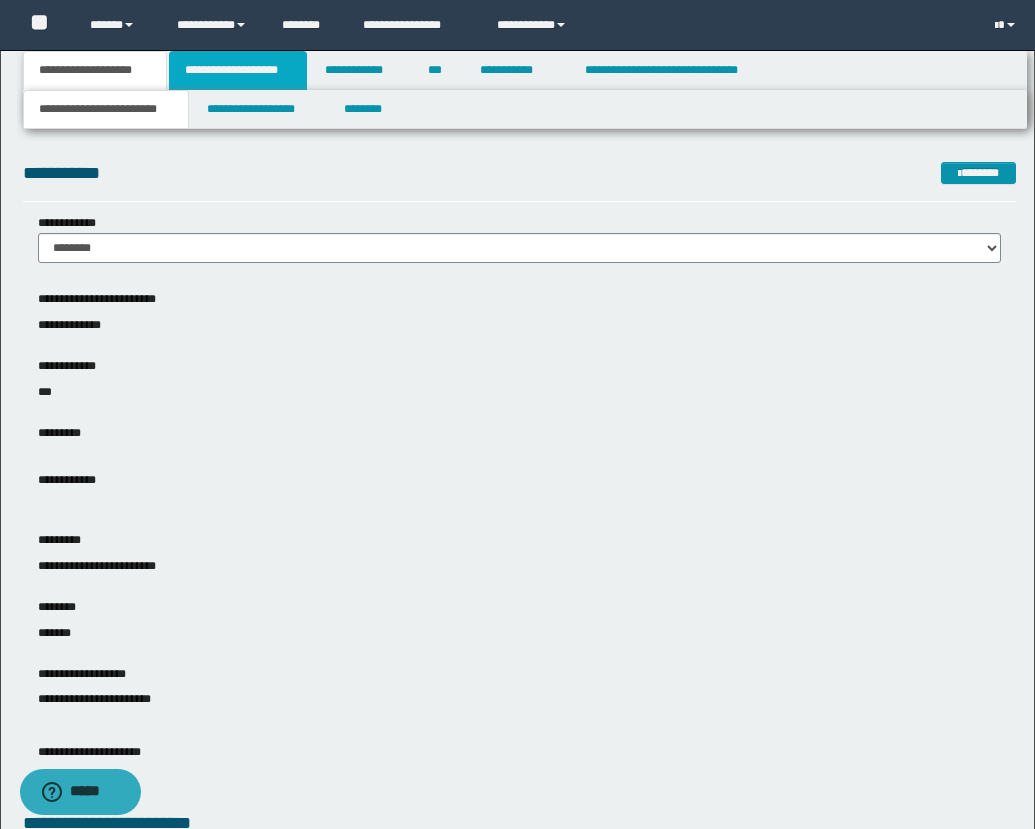 click on "**********" at bounding box center [238, 70] 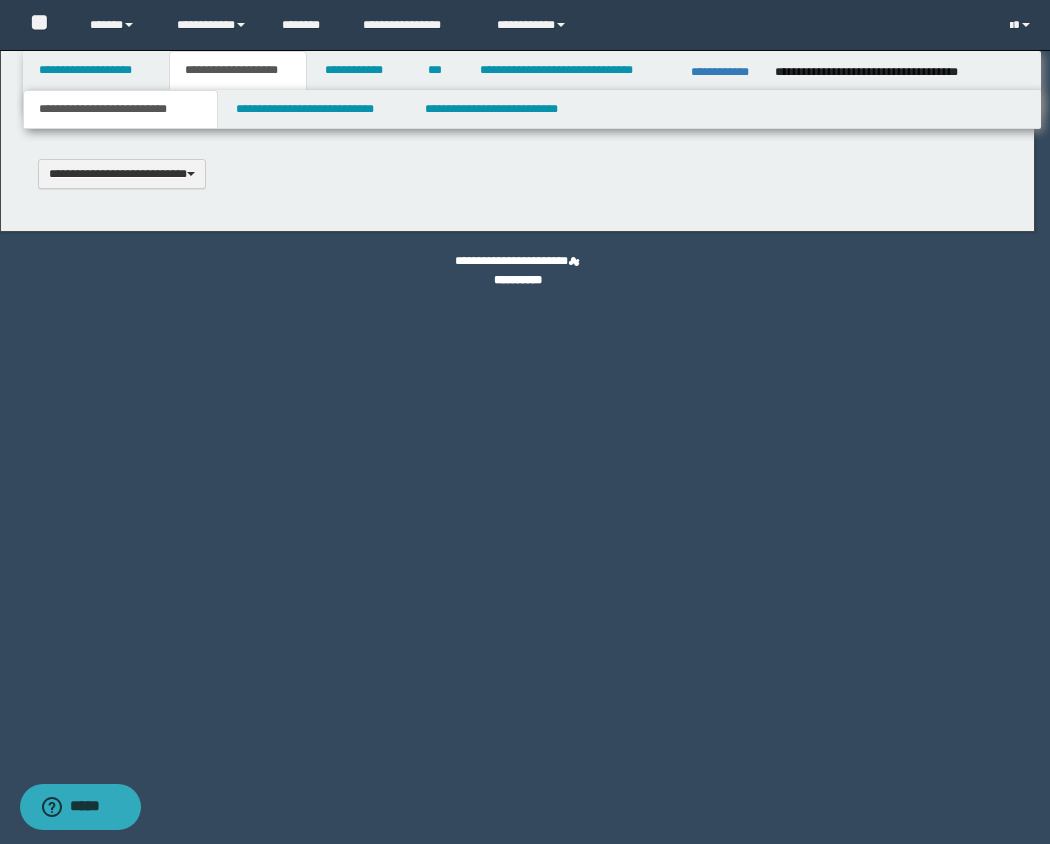 type 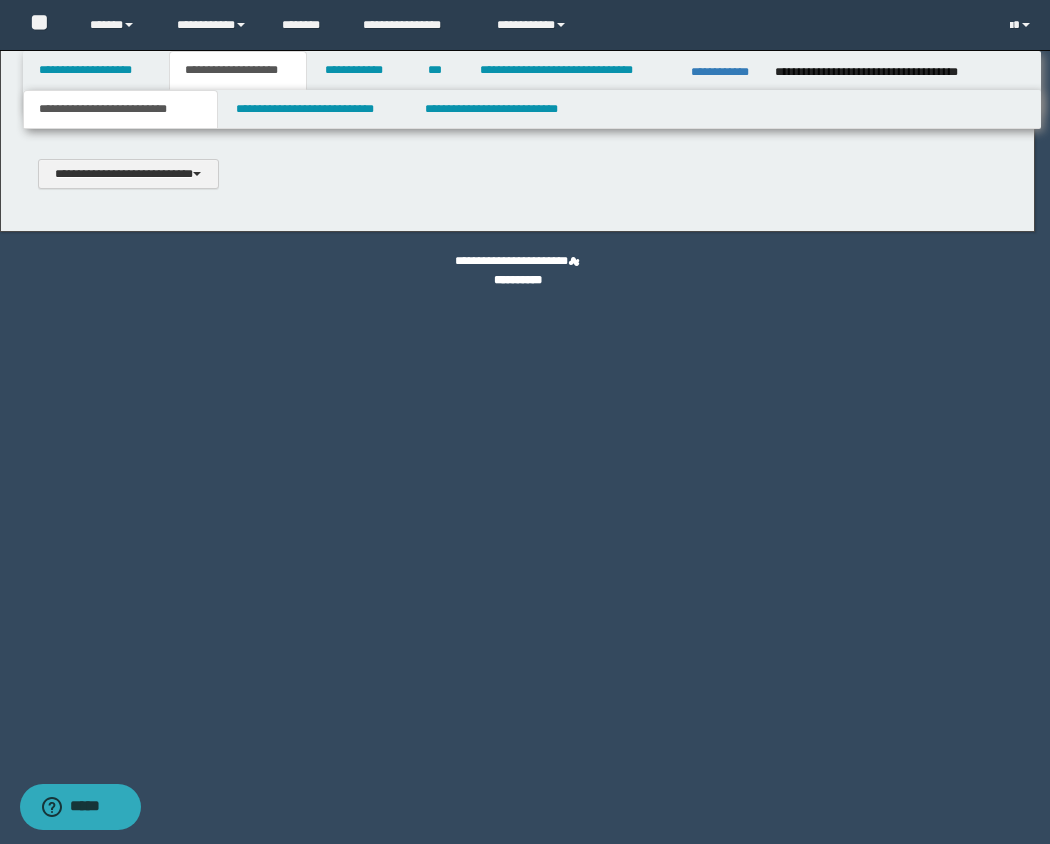 scroll, scrollTop: 0, scrollLeft: 0, axis: both 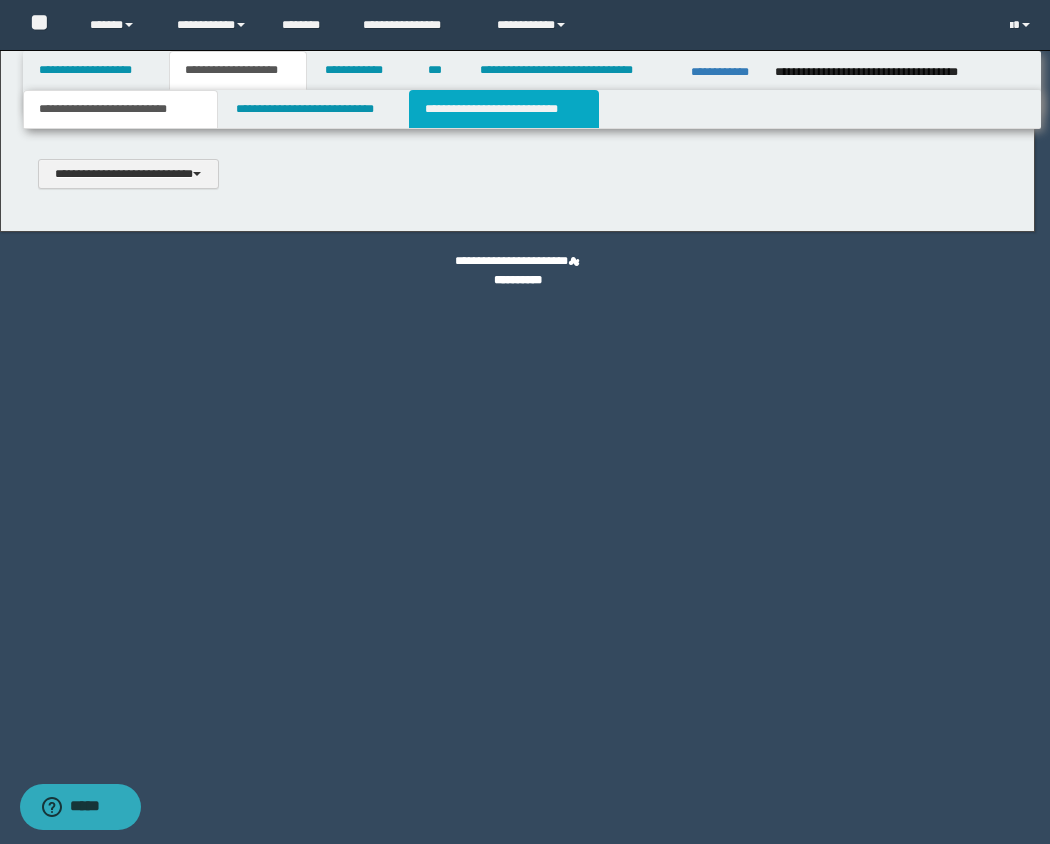 type on "**********" 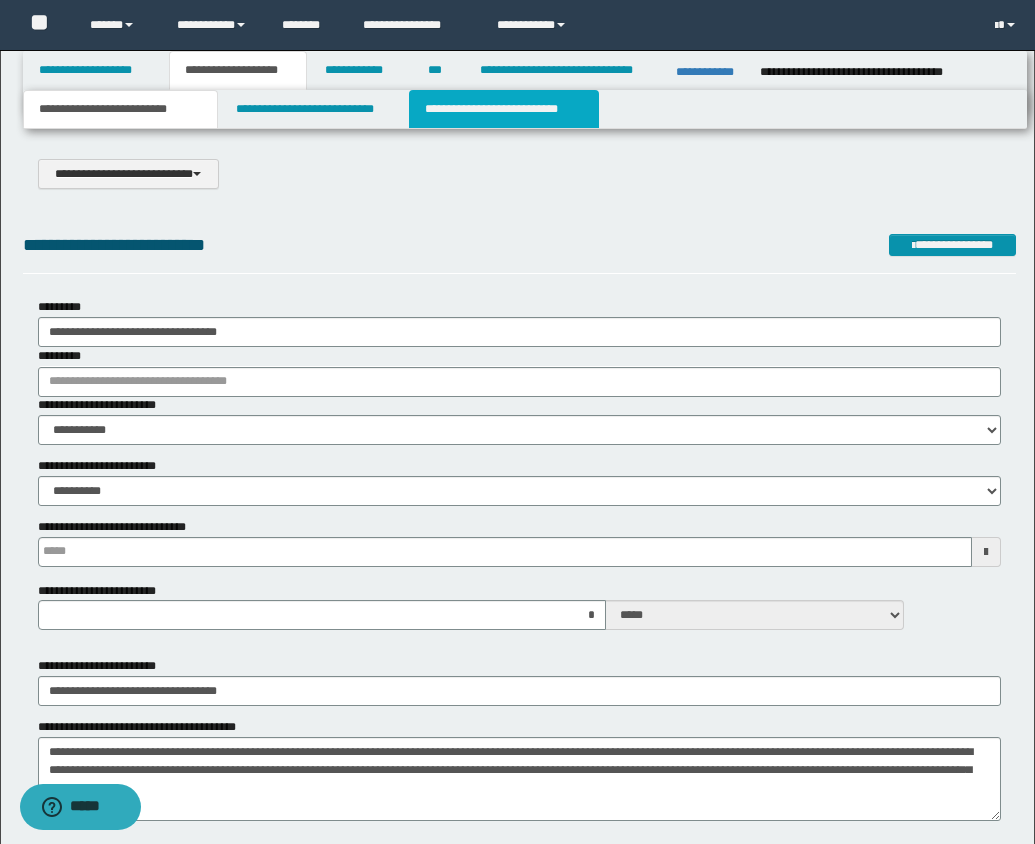 click on "**********" at bounding box center (504, 109) 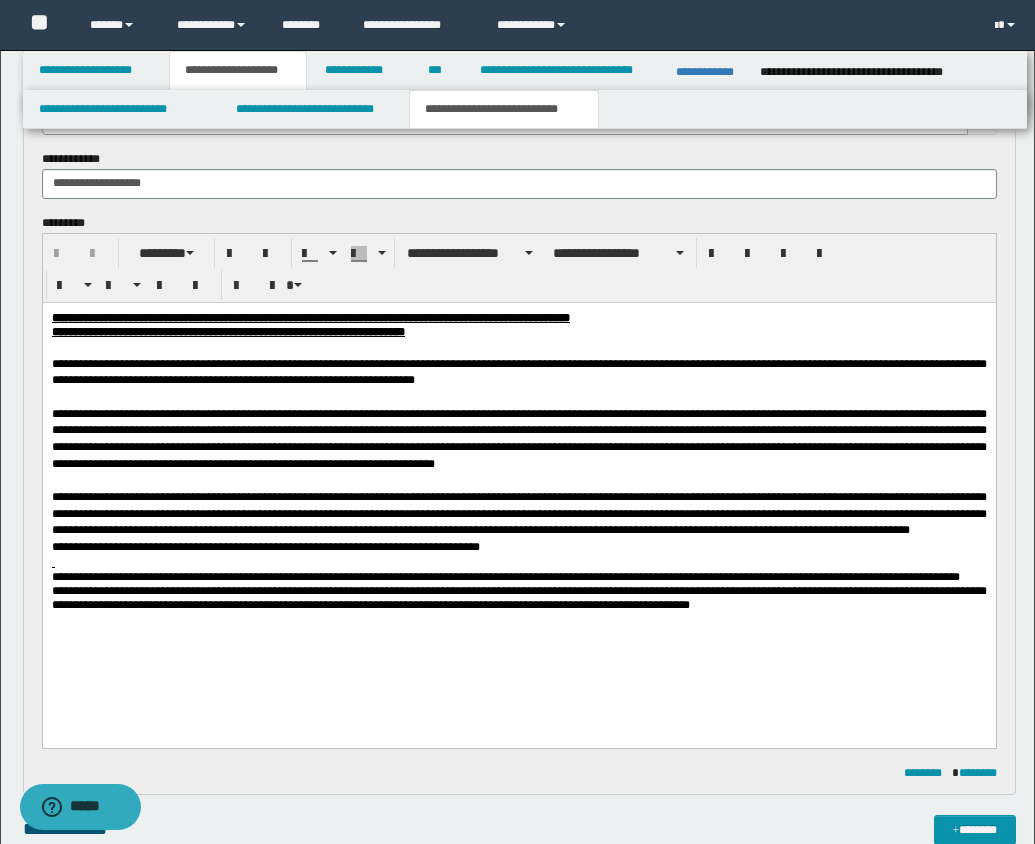 scroll, scrollTop: 895, scrollLeft: 0, axis: vertical 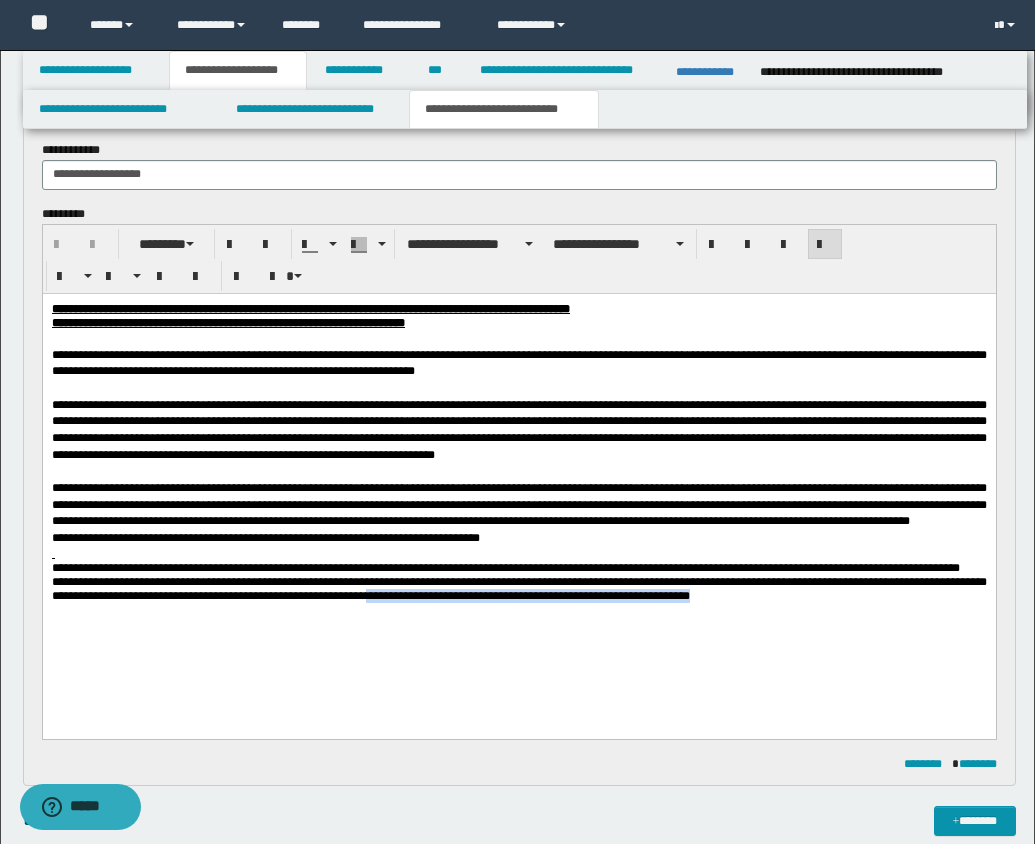 drag, startPoint x: 372, startPoint y: 607, endPoint x: 761, endPoint y: 611, distance: 389.02057 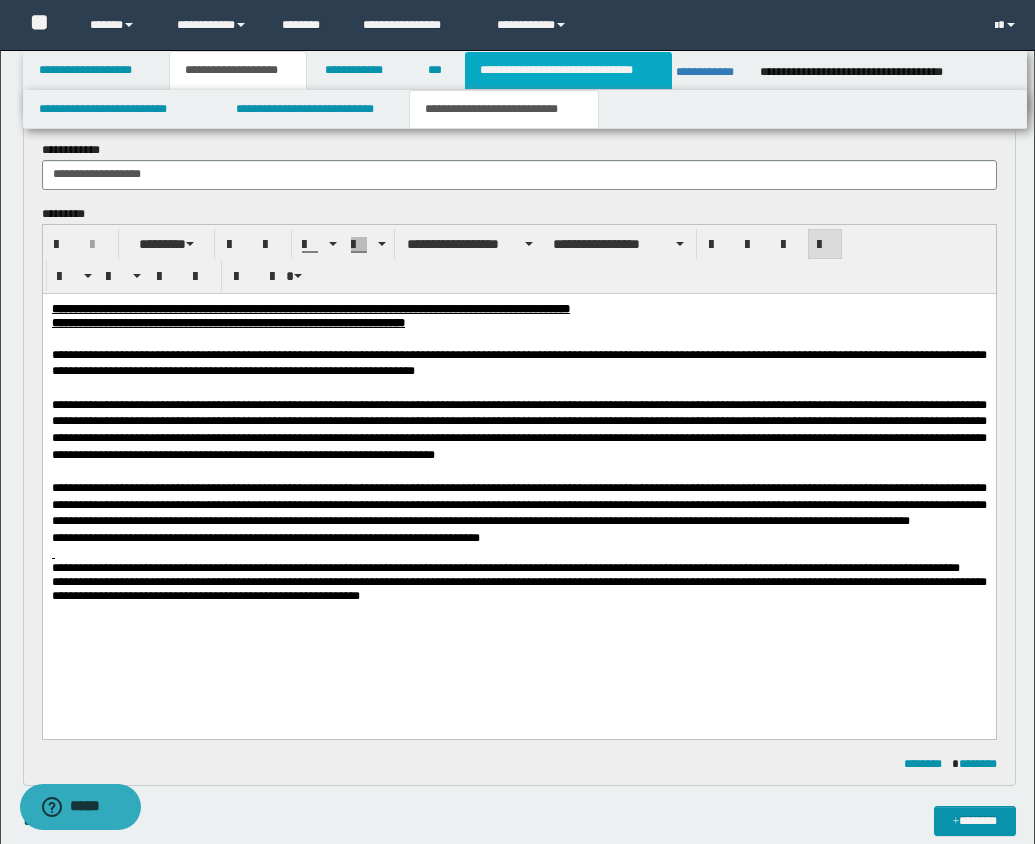 click on "**********" at bounding box center [568, 70] 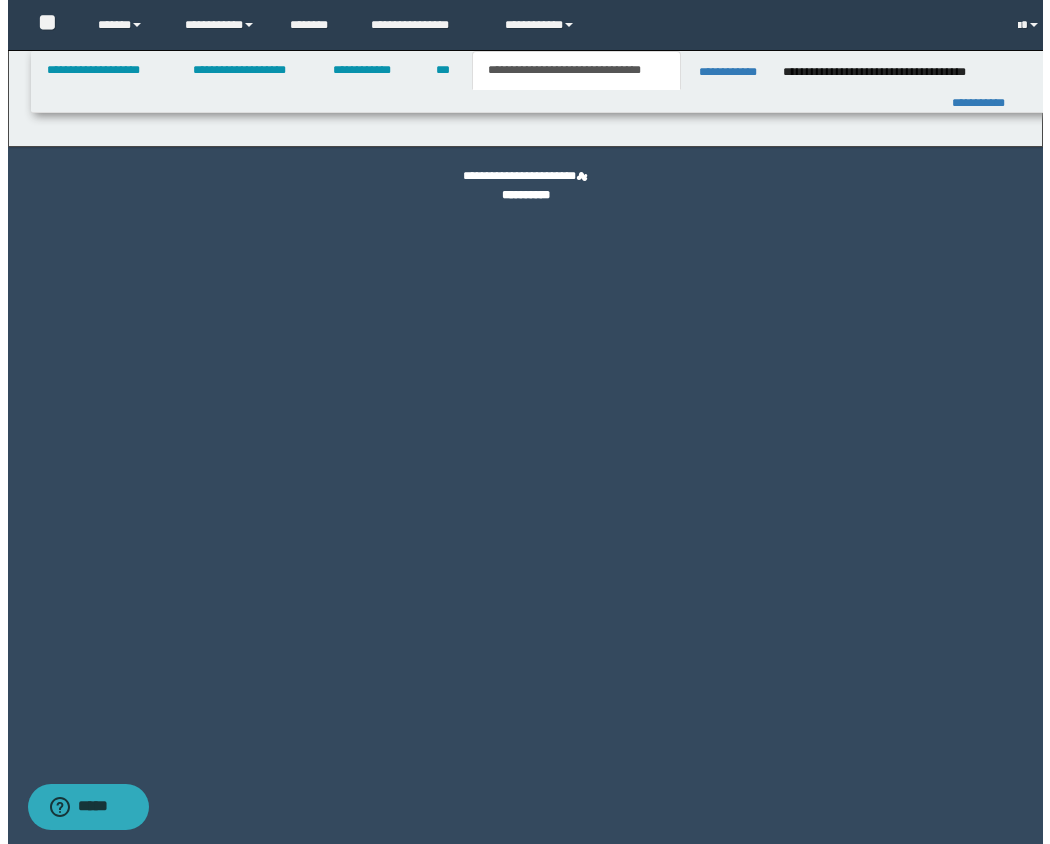 scroll, scrollTop: 0, scrollLeft: 0, axis: both 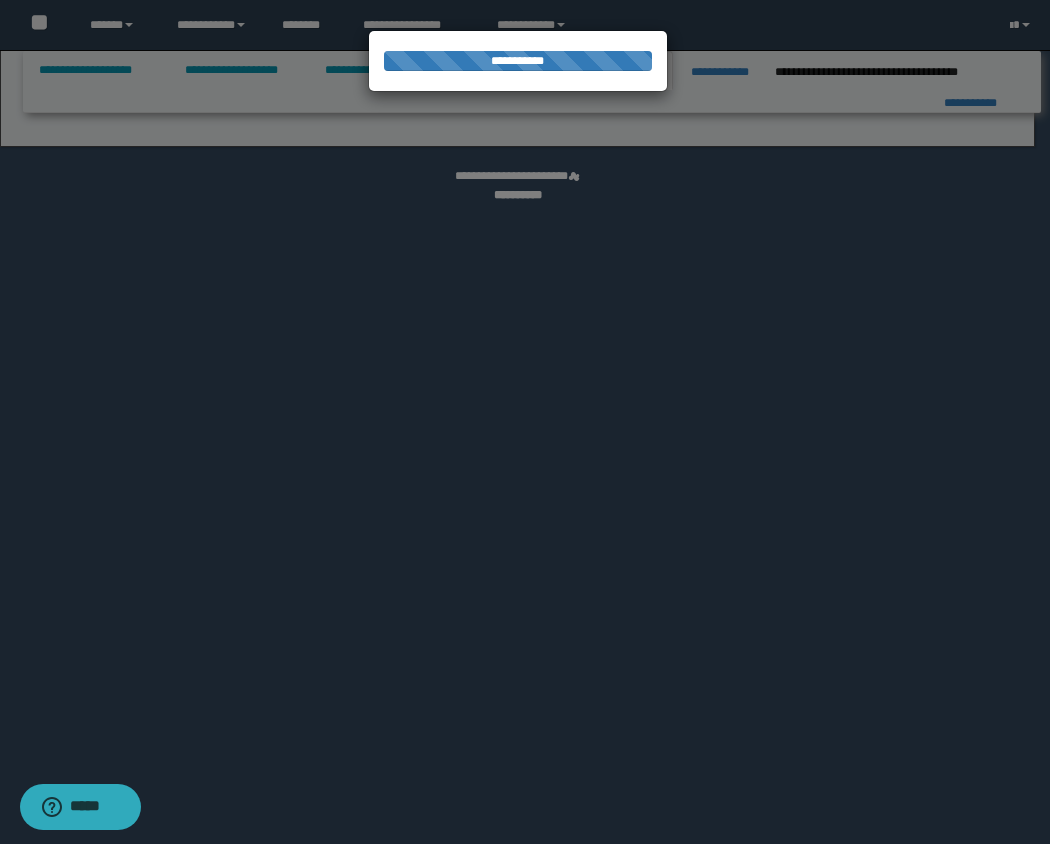 select on "*" 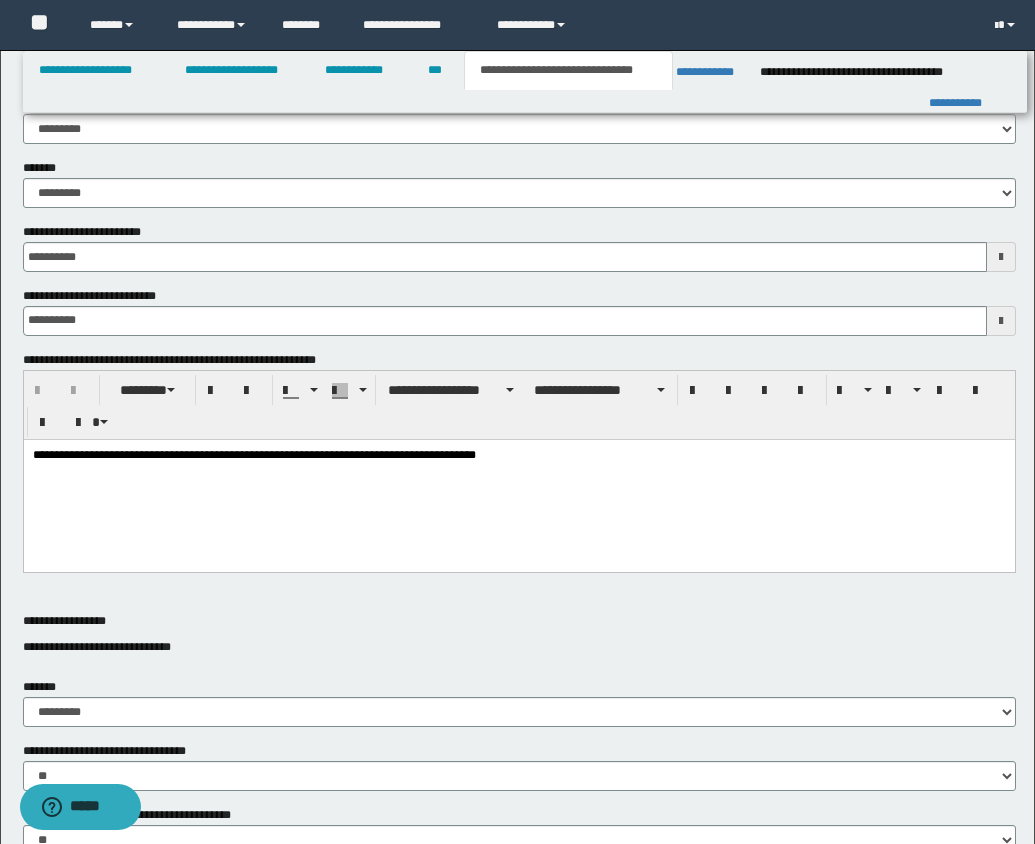 scroll, scrollTop: 1260, scrollLeft: 0, axis: vertical 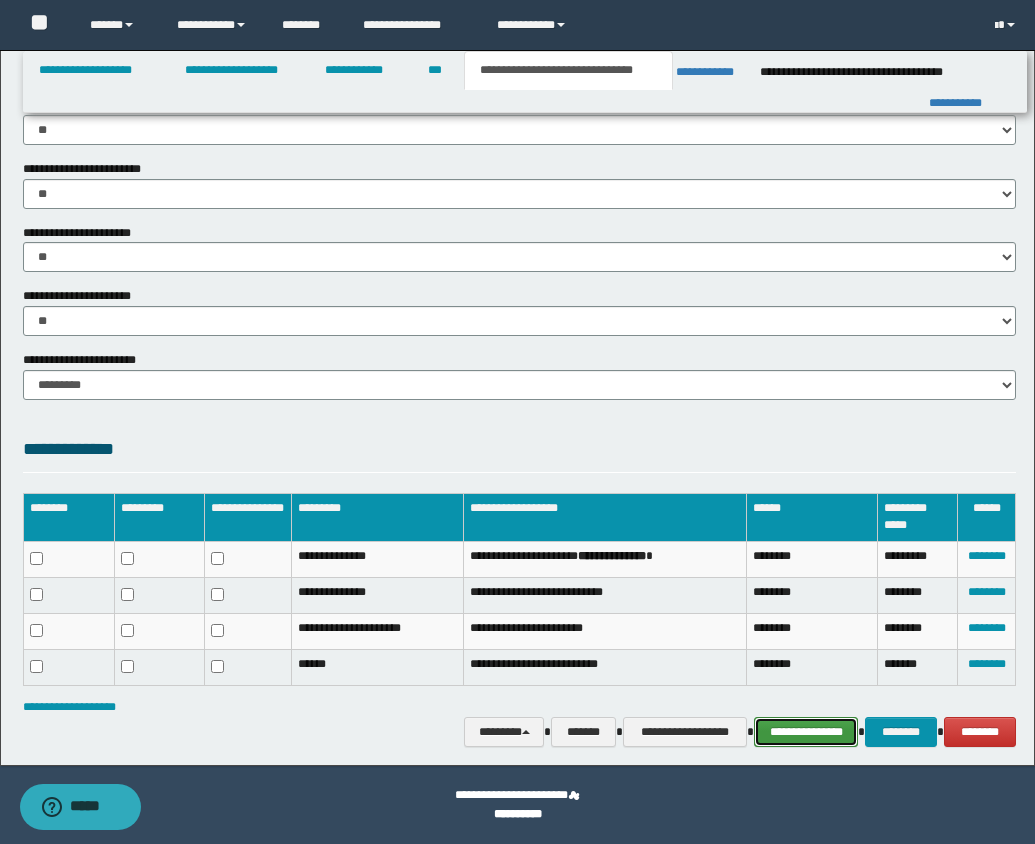 click on "**********" at bounding box center [806, 732] 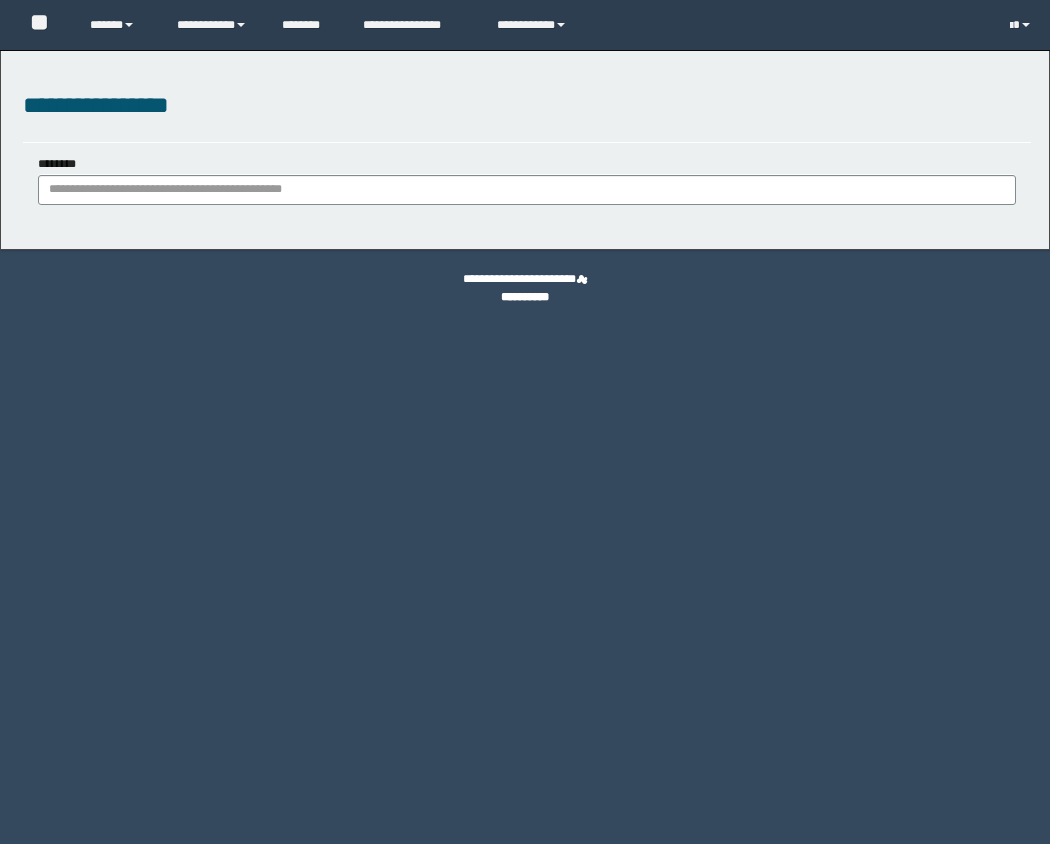 scroll, scrollTop: 0, scrollLeft: 0, axis: both 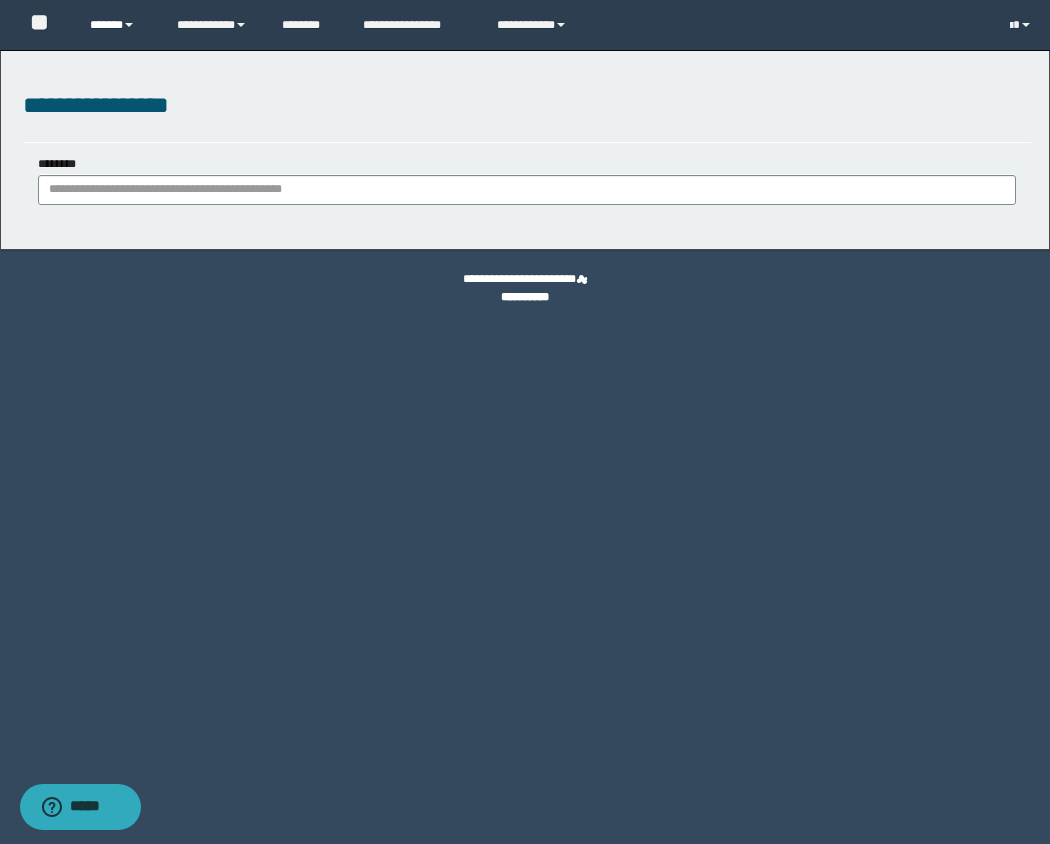 click on "******" at bounding box center [118, 25] 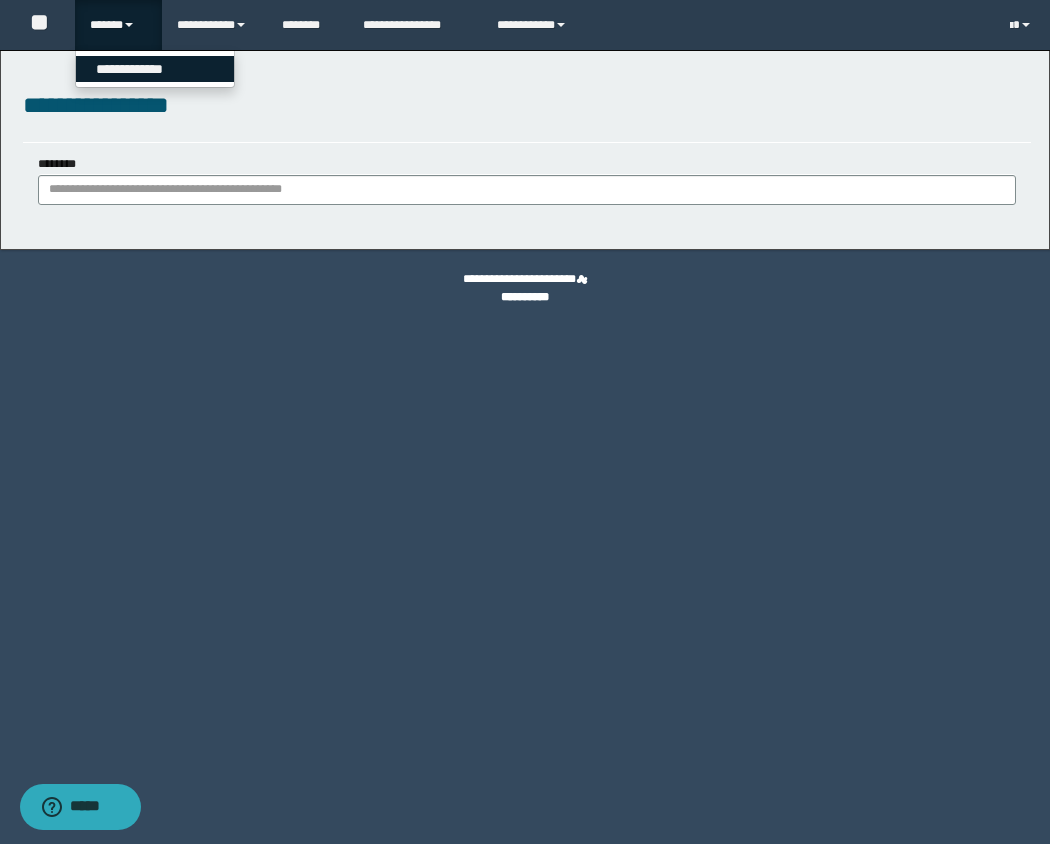 click on "**********" at bounding box center (155, 69) 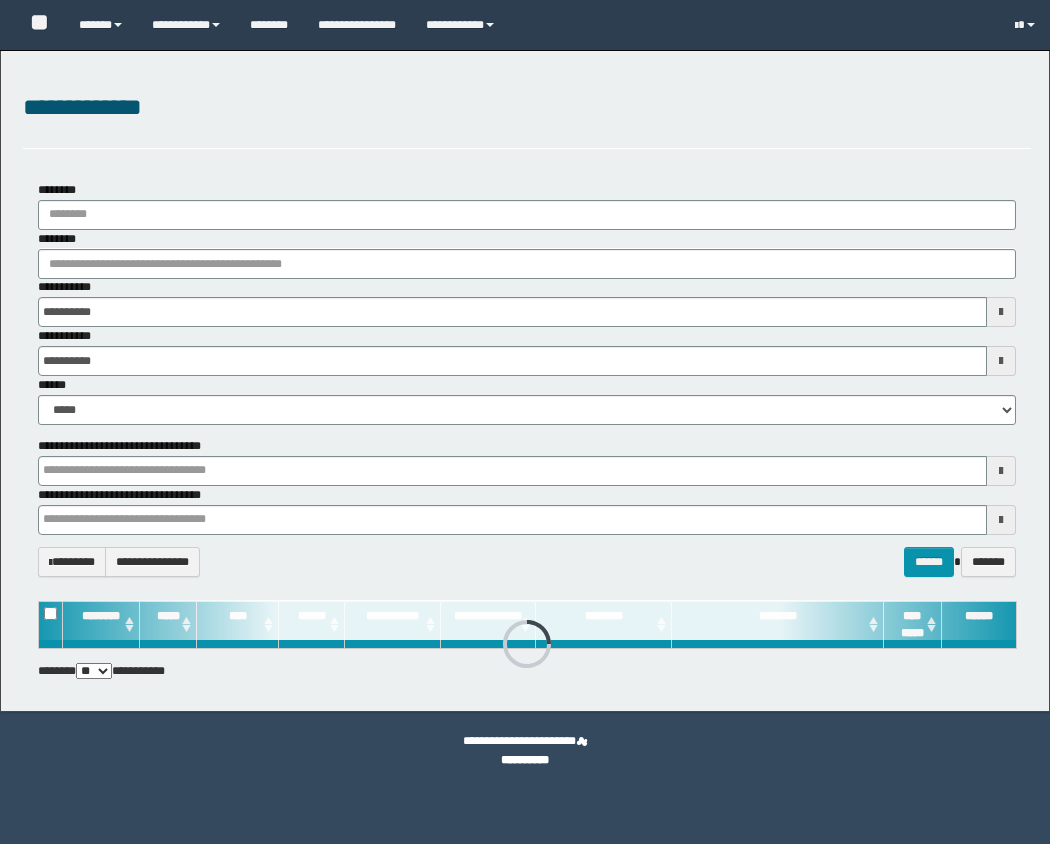 scroll, scrollTop: 0, scrollLeft: 0, axis: both 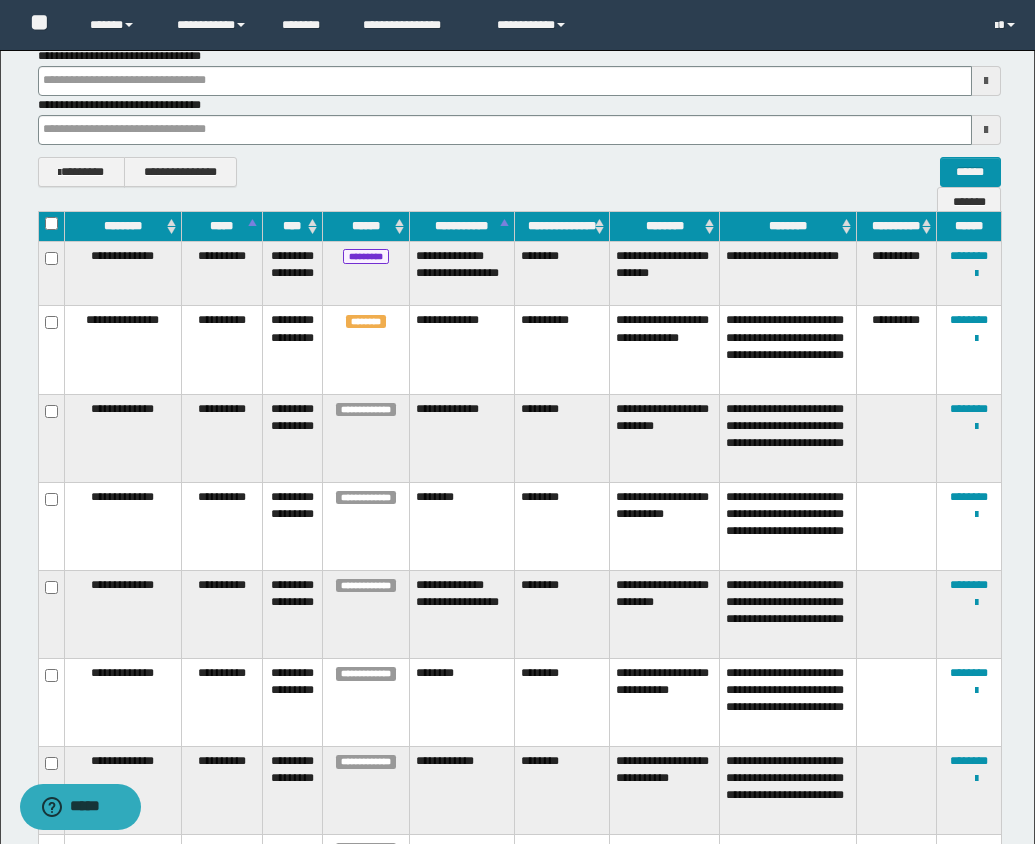 click on "**********" at bounding box center [969, 438] 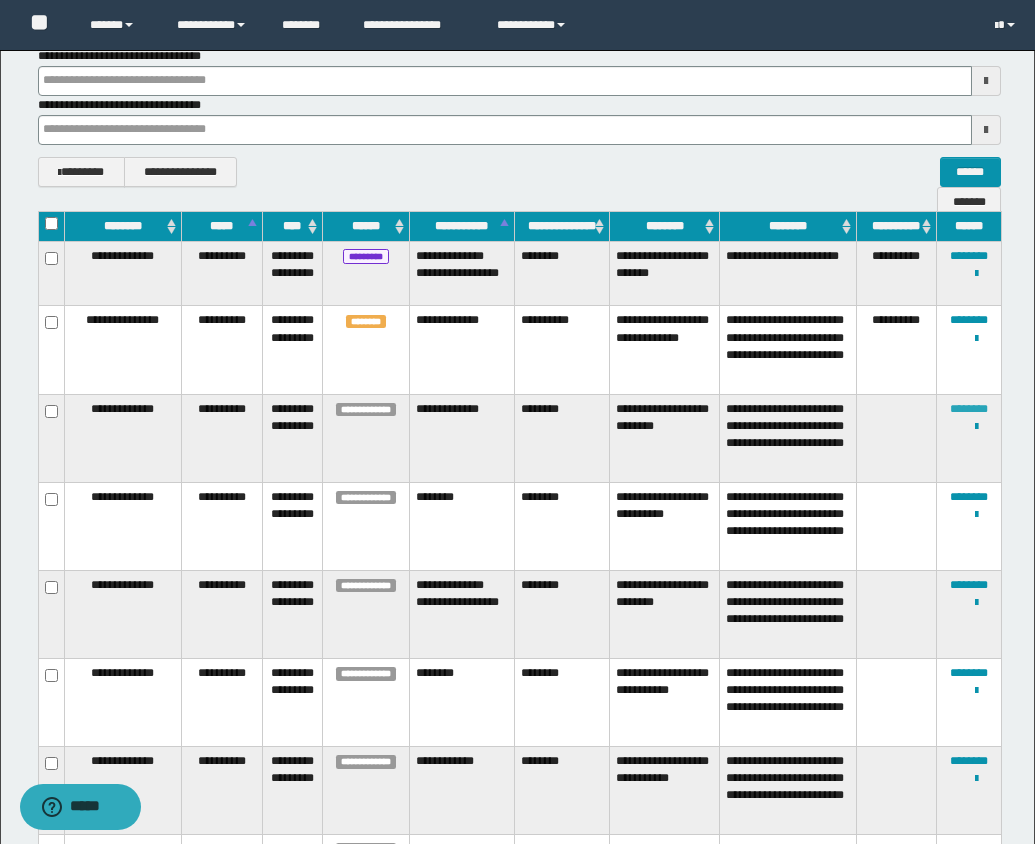 click on "********" at bounding box center (969, 409) 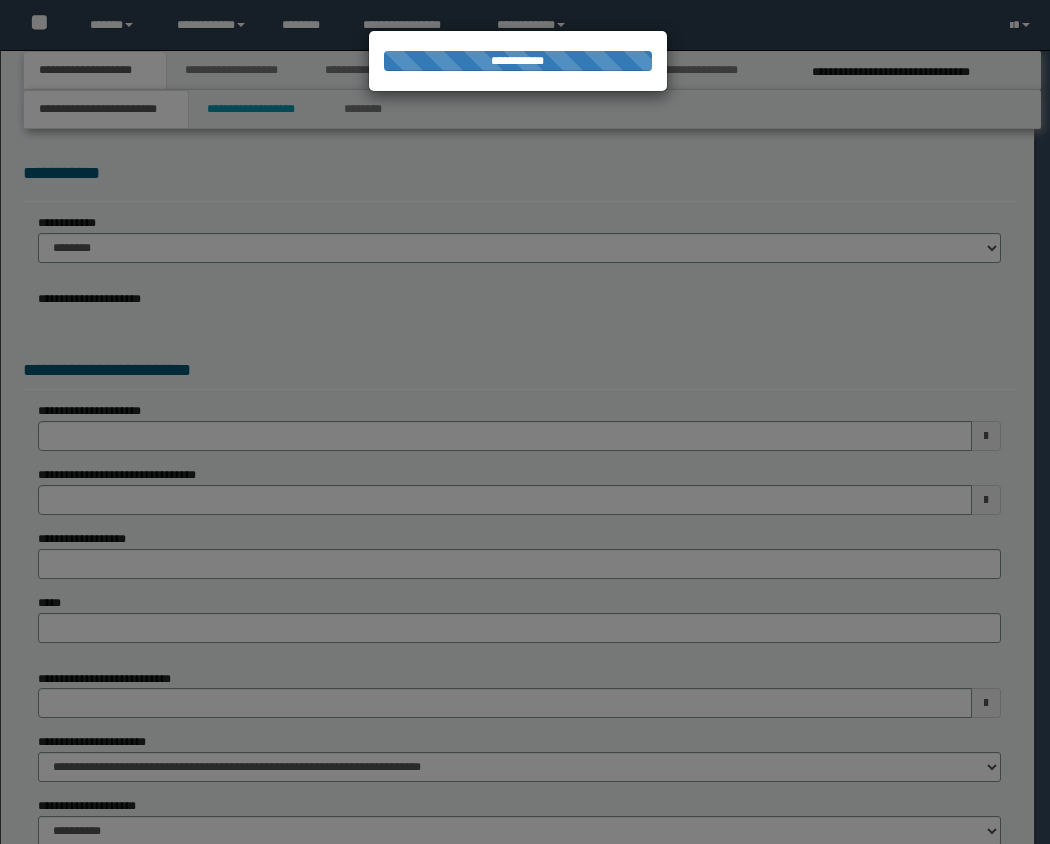 scroll, scrollTop: 0, scrollLeft: 0, axis: both 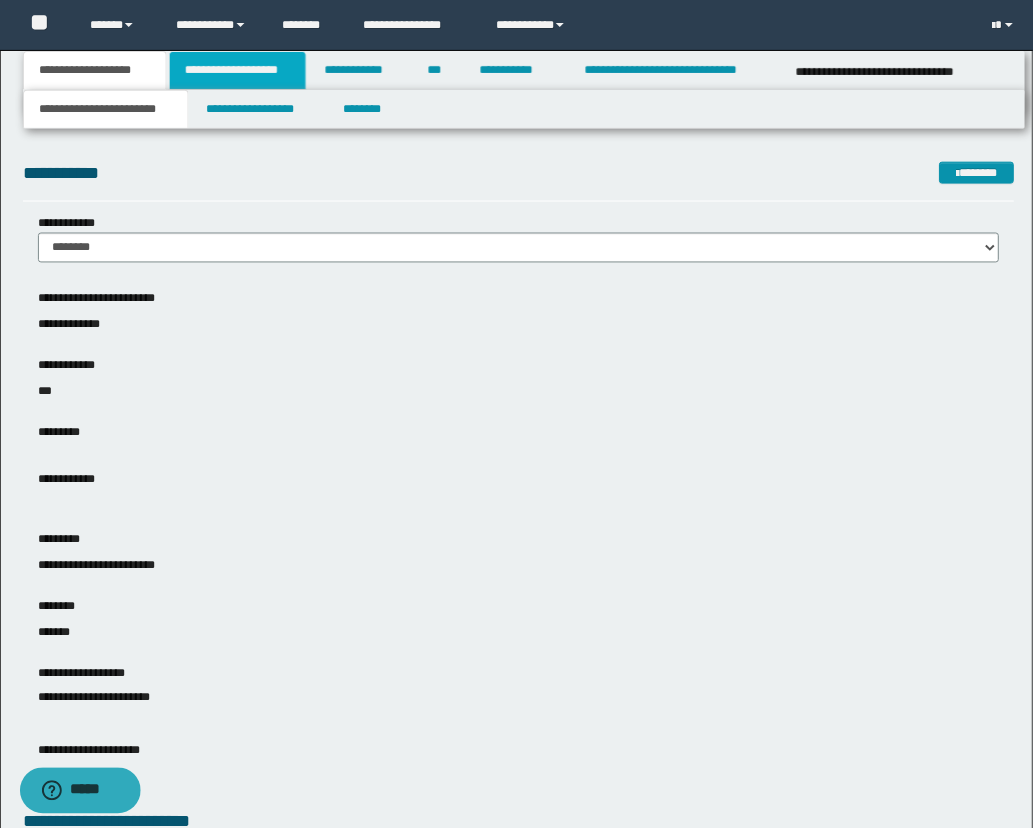 click on "**********" at bounding box center [238, 70] 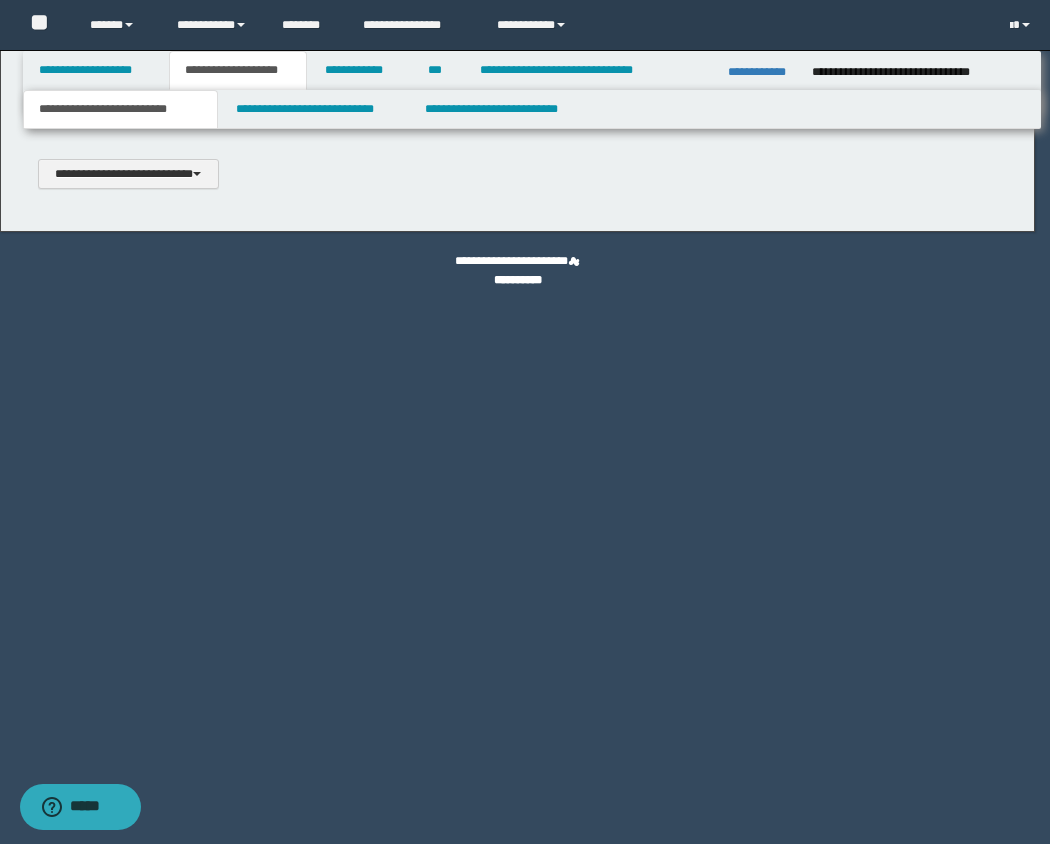 type 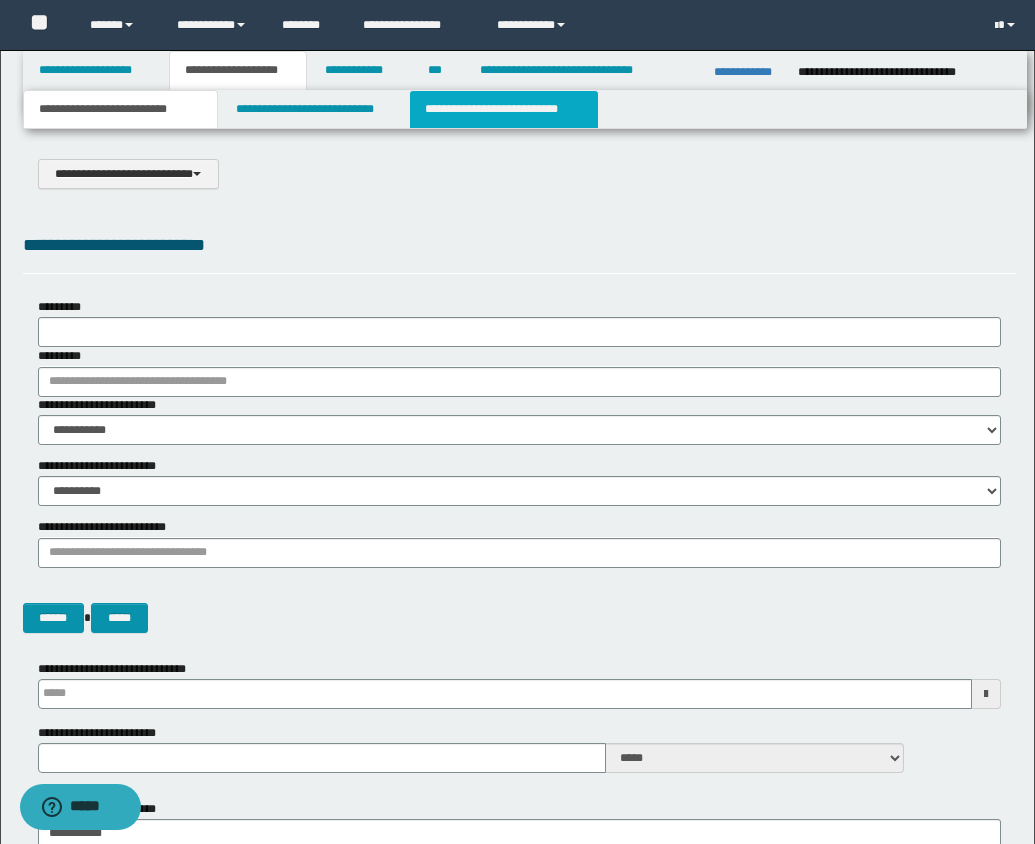 click on "**********" at bounding box center [504, 109] 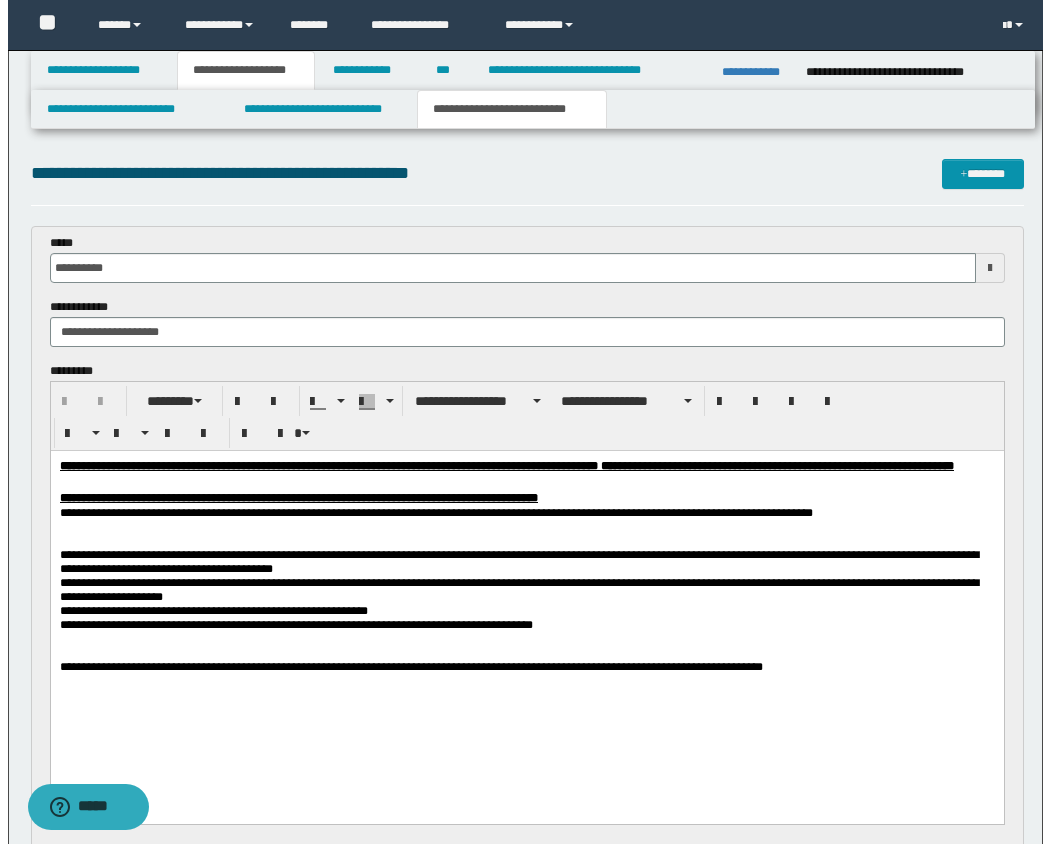 scroll, scrollTop: 0, scrollLeft: 0, axis: both 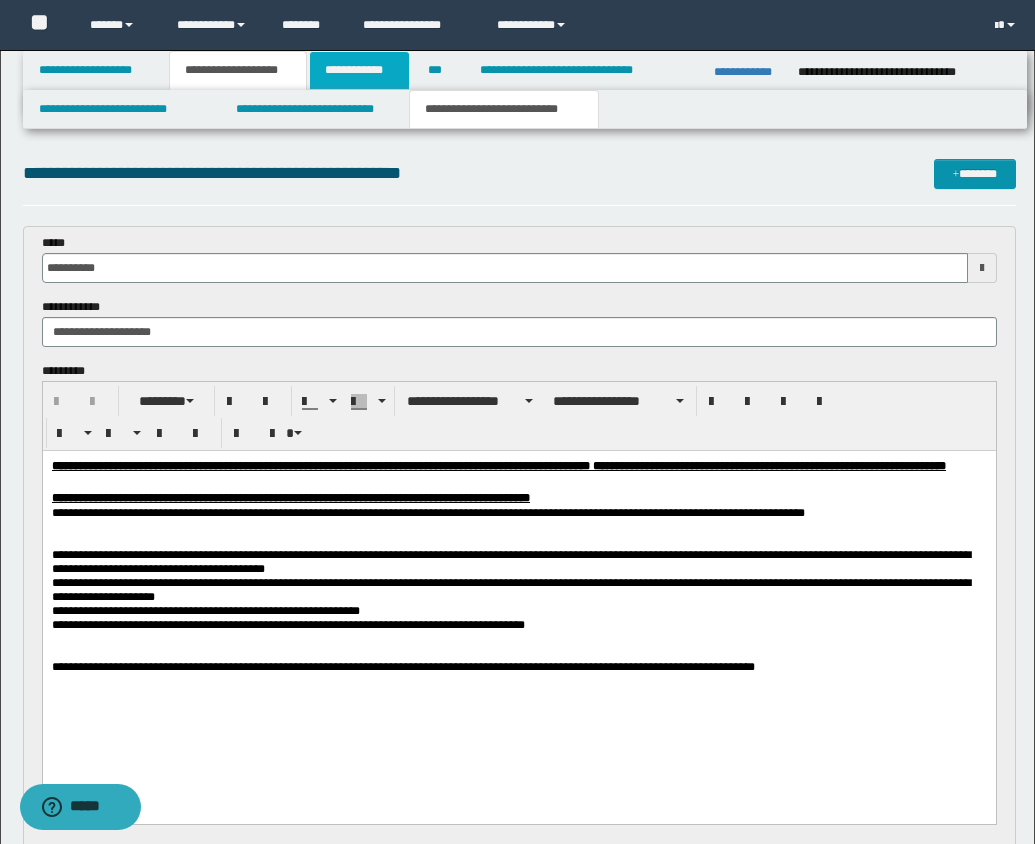 click on "**********" at bounding box center (359, 70) 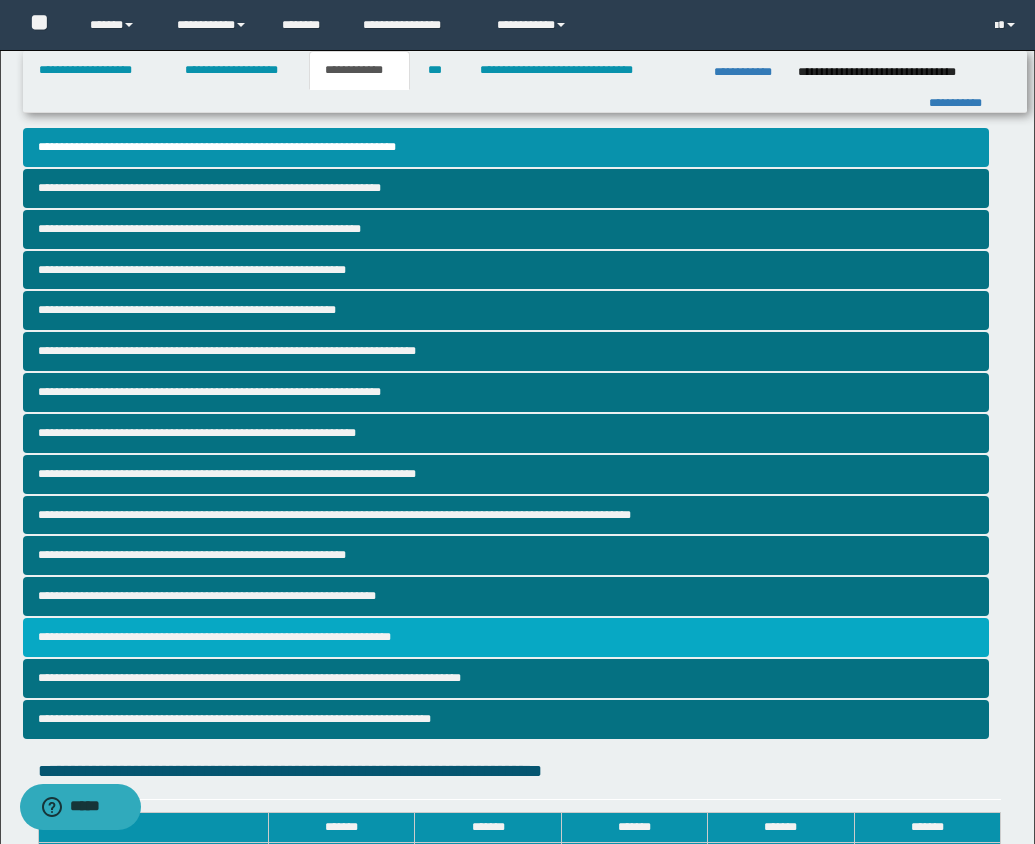 click on "**********" at bounding box center [506, 637] 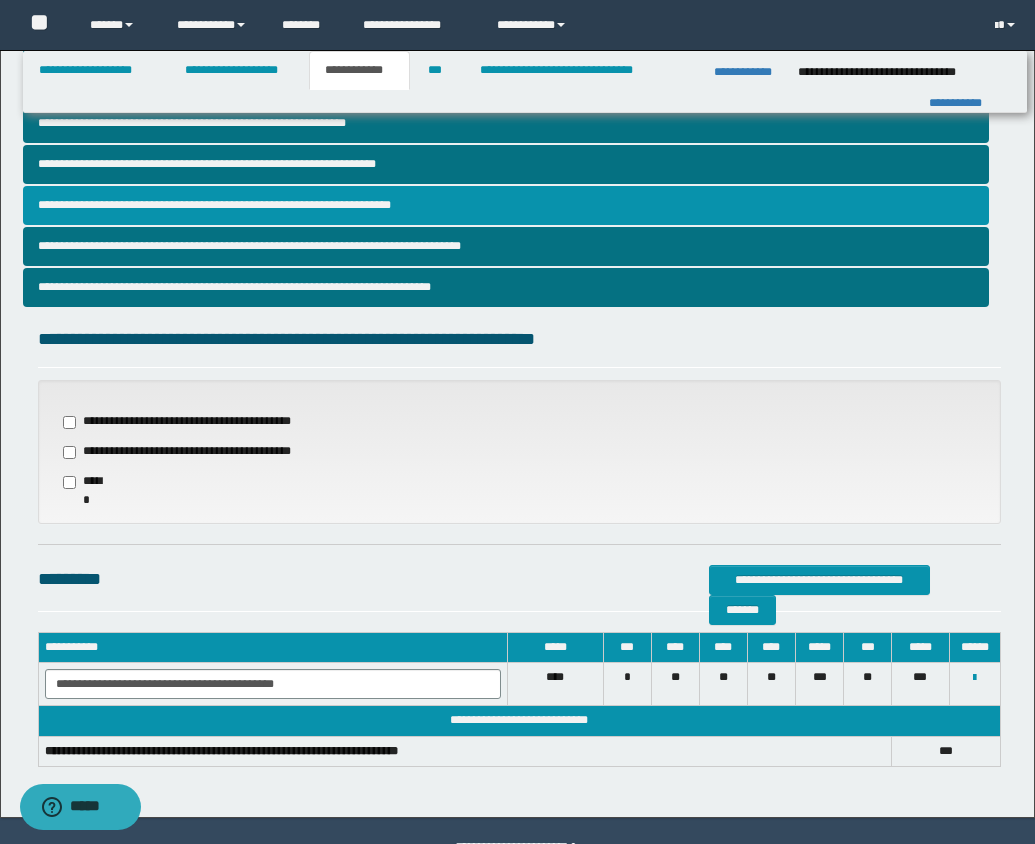 scroll, scrollTop: 474, scrollLeft: 0, axis: vertical 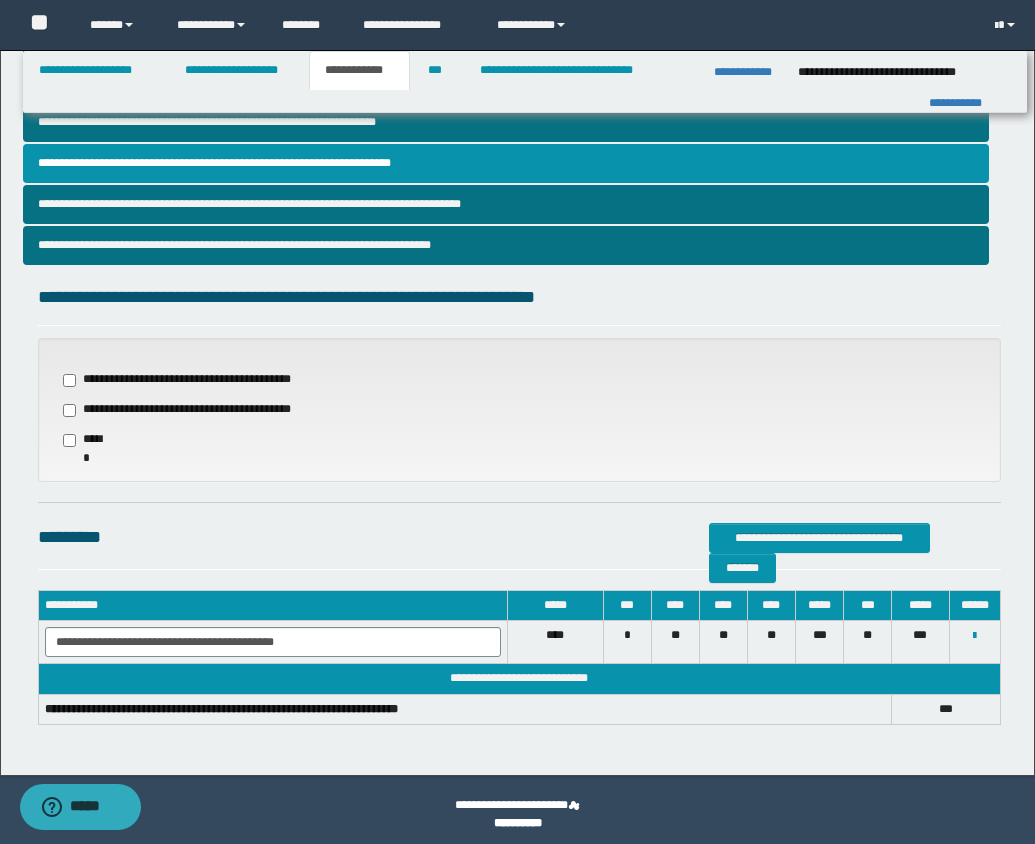 click on "******" at bounding box center (86, 440) 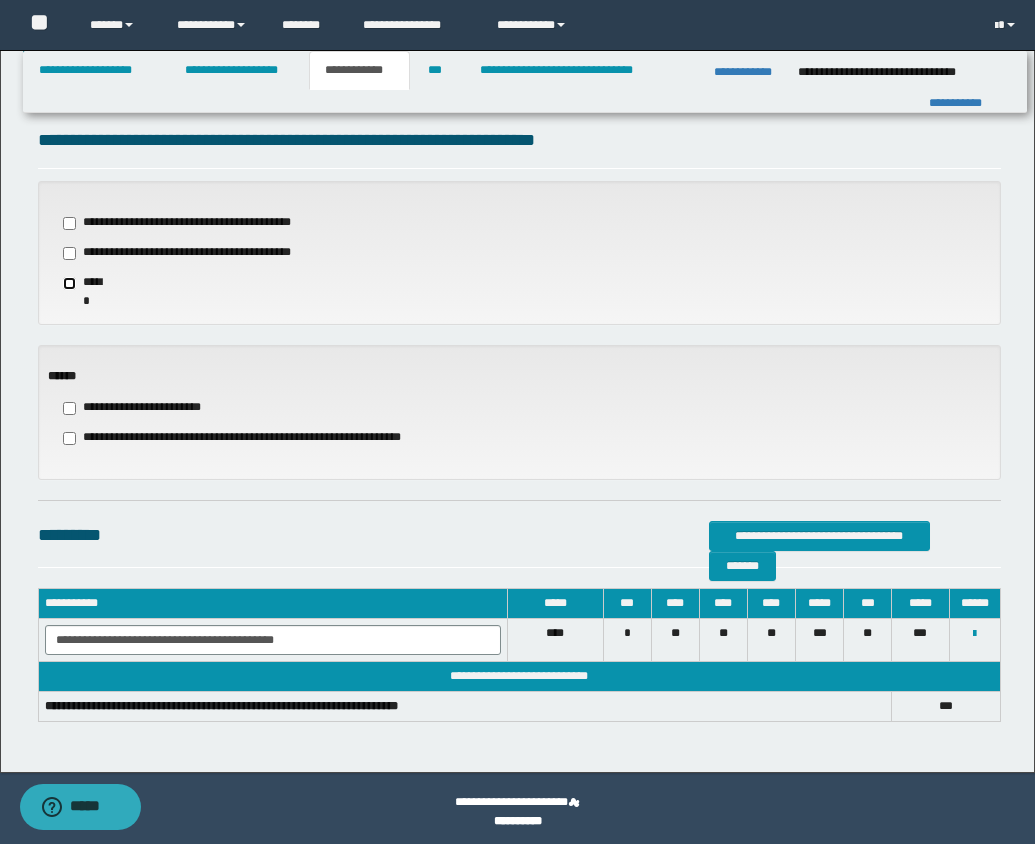 scroll, scrollTop: 638, scrollLeft: 0, axis: vertical 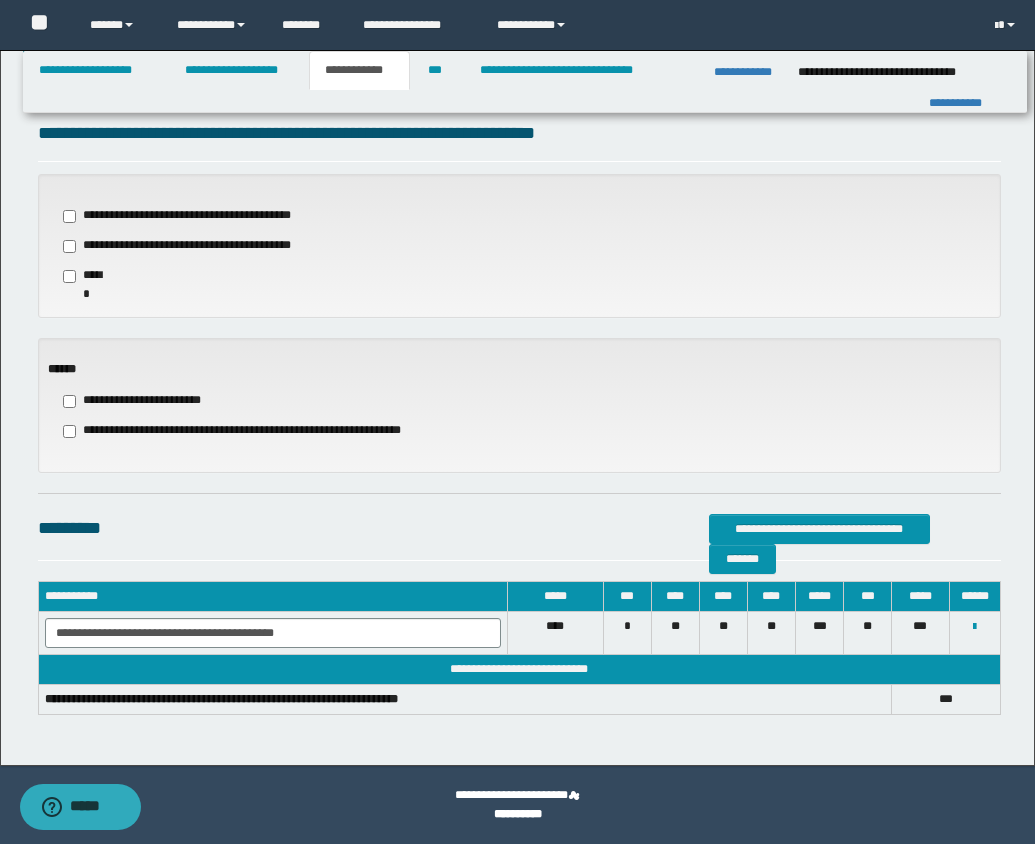 click on "**********" at bounding box center [142, 401] 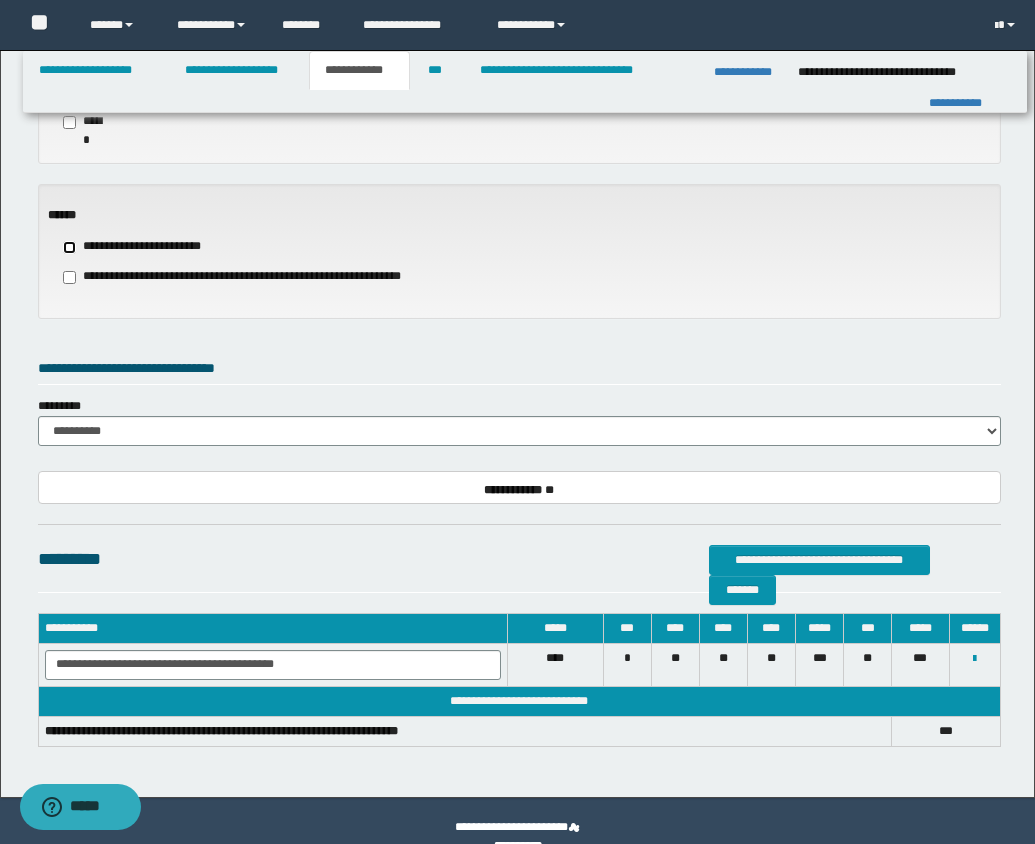 scroll, scrollTop: 795, scrollLeft: 0, axis: vertical 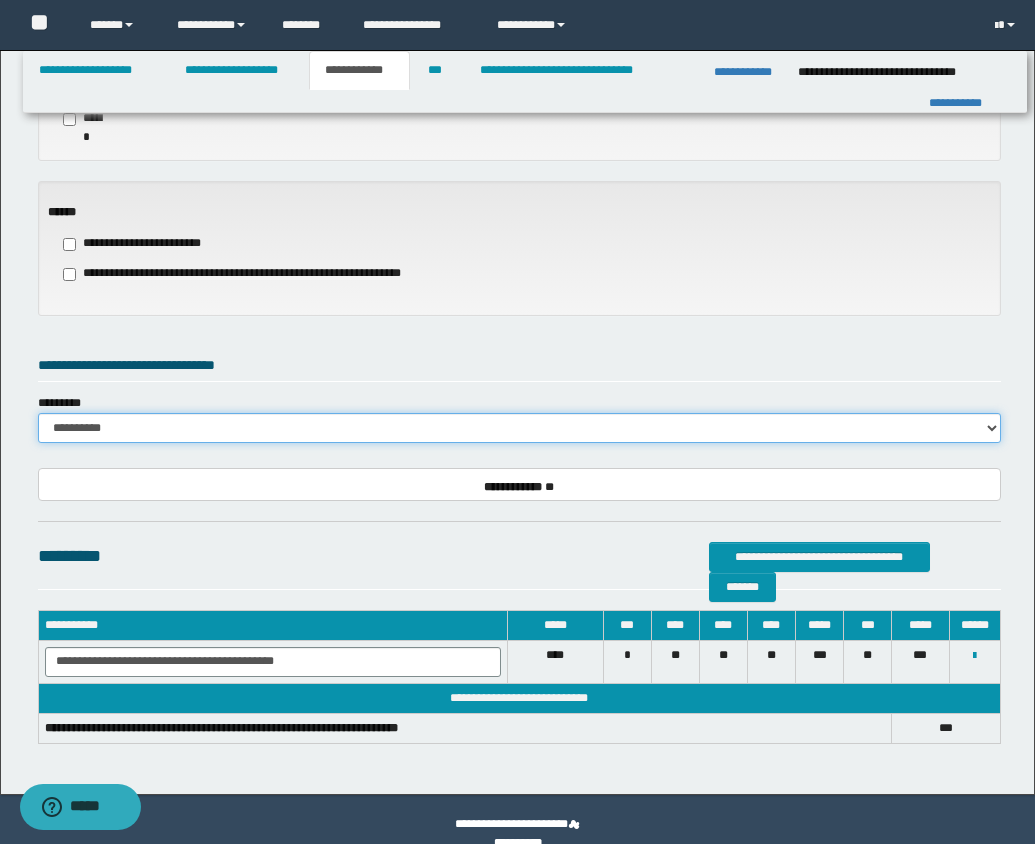 click on "**********" at bounding box center [519, 428] 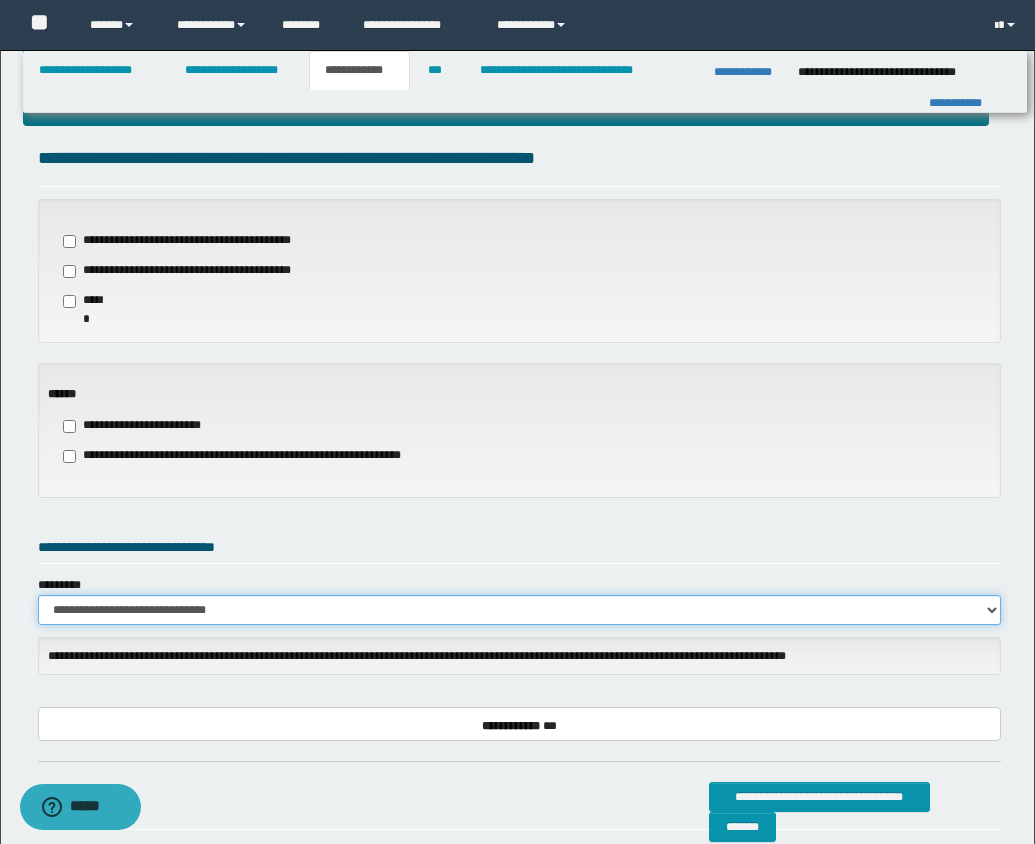 scroll, scrollTop: 634, scrollLeft: 0, axis: vertical 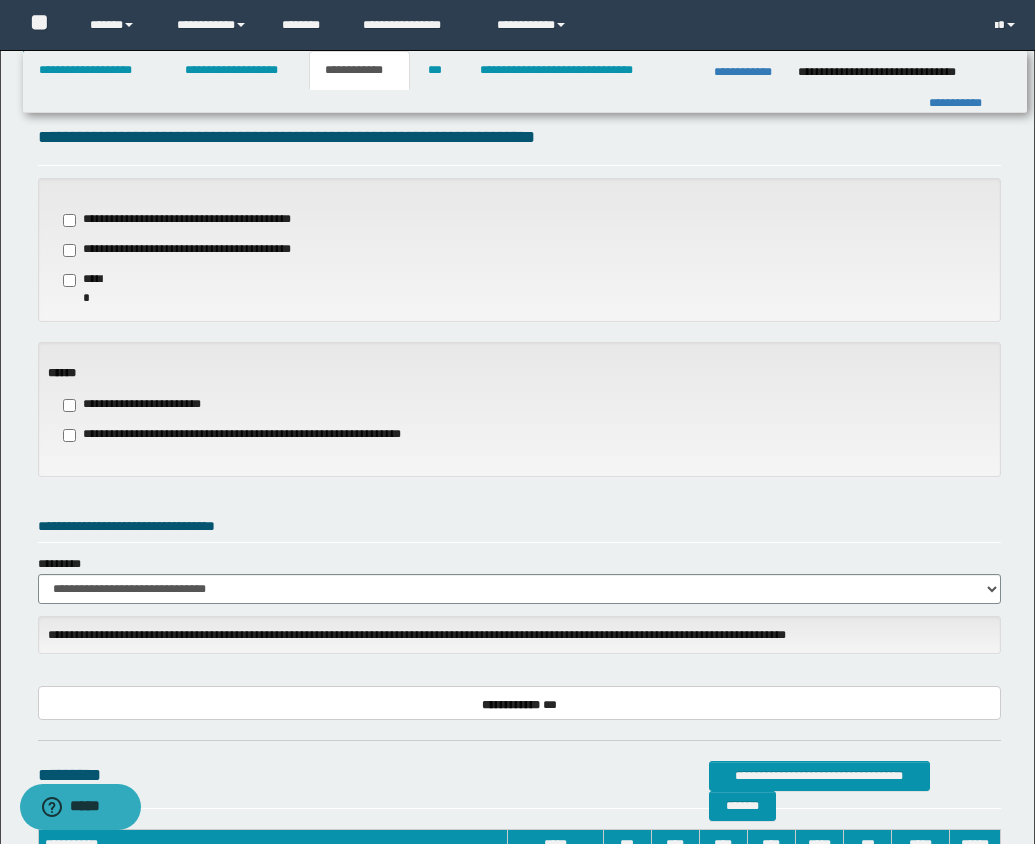 click on "**********" at bounding box center [188, 220] 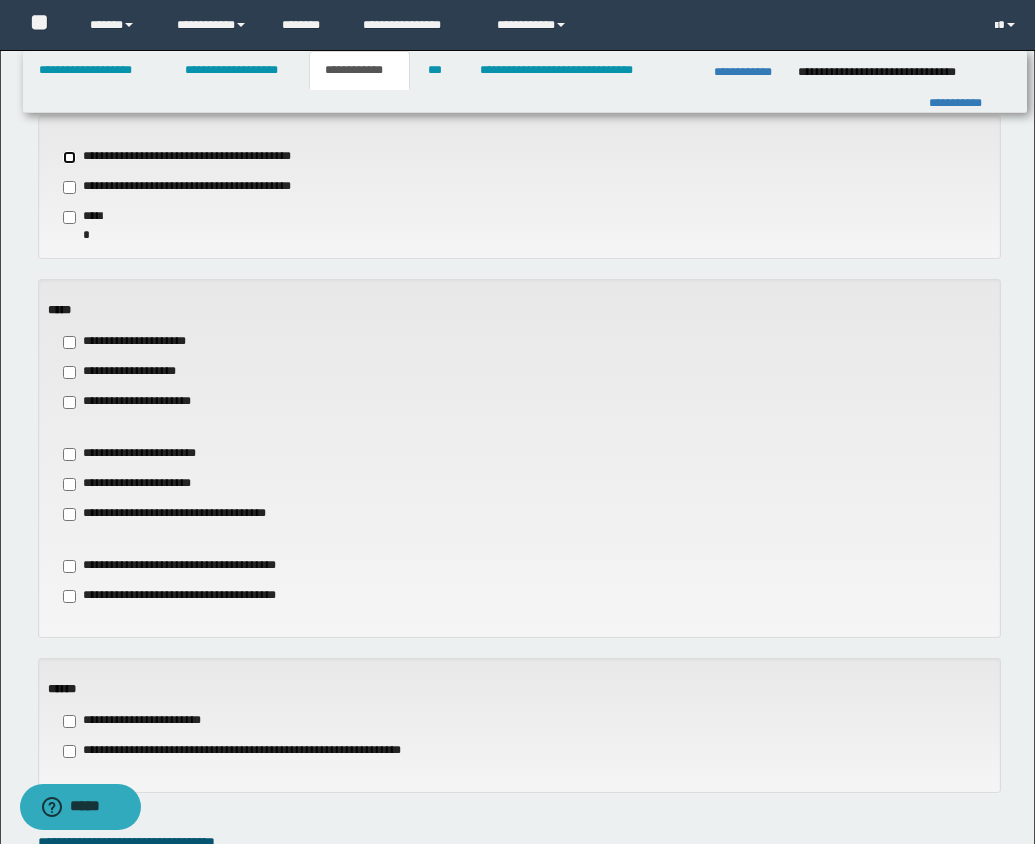 scroll, scrollTop: 699, scrollLeft: 0, axis: vertical 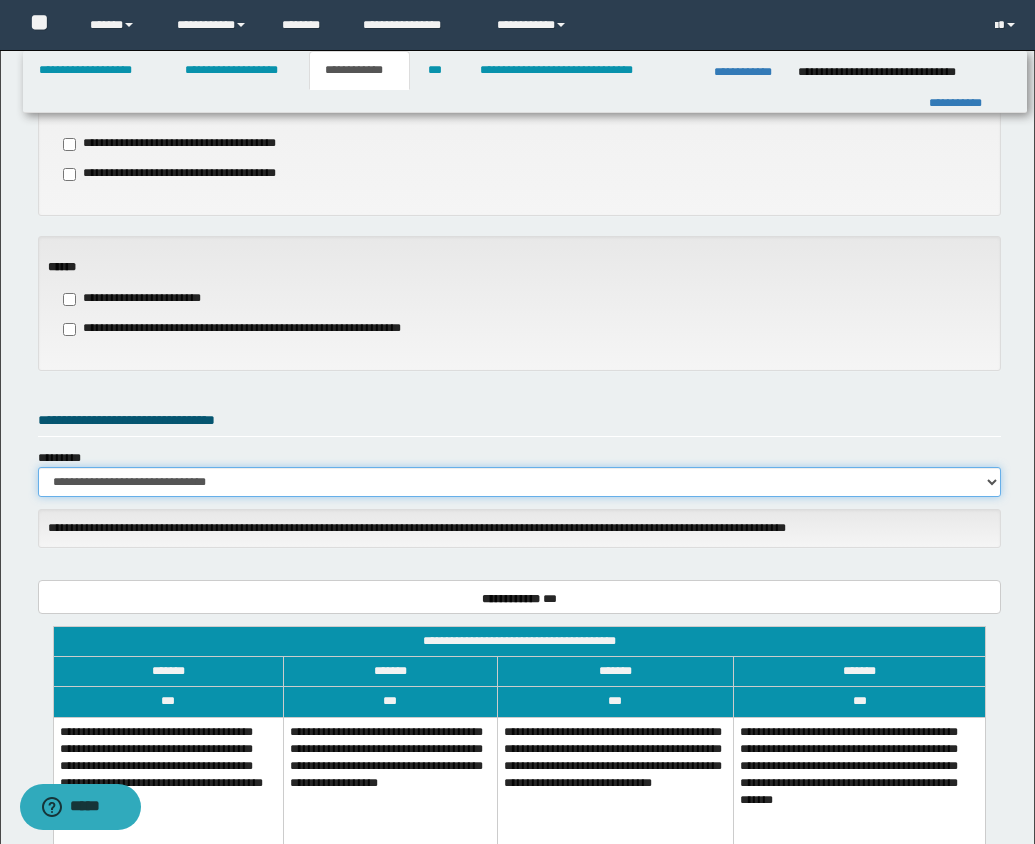 click on "**********" at bounding box center (519, 482) 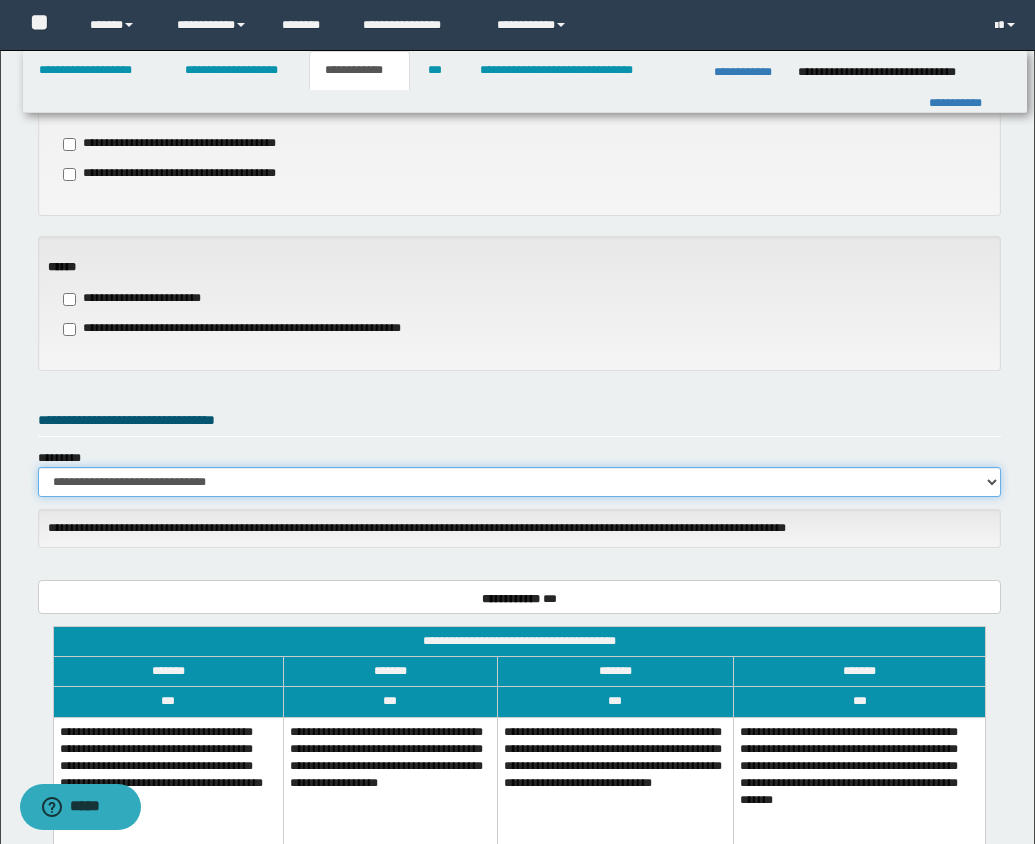select 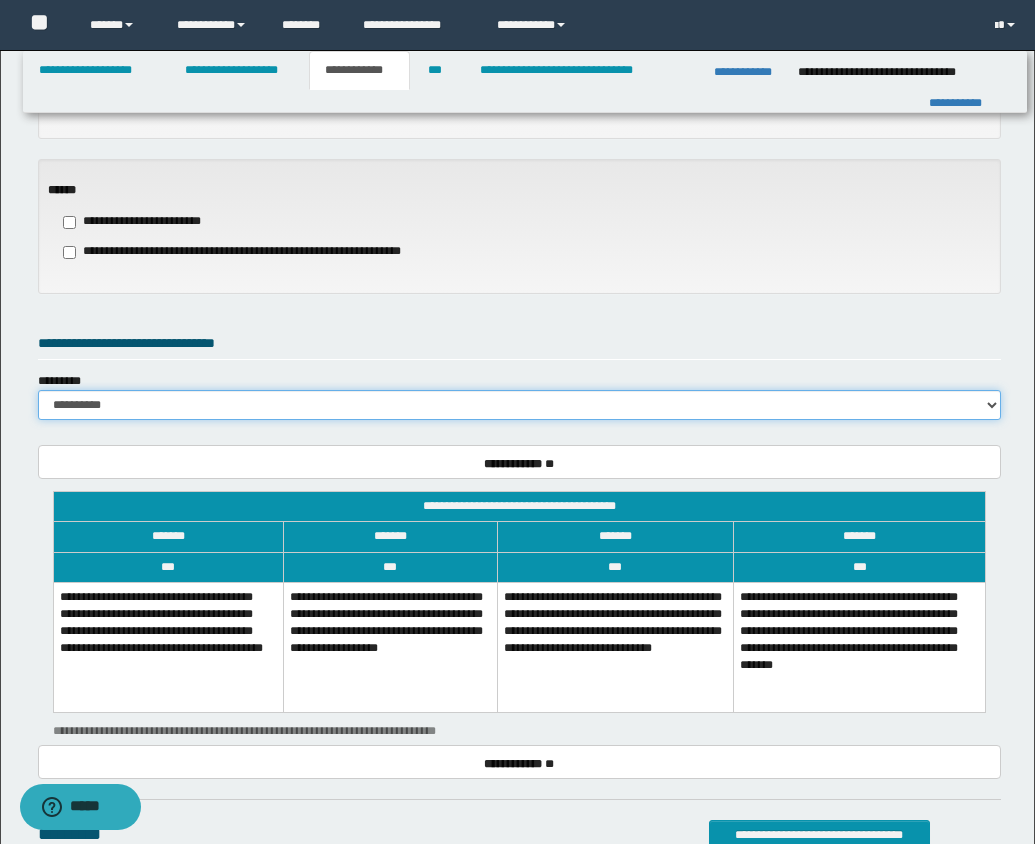 scroll, scrollTop: 1199, scrollLeft: 0, axis: vertical 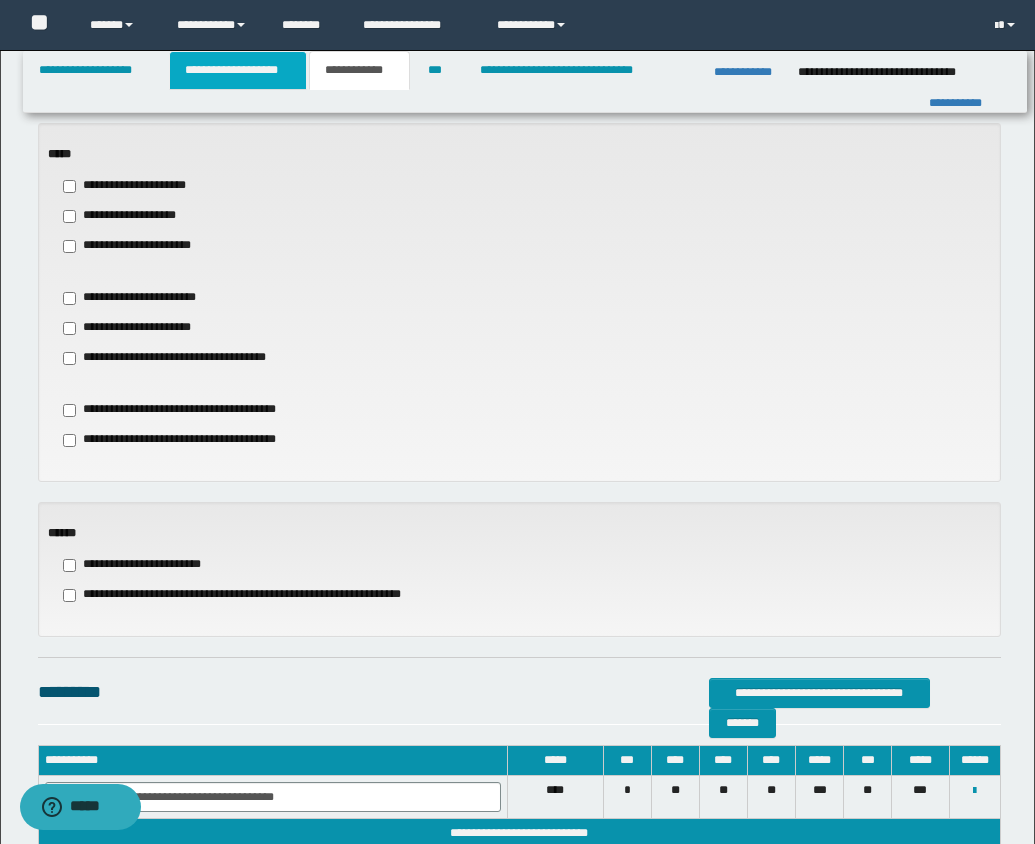 click on "**********" at bounding box center [238, 70] 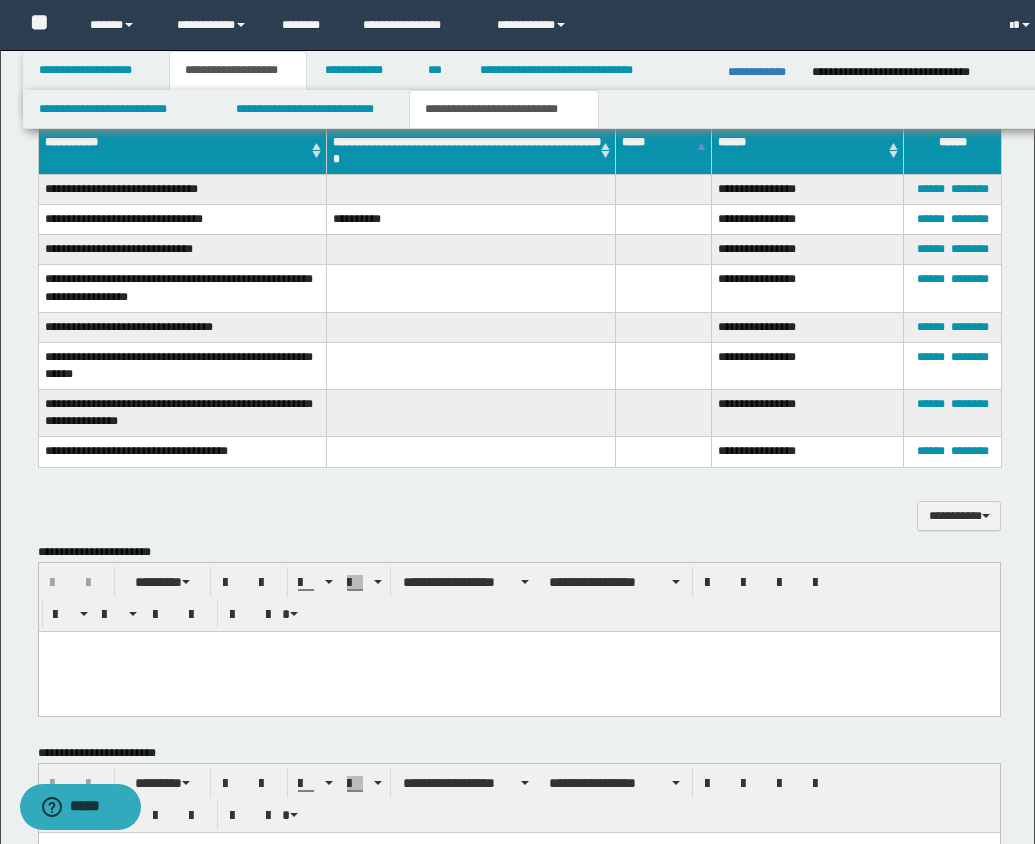 scroll, scrollTop: 0, scrollLeft: 0, axis: both 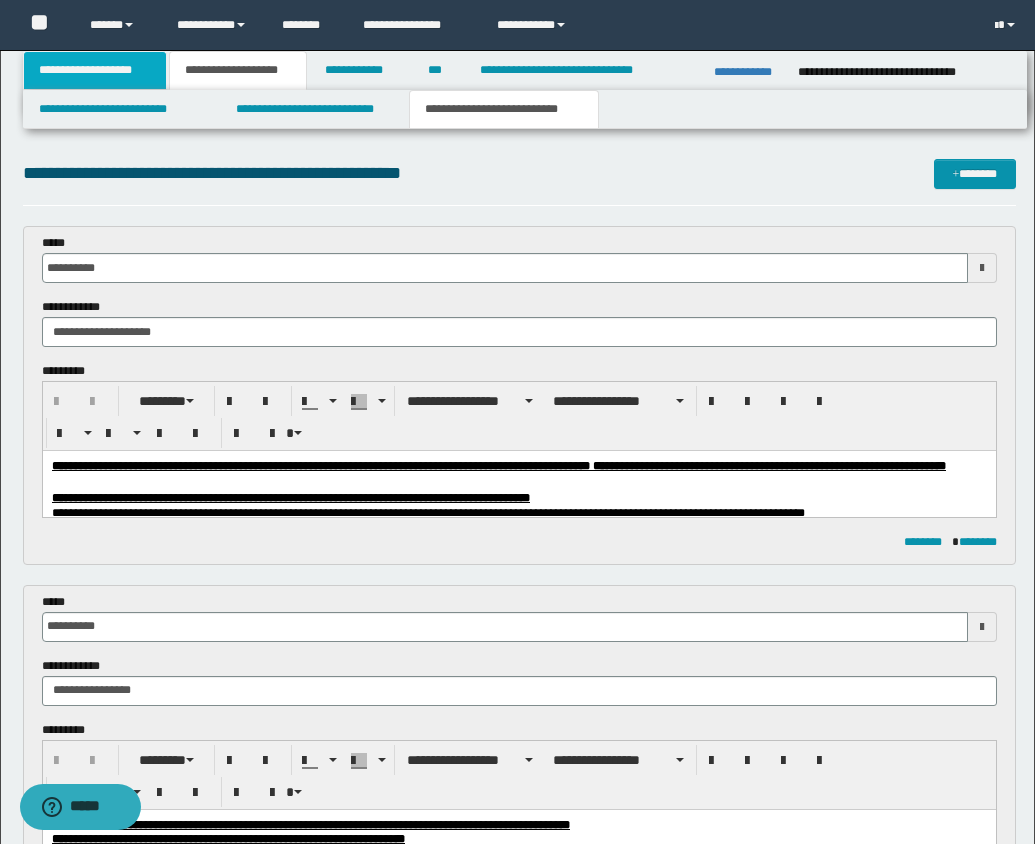 click on "**********" at bounding box center [95, 70] 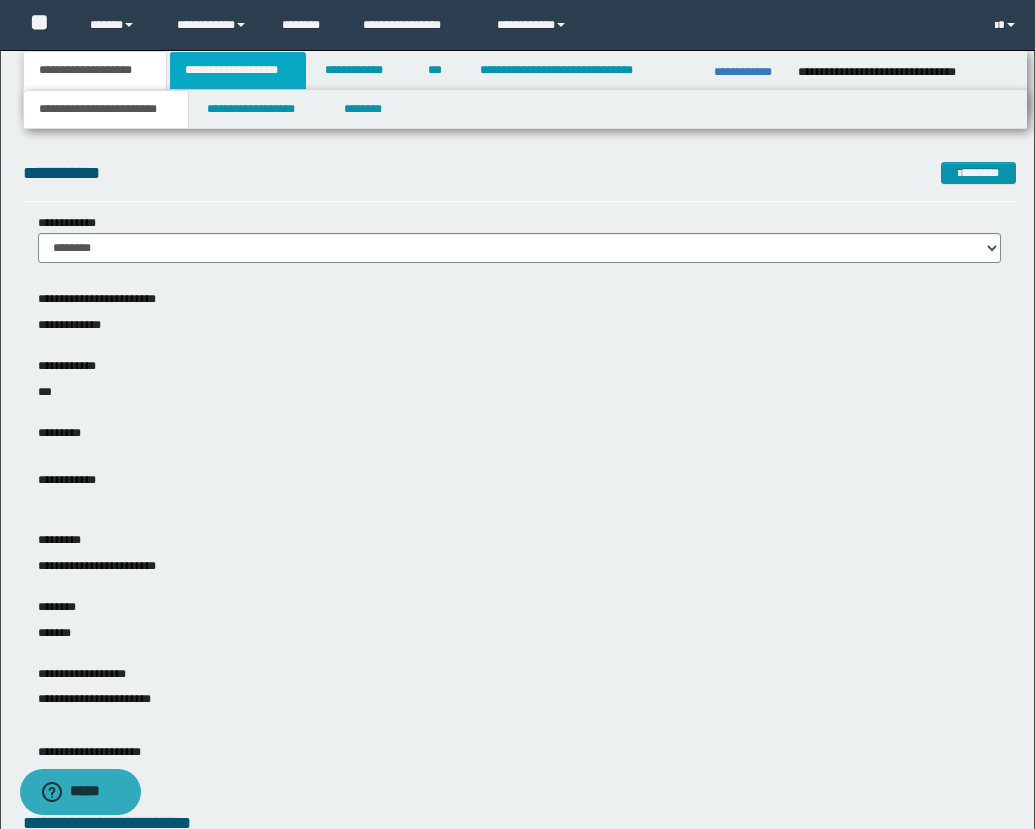 click on "**********" at bounding box center [238, 70] 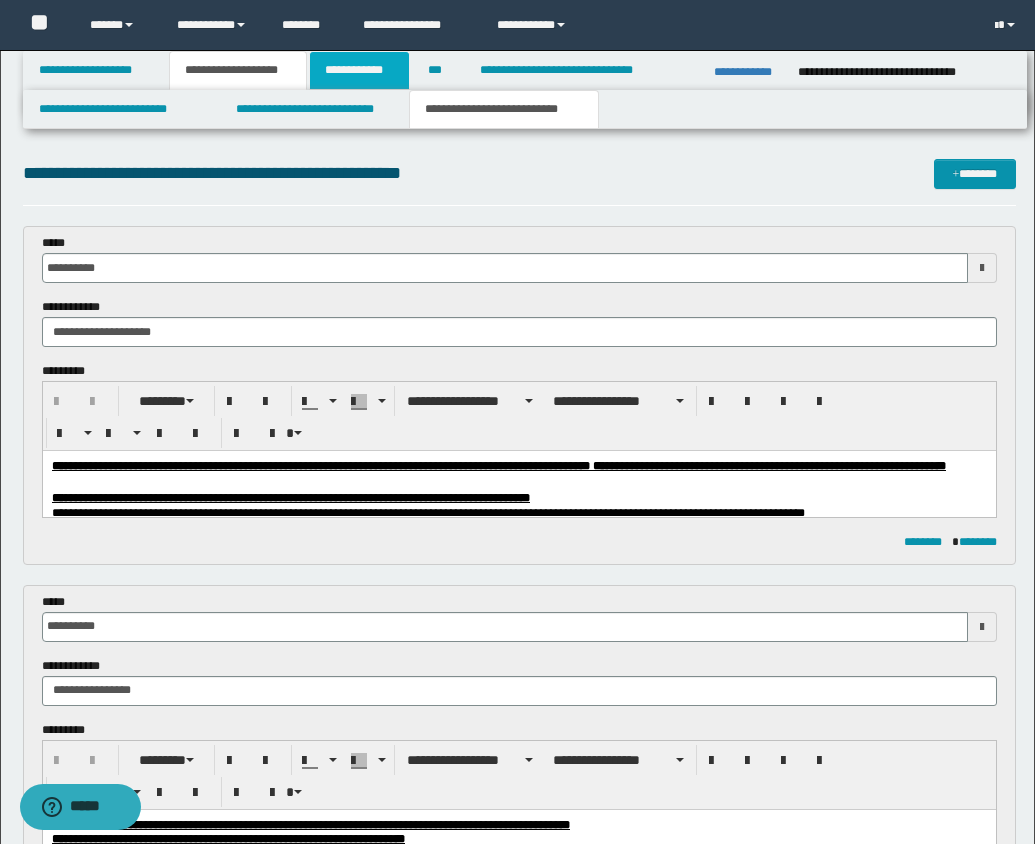 click on "**********" at bounding box center [359, 70] 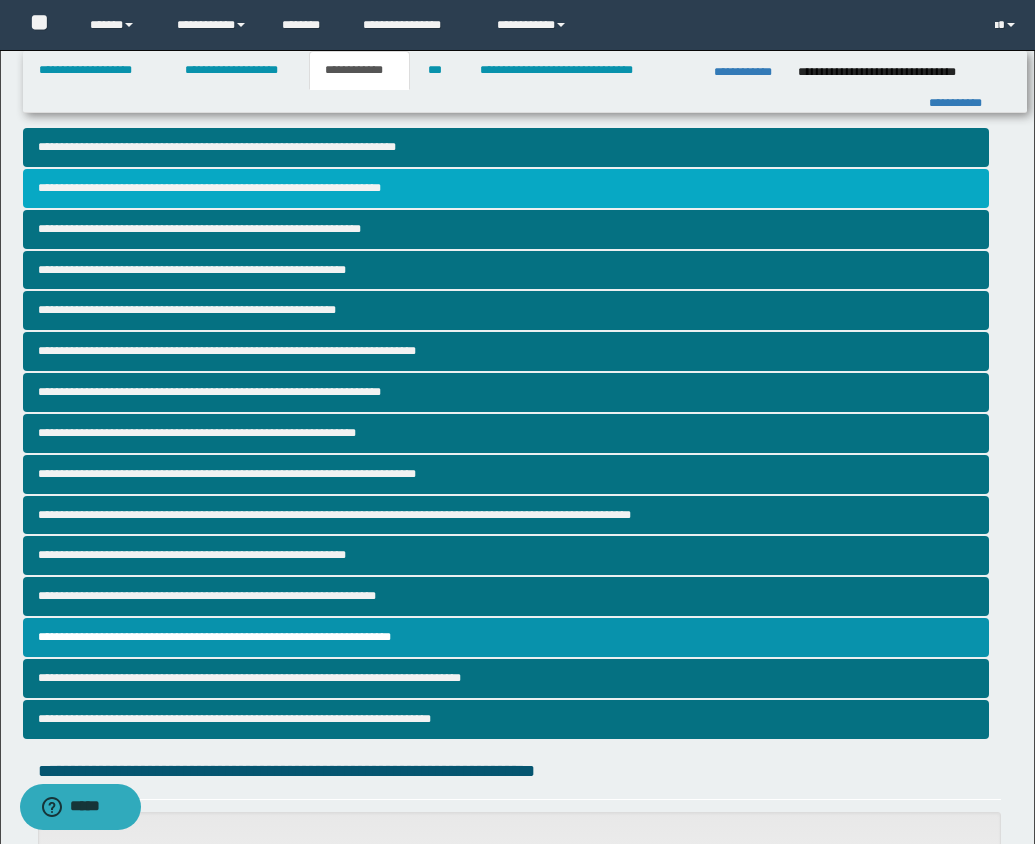 click on "**********" at bounding box center [506, 188] 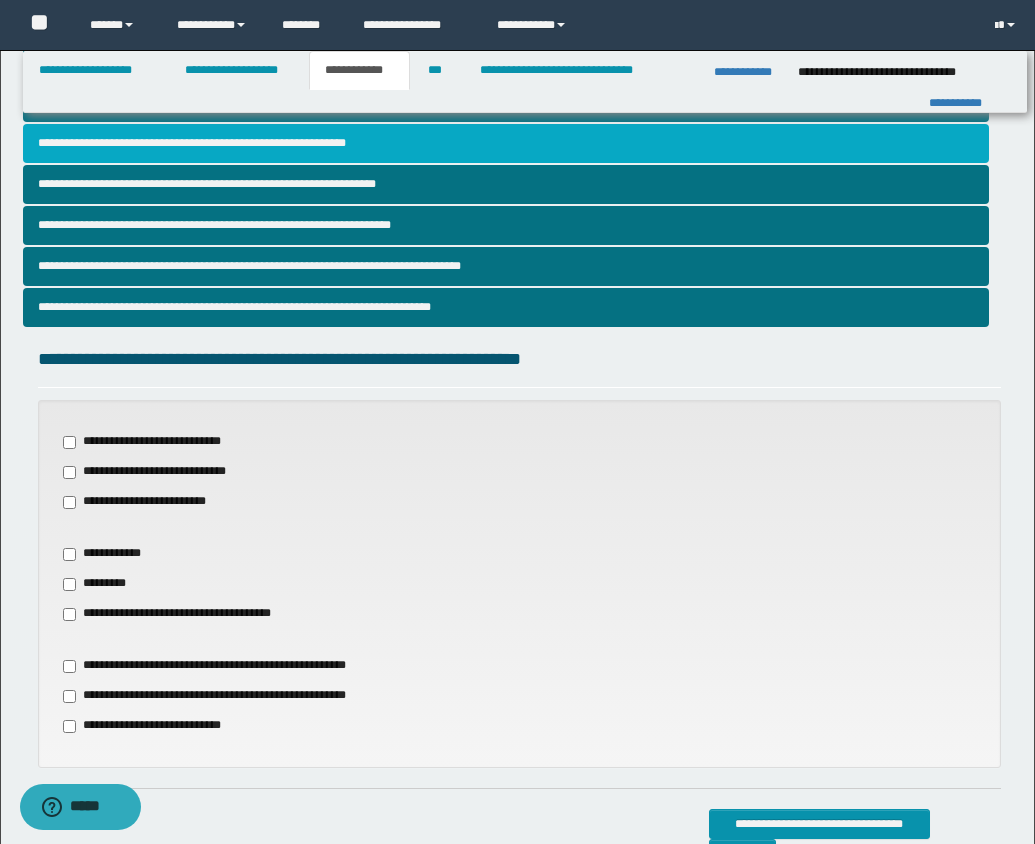 scroll, scrollTop: 694, scrollLeft: 0, axis: vertical 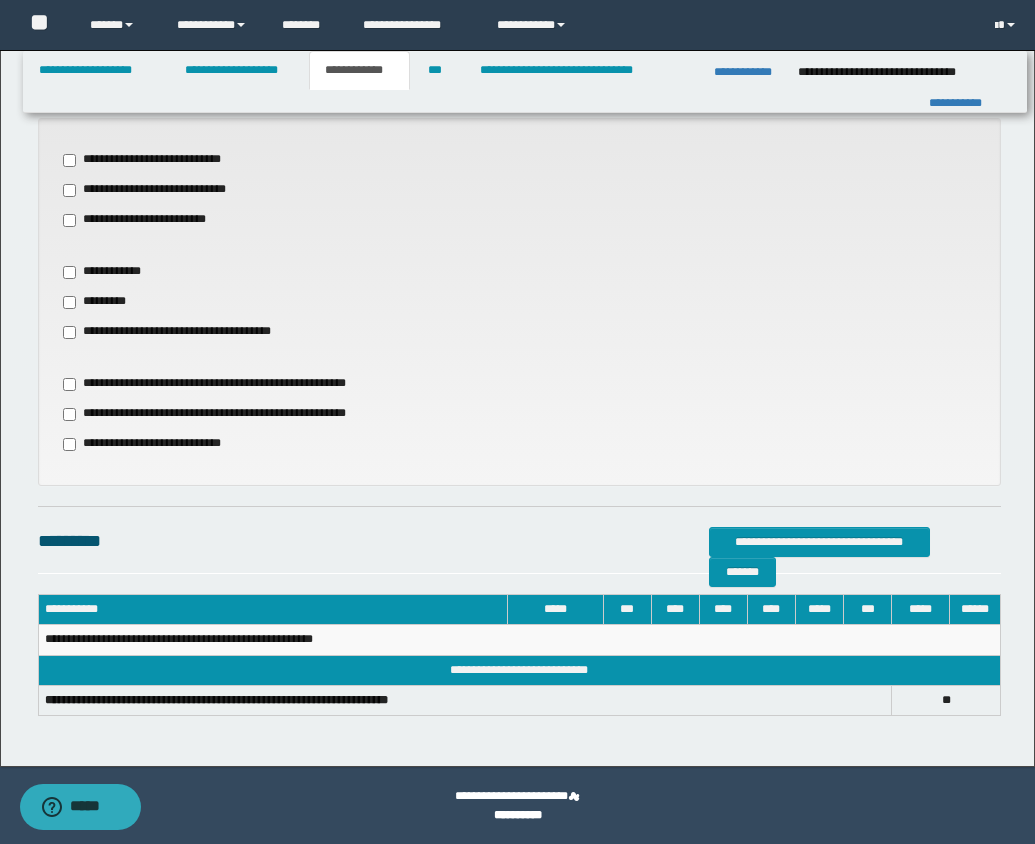click on "**********" at bounding box center (157, 444) 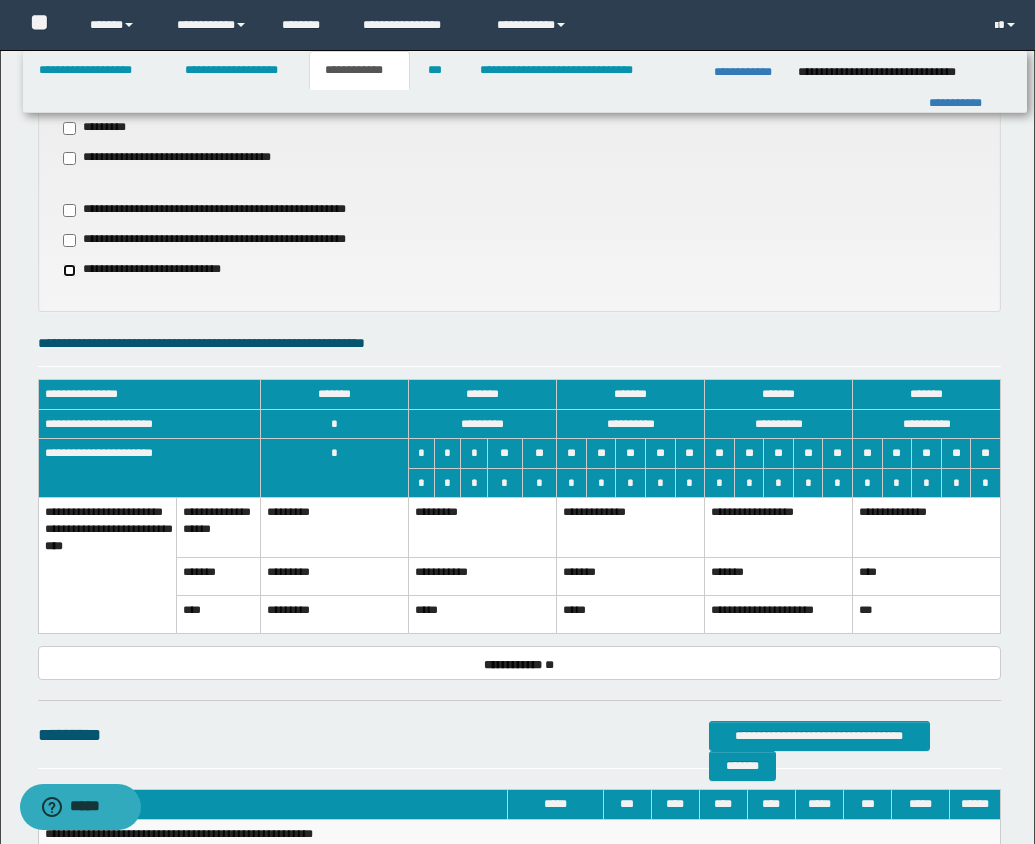 scroll, scrollTop: 907, scrollLeft: 0, axis: vertical 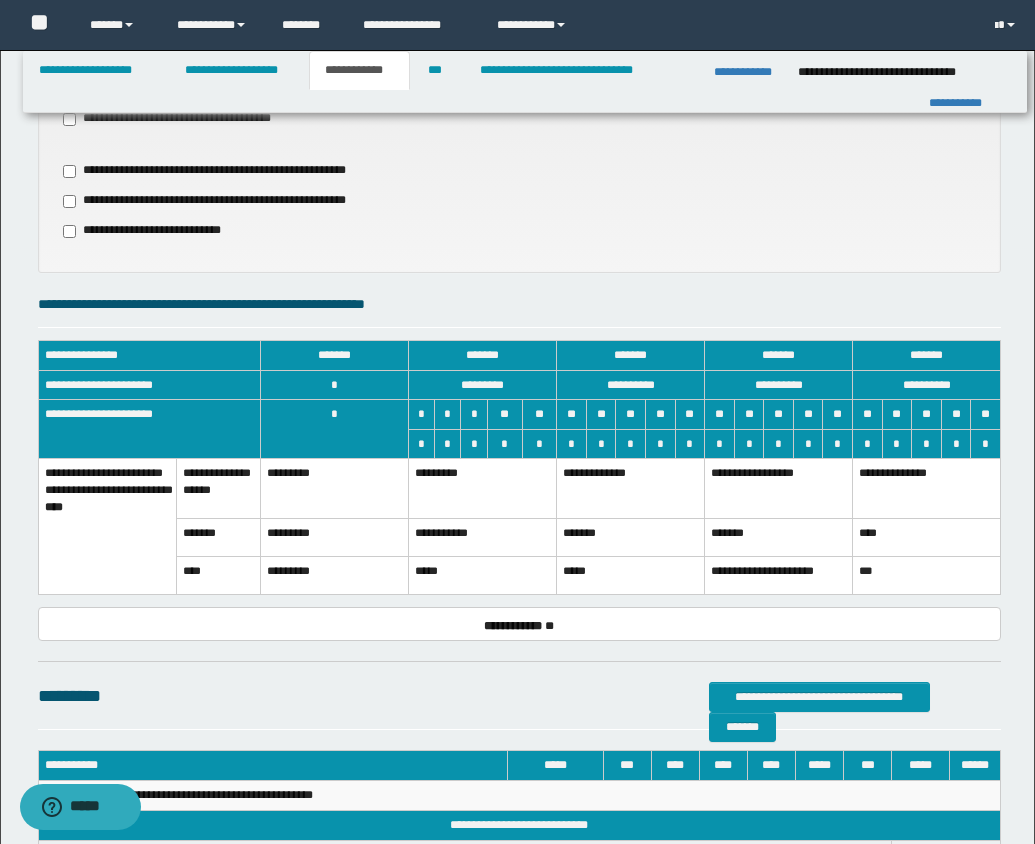 click on "**********" at bounding box center [631, 489] 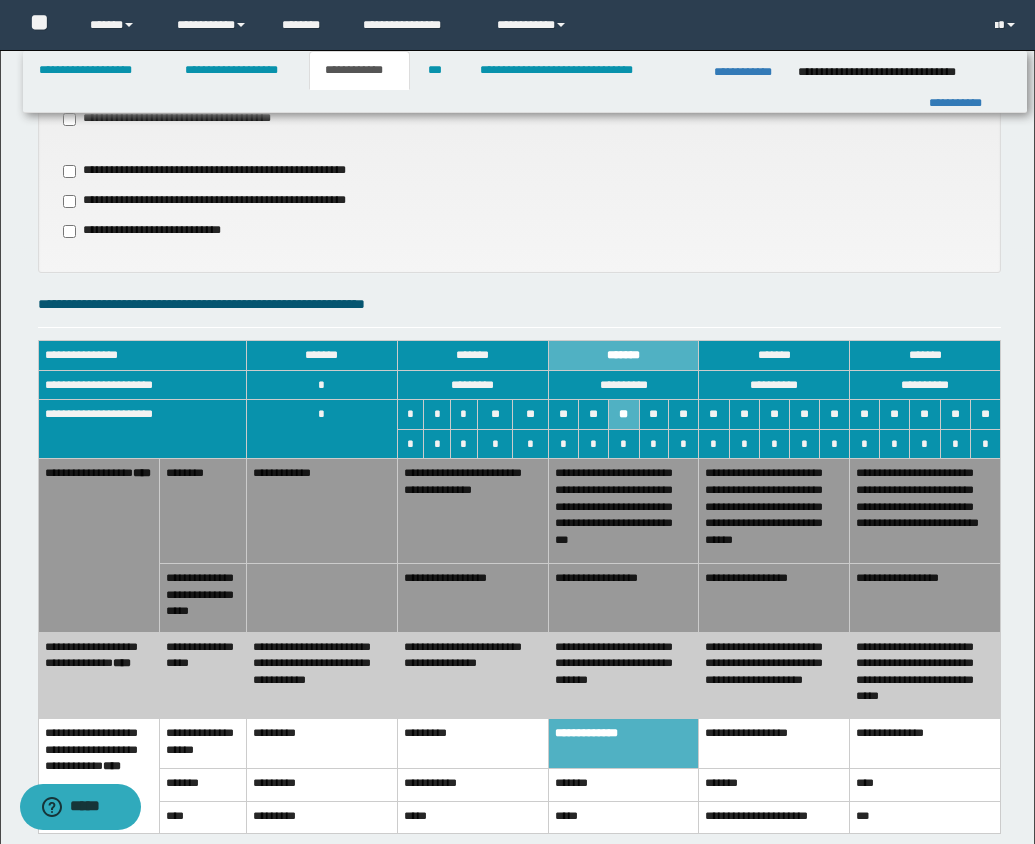 click on "**********" at bounding box center (322, 511) 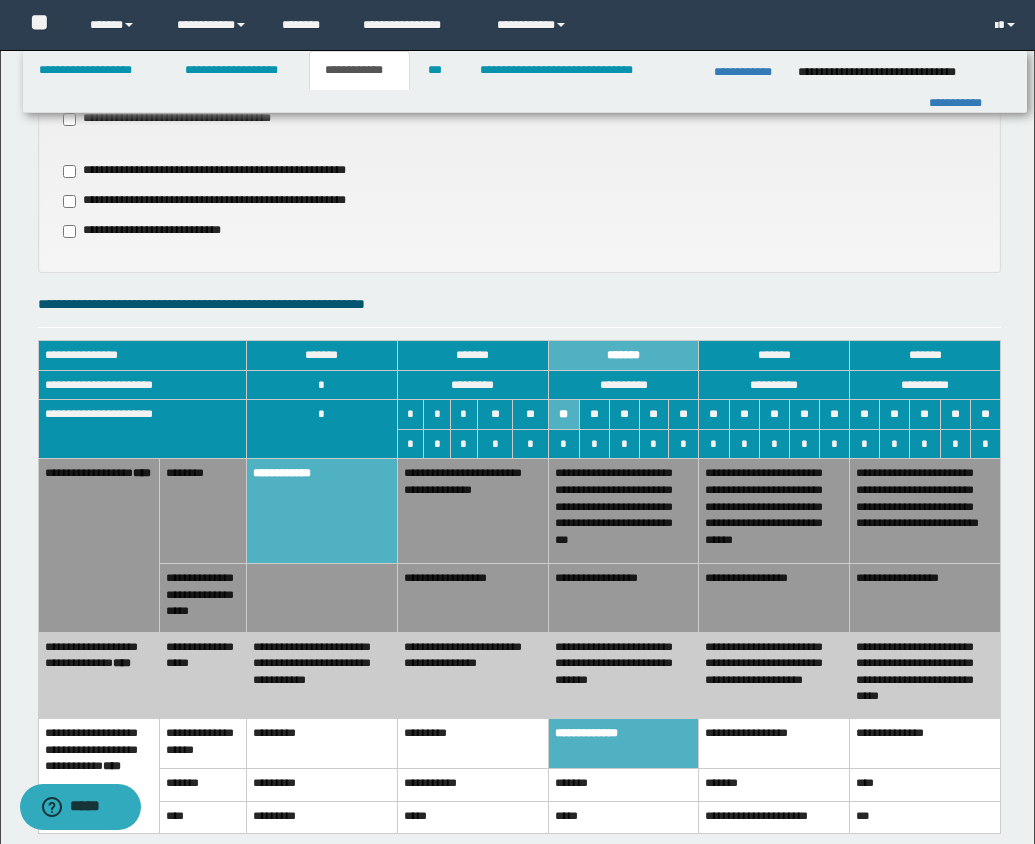 click on "**********" at bounding box center [472, 598] 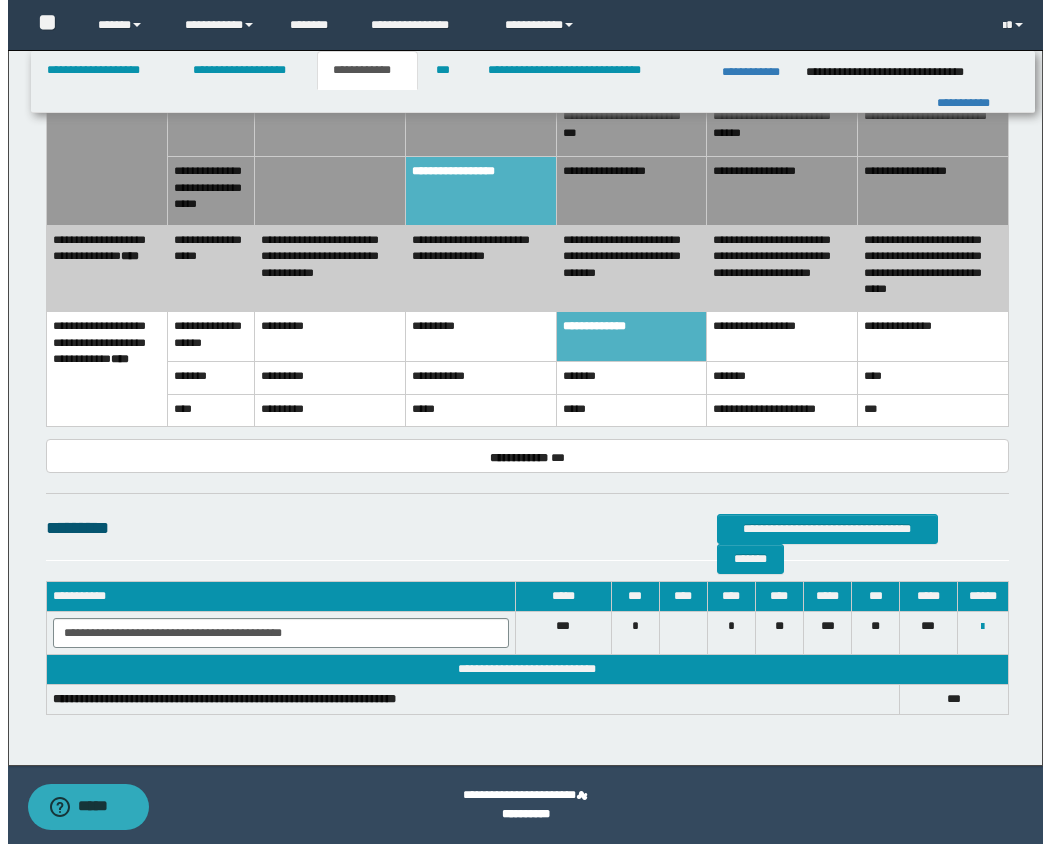 scroll, scrollTop: 0, scrollLeft: 0, axis: both 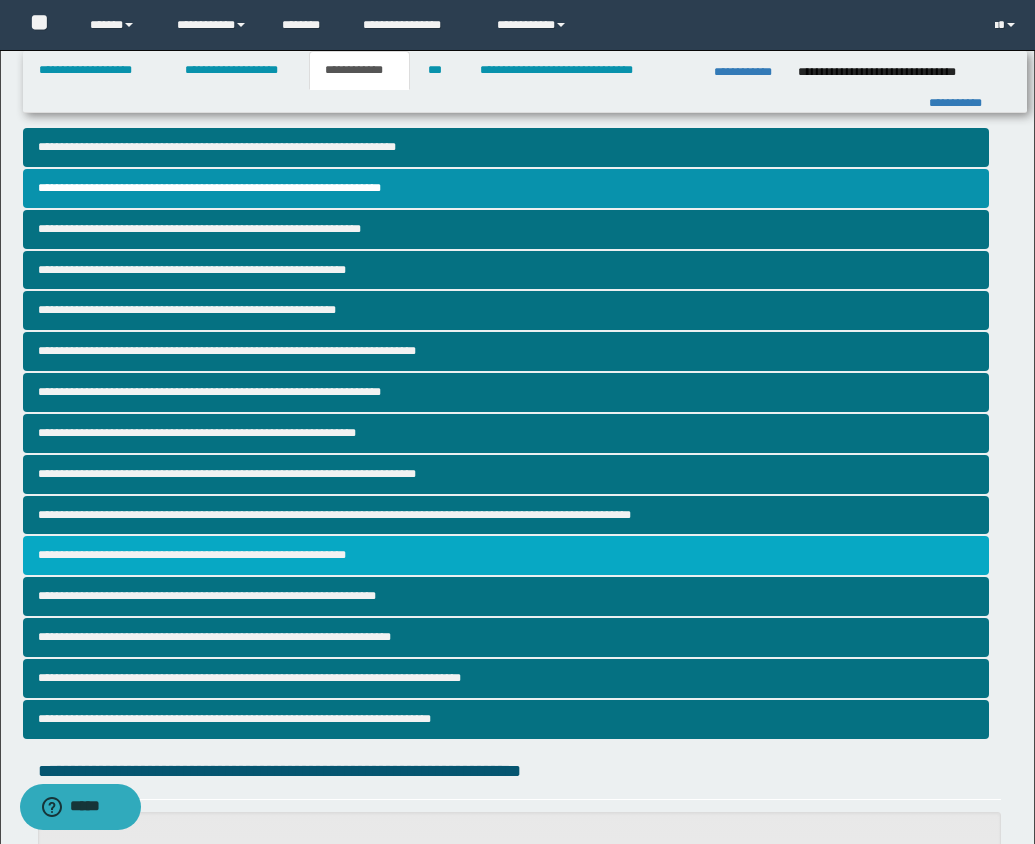 click on "**********" at bounding box center (506, 555) 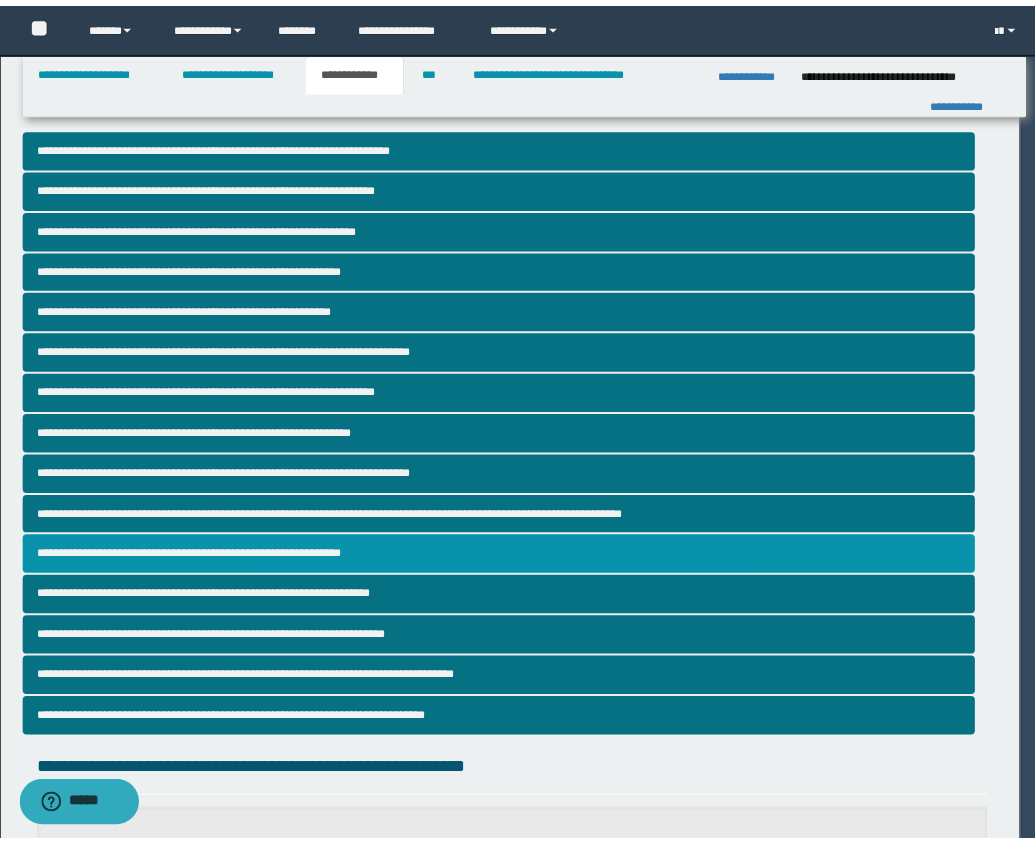 scroll, scrollTop: 513, scrollLeft: 0, axis: vertical 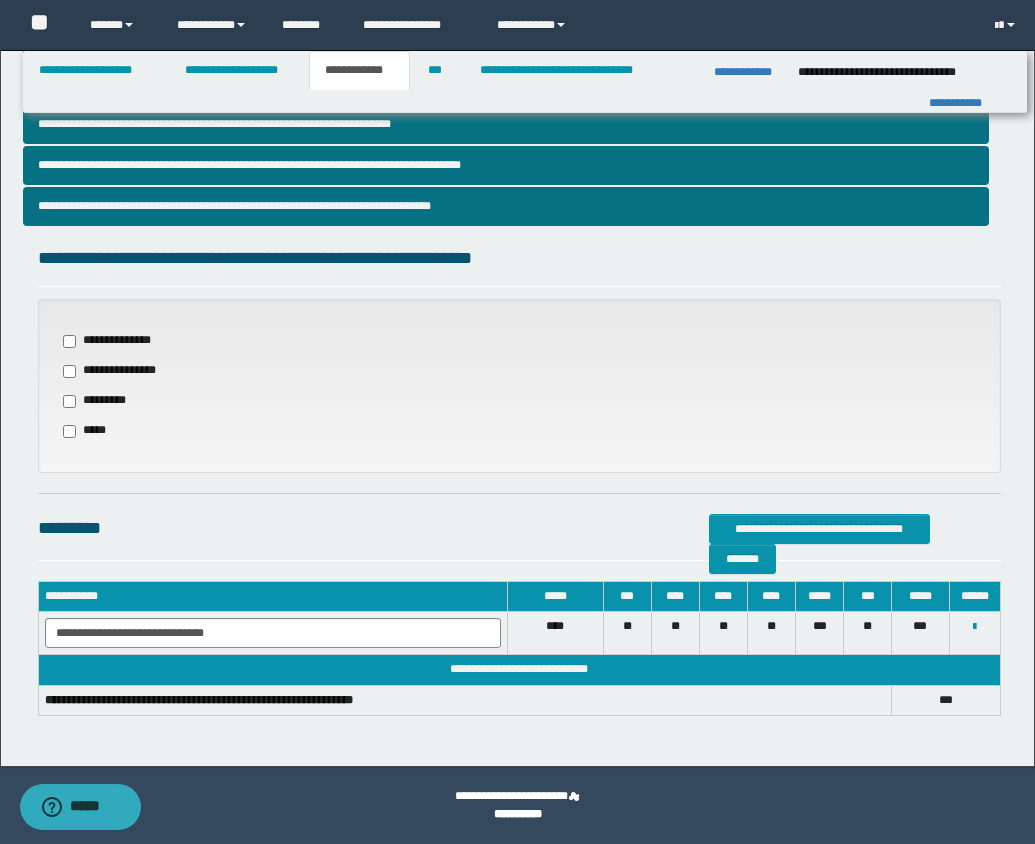 click on "**********" at bounding box center [115, 341] 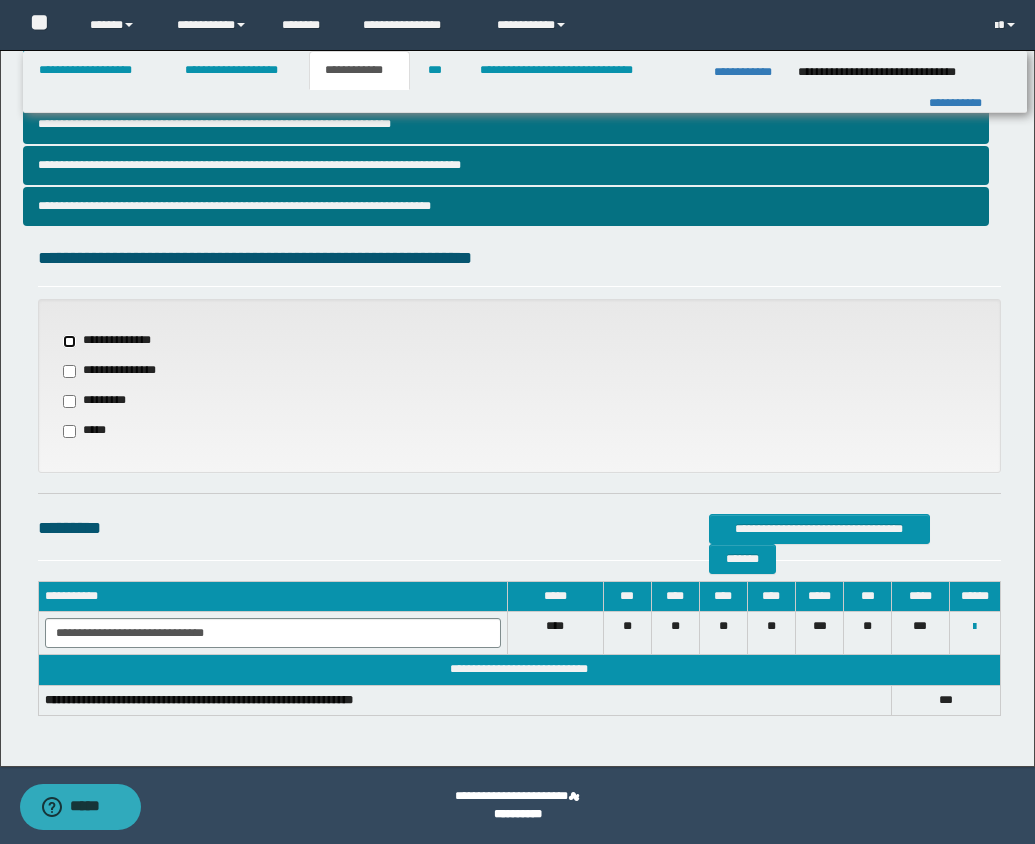 select on "*" 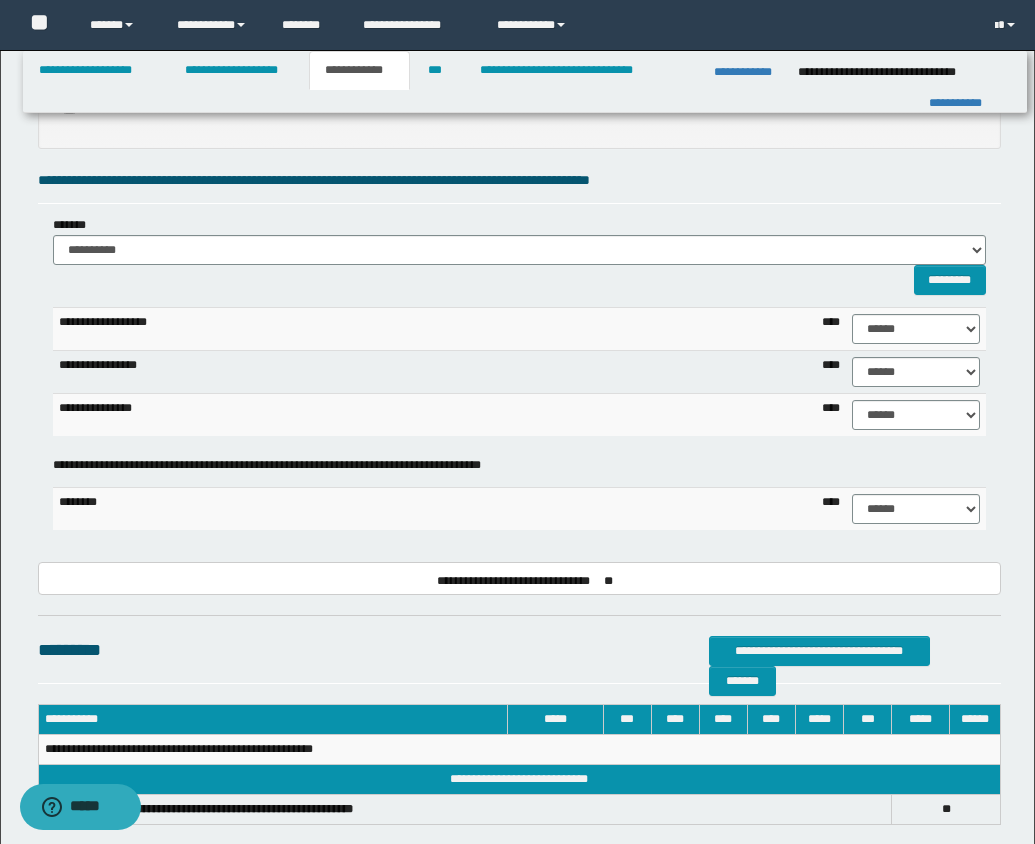 scroll, scrollTop: 913, scrollLeft: 0, axis: vertical 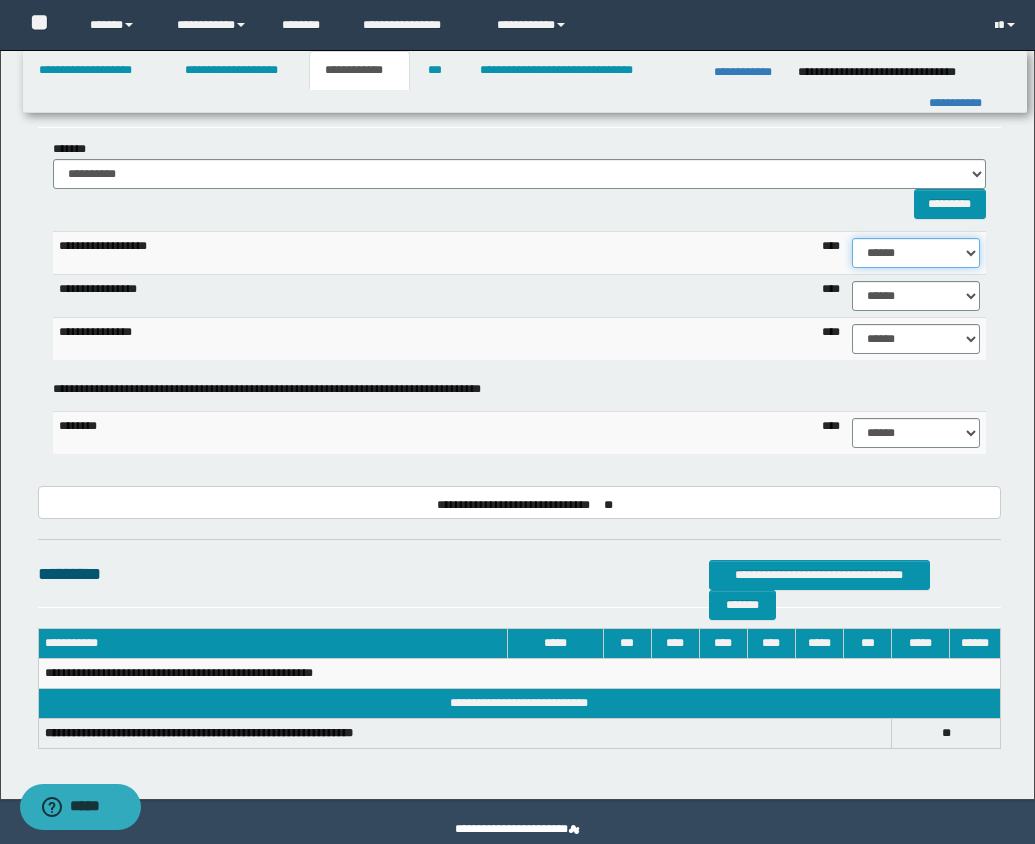 click on "******
****
**
**
**
**
**
**
**
**
***
***
***
***
***
***
***
***
***
***
****
****
****
****" at bounding box center [916, 253] 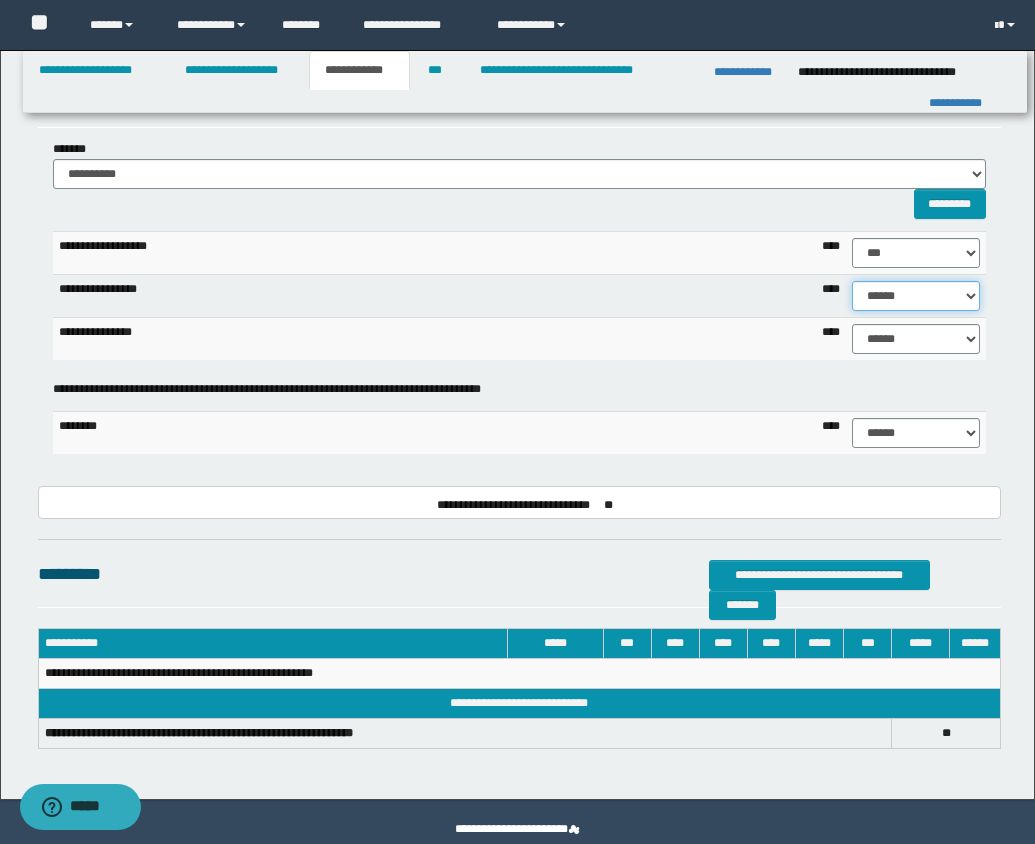 click on "******
****
**
**
**
**
**
**
**
**
***
***
***
***
***
***
***
***
***
***
****
****
****
****" at bounding box center [916, 296] 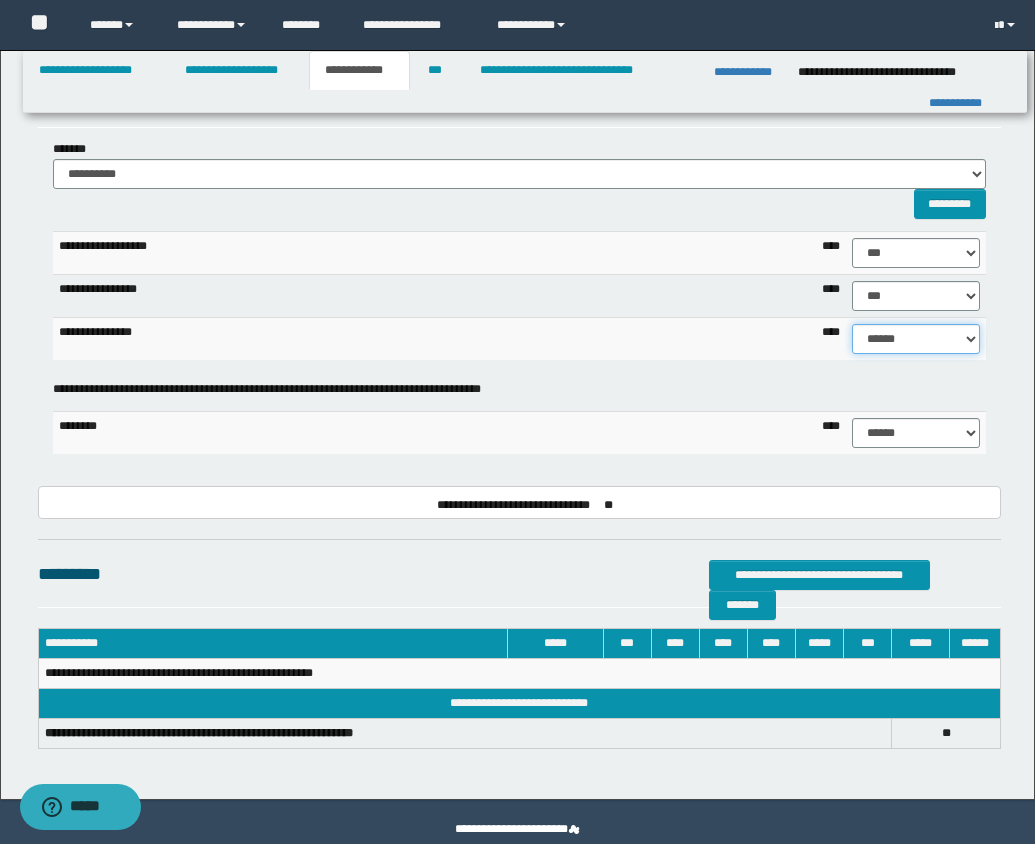 click on "******
****
**
**
**
**
**
**
**
**
***
***
***
***
***
***
***
***
***
***
****
****
****
****" at bounding box center [916, 339] 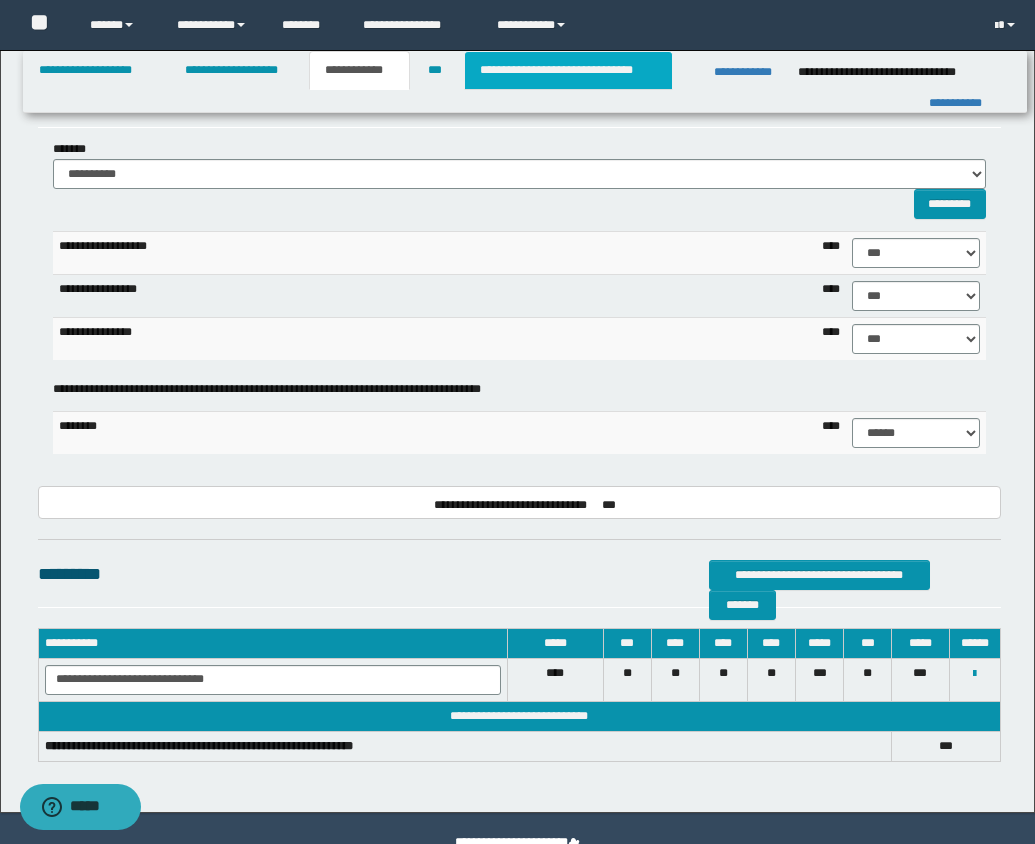 click on "**********" at bounding box center [568, 70] 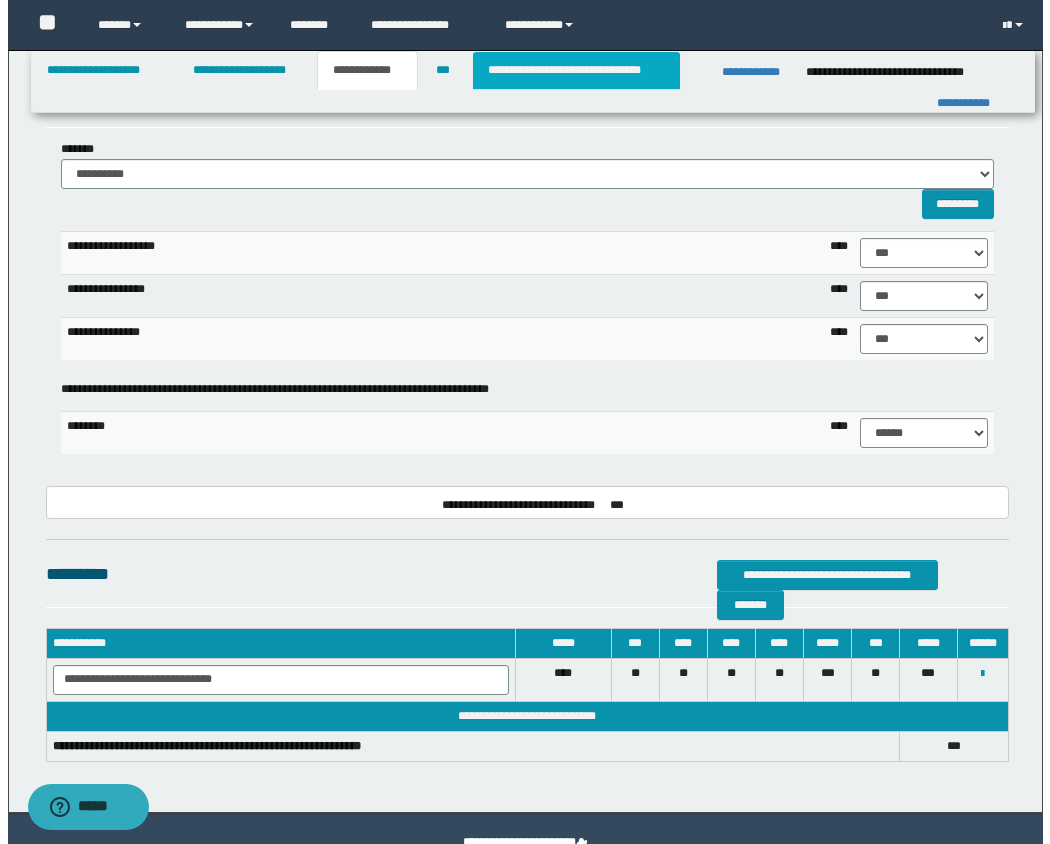 scroll, scrollTop: 0, scrollLeft: 0, axis: both 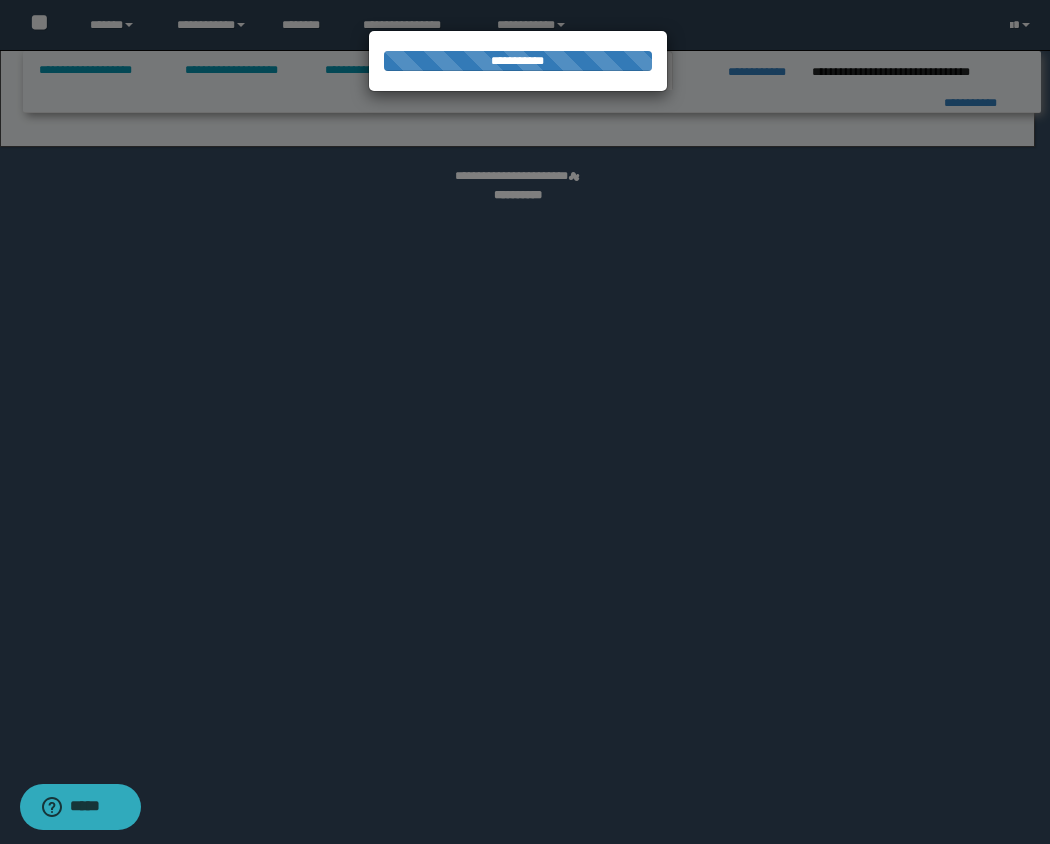 select on "*" 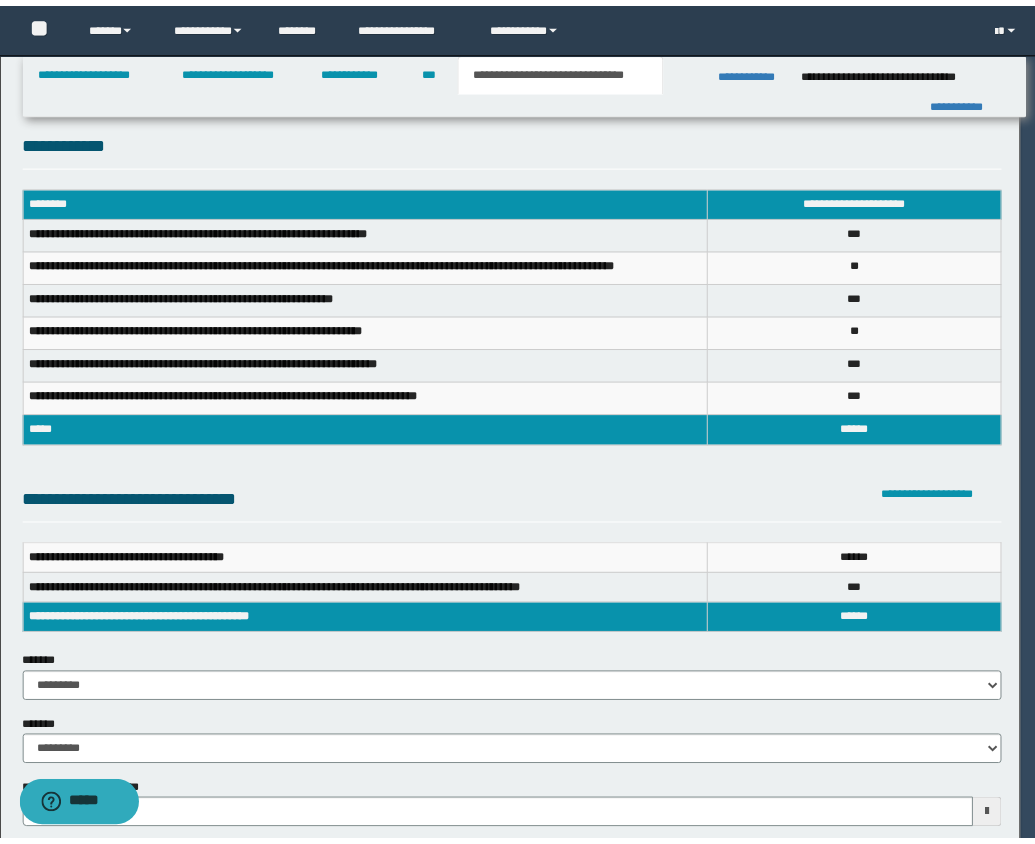 scroll, scrollTop: 0, scrollLeft: 0, axis: both 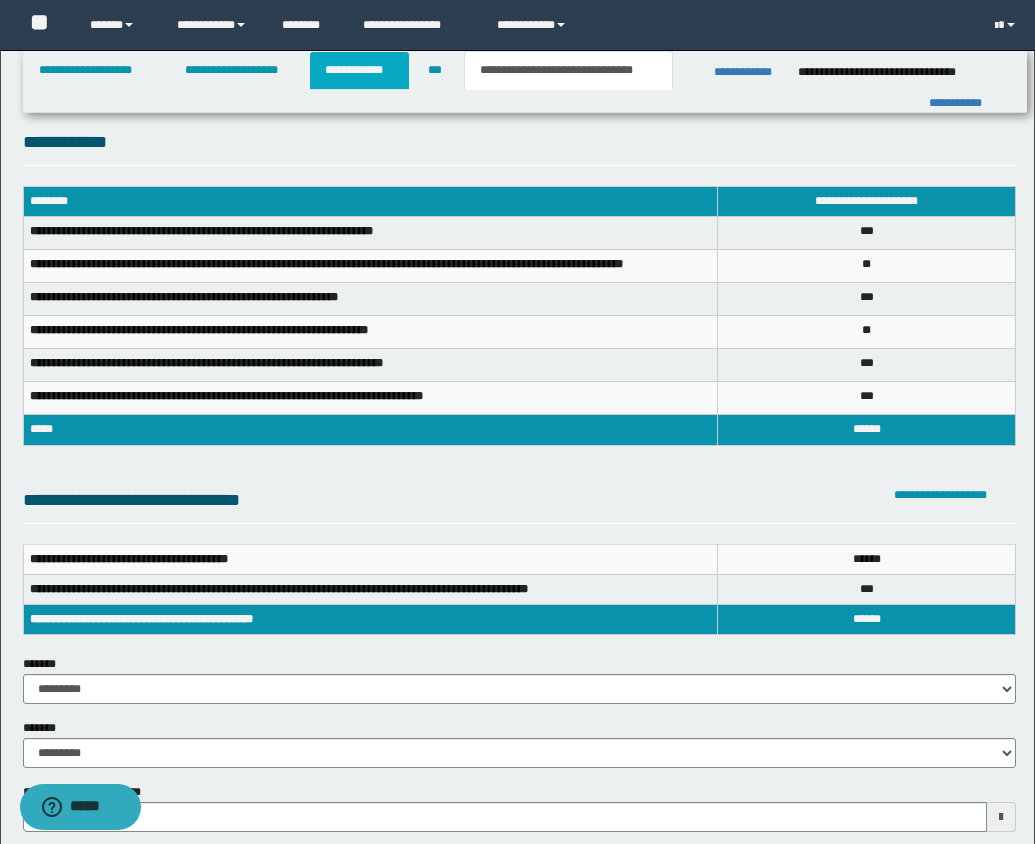 click on "**********" at bounding box center [359, 70] 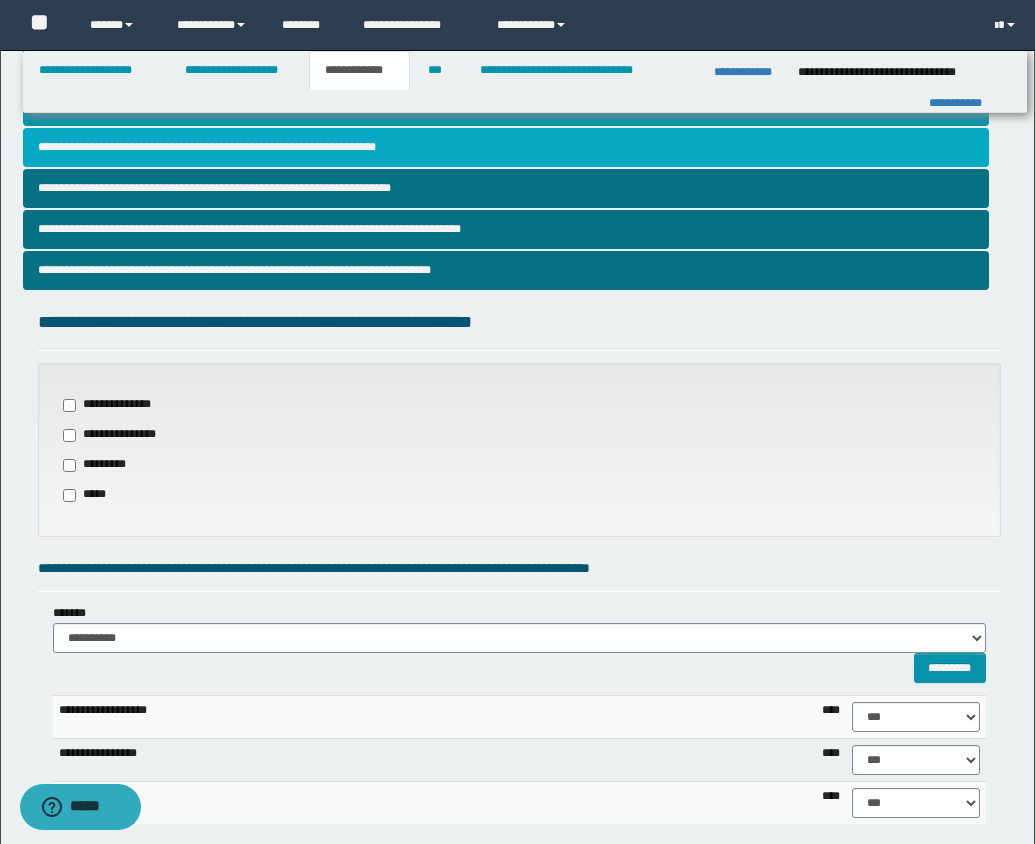 scroll, scrollTop: 960, scrollLeft: 0, axis: vertical 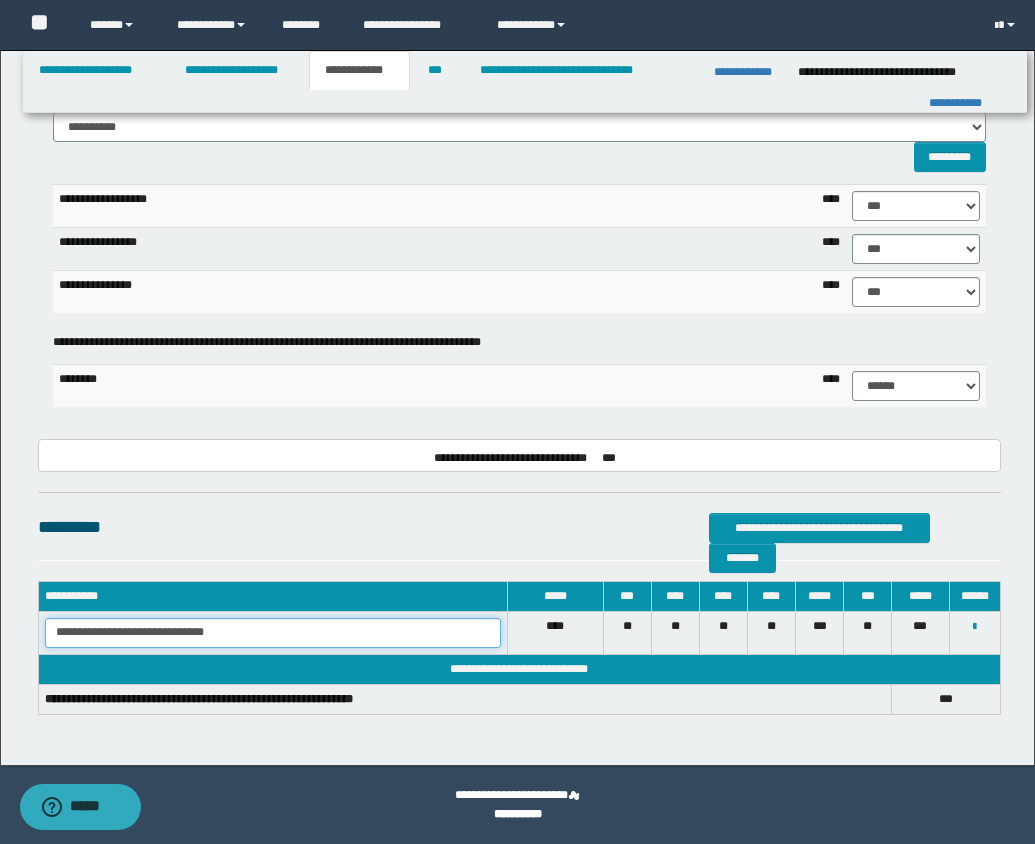 drag, startPoint x: 50, startPoint y: 633, endPoint x: 397, endPoint y: 637, distance: 347.02304 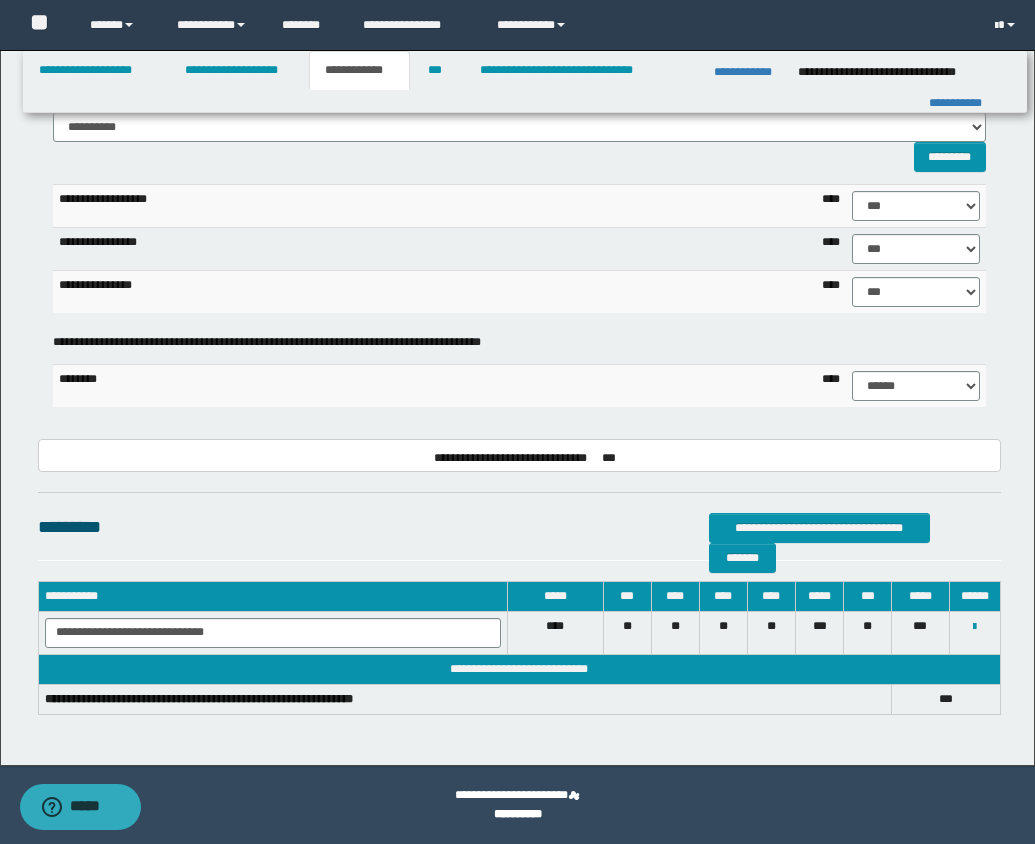 scroll, scrollTop: 0, scrollLeft: 0, axis: both 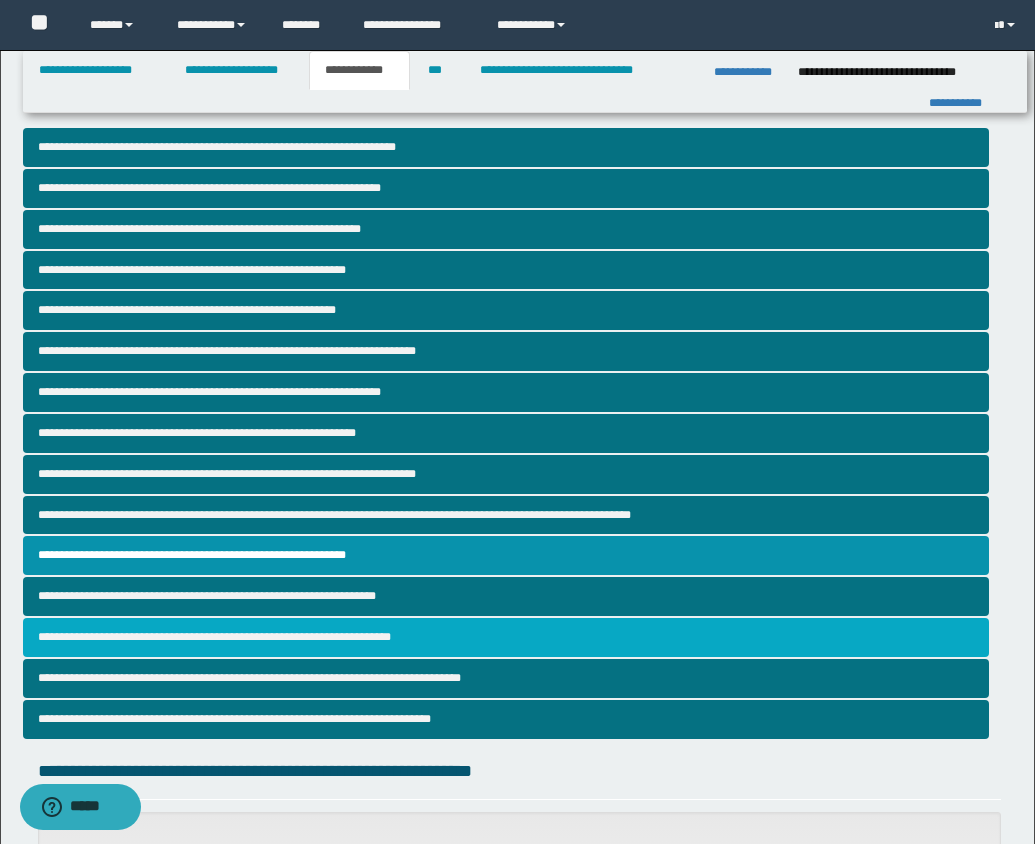 click on "**********" at bounding box center (506, 637) 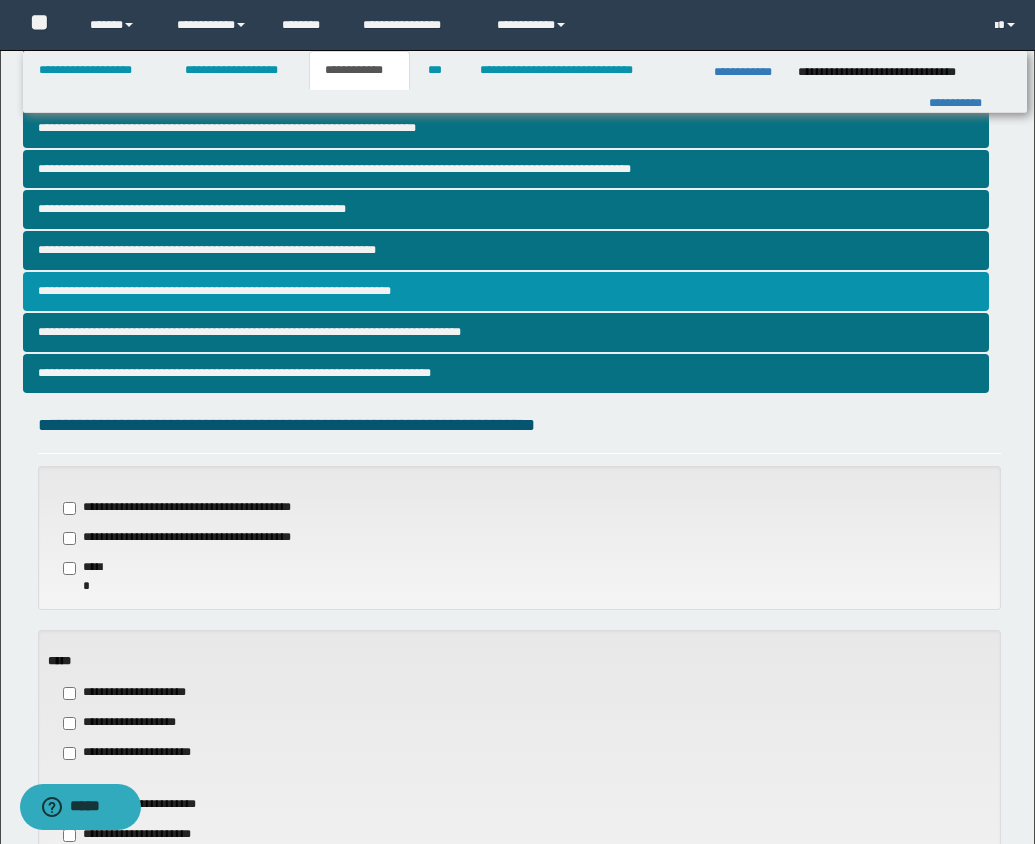 scroll, scrollTop: 794, scrollLeft: 0, axis: vertical 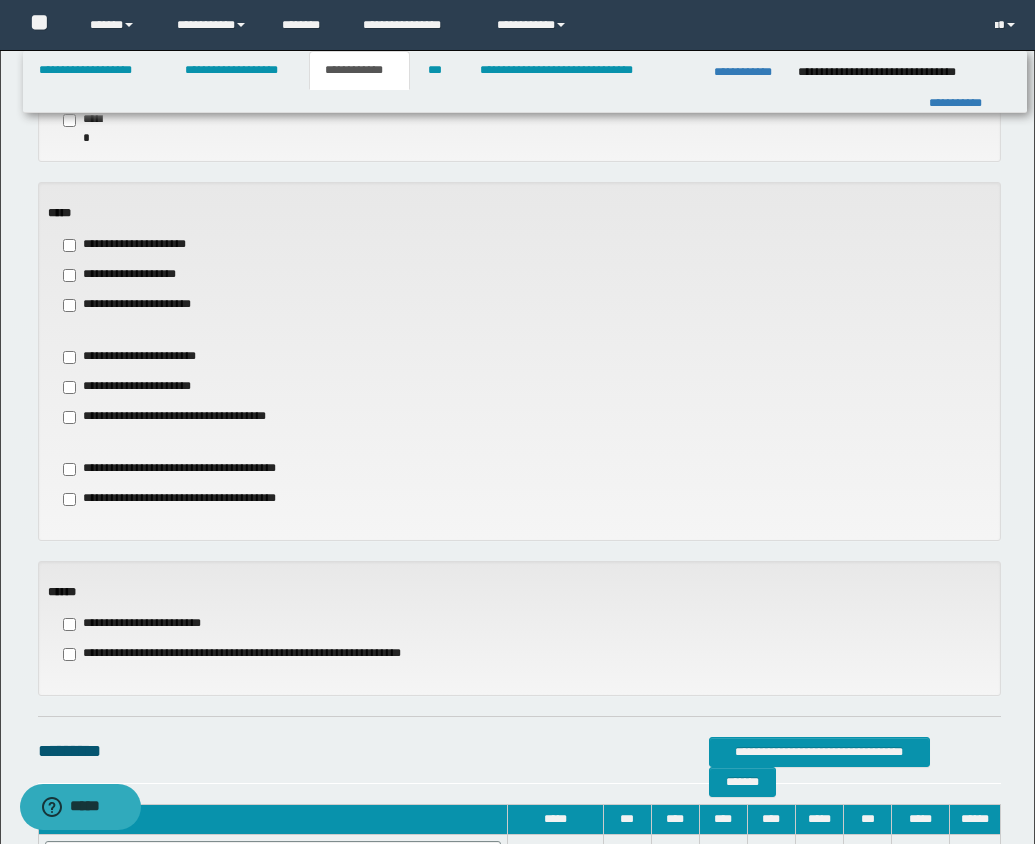 click on "**********" at bounding box center [130, 275] 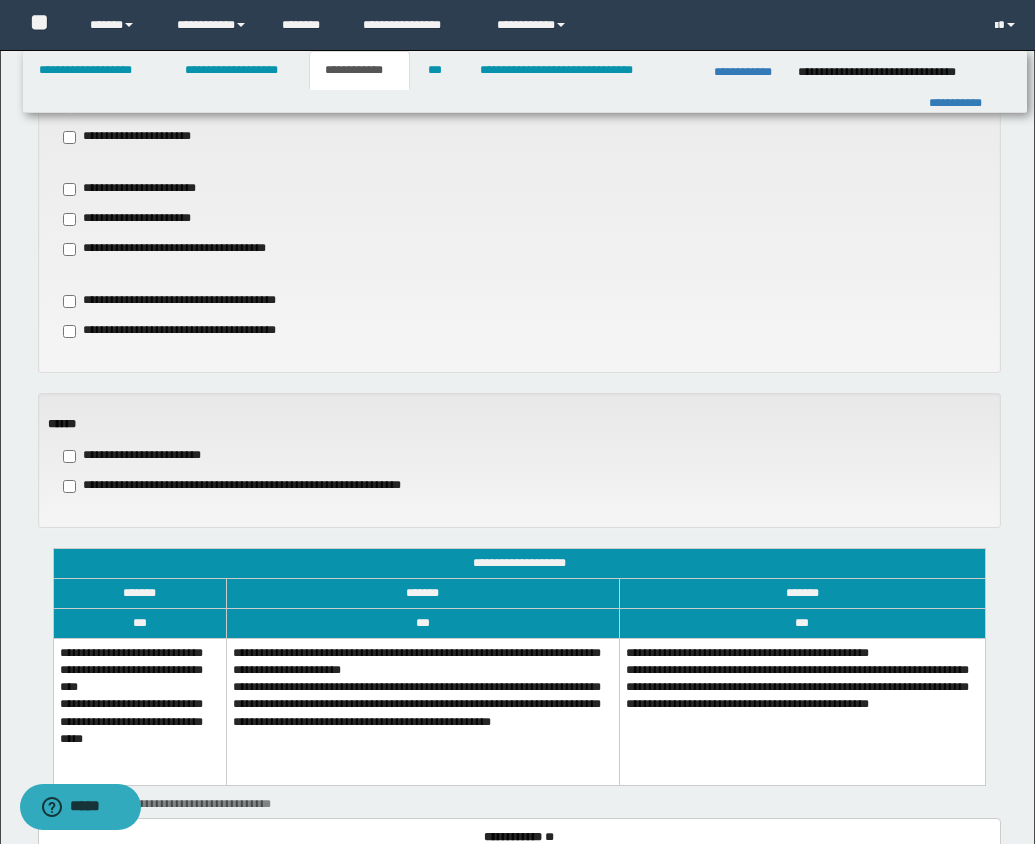 scroll, scrollTop: 1249, scrollLeft: 0, axis: vertical 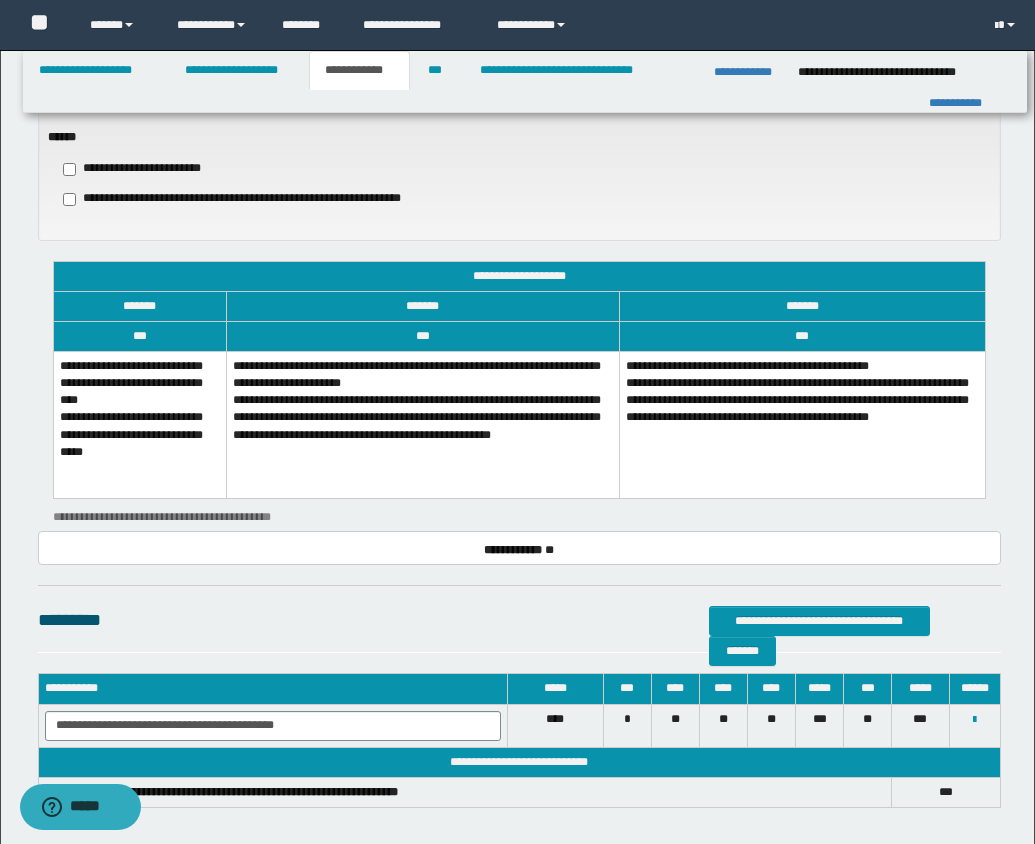 click on "**********" at bounding box center (422, 425) 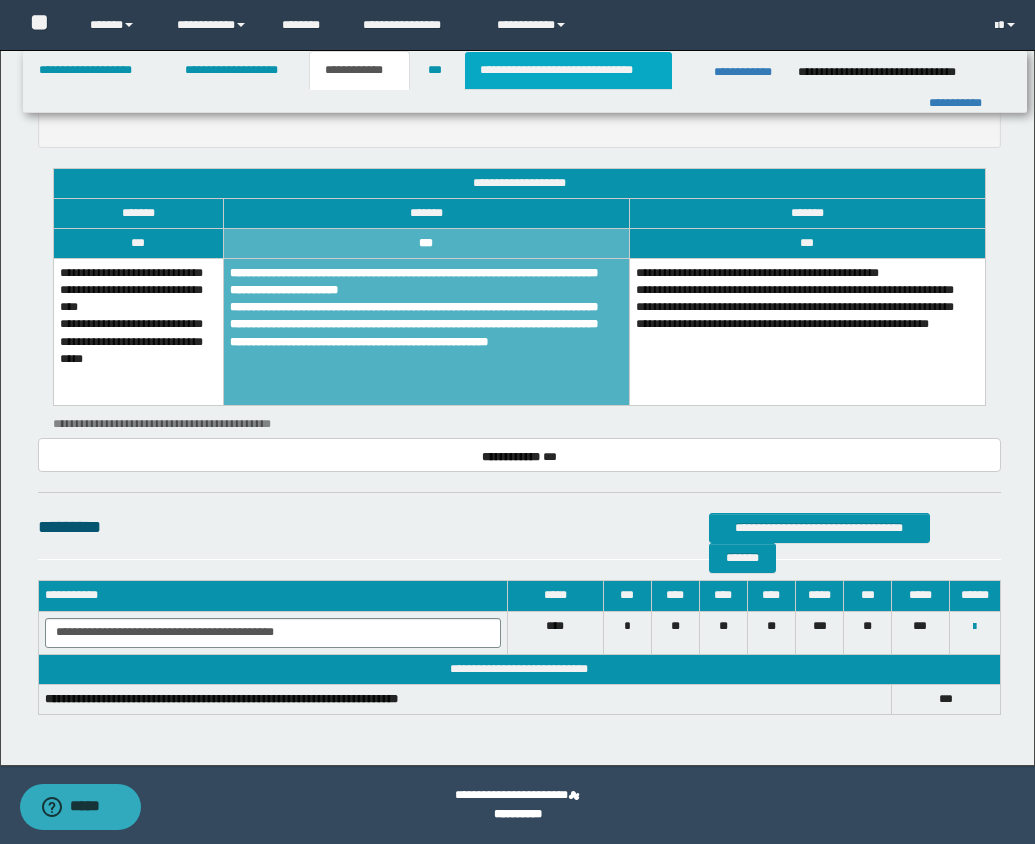 click on "**********" at bounding box center [568, 70] 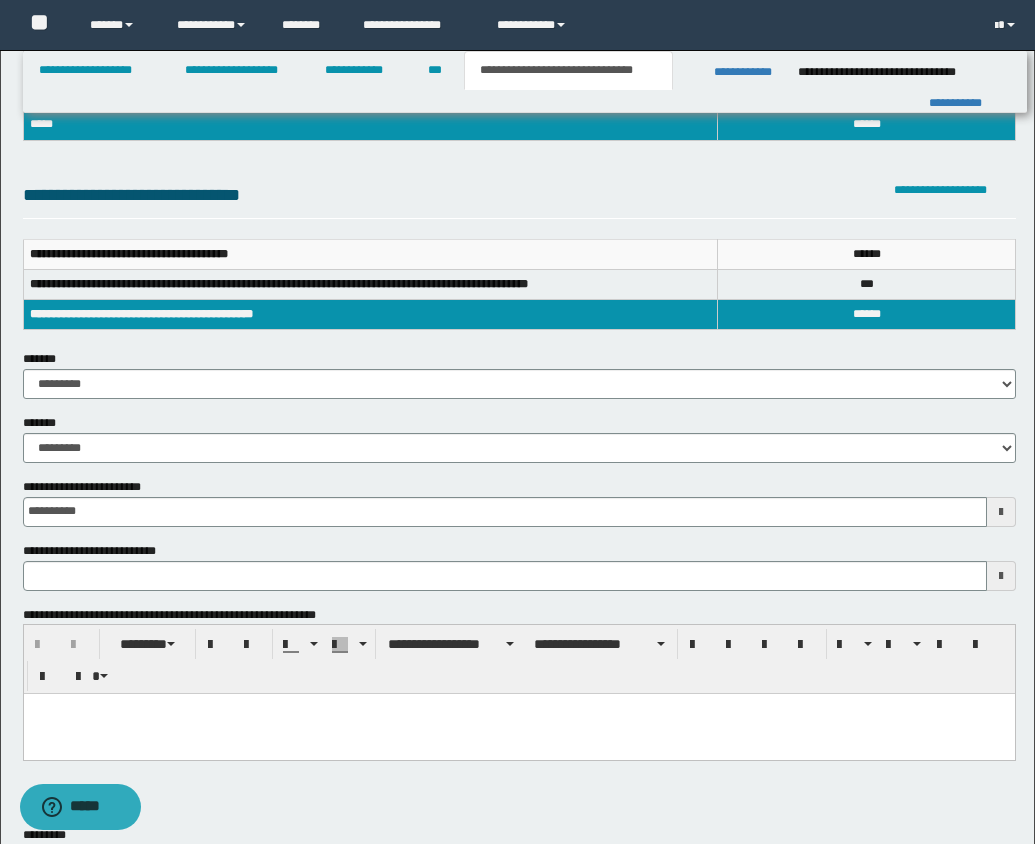scroll, scrollTop: 596, scrollLeft: 0, axis: vertical 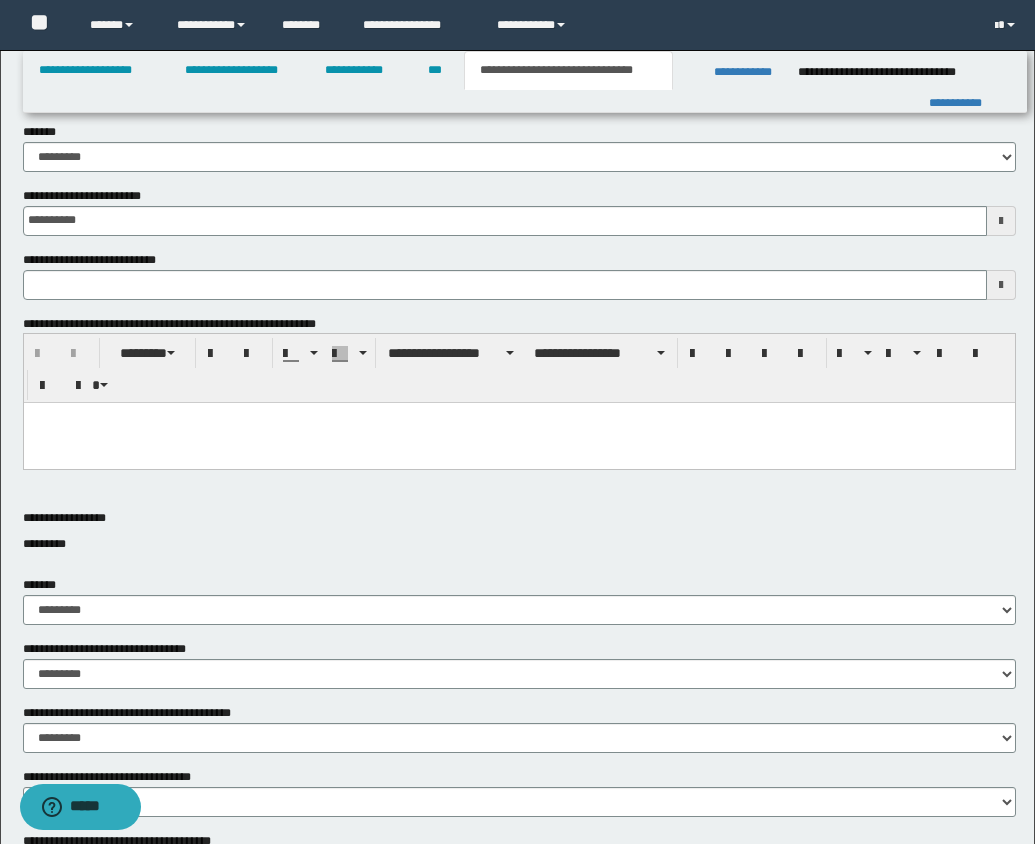 click at bounding box center (518, 418) 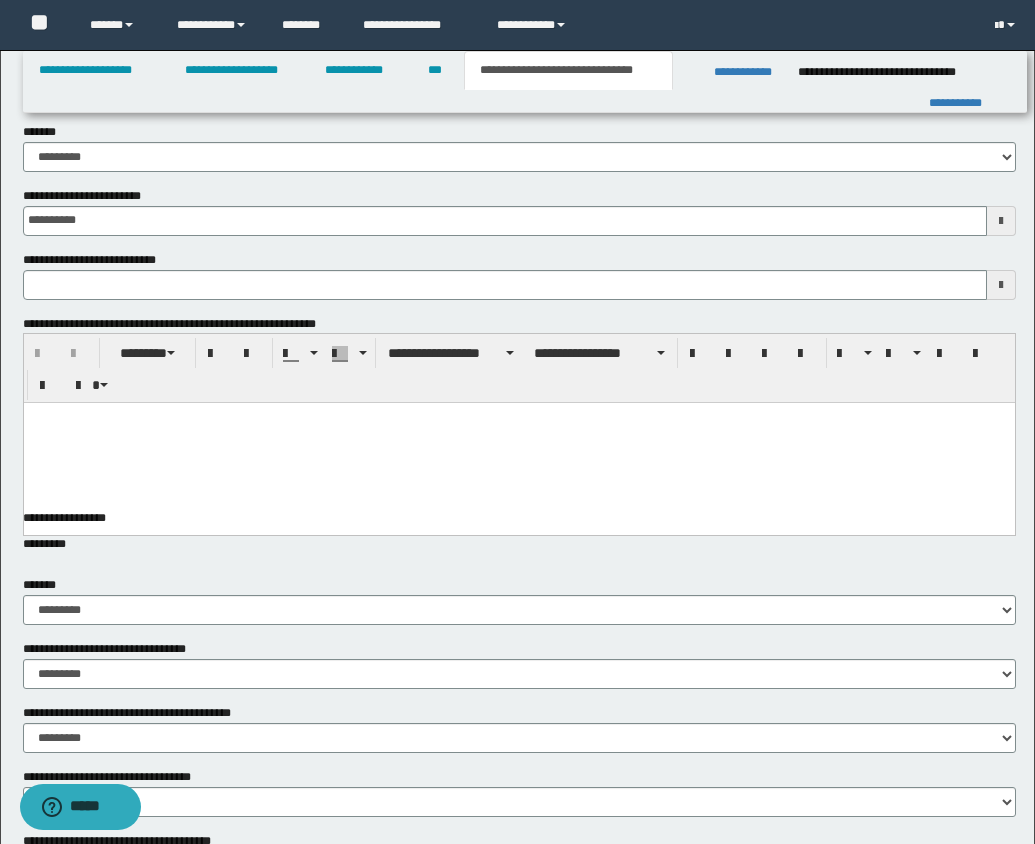 click at bounding box center [518, 418] 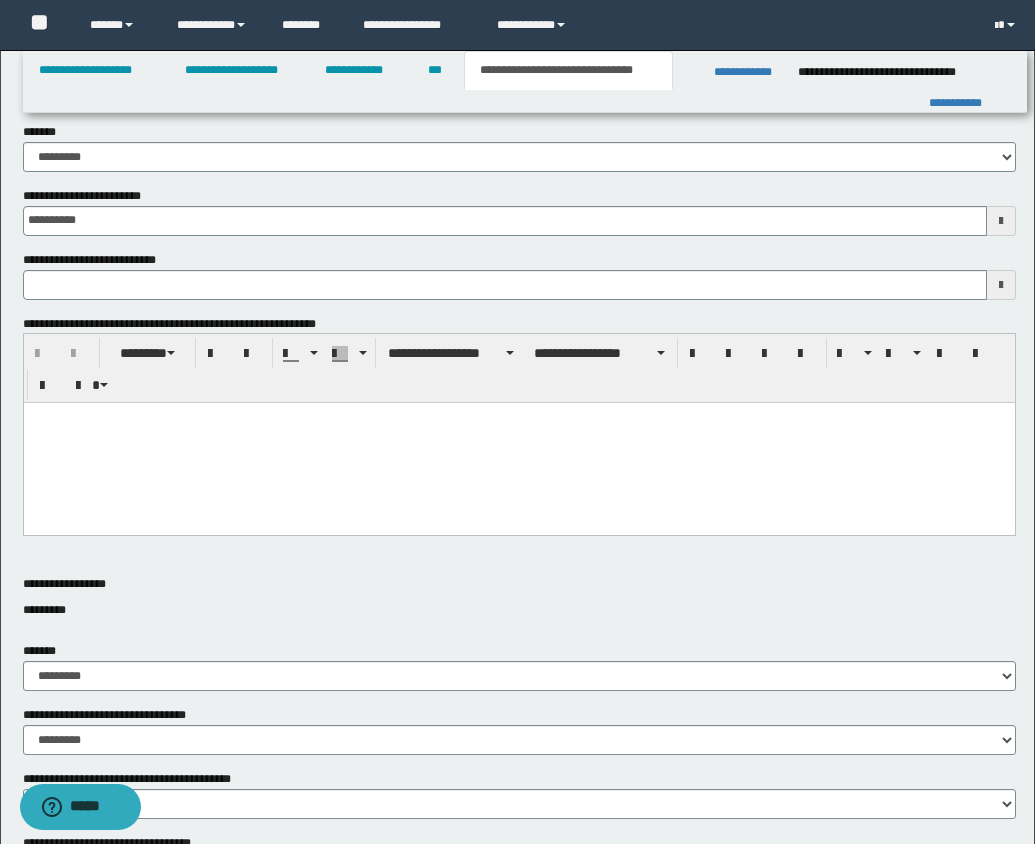 paste 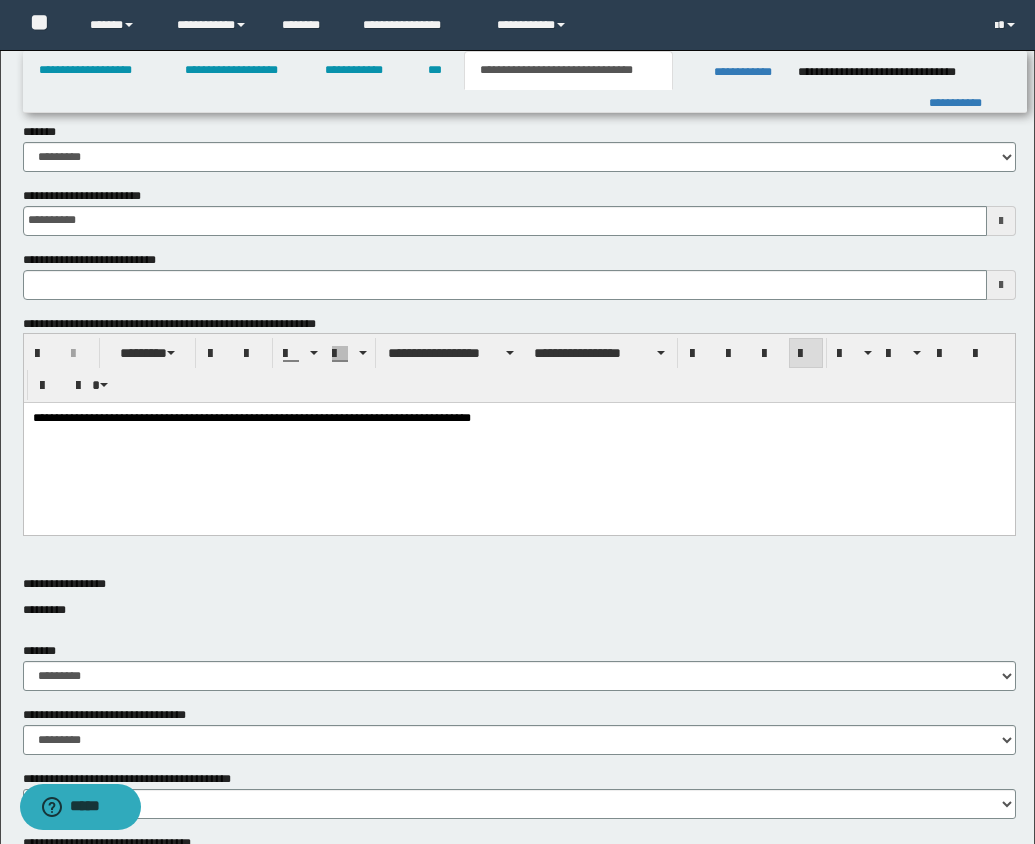 type 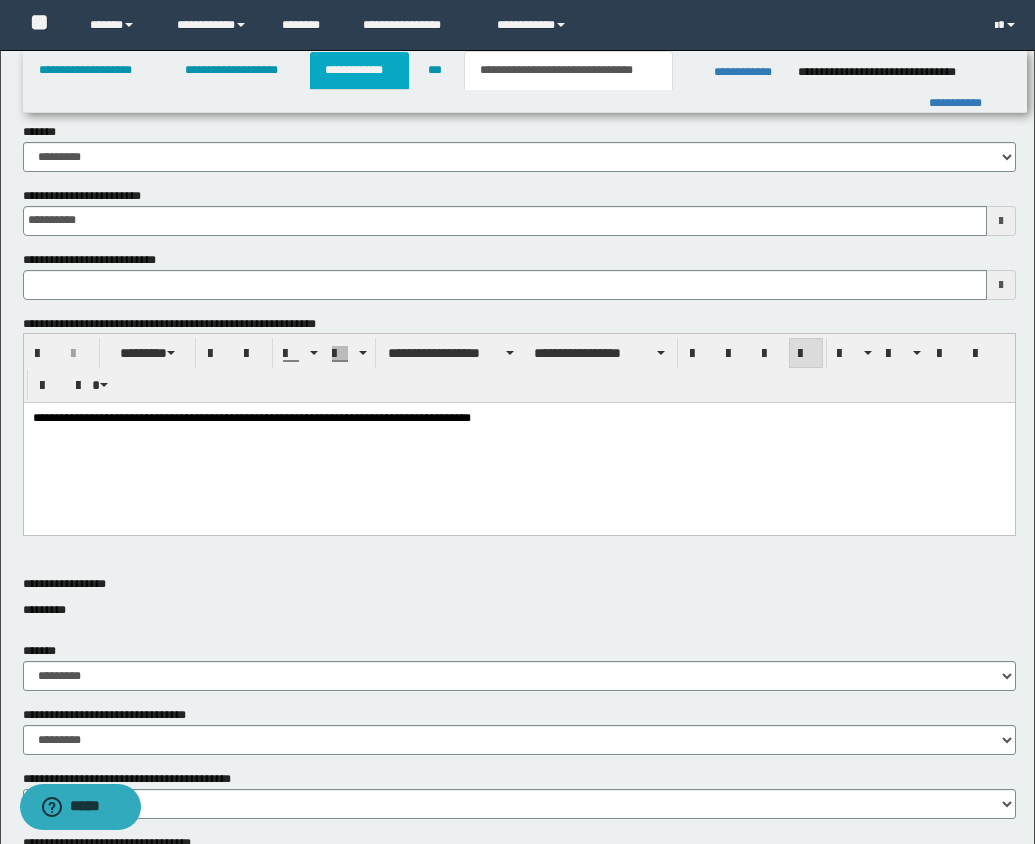 click on "**********" at bounding box center (359, 70) 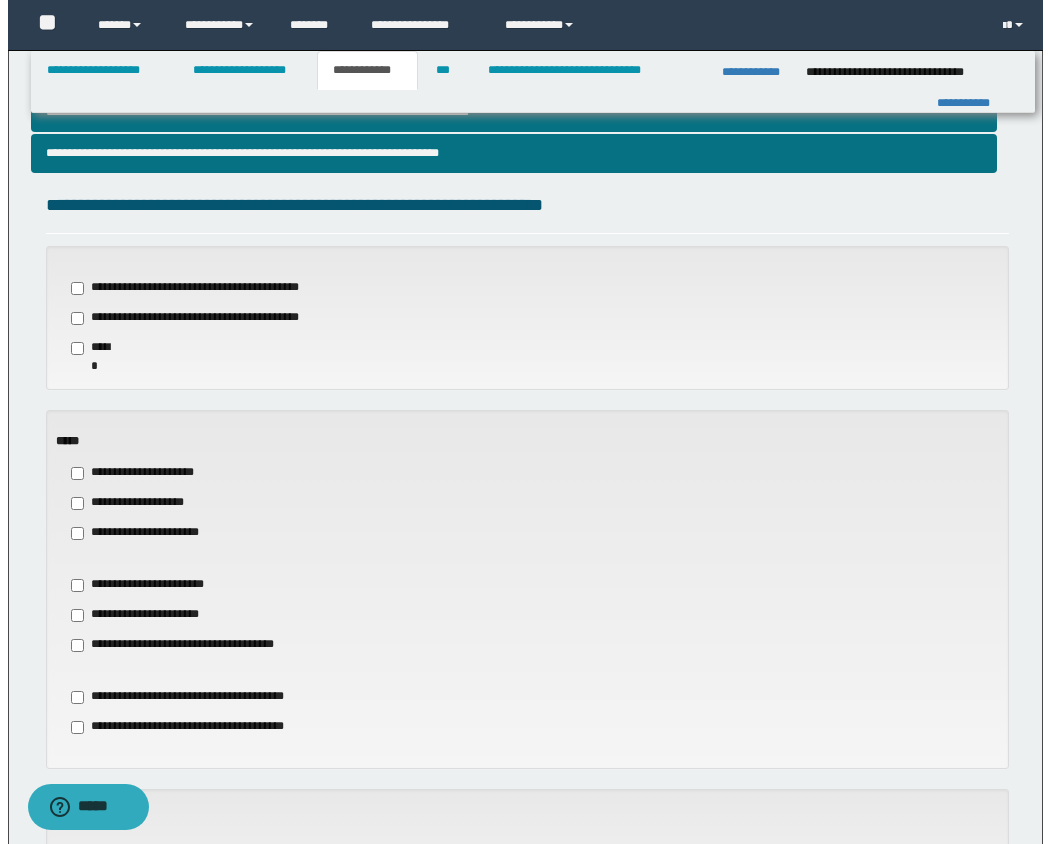scroll, scrollTop: 512, scrollLeft: 0, axis: vertical 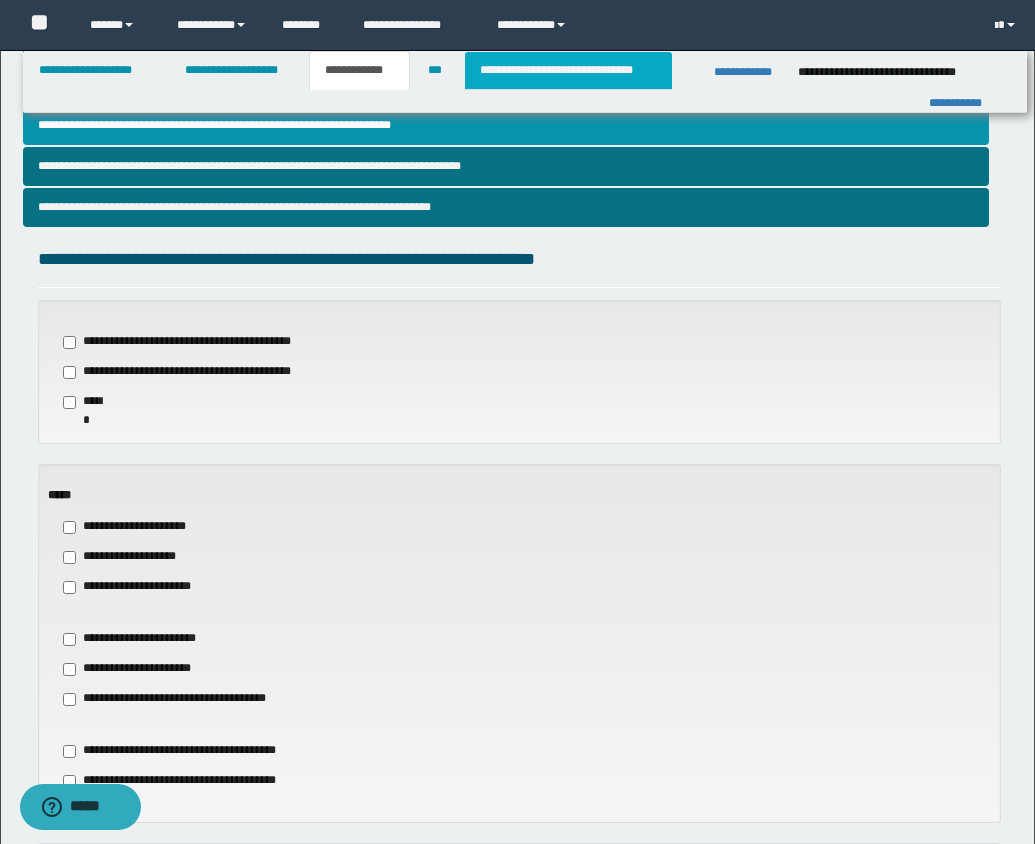 click on "**********" at bounding box center [568, 70] 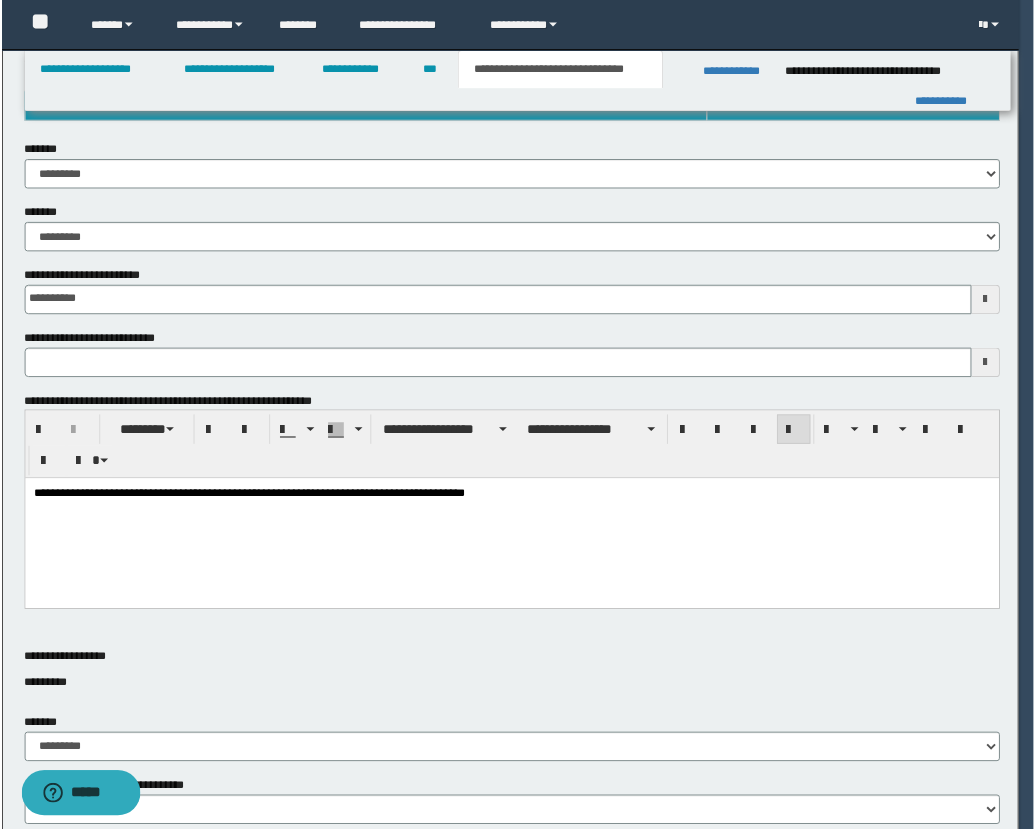 scroll, scrollTop: 0, scrollLeft: 0, axis: both 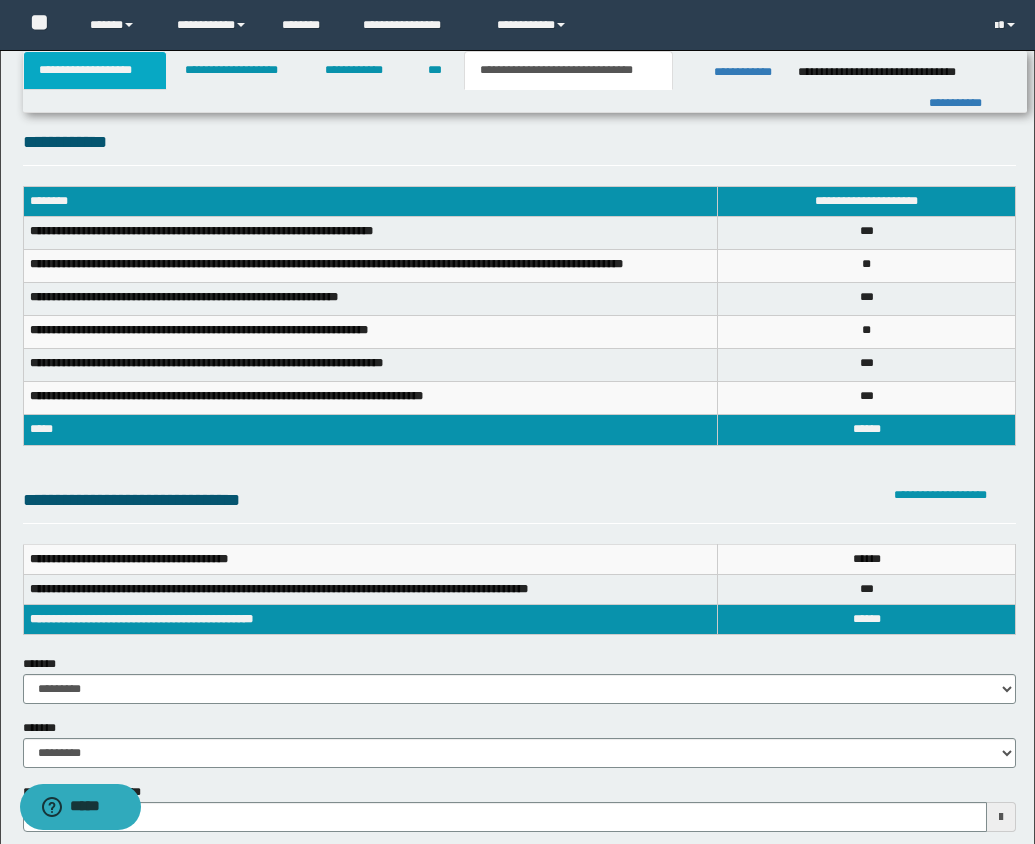 click on "**********" at bounding box center (95, 70) 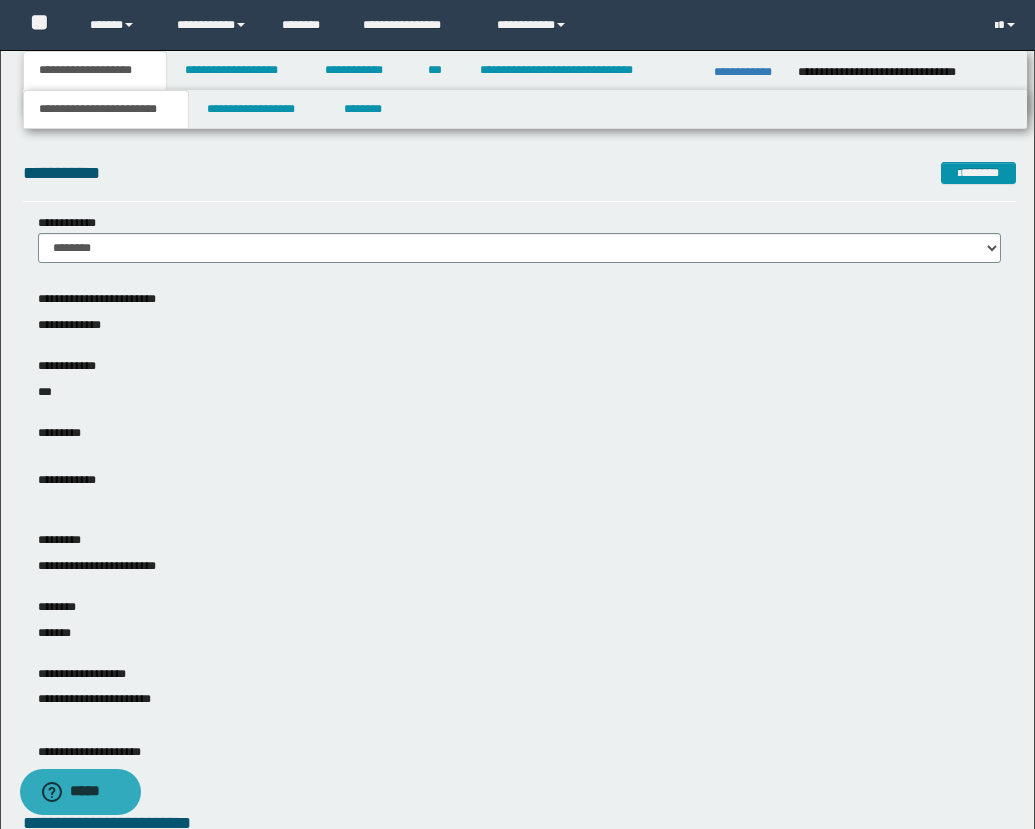 click on "**********" at bounding box center [106, 109] 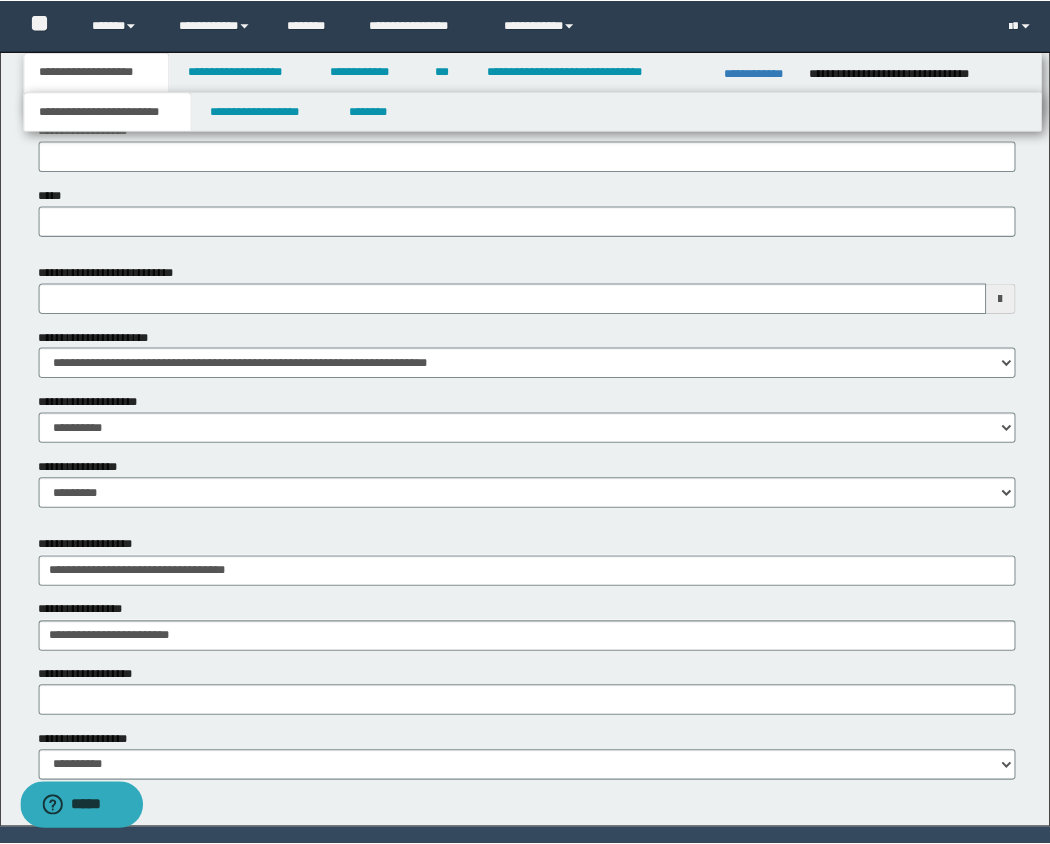 scroll, scrollTop: 864, scrollLeft: 0, axis: vertical 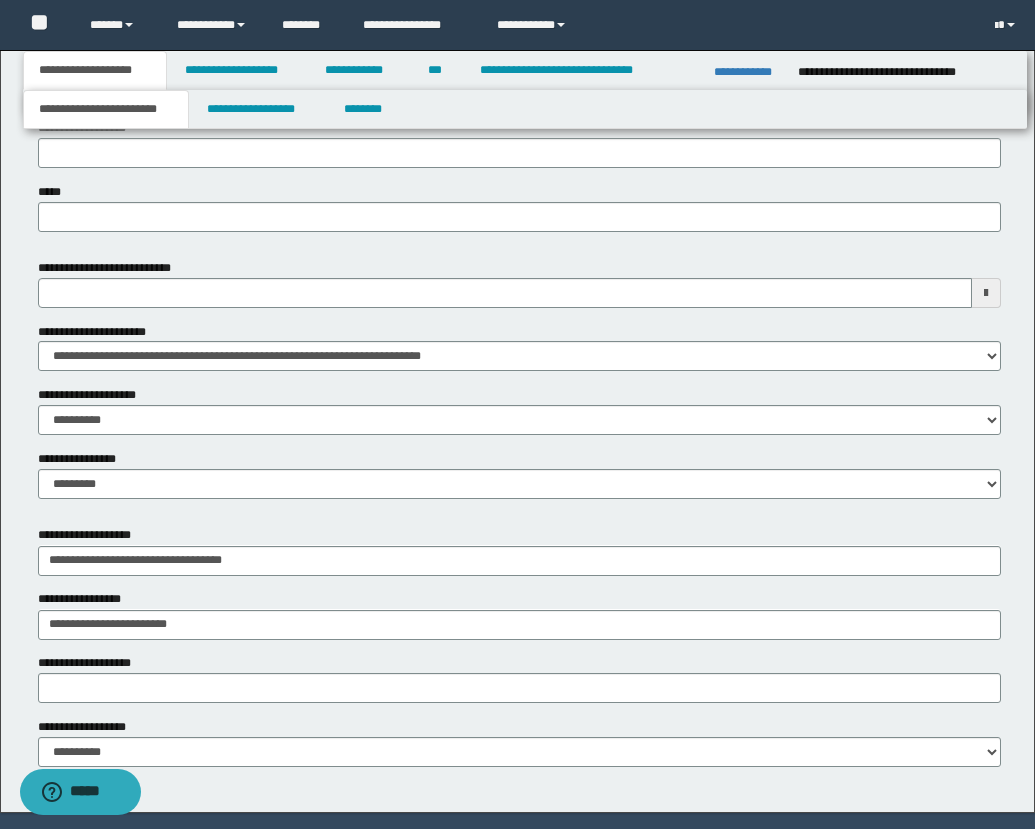 click at bounding box center [986, 293] 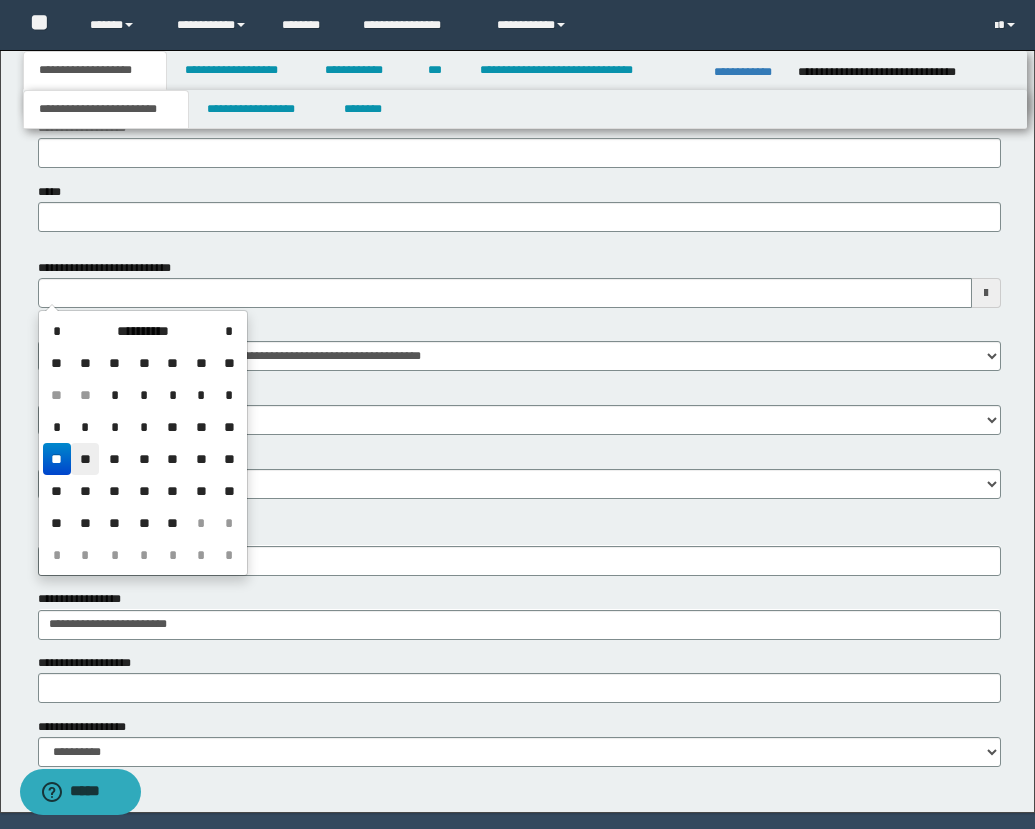 click on "**" at bounding box center [85, 459] 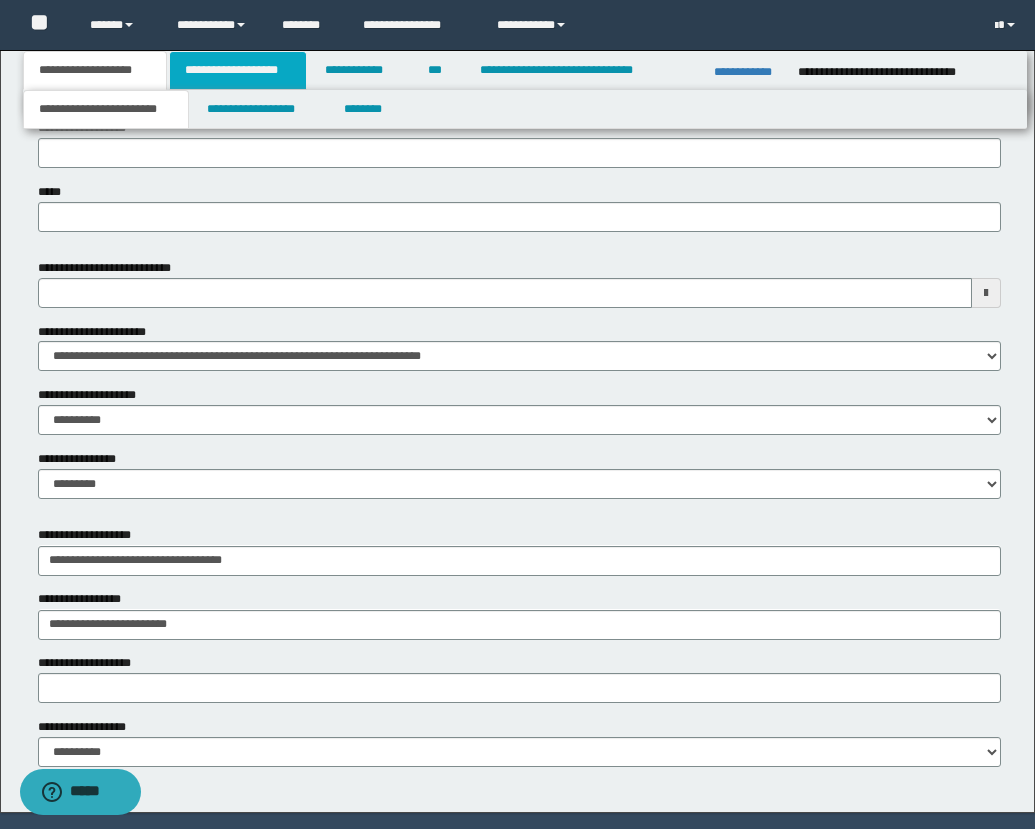 click on "**********" at bounding box center (238, 70) 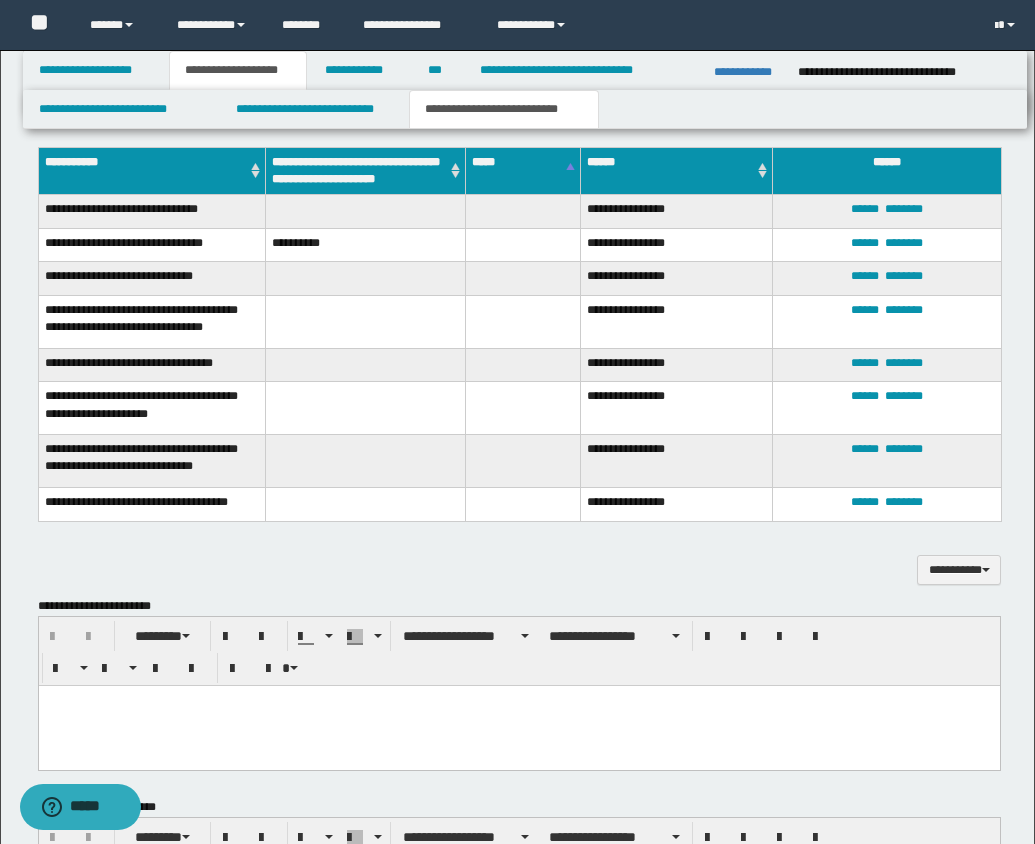 click on "**********" at bounding box center (504, 109) 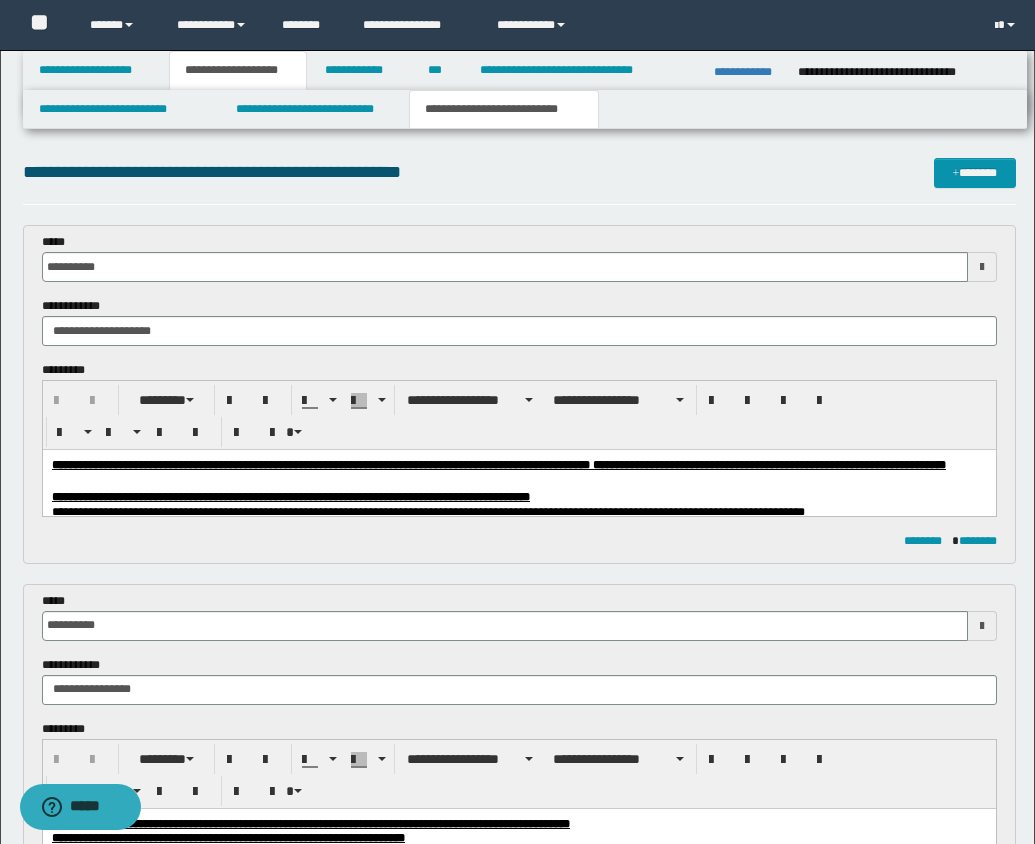 scroll, scrollTop: 0, scrollLeft: 0, axis: both 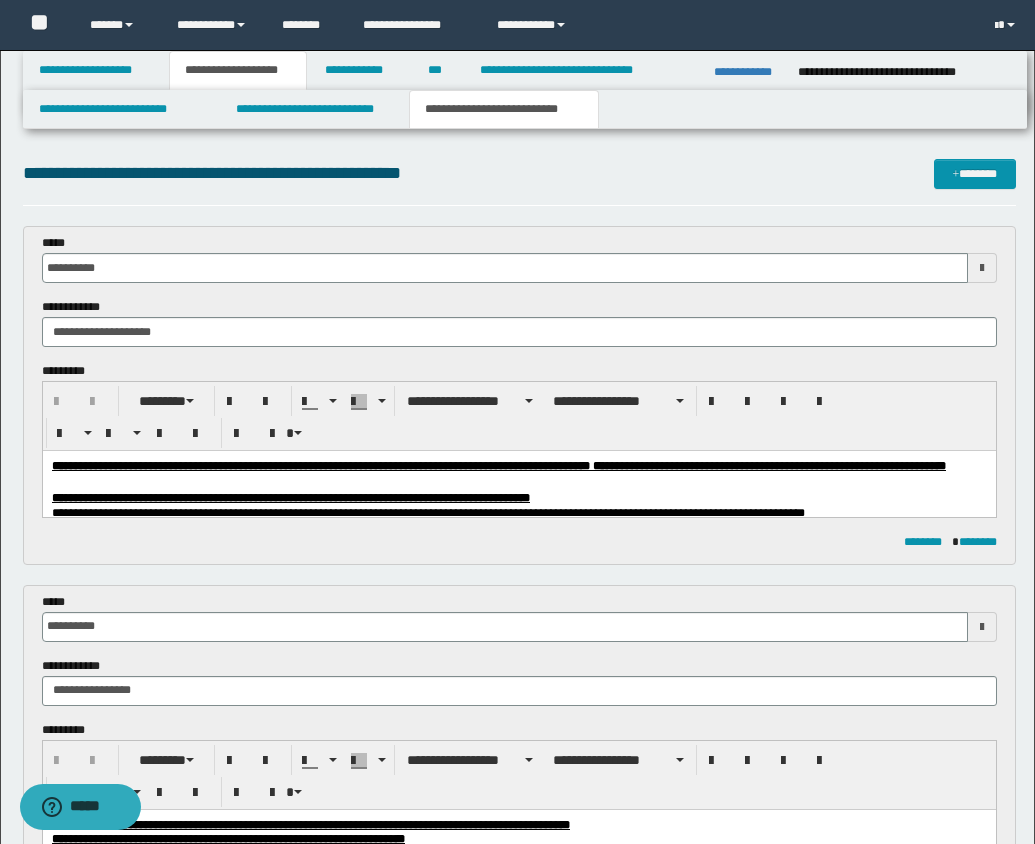 click on "**********" at bounding box center (518, 498) 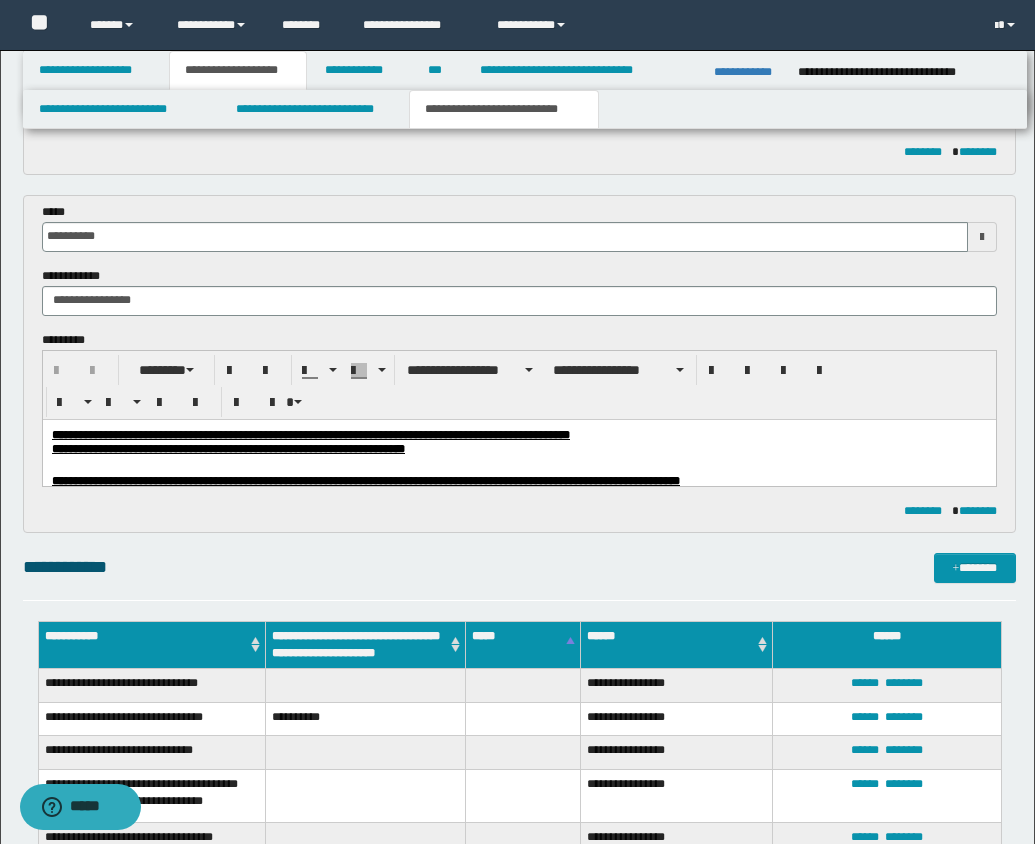 scroll, scrollTop: 913, scrollLeft: 0, axis: vertical 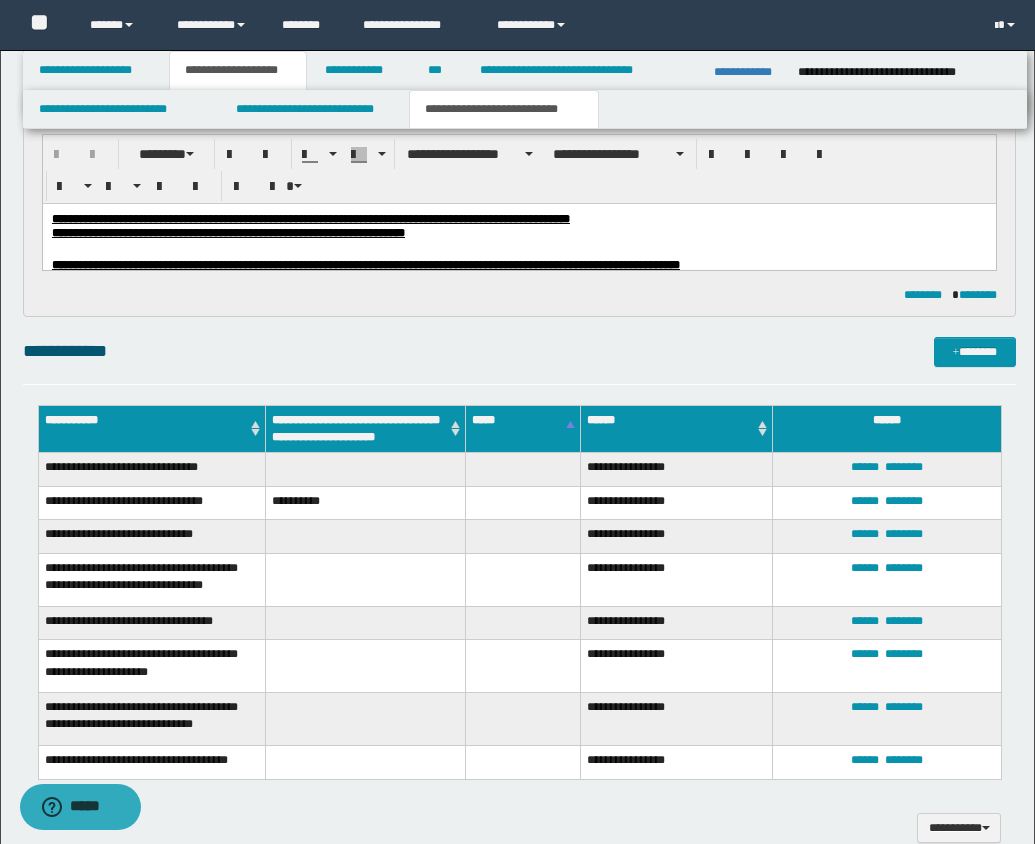 click on "**********" at bounding box center (365, 264) 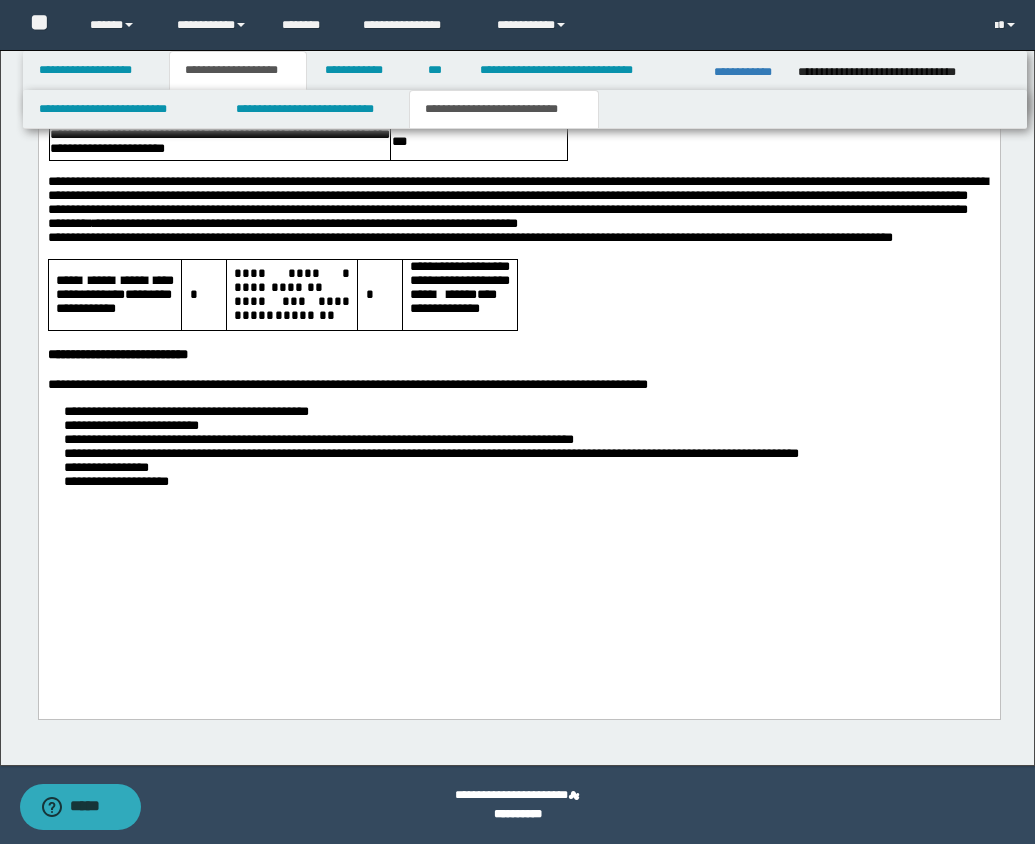 scroll, scrollTop: 1863, scrollLeft: 0, axis: vertical 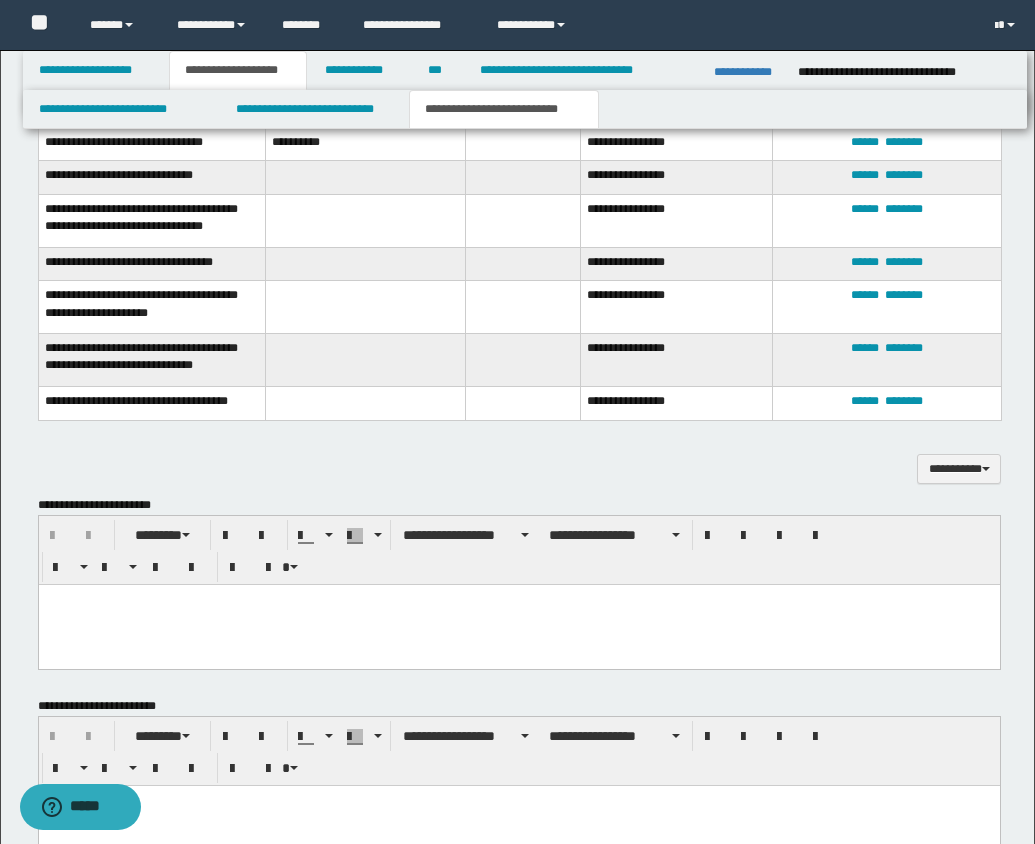 click at bounding box center (518, 600) 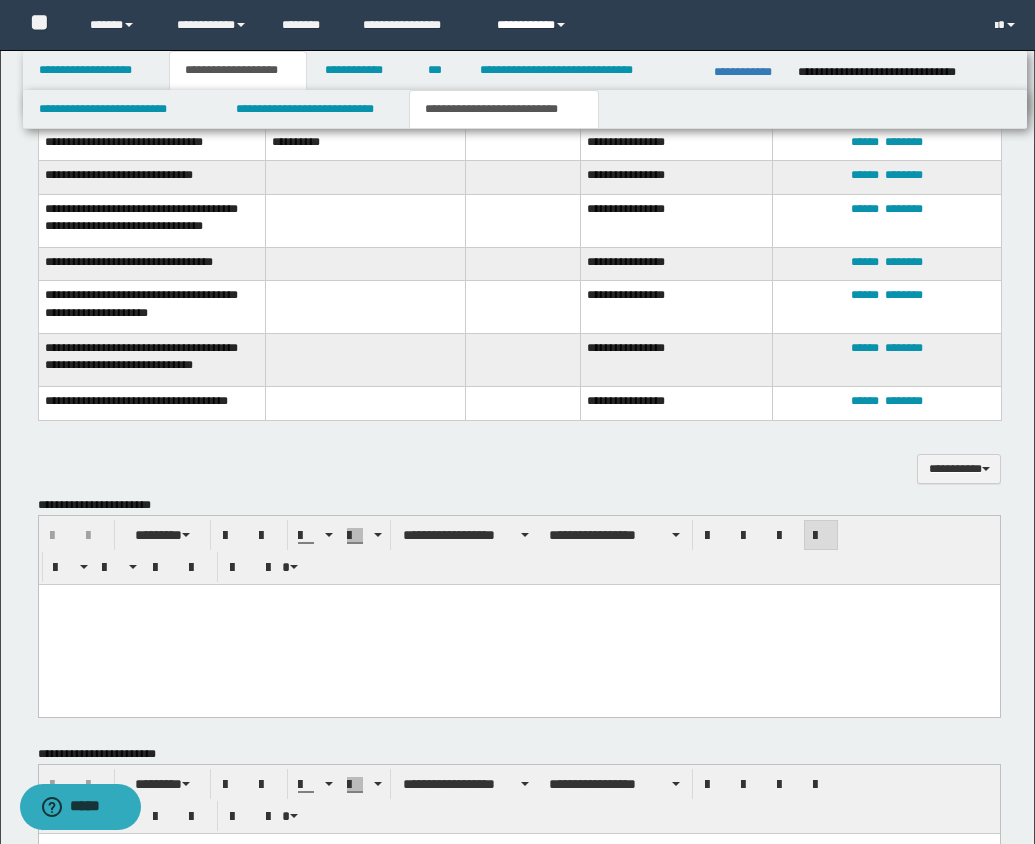type 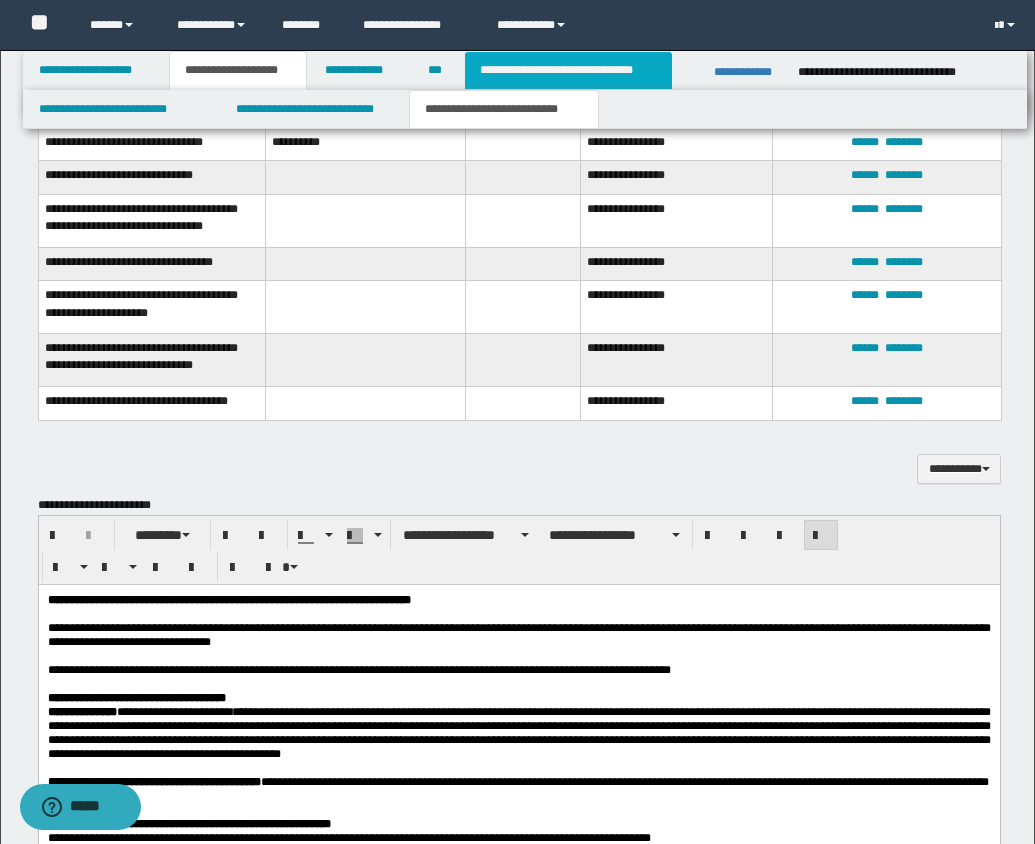 click on "**********" at bounding box center (568, 70) 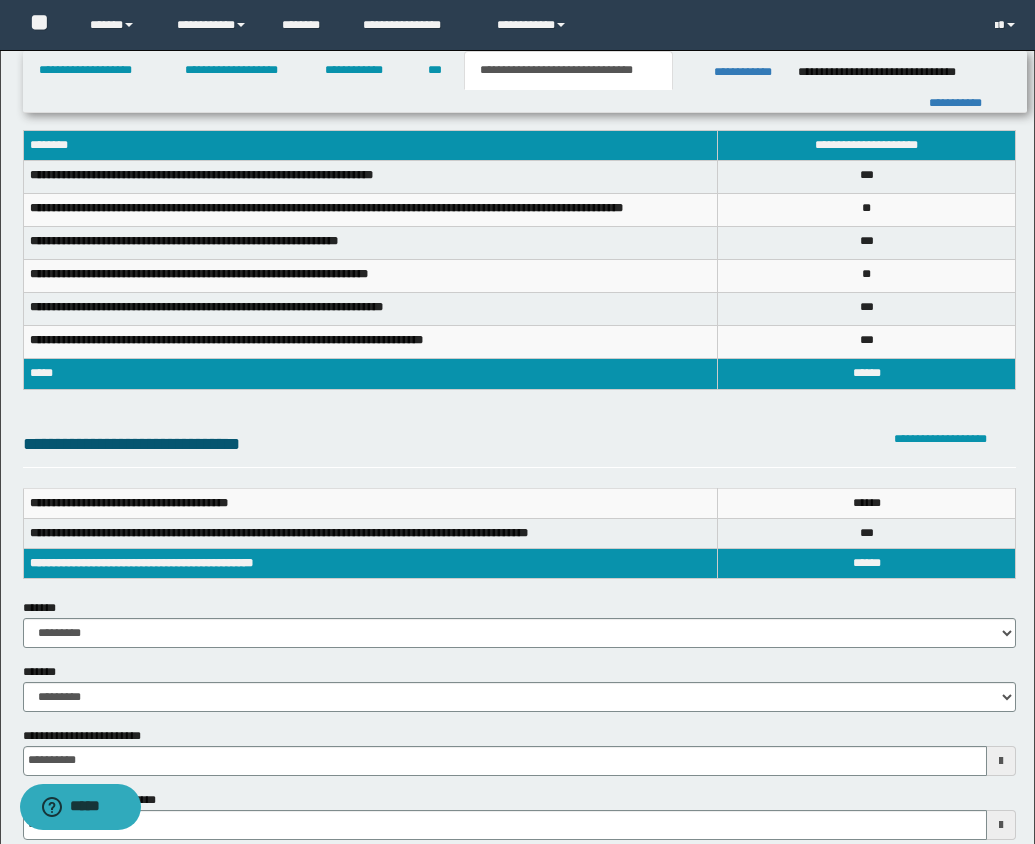 scroll, scrollTop: 0, scrollLeft: 0, axis: both 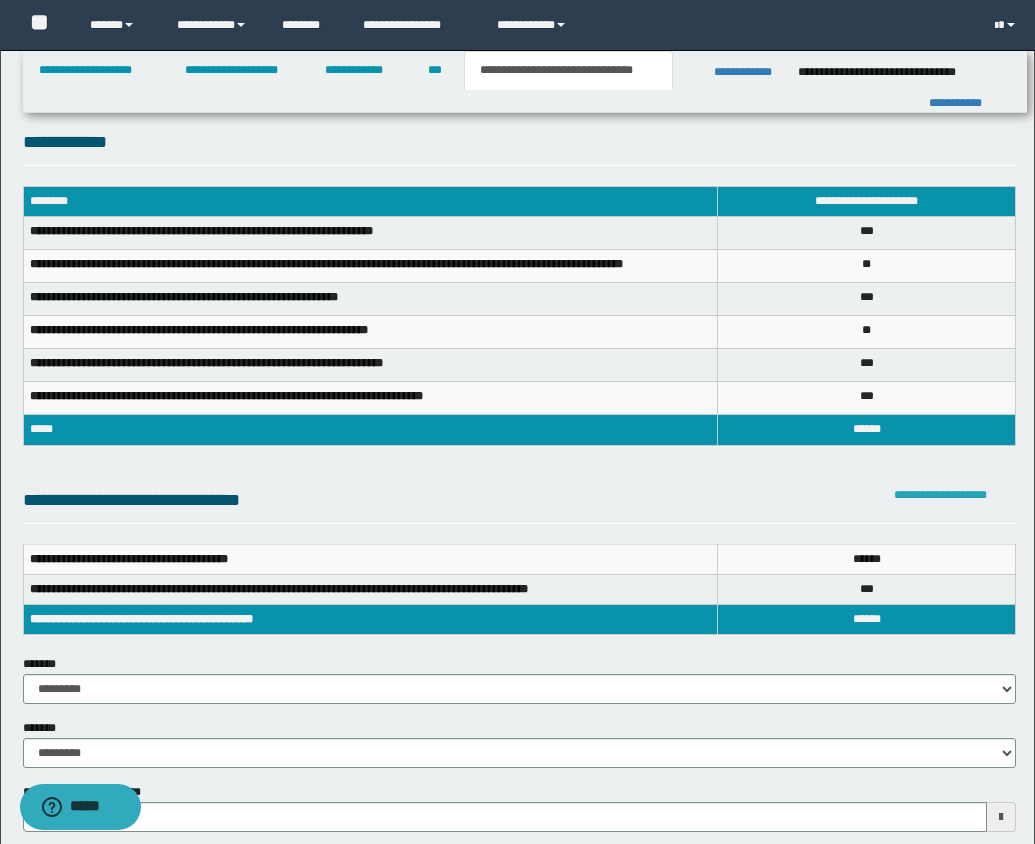 click on "**********" at bounding box center (940, 495) 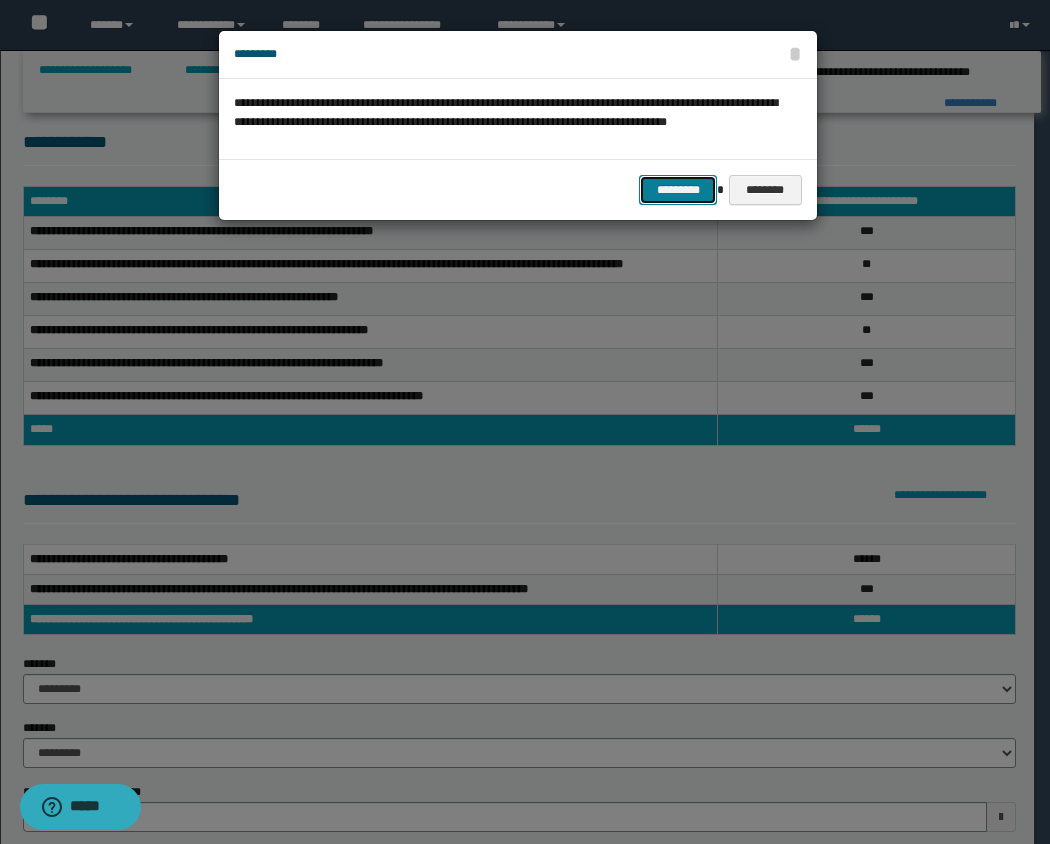 click on "*********" at bounding box center [678, 190] 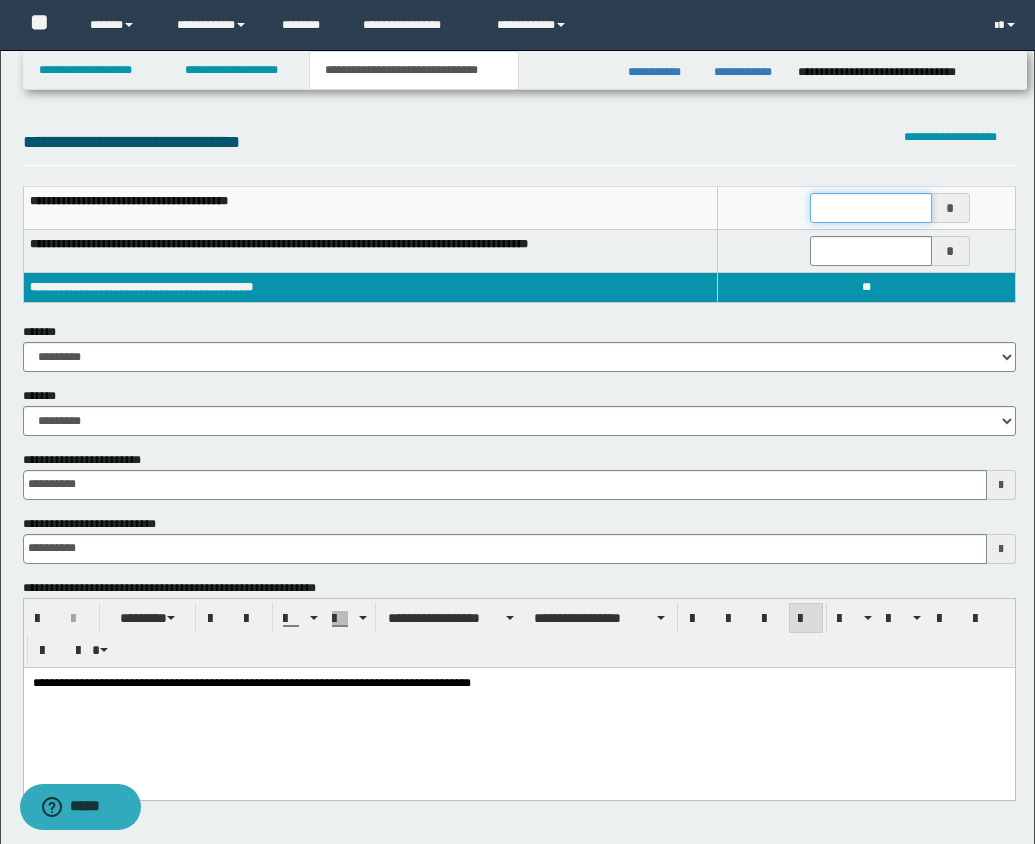 click at bounding box center [871, 208] 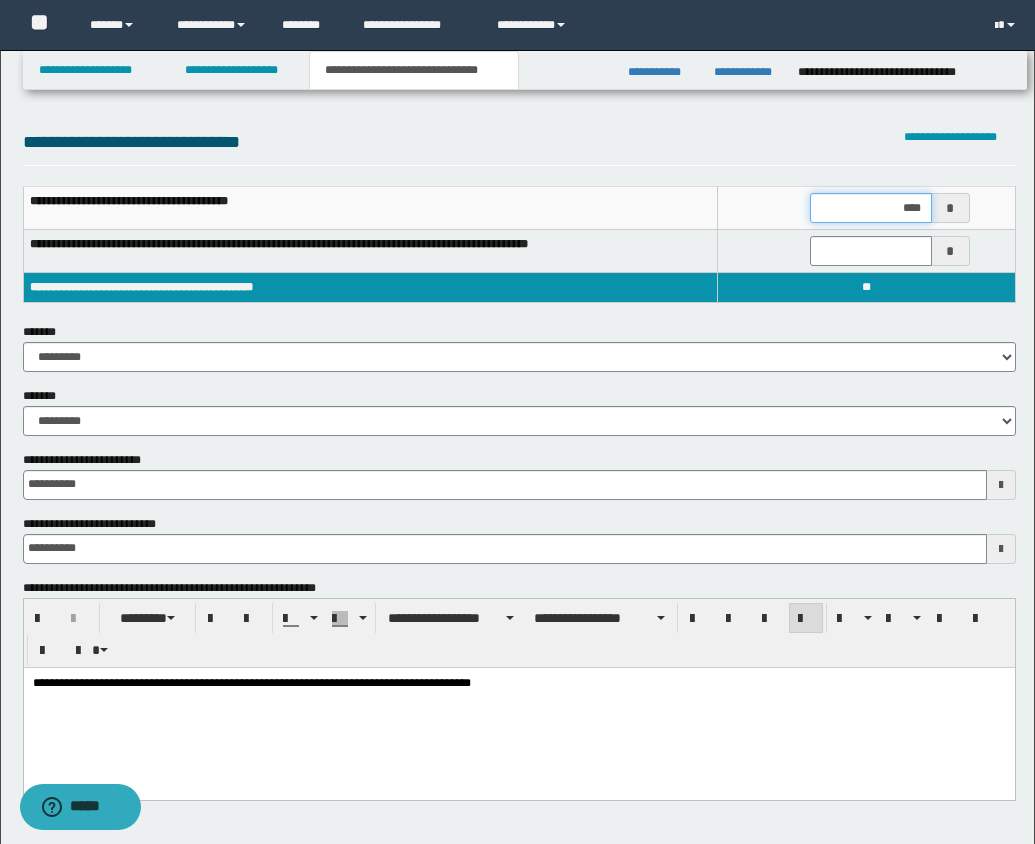 type on "*****" 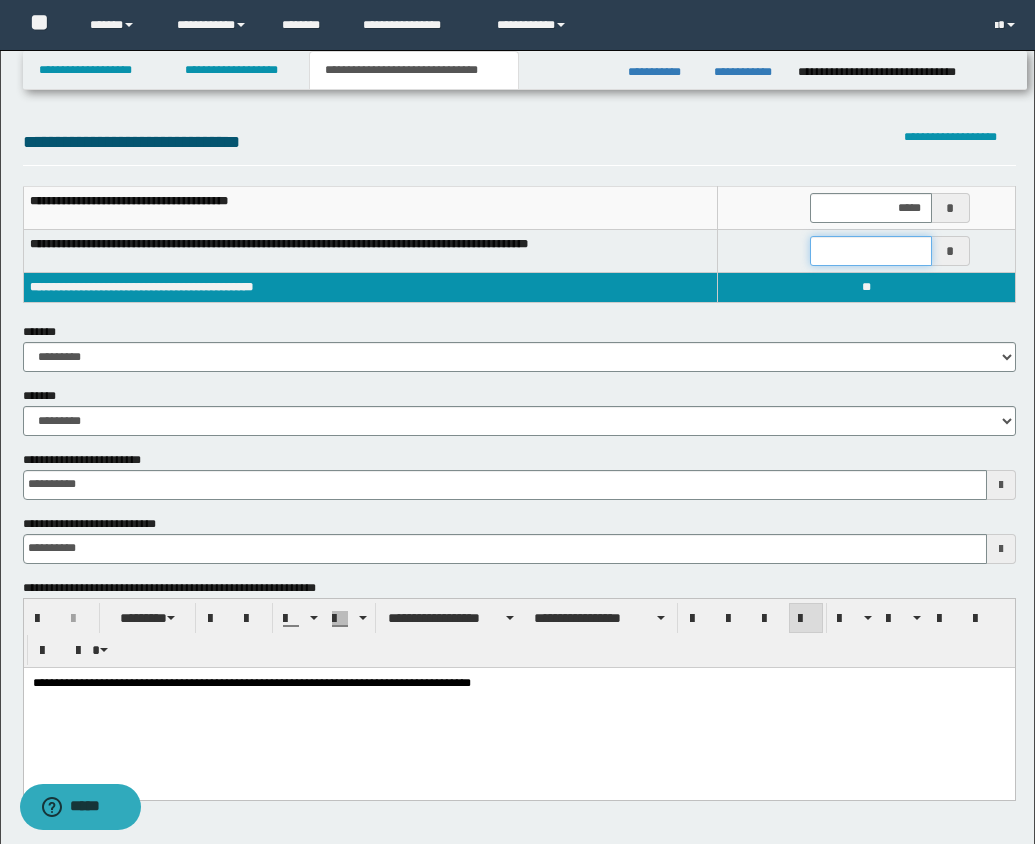 click at bounding box center [871, 251] 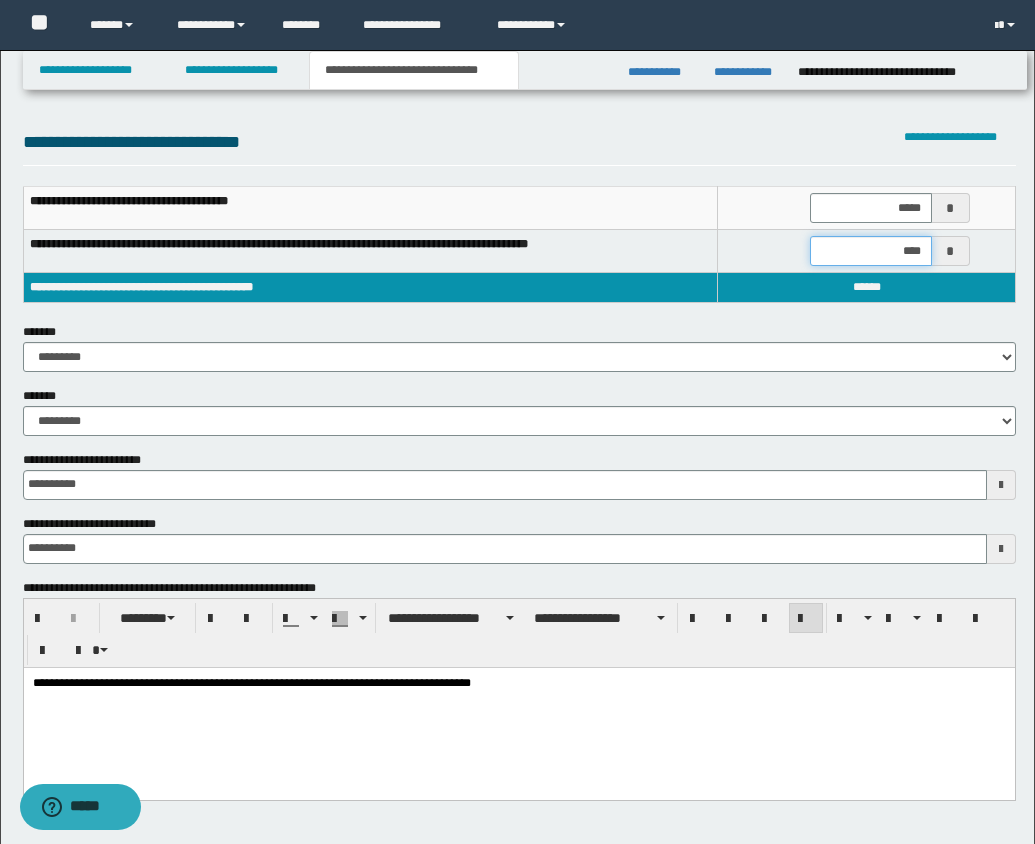 type on "*****" 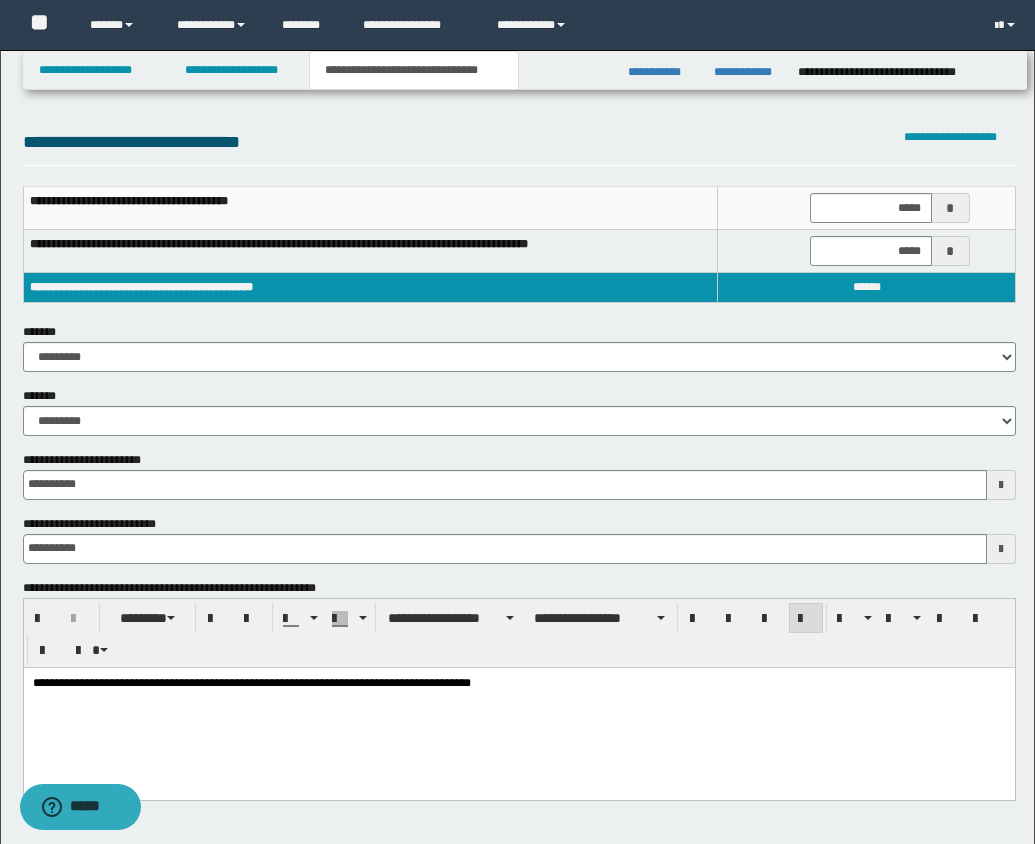 click on "**********" at bounding box center (517, 941) 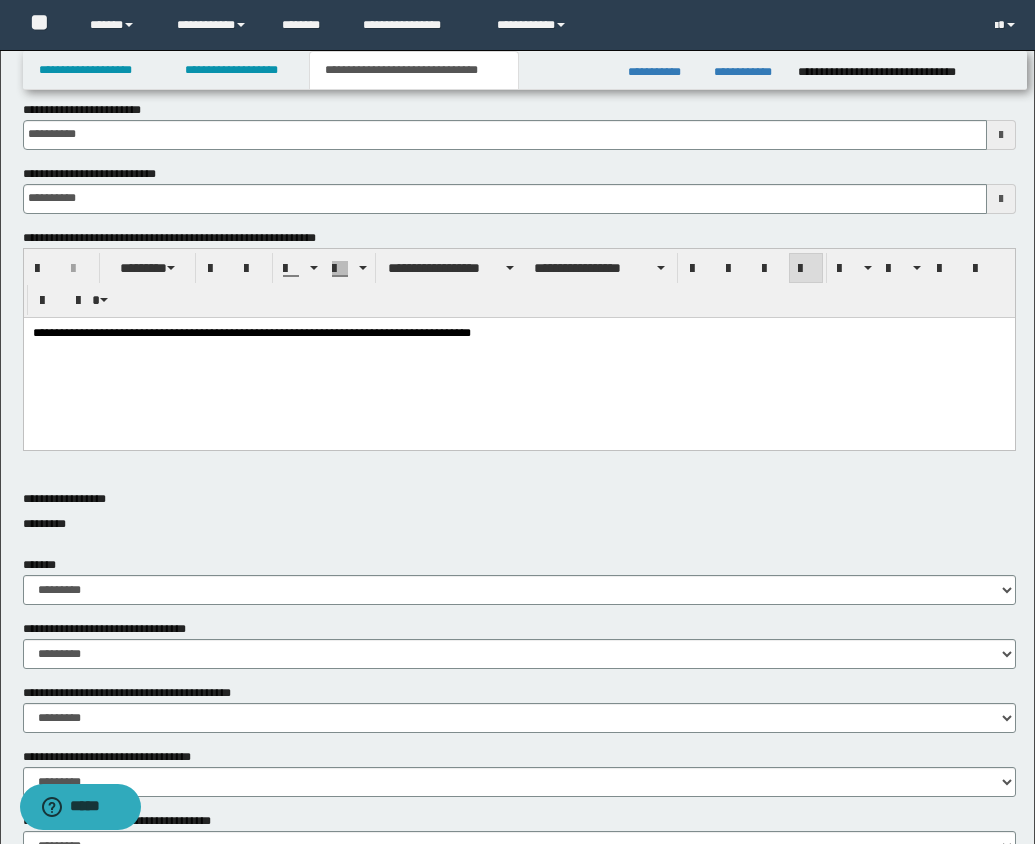 scroll, scrollTop: 610, scrollLeft: 0, axis: vertical 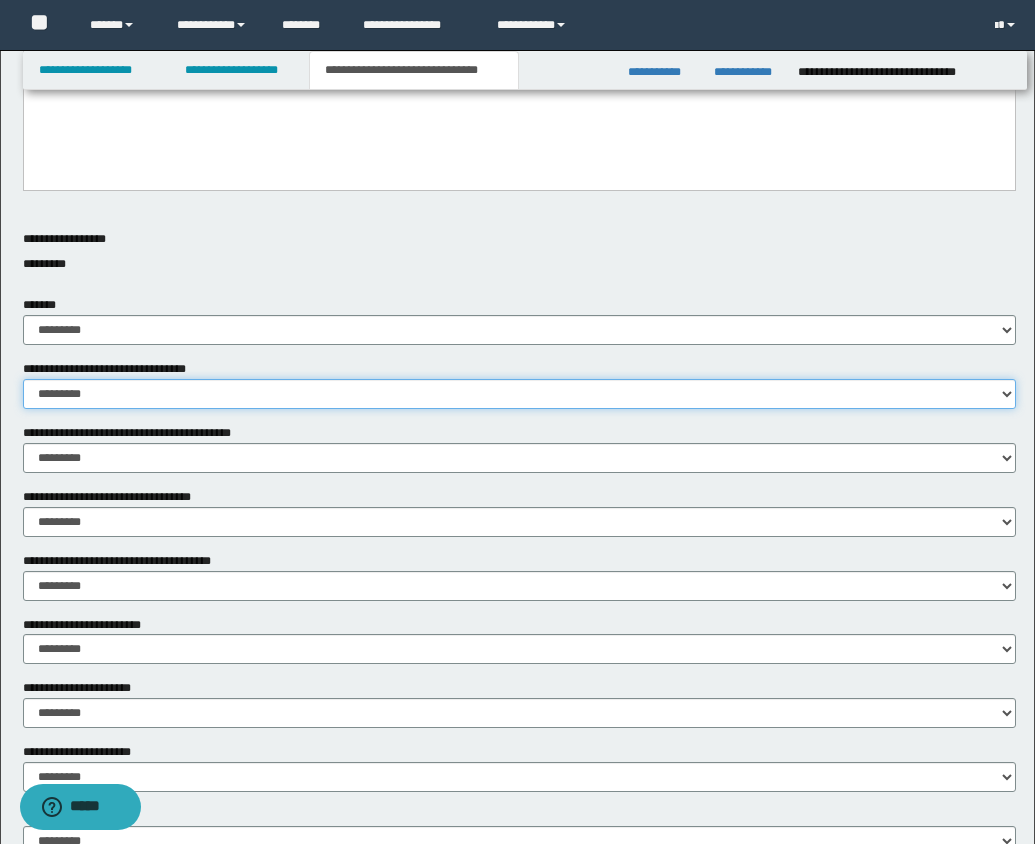click on "*********
**
**" at bounding box center (519, 394) 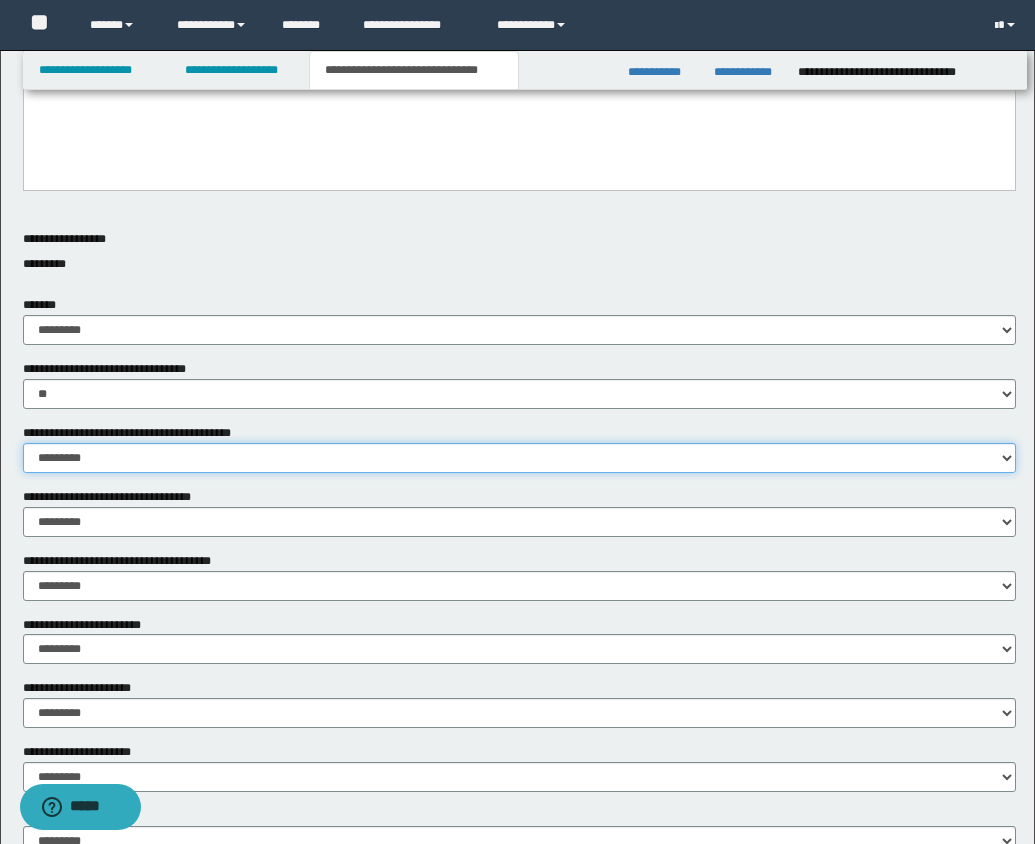 click on "*********
**
**" at bounding box center (519, 458) 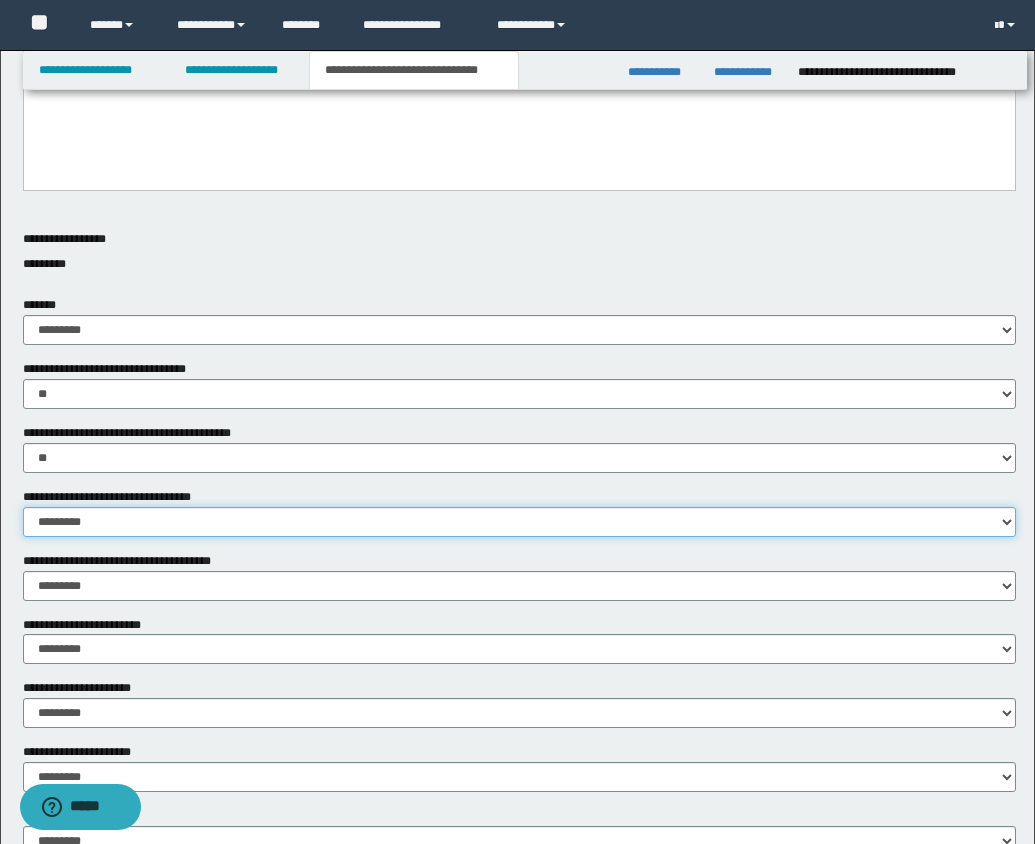 click on "*********
**
**" at bounding box center [519, 522] 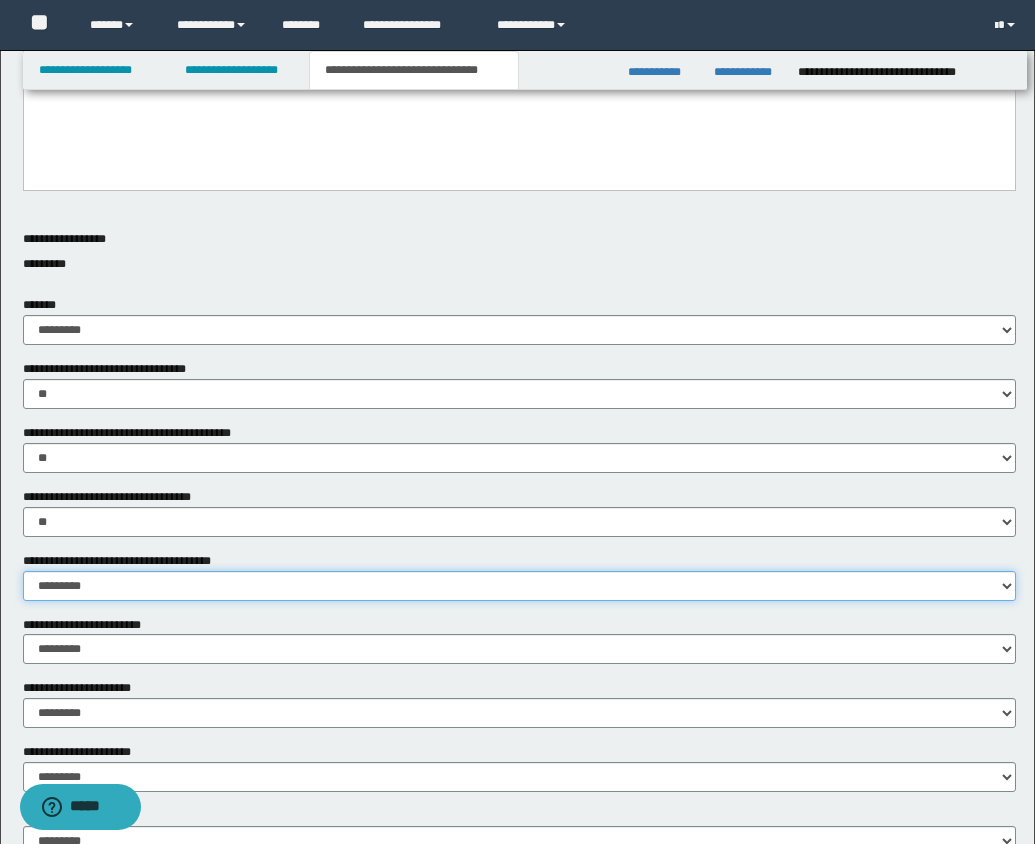 click on "*********
**
**" at bounding box center [519, 586] 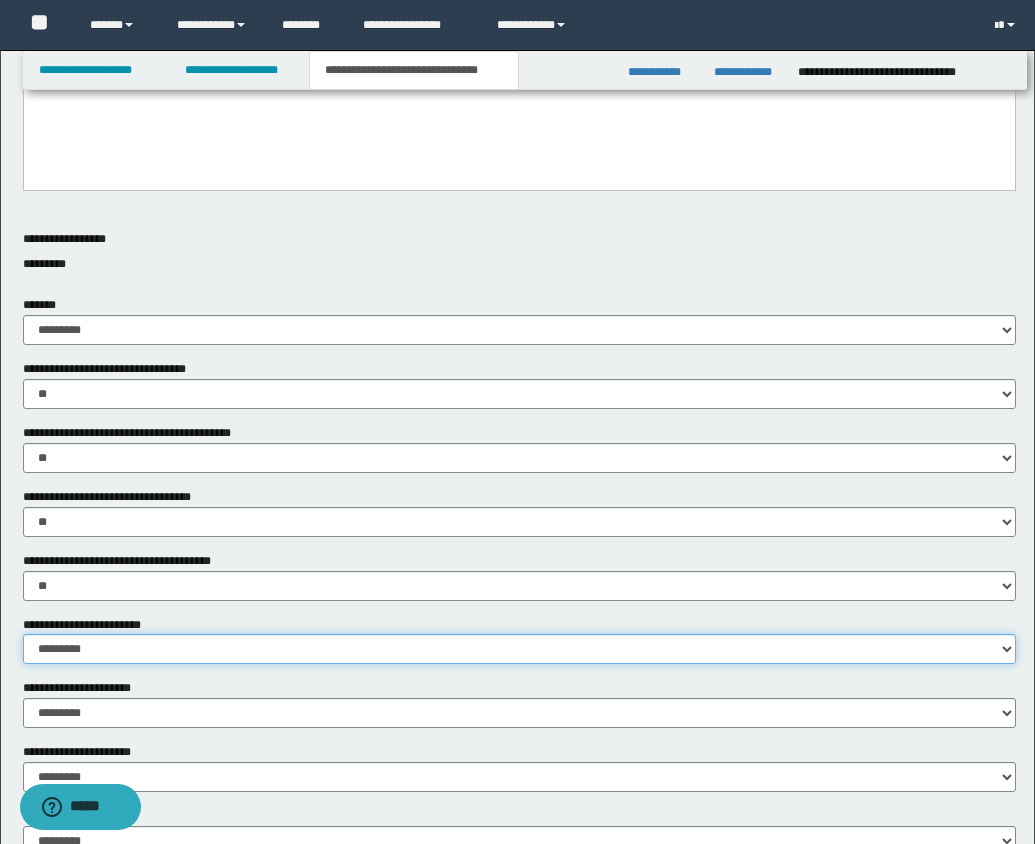 click on "*********
**
**" at bounding box center (519, 649) 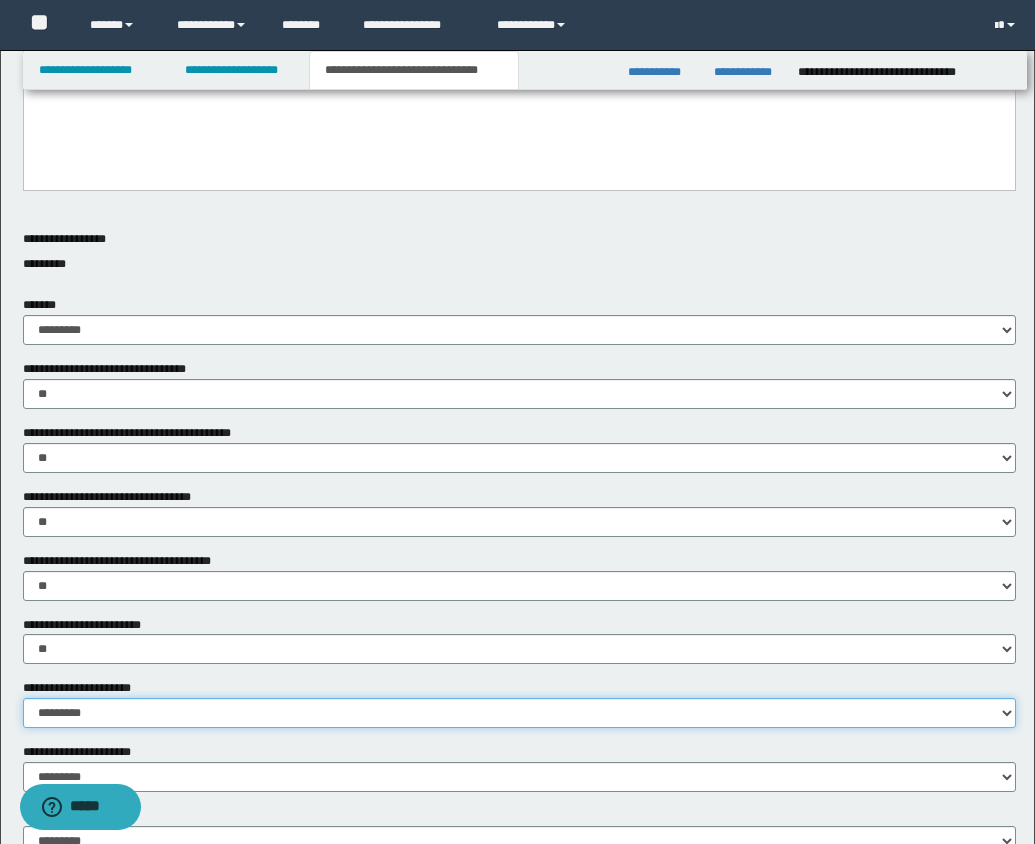 click on "*********
**
**" at bounding box center [519, 713] 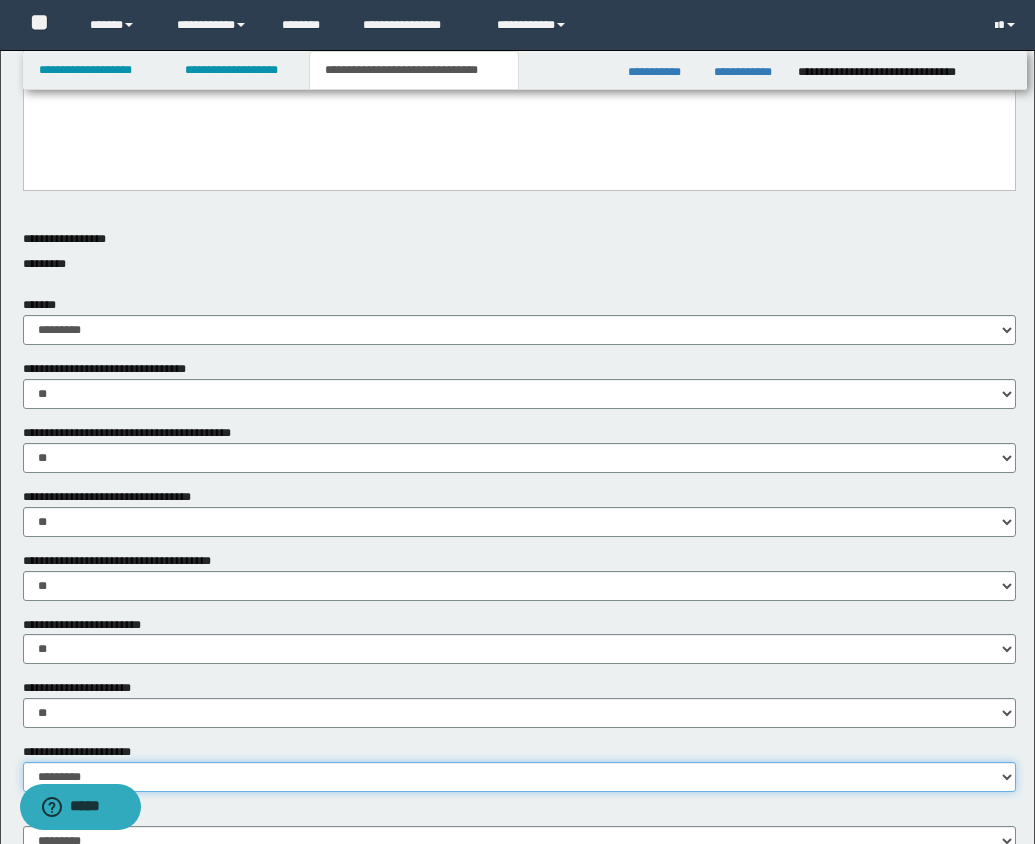 click on "*********
**
**" at bounding box center (519, 777) 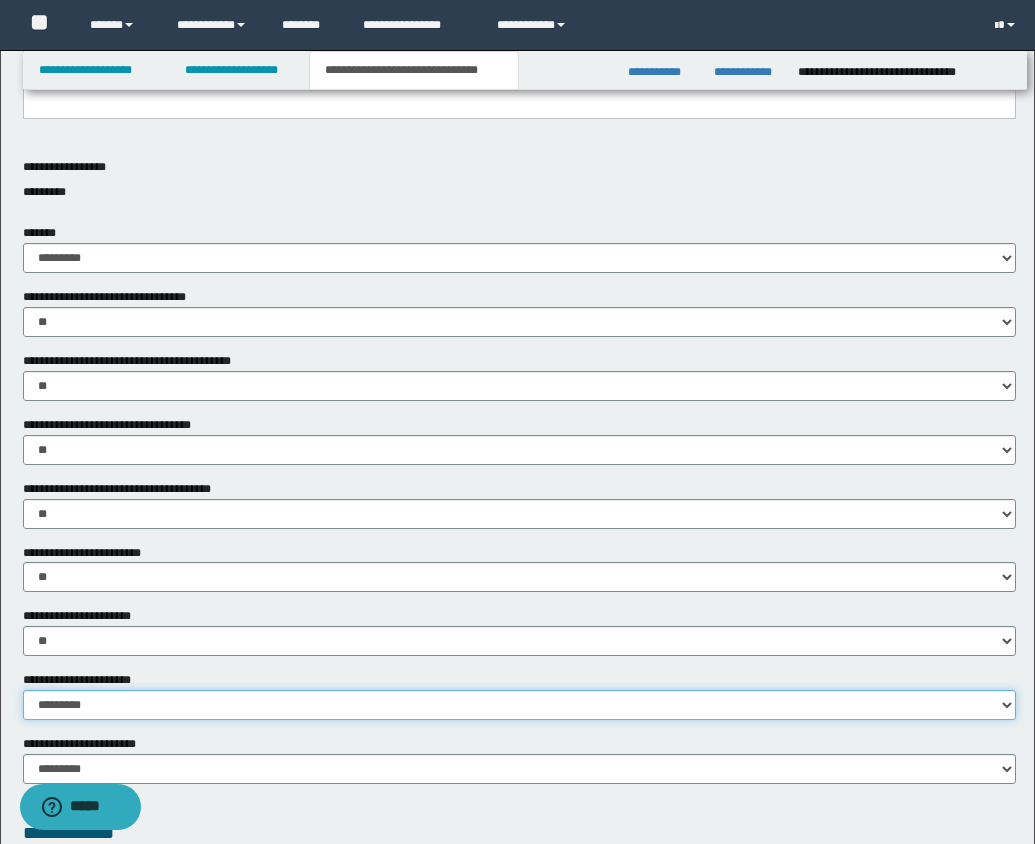scroll, scrollTop: 730, scrollLeft: 0, axis: vertical 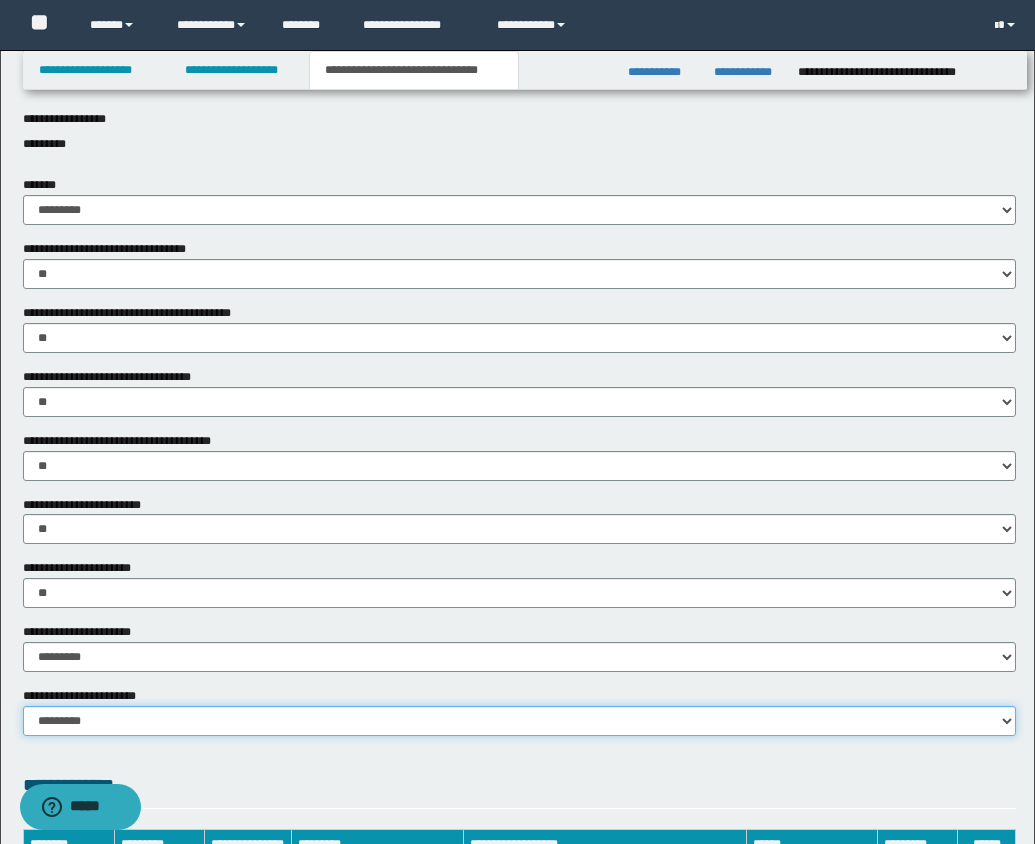 click on "*********
*********
*********" at bounding box center [519, 721] 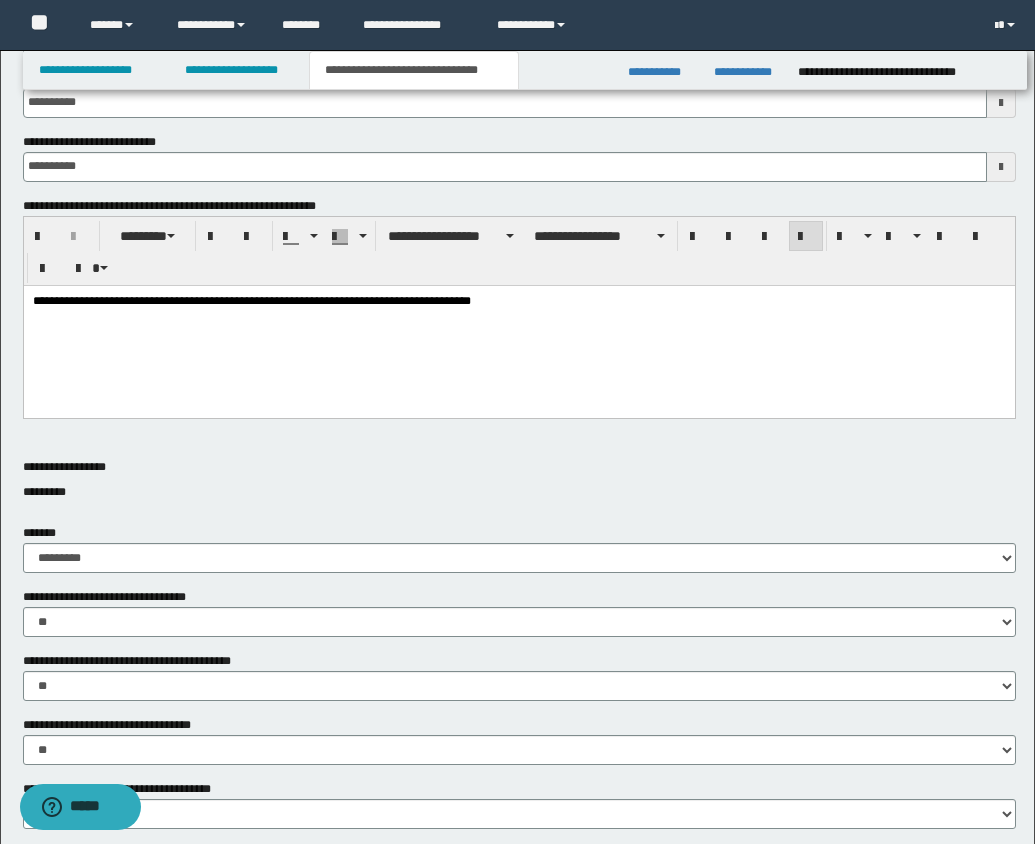 scroll, scrollTop: 1066, scrollLeft: 0, axis: vertical 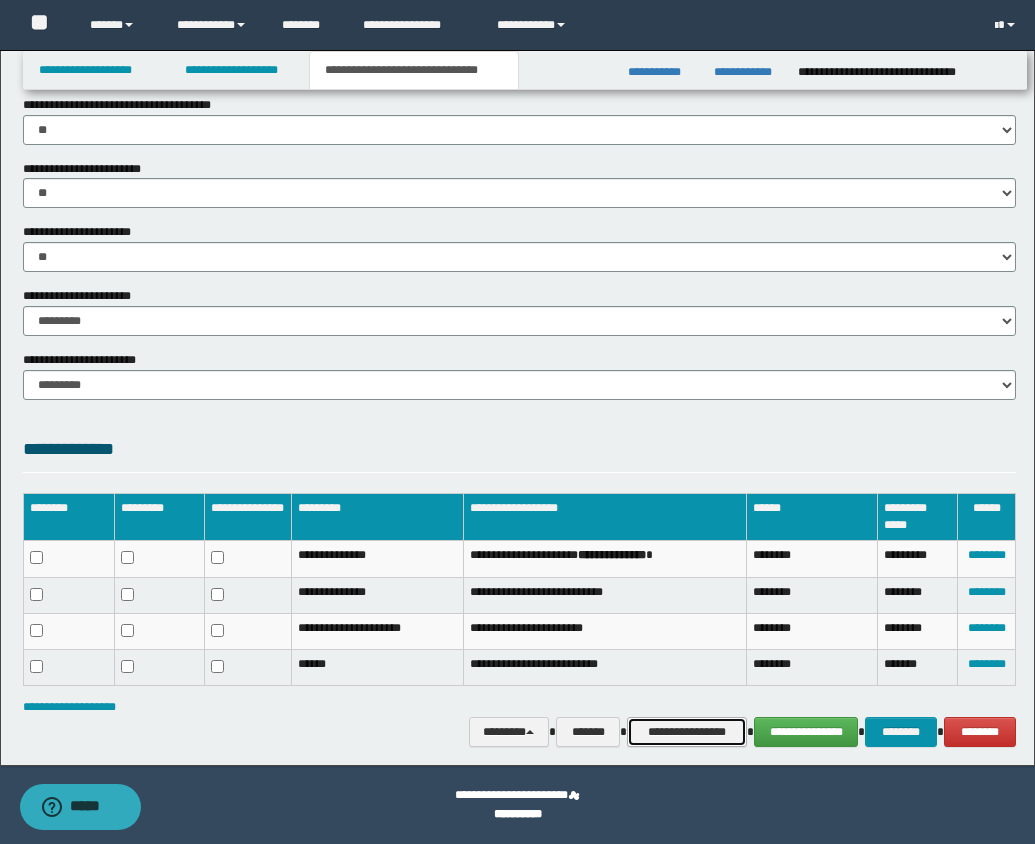 click on "**********" at bounding box center [687, 732] 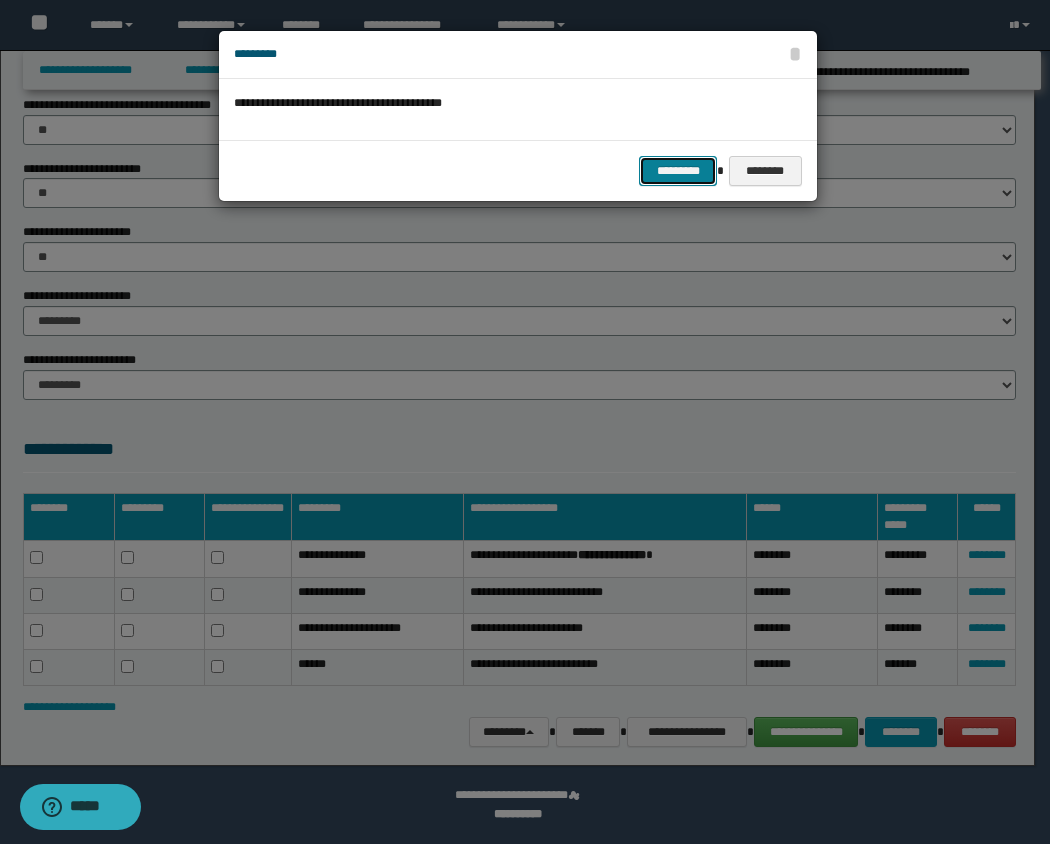 click on "*********" at bounding box center (678, 171) 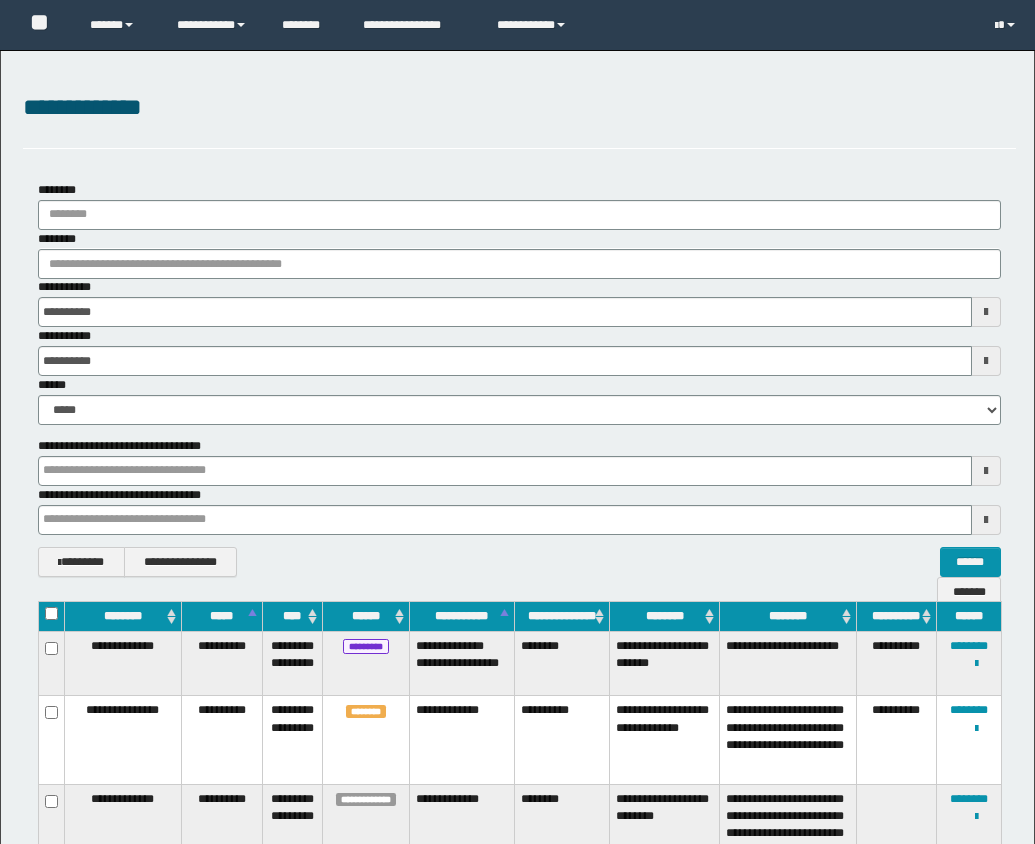 click on "**********" at bounding box center (665, 828) 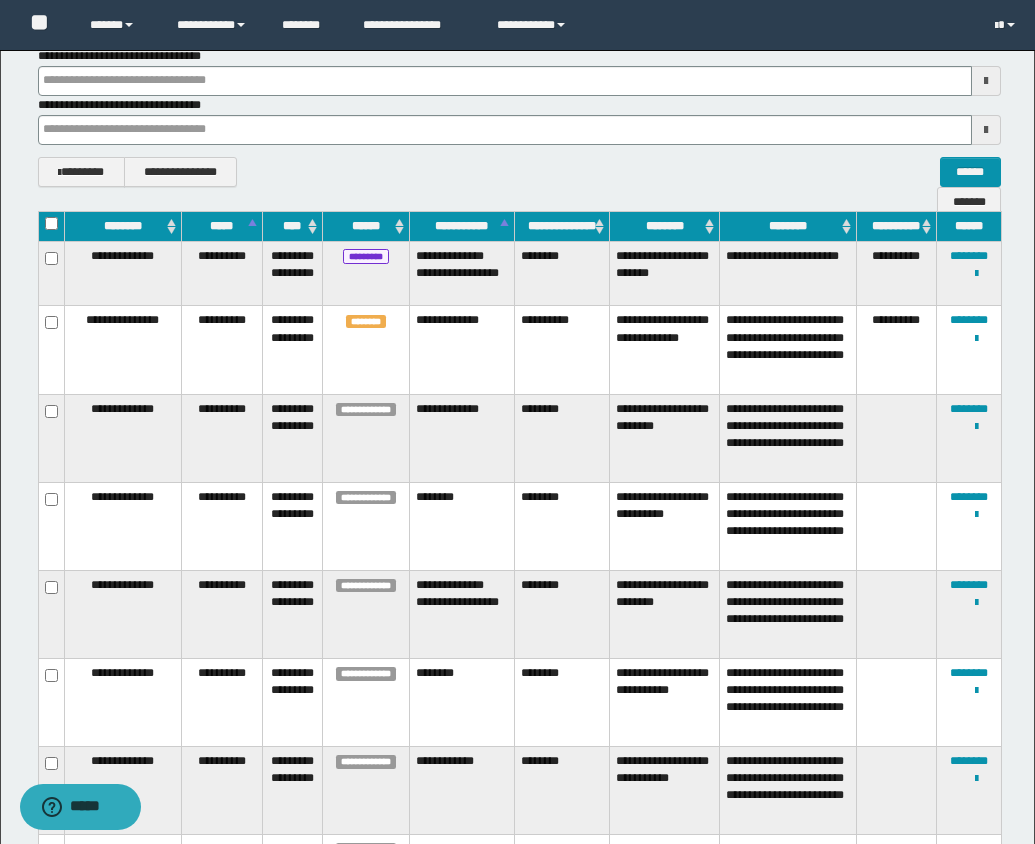 scroll, scrollTop: 0, scrollLeft: 0, axis: both 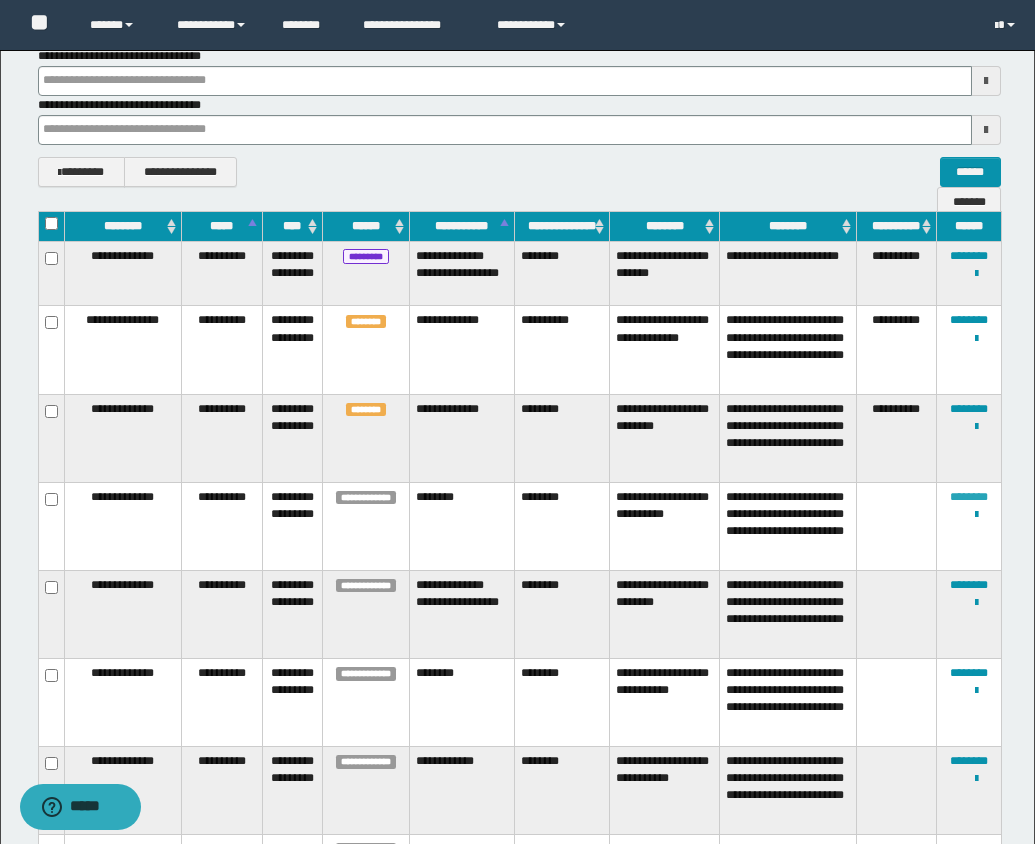 click on "********" at bounding box center (969, 497) 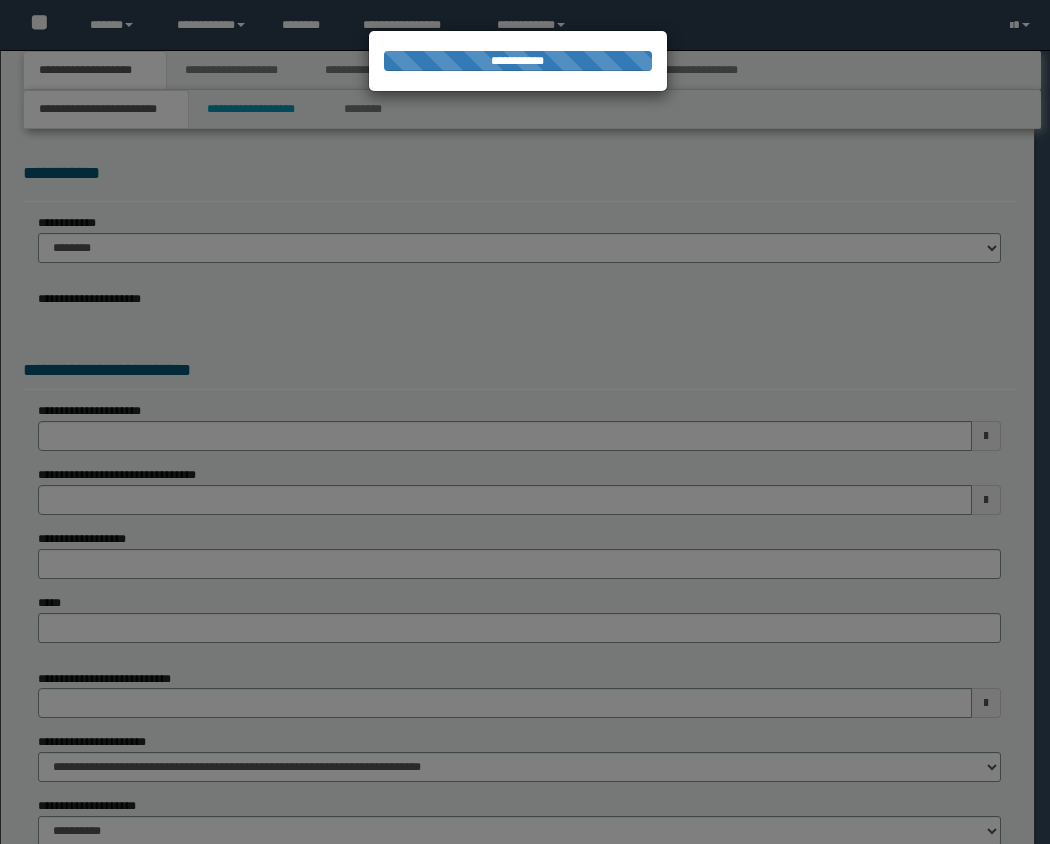 scroll, scrollTop: 0, scrollLeft: 0, axis: both 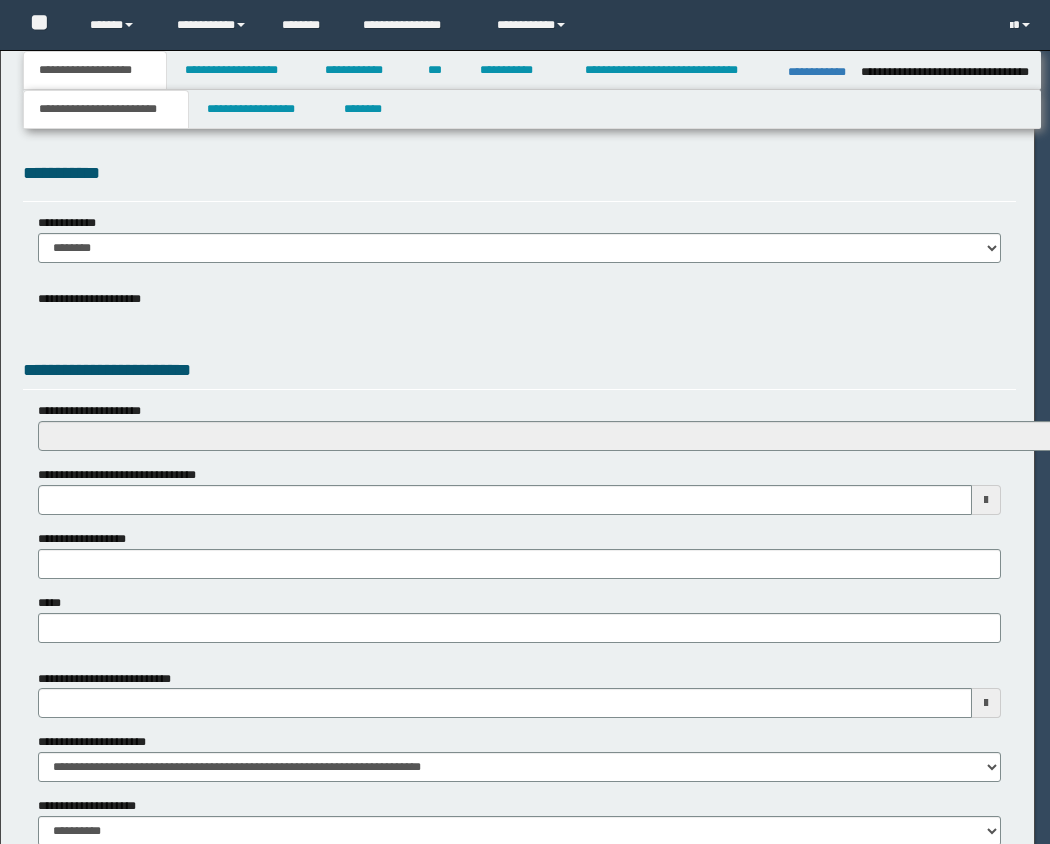 select on "*" 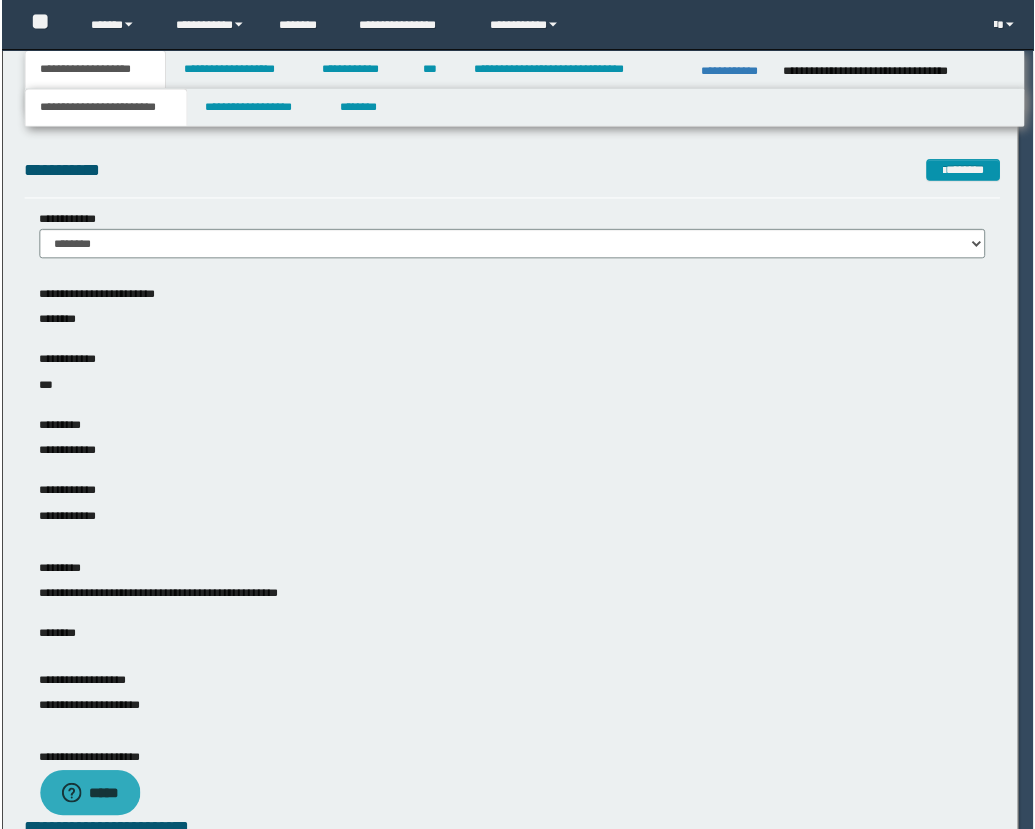 scroll, scrollTop: 0, scrollLeft: 0, axis: both 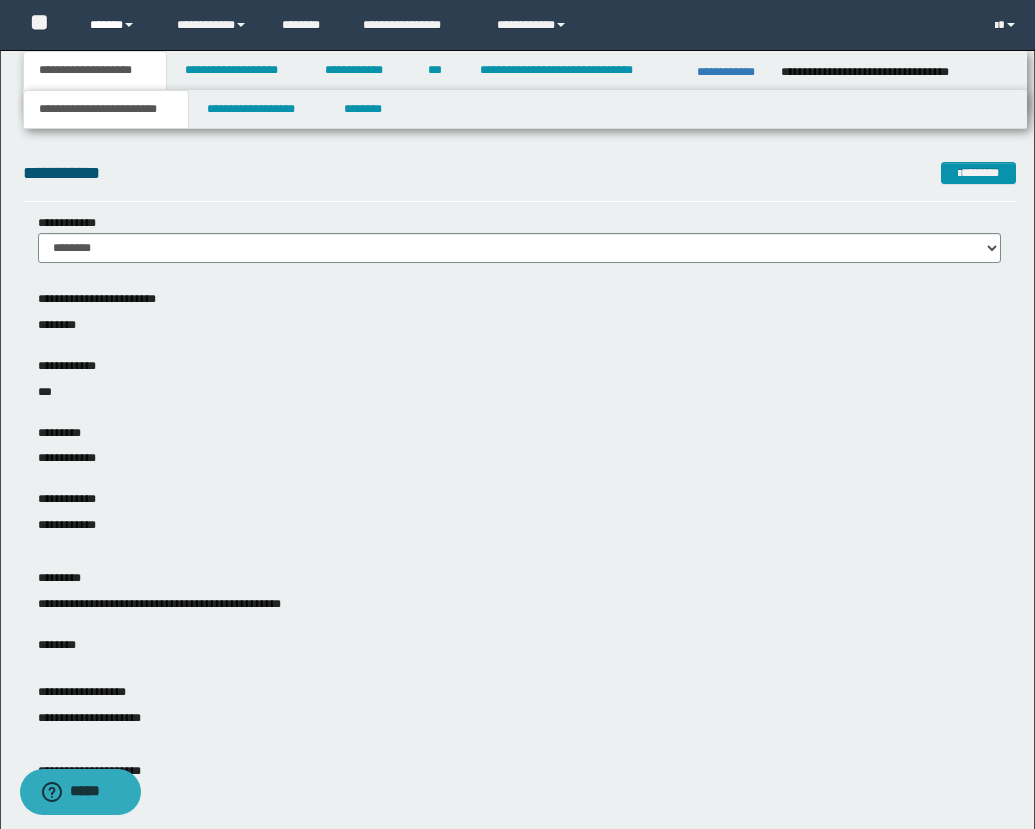click on "******" at bounding box center [118, 25] 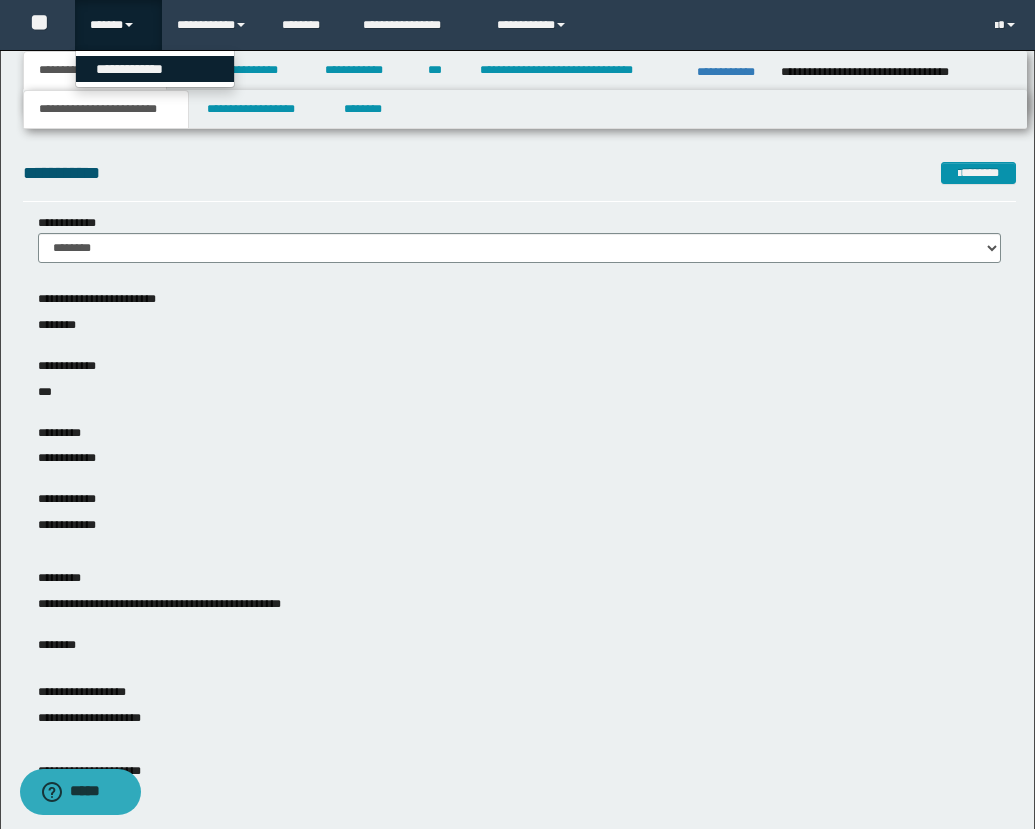 click on "**********" at bounding box center (155, 69) 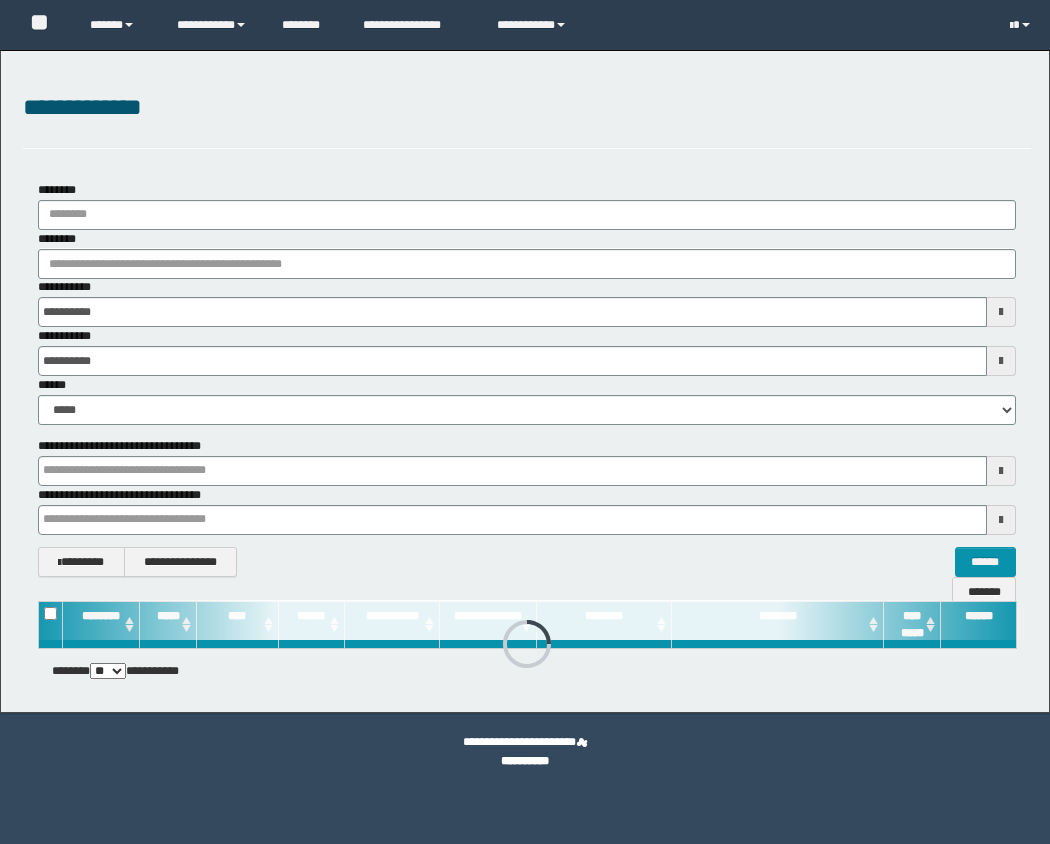 scroll, scrollTop: 0, scrollLeft: 0, axis: both 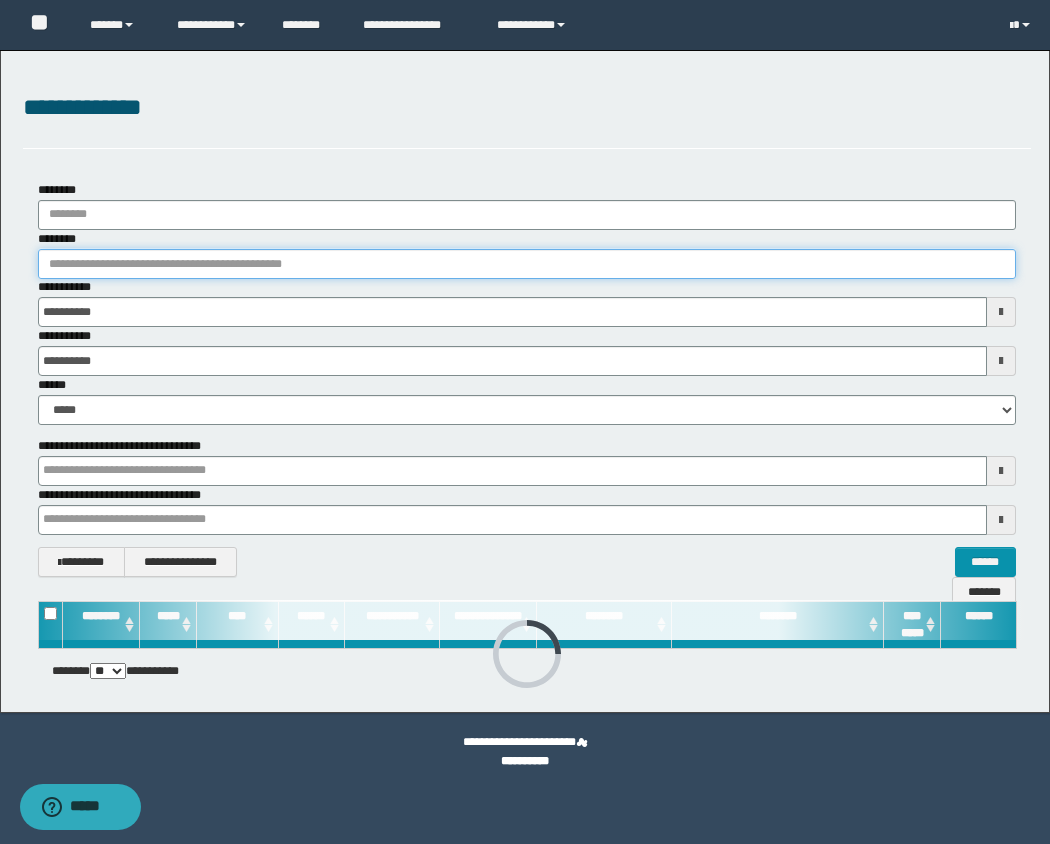 click on "********" at bounding box center [527, 264] 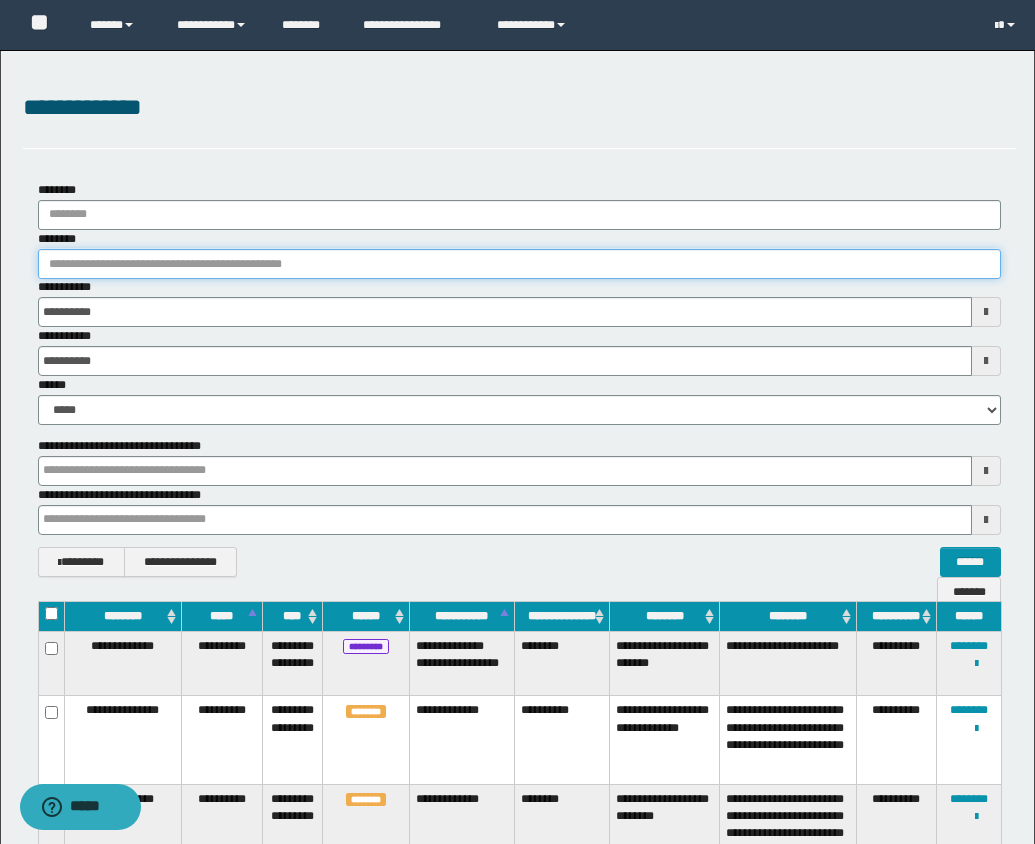 scroll, scrollTop: 474, scrollLeft: 0, axis: vertical 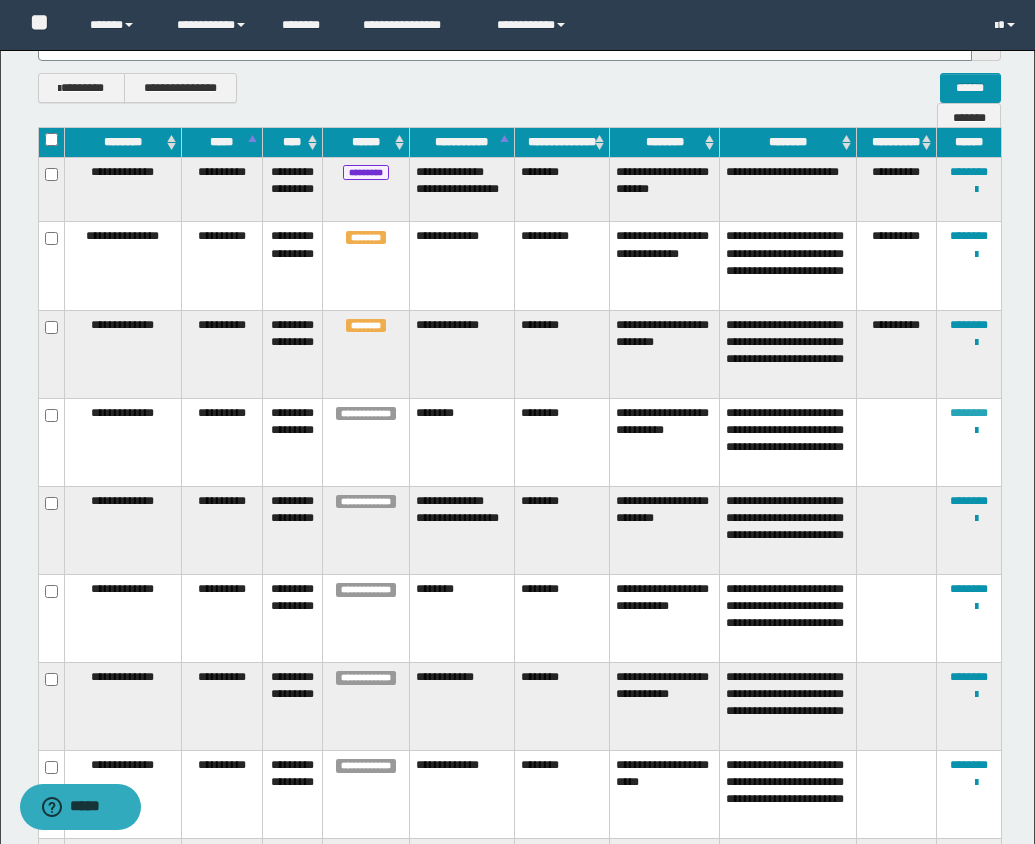 click on "********" at bounding box center (969, 413) 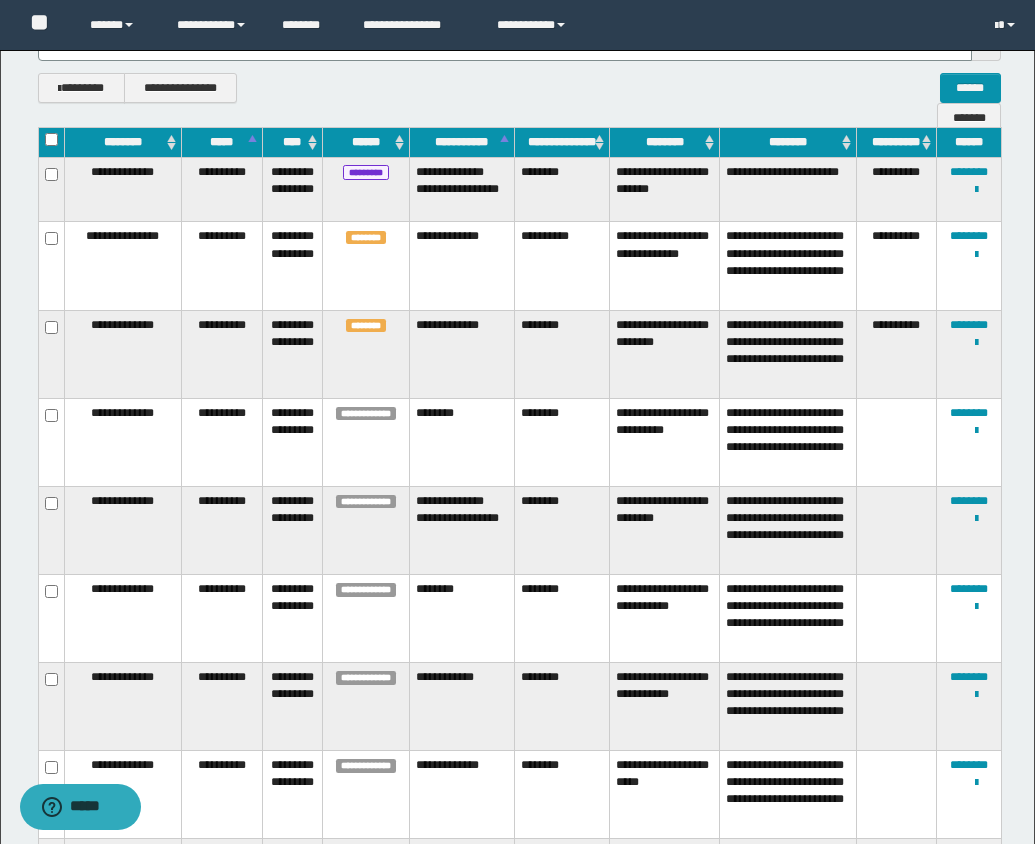 click on "**********" at bounding box center [665, 442] 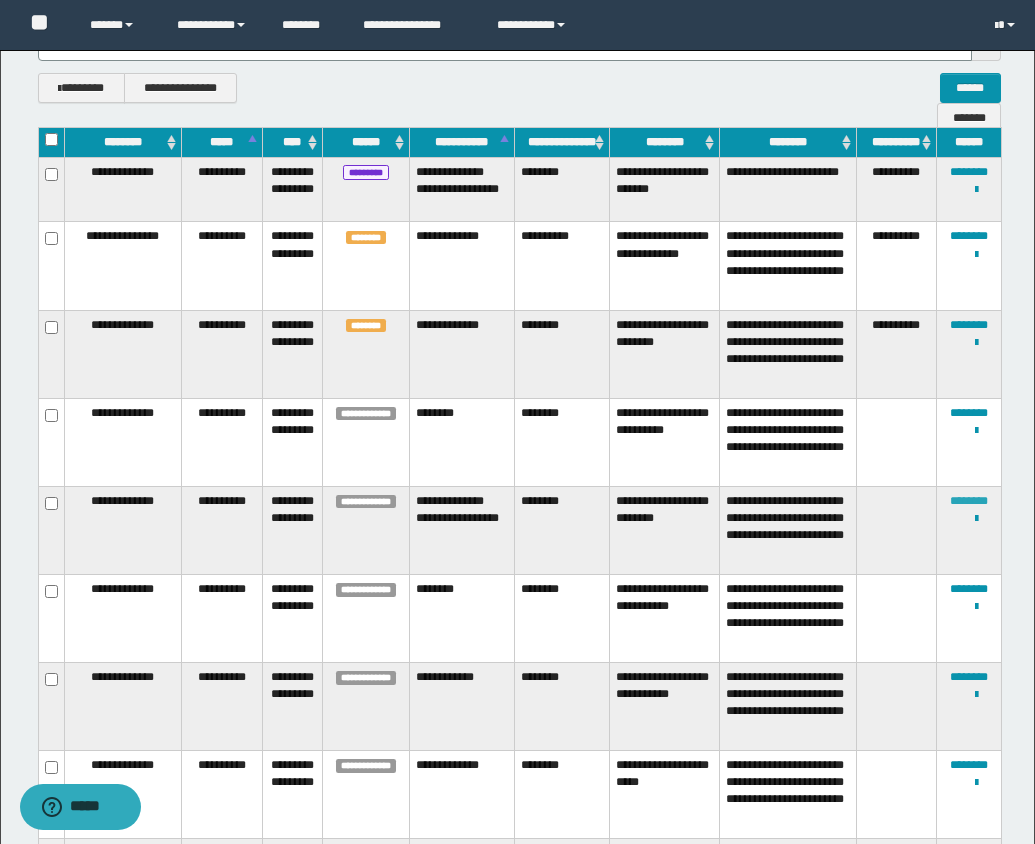 click on "********" at bounding box center (969, 501) 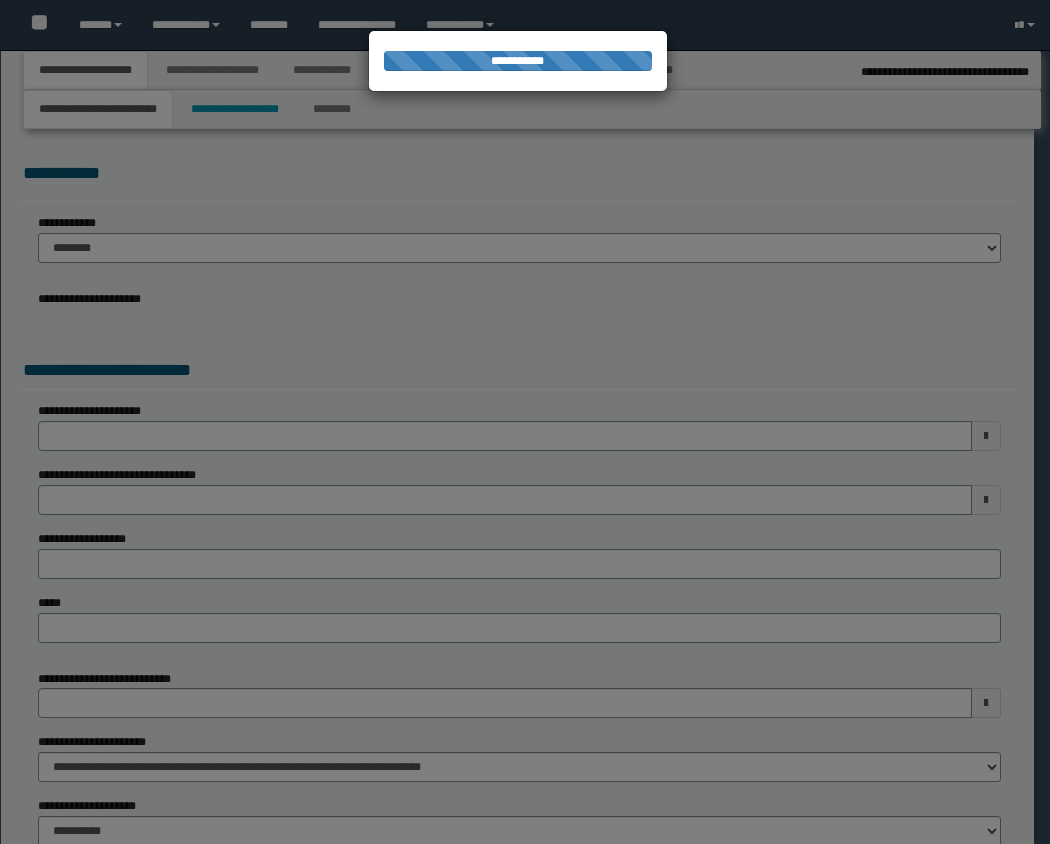scroll, scrollTop: 0, scrollLeft: 0, axis: both 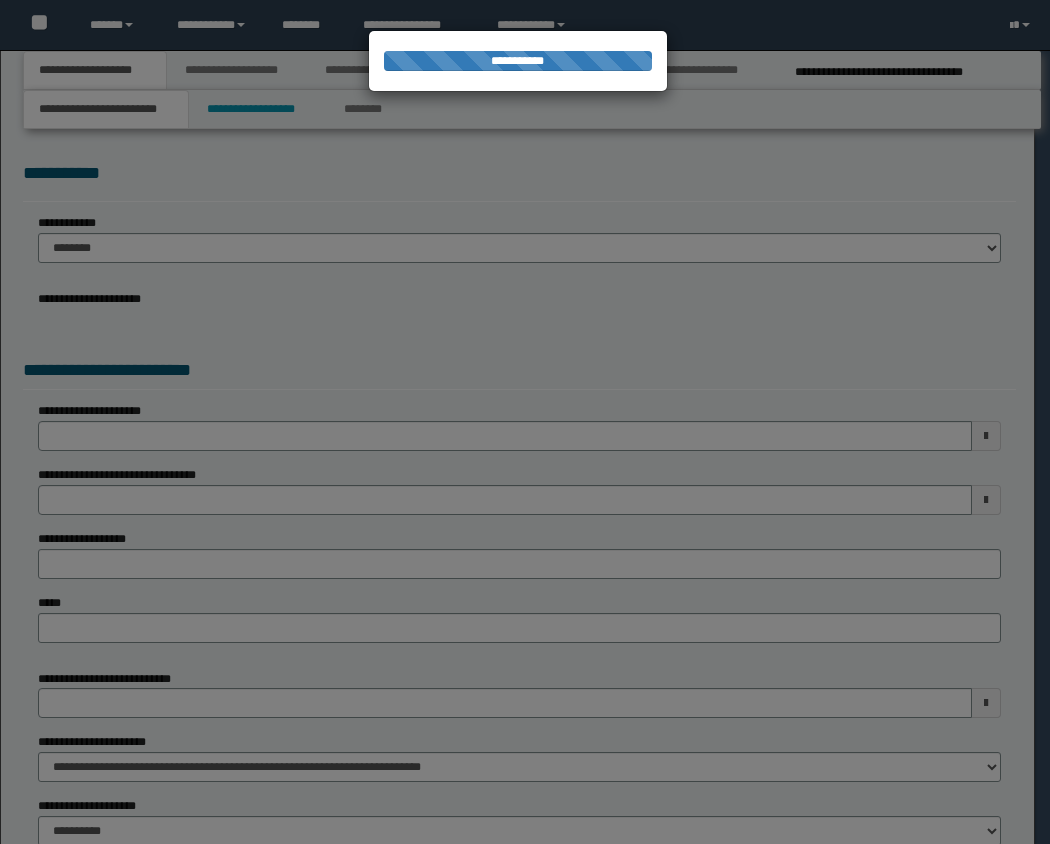select on "*" 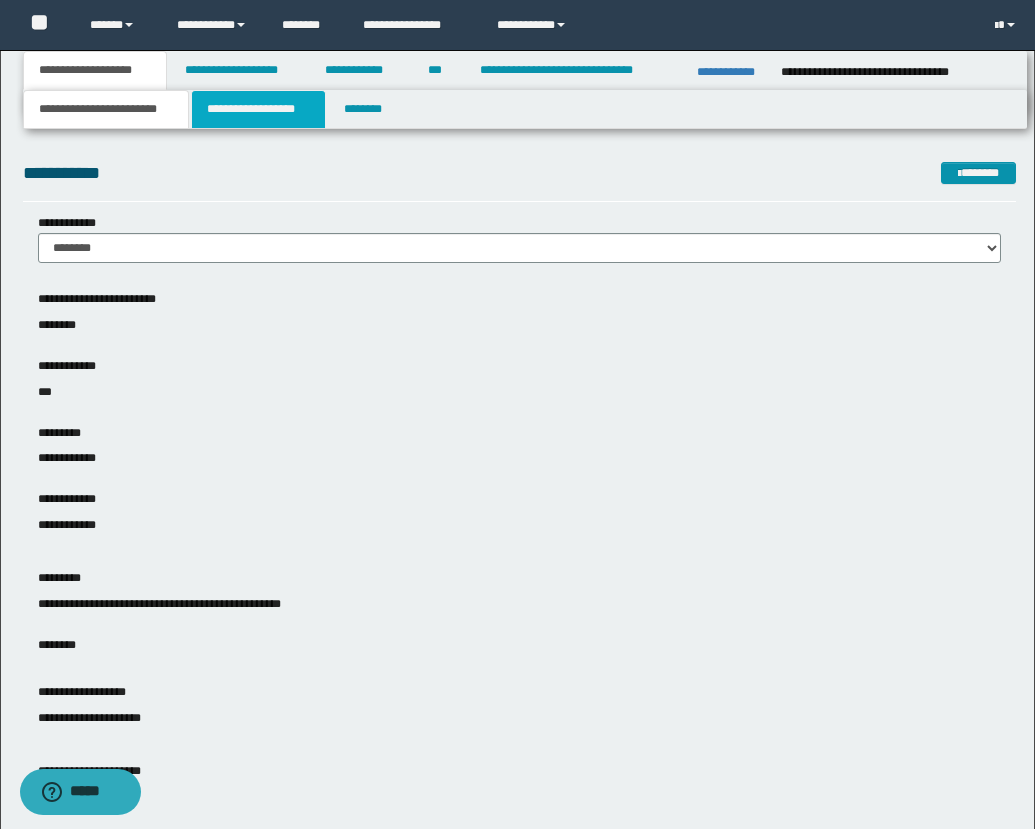 click on "**********" at bounding box center [258, 109] 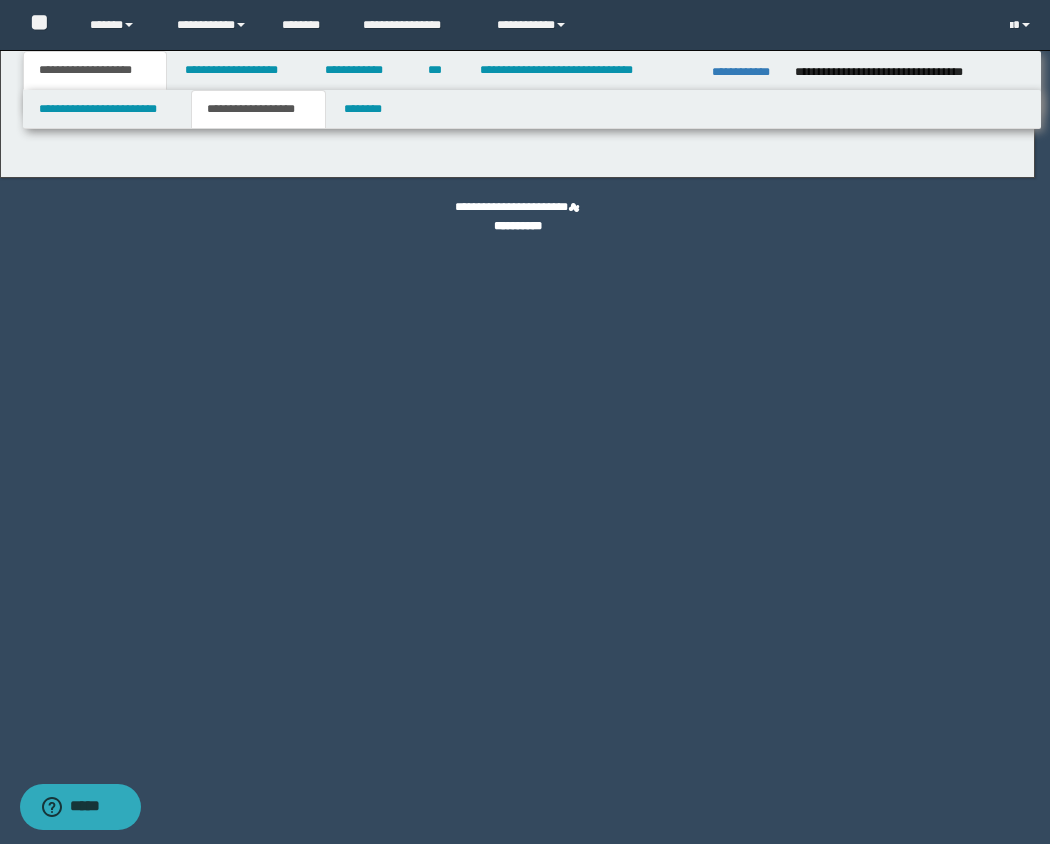 type on "********" 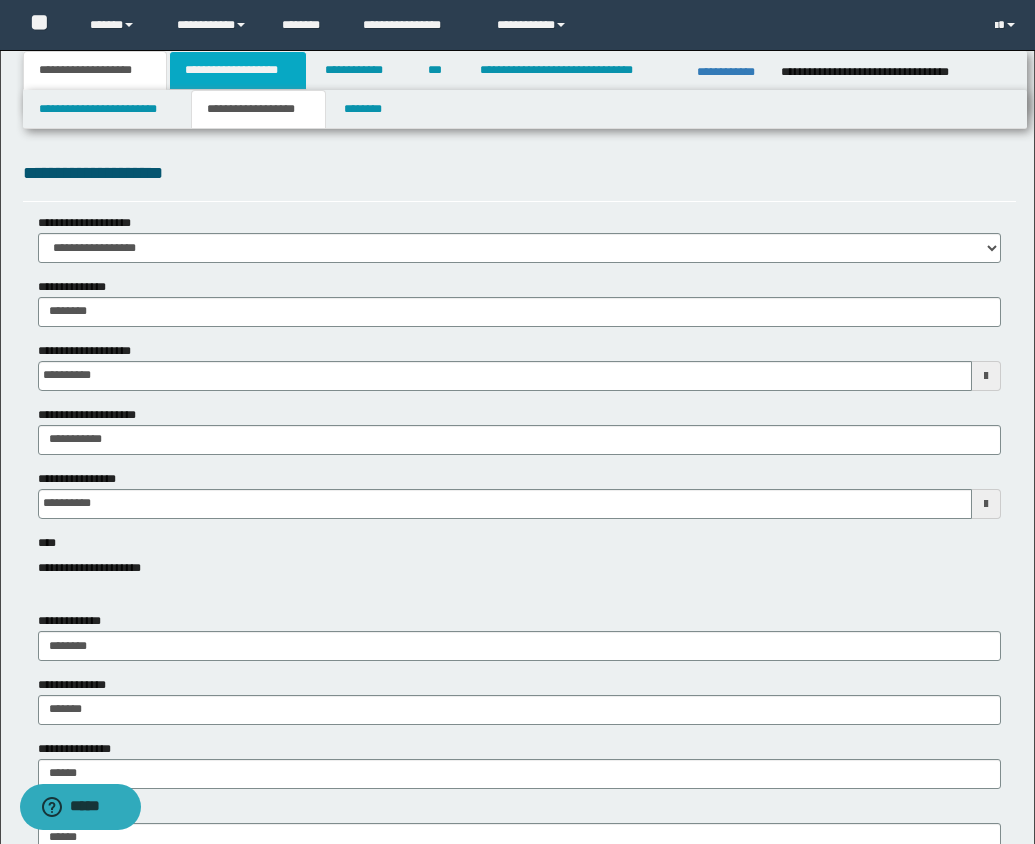 click on "**********" at bounding box center (238, 70) 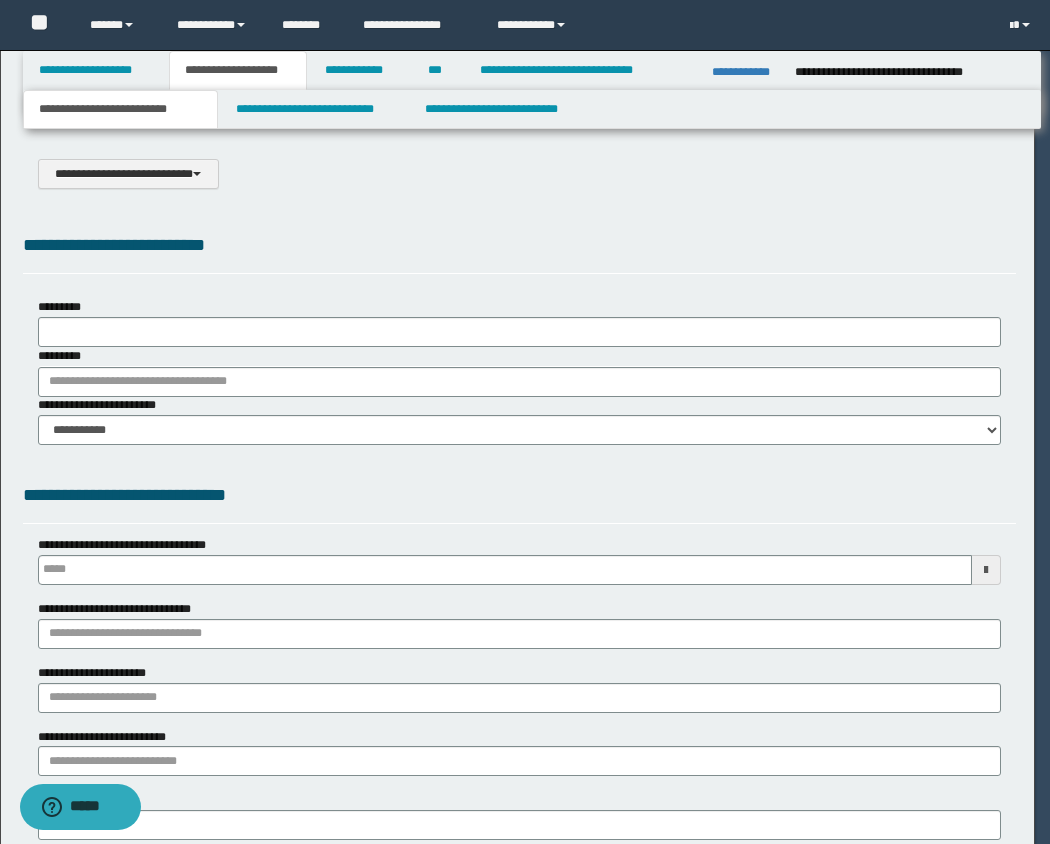 select on "*" 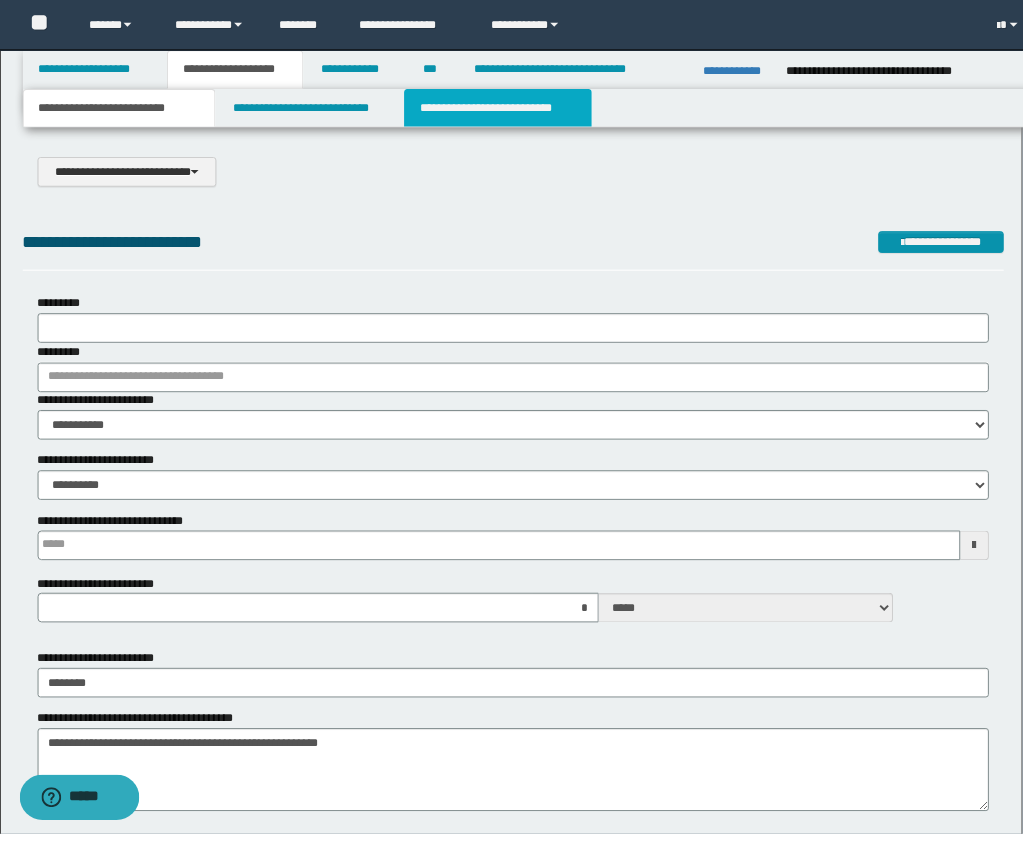 click on "**********" at bounding box center [504, 109] 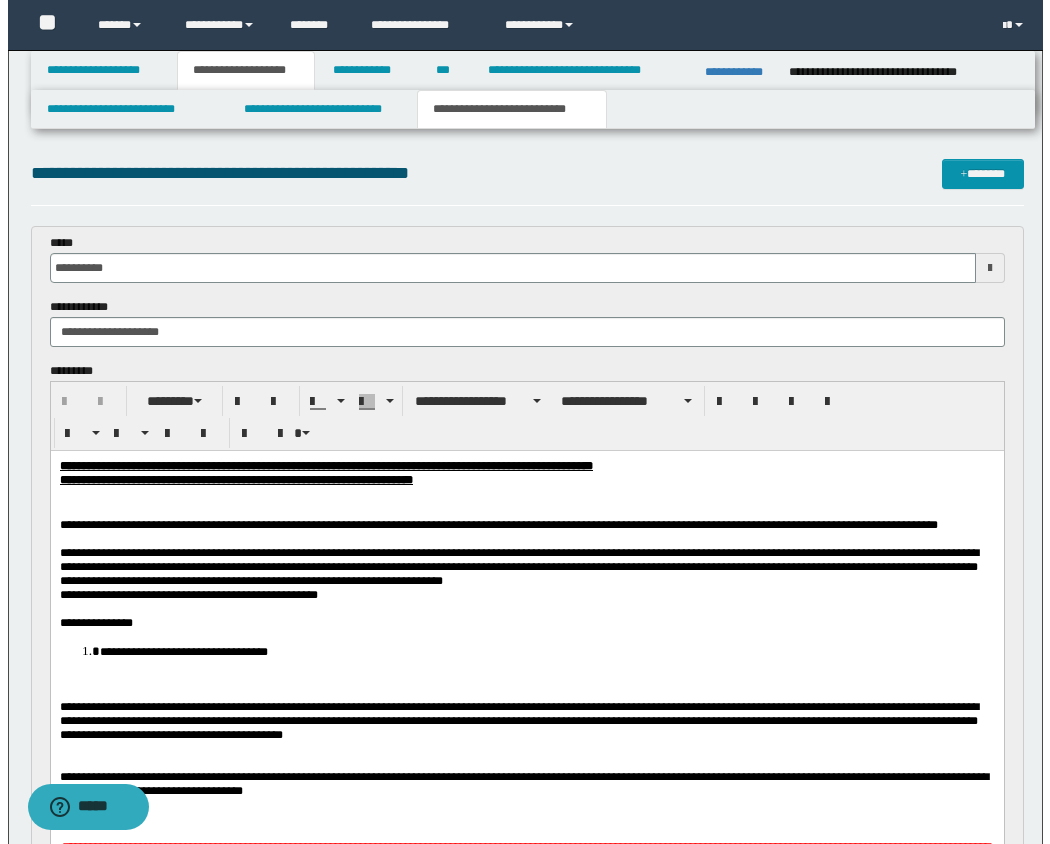 scroll, scrollTop: 0, scrollLeft: 0, axis: both 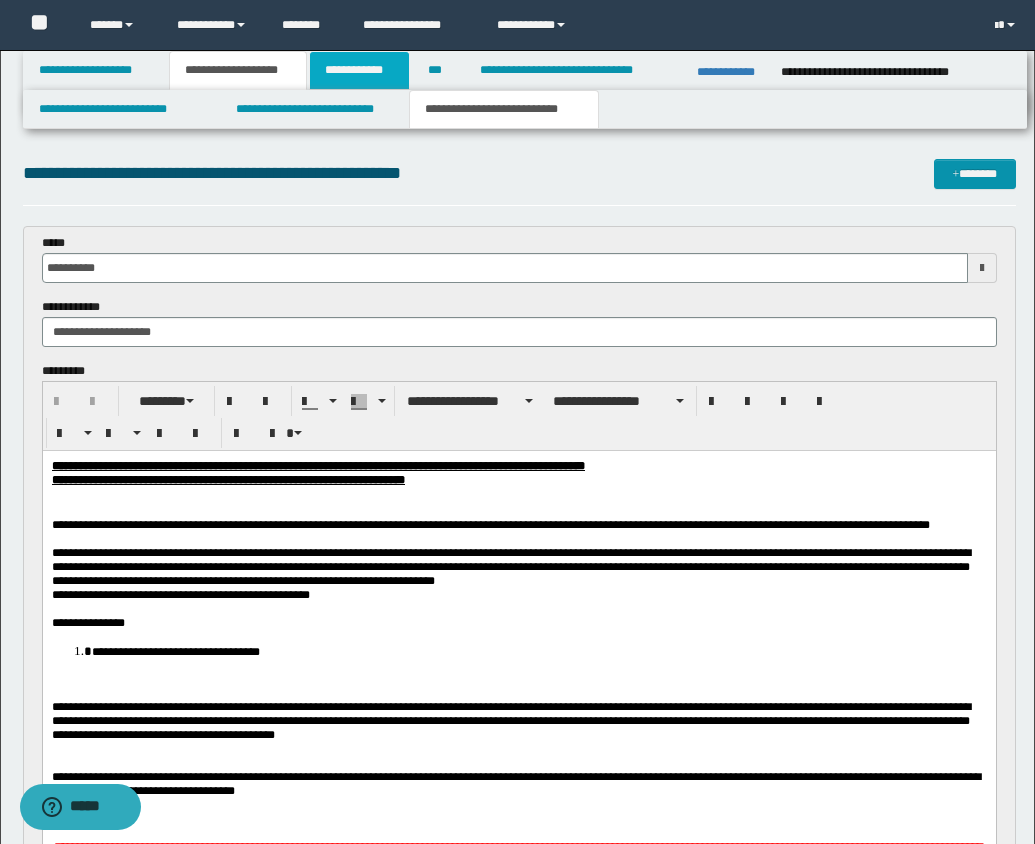 click on "**********" at bounding box center (359, 70) 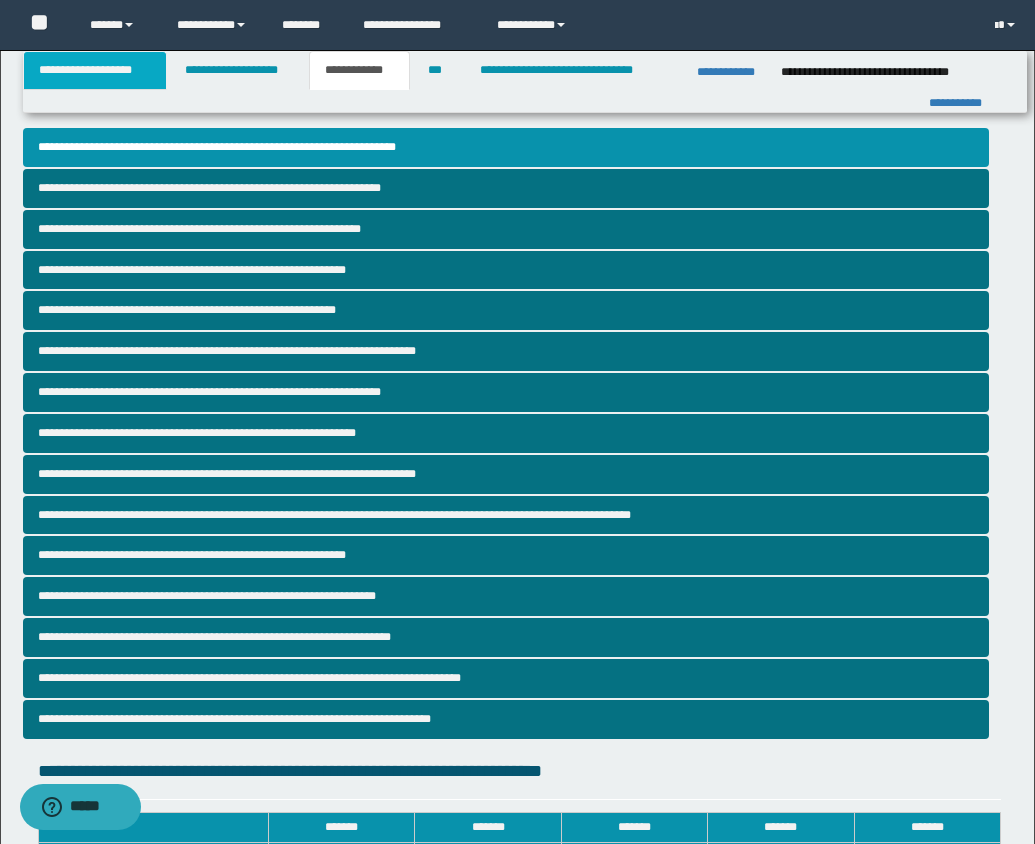 click on "**********" at bounding box center [95, 70] 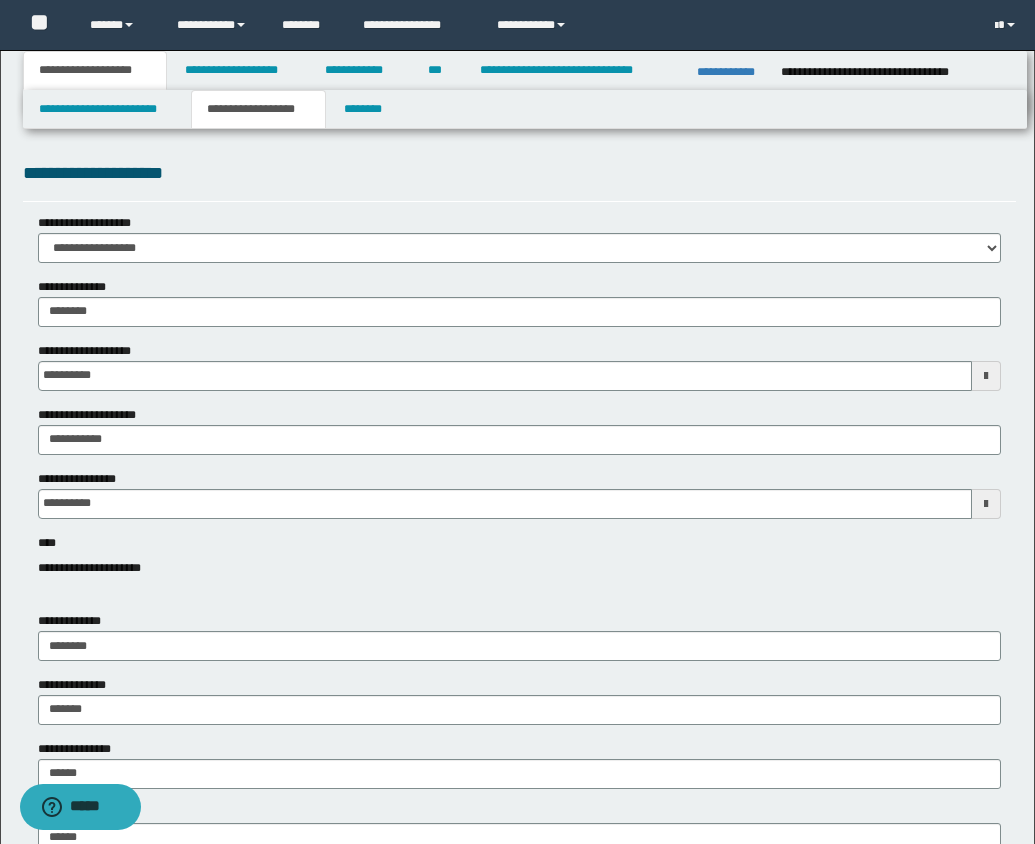 click on "**********" at bounding box center [258, 109] 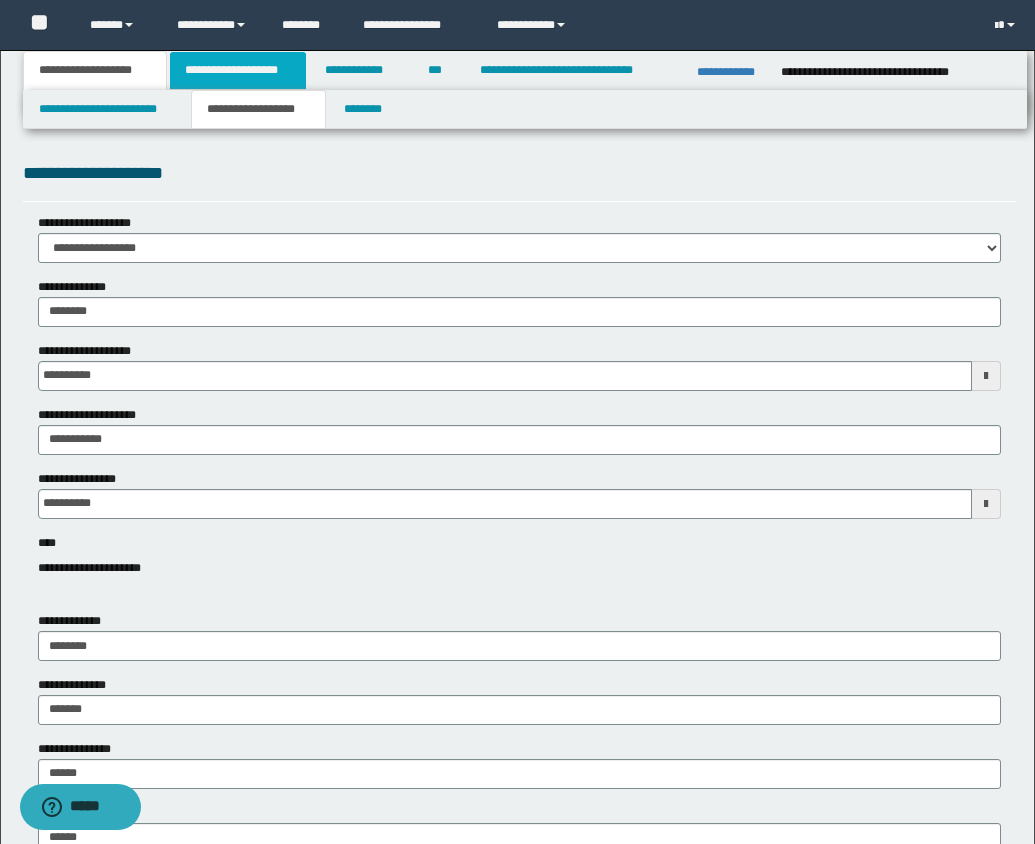 click on "**********" at bounding box center [238, 70] 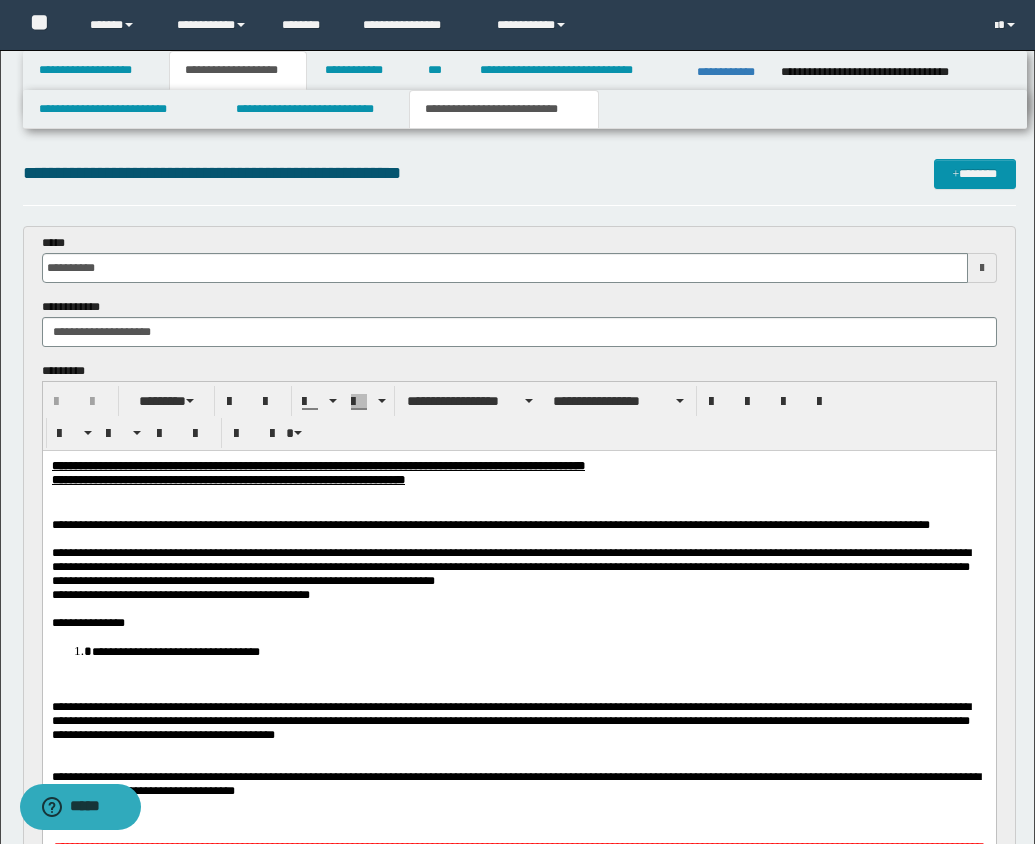click on "**********" at bounding box center [504, 109] 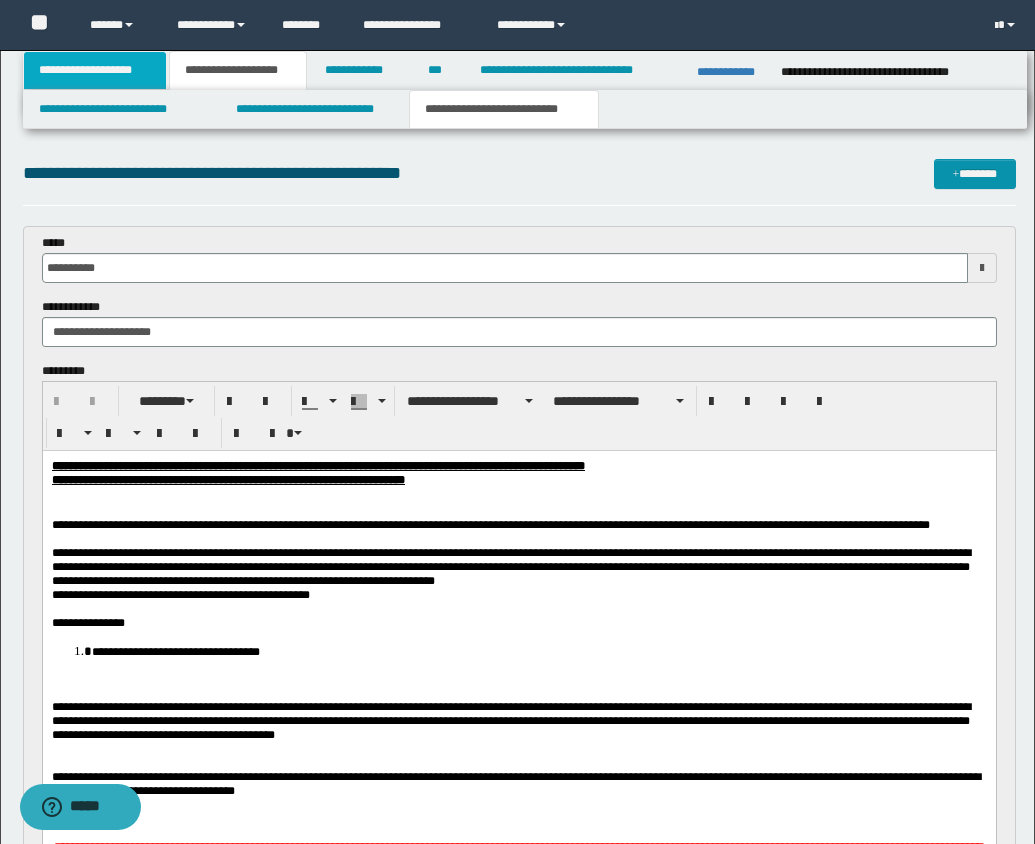 click on "**********" at bounding box center [95, 70] 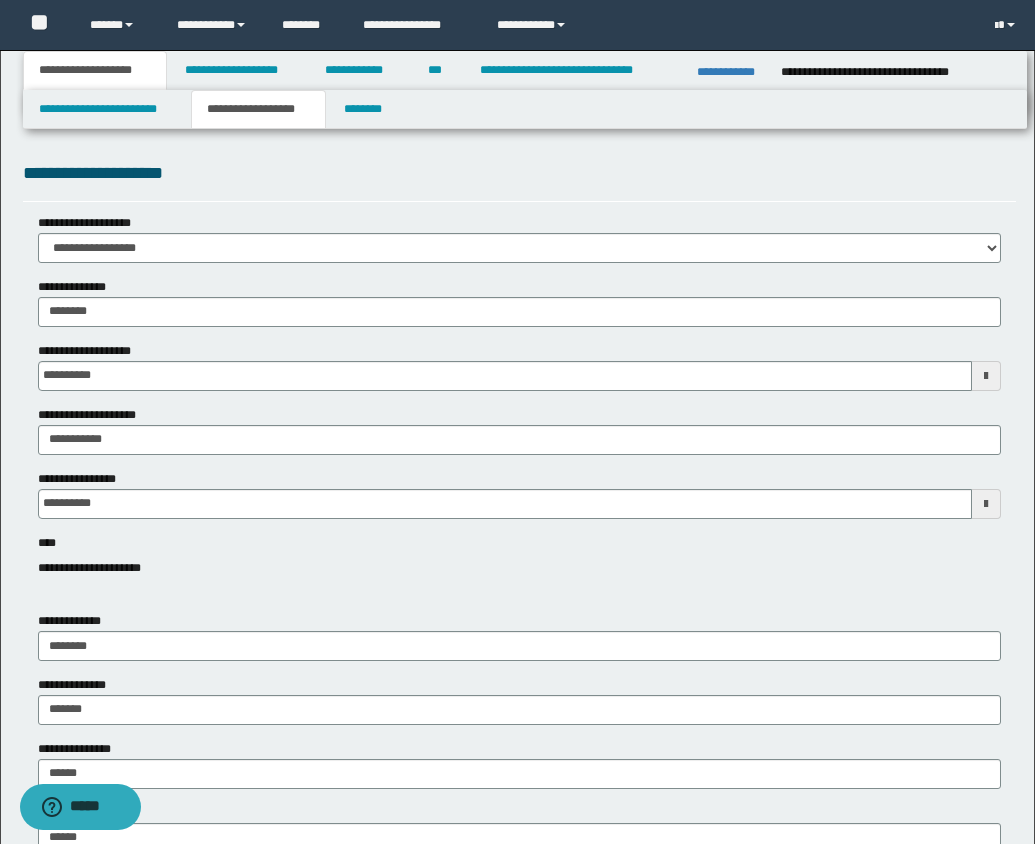 click on "**********" at bounding box center (258, 109) 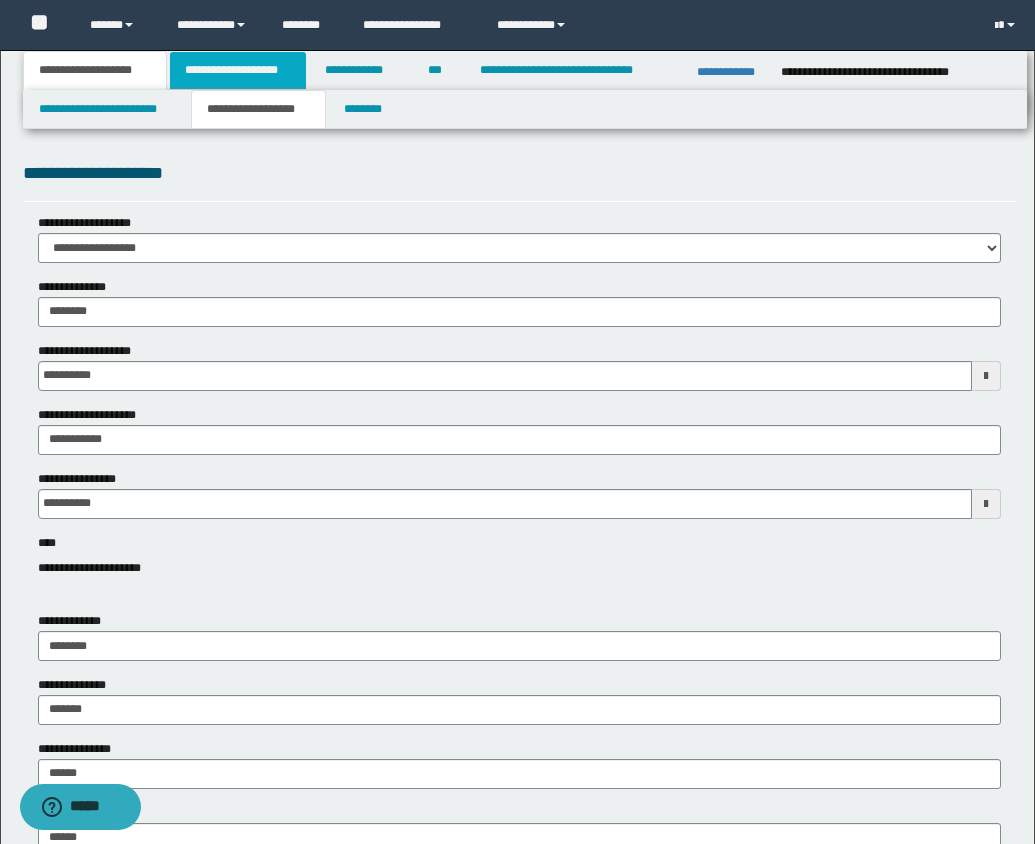 click on "**********" at bounding box center (238, 70) 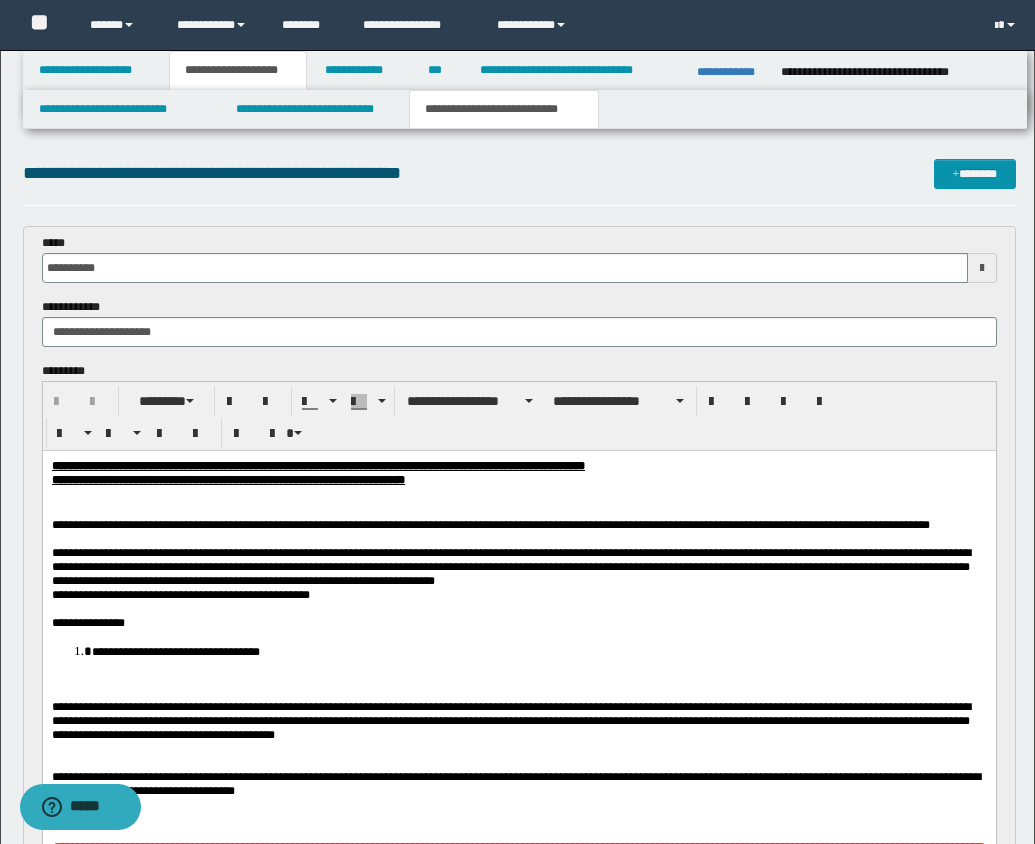 click on "**********" at bounding box center (504, 109) 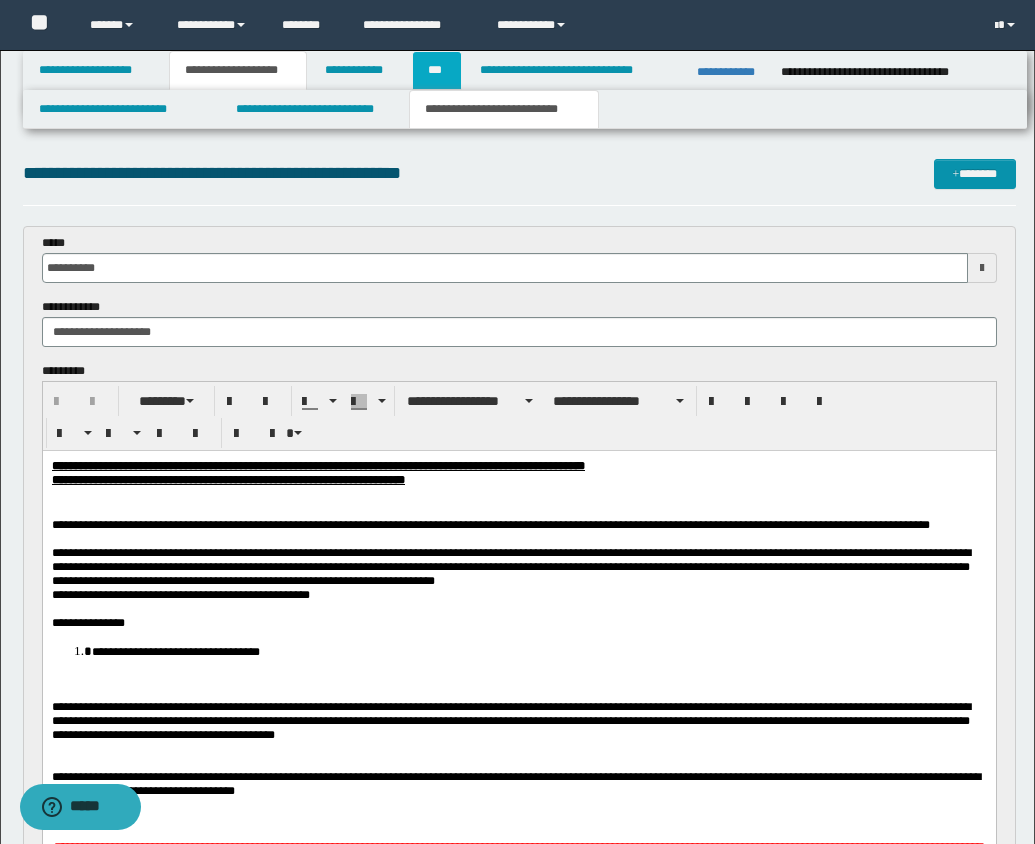 click on "***" at bounding box center (437, 70) 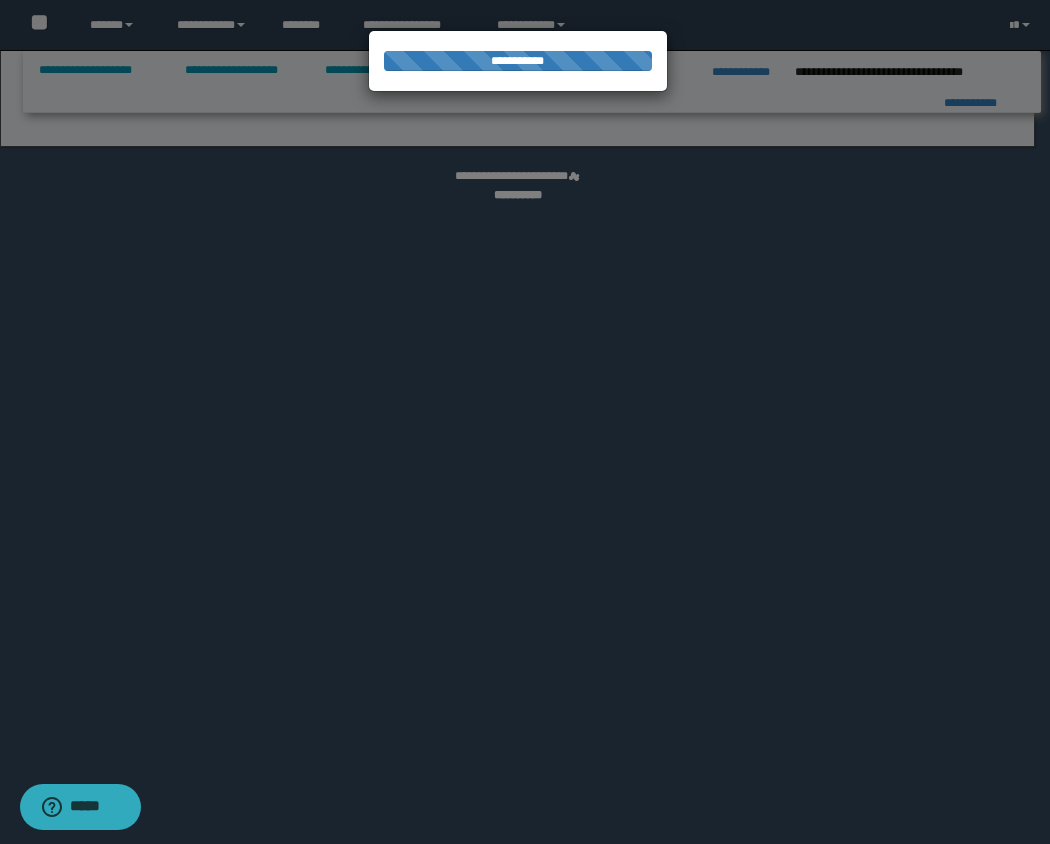 select on "*" 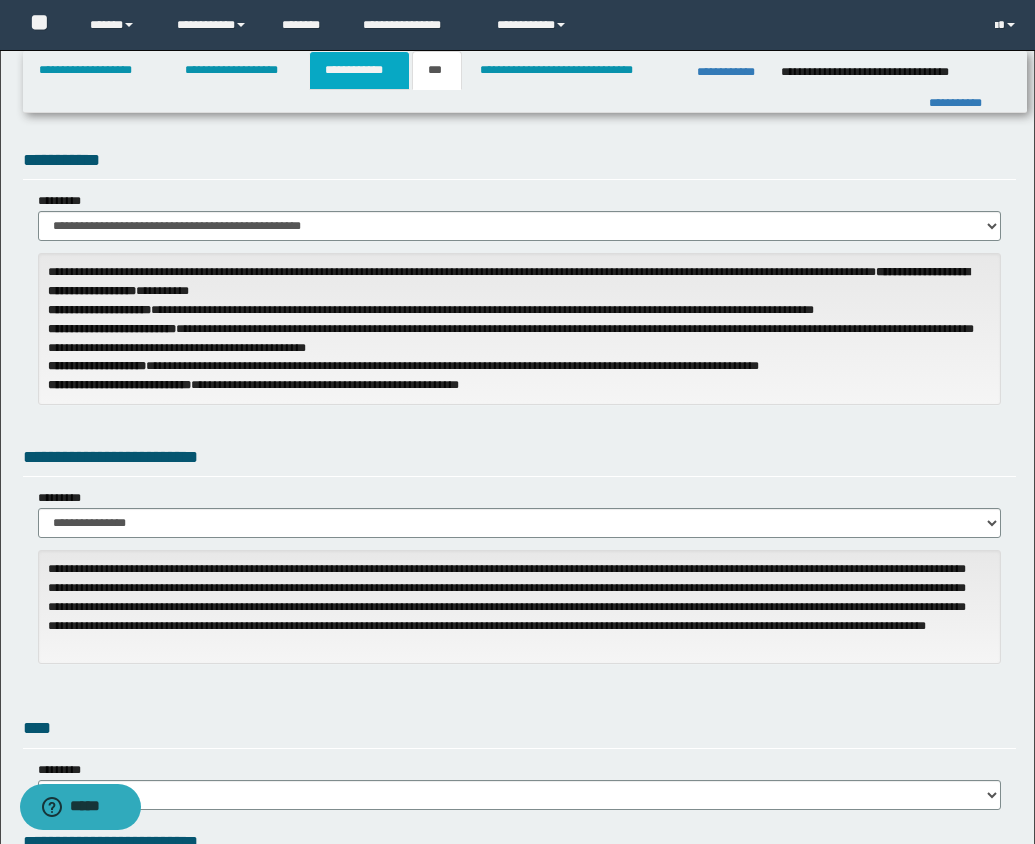 click on "**********" at bounding box center [359, 70] 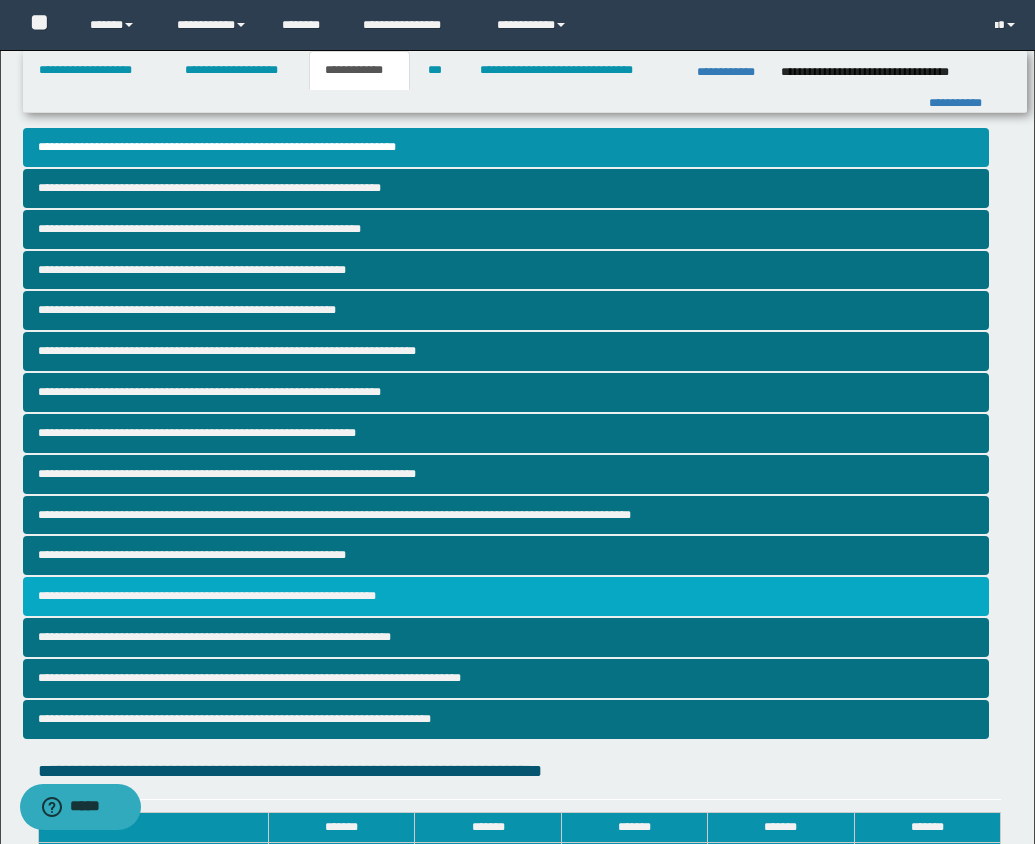 click on "**********" at bounding box center (506, 596) 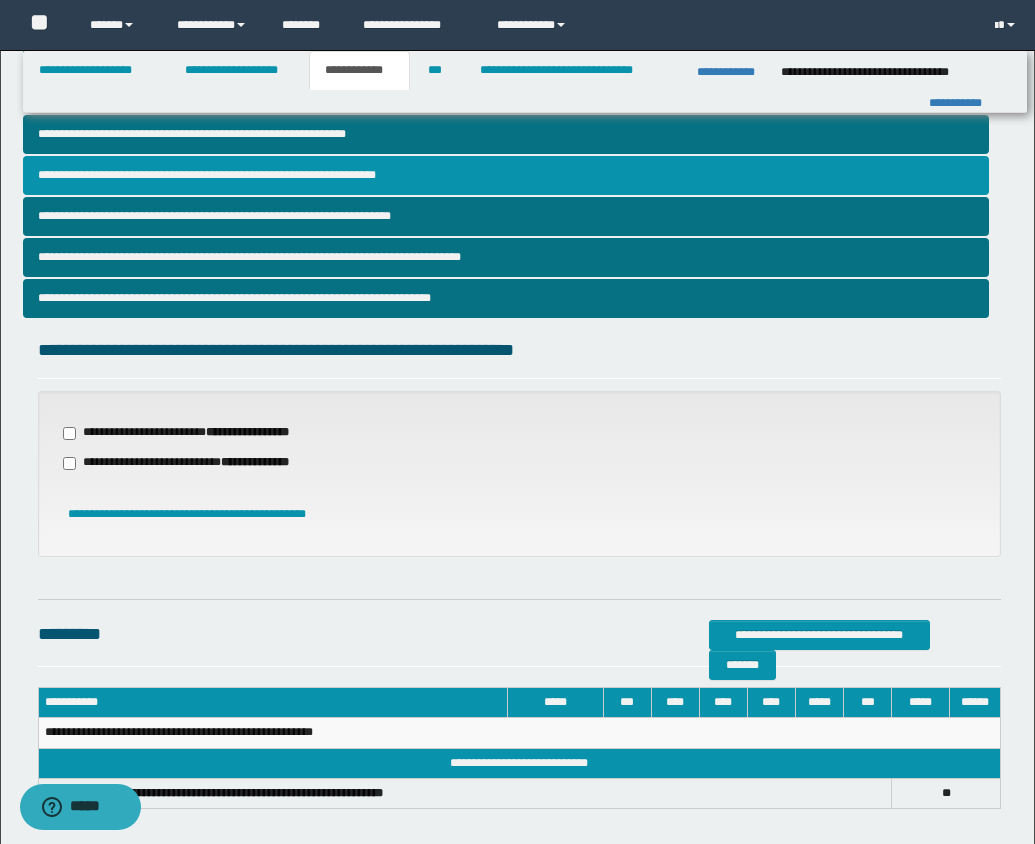 scroll, scrollTop: 482, scrollLeft: 0, axis: vertical 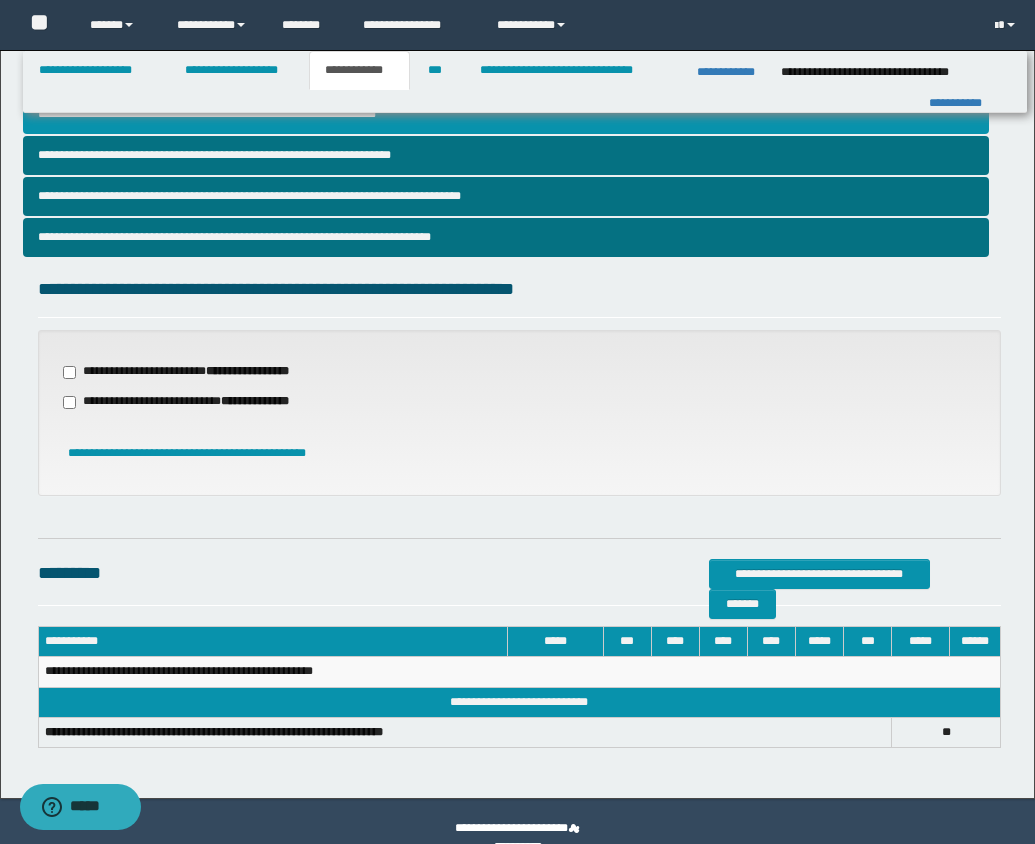 click on "**********" at bounding box center (198, 372) 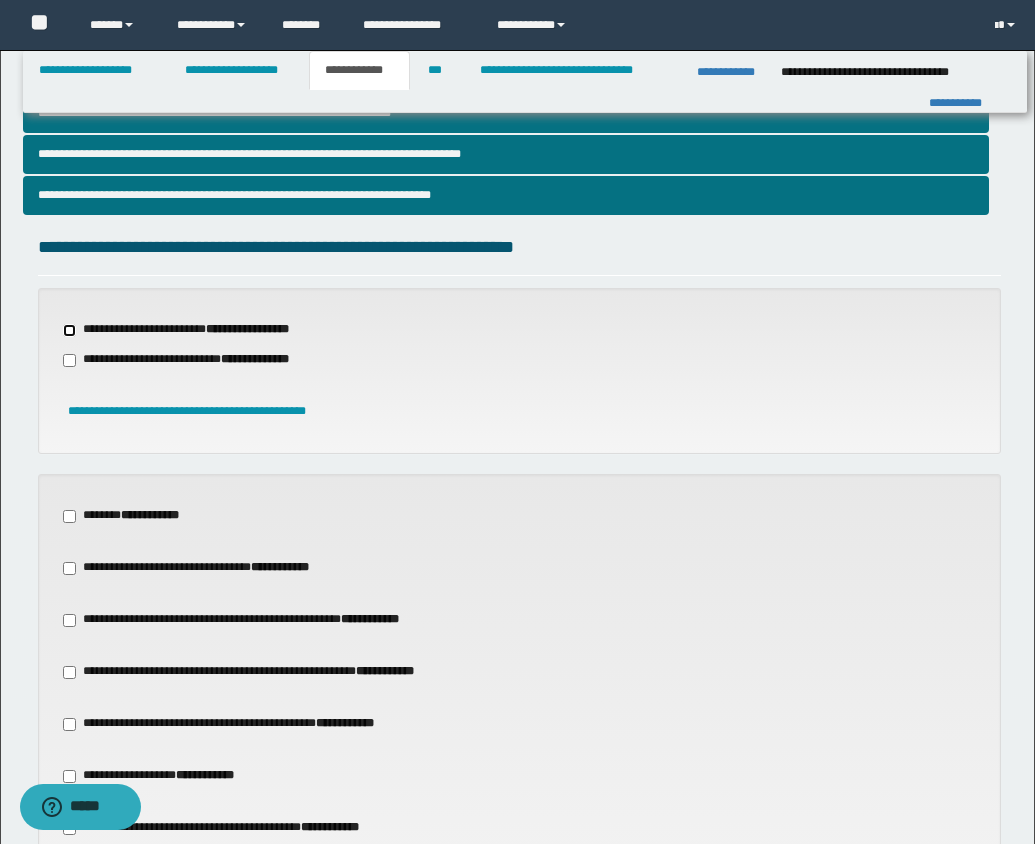 scroll, scrollTop: 528, scrollLeft: 0, axis: vertical 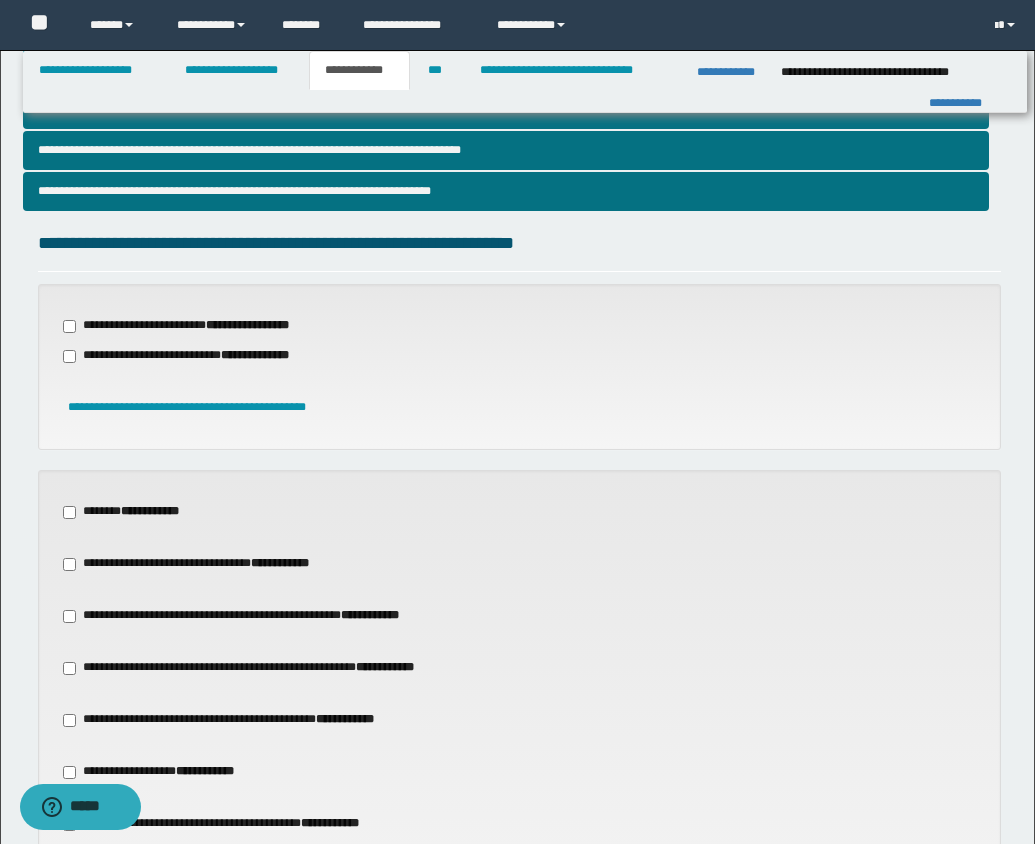 click on "**********" at bounding box center [519, 341] 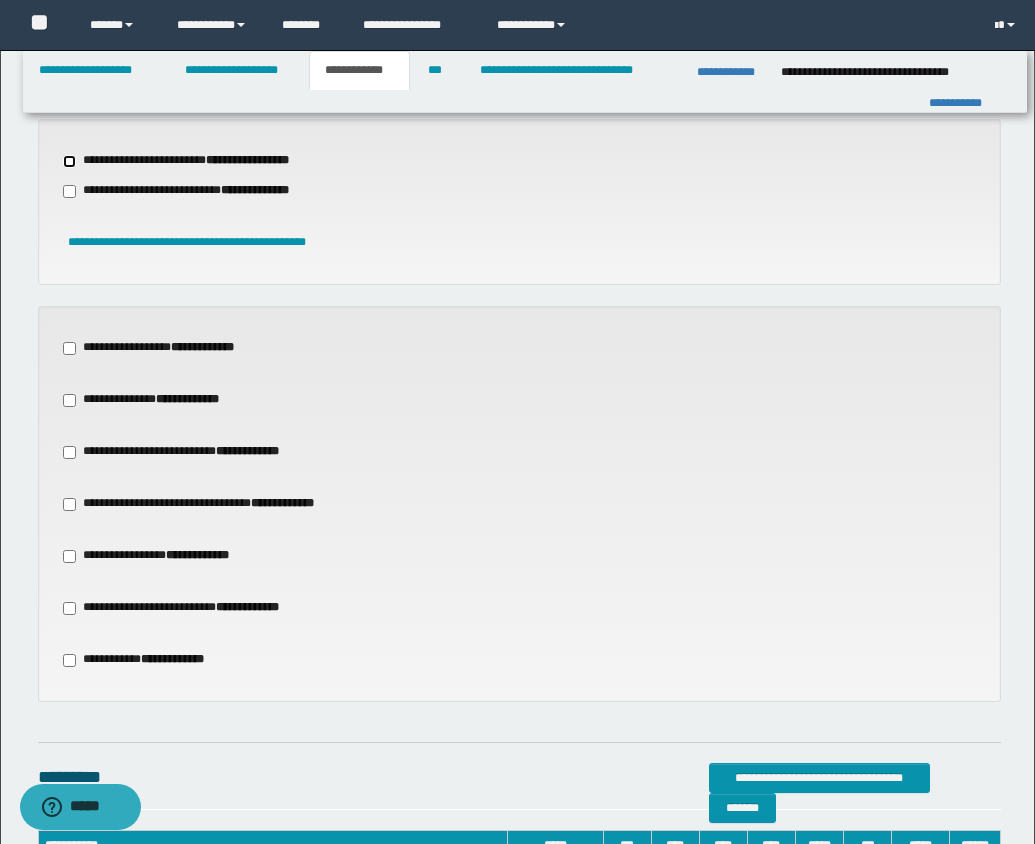 scroll, scrollTop: 785, scrollLeft: 0, axis: vertical 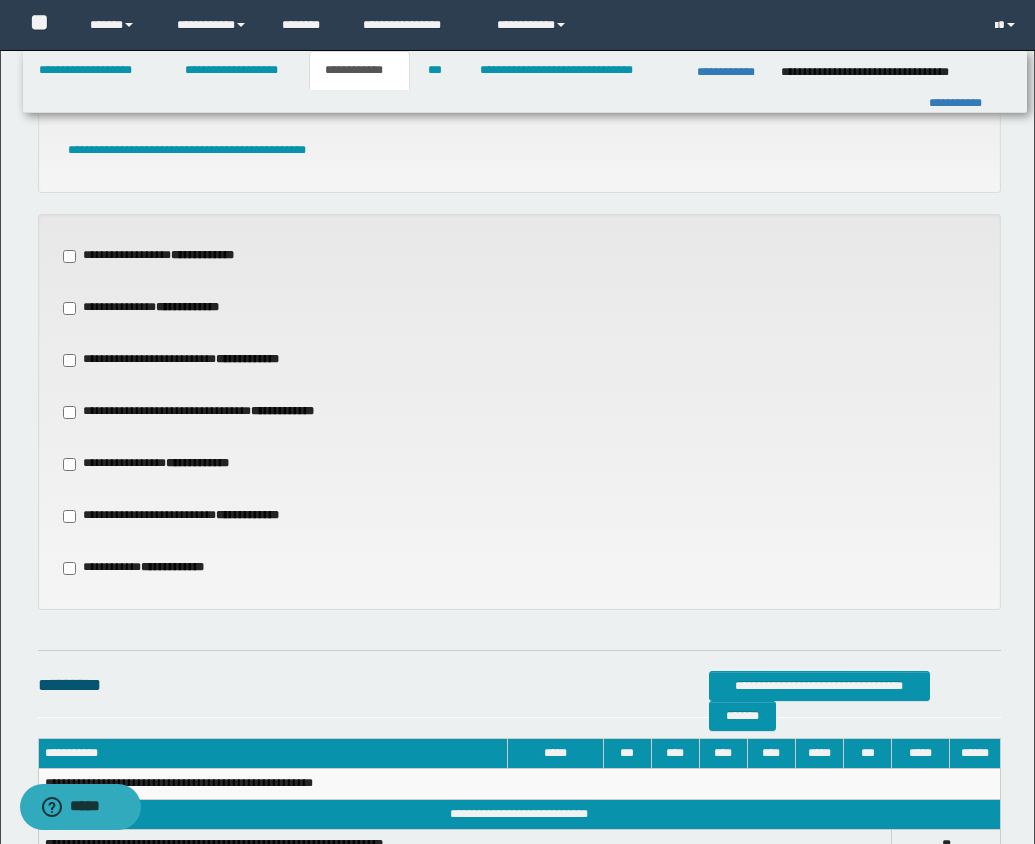 click on "**********" at bounding box center [193, 360] 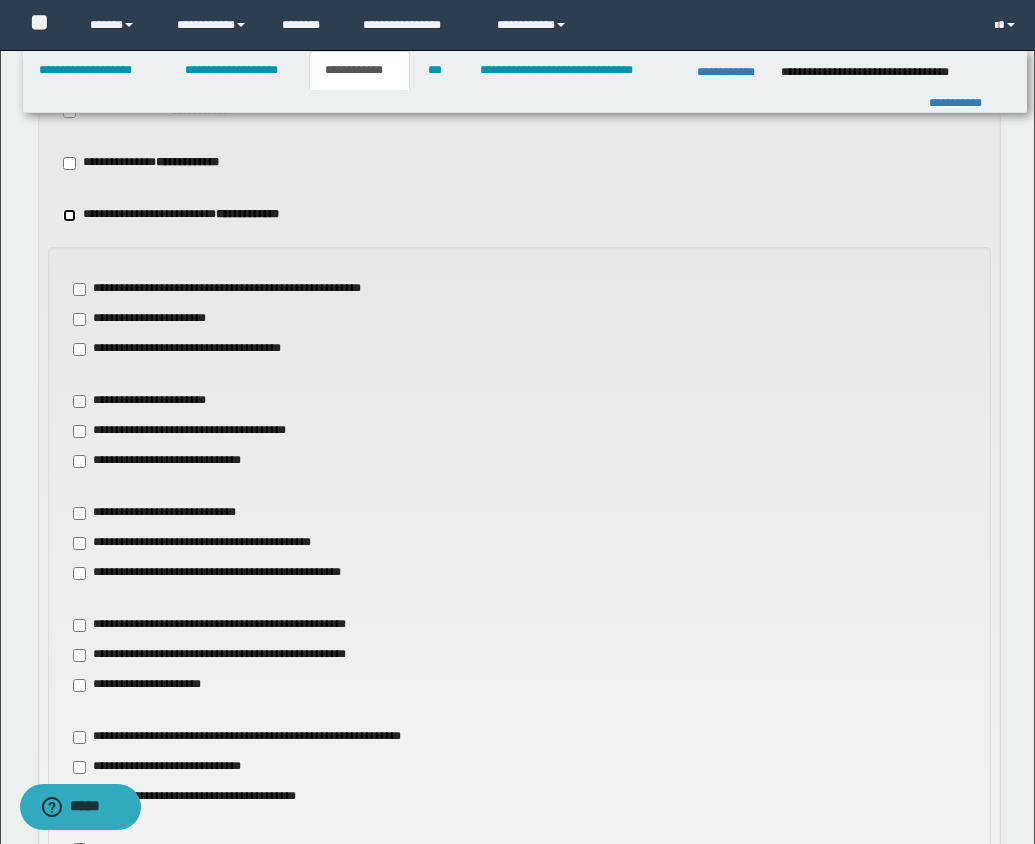 scroll, scrollTop: 1043, scrollLeft: 0, axis: vertical 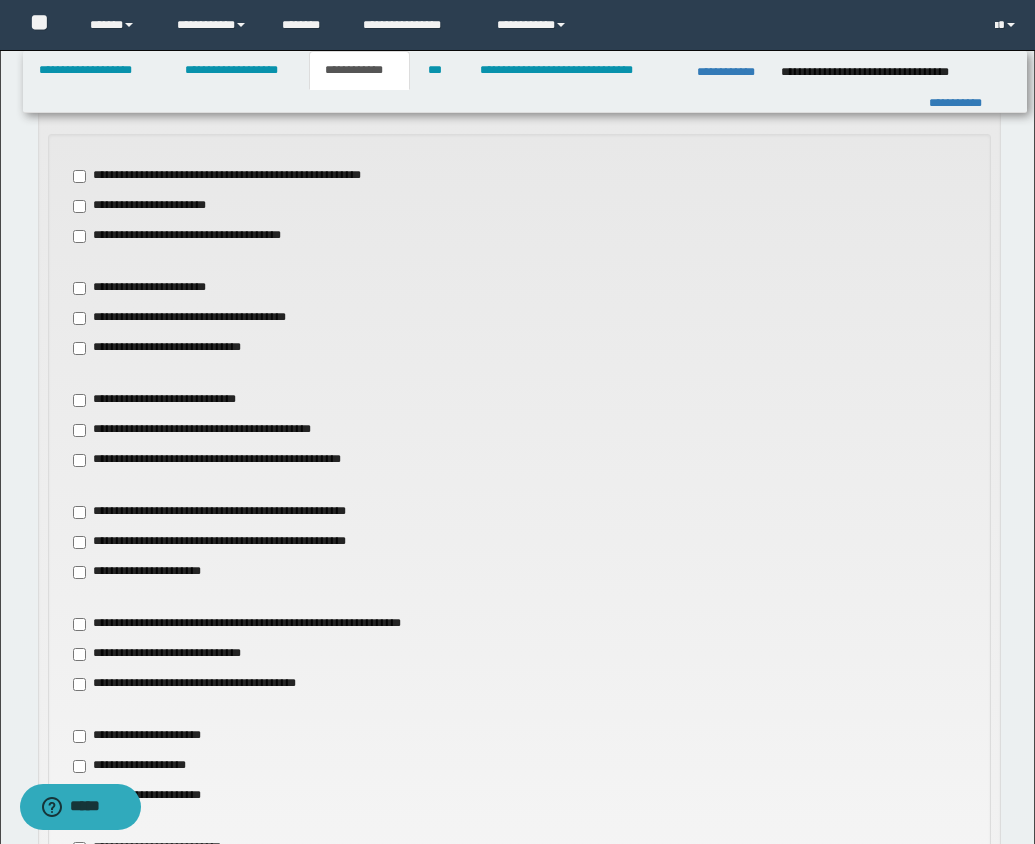 click on "**********" at bounding box center [228, 176] 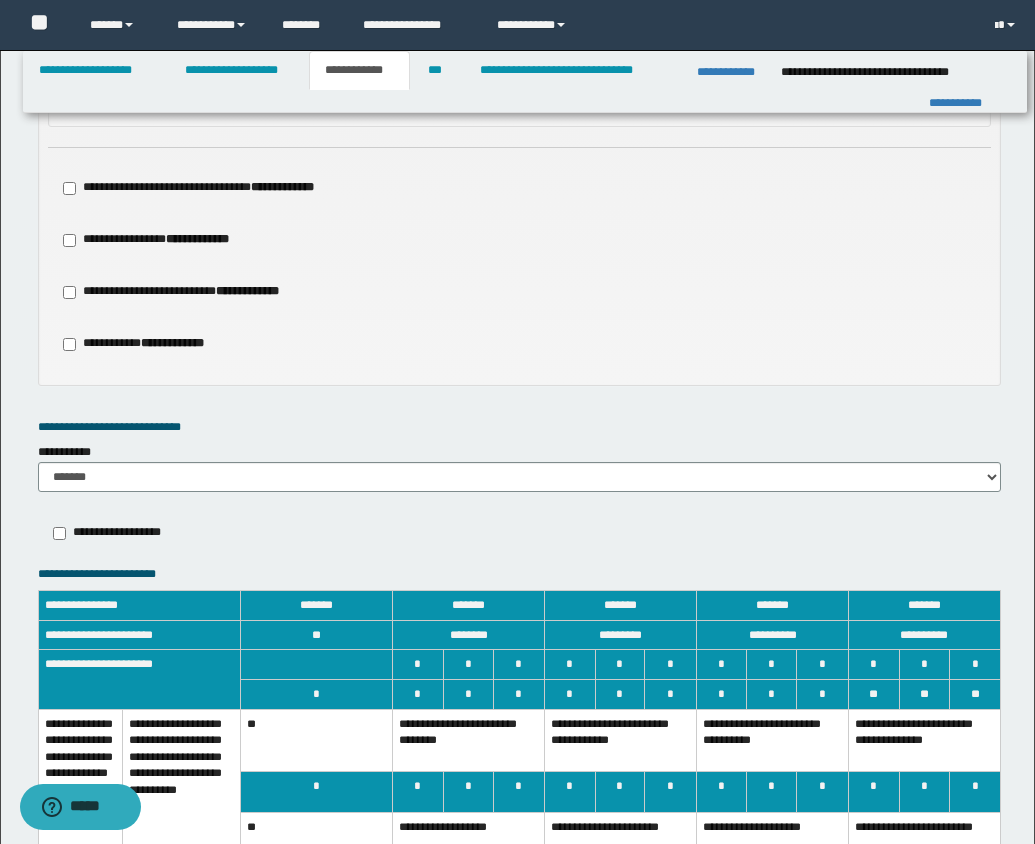 scroll, scrollTop: 2083, scrollLeft: 0, axis: vertical 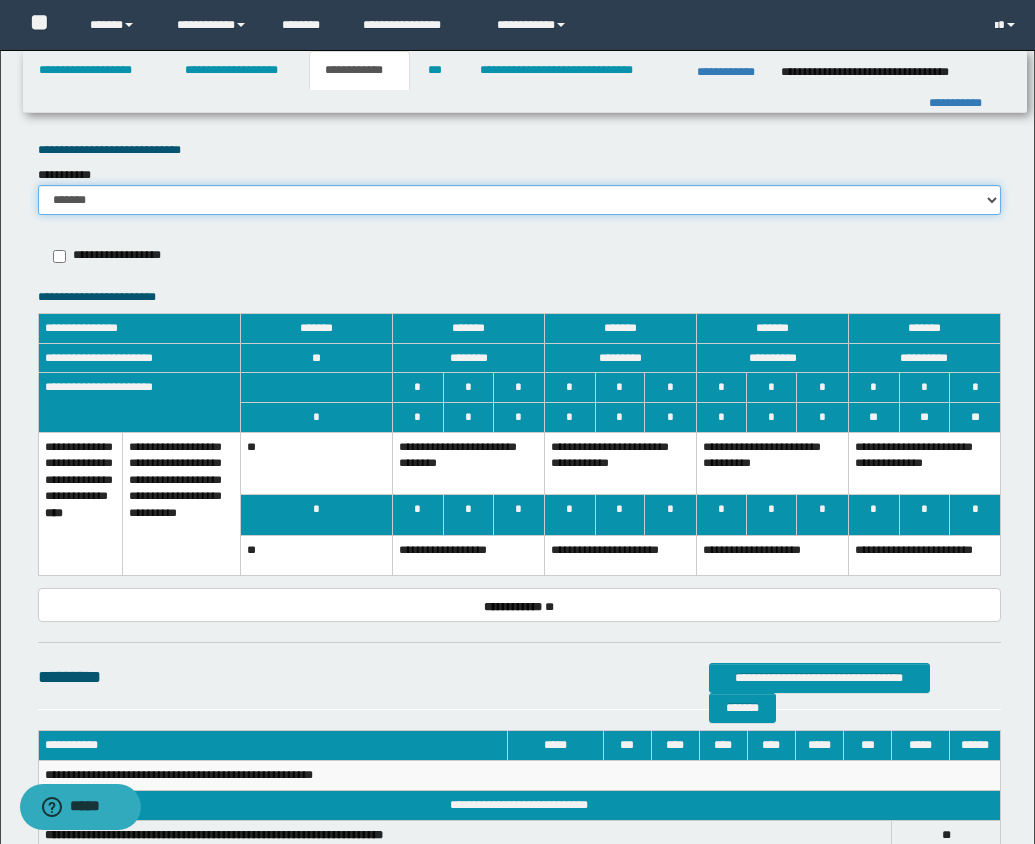 click on "*******
*********" at bounding box center [519, 200] 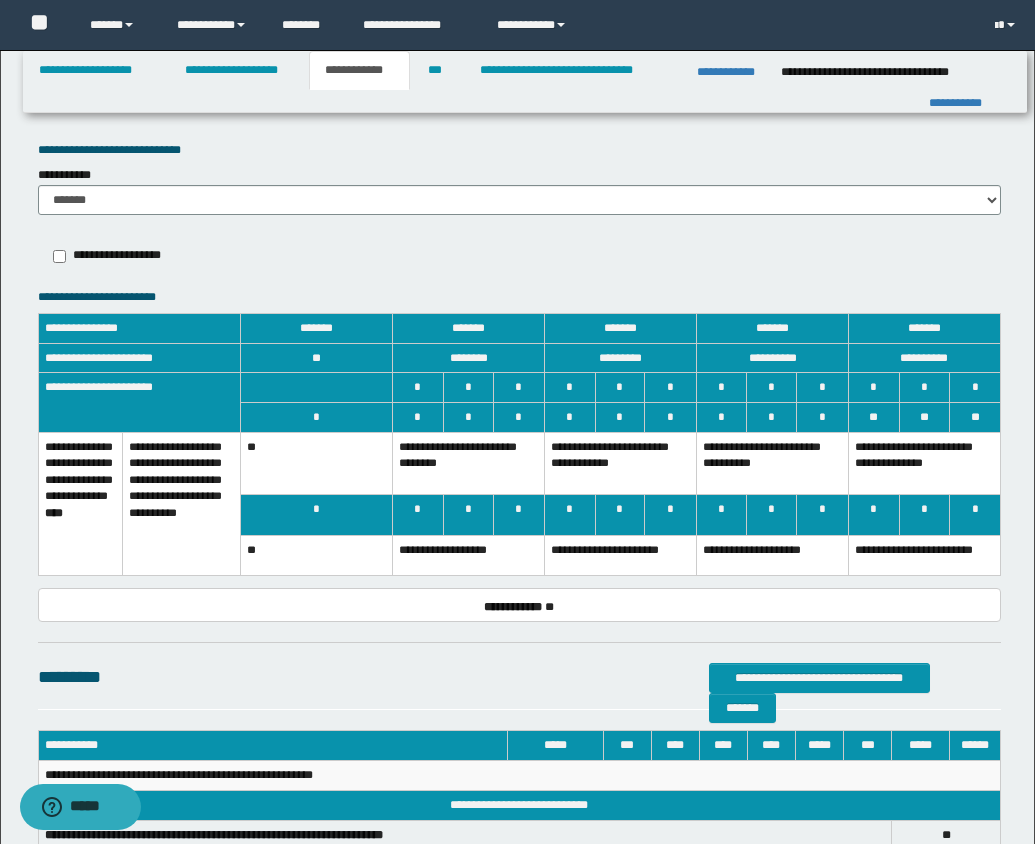 click on "**********" at bounding box center [621, 463] 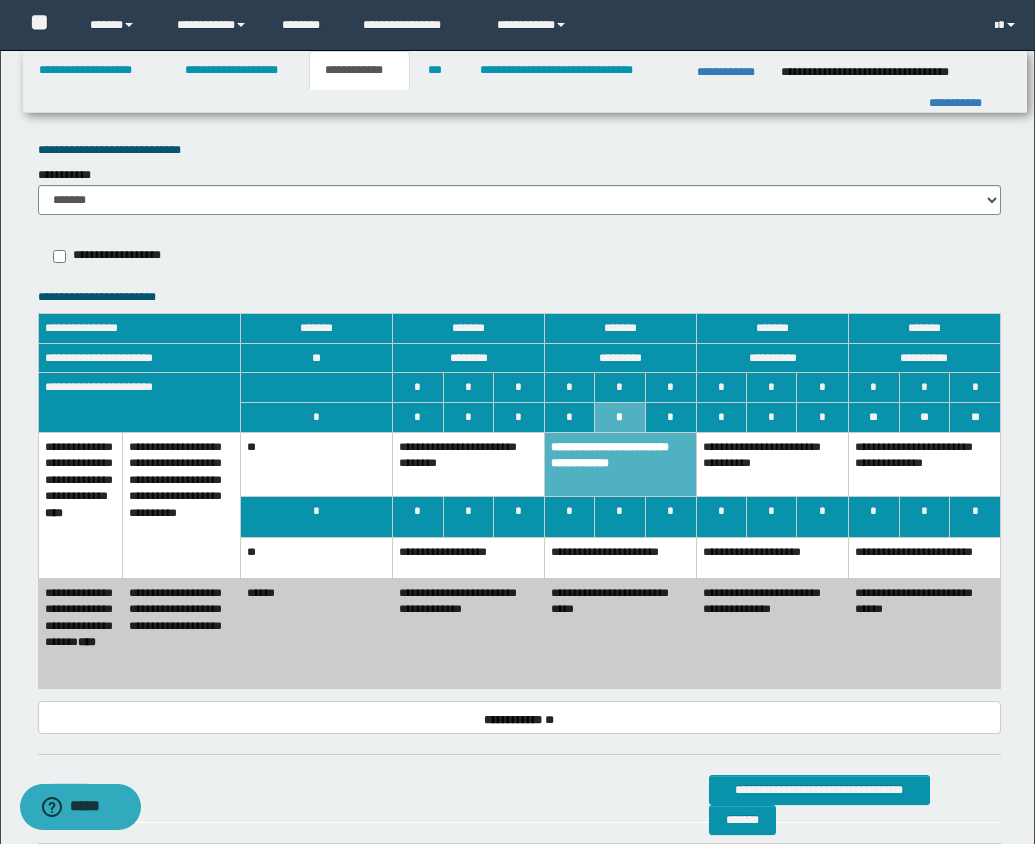 scroll, scrollTop: 2119, scrollLeft: 0, axis: vertical 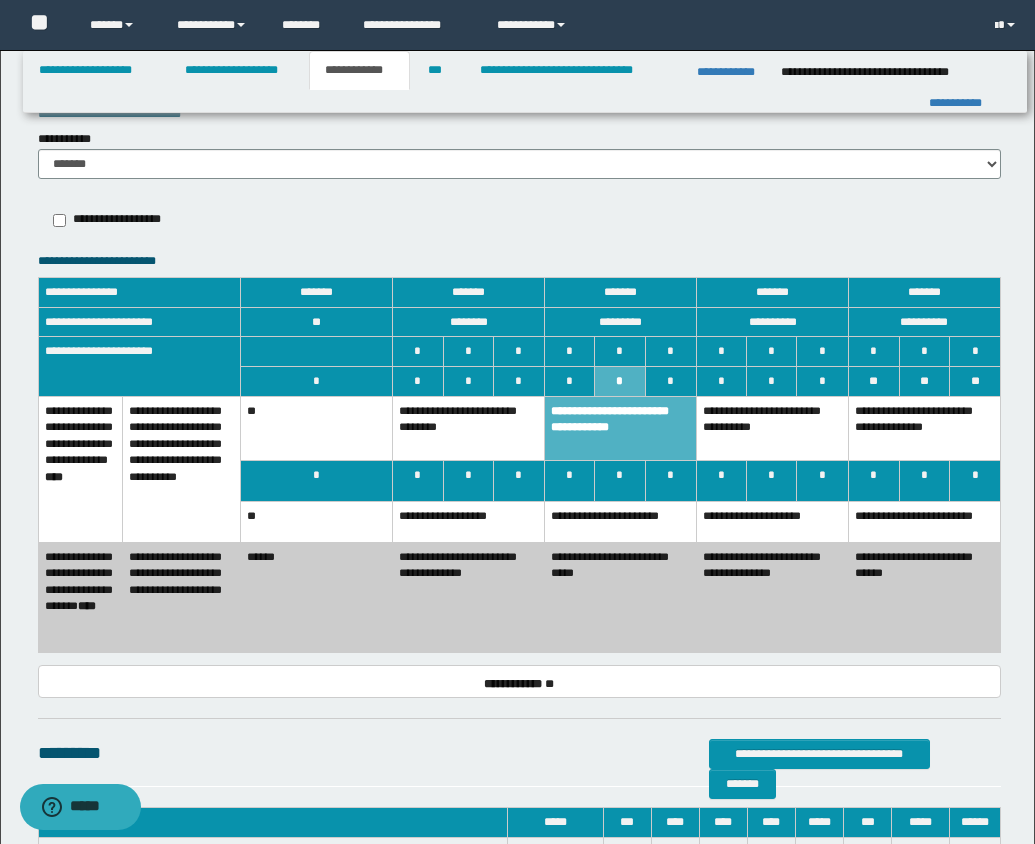 click on "**********" at bounding box center [773, 428] 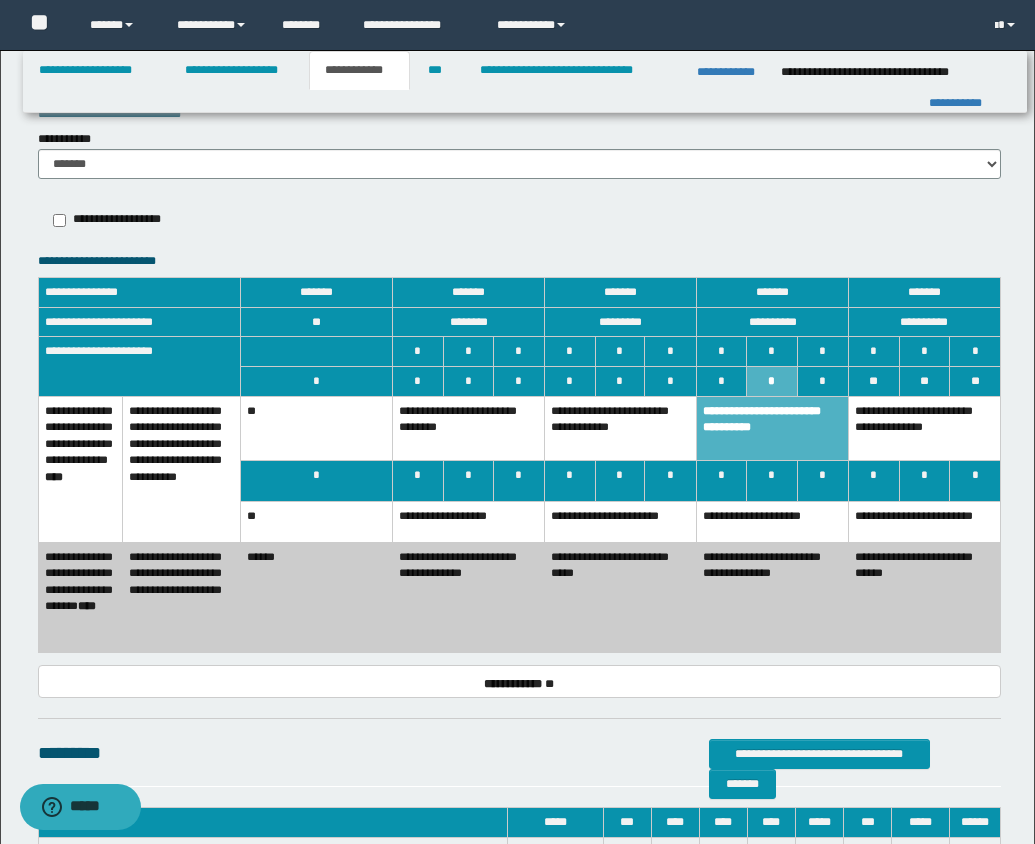 click on "**********" at bounding box center (621, 428) 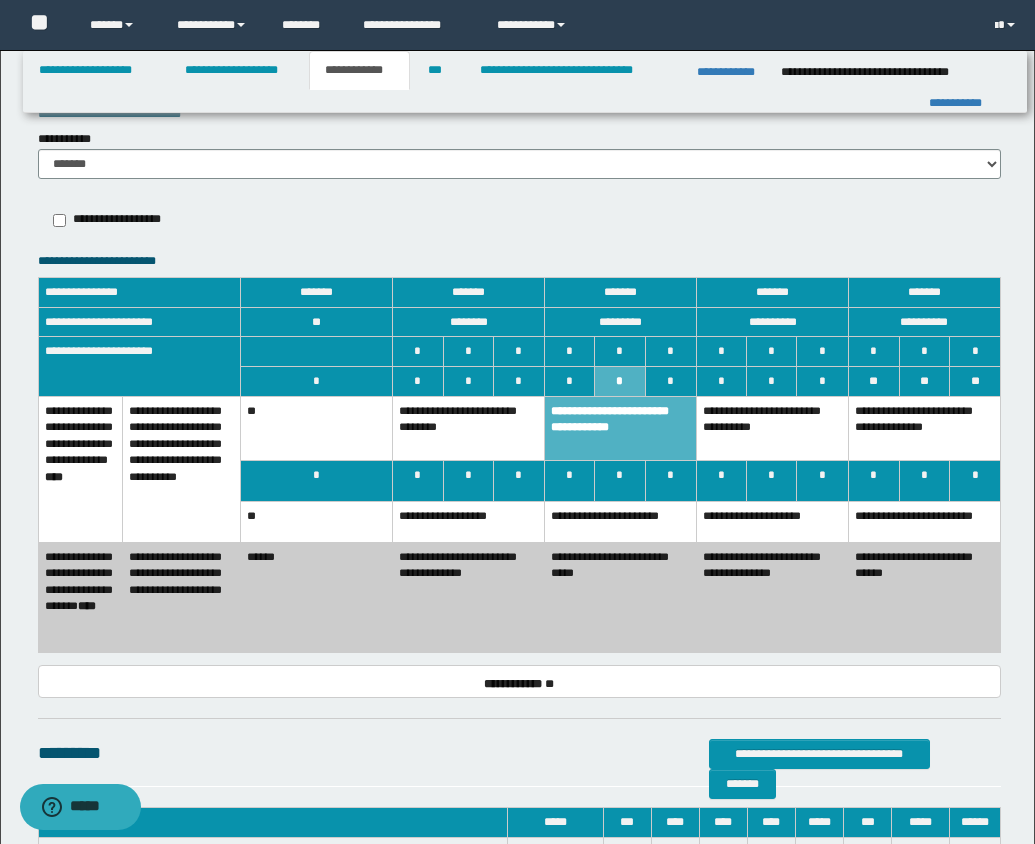 scroll, scrollTop: 2345, scrollLeft: 0, axis: vertical 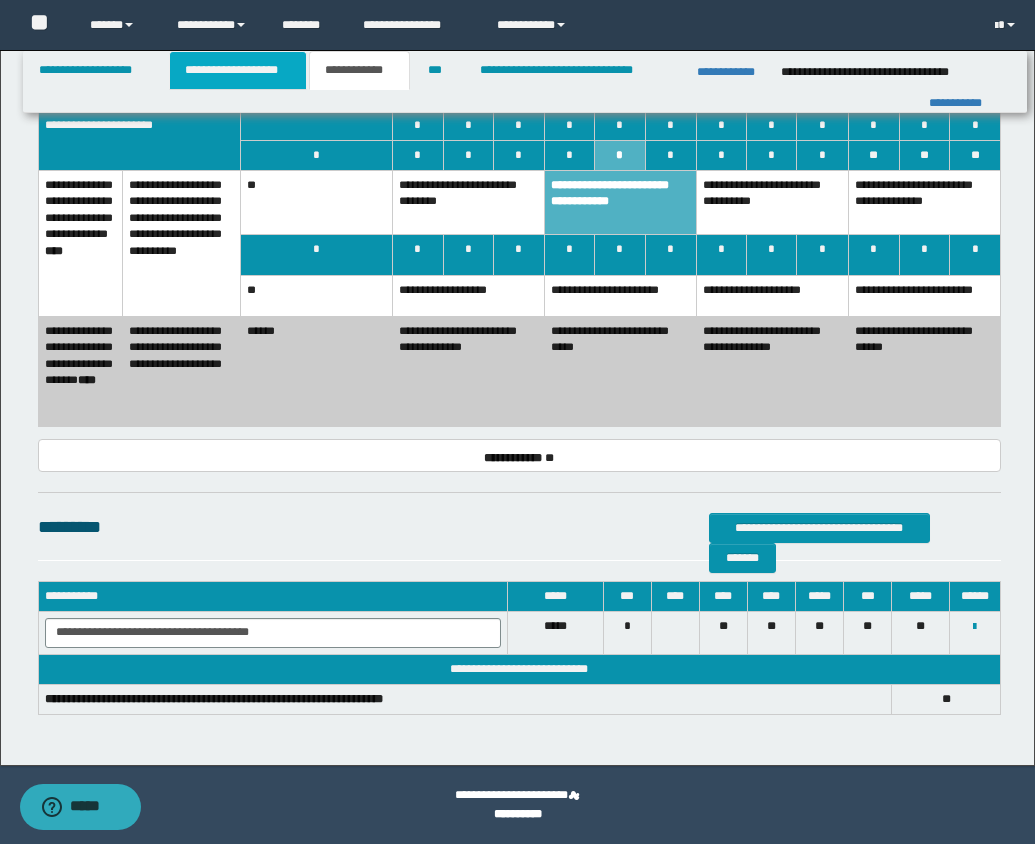 click on "**********" at bounding box center [238, 70] 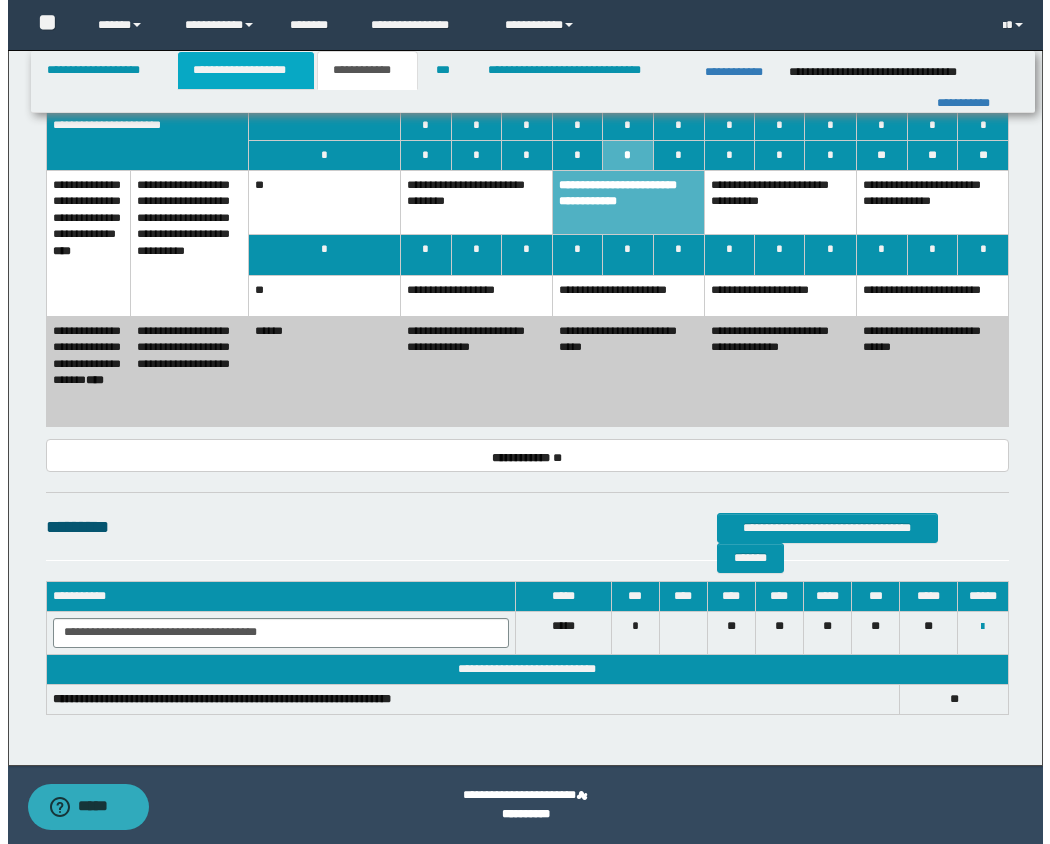 scroll, scrollTop: 2376, scrollLeft: 0, axis: vertical 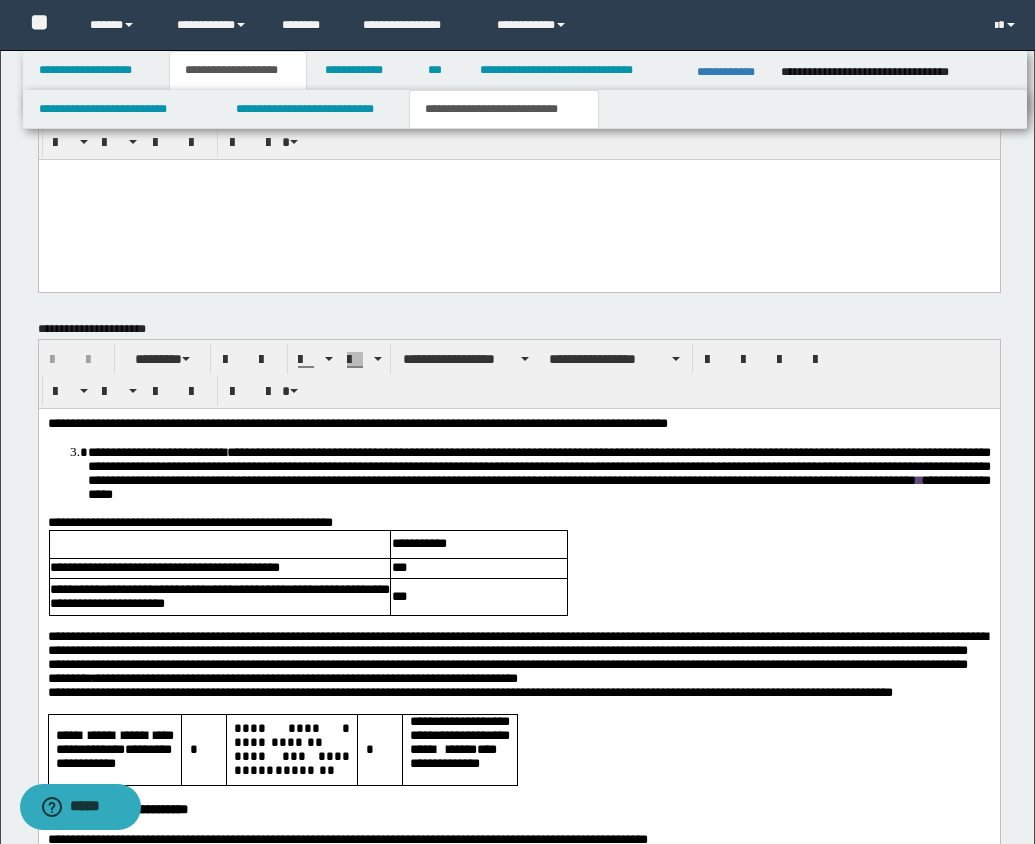 click on "**********" at bounding box center (504, 109) 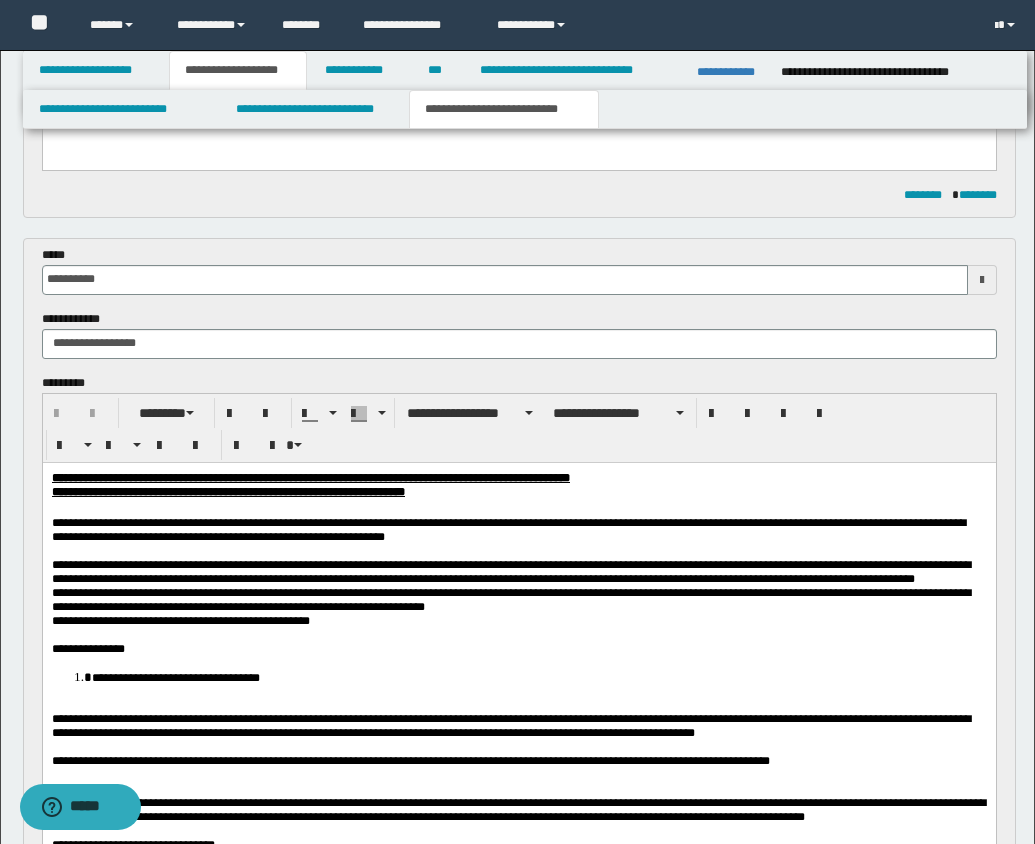 scroll, scrollTop: 1185, scrollLeft: 0, axis: vertical 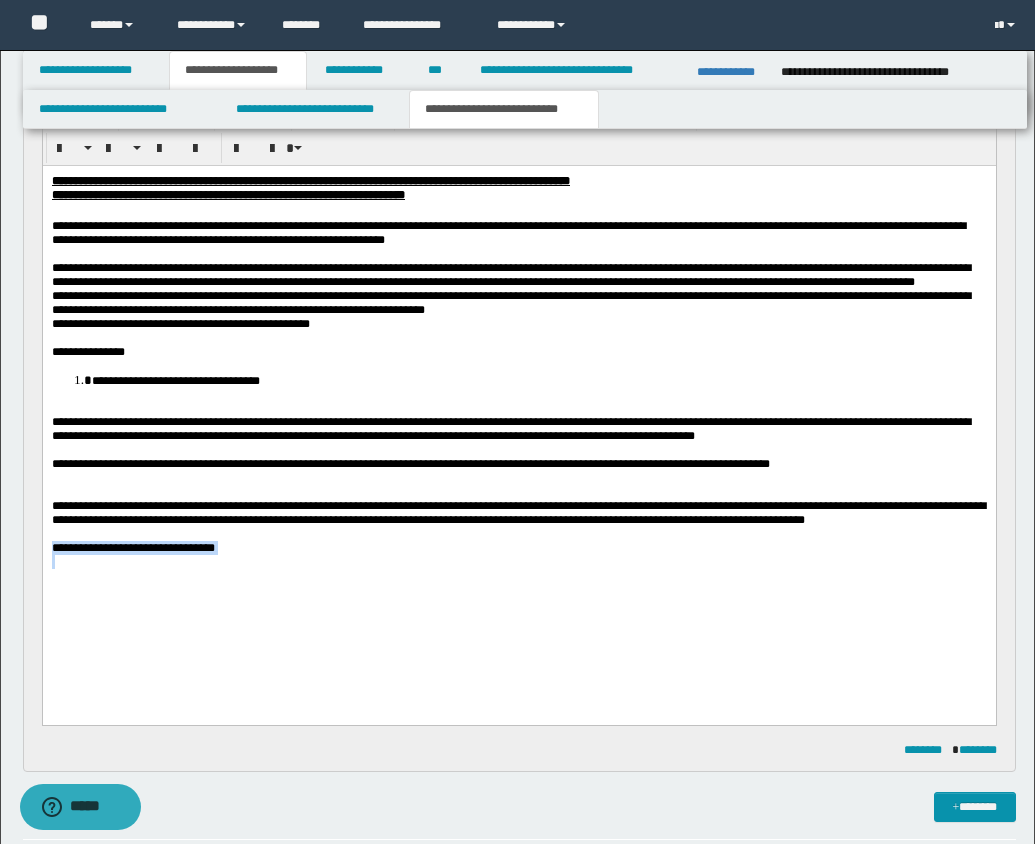 drag, startPoint x: 52, startPoint y: 591, endPoint x: 324, endPoint y: 611, distance: 272.7343 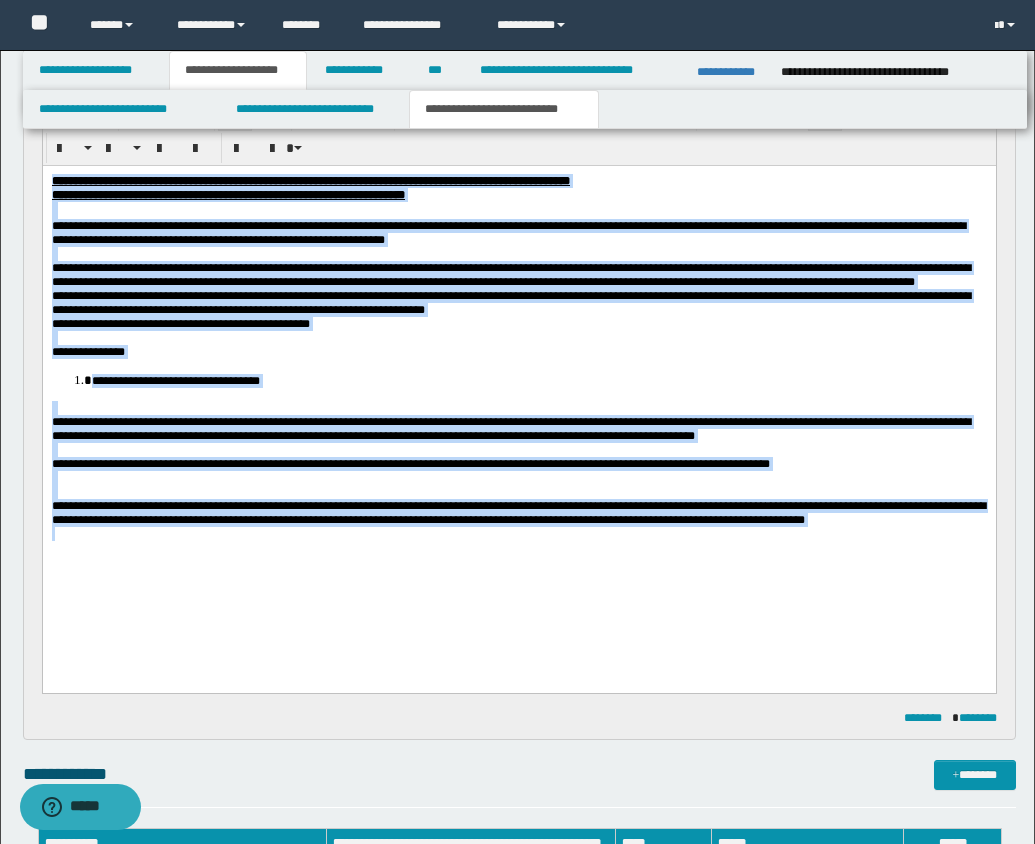 drag, startPoint x: 51, startPoint y: 179, endPoint x: 484, endPoint y: 685, distance: 665.97675 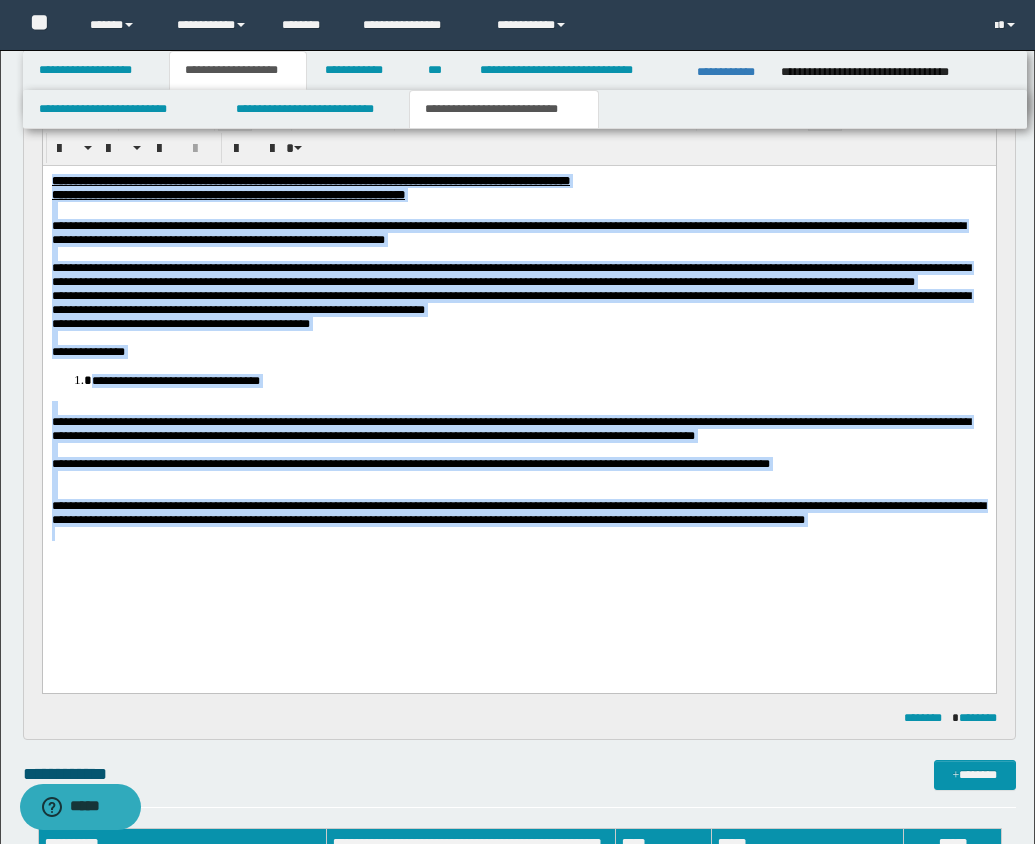 paste 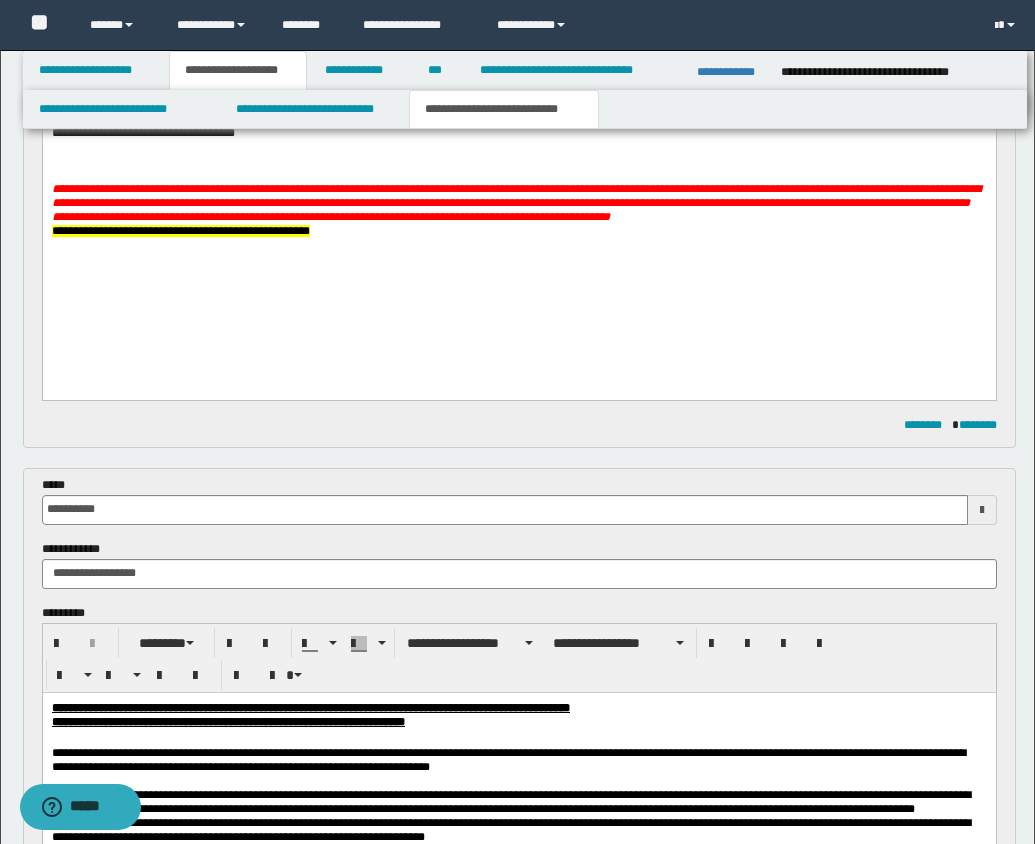 scroll, scrollTop: 665, scrollLeft: 0, axis: vertical 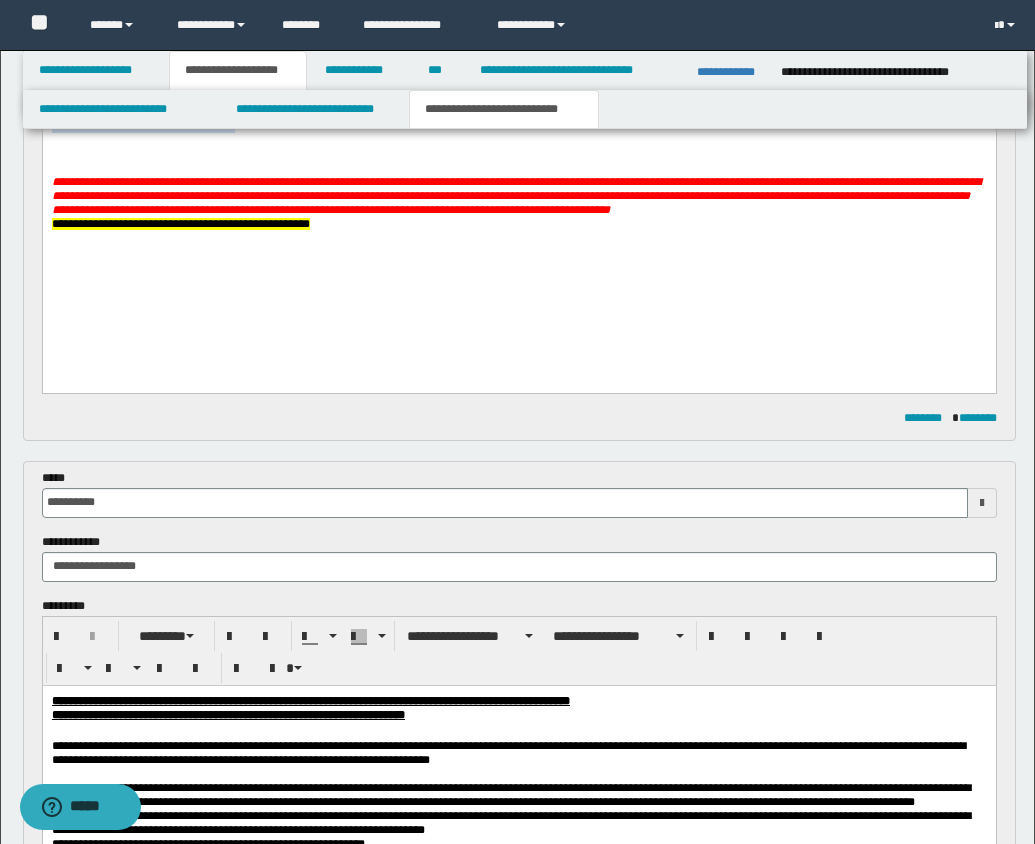 drag, startPoint x: 49, startPoint y: 147, endPoint x: 232, endPoint y: 163, distance: 183.69812 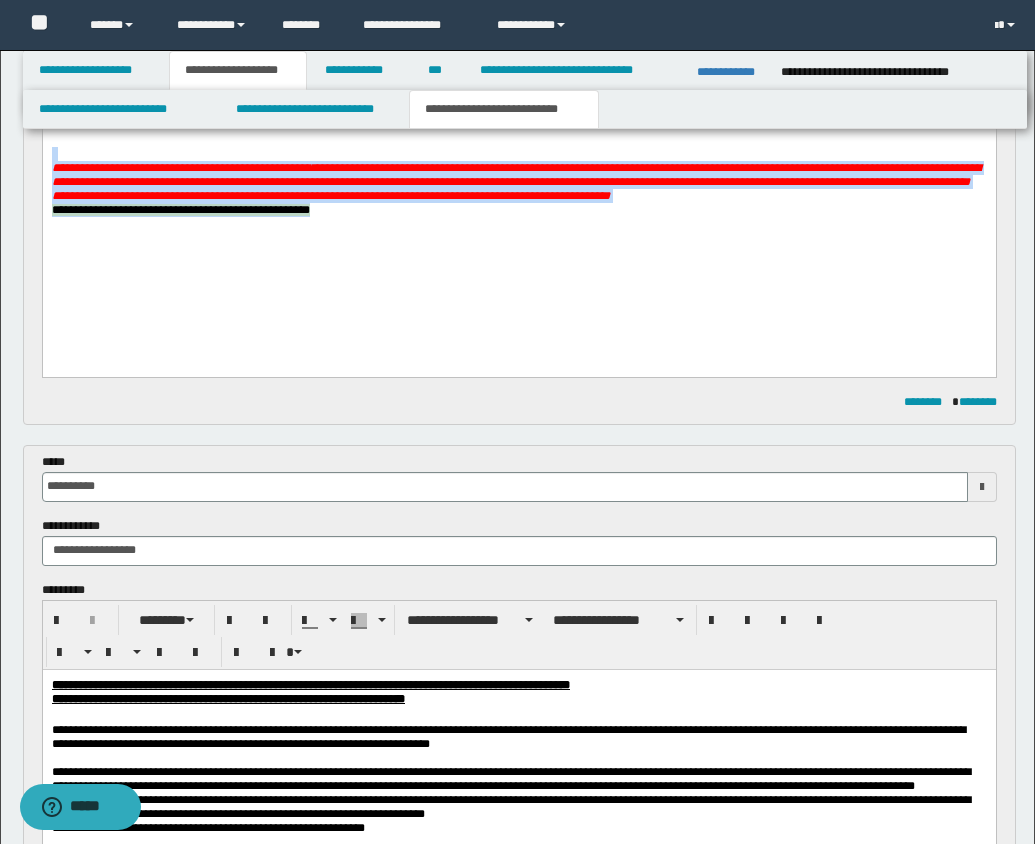 drag, startPoint x: 112, startPoint y: 186, endPoint x: 476, endPoint y: 331, distance: 391.81757 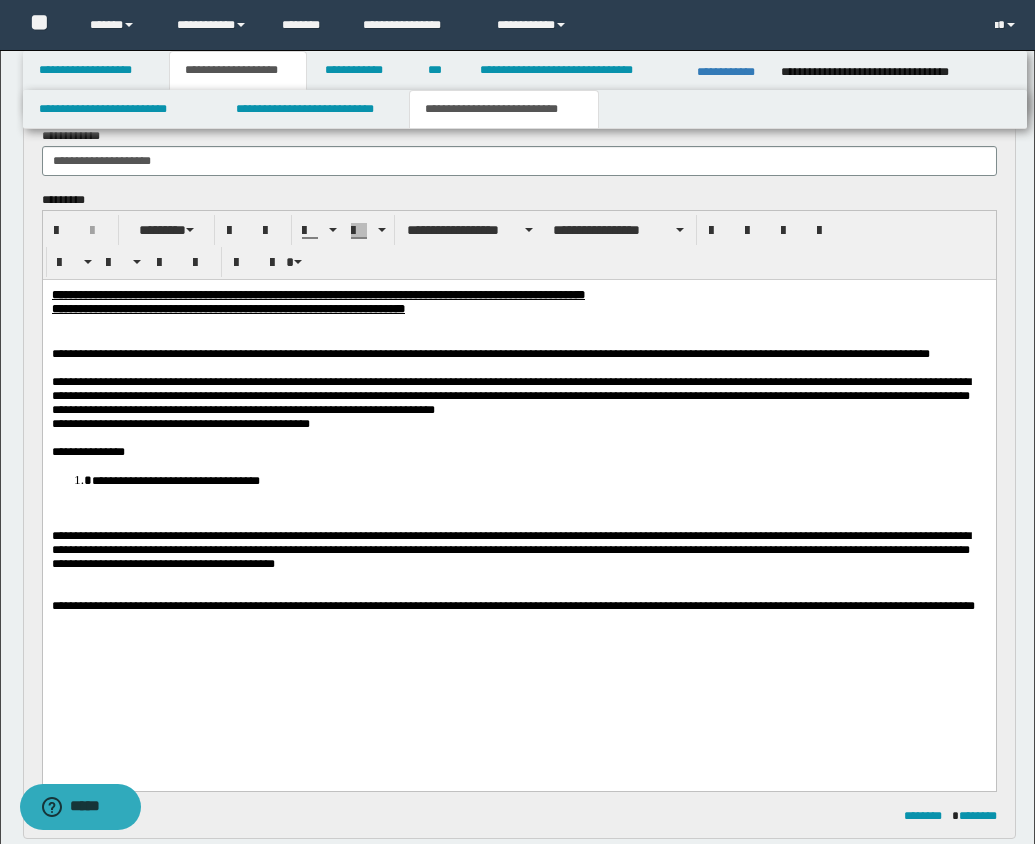 scroll, scrollTop: 387, scrollLeft: 0, axis: vertical 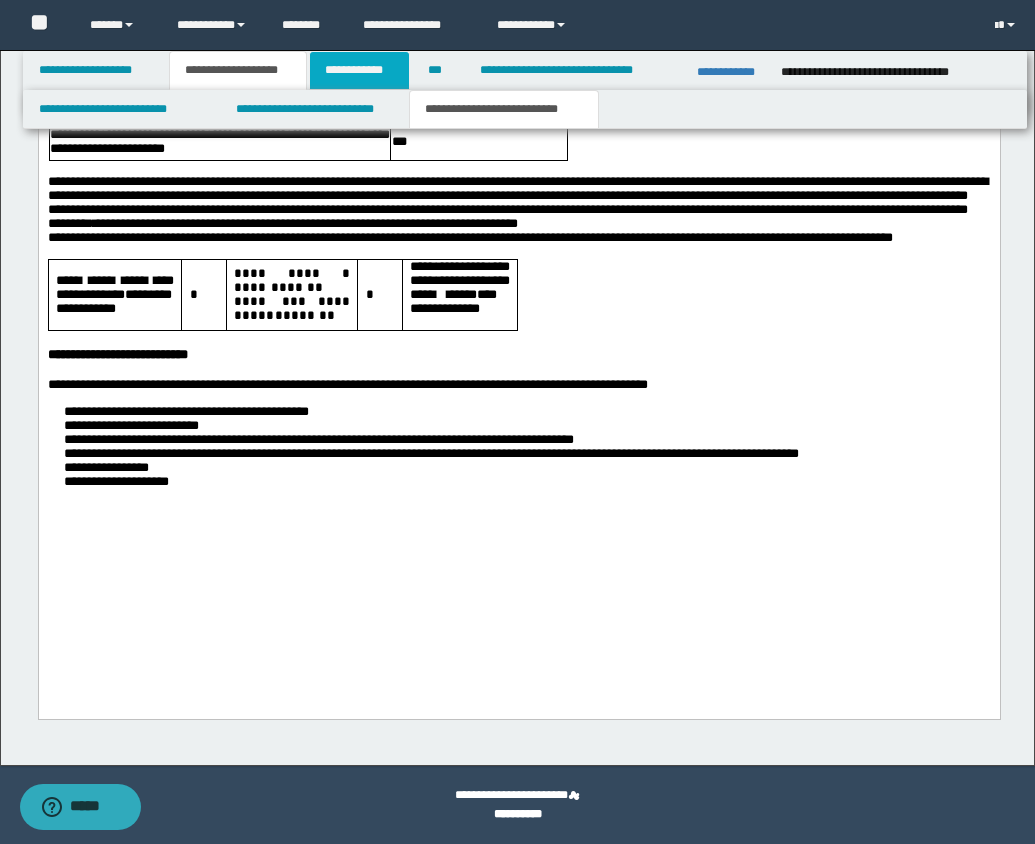 click on "**********" at bounding box center (359, 70) 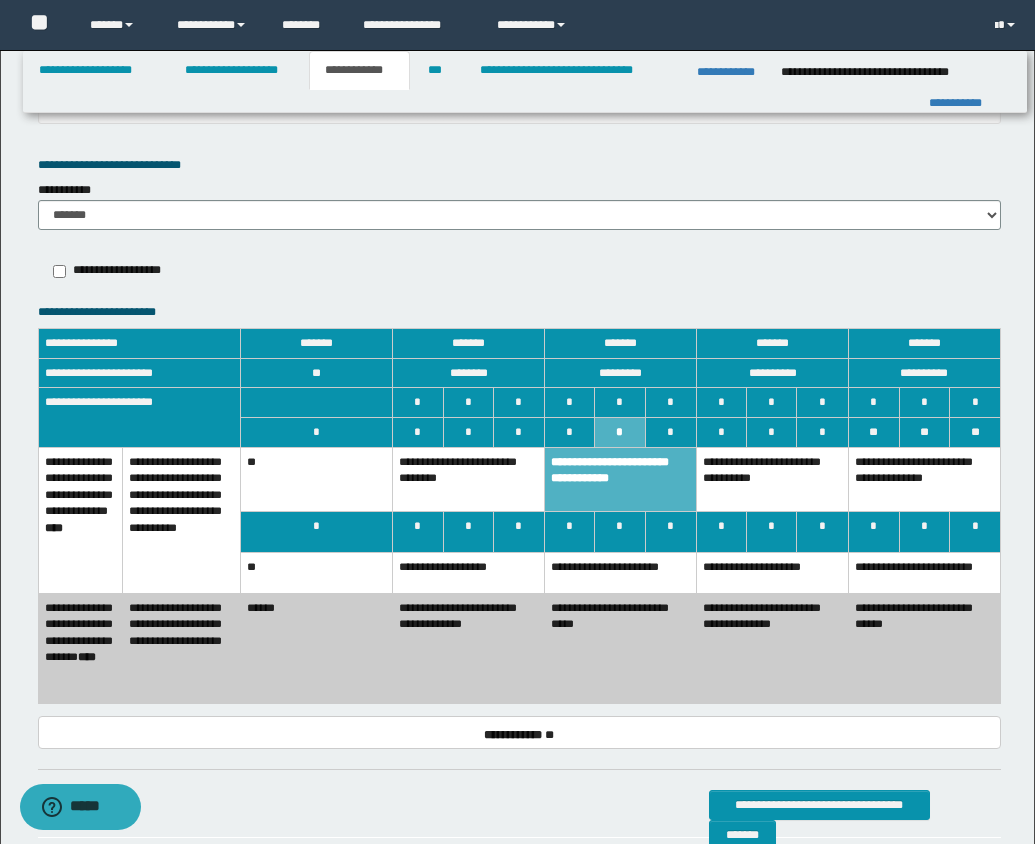 scroll, scrollTop: 2345, scrollLeft: 0, axis: vertical 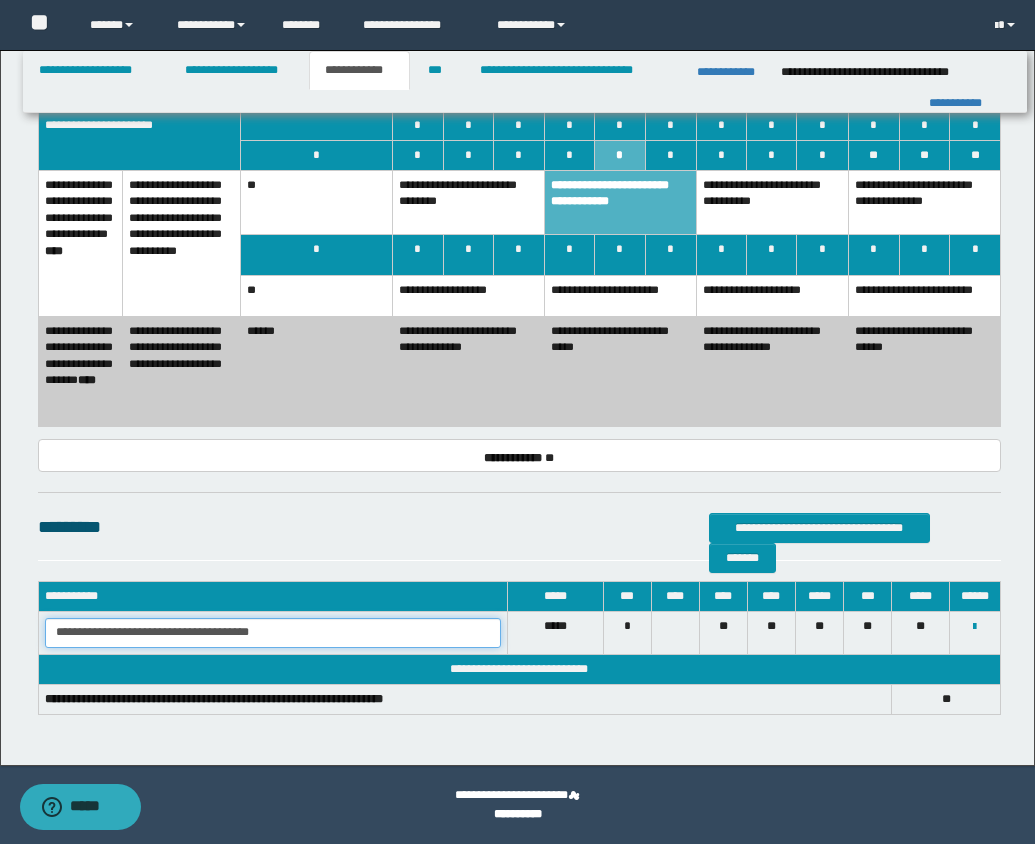 click on "**********" at bounding box center [273, 633] 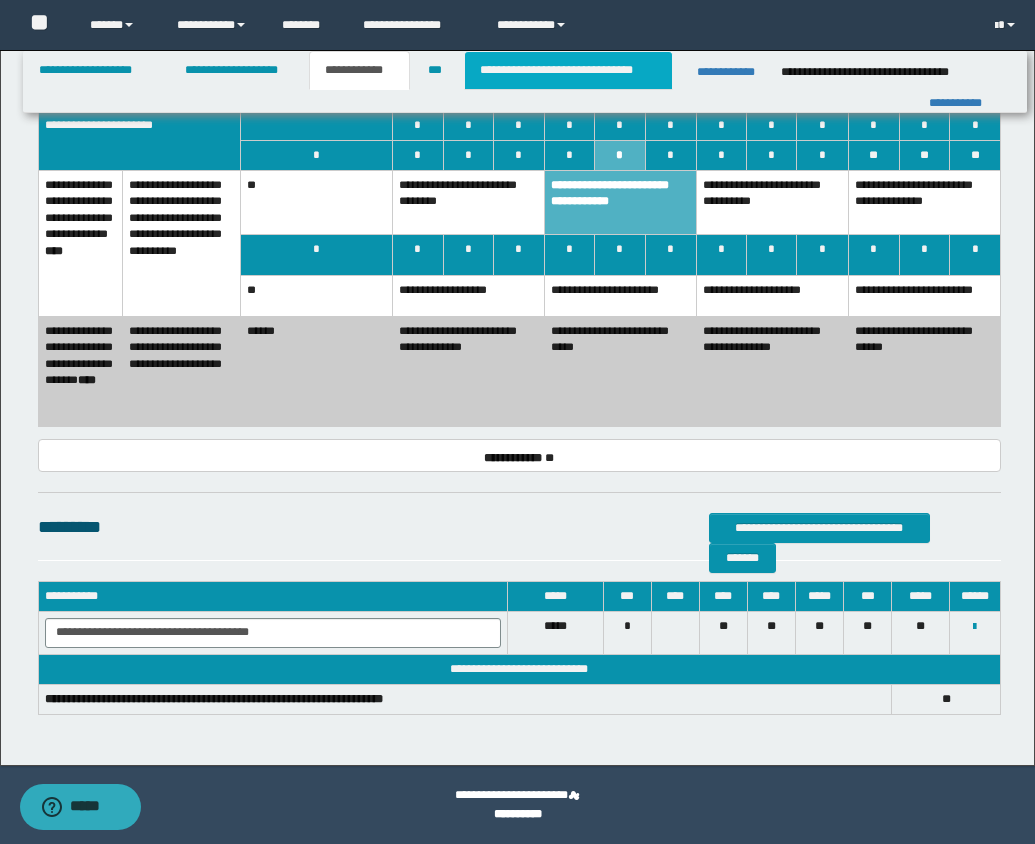 click on "**********" at bounding box center [568, 70] 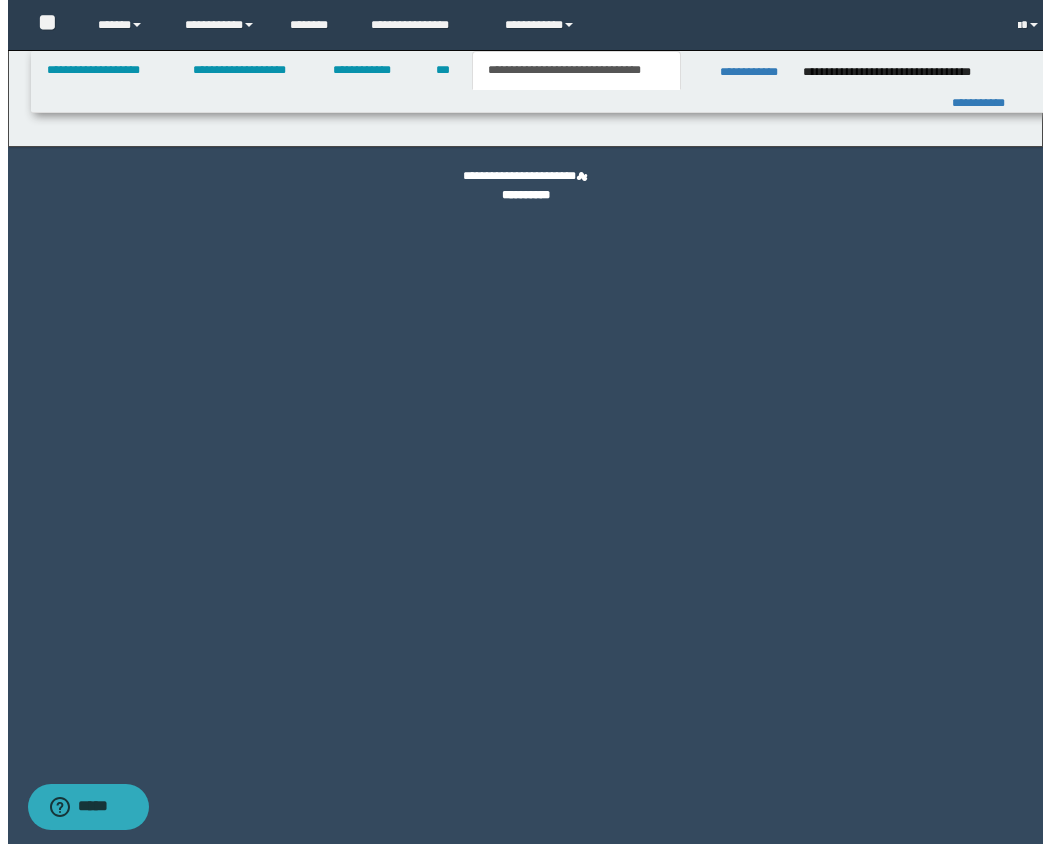 scroll, scrollTop: 0, scrollLeft: 0, axis: both 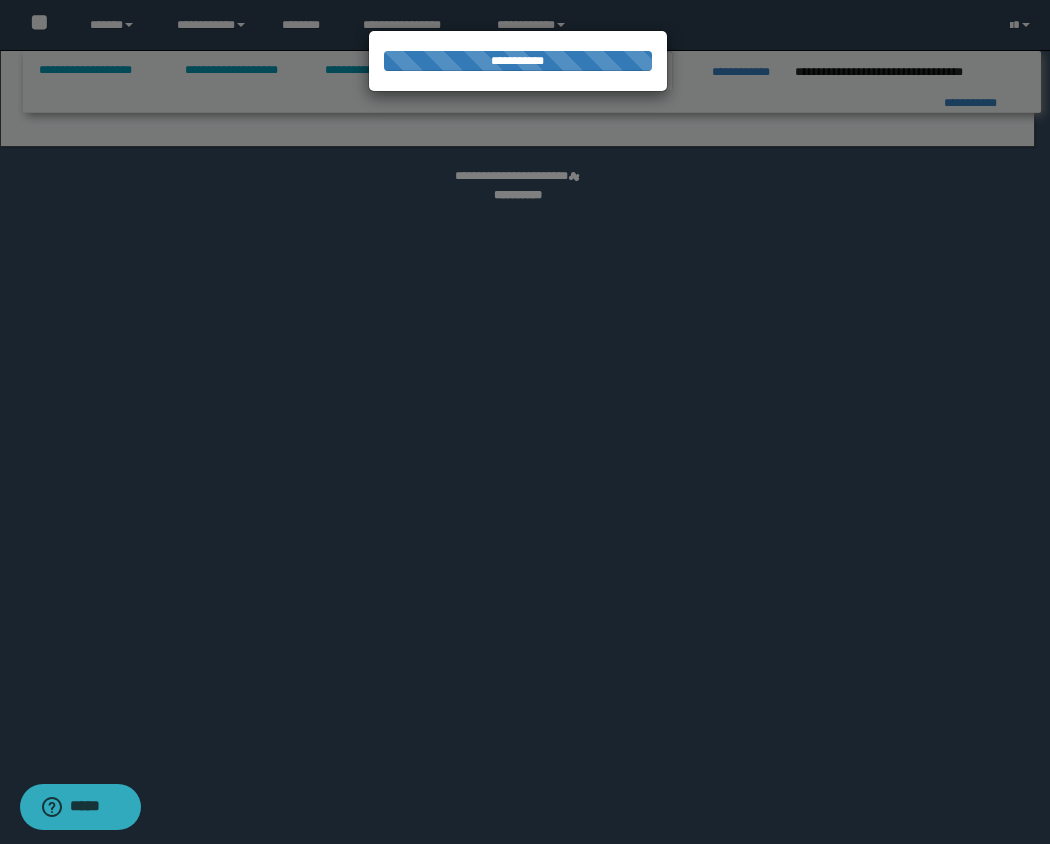 select on "*" 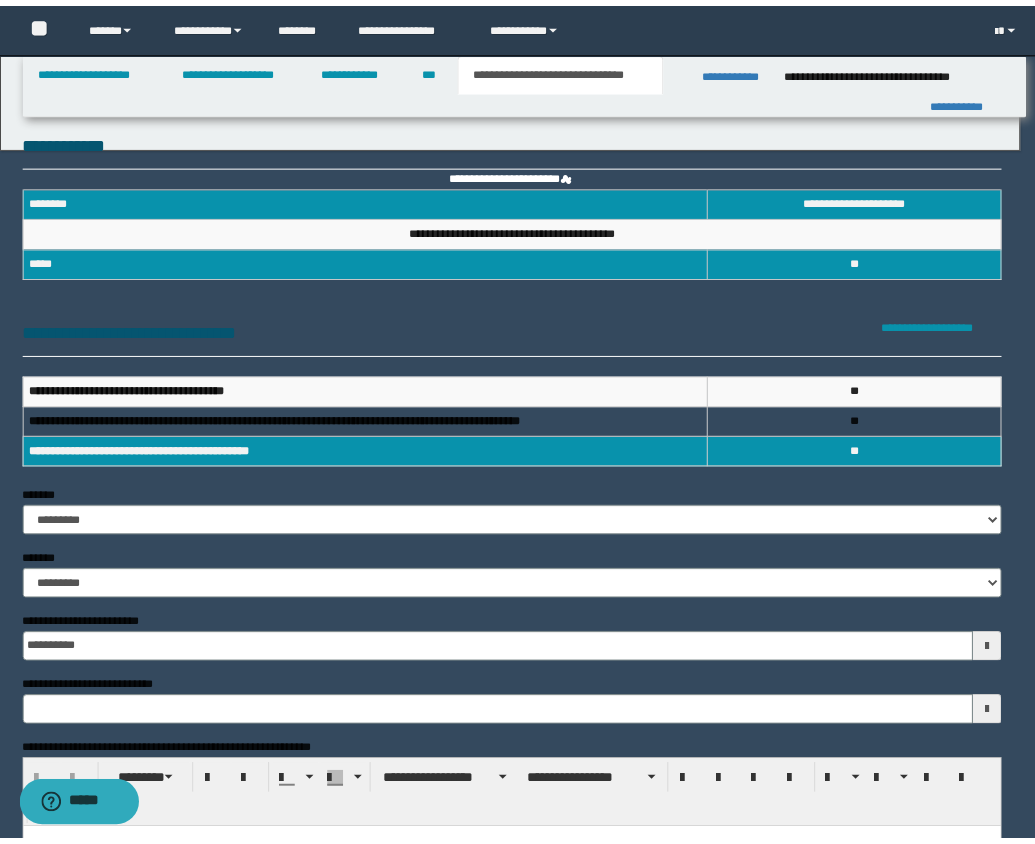 scroll, scrollTop: 0, scrollLeft: 0, axis: both 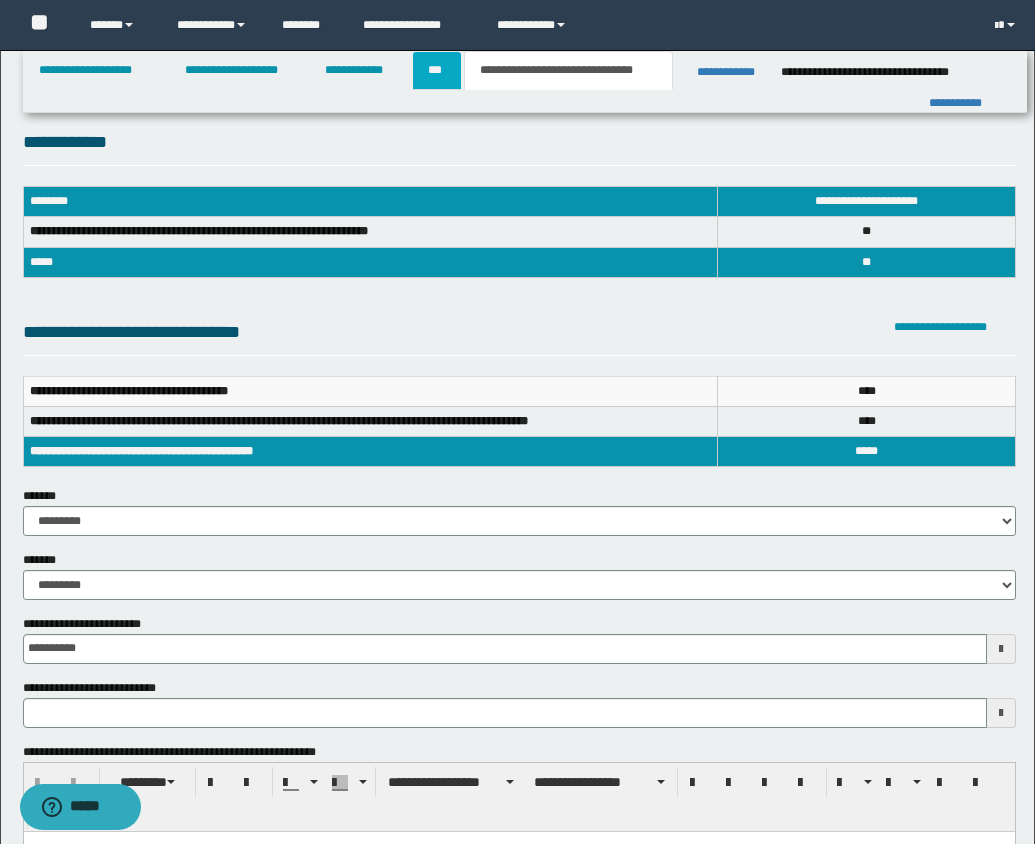 click on "***" at bounding box center (437, 70) 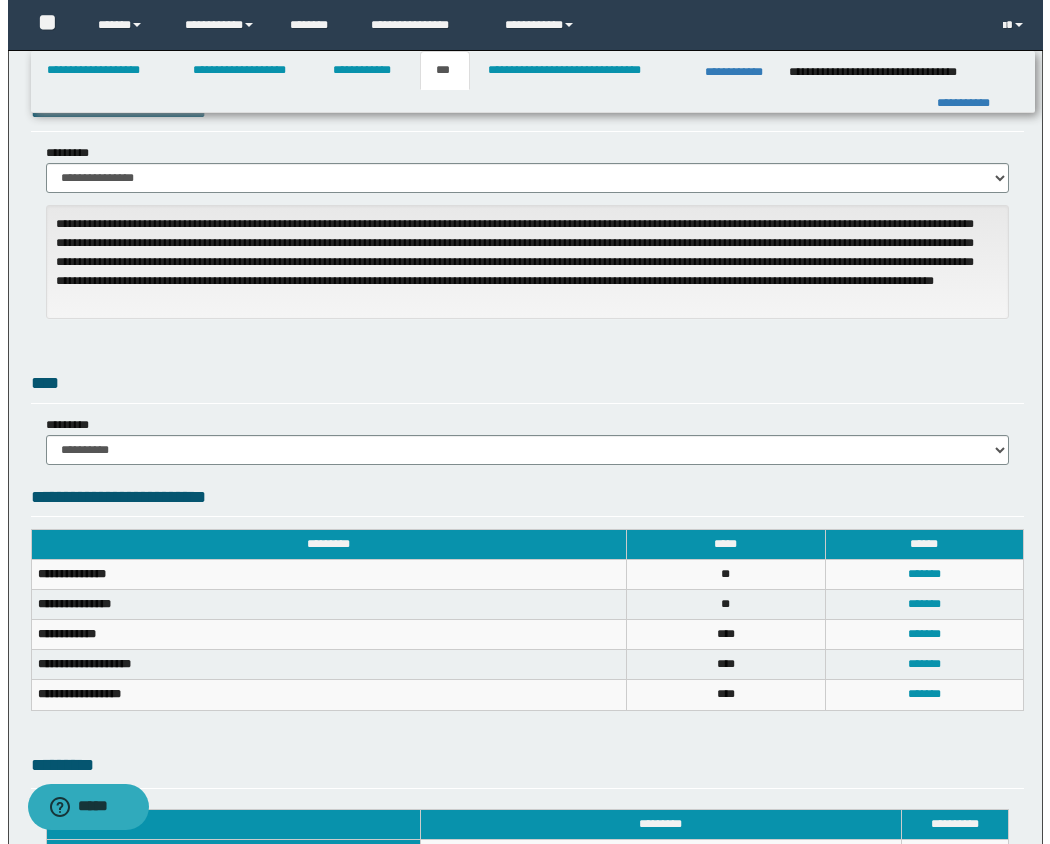 scroll, scrollTop: 423, scrollLeft: 0, axis: vertical 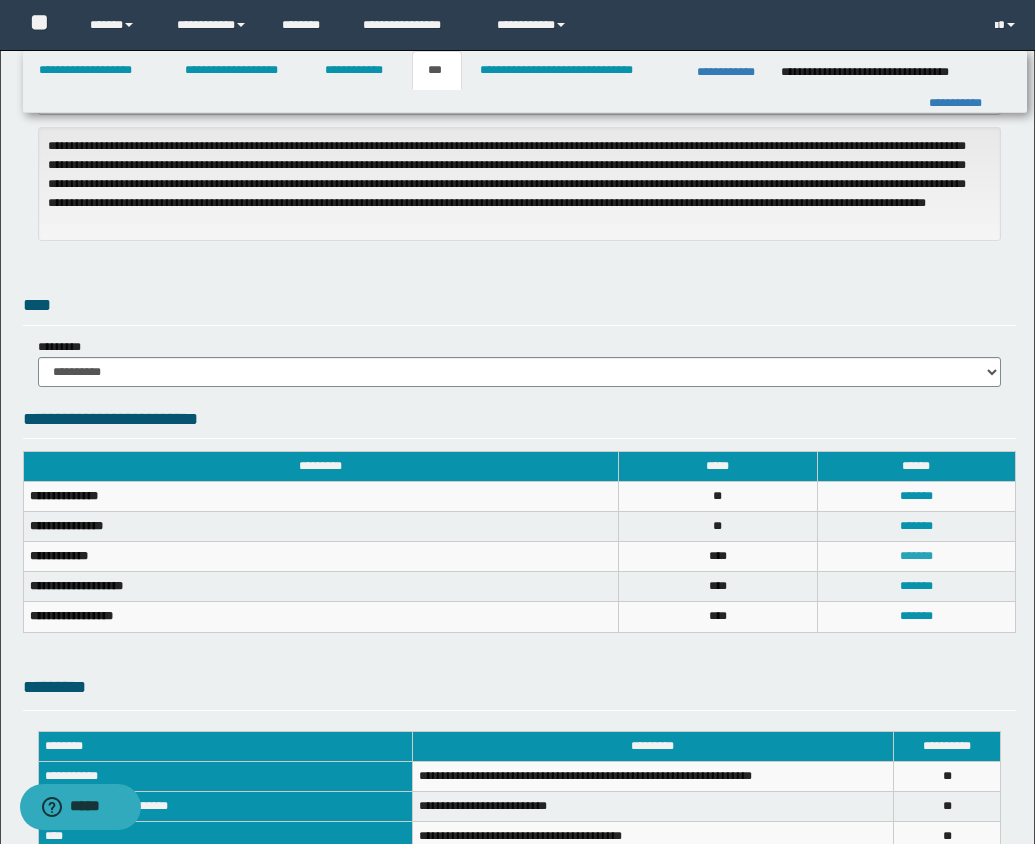 click on "*******" at bounding box center [916, 556] 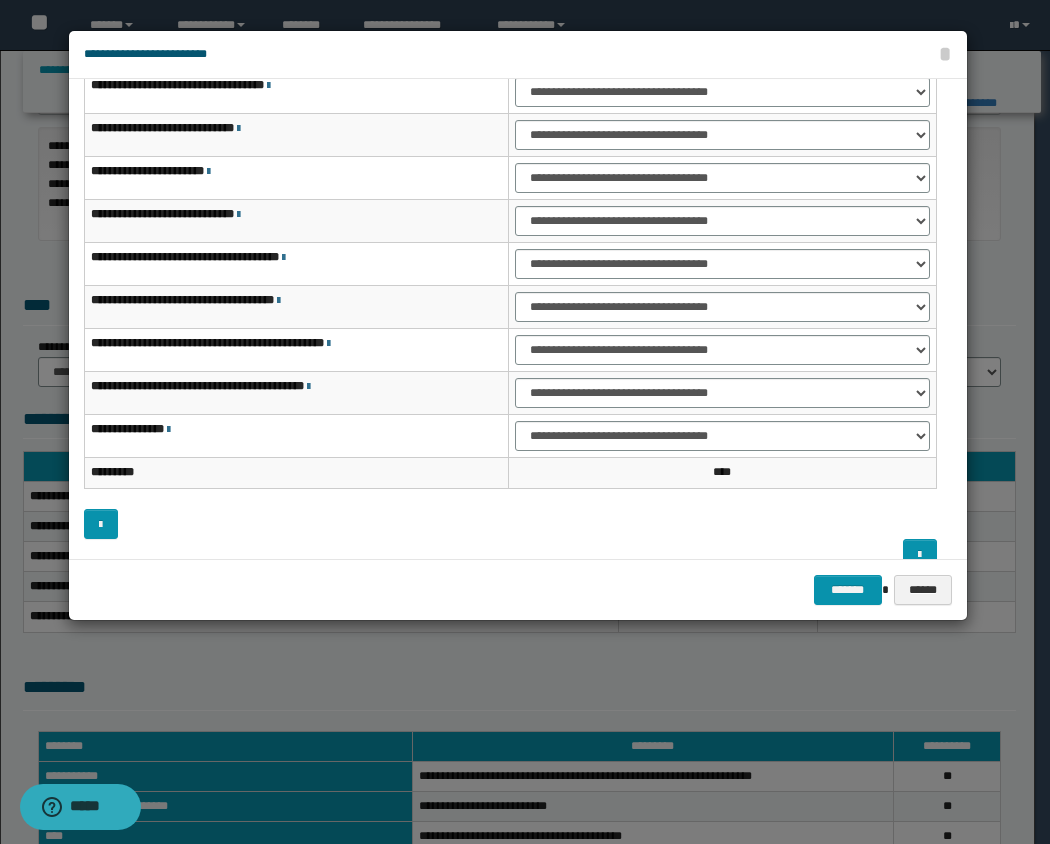 scroll, scrollTop: 151, scrollLeft: 0, axis: vertical 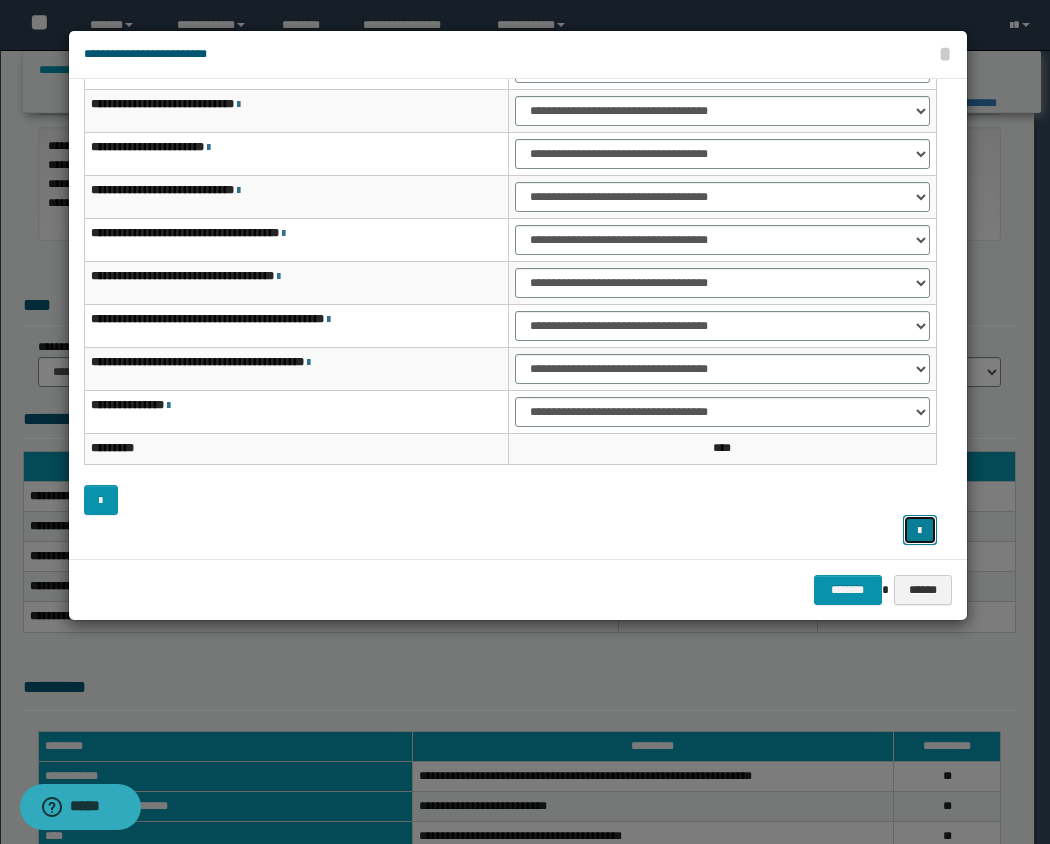 click at bounding box center (919, 531) 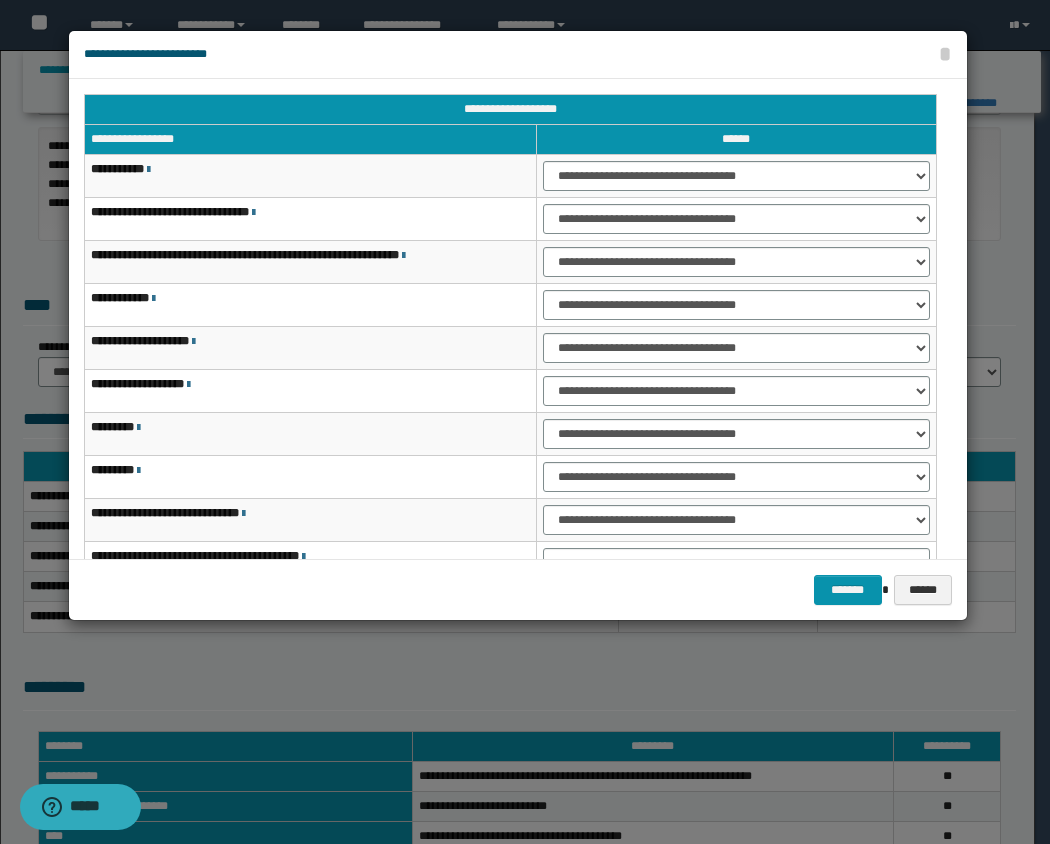 scroll, scrollTop: 131, scrollLeft: 0, axis: vertical 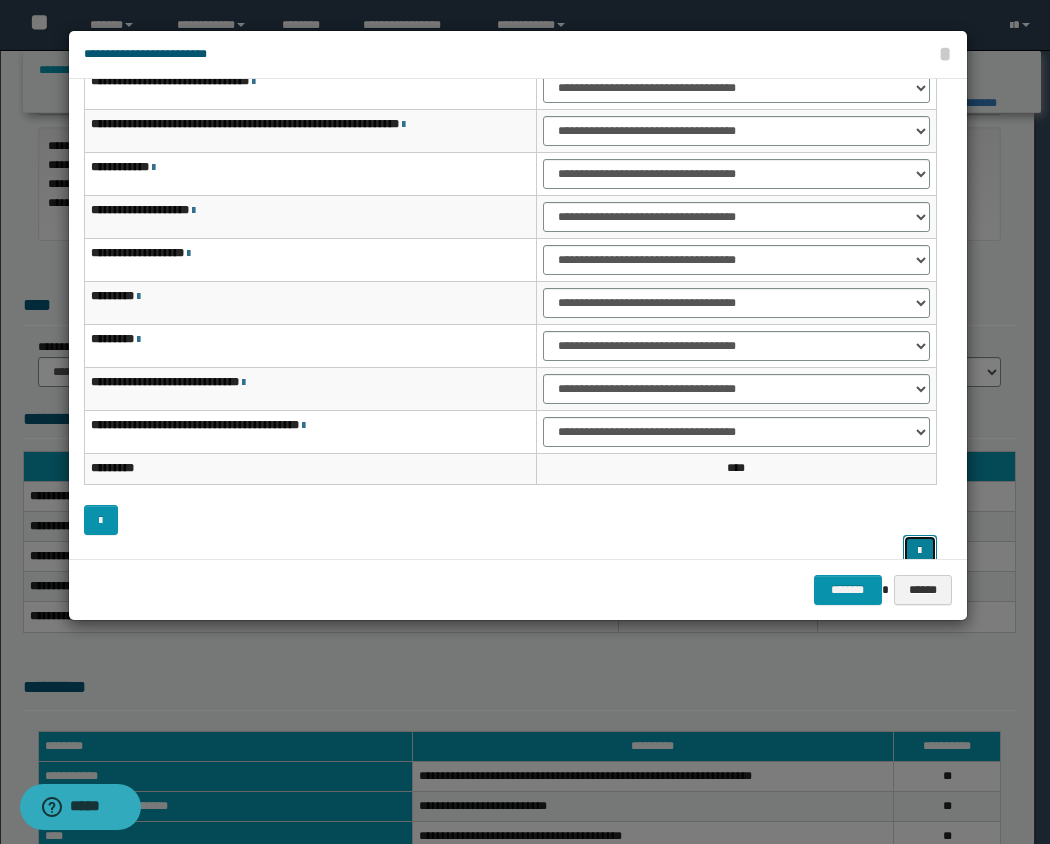 click at bounding box center [920, 550] 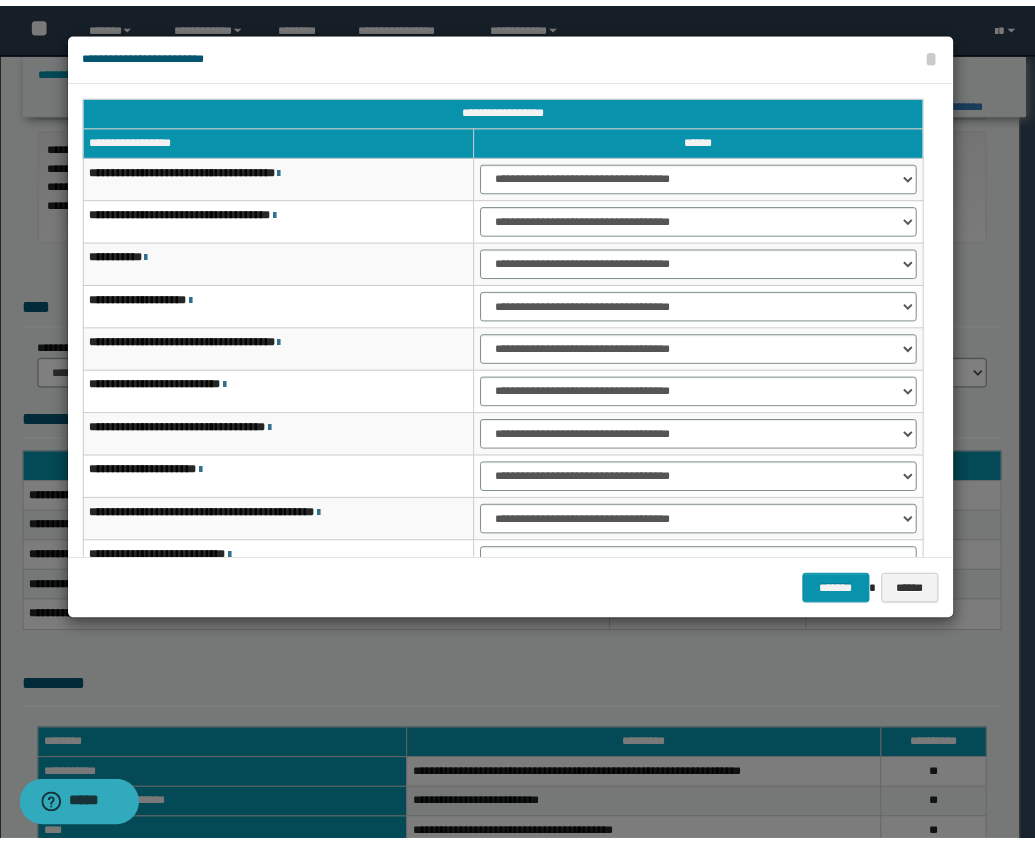 scroll, scrollTop: 122, scrollLeft: 0, axis: vertical 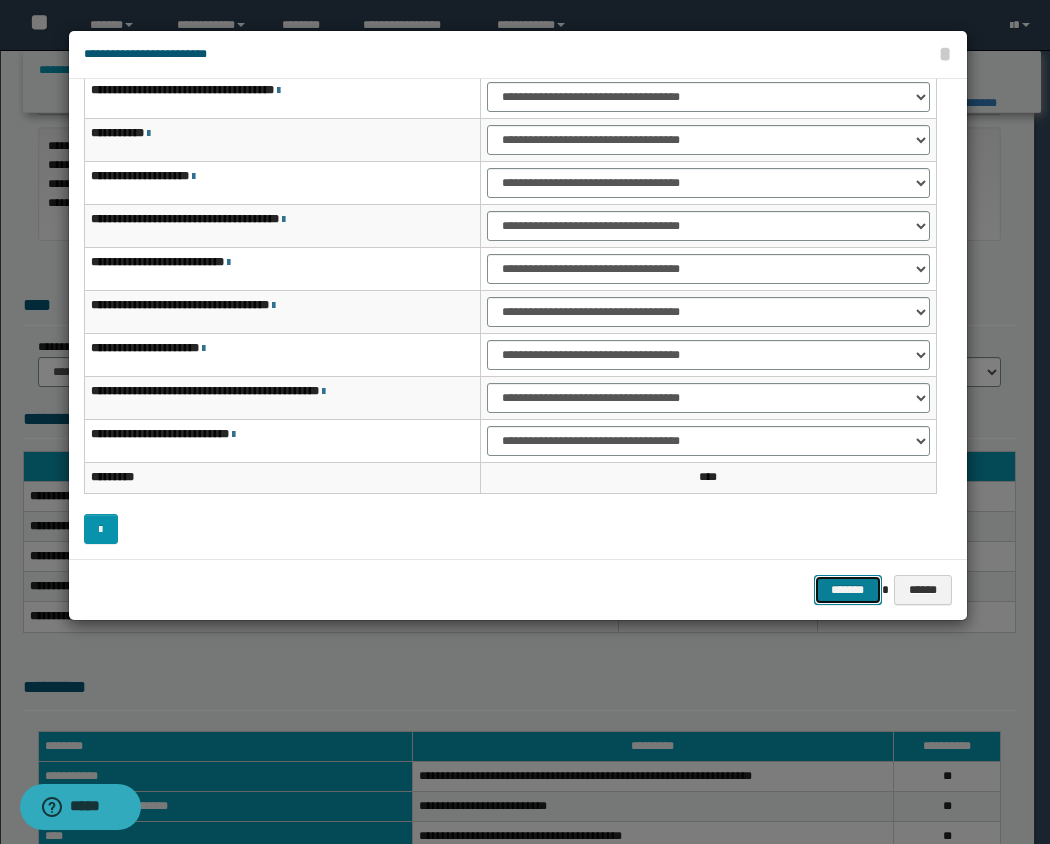 click on "*******" at bounding box center [848, 590] 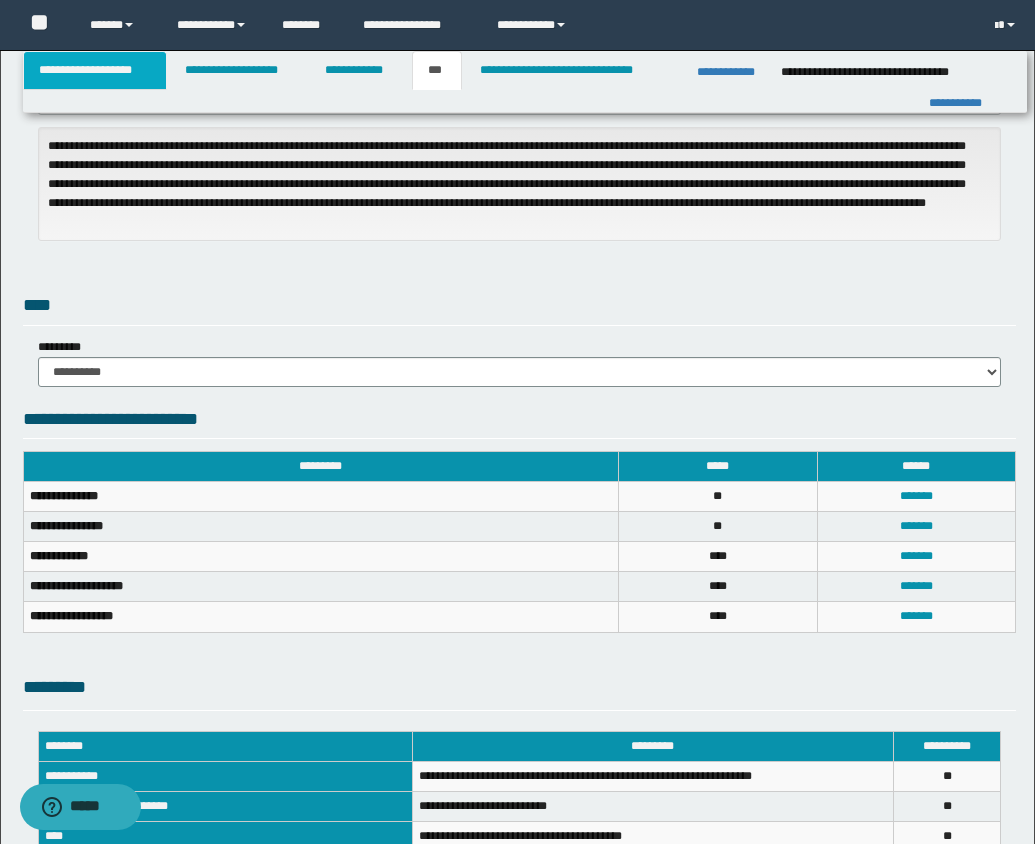 click on "**********" at bounding box center [95, 70] 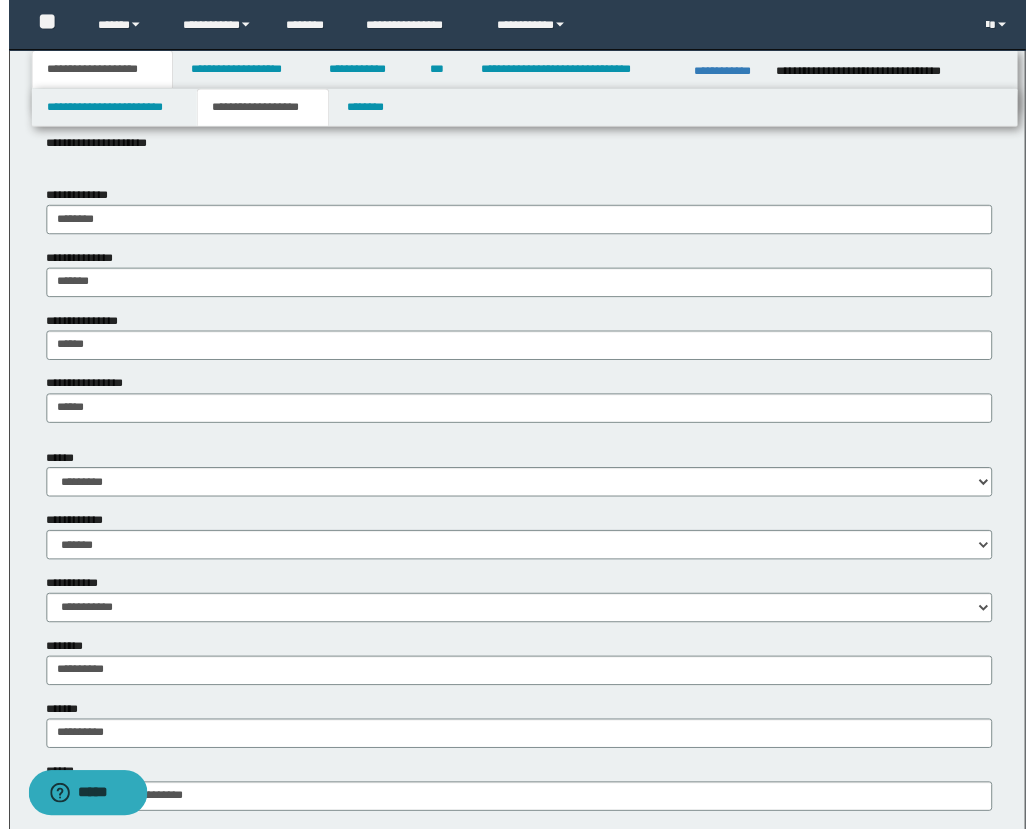scroll, scrollTop: 454, scrollLeft: 0, axis: vertical 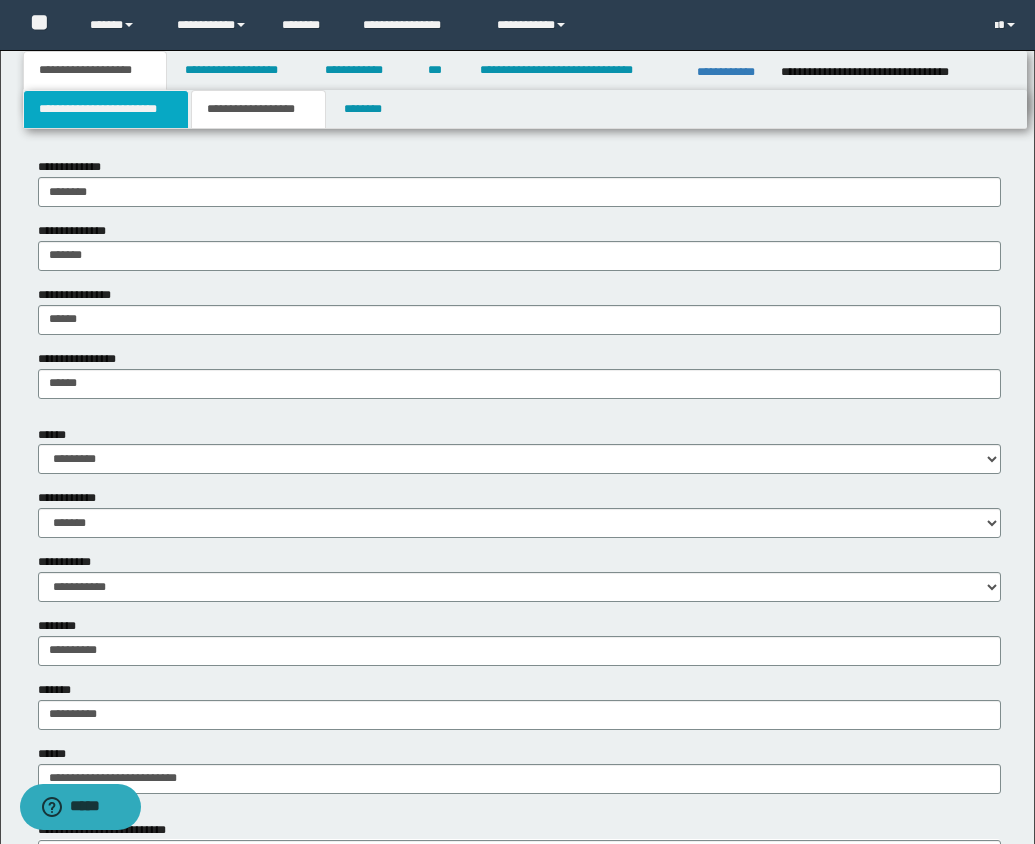 click on "**********" at bounding box center [106, 109] 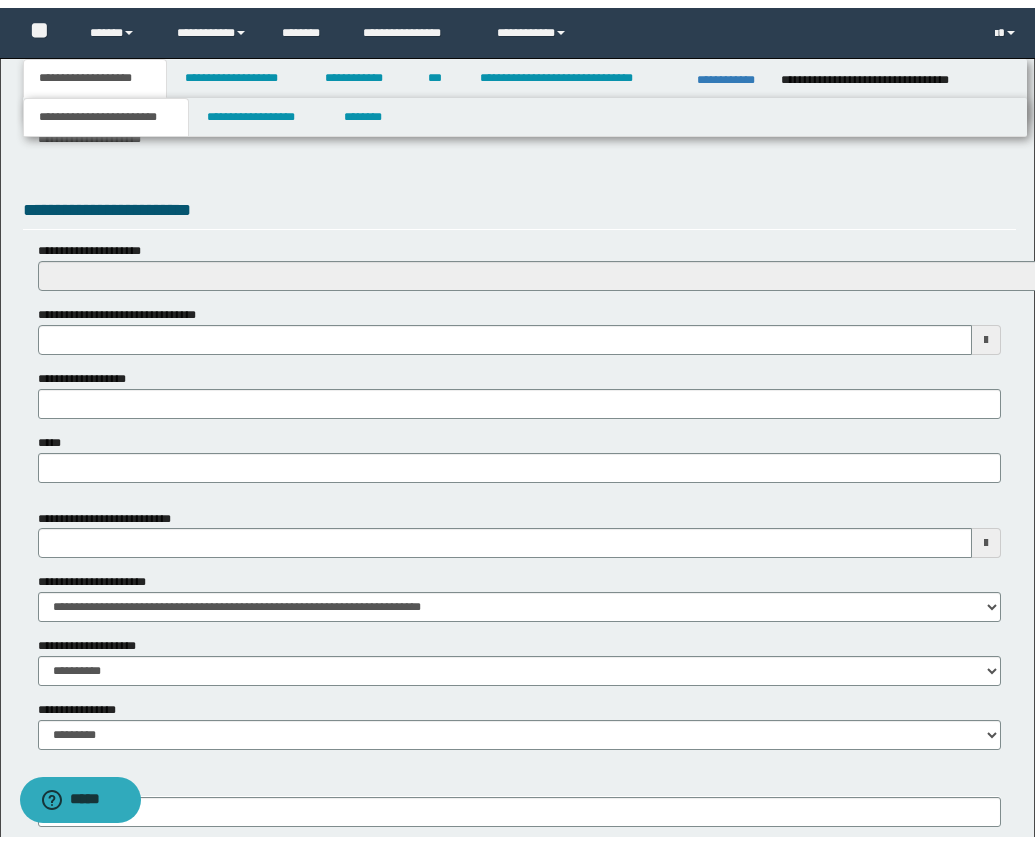 scroll, scrollTop: 636, scrollLeft: 0, axis: vertical 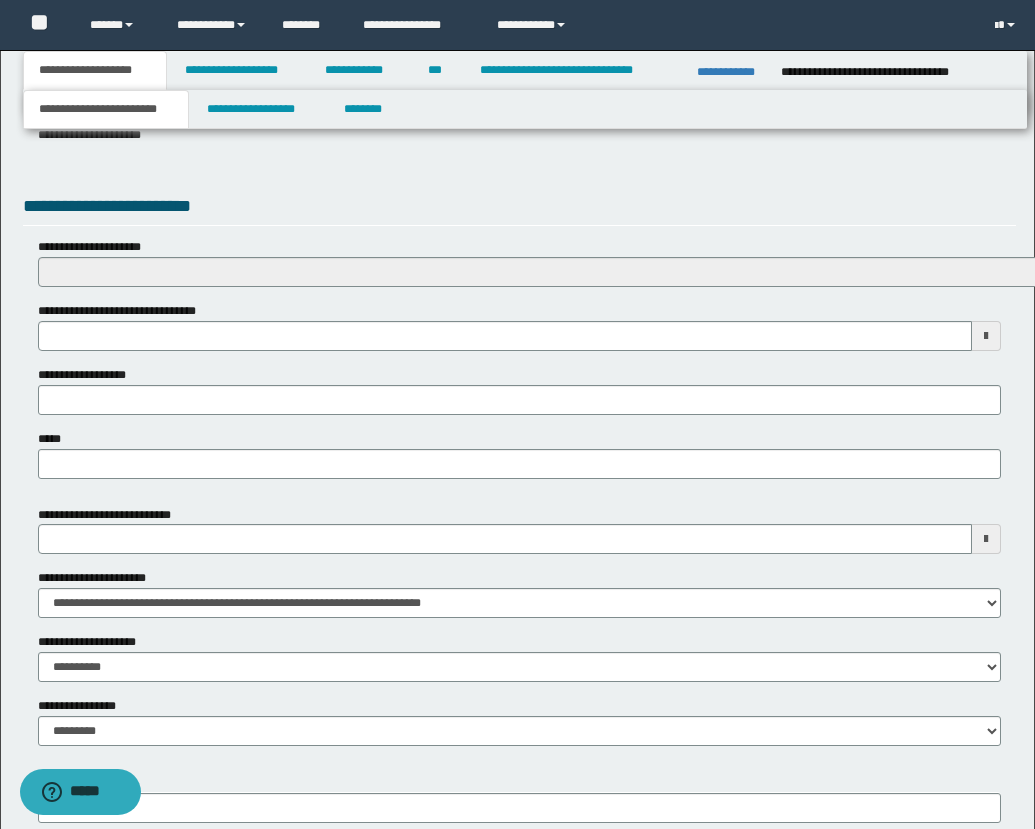 click at bounding box center (986, 539) 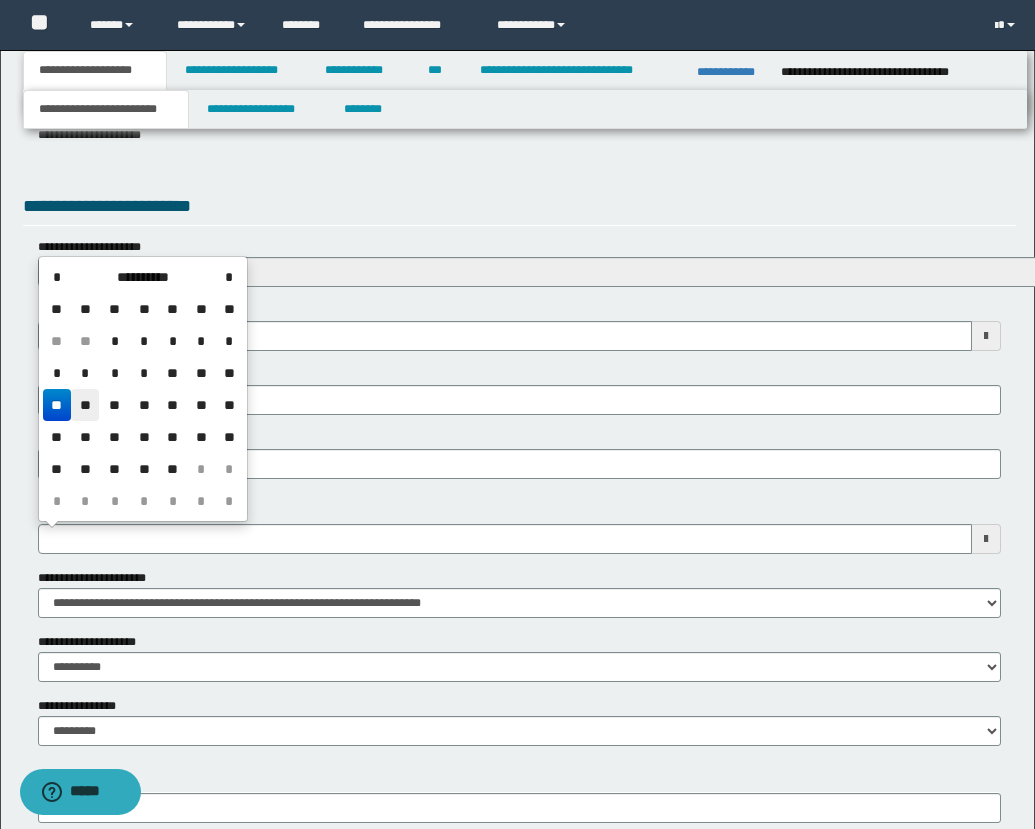 click on "**" at bounding box center (85, 405) 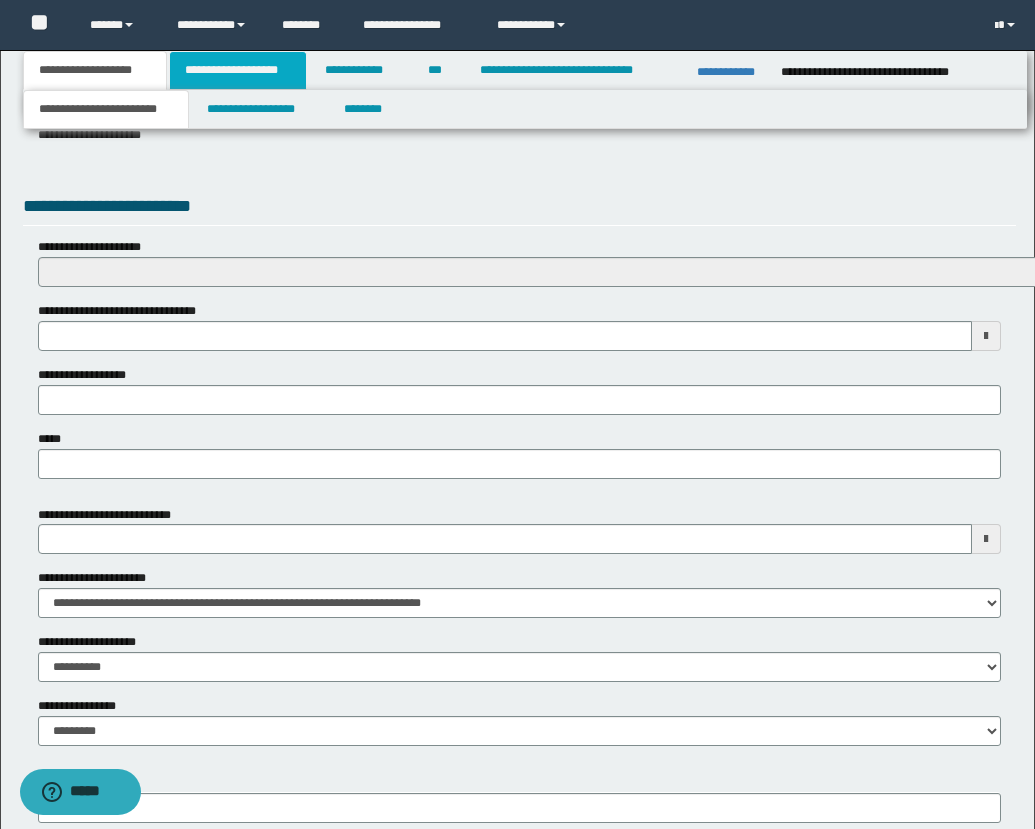 click on "**********" at bounding box center (238, 70) 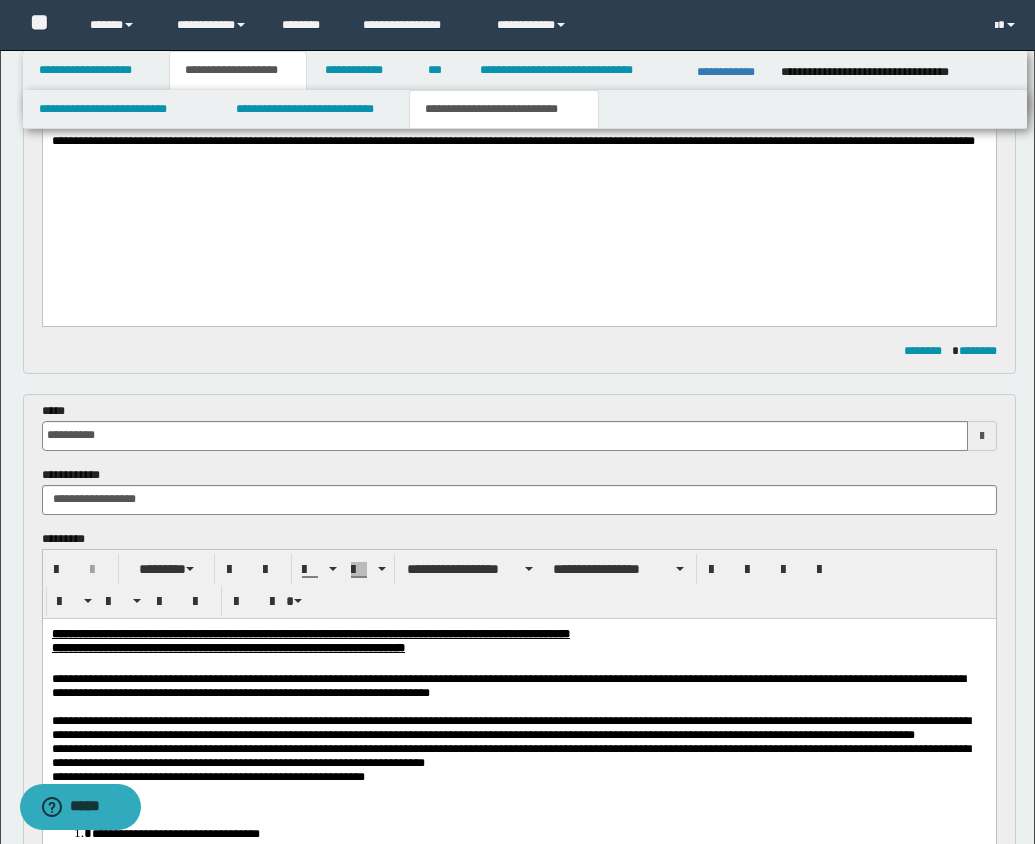 click on "**********" at bounding box center (504, 109) 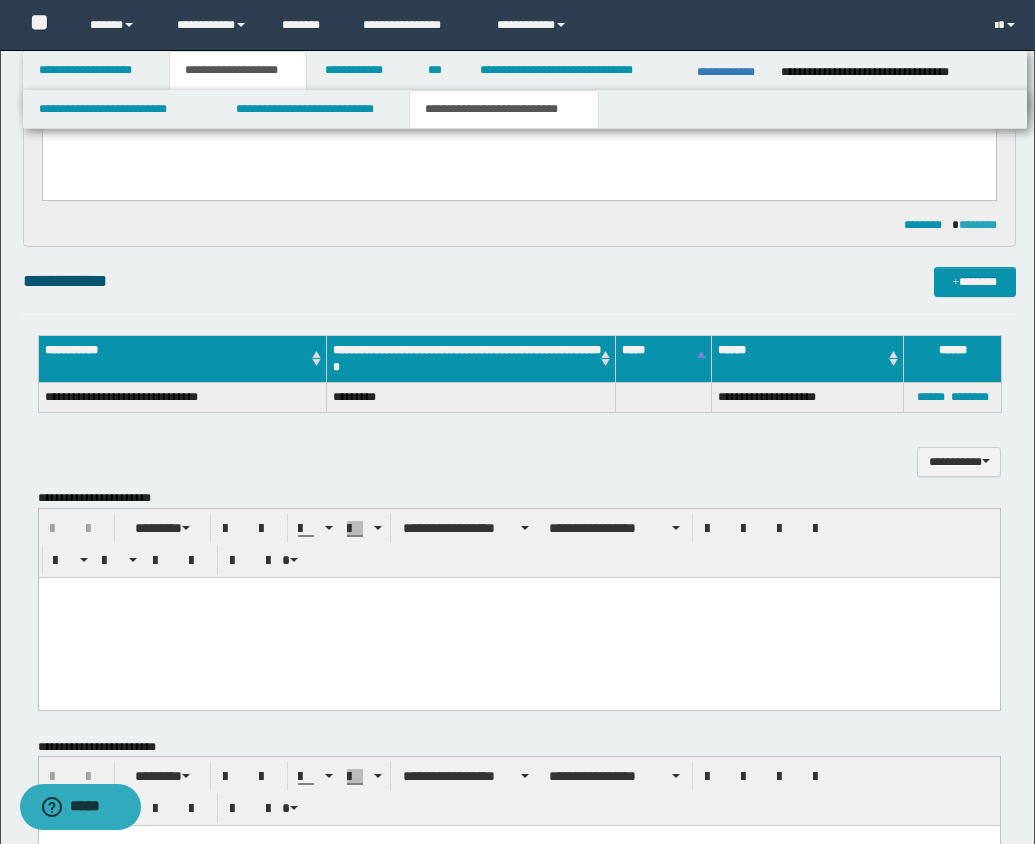 scroll, scrollTop: 1749, scrollLeft: 0, axis: vertical 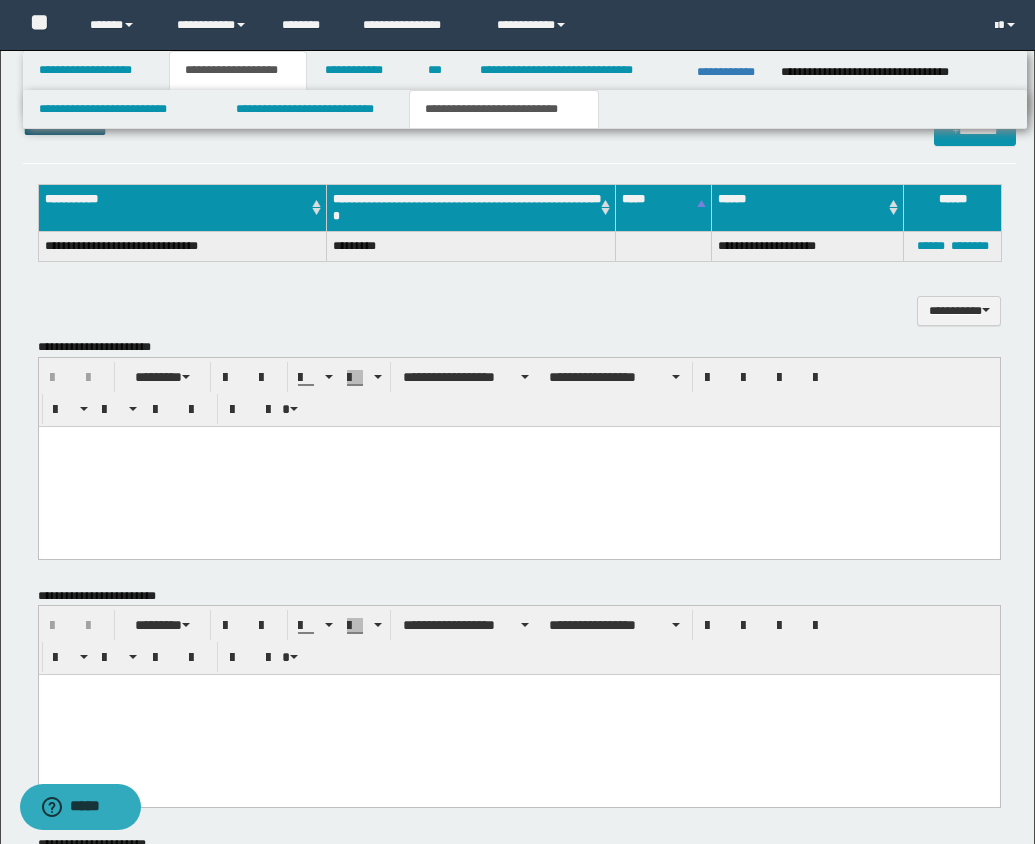 click at bounding box center [518, 466] 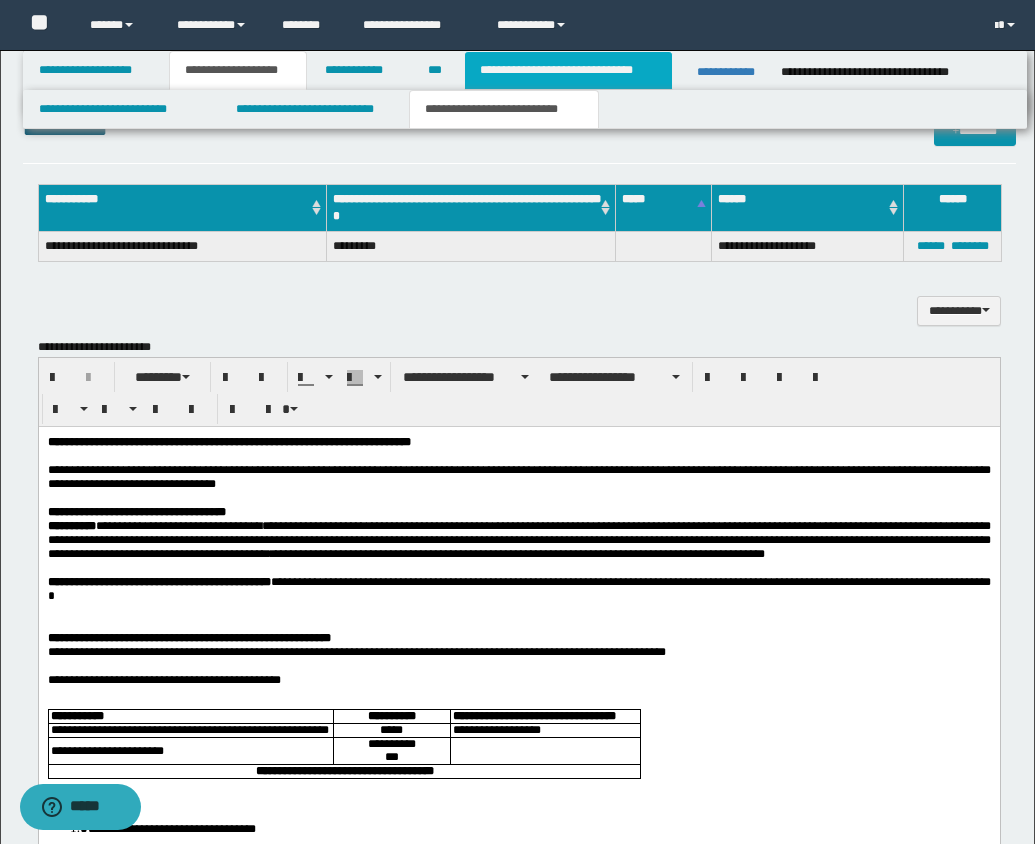 click on "**********" at bounding box center (568, 70) 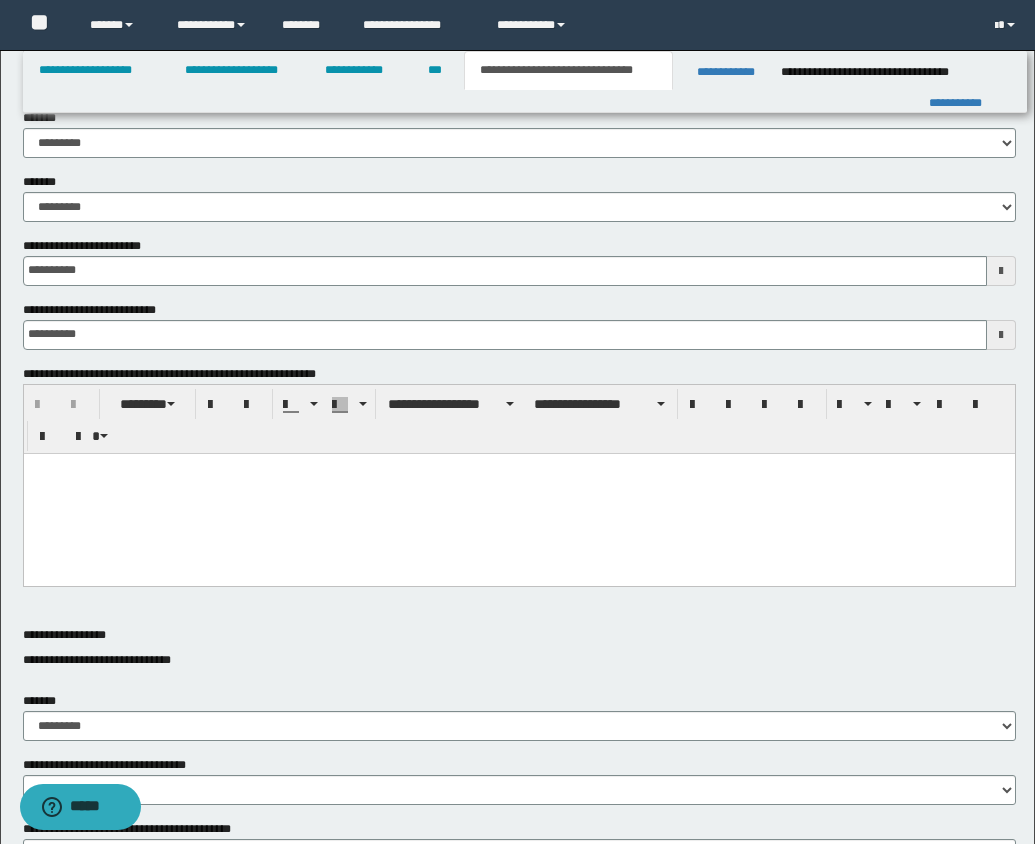 scroll, scrollTop: 379, scrollLeft: 0, axis: vertical 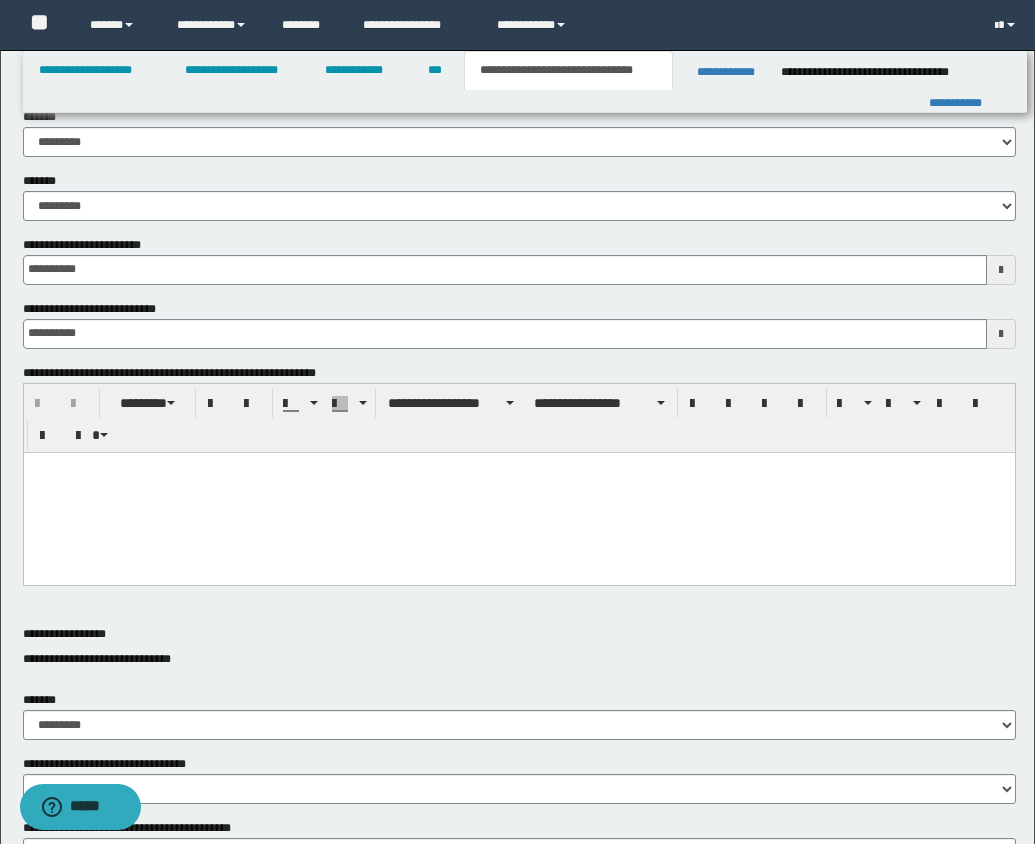click at bounding box center (518, 492) 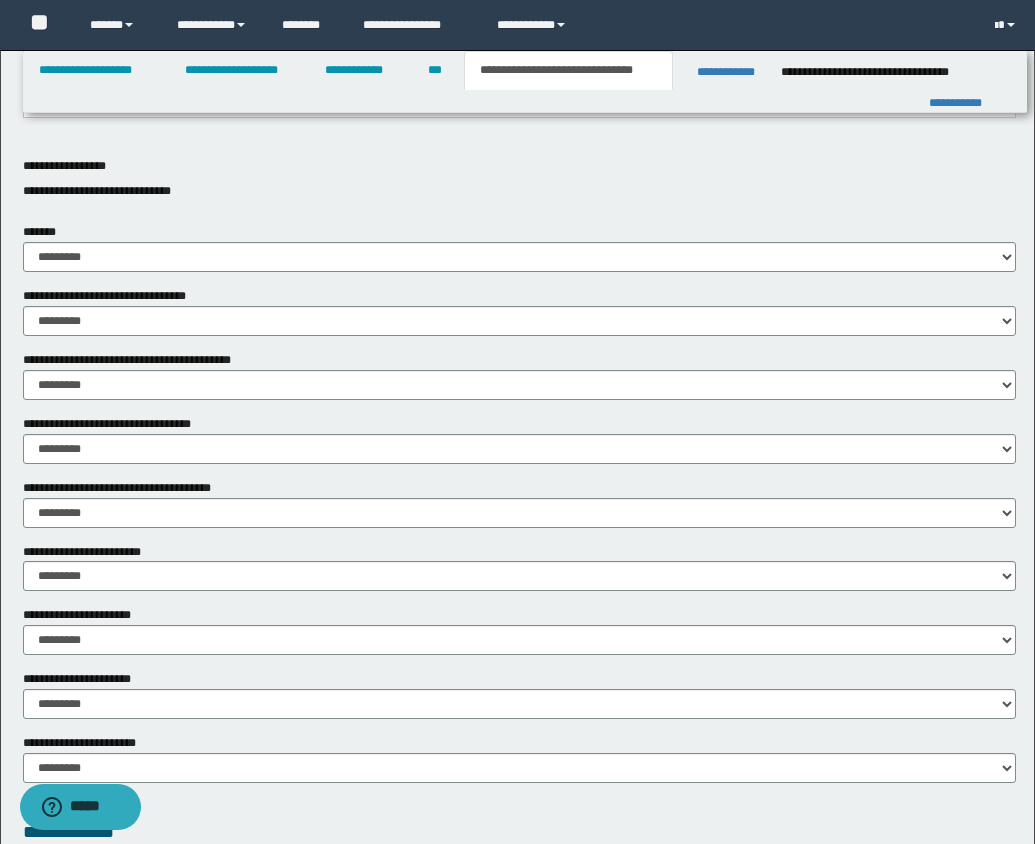 scroll, scrollTop: 875, scrollLeft: 0, axis: vertical 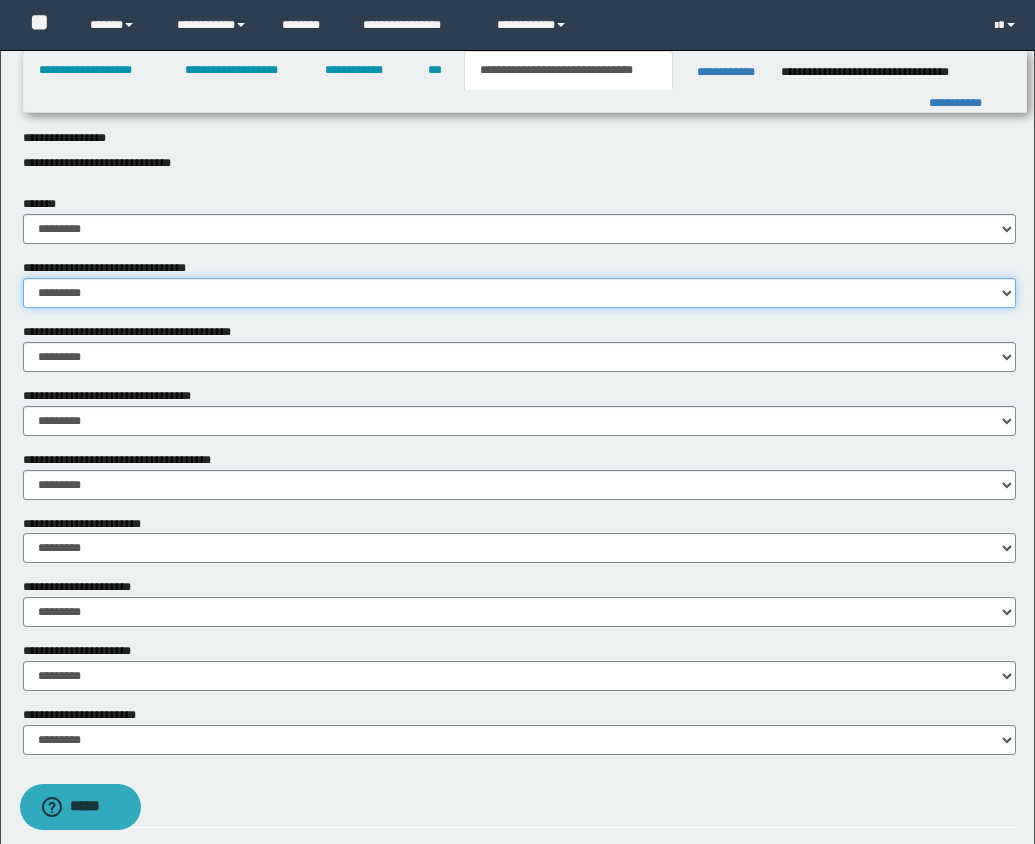 click on "*********
**
**" at bounding box center [519, 293] 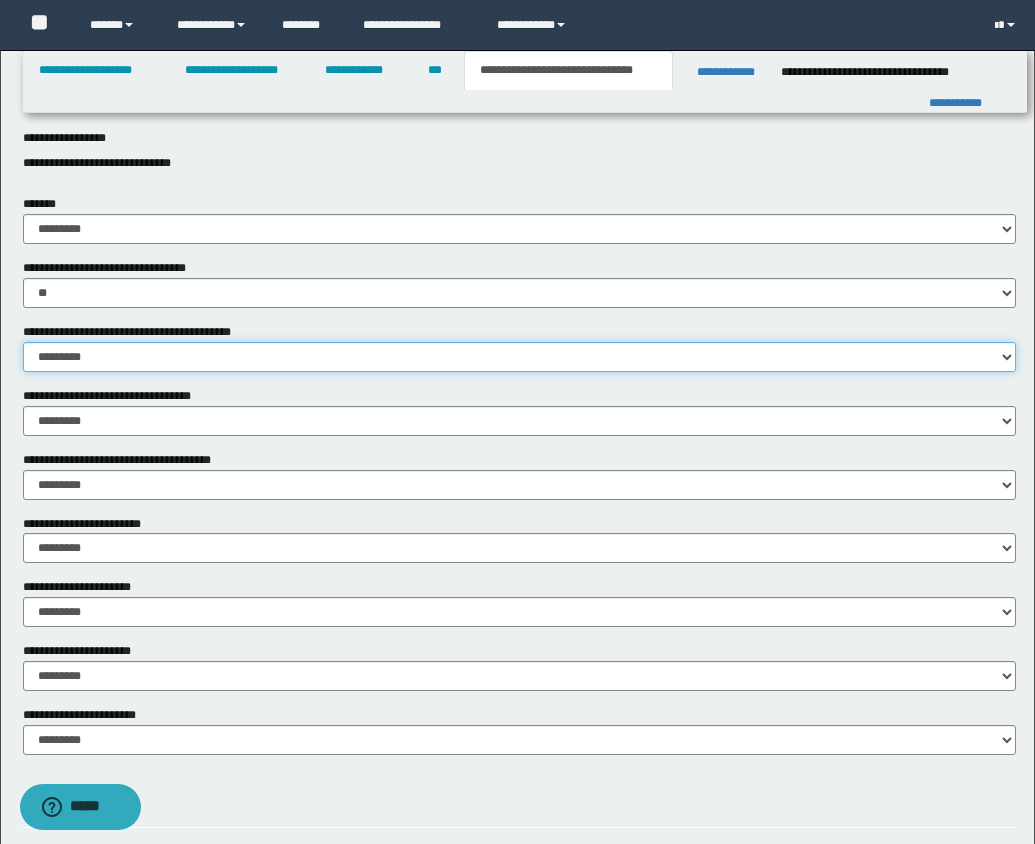 click on "*********
**
**" at bounding box center [519, 357] 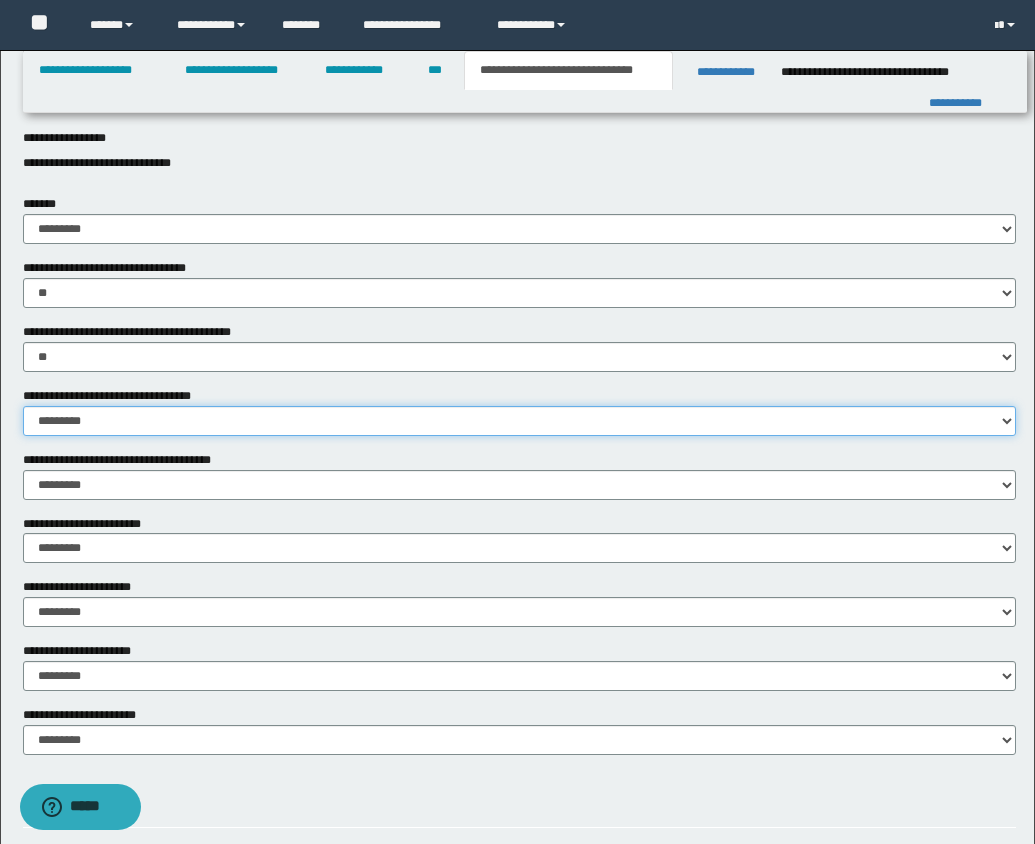 click on "*********
**
**" at bounding box center [519, 421] 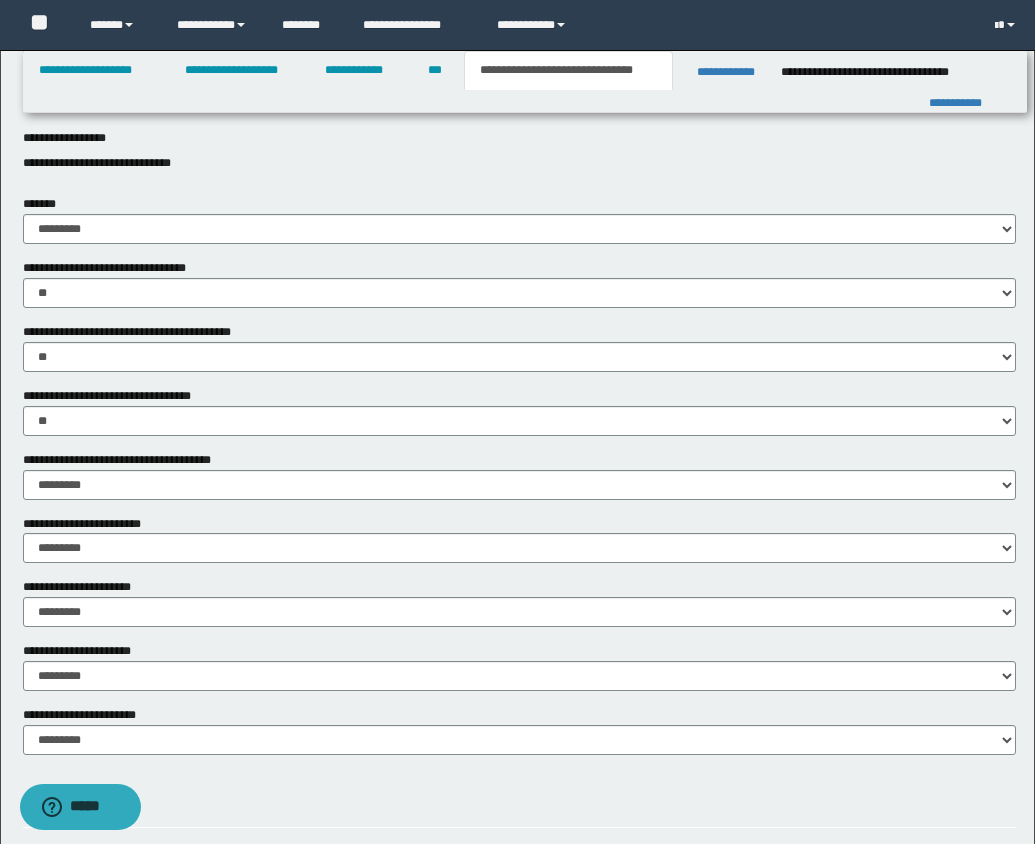 click on "**********" at bounding box center [519, 547] 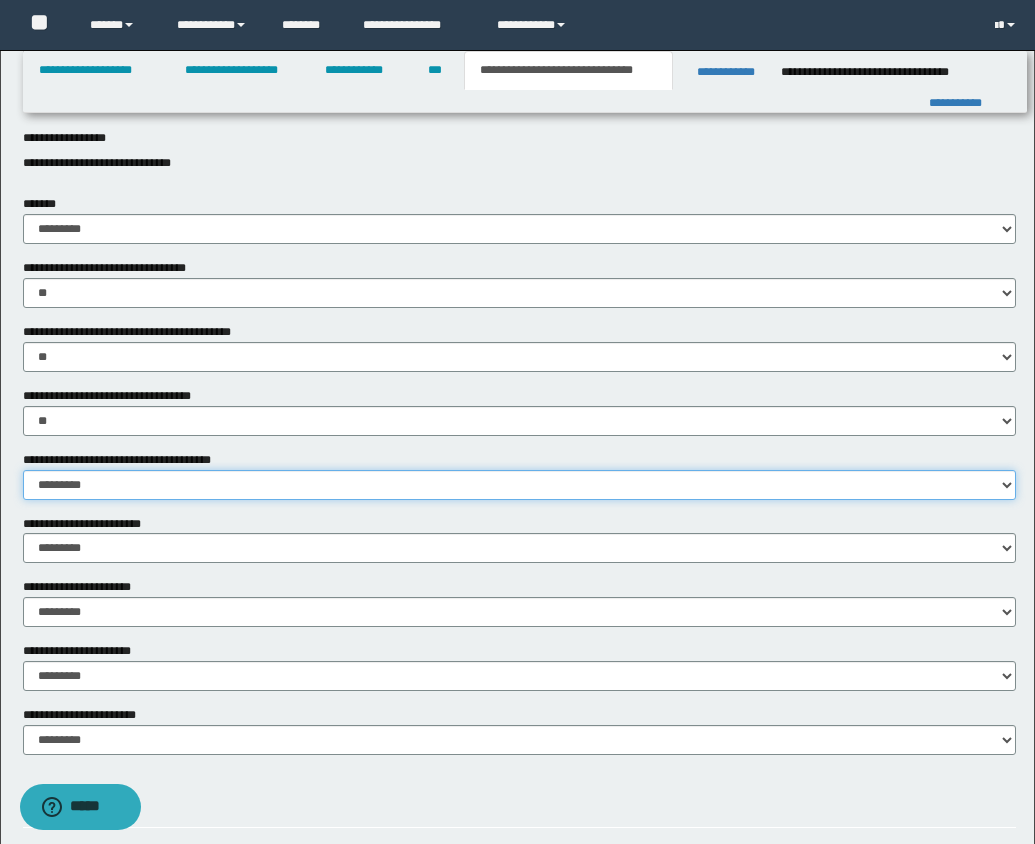 click on "*********
**
**" at bounding box center (519, 485) 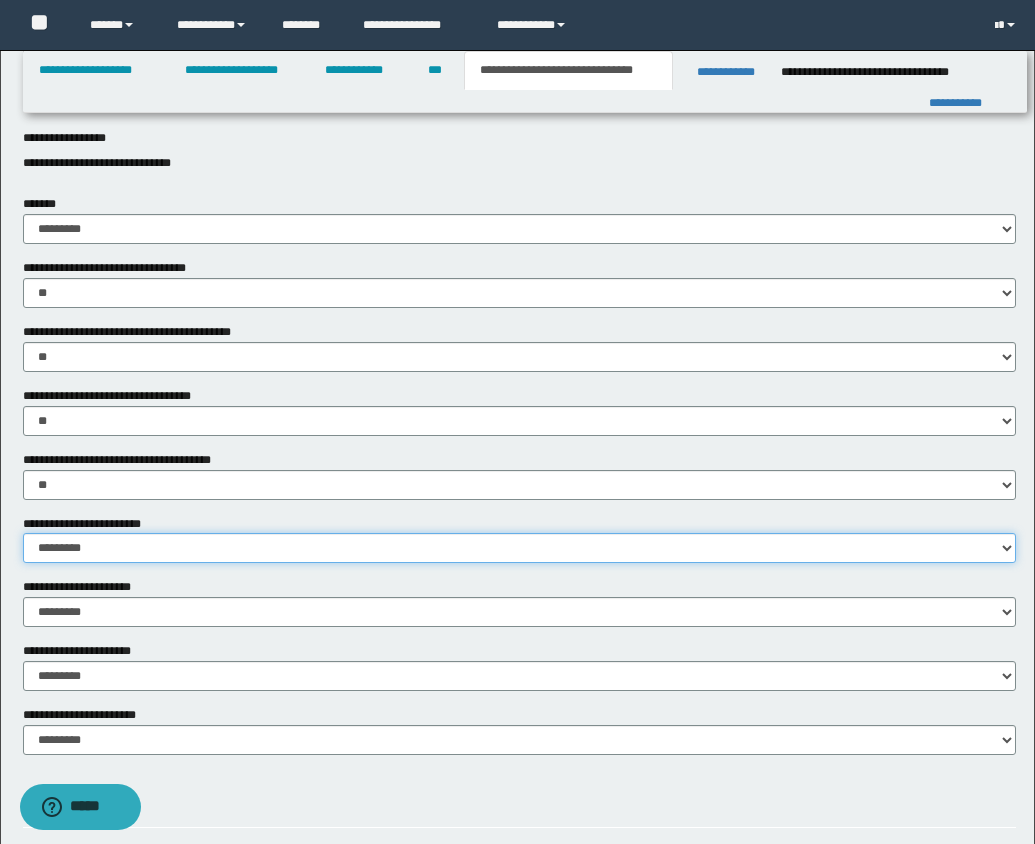 click on "*********
**
**" at bounding box center [519, 548] 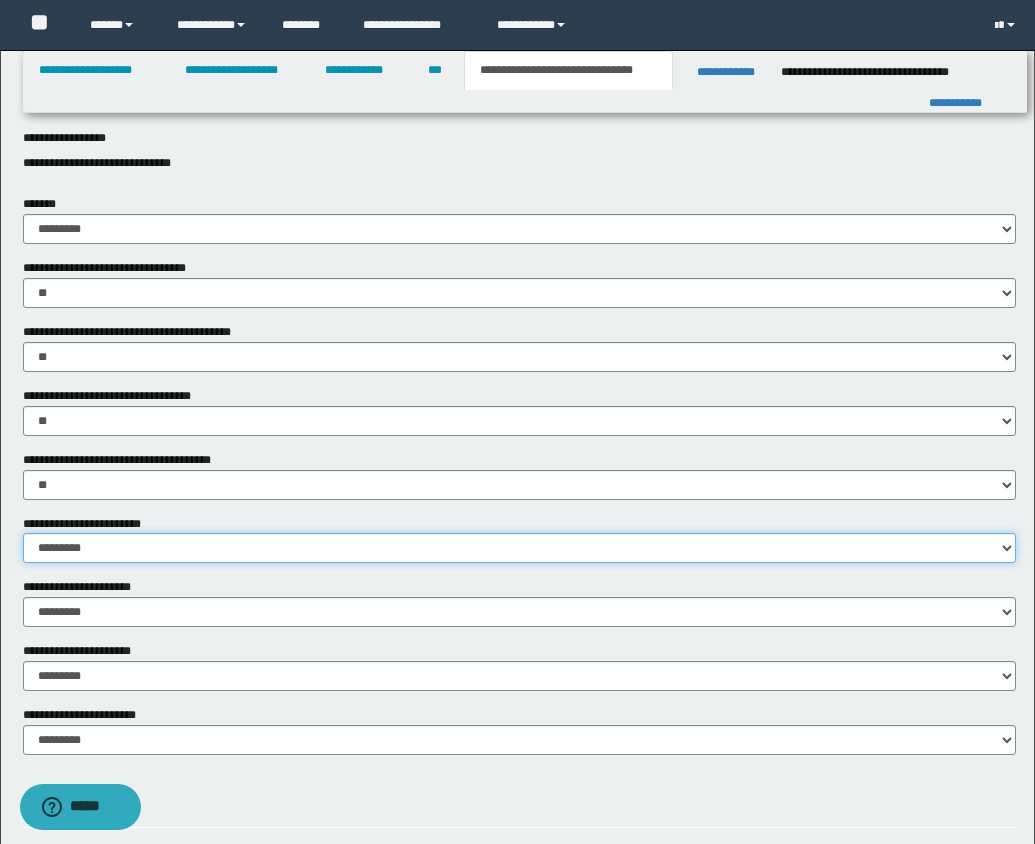 select on "*" 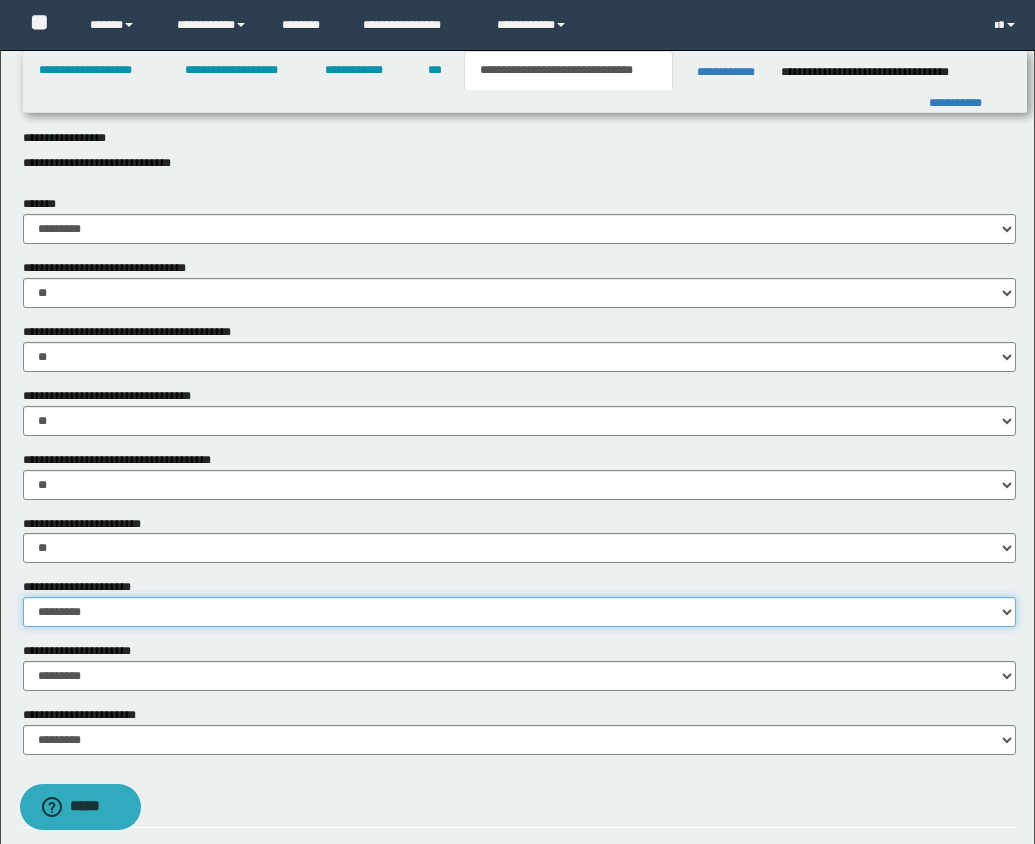 click on "*********
**
**" at bounding box center [519, 612] 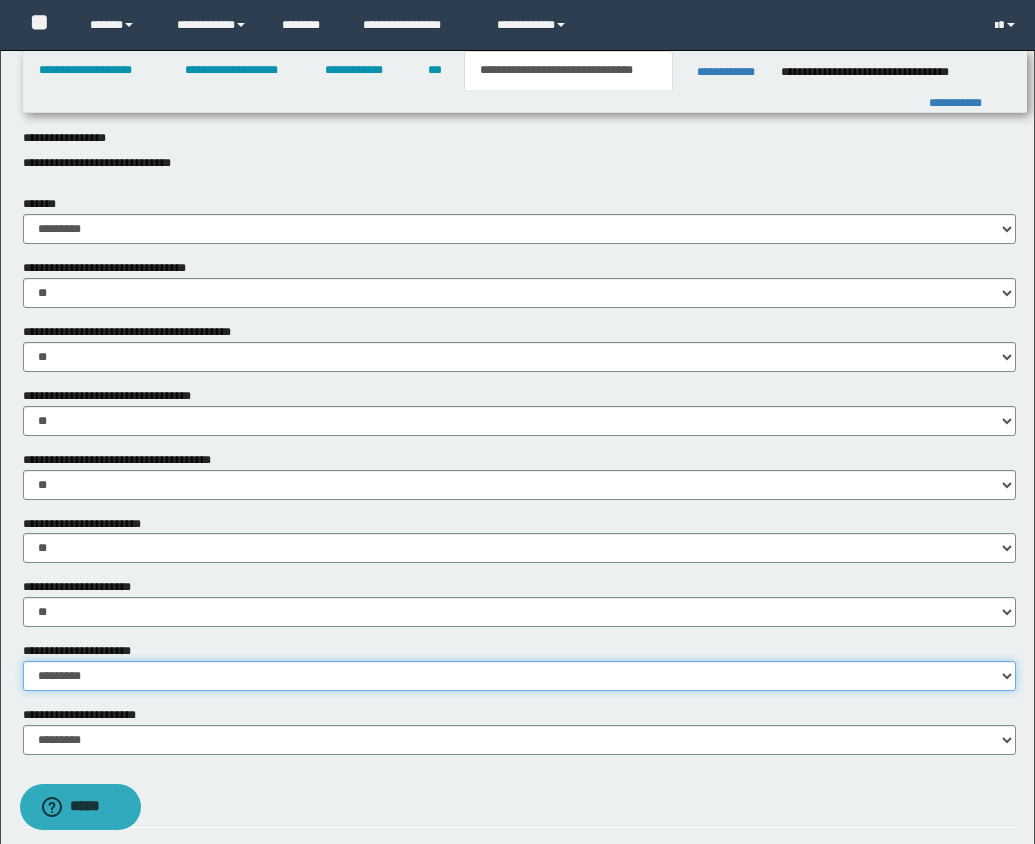 click on "*********
**
**" at bounding box center (519, 676) 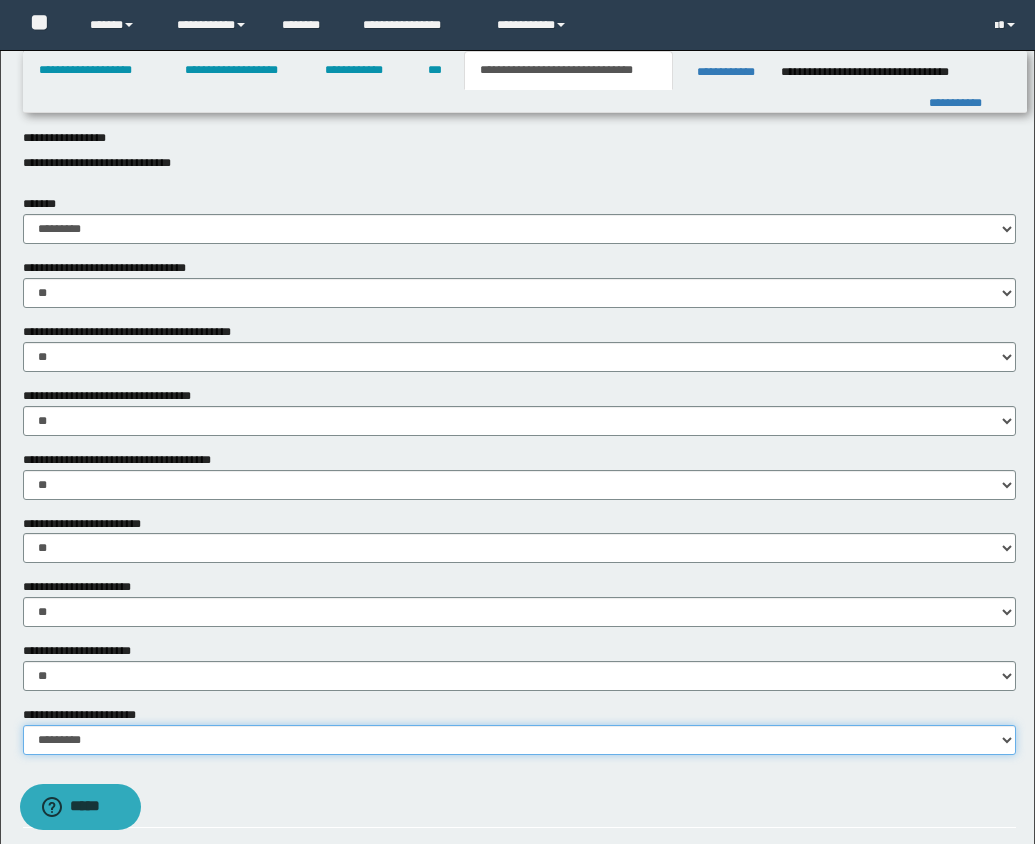 click on "*********
*********
*********" at bounding box center (519, 740) 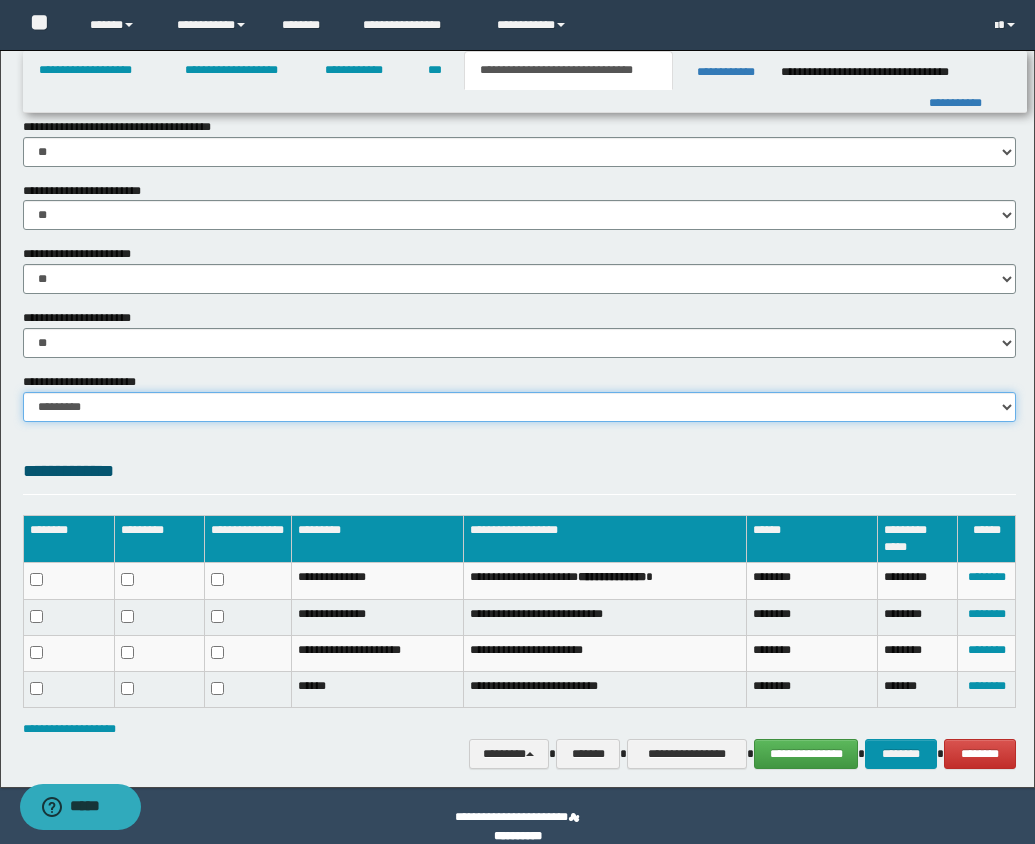 scroll, scrollTop: 1230, scrollLeft: 0, axis: vertical 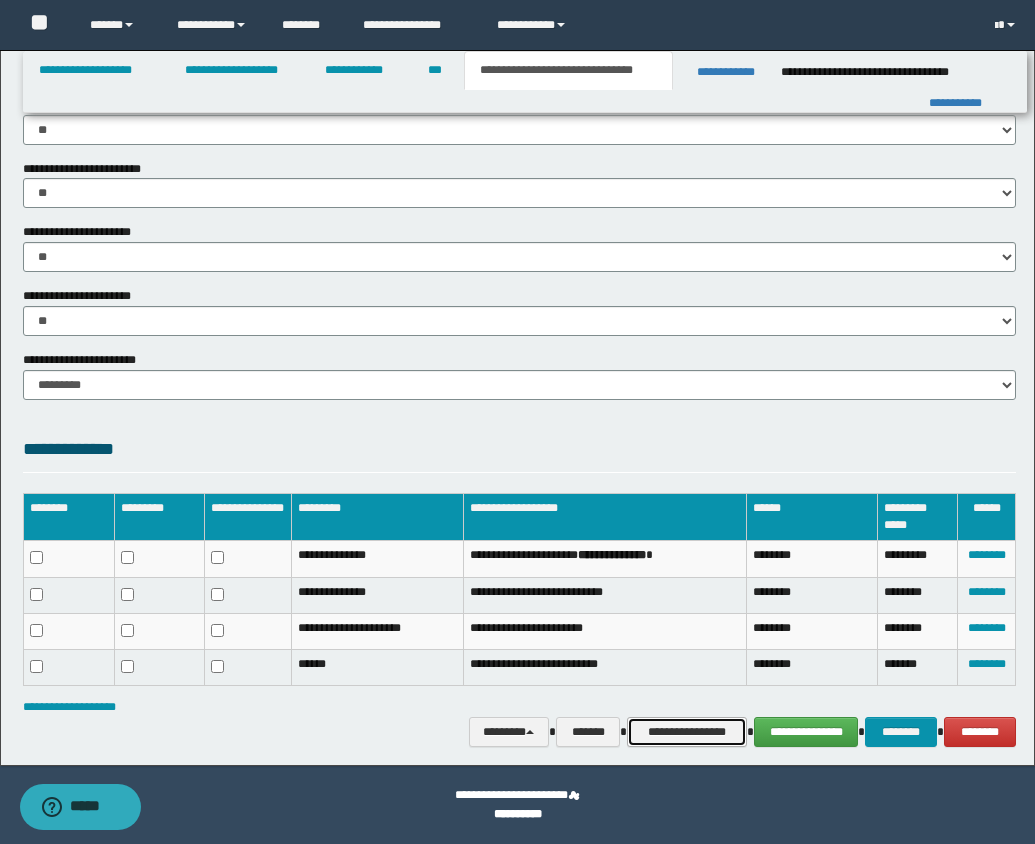 click on "**********" at bounding box center (687, 732) 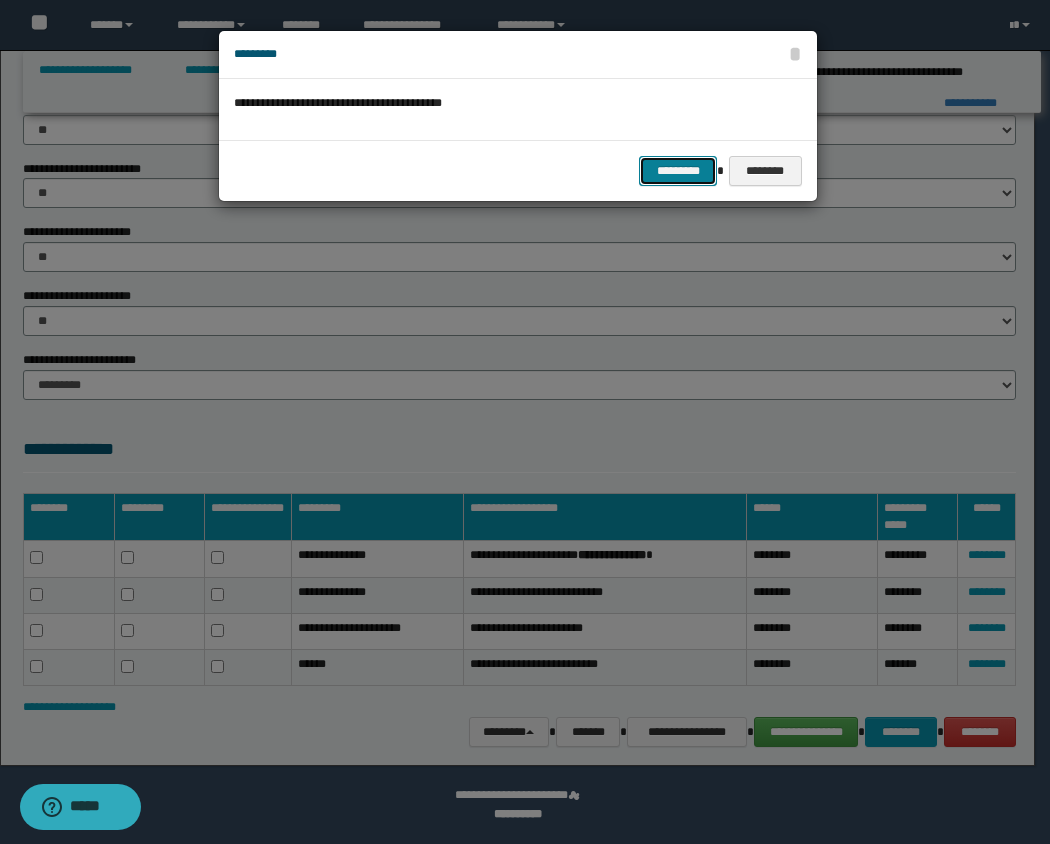 click on "*********" at bounding box center [678, 171] 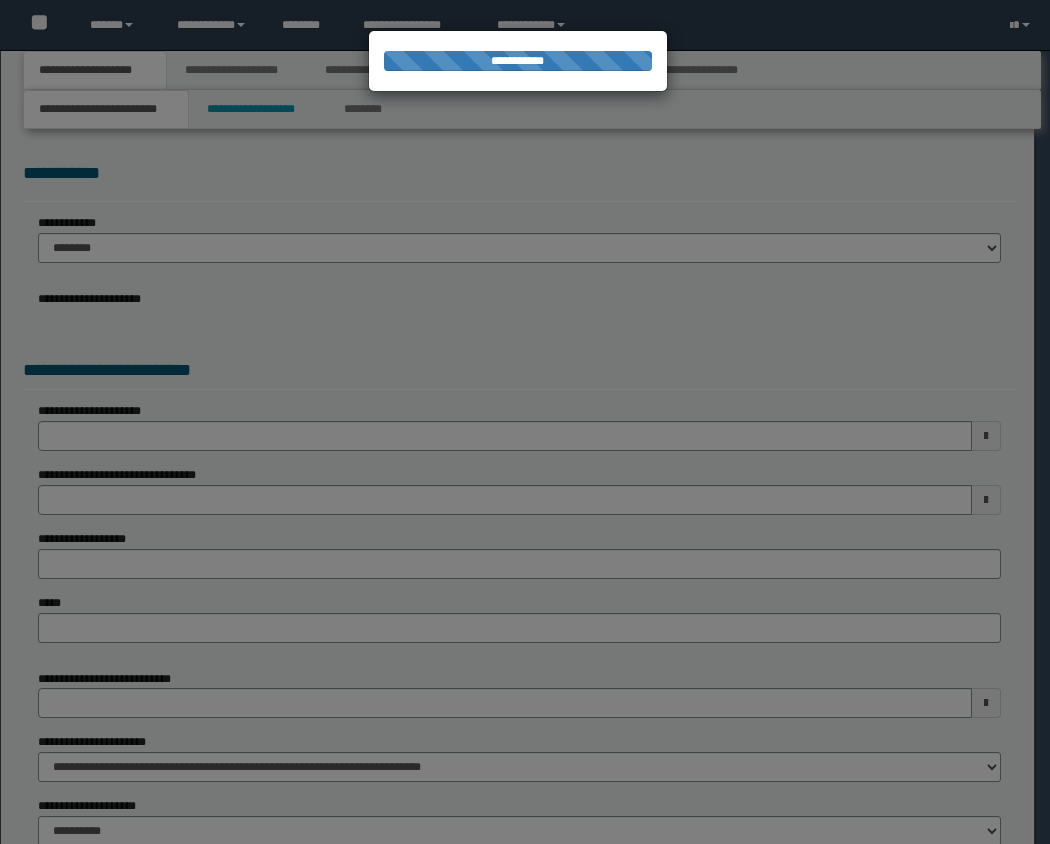scroll, scrollTop: 0, scrollLeft: 0, axis: both 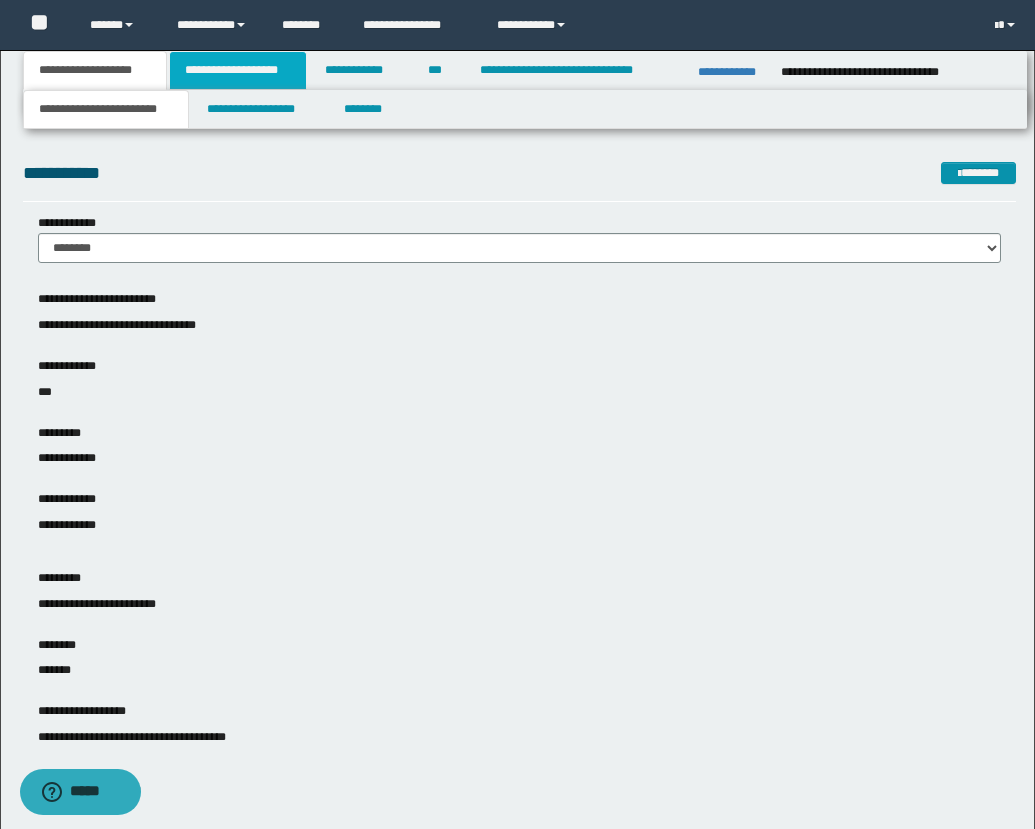 click on "**********" at bounding box center (238, 70) 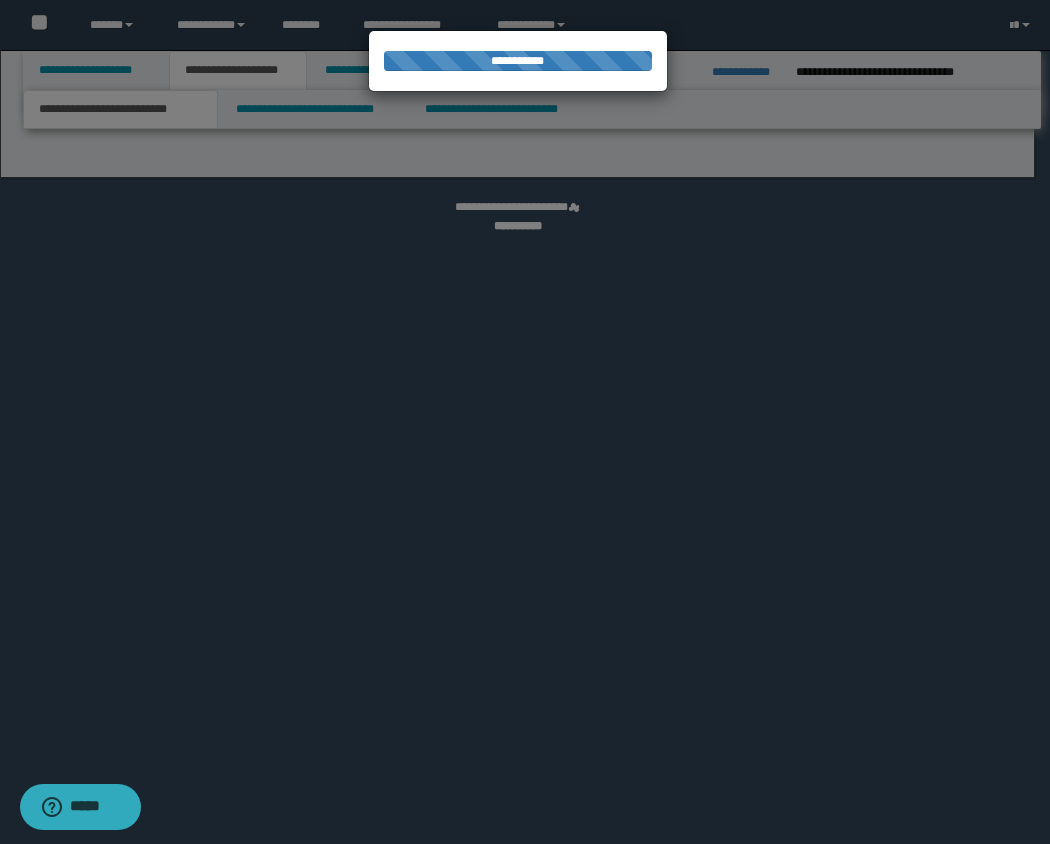 click at bounding box center (525, 422) 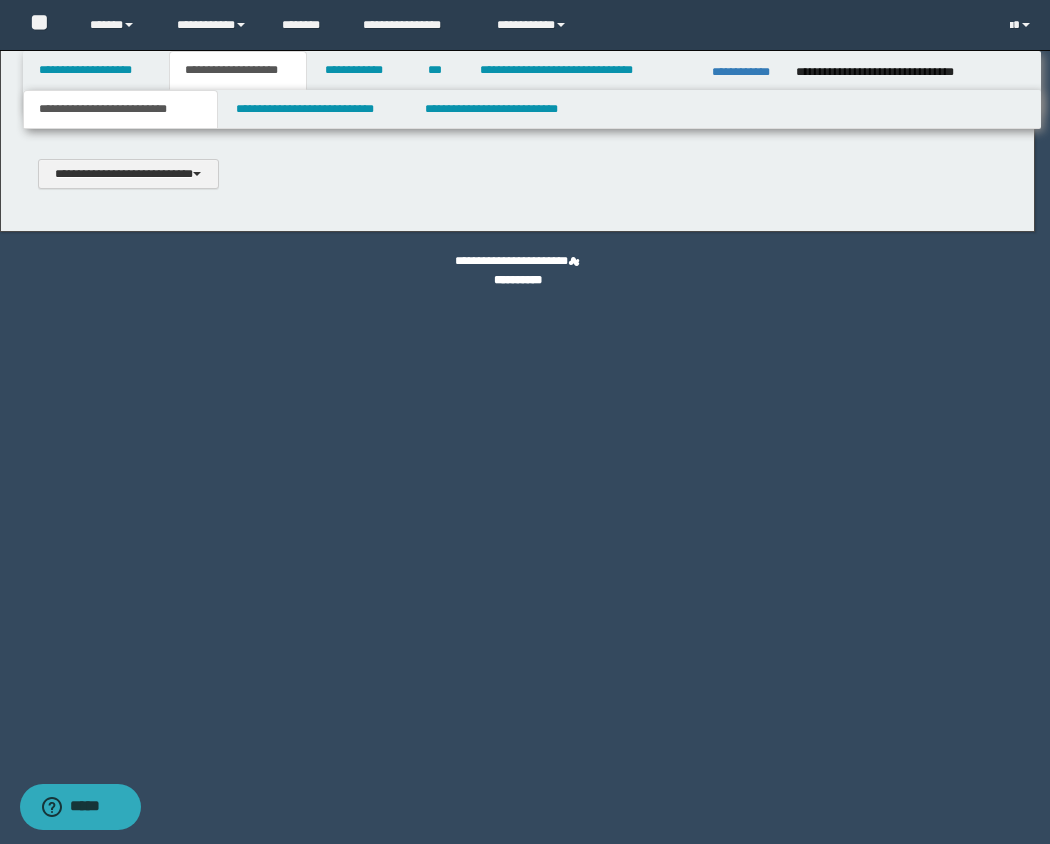 type 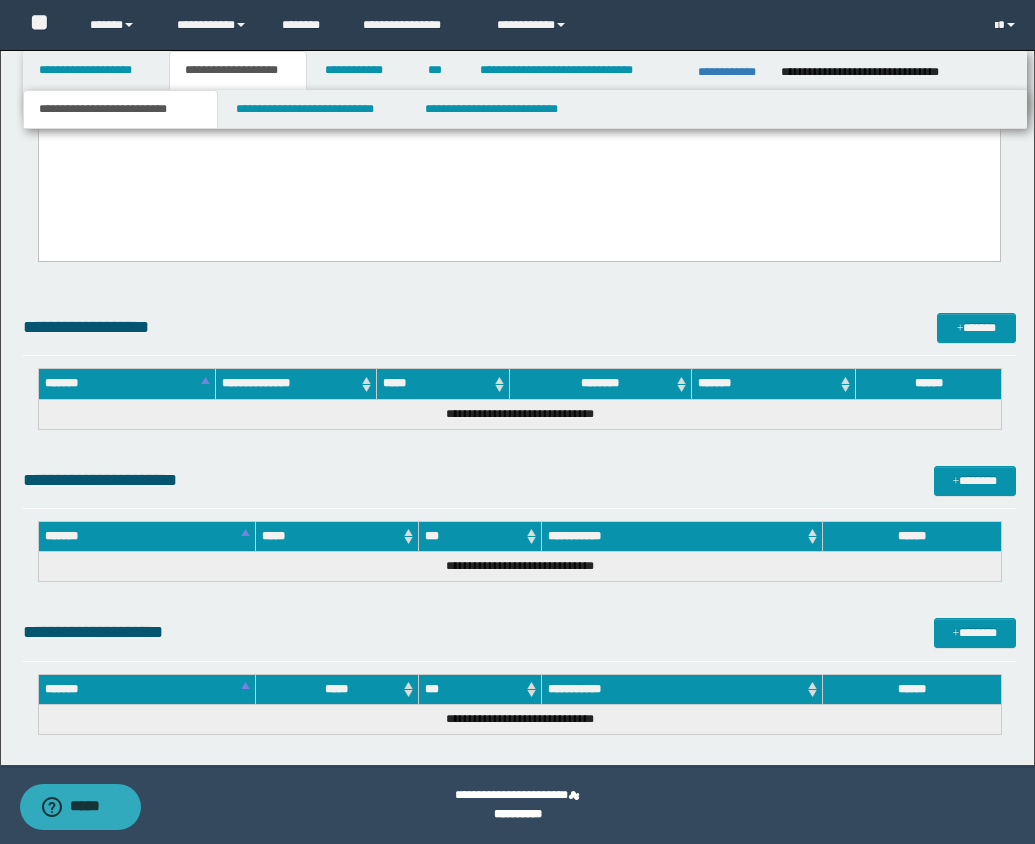 scroll, scrollTop: 1589, scrollLeft: 0, axis: vertical 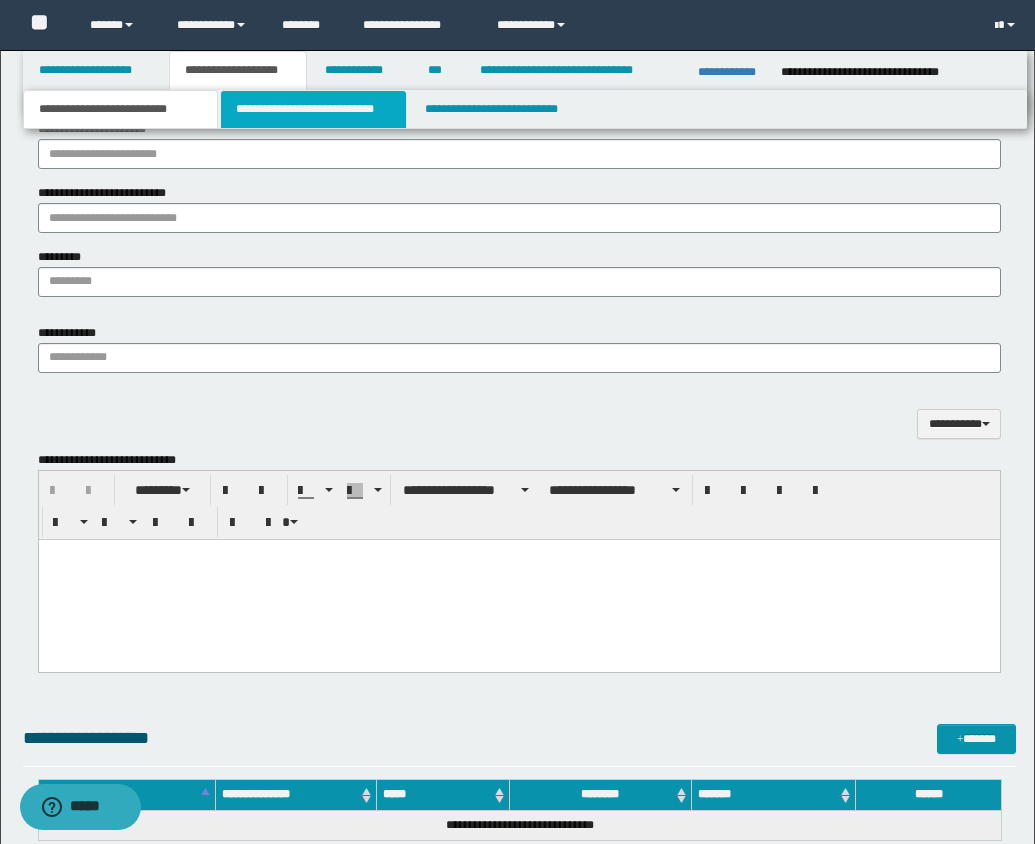click on "**********" at bounding box center (314, 109) 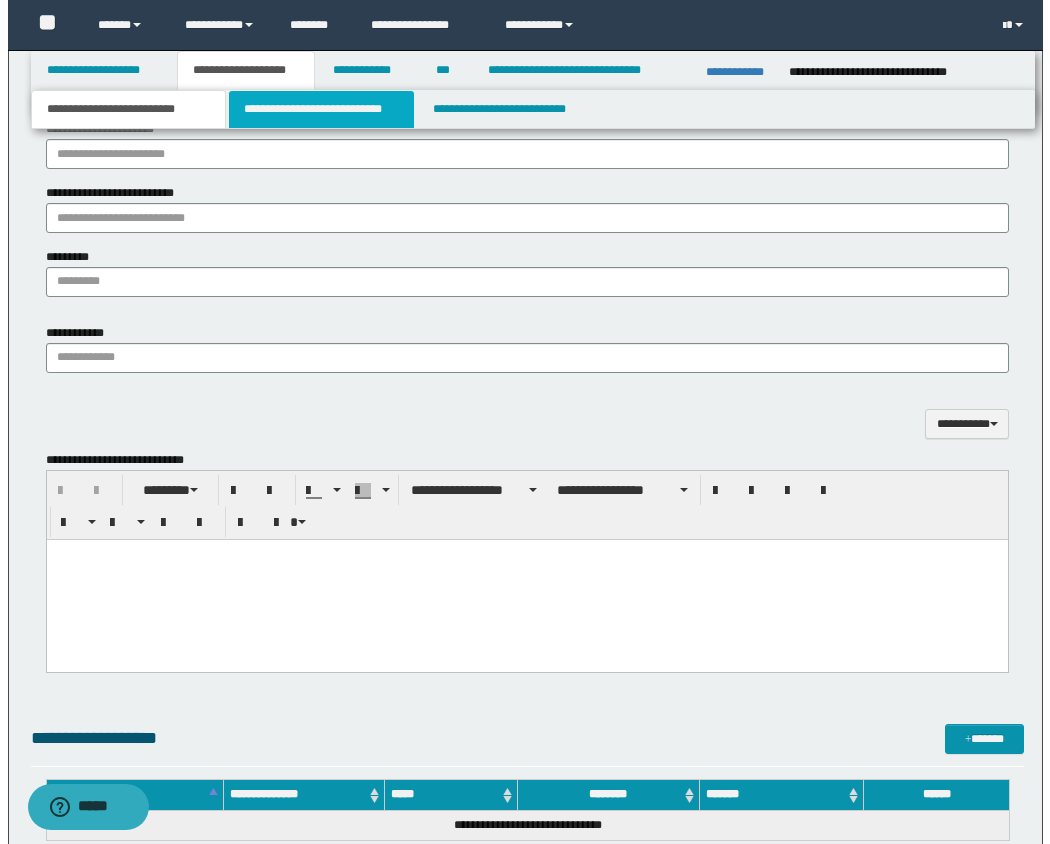 scroll, scrollTop: 0, scrollLeft: 0, axis: both 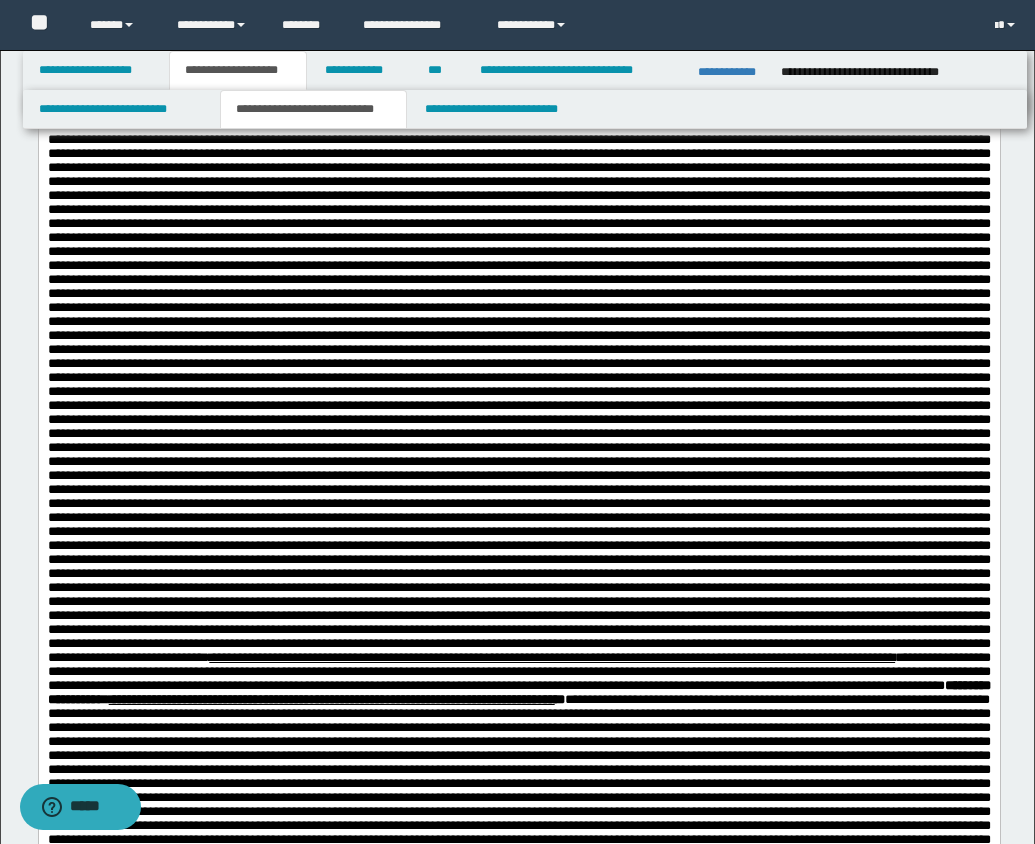 click on "**********" at bounding box center [518, 477] 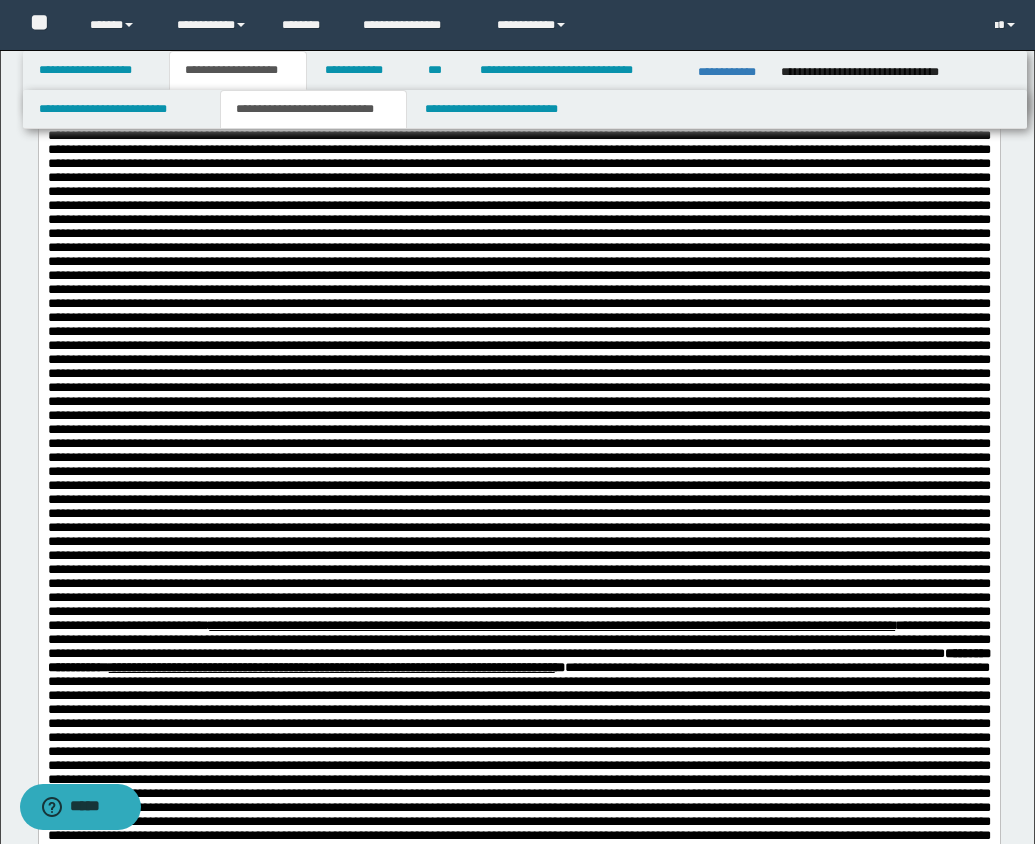 click on "**********" at bounding box center (518, 445) 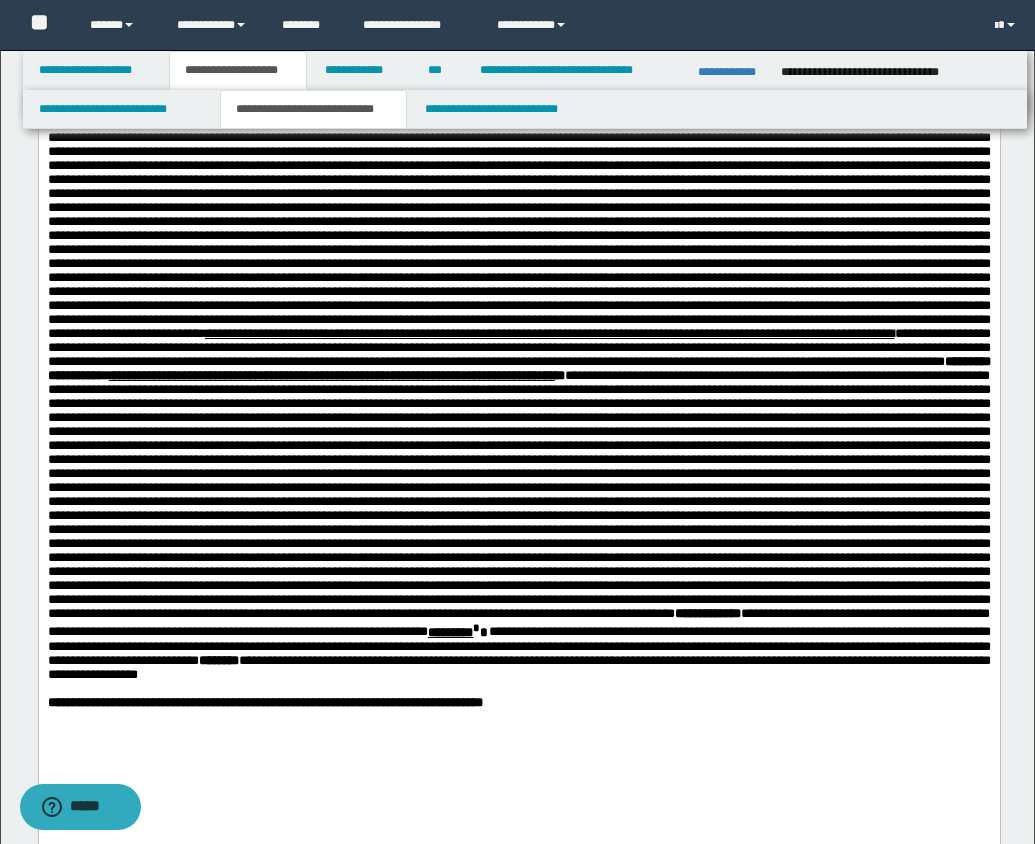 scroll, scrollTop: 1313, scrollLeft: 0, axis: vertical 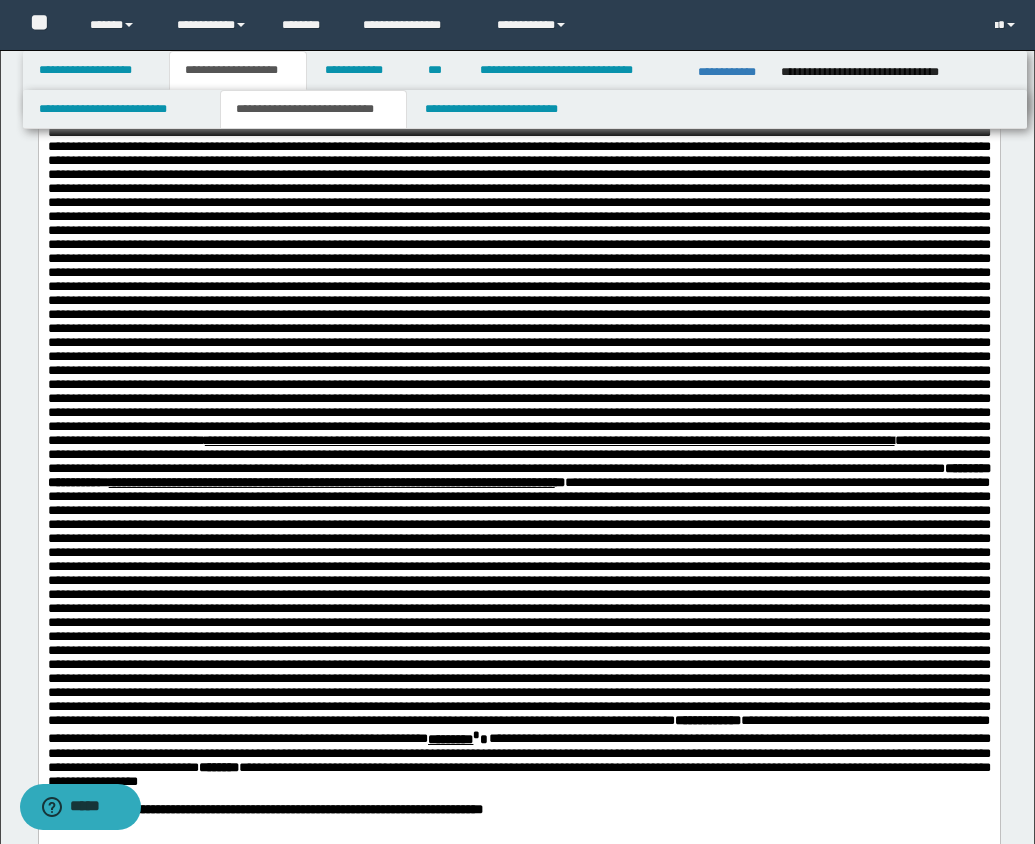 click on "**********" at bounding box center [518, 260] 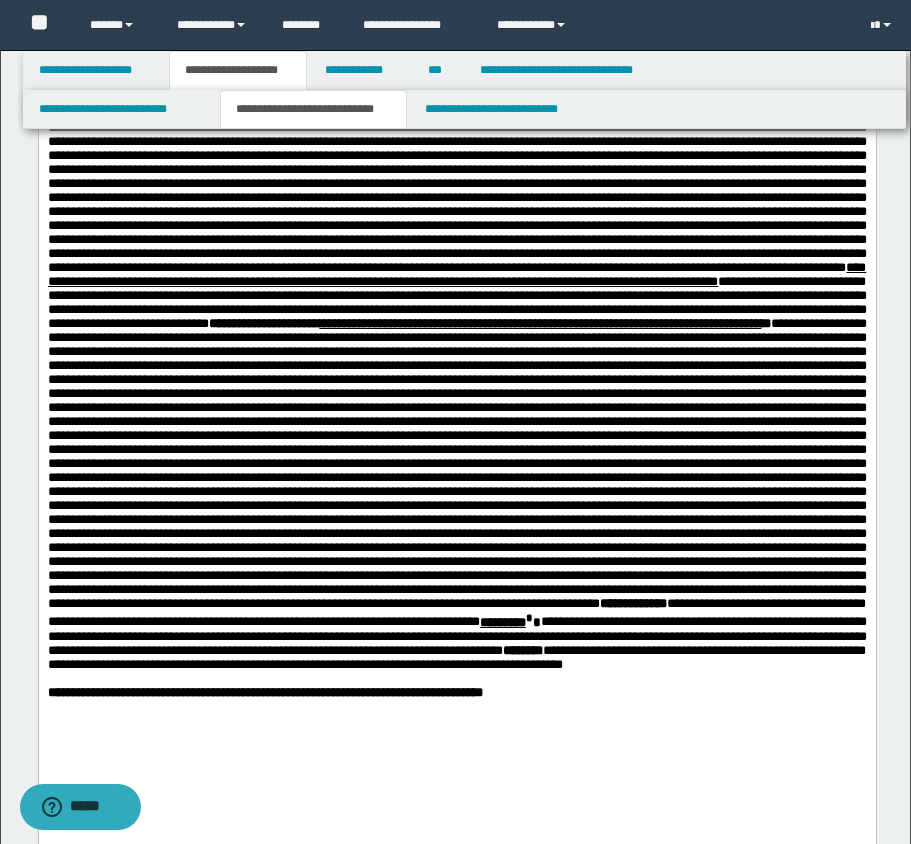 scroll, scrollTop: 1662, scrollLeft: 0, axis: vertical 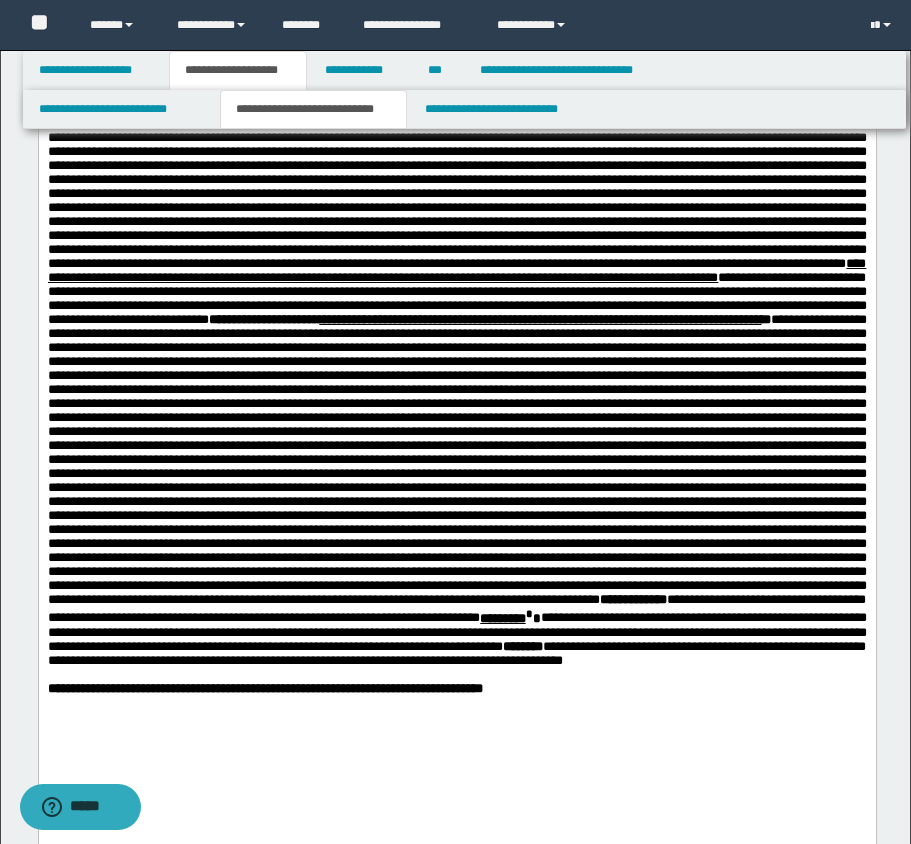 click on "**********" at bounding box center [456, 62] 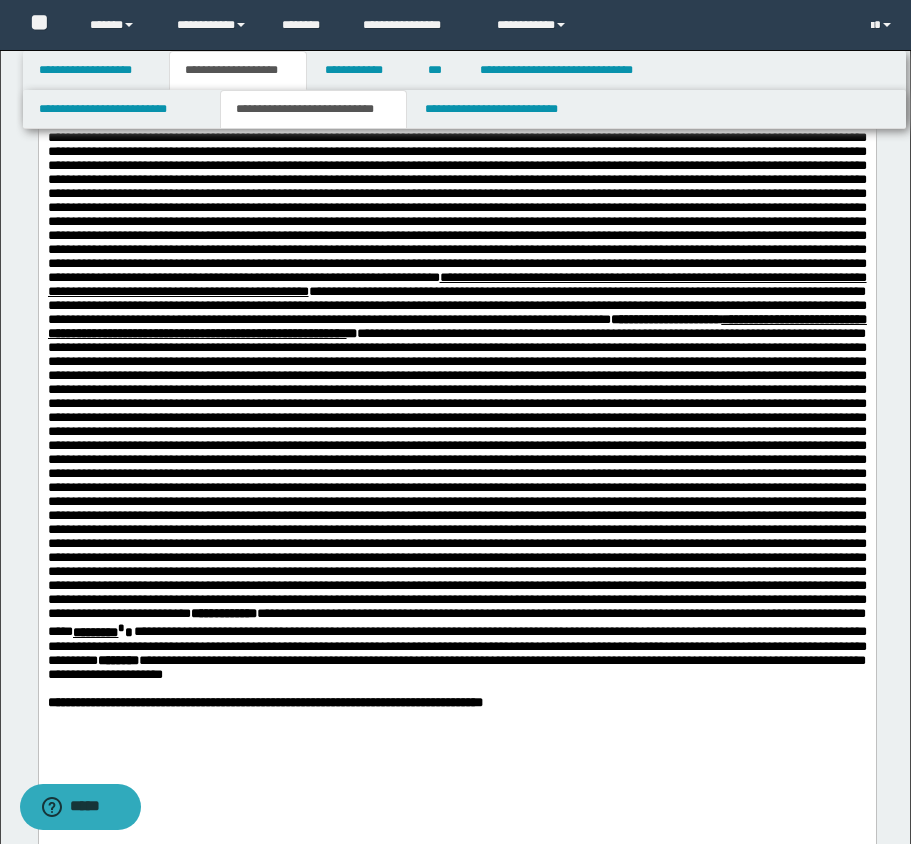 click on "**********" at bounding box center (456, 69) 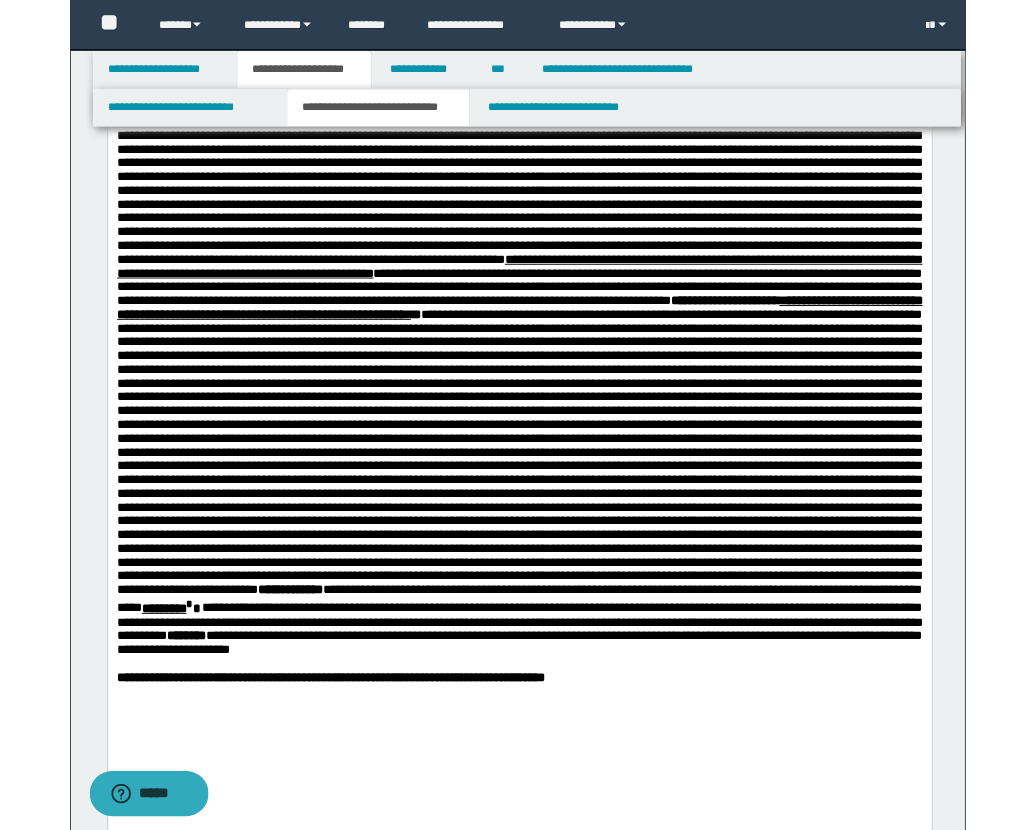 scroll, scrollTop: 1684, scrollLeft: 0, axis: vertical 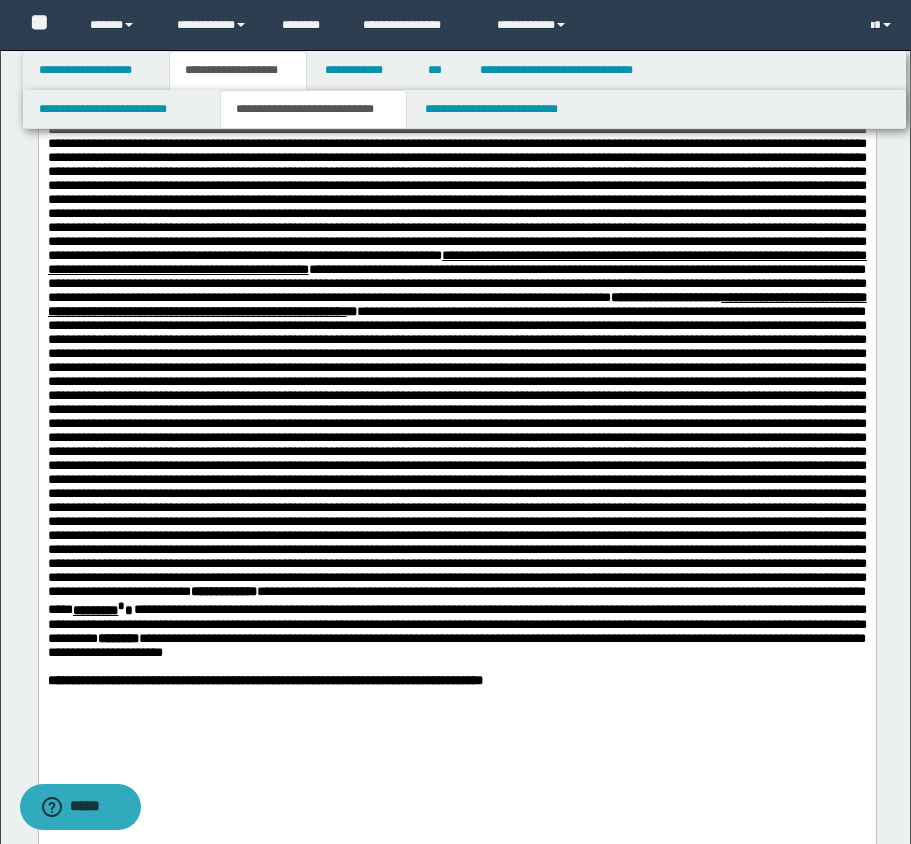 click on "**********" at bounding box center [456, -345] 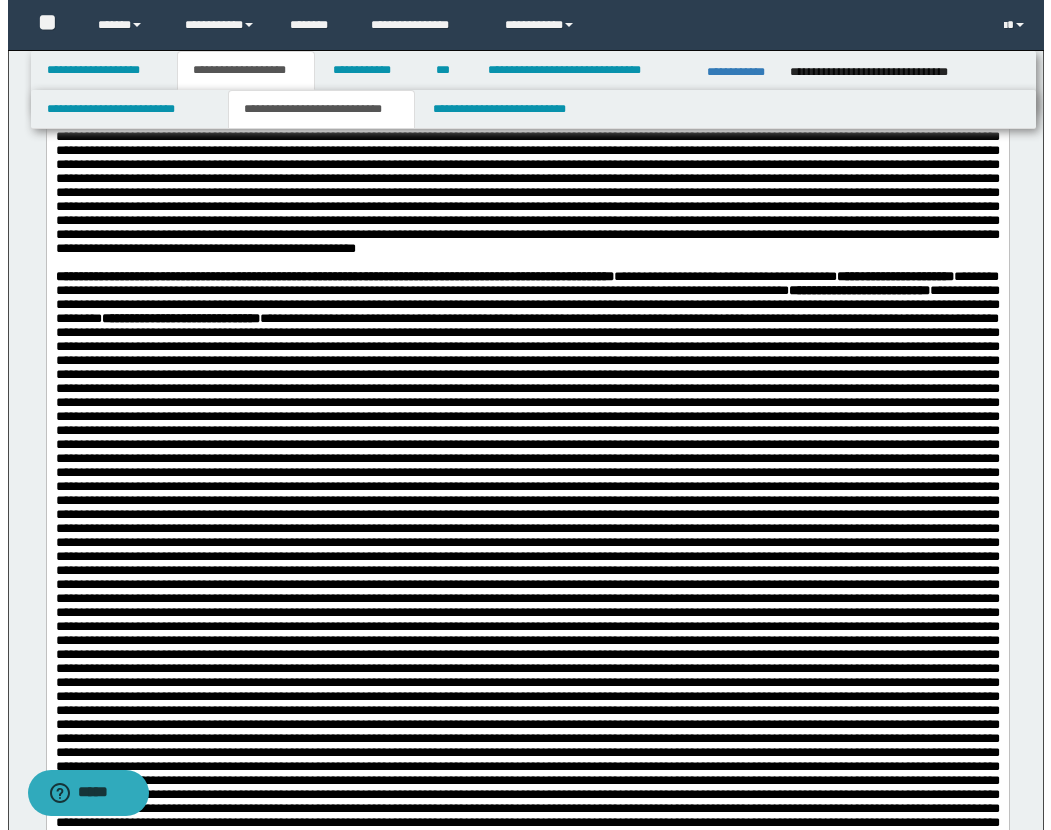 scroll, scrollTop: 0, scrollLeft: 0, axis: both 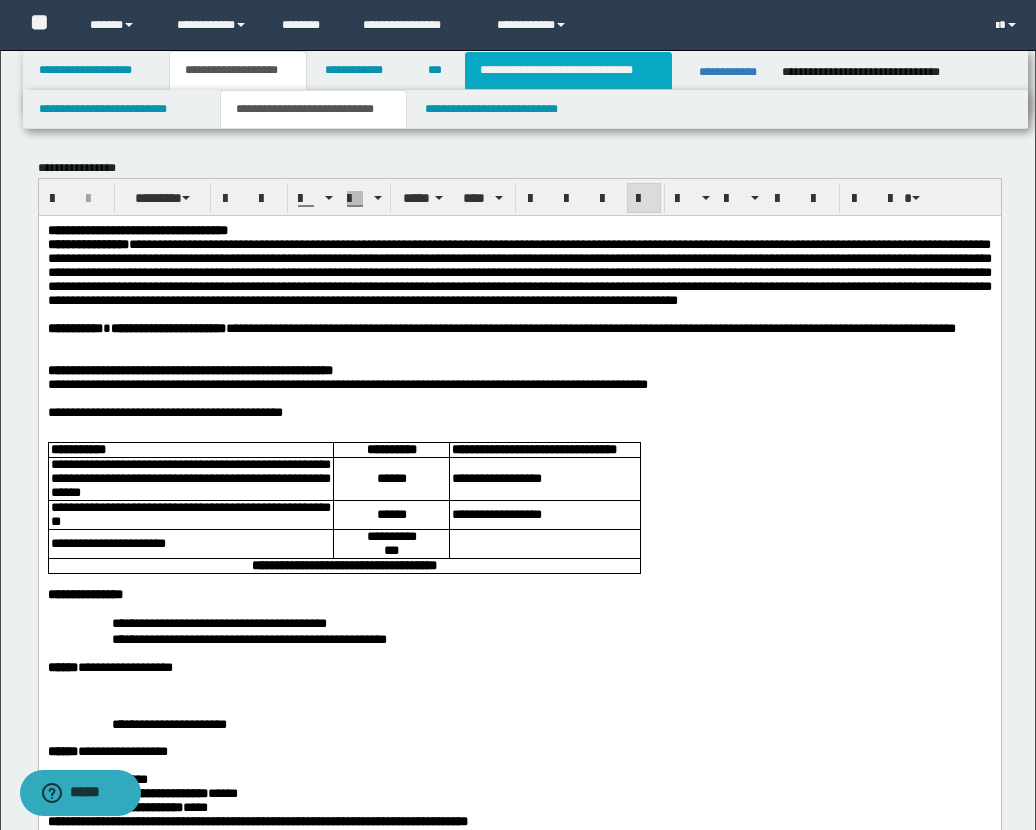 click on "**********" at bounding box center (568, 70) 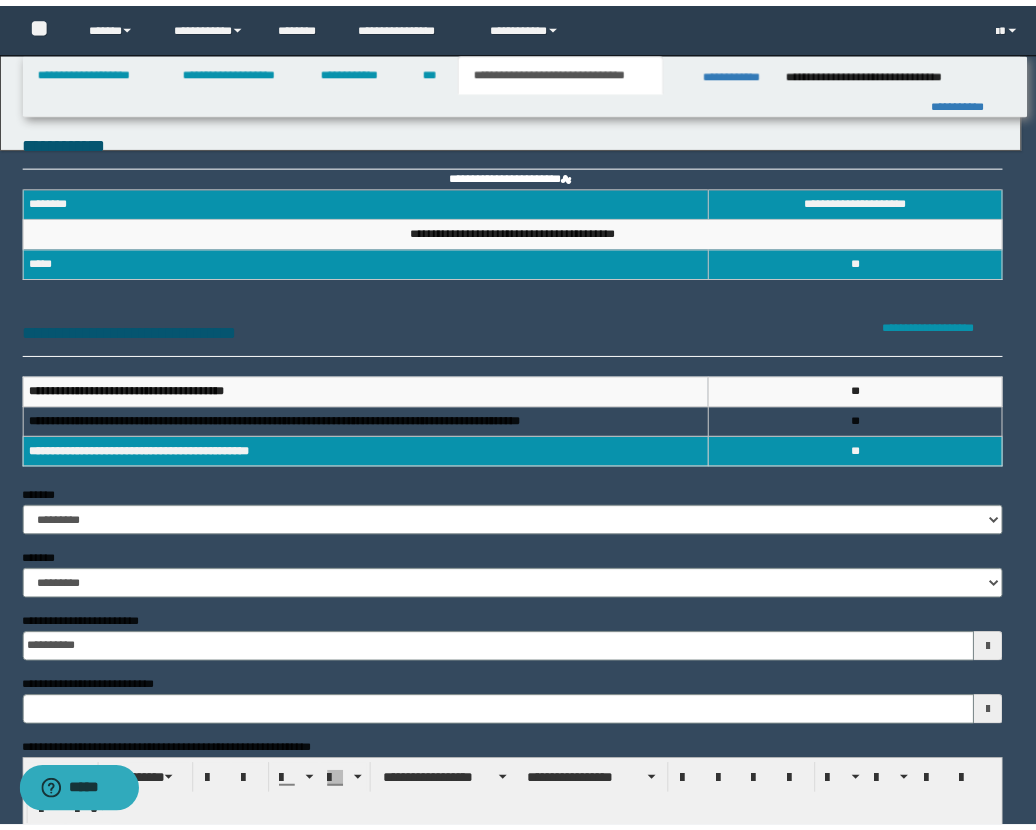 scroll, scrollTop: 0, scrollLeft: 0, axis: both 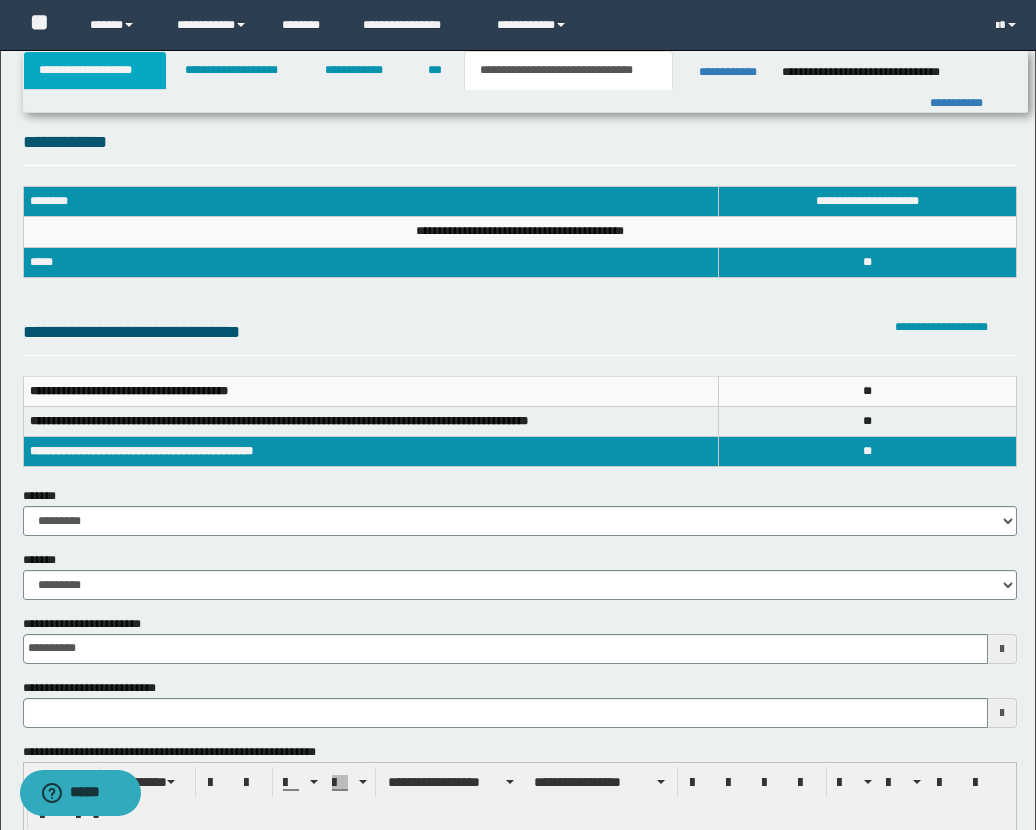 click on "**********" at bounding box center (95, 70) 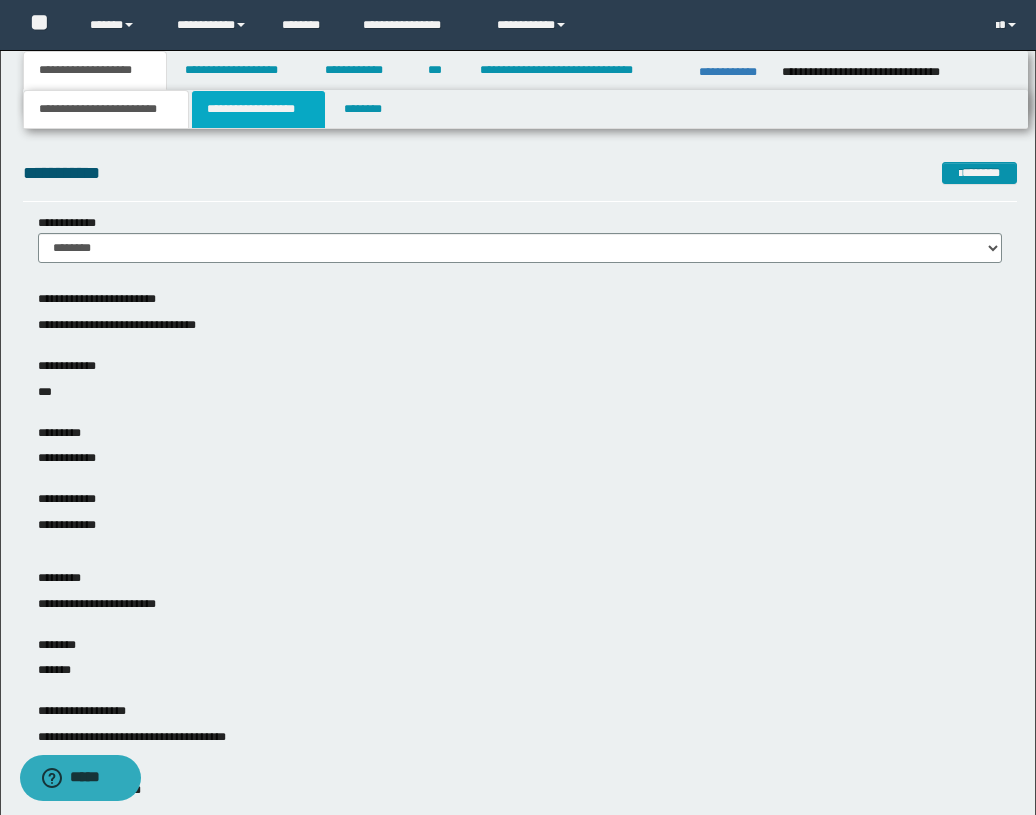 click on "**********" at bounding box center [258, 109] 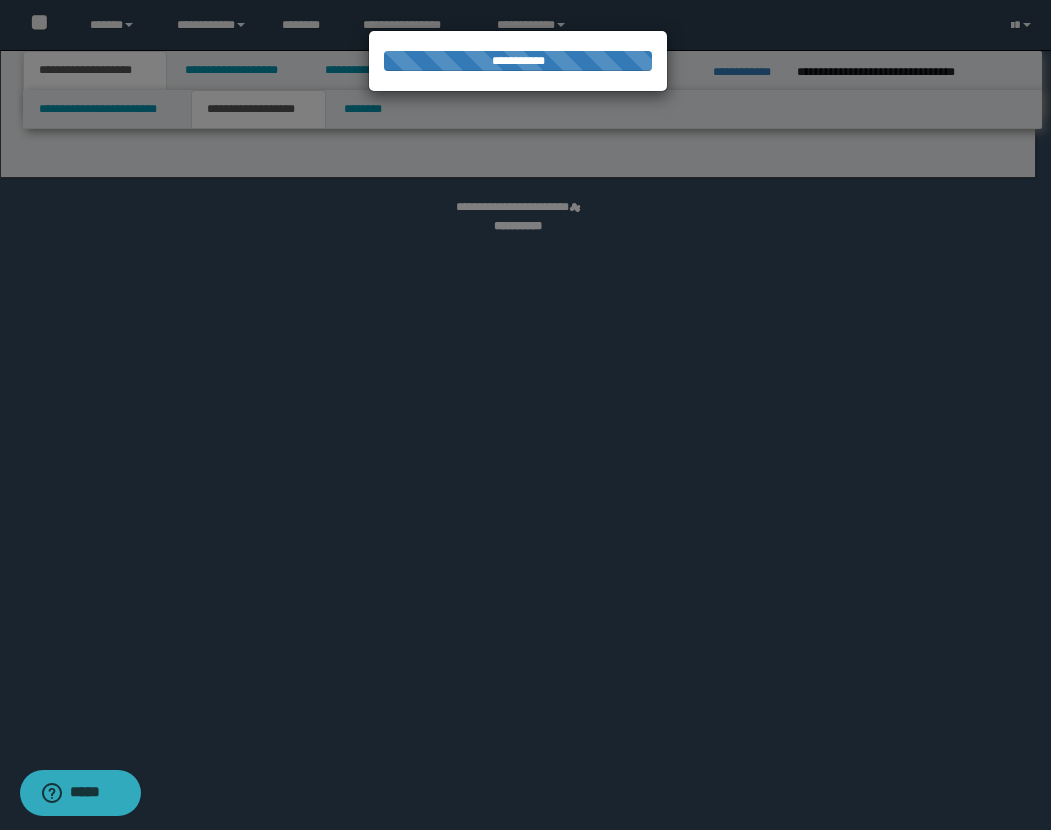 select on "*" 